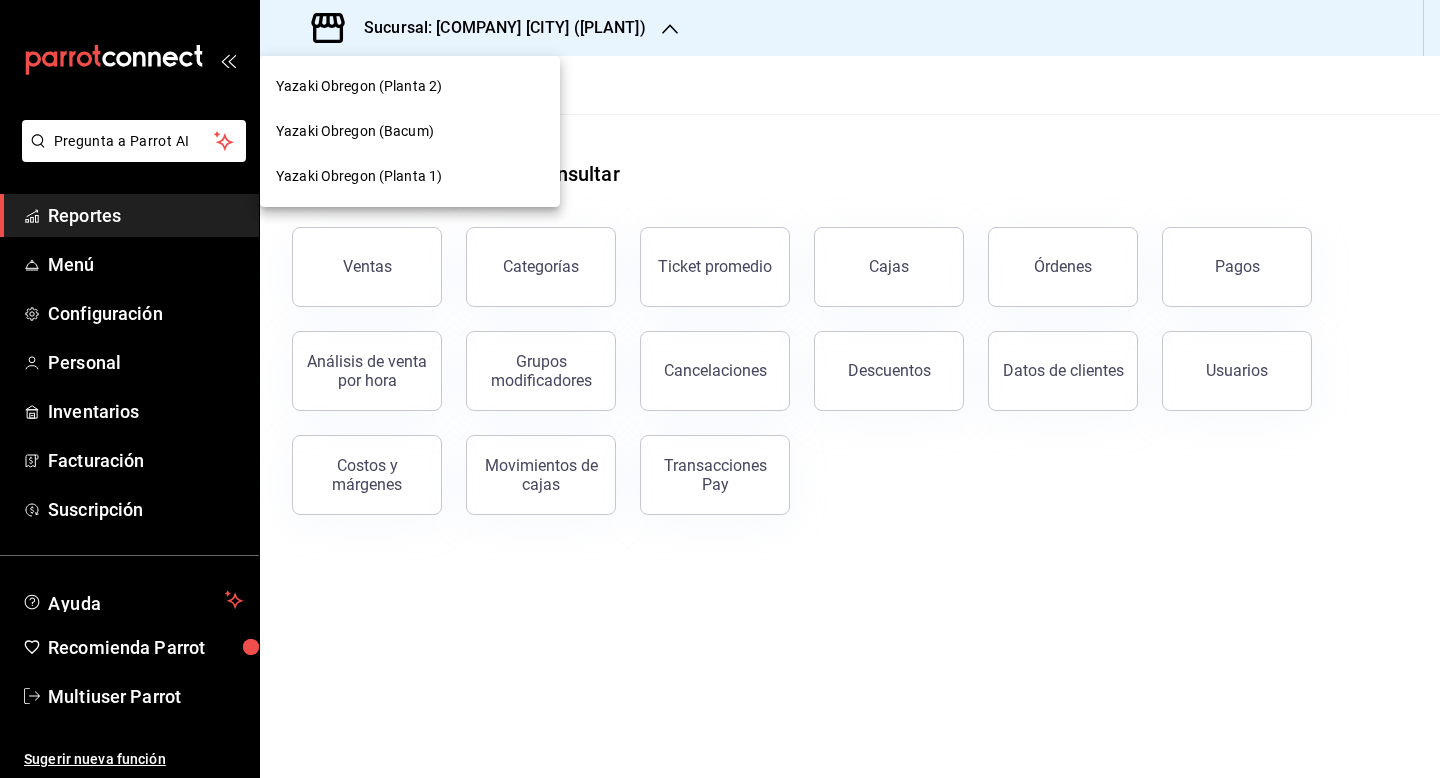 scroll, scrollTop: 0, scrollLeft: 0, axis: both 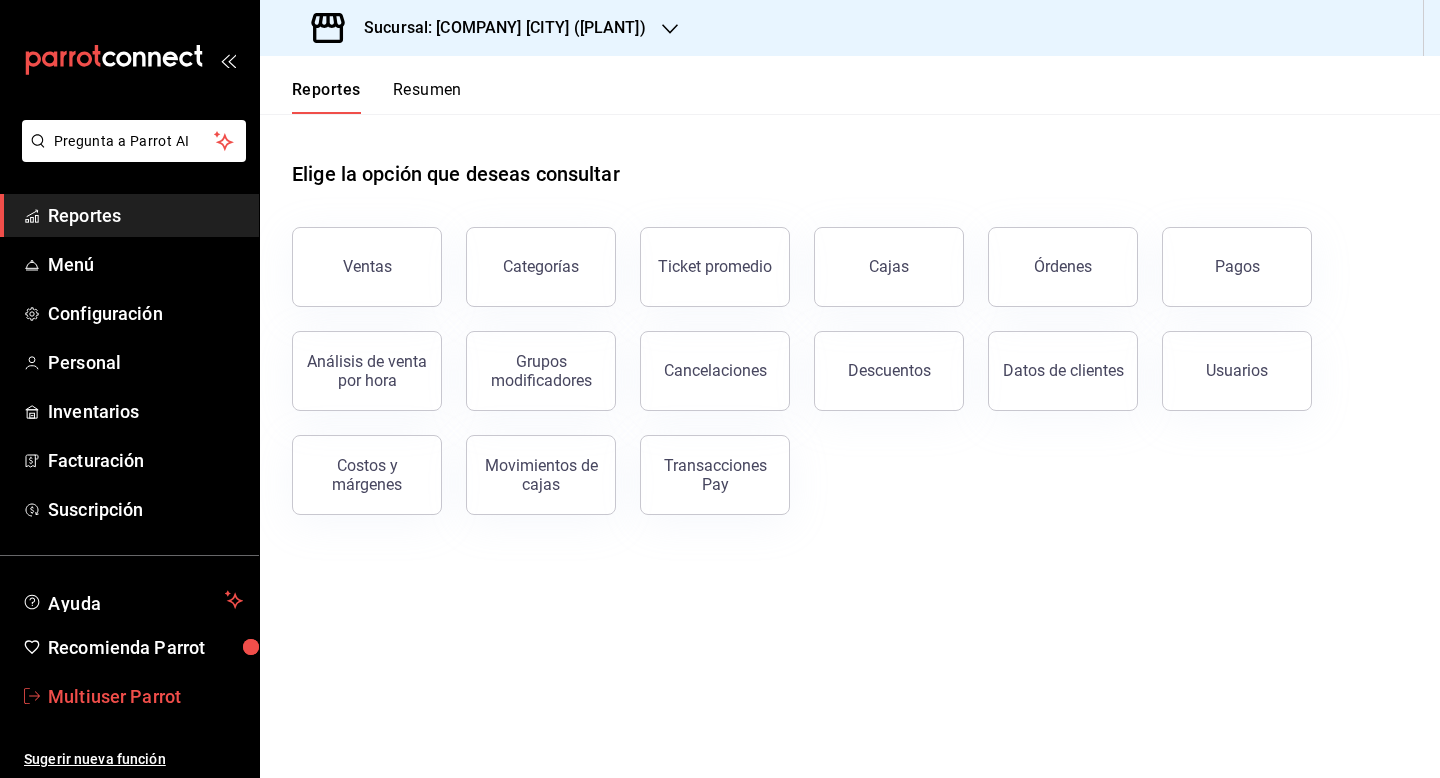 click on "Multiuser Parrot" at bounding box center [145, 696] 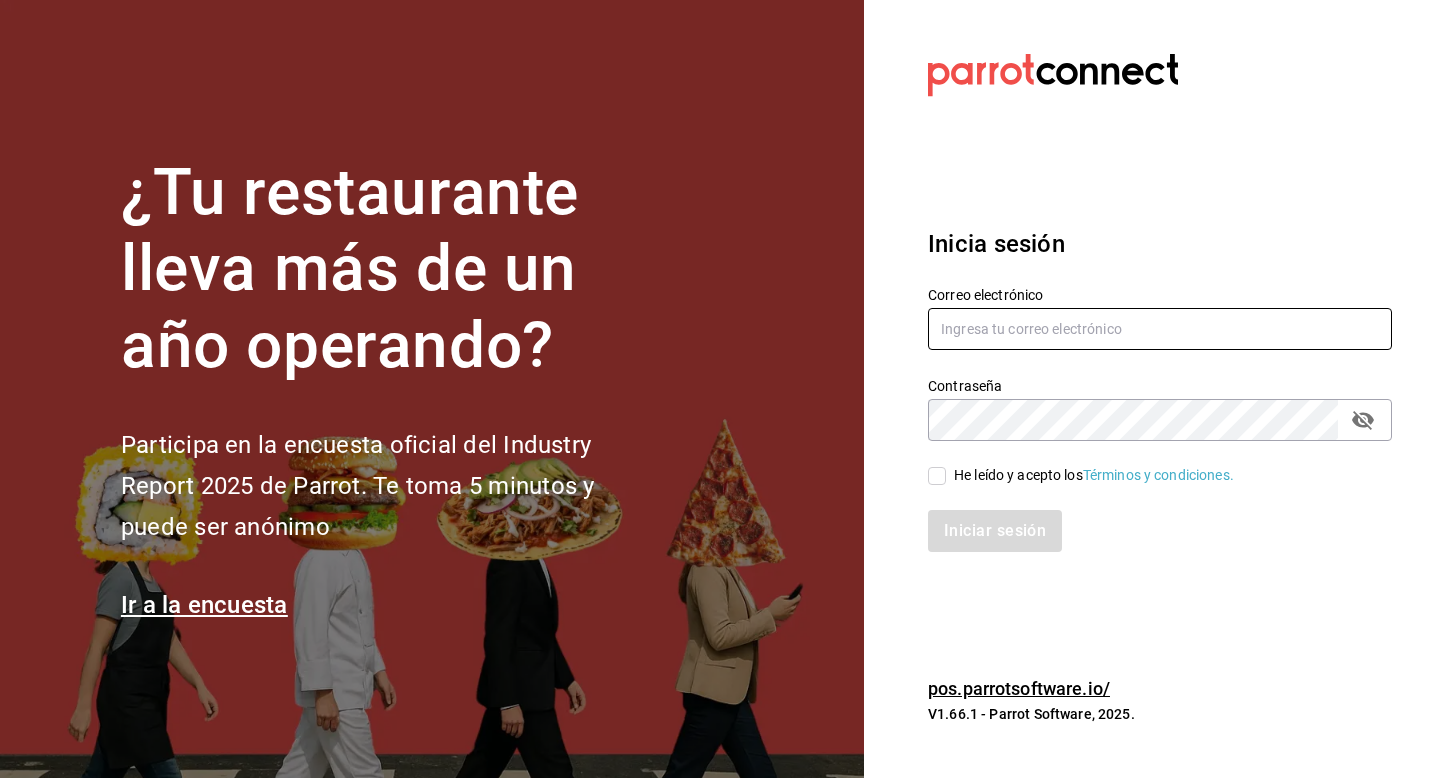 click at bounding box center [1160, 329] 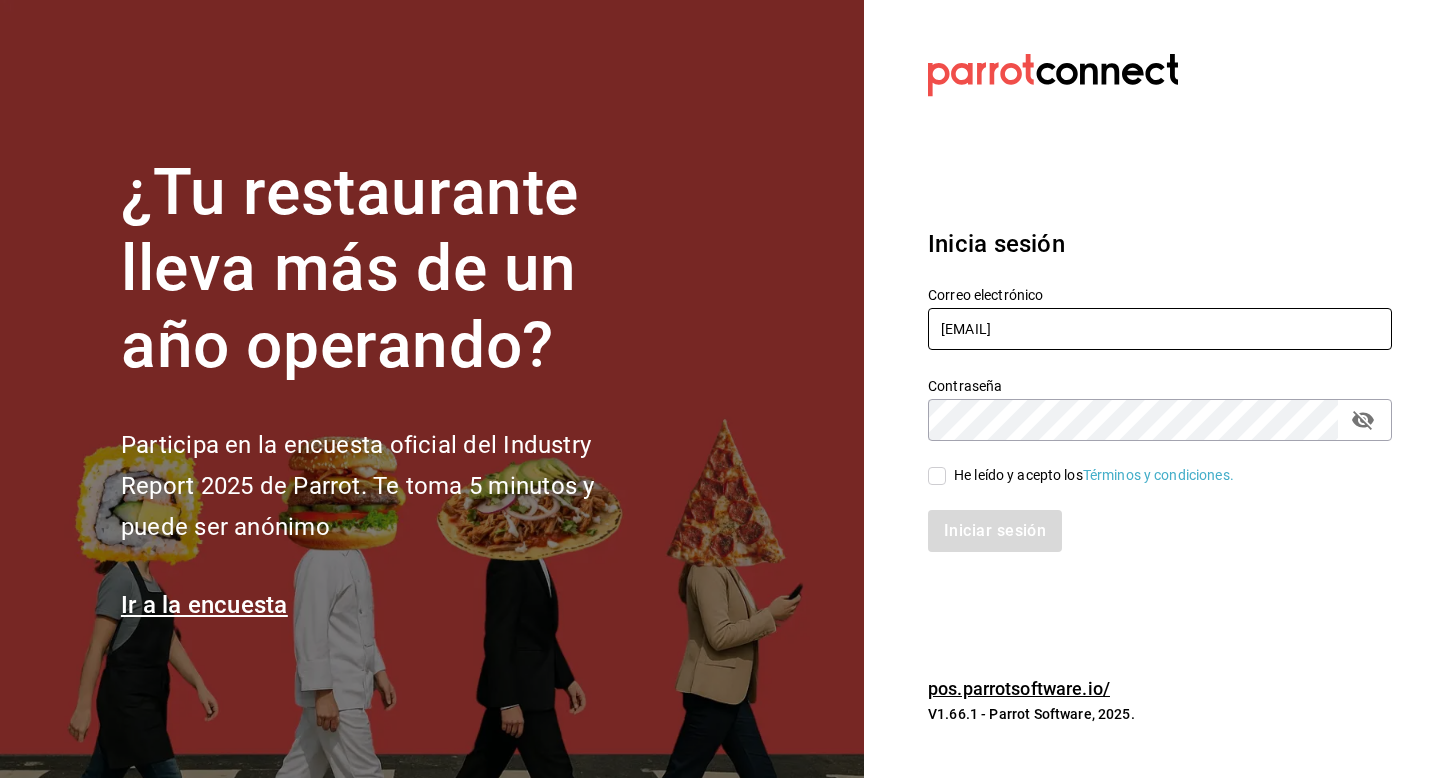 type on "Multiuser@yazaki.com" 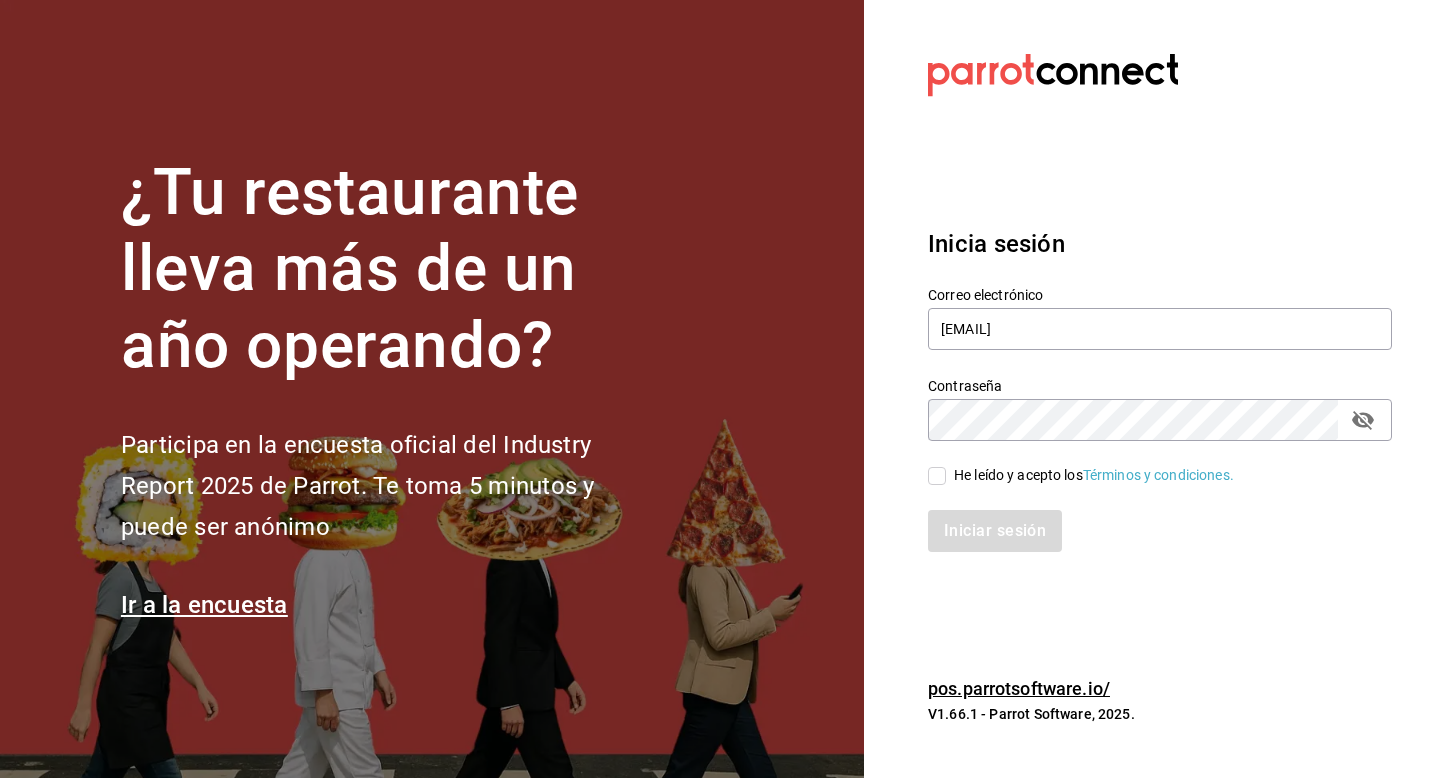drag, startPoint x: 974, startPoint y: 472, endPoint x: 975, endPoint y: 501, distance: 29.017237 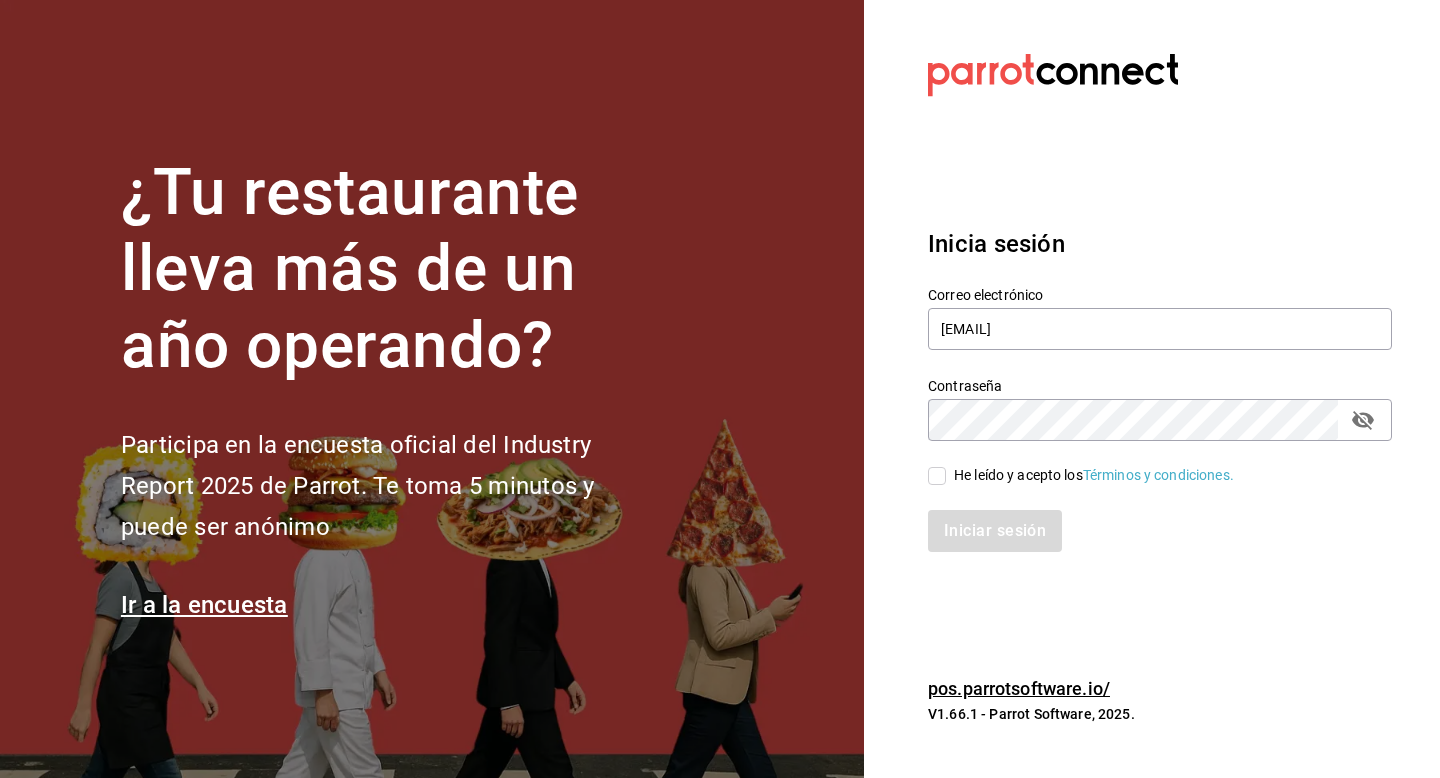 checkbox on "true" 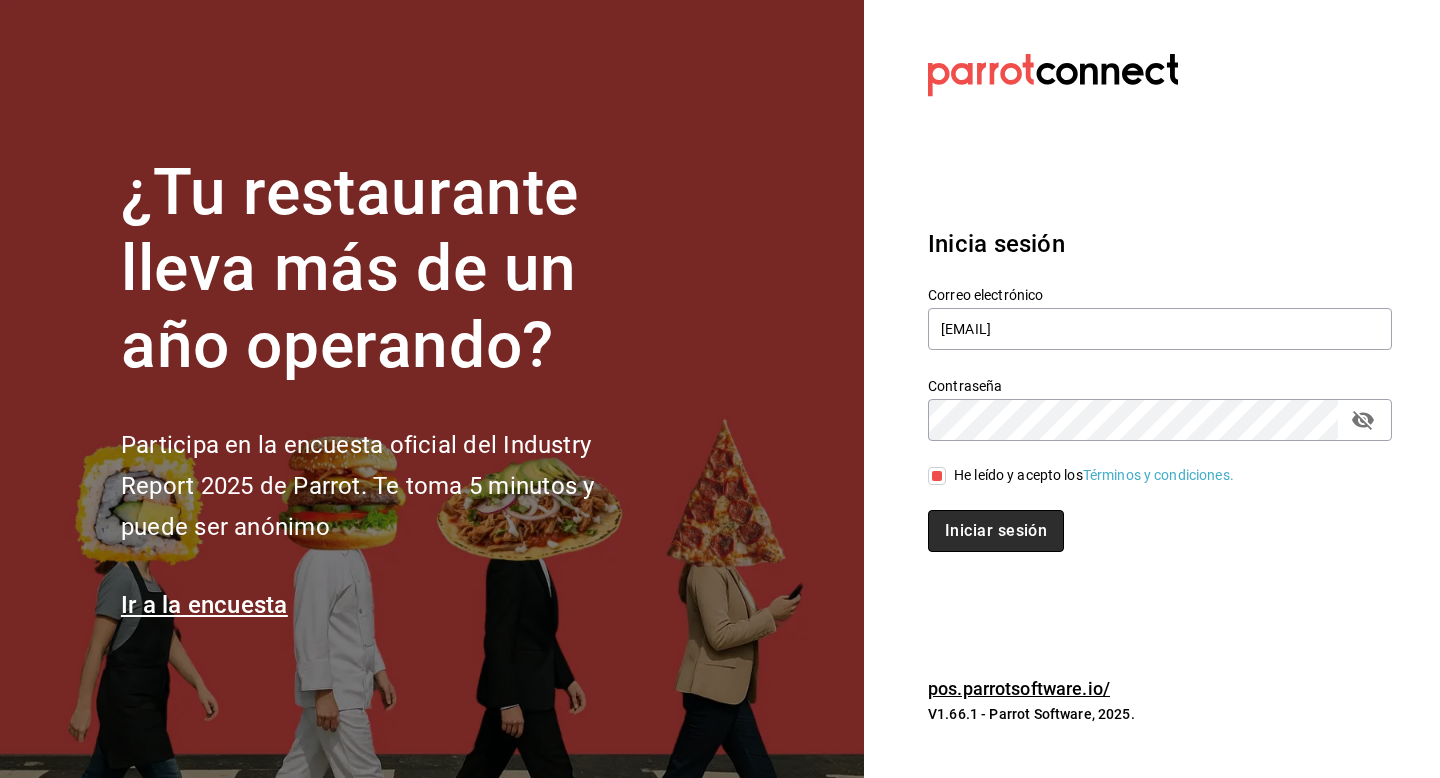 click on "Iniciar sesión" at bounding box center [996, 531] 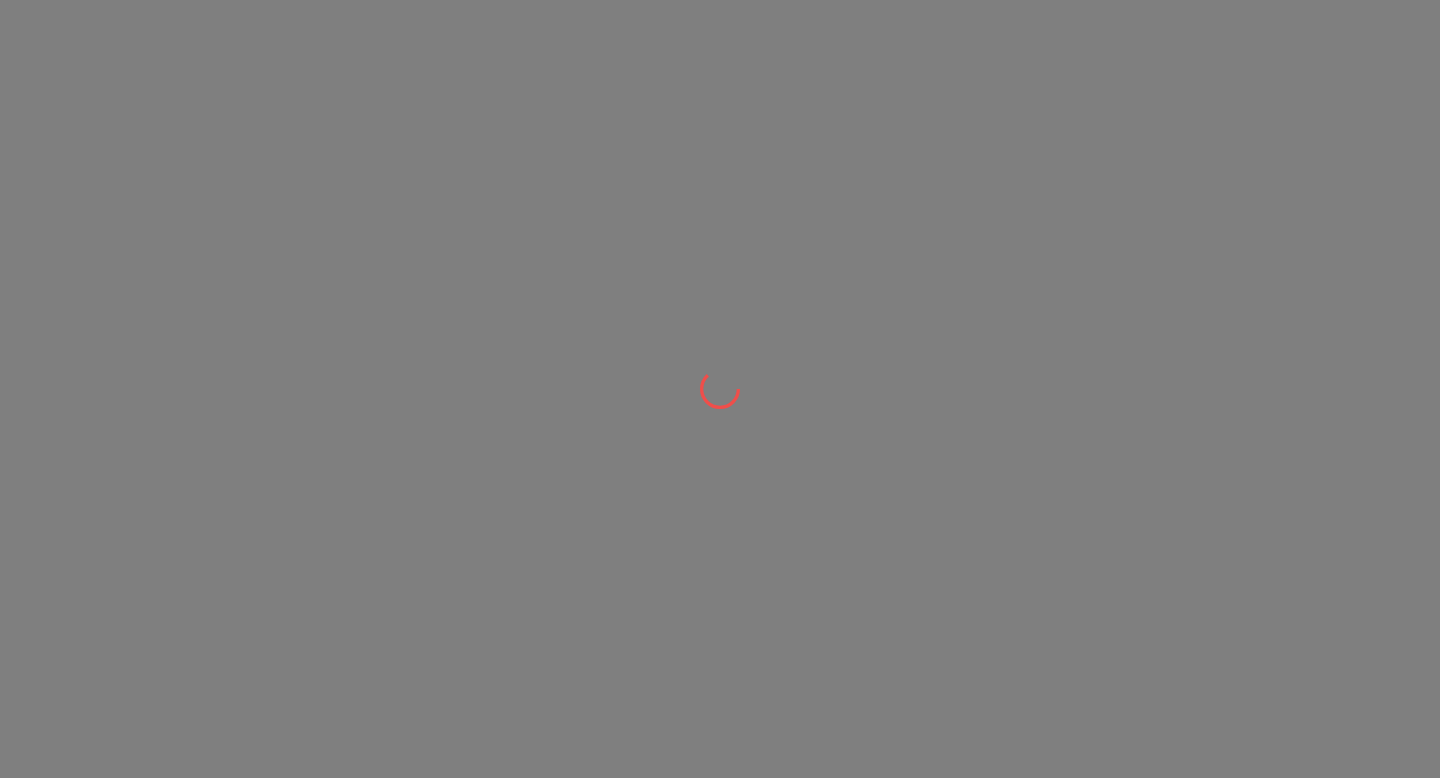 scroll, scrollTop: 0, scrollLeft: 0, axis: both 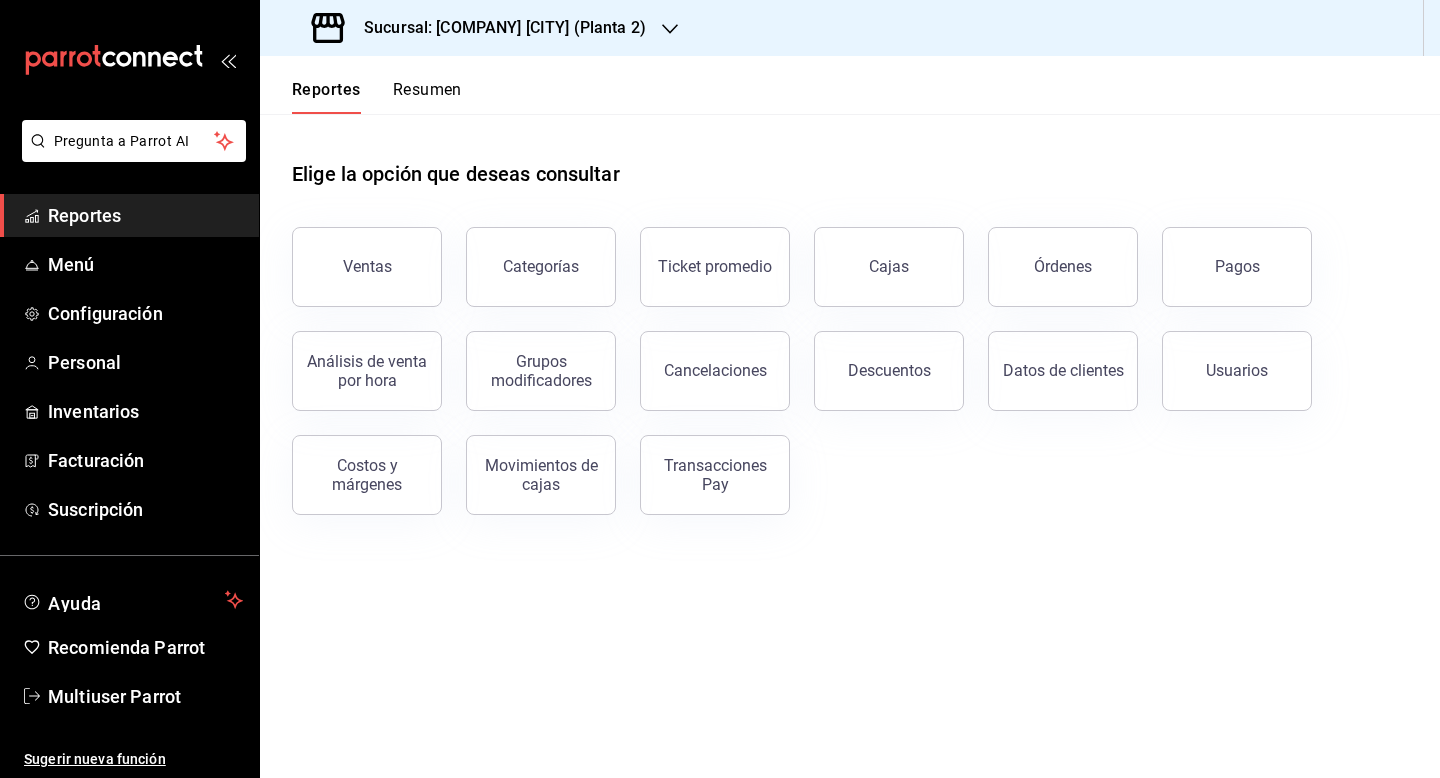 click on "Sucursal: Yazaki Obregon (Planta 2)" at bounding box center (497, 28) 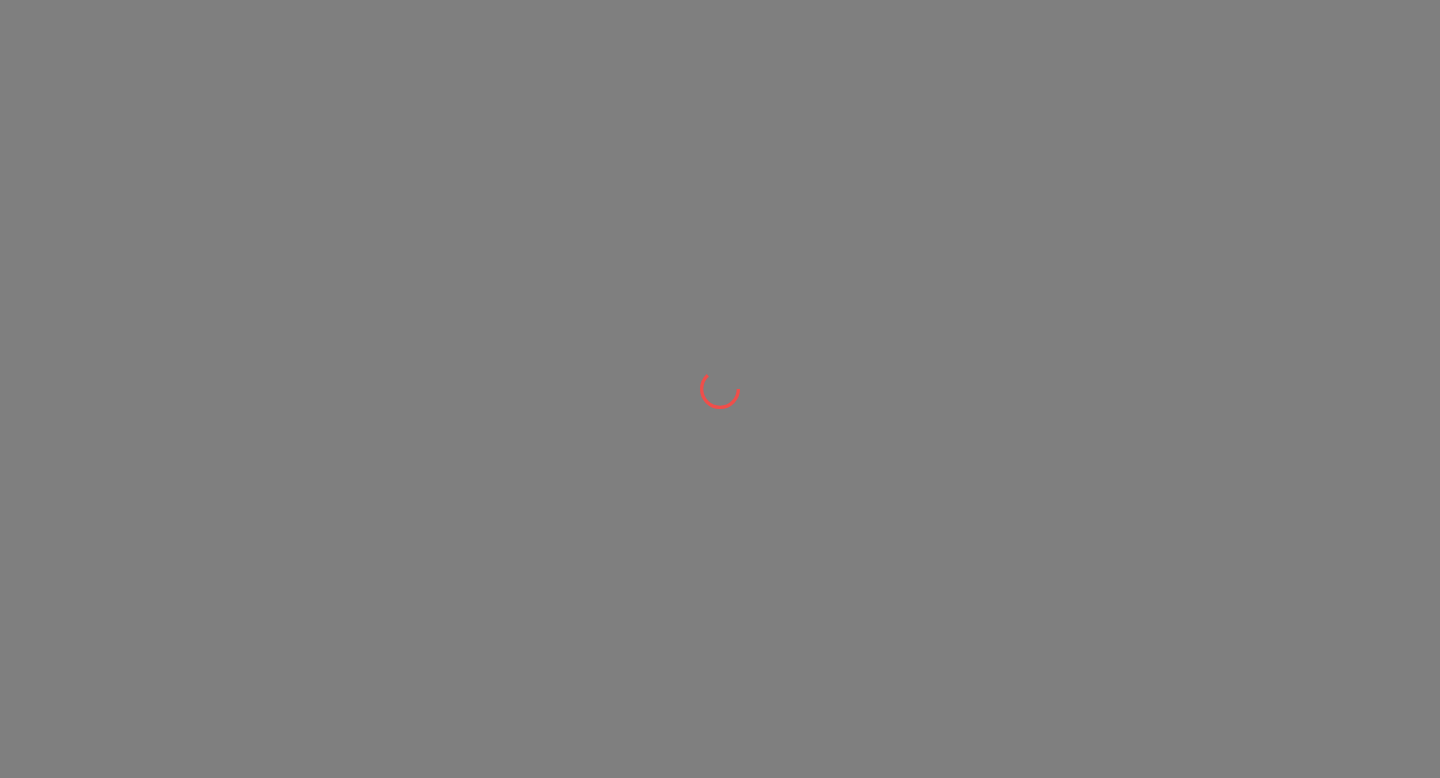 scroll, scrollTop: 0, scrollLeft: 0, axis: both 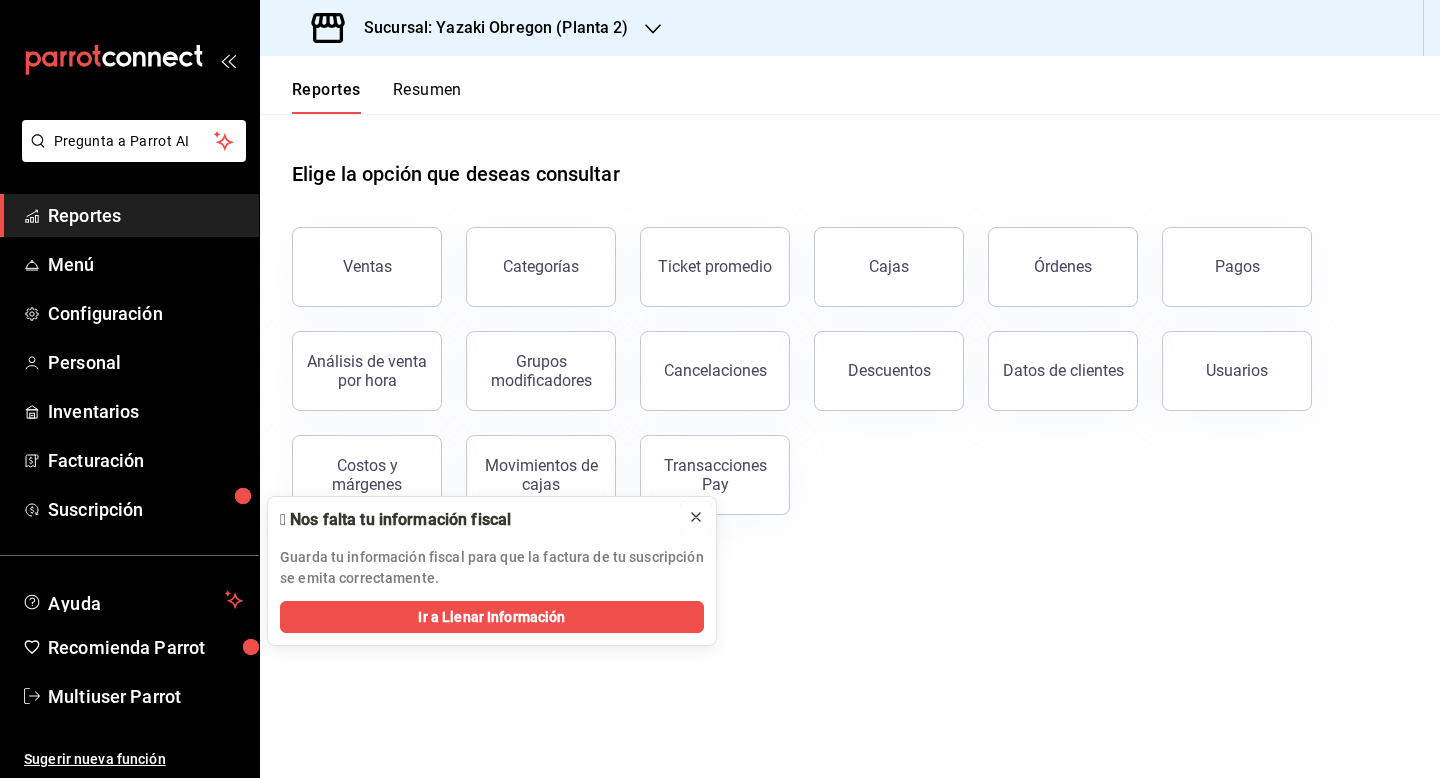 click 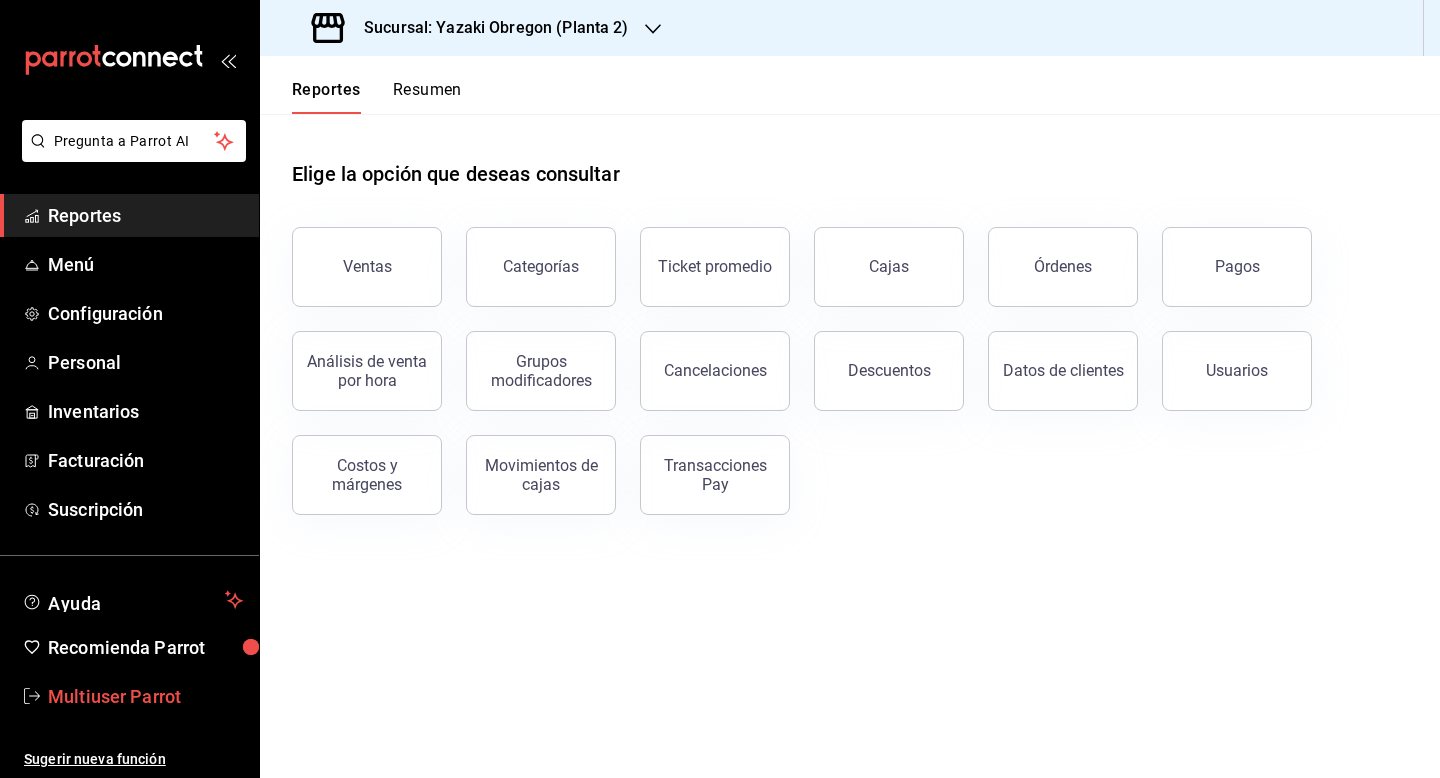 click on "Multiuser Parrot" at bounding box center [145, 696] 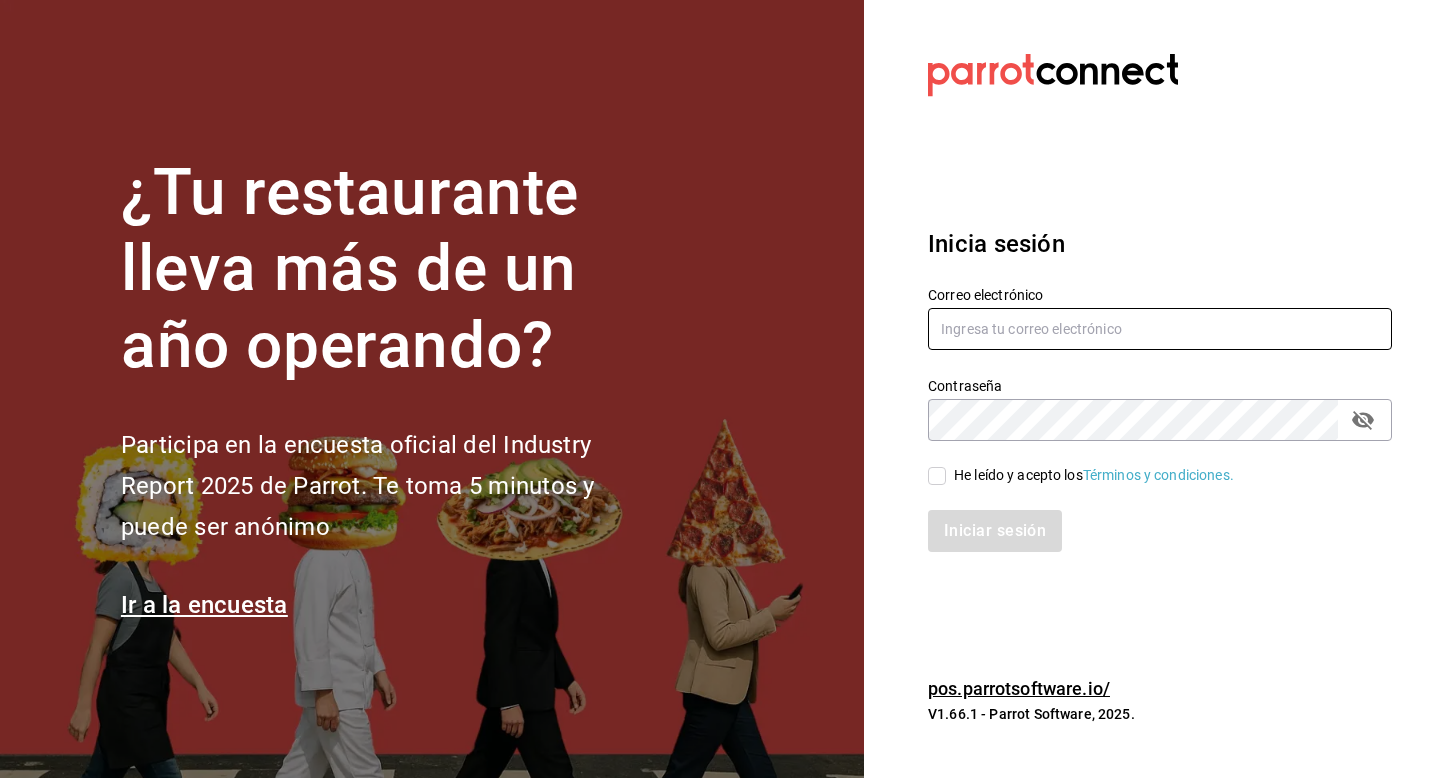 click at bounding box center [1160, 329] 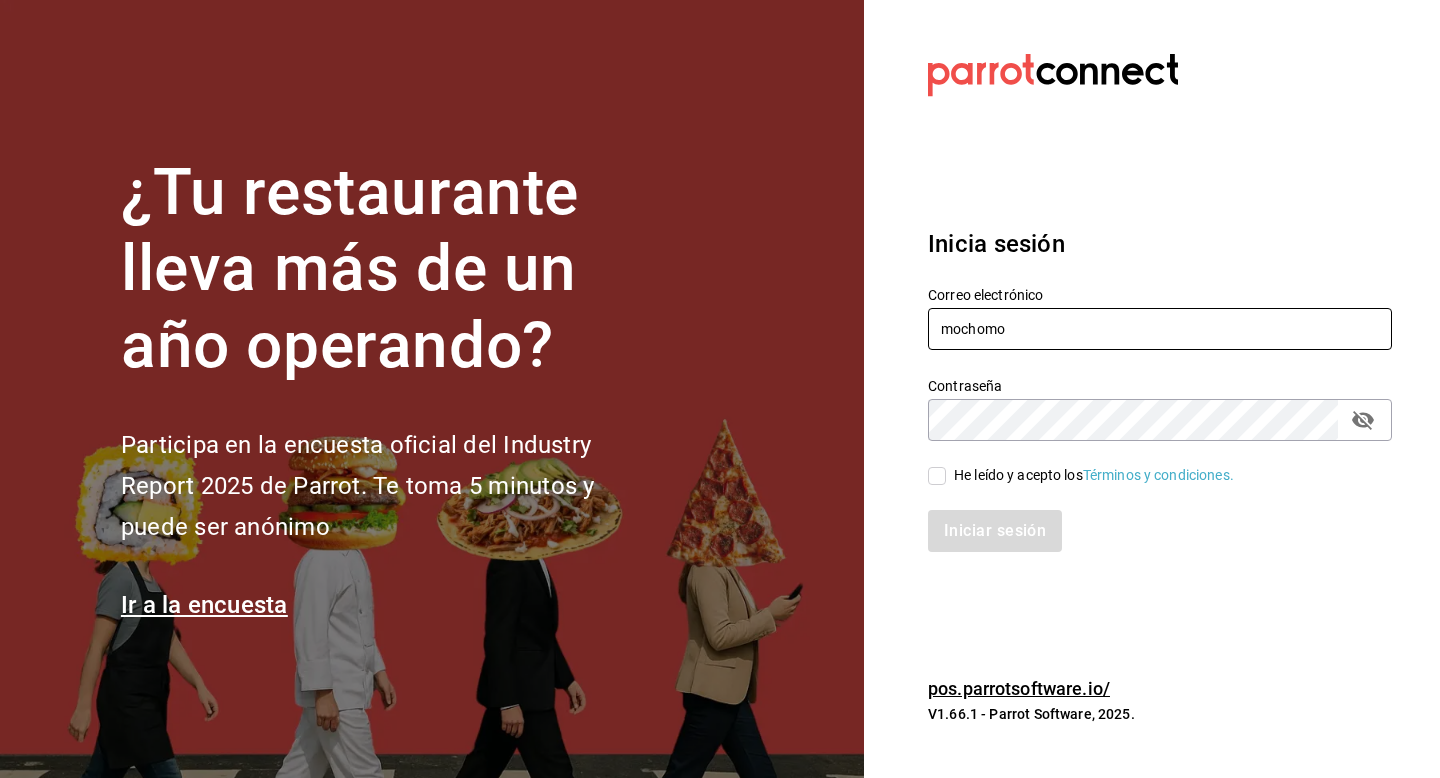 type on "mochomos@[example.com]" 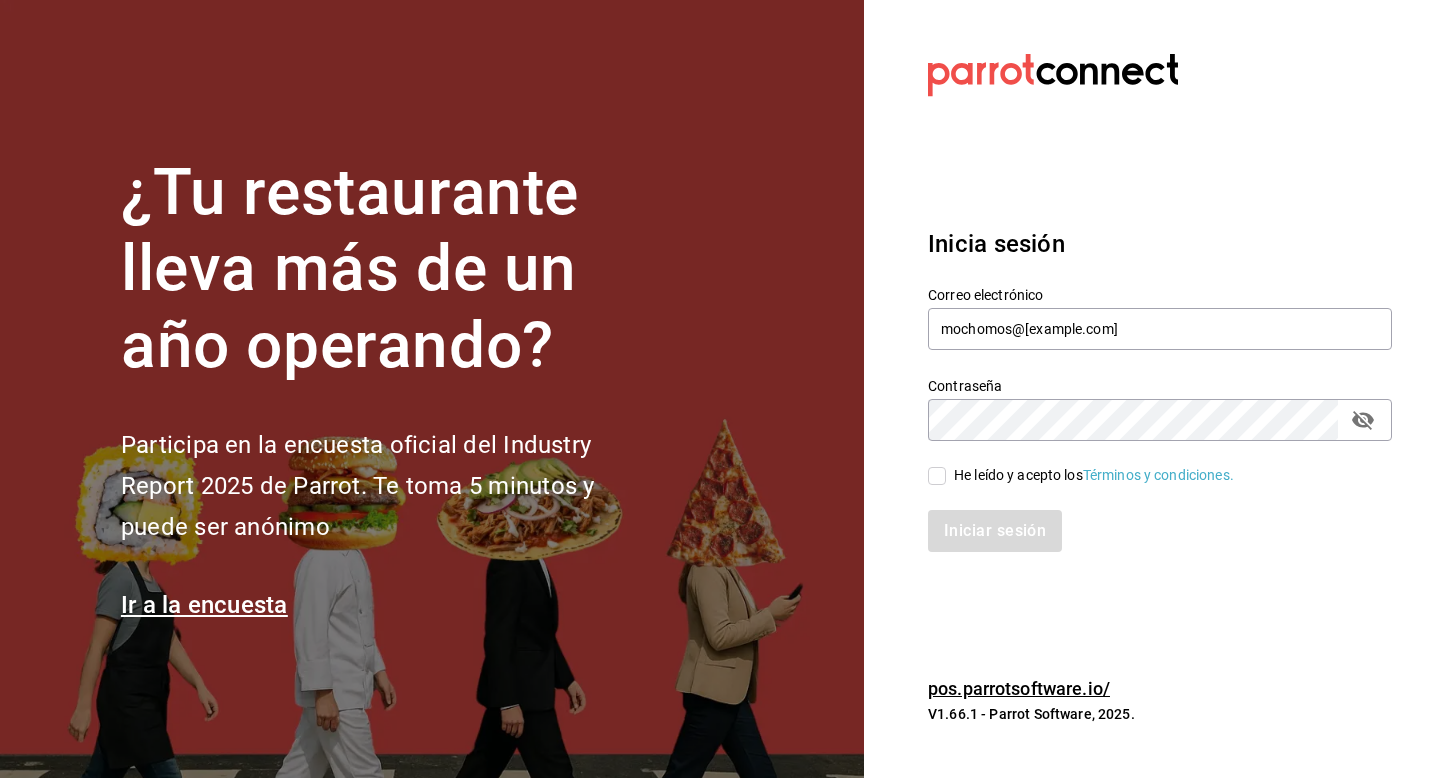 drag, startPoint x: 991, startPoint y: 468, endPoint x: 990, endPoint y: 497, distance: 29.017237 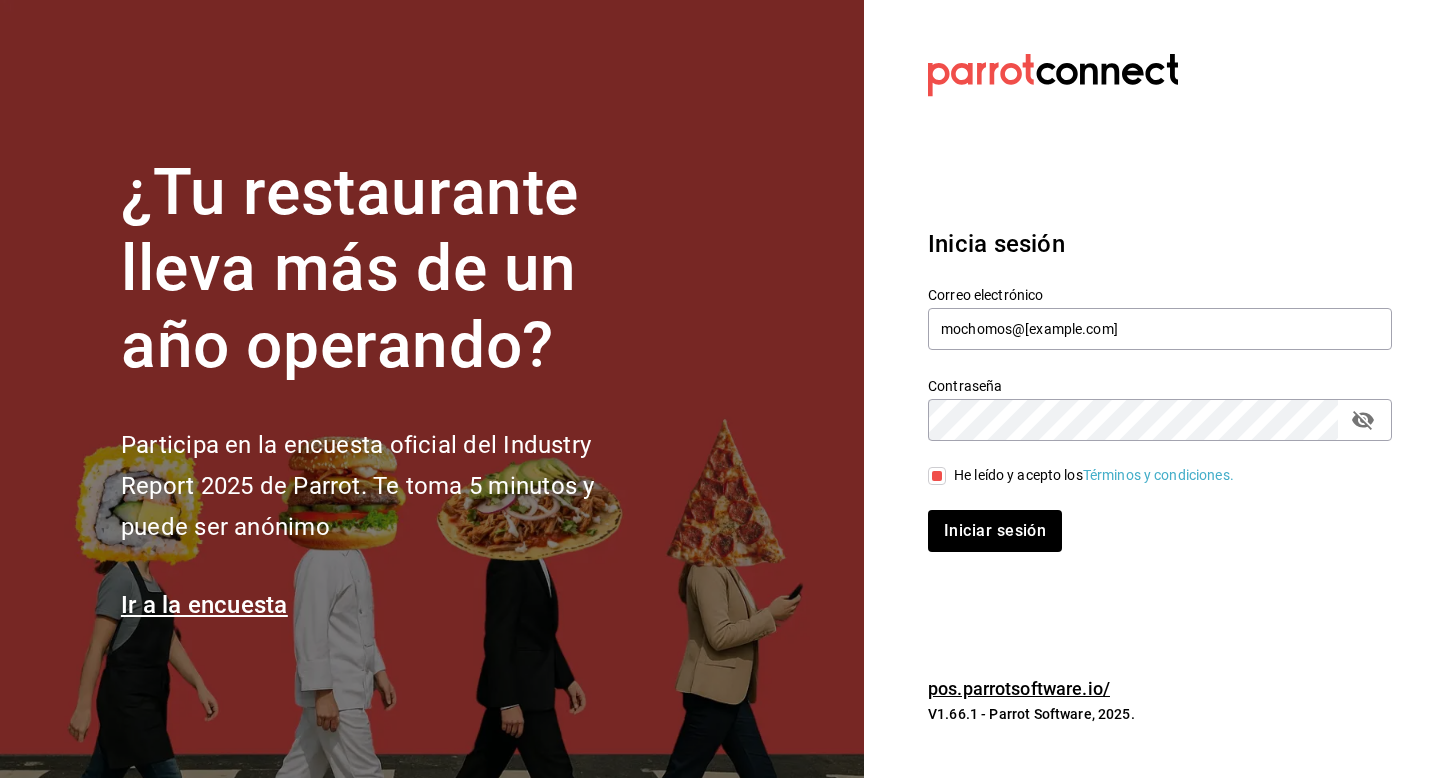 click on "Iniciar sesión" at bounding box center [1148, 519] 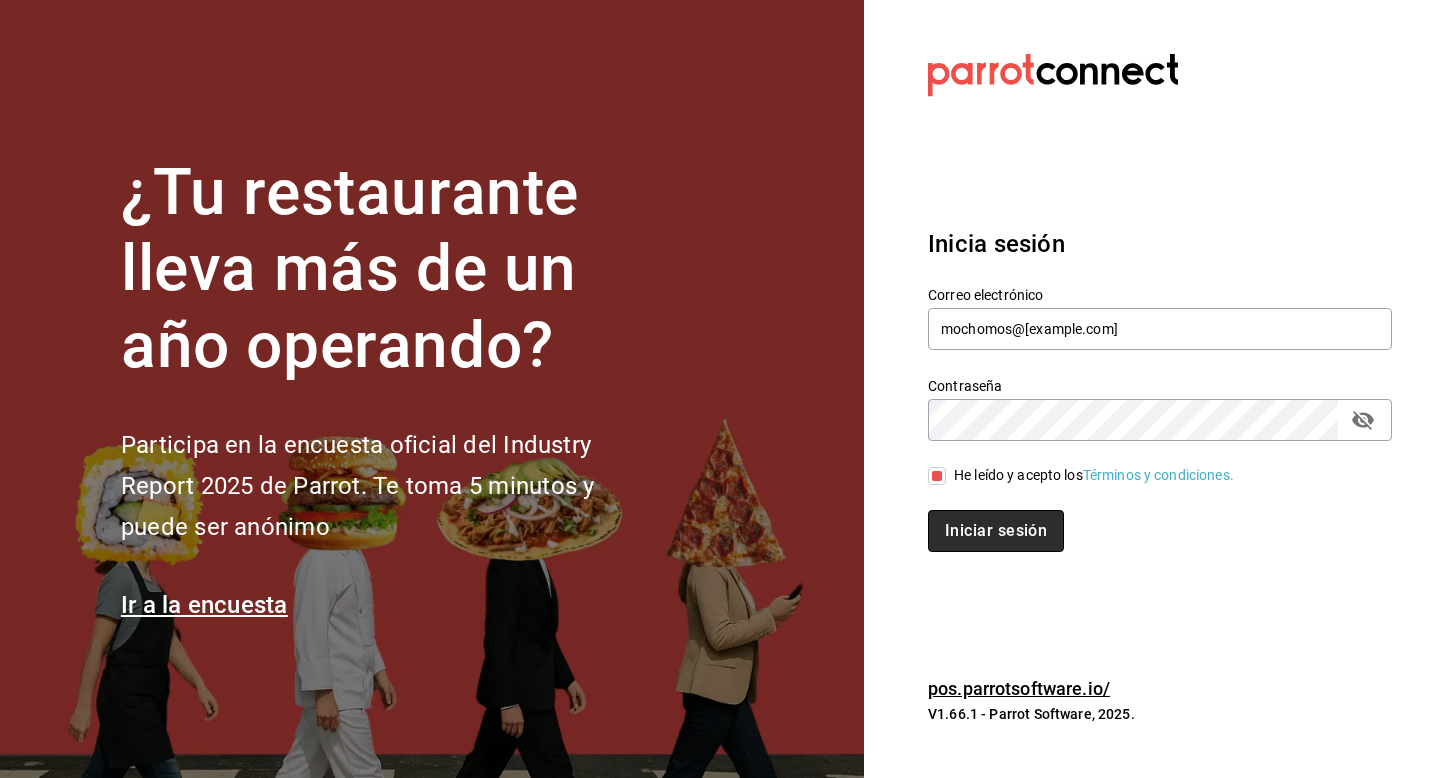 click on "Iniciar sesión" at bounding box center [996, 531] 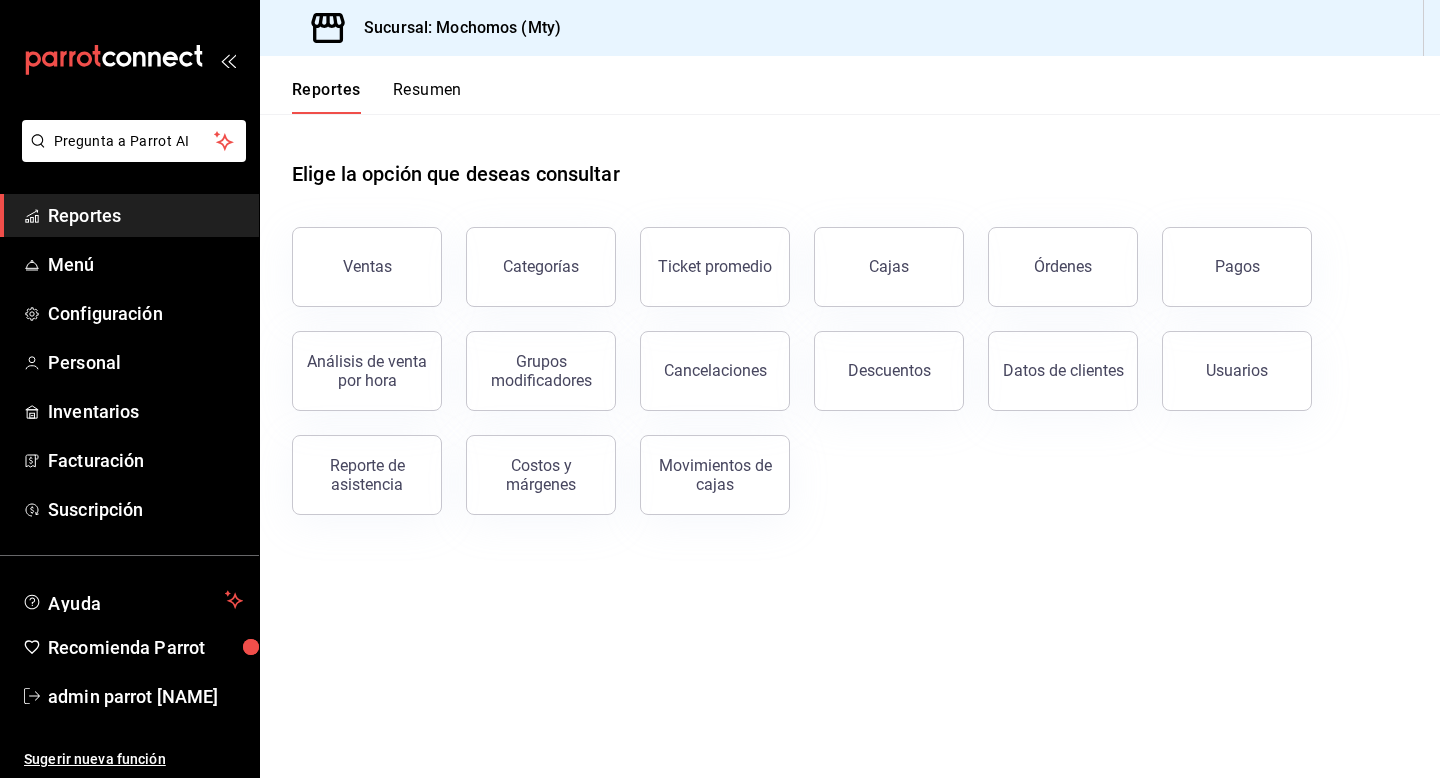 scroll, scrollTop: 0, scrollLeft: 0, axis: both 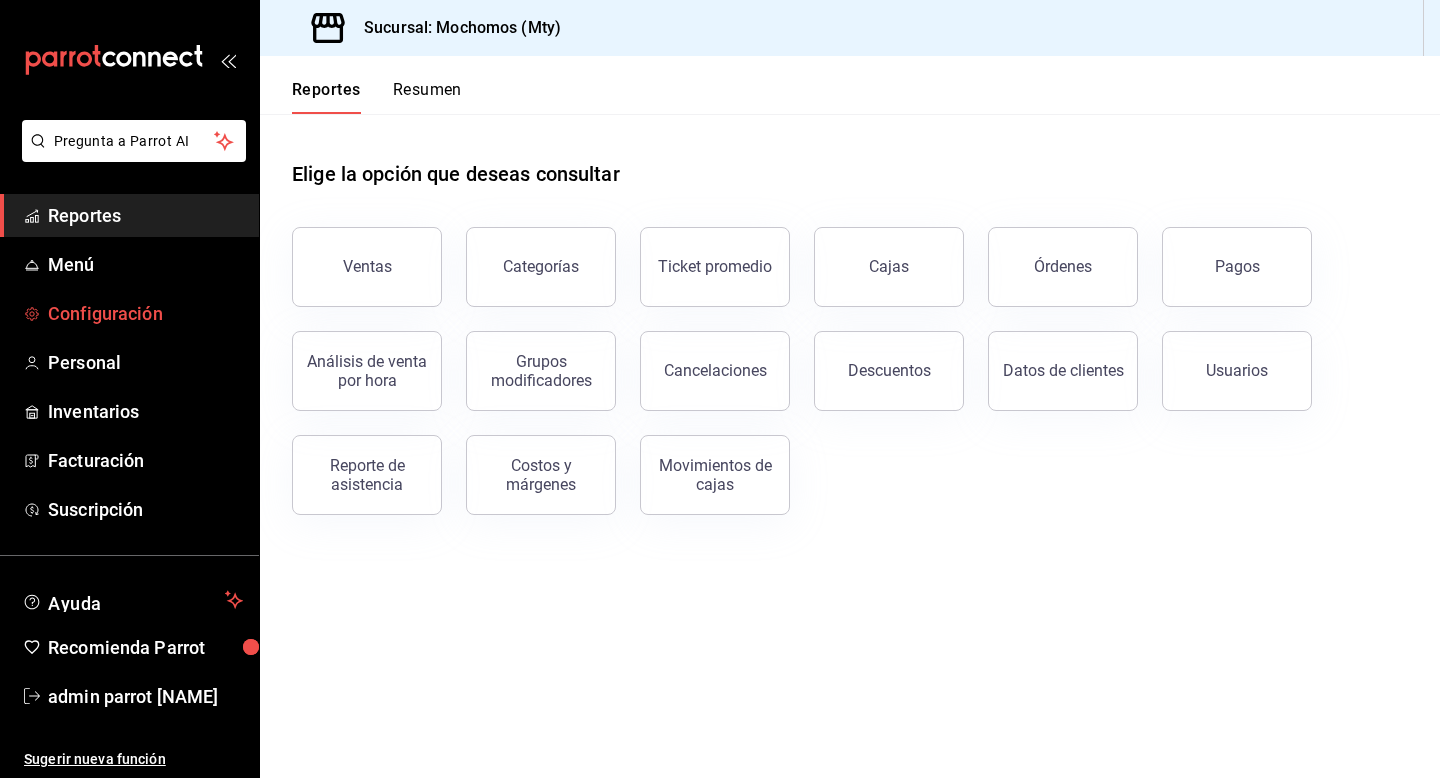 click on "Configuración" at bounding box center (145, 313) 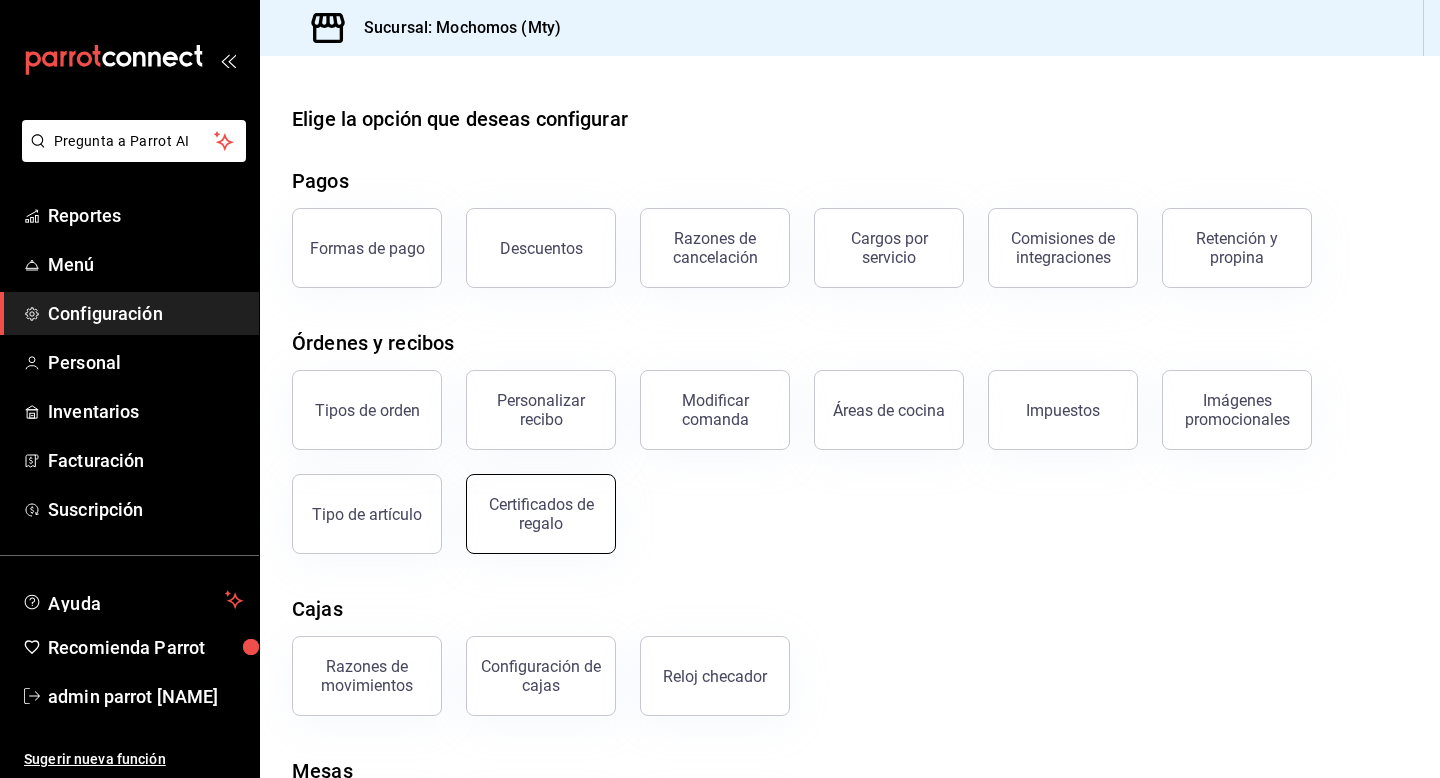 click on "Certificados de regalo" at bounding box center (541, 514) 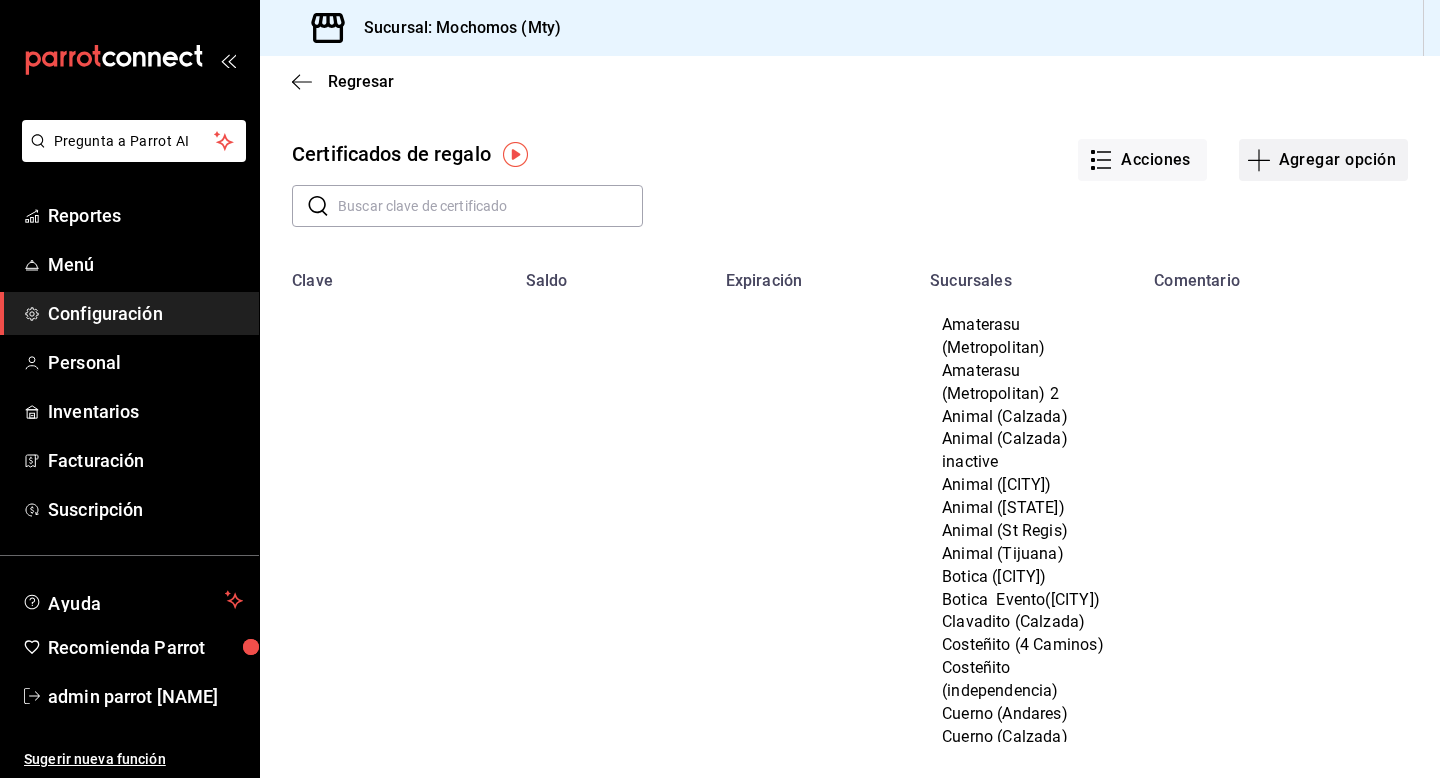 click on "Agregar opción" at bounding box center (1323, 160) 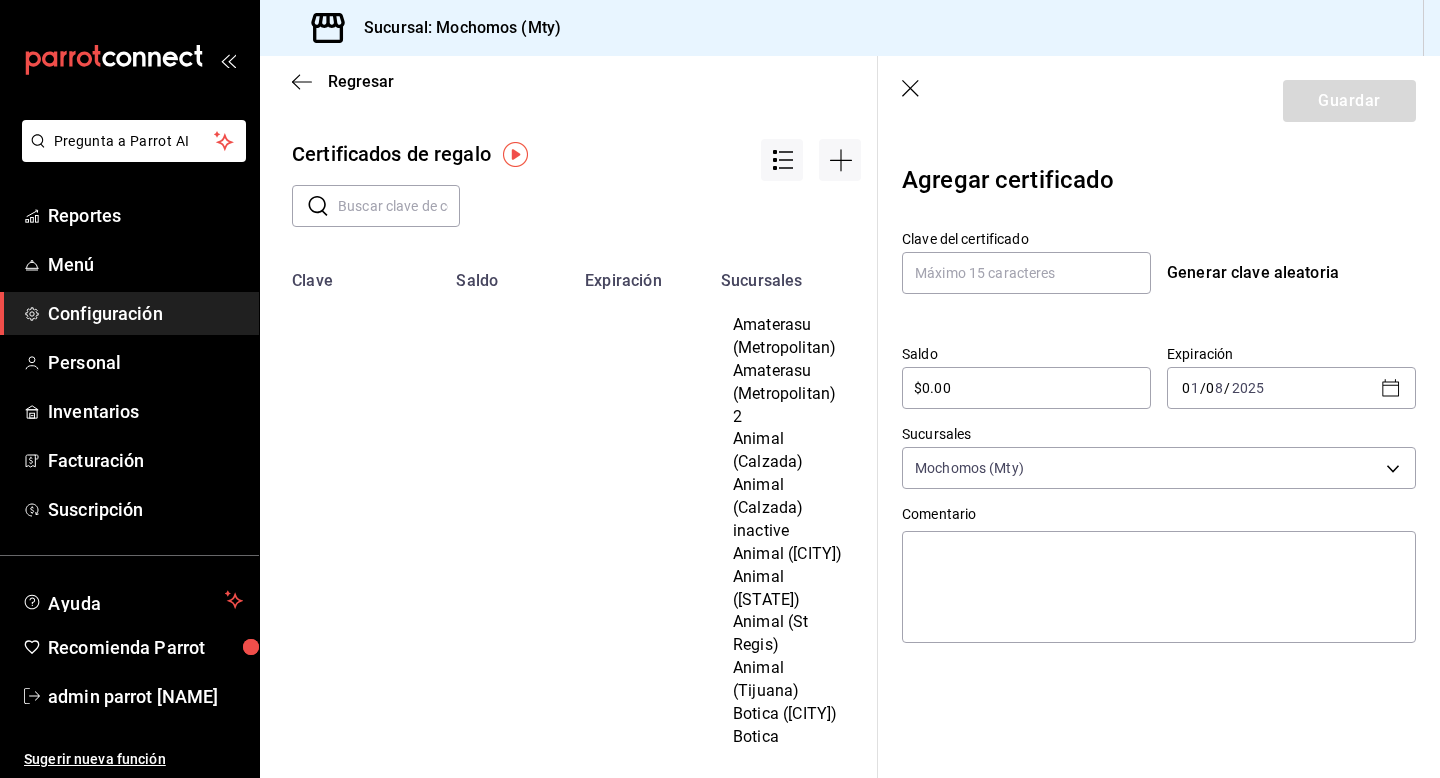 click 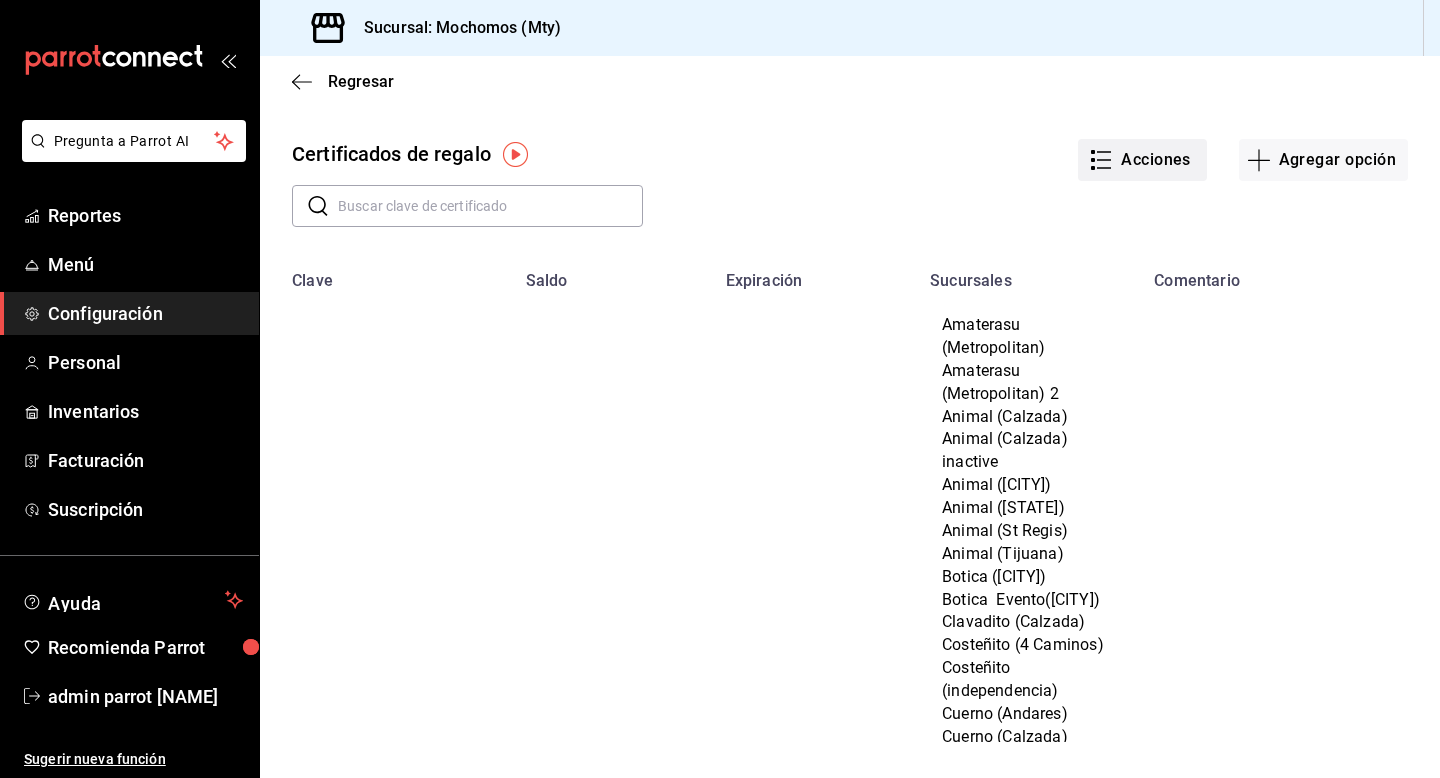 click on "Acciones" at bounding box center [1142, 160] 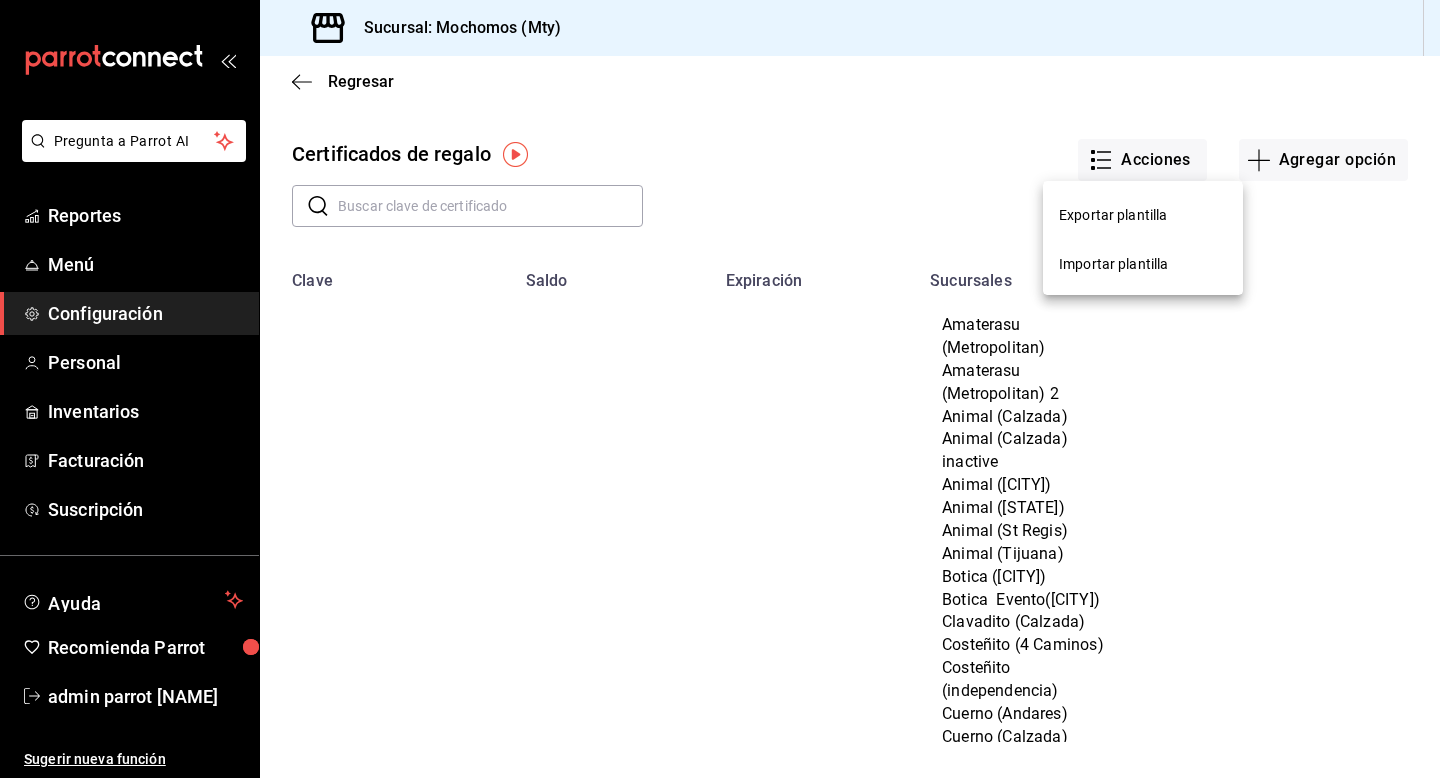 click on "Importar plantilla" at bounding box center (1143, 264) 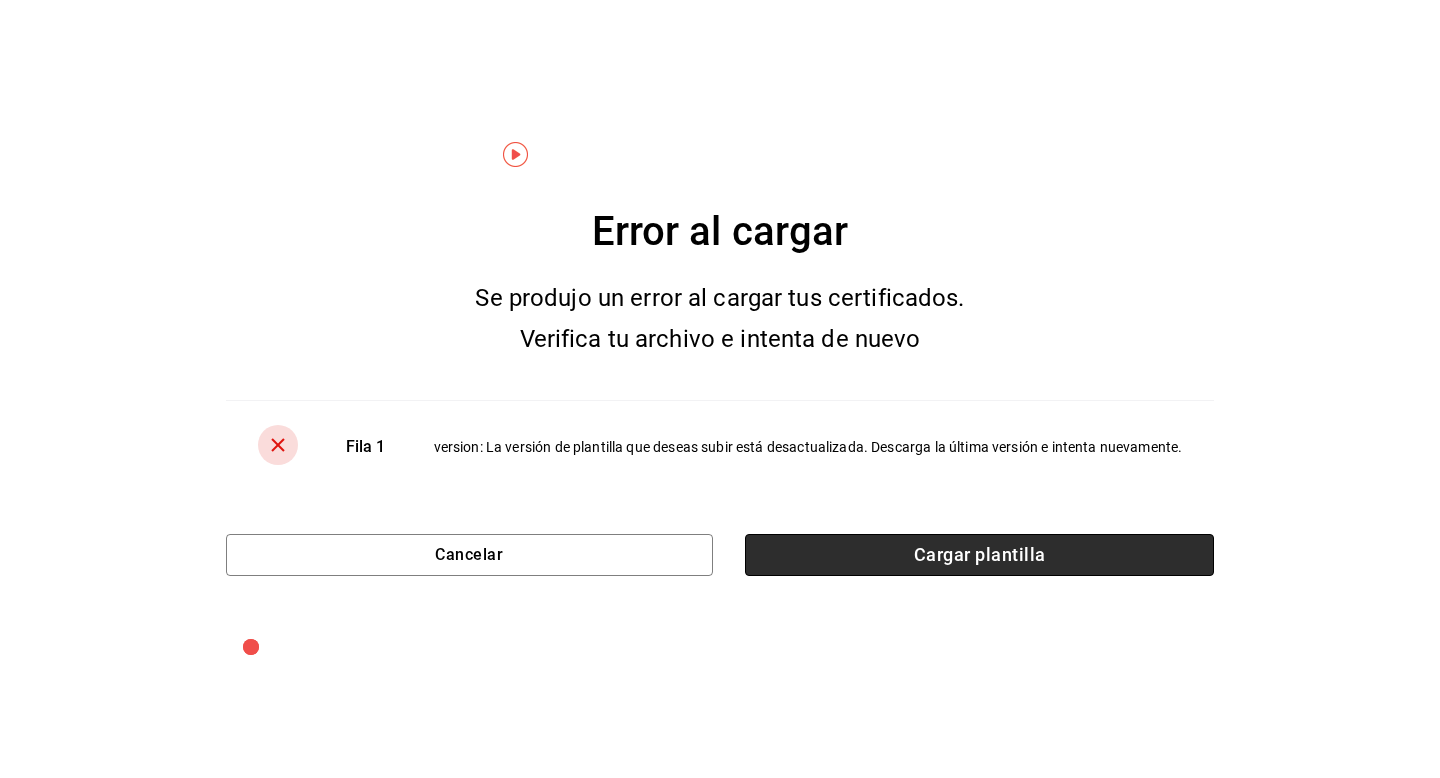 click on "Cargar plantilla" at bounding box center (979, 555) 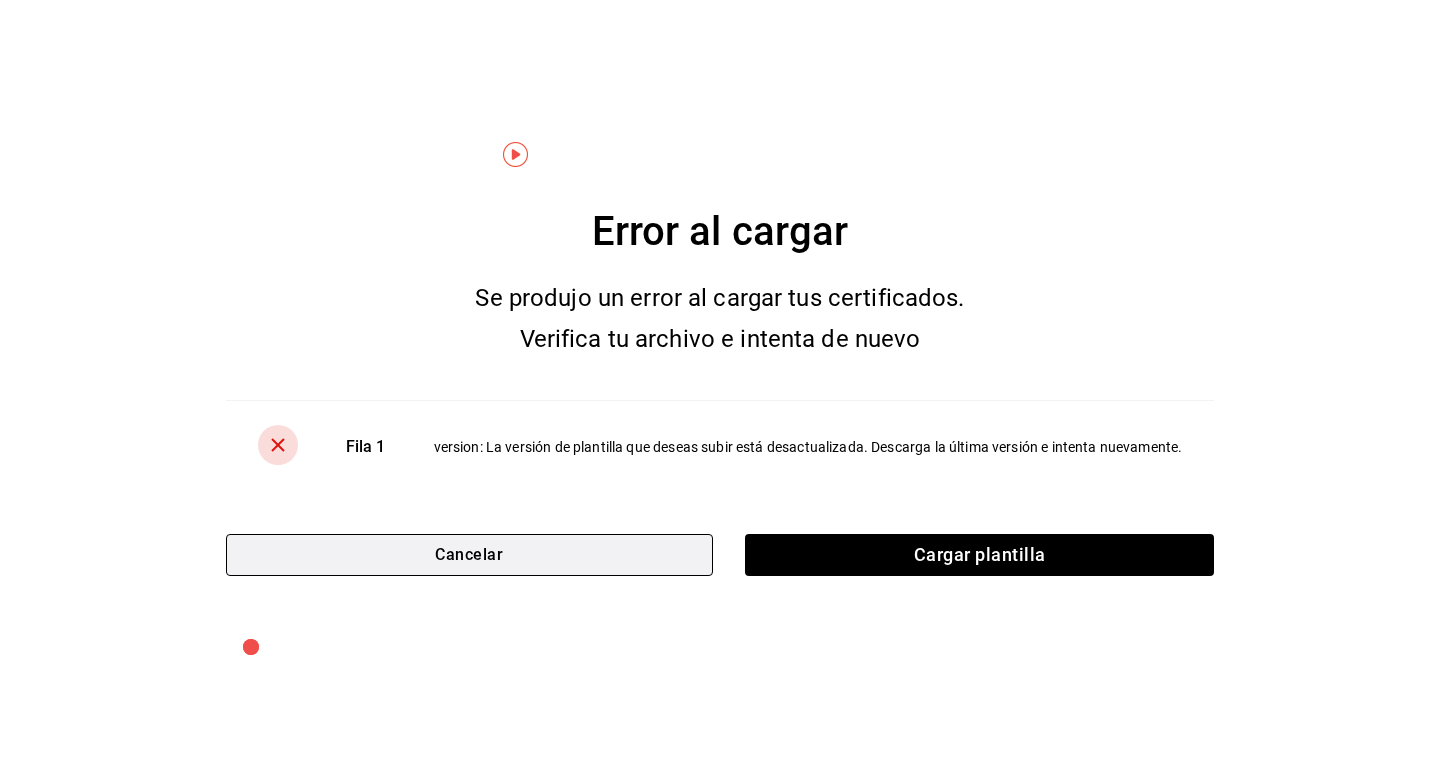 click on "Cancelar" at bounding box center (469, 555) 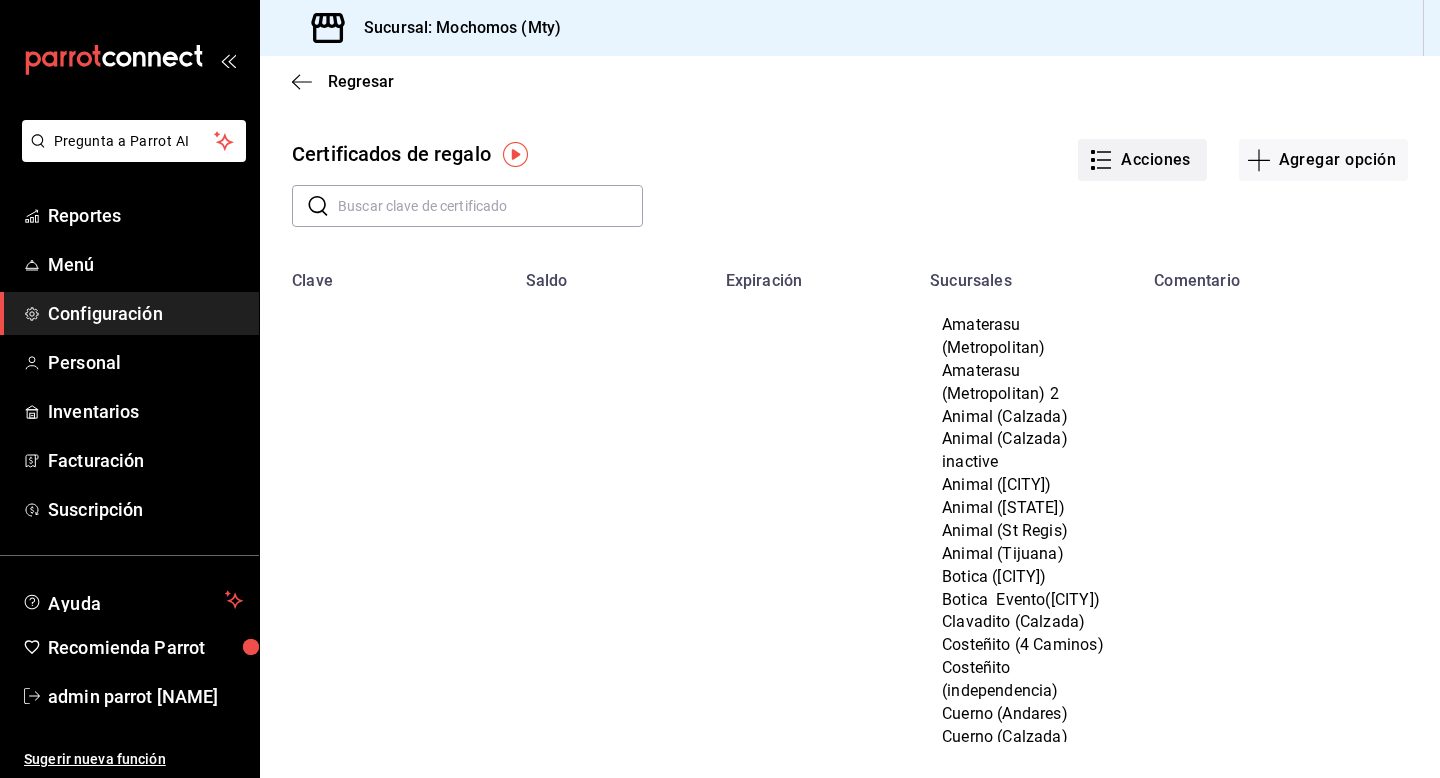 click on "Acciones" at bounding box center [1142, 160] 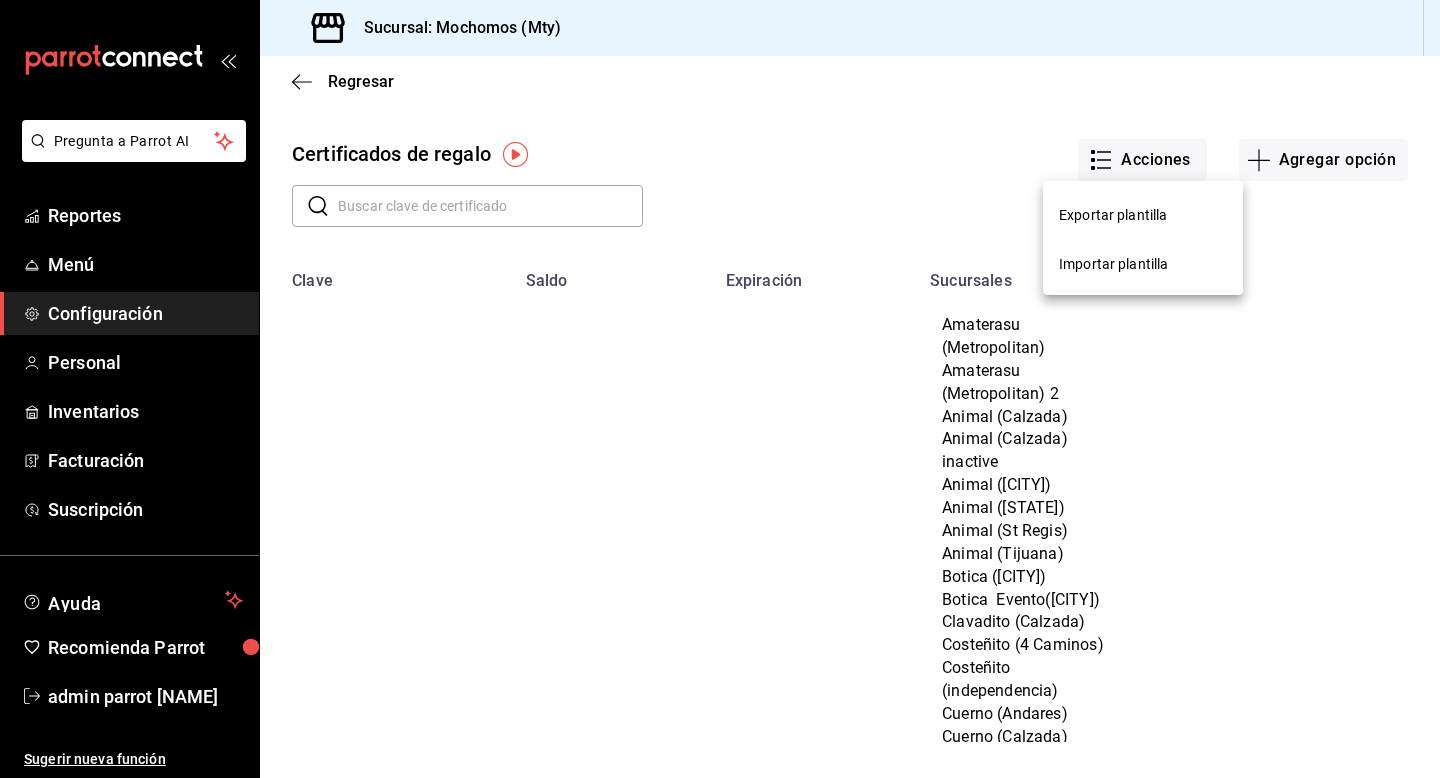 click on "Exportar plantilla" at bounding box center (1143, 215) 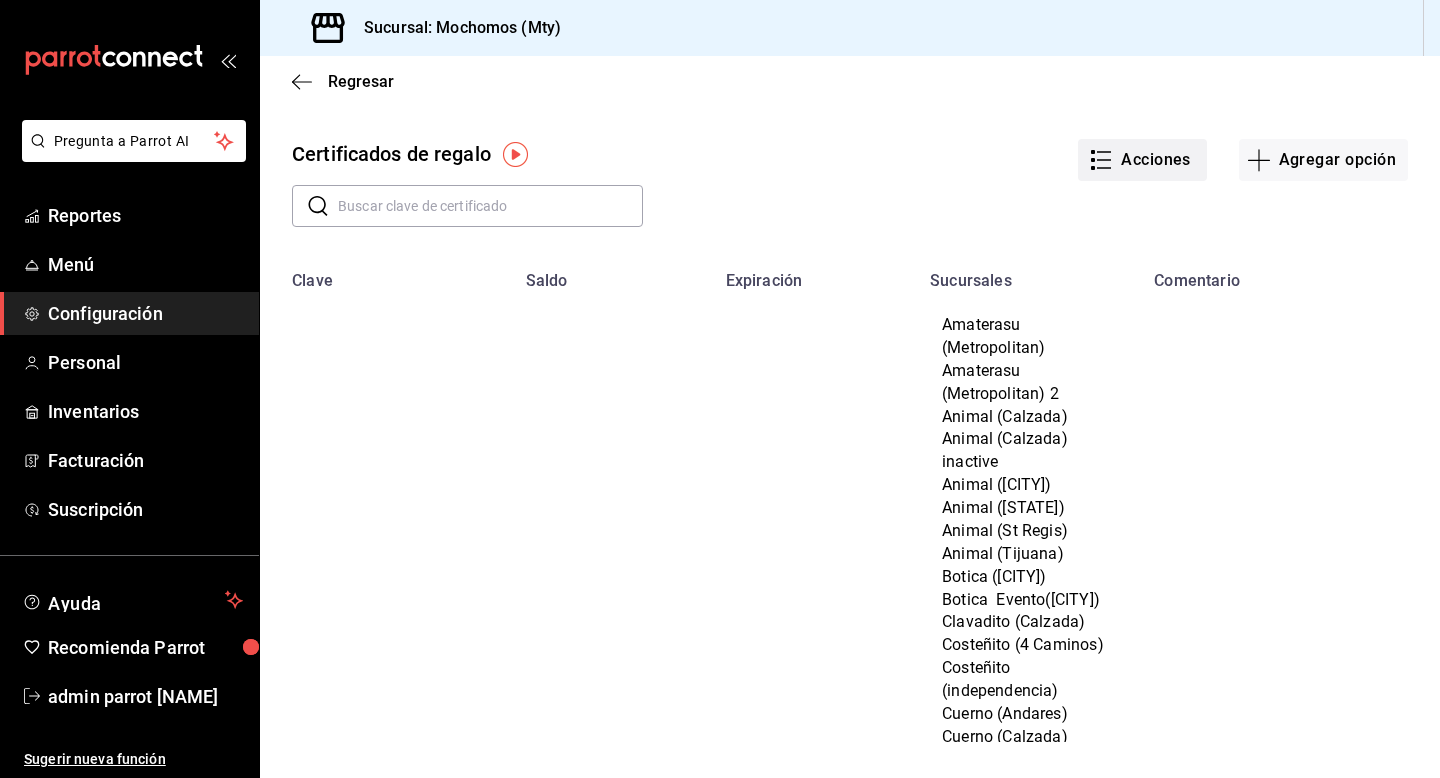click on "Acciones" at bounding box center [1142, 160] 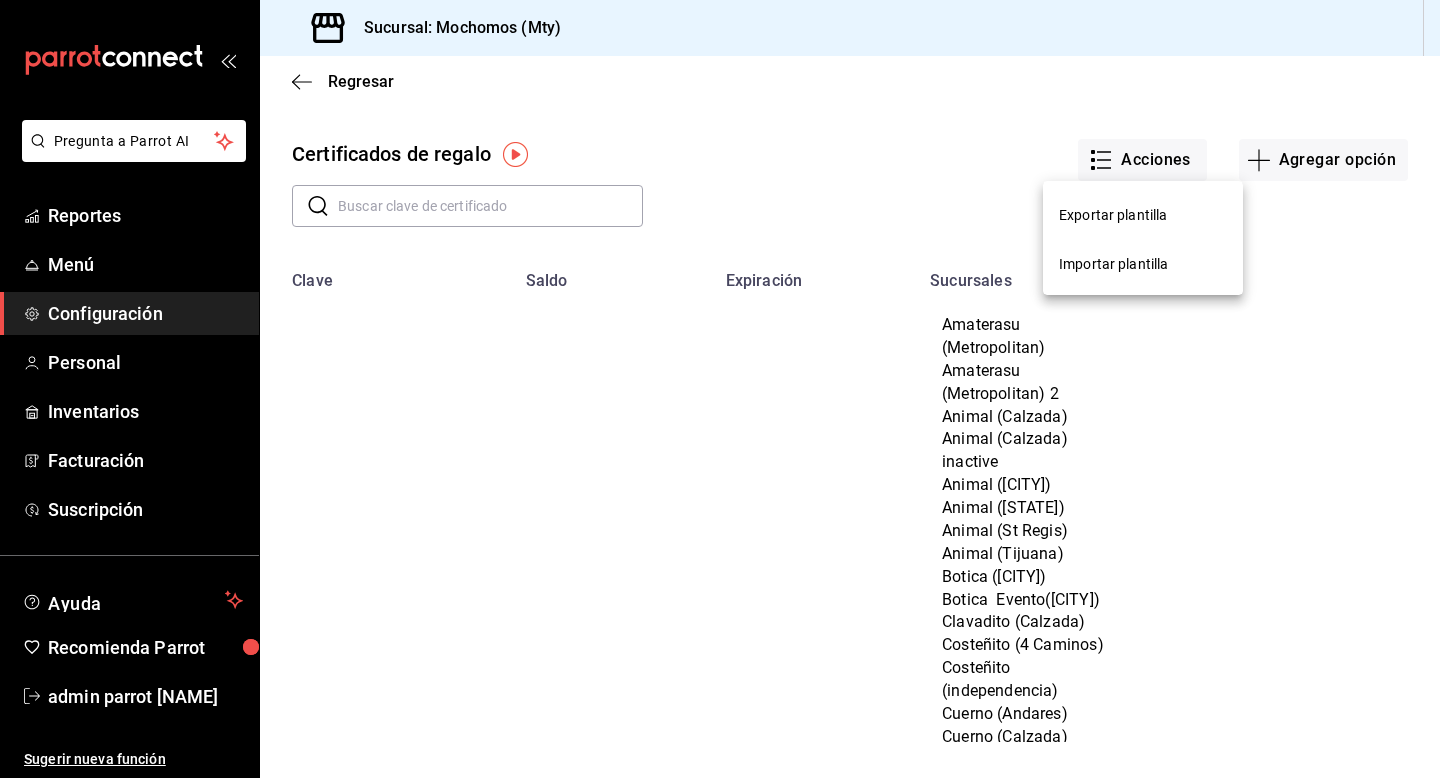 click on "Exportar plantilla" at bounding box center (1143, 215) 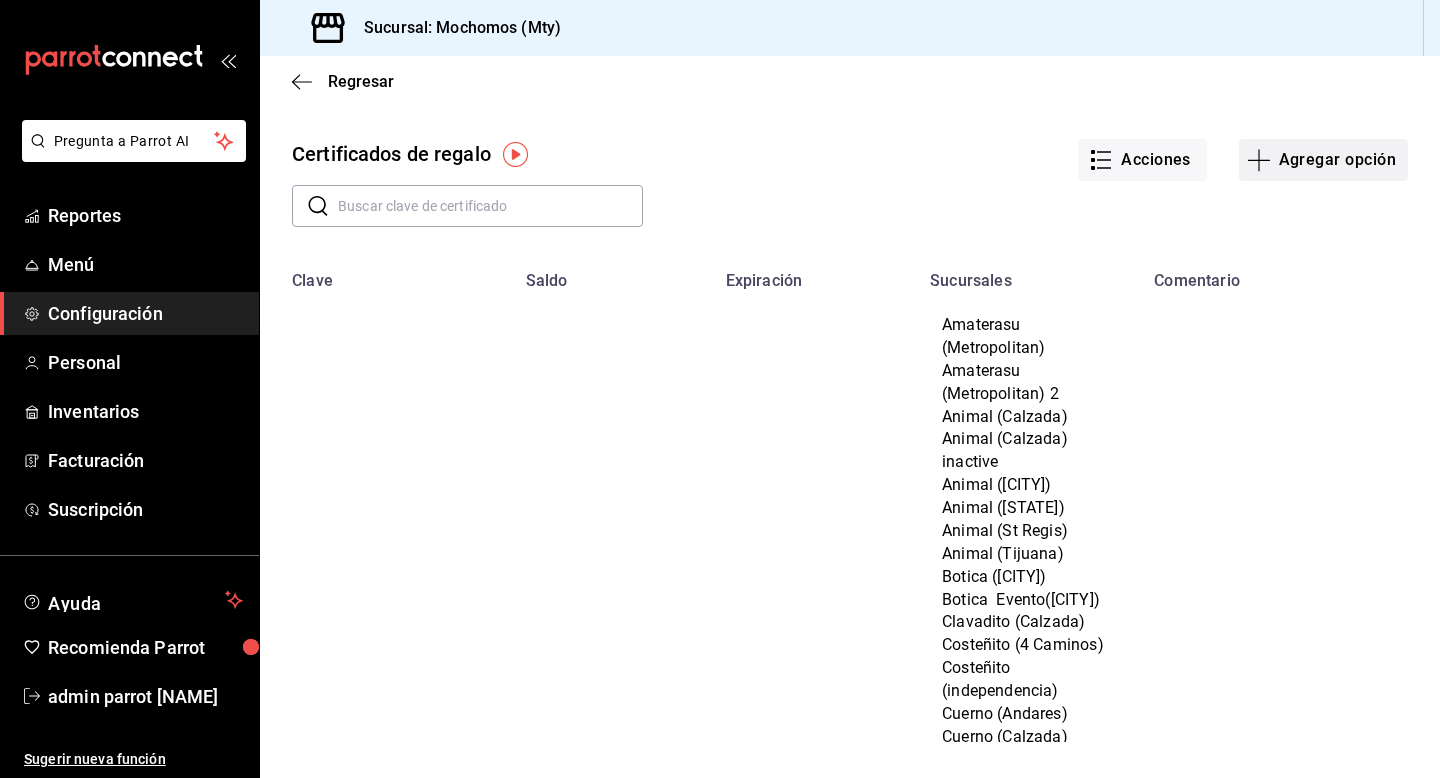 click on "Agregar opción" at bounding box center [1323, 160] 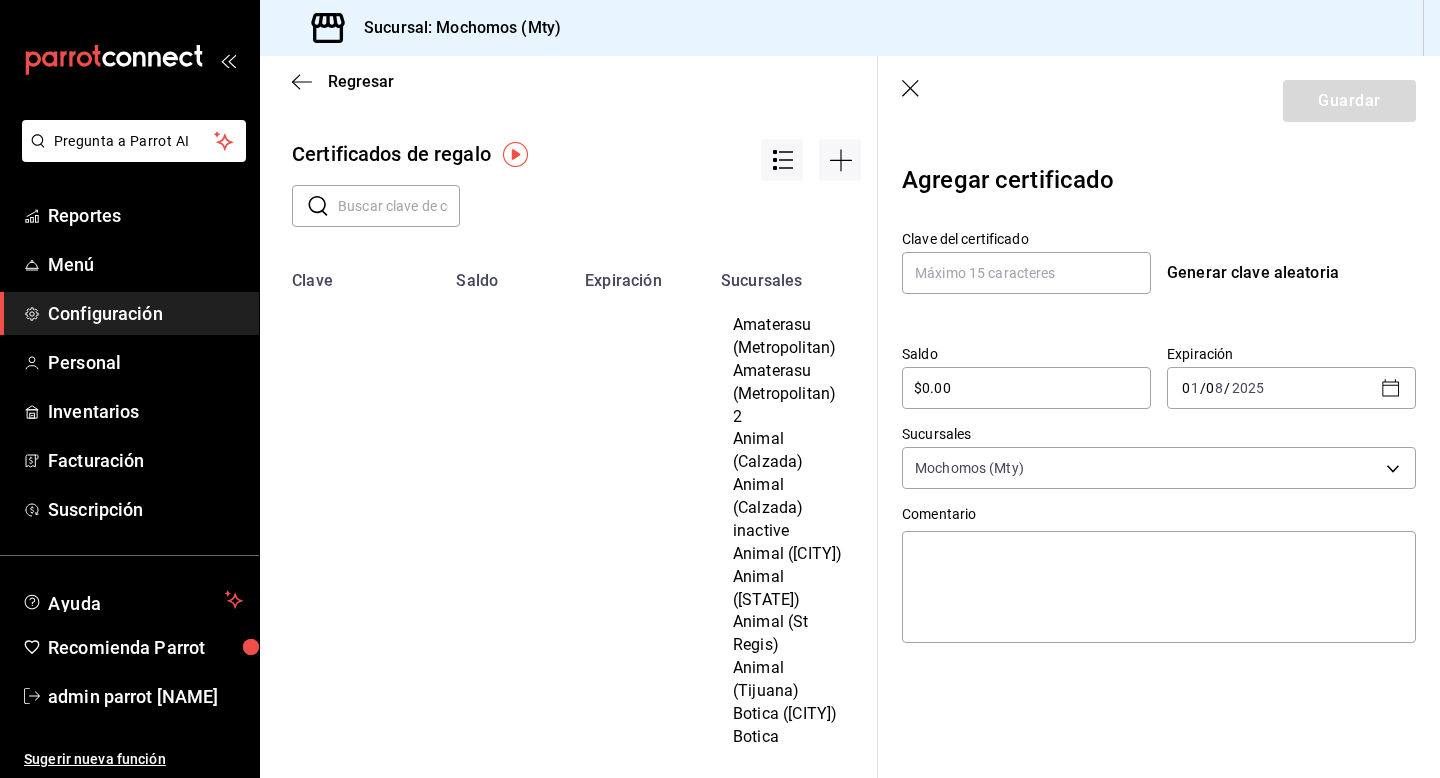click on "Agregar certificado" at bounding box center [1159, 184] 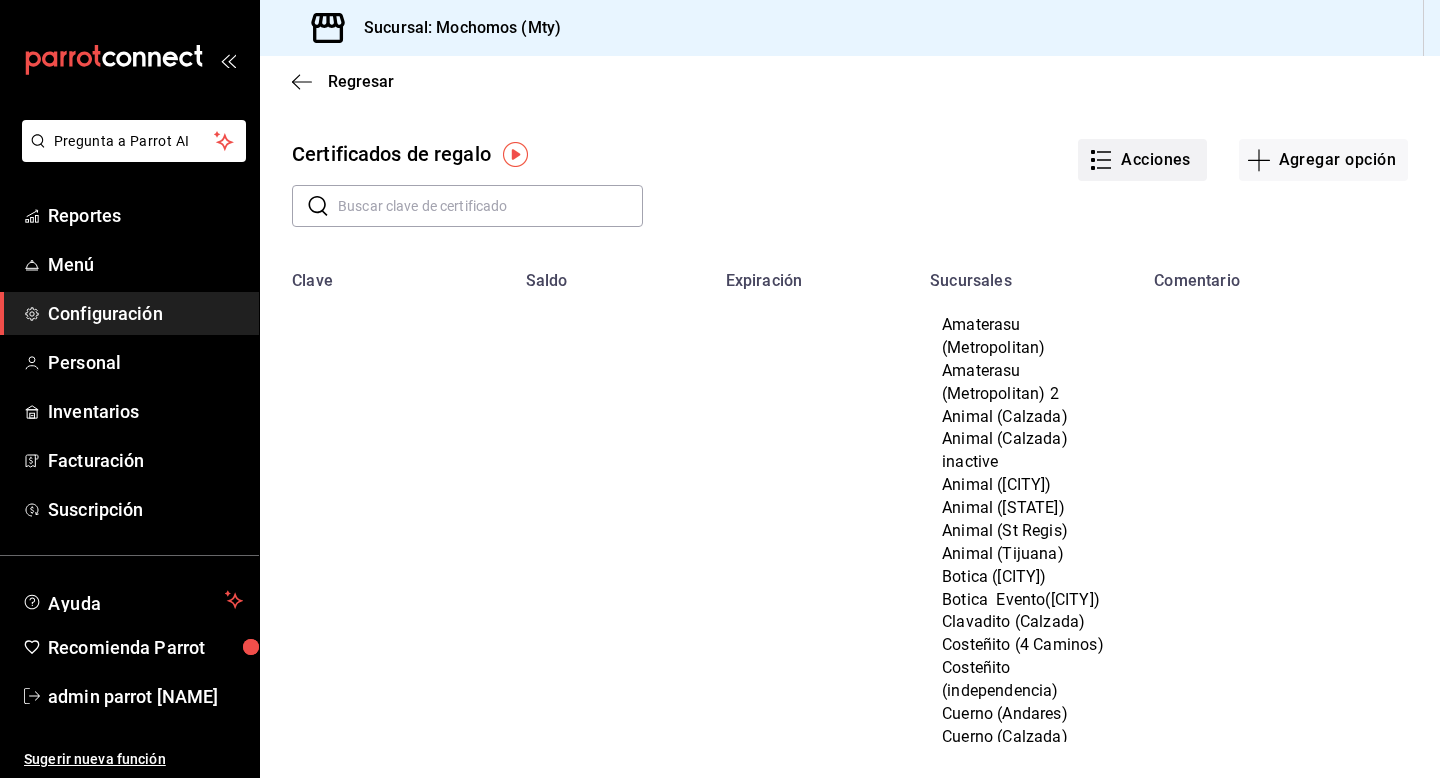 click on "Acciones" at bounding box center (1142, 160) 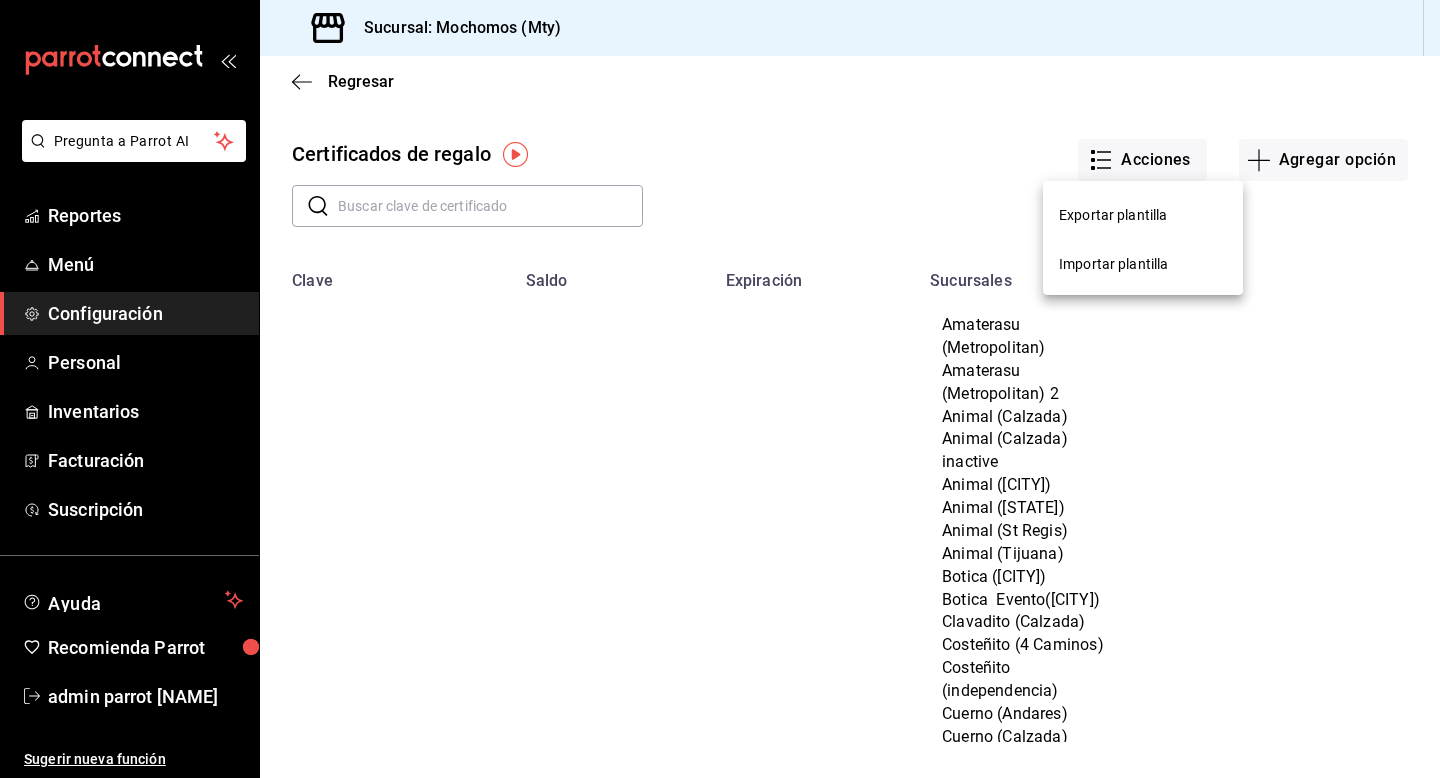 click on "Importar plantilla" at bounding box center (1113, 264) 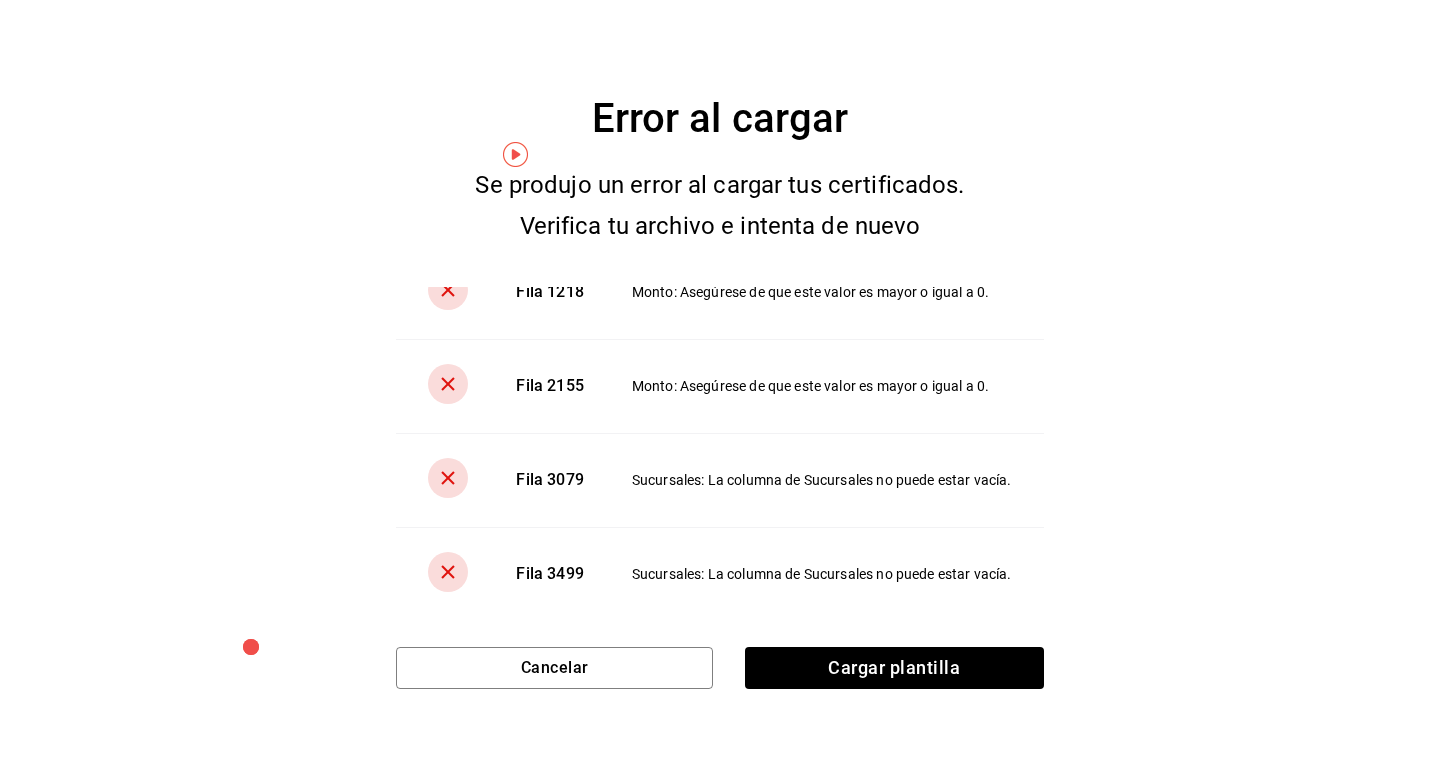 scroll, scrollTop: 139, scrollLeft: 0, axis: vertical 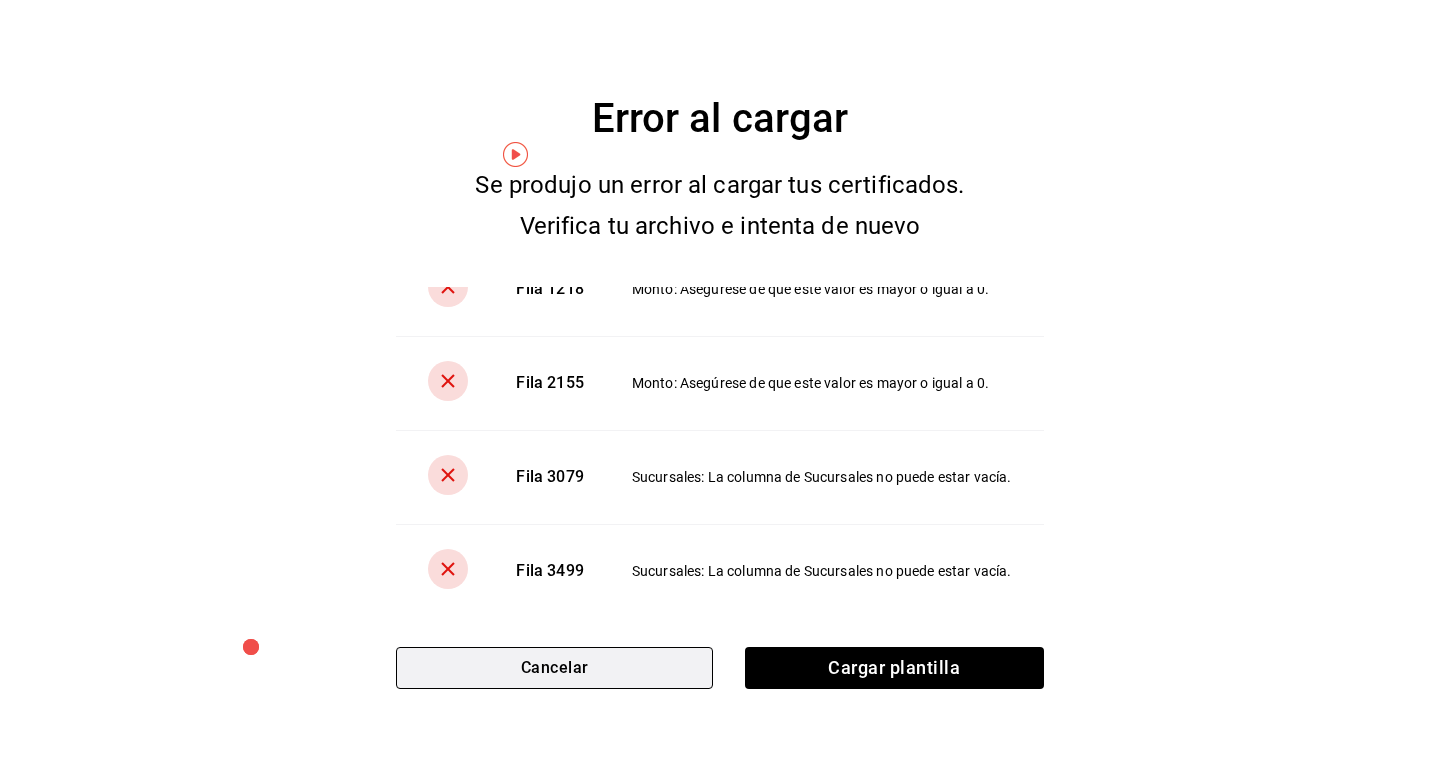 click on "Cancelar" at bounding box center [554, 668] 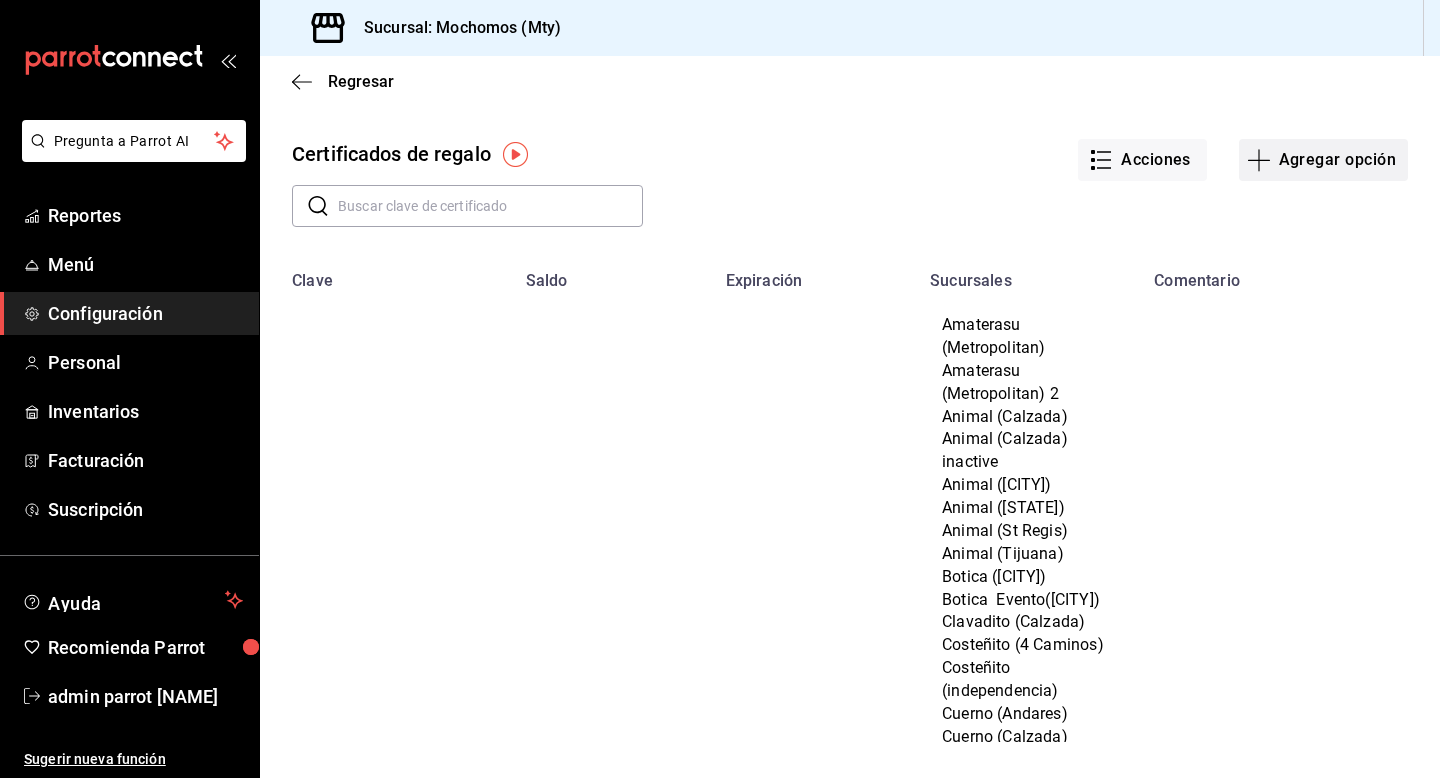 click on "Agregar opción" at bounding box center (1323, 160) 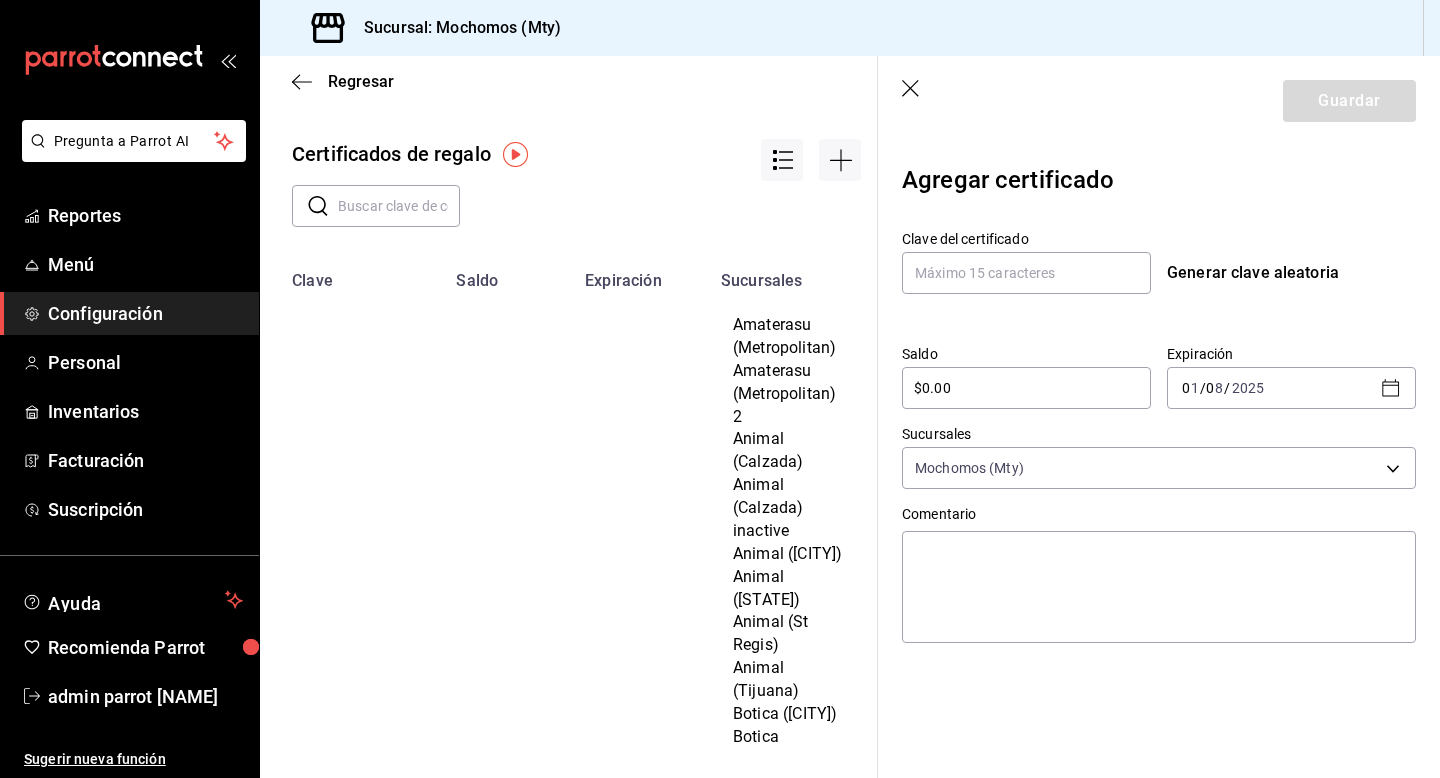 click 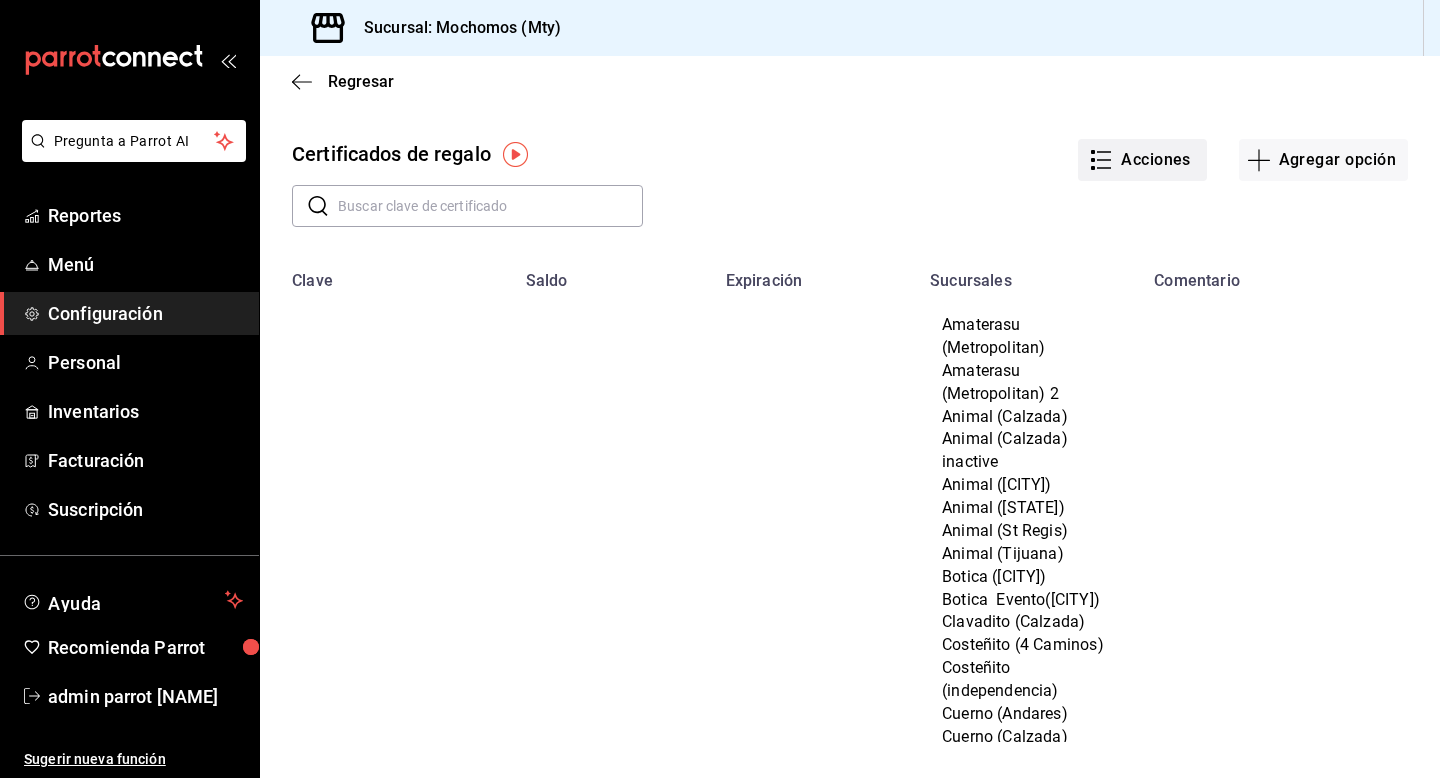 click on "Acciones" at bounding box center (1142, 160) 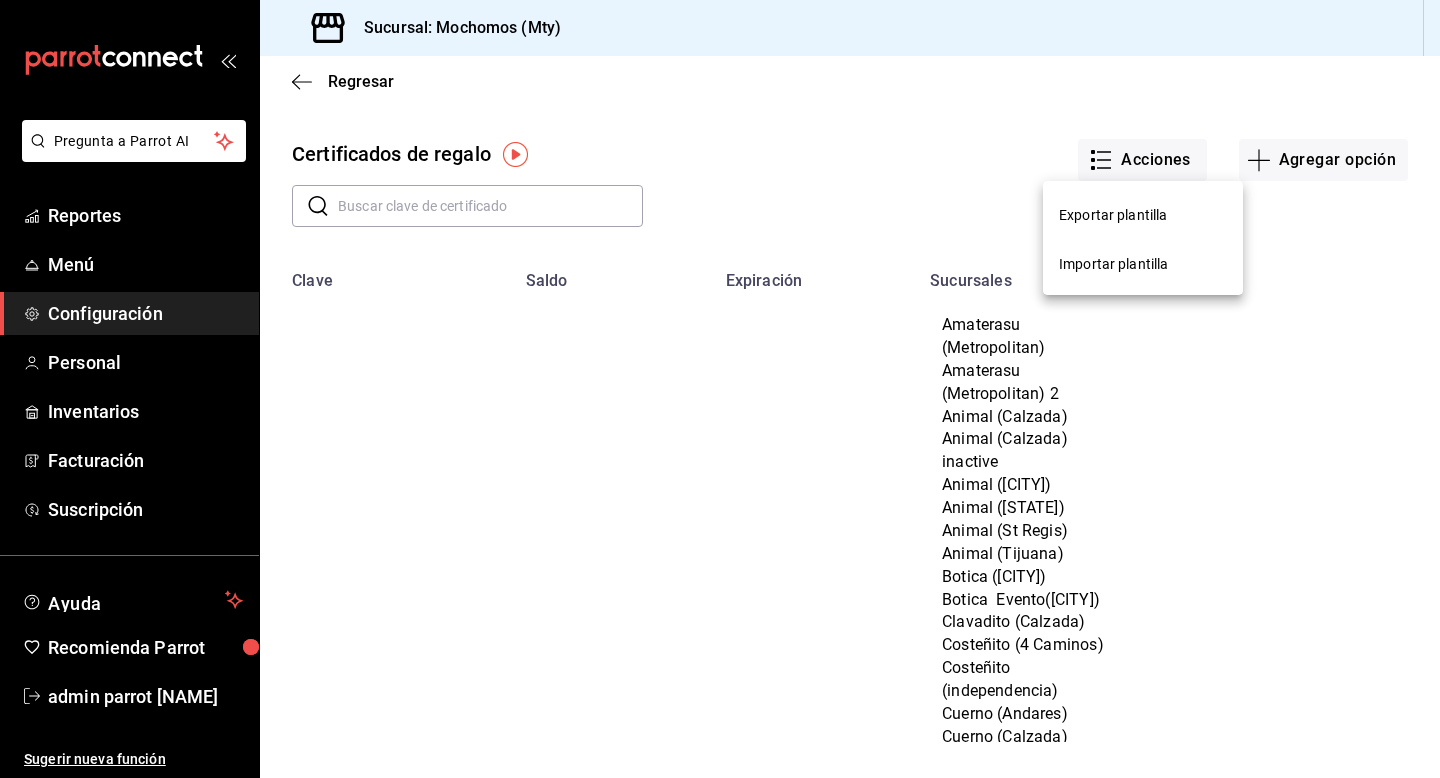 click on "Importar plantilla" at bounding box center (1143, 264) 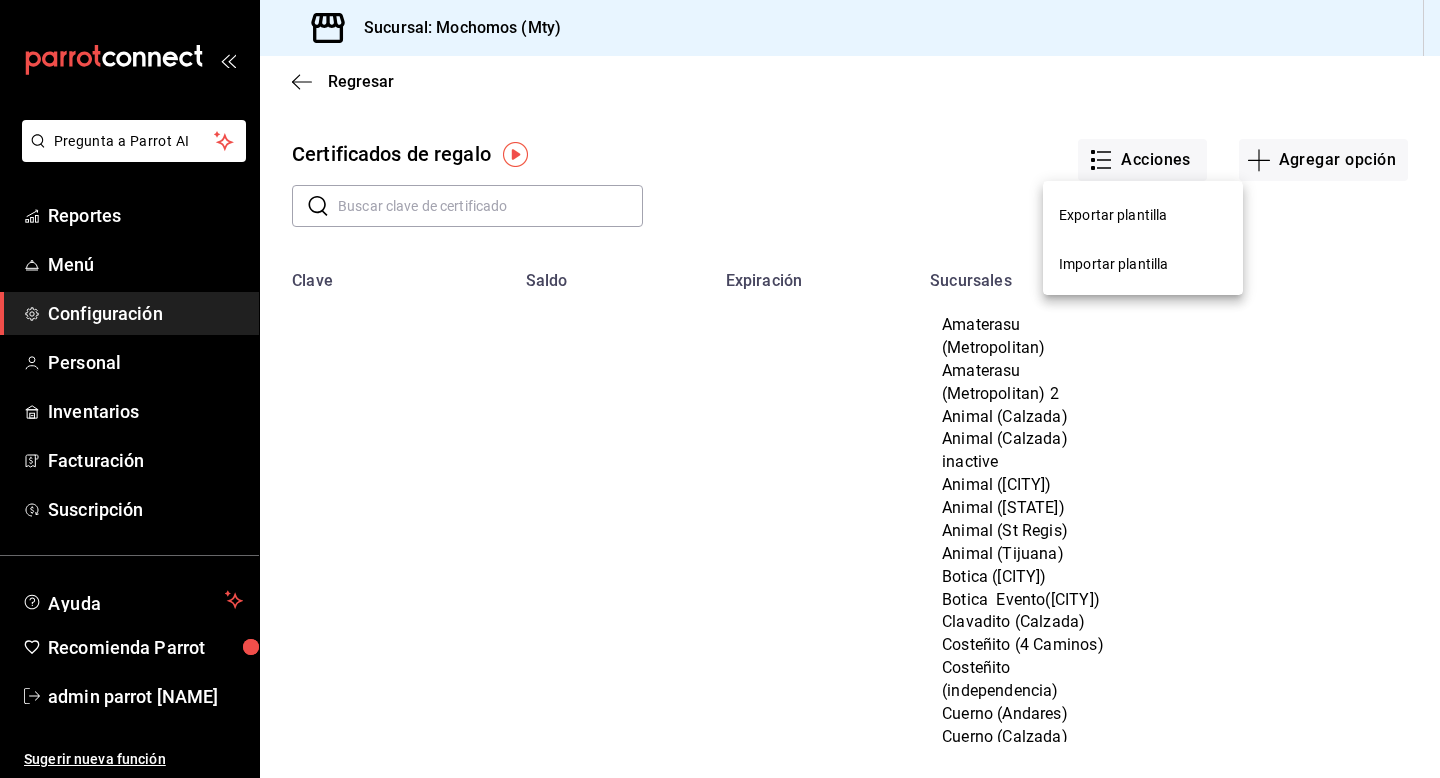 click on "Importar plantilla" at bounding box center (1113, 264) 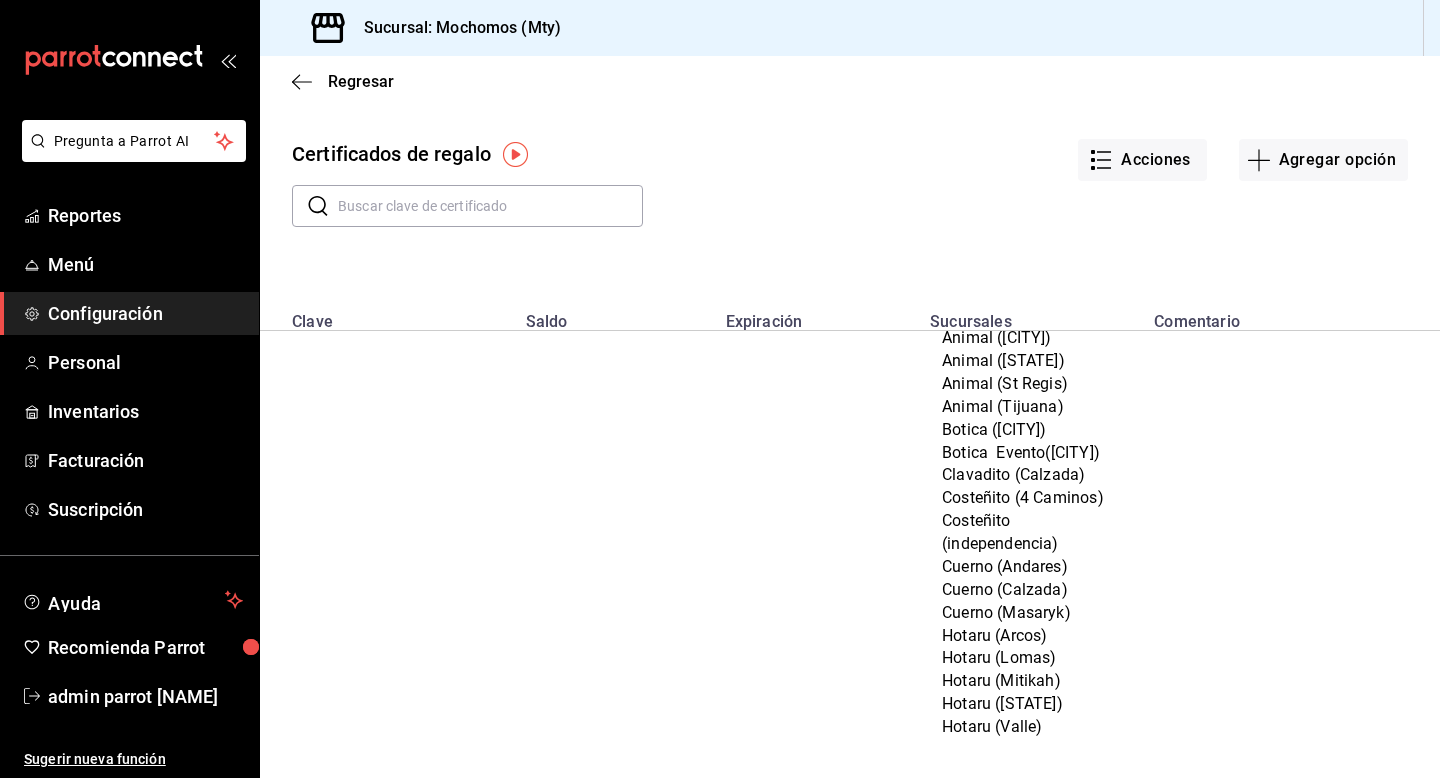 scroll, scrollTop: 0, scrollLeft: 0, axis: both 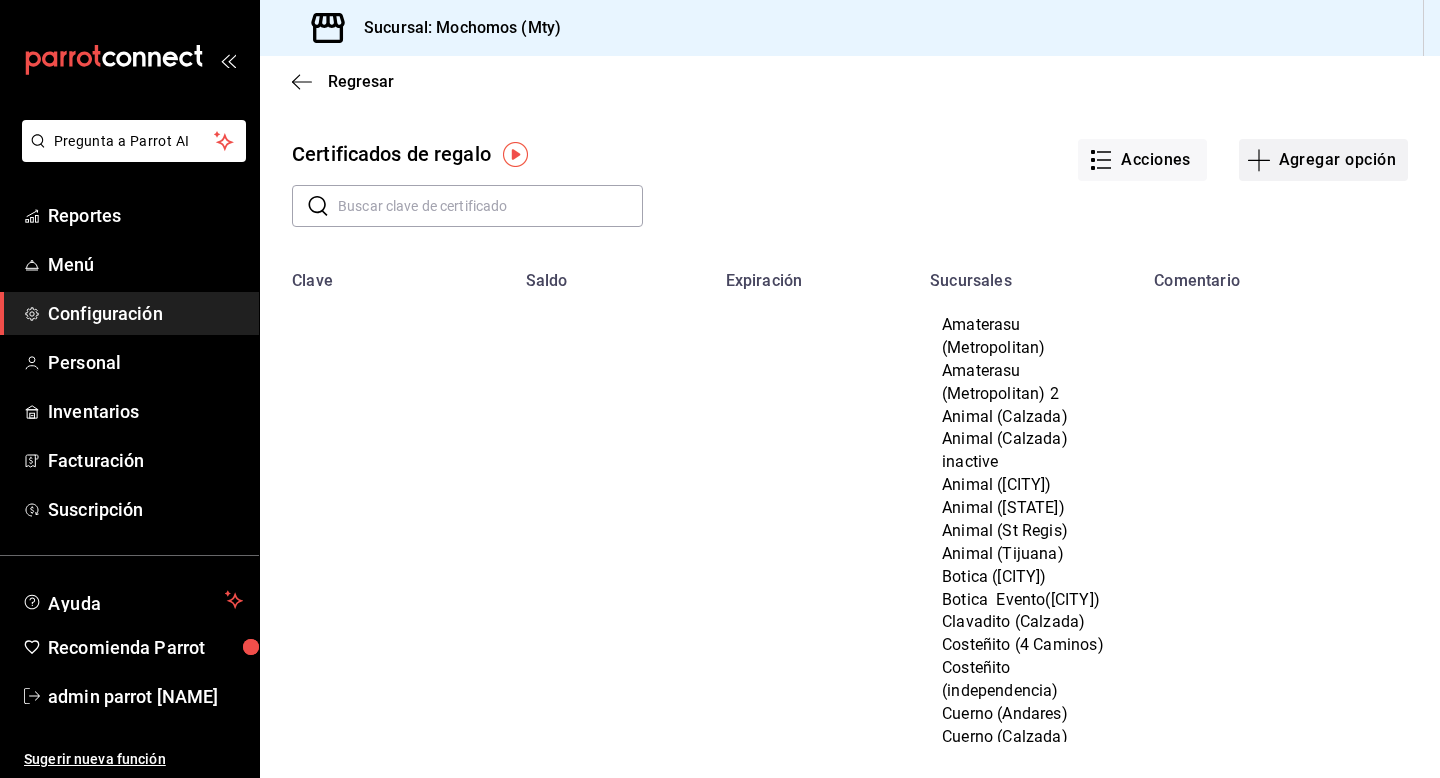click on "Agregar opción" at bounding box center [1323, 160] 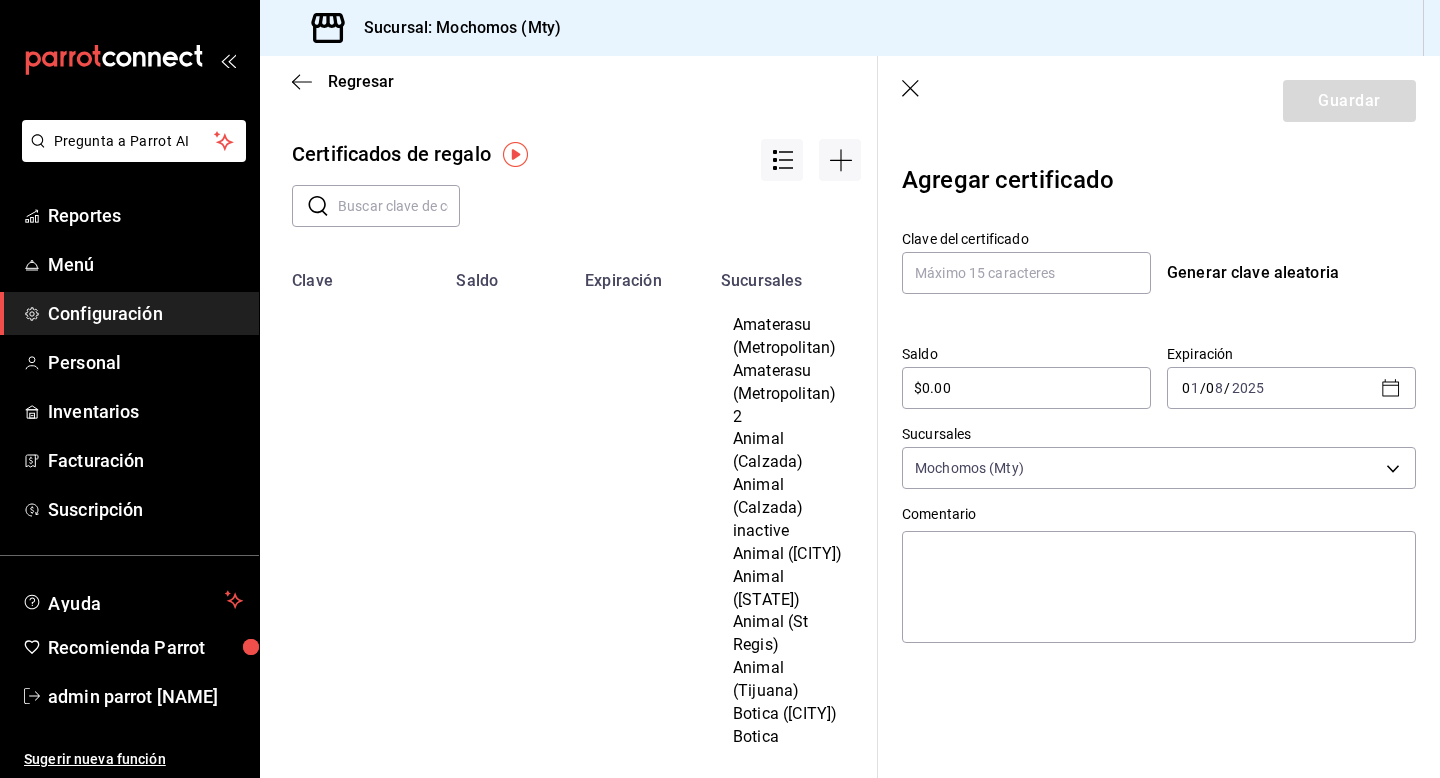 click 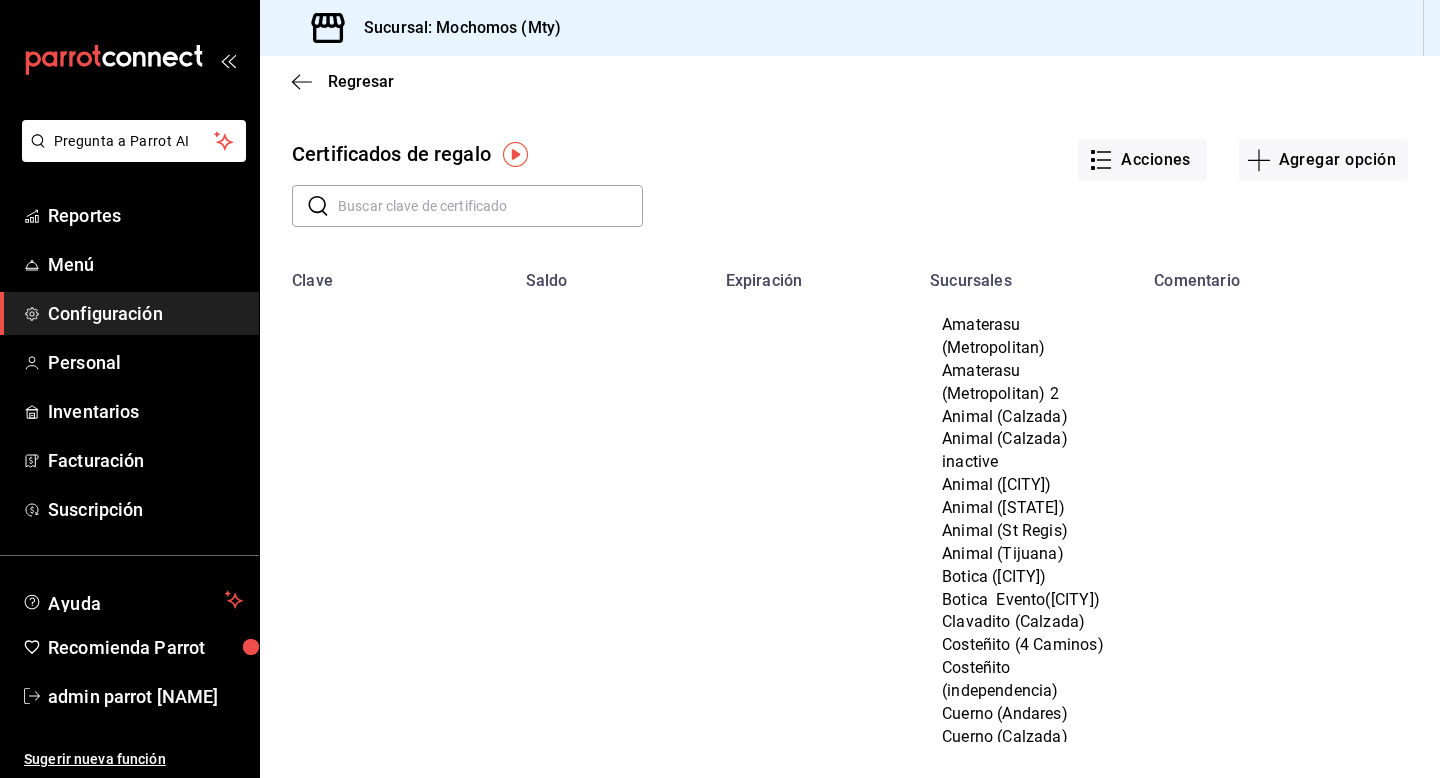 click on "Acciones Agregar opción" at bounding box center [1025, 146] 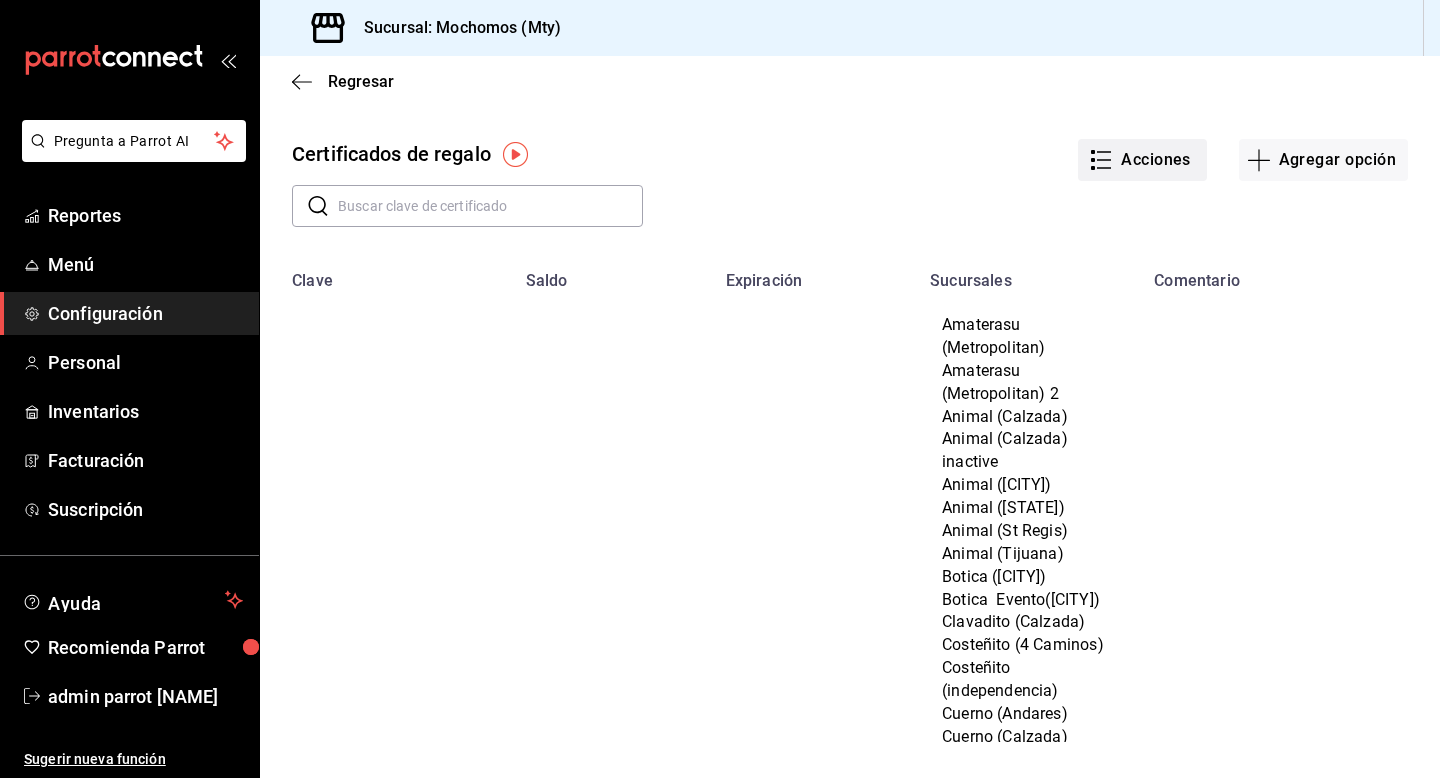 click on "Acciones" at bounding box center [1142, 160] 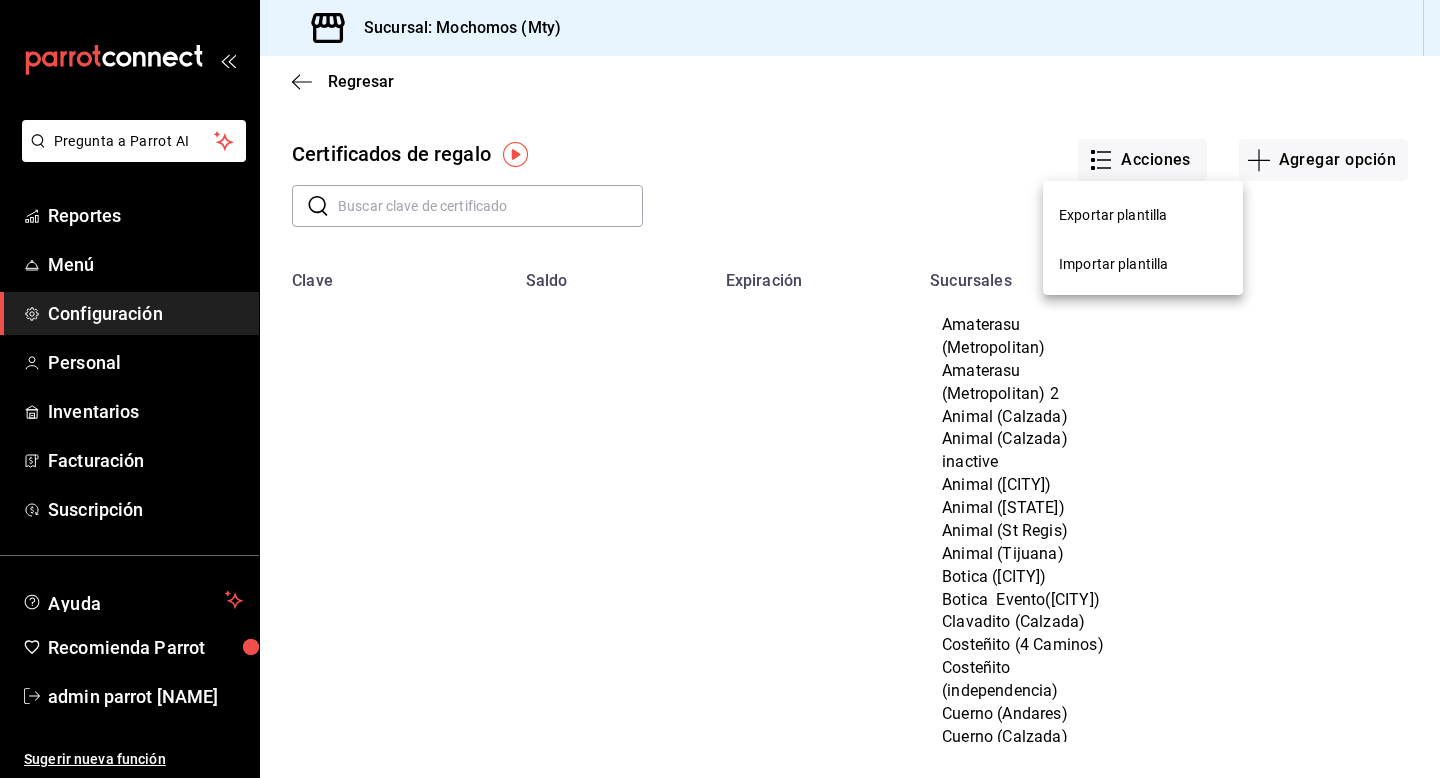 click on "Importar plantilla" at bounding box center (1113, 264) 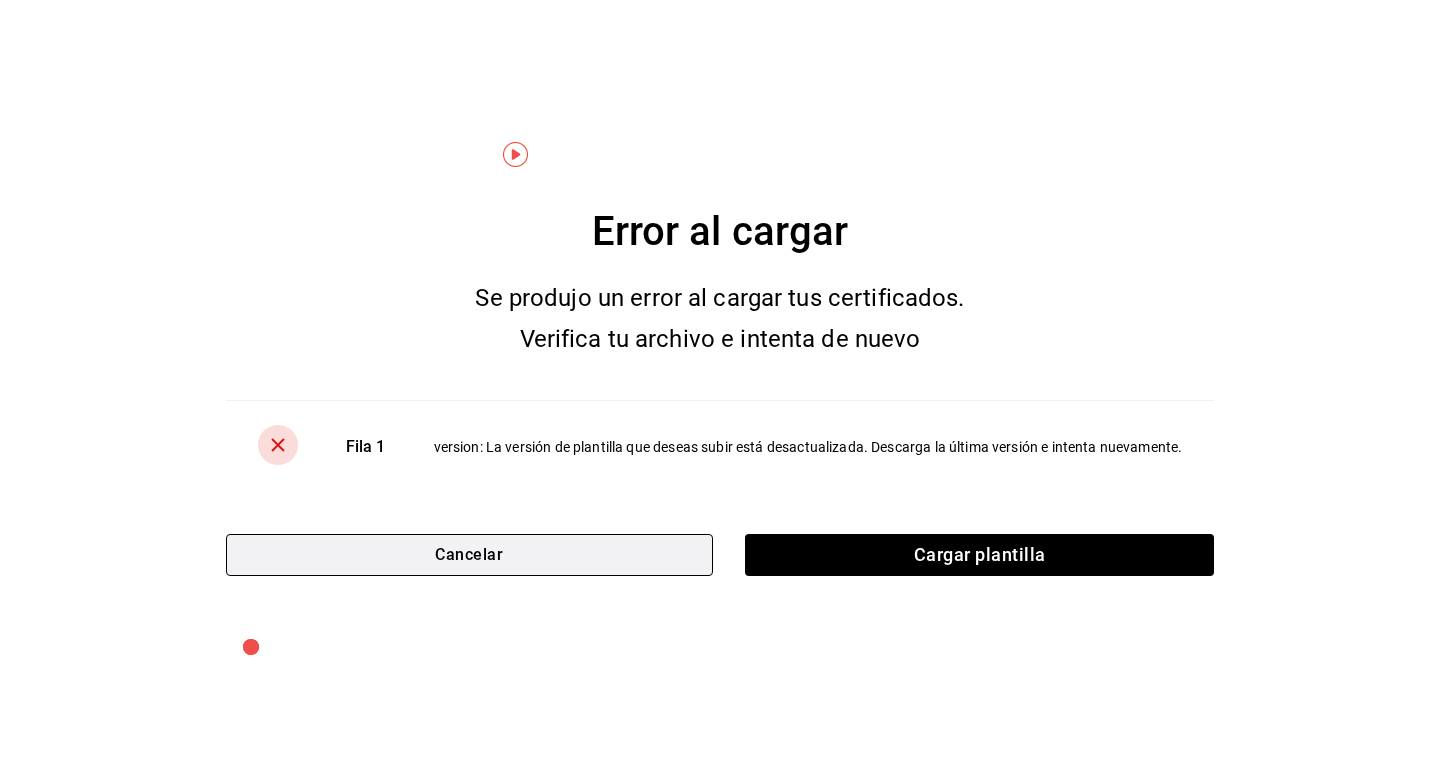 click on "Cancelar" at bounding box center [469, 555] 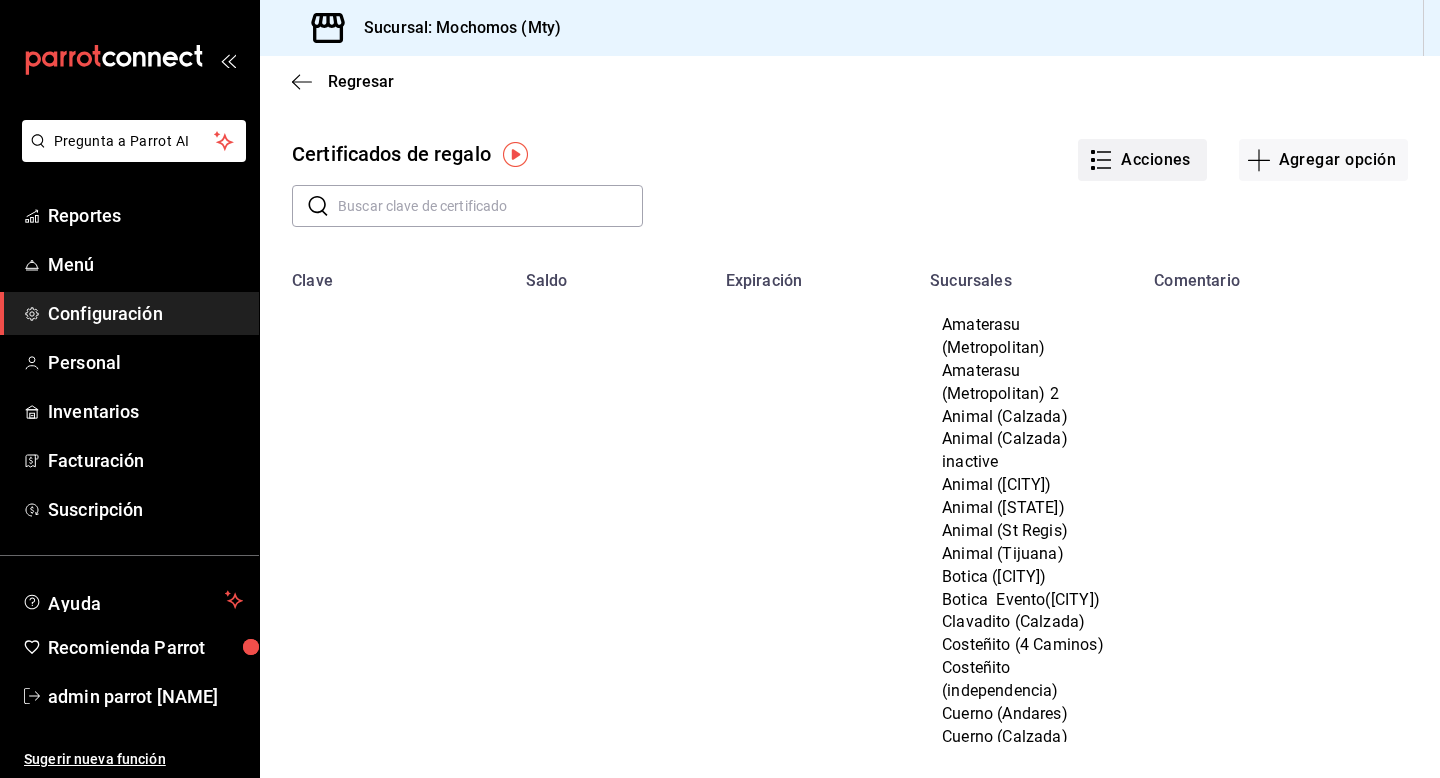 click on "Acciones" at bounding box center (1142, 160) 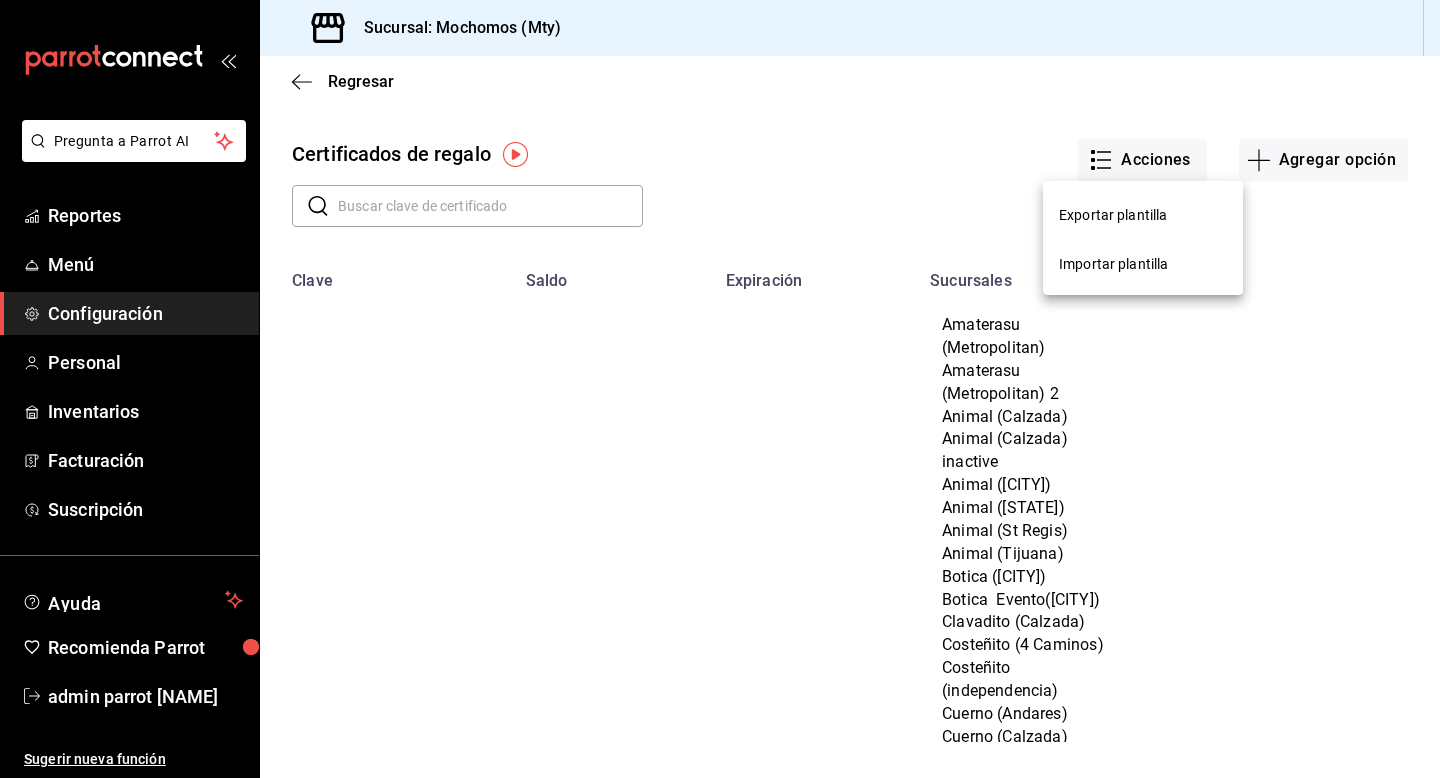 click on "Importar plantilla" at bounding box center [1113, 264] 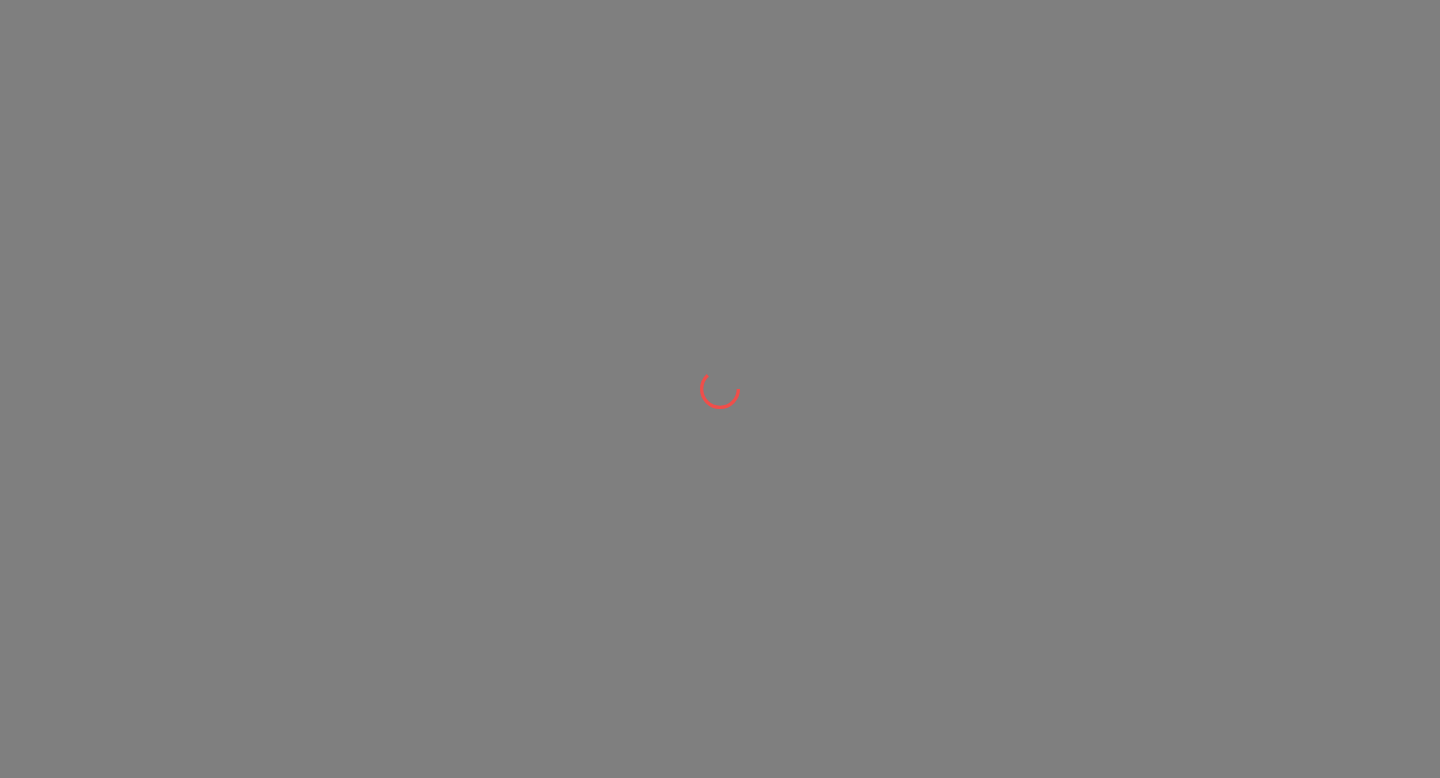 scroll, scrollTop: 0, scrollLeft: 0, axis: both 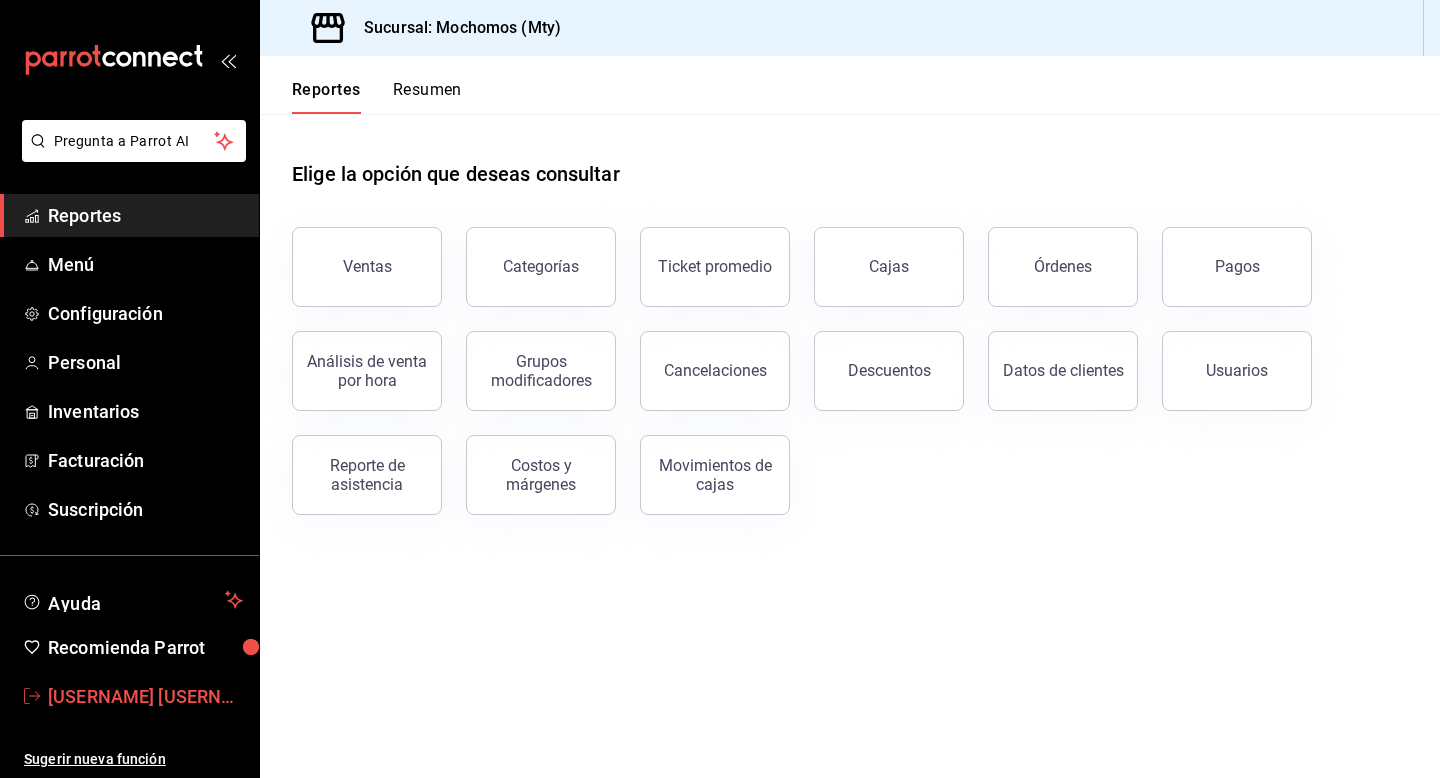click on "[USERNAME] [USERNAME] [USERNAME]" at bounding box center (145, 696) 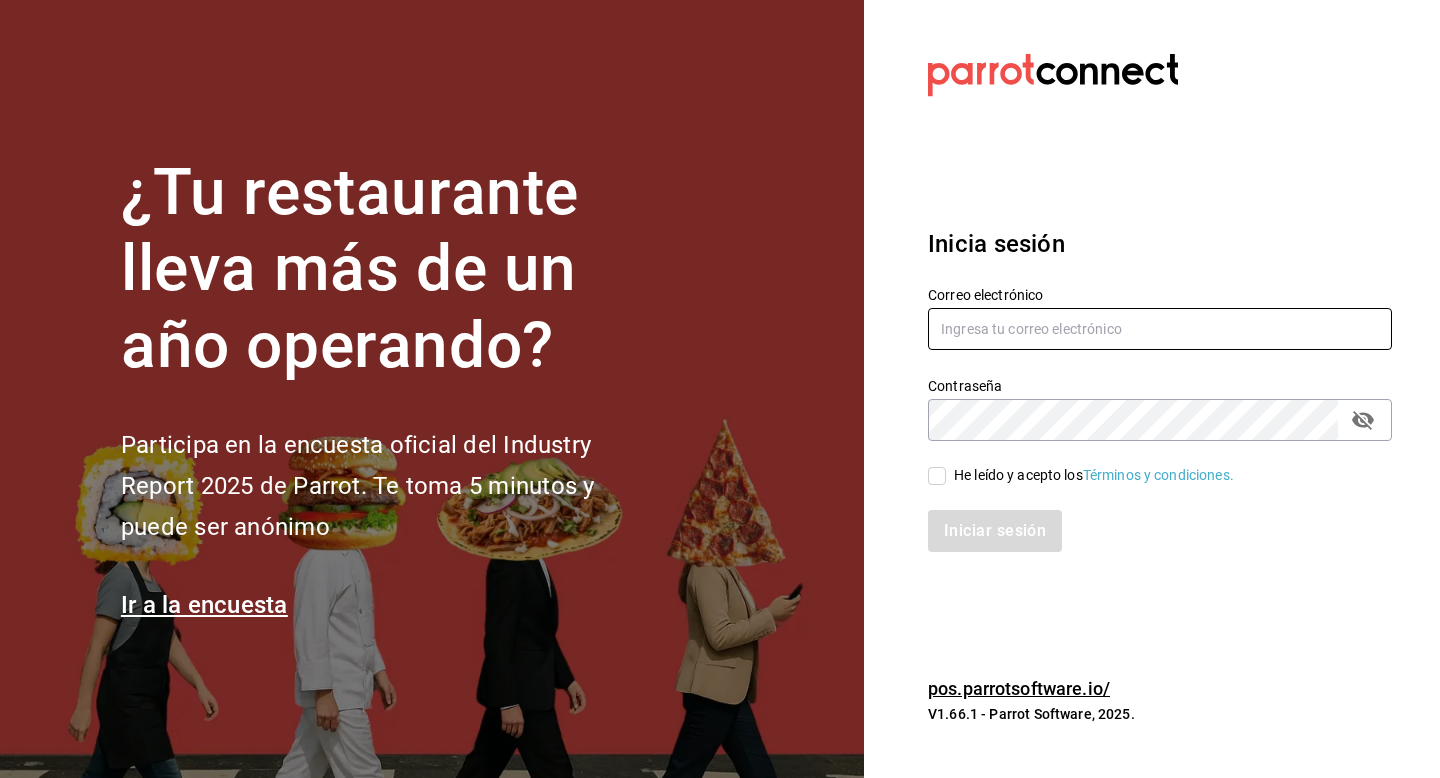 click at bounding box center [1160, 329] 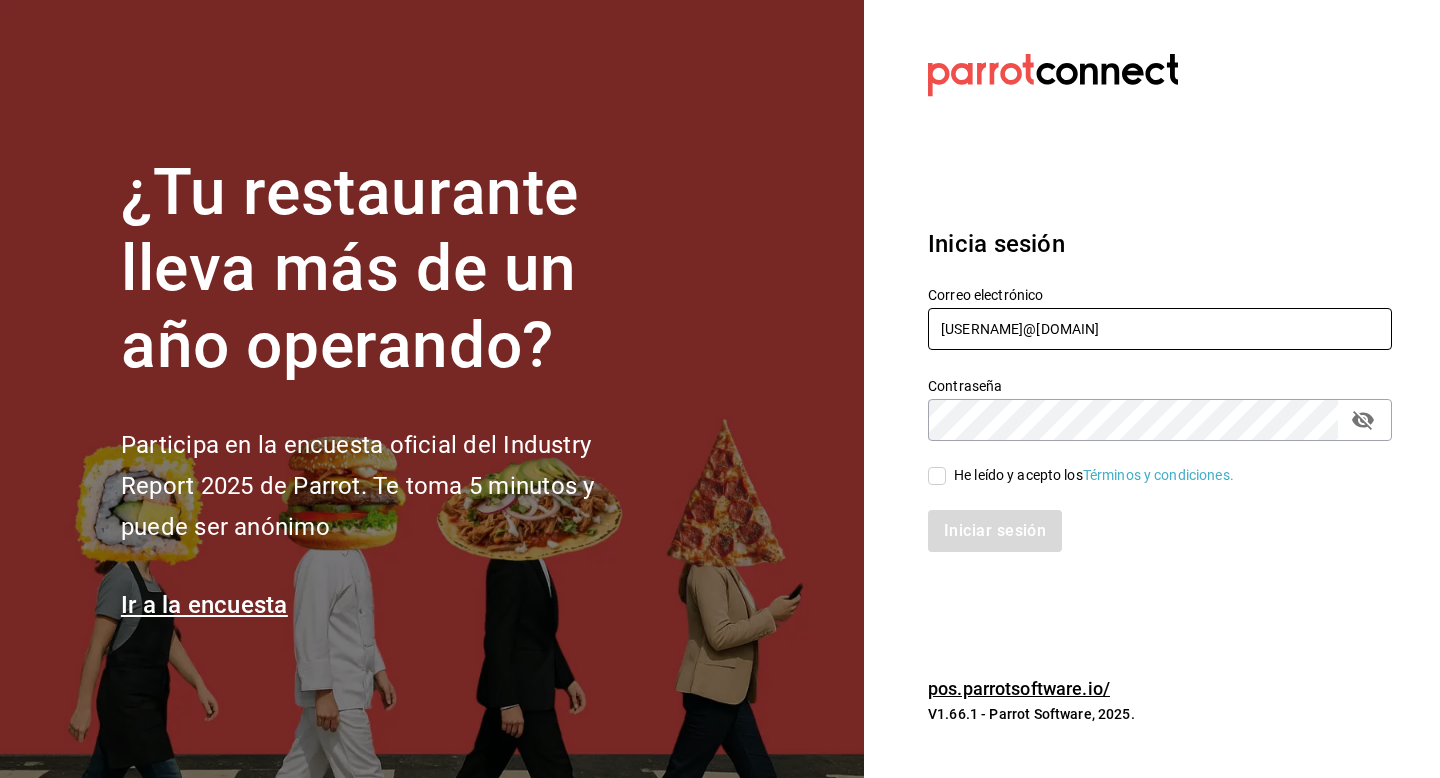 type on "multiuser@airepaz.com" 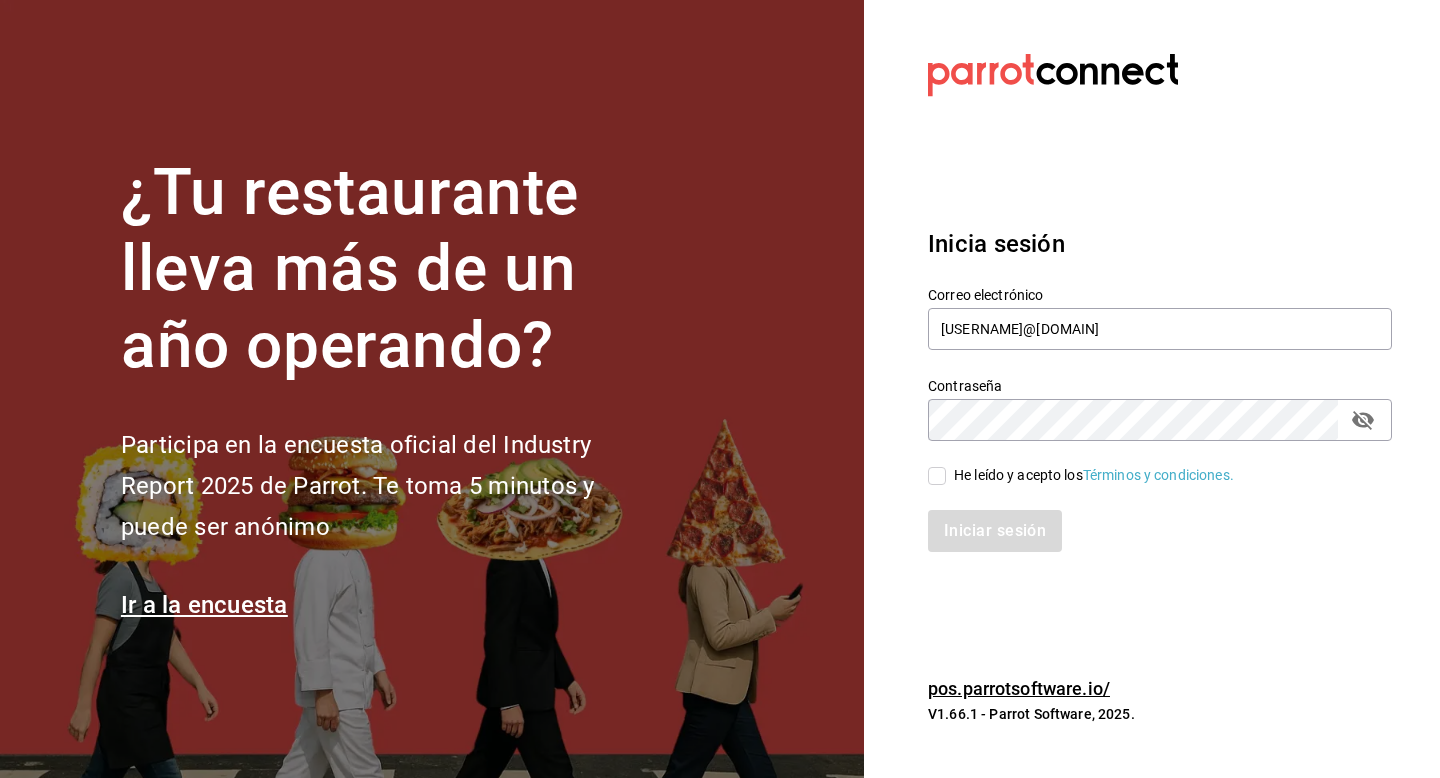 click on "He leído y acepto los  Términos y condiciones." at bounding box center [1090, 475] 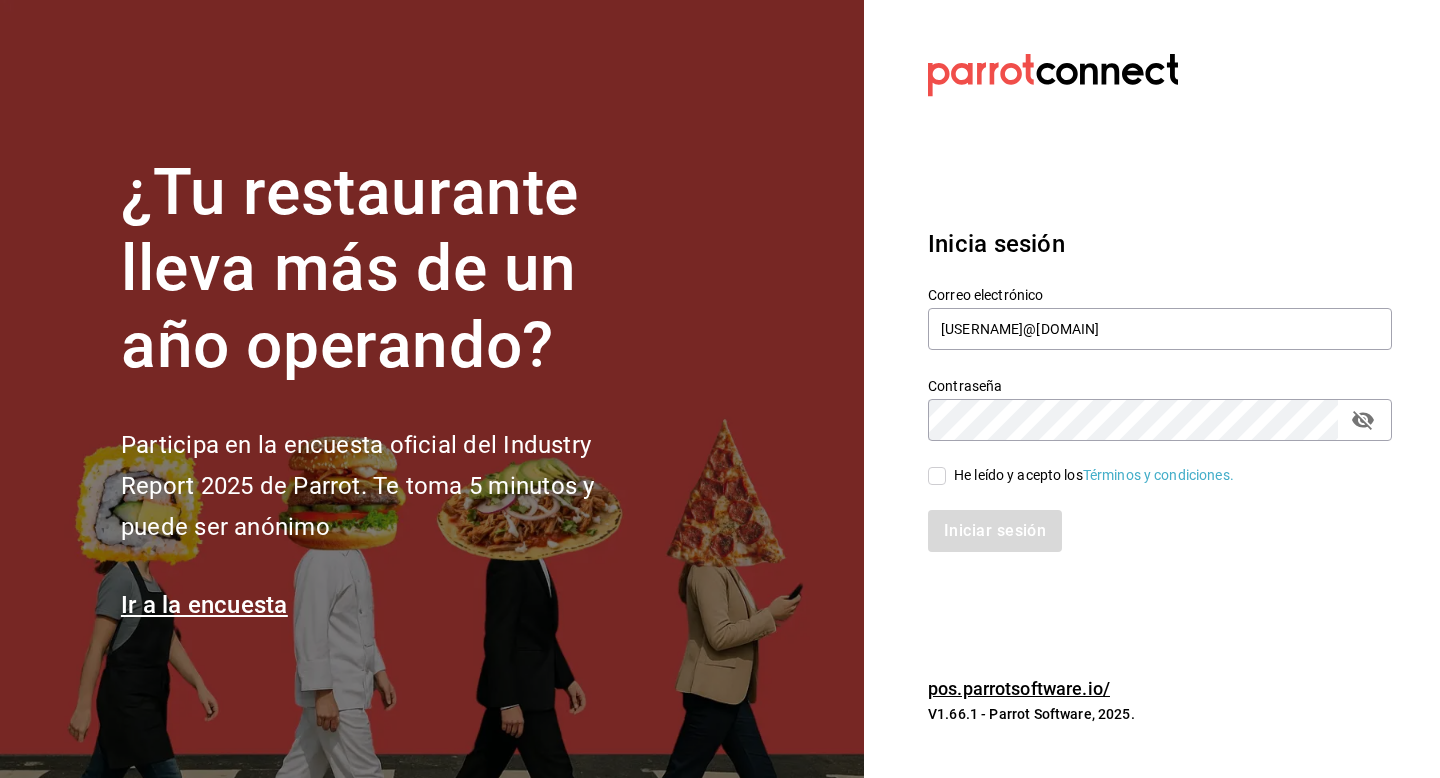 checkbox on "true" 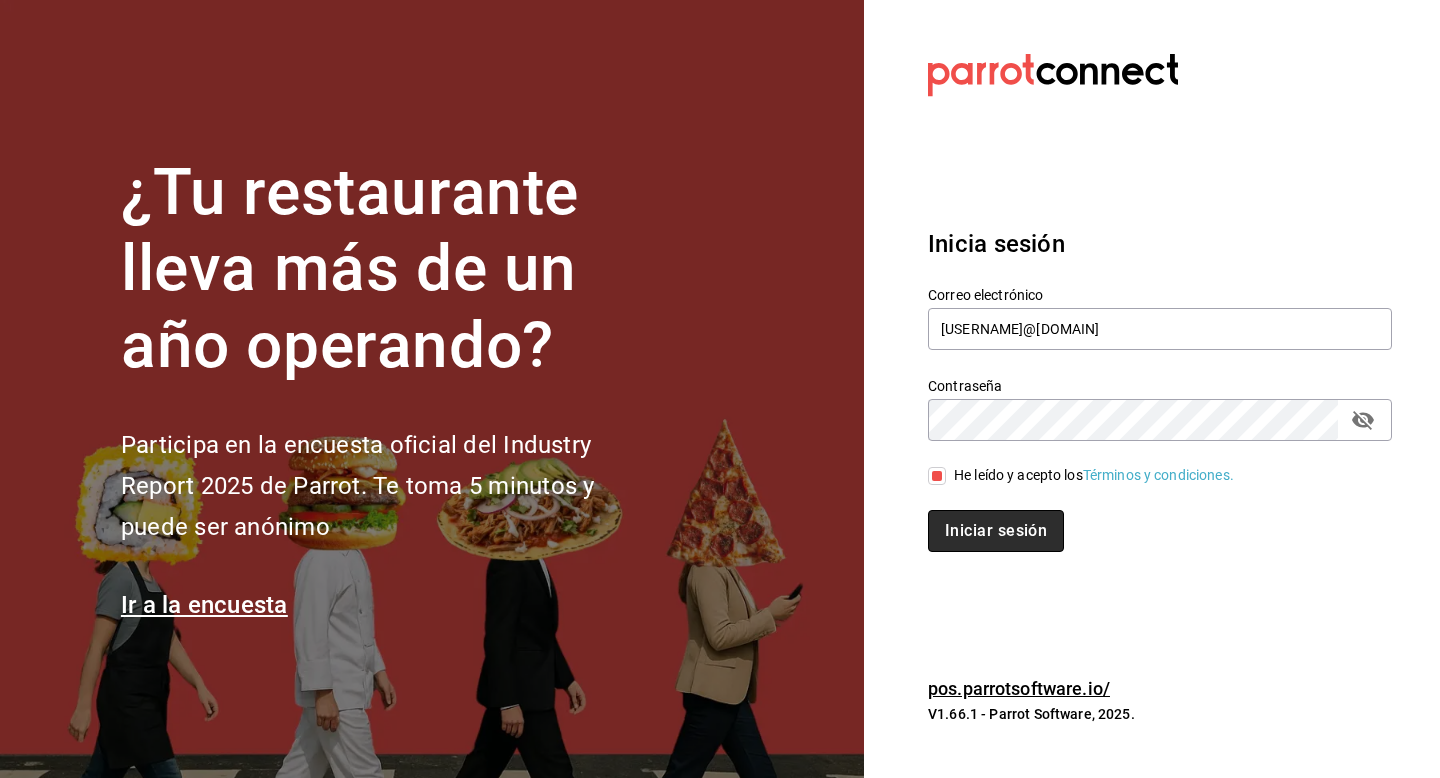 click on "Iniciar sesión" at bounding box center (996, 531) 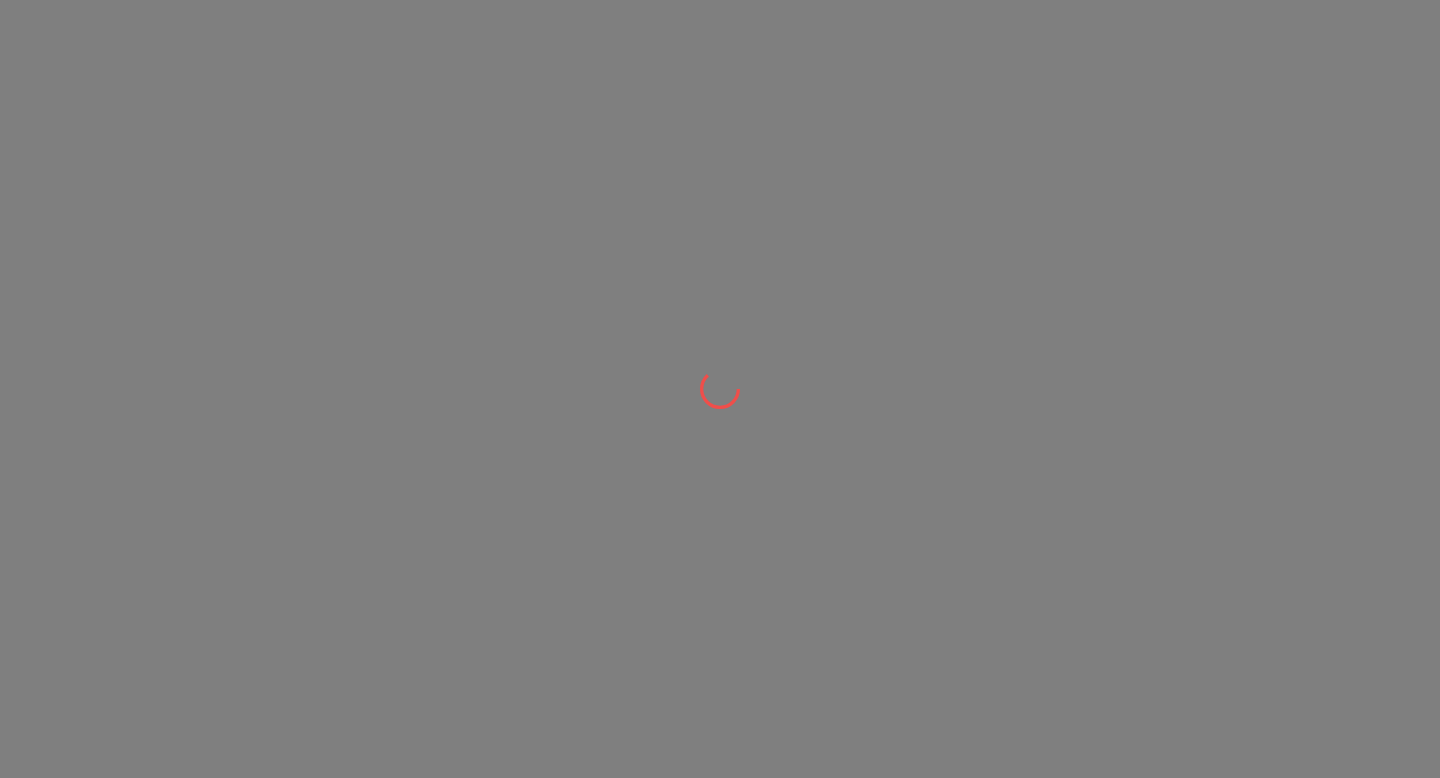 scroll, scrollTop: 0, scrollLeft: 0, axis: both 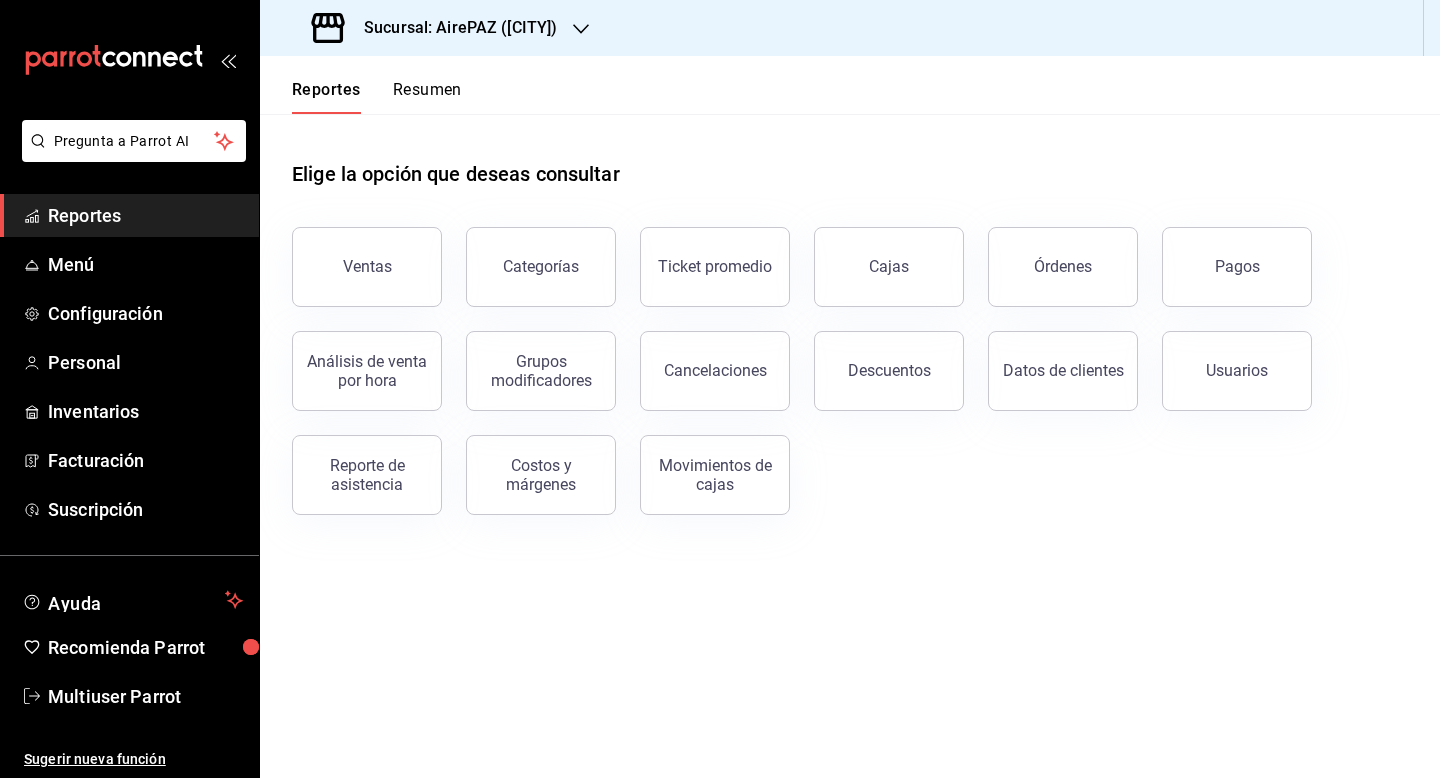 click on "Resumen" at bounding box center [427, 97] 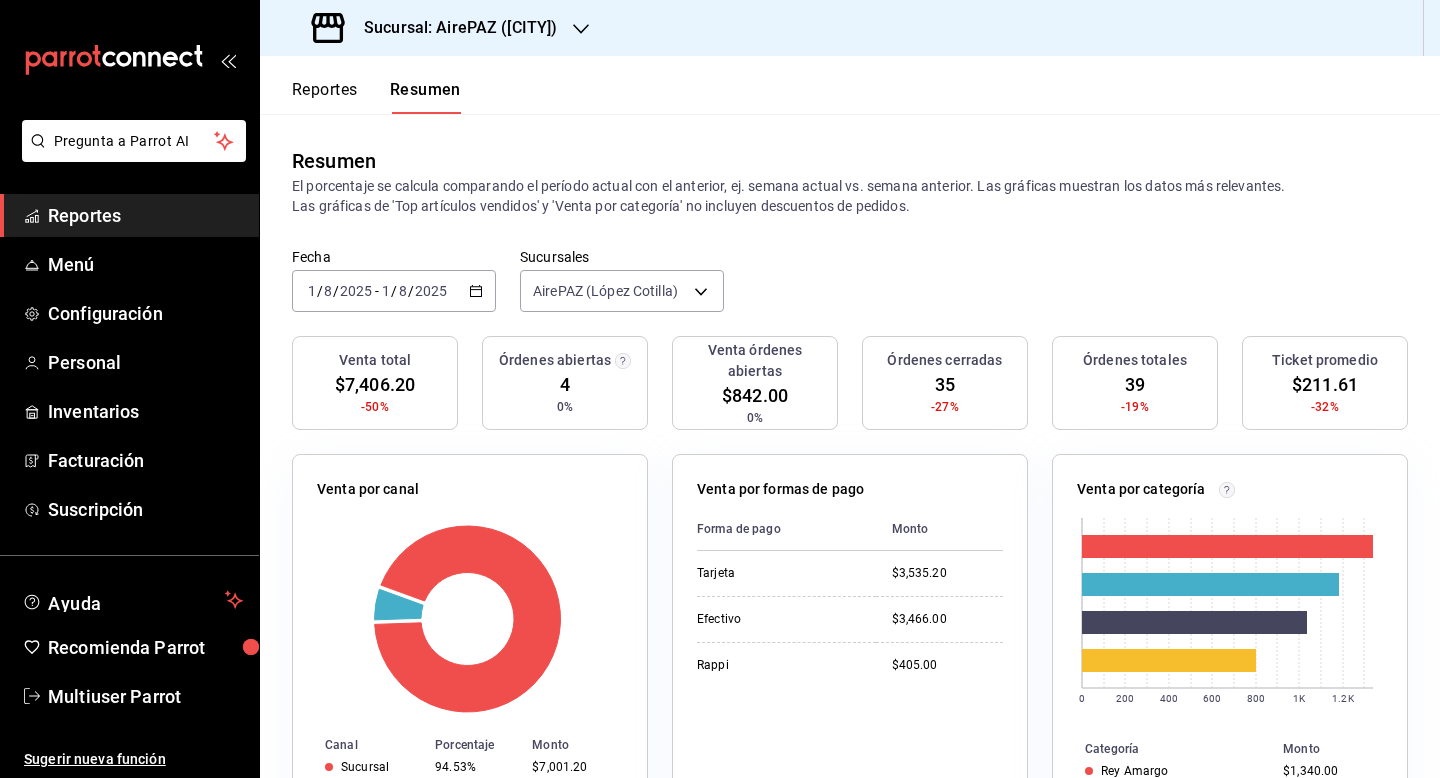 click 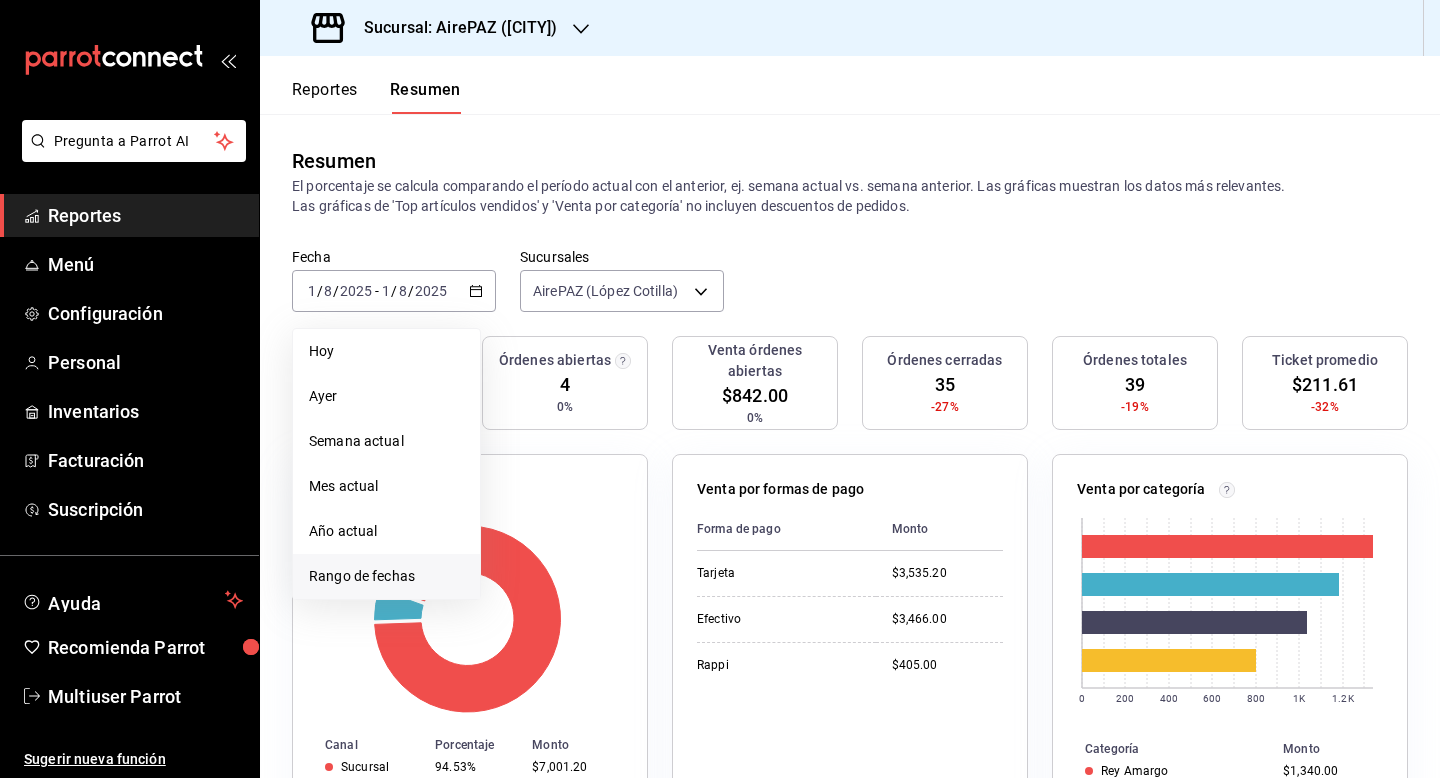 click on "Rango de fechas" at bounding box center (386, 576) 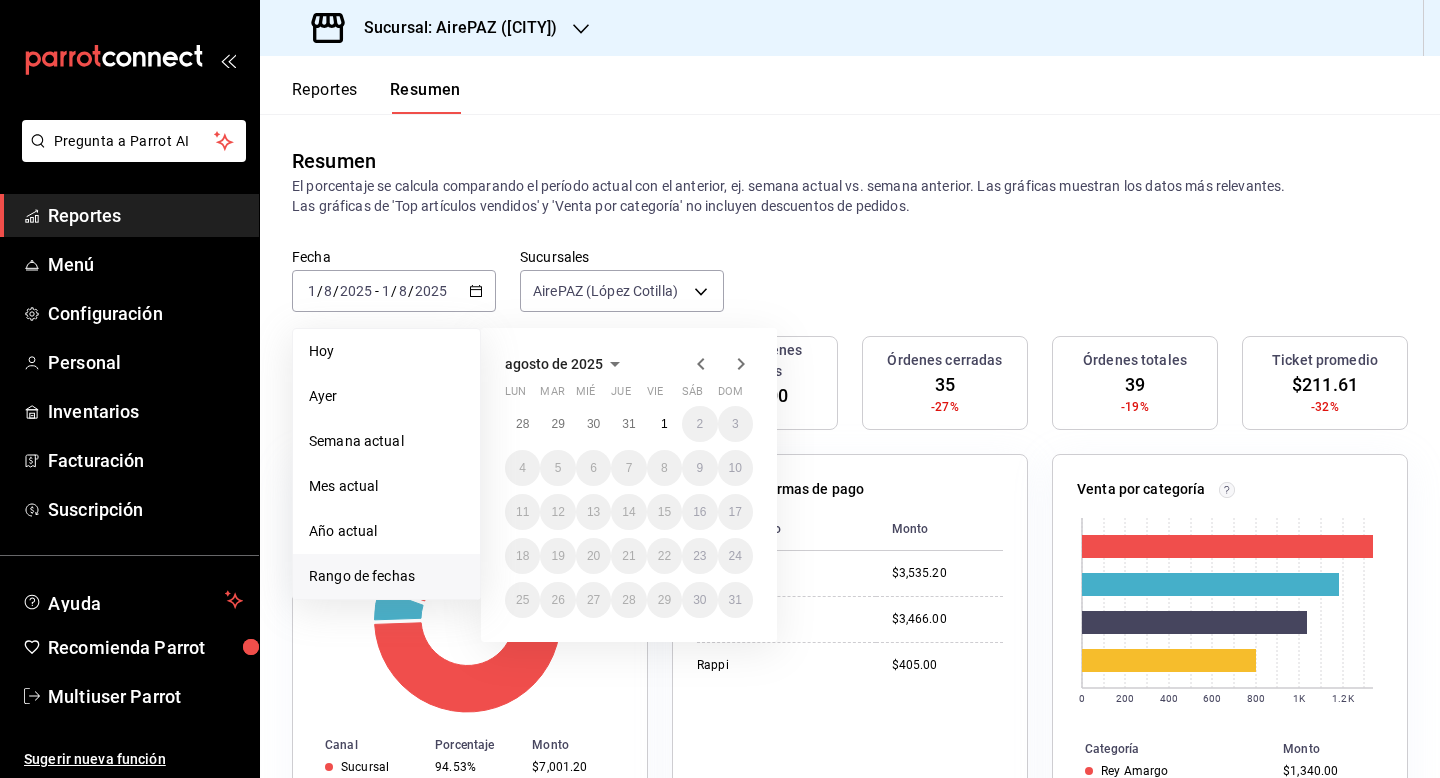 click 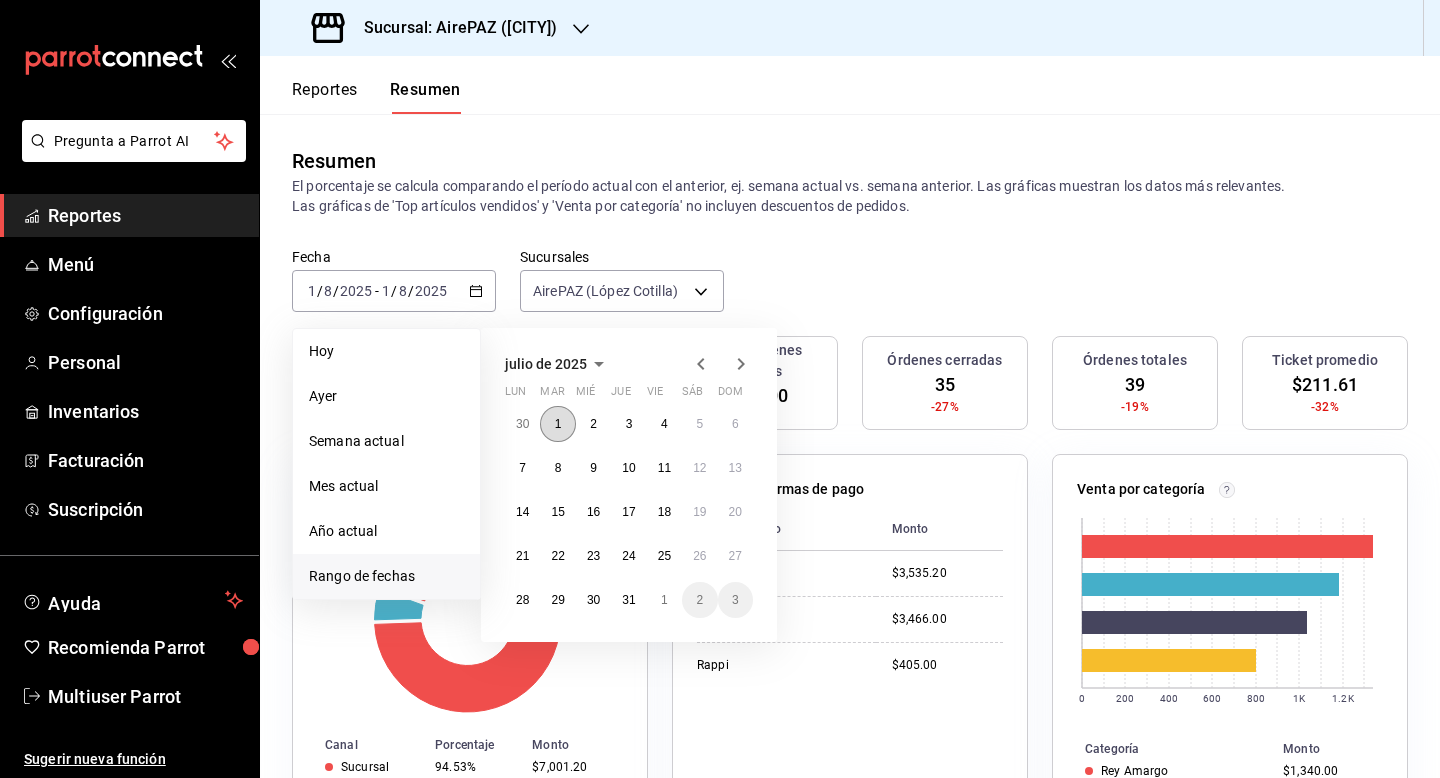 click on "1" at bounding box center [557, 424] 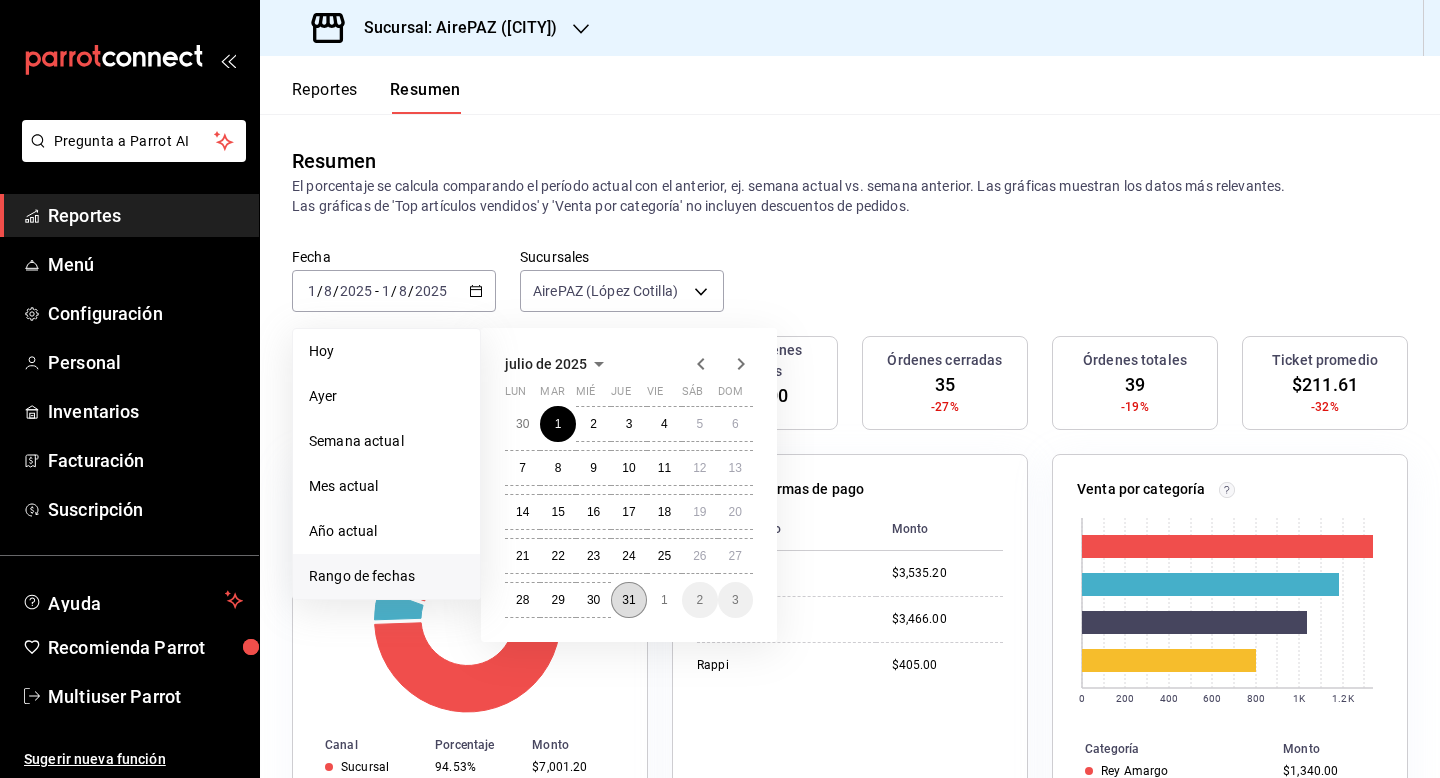 click on "31" at bounding box center (628, 600) 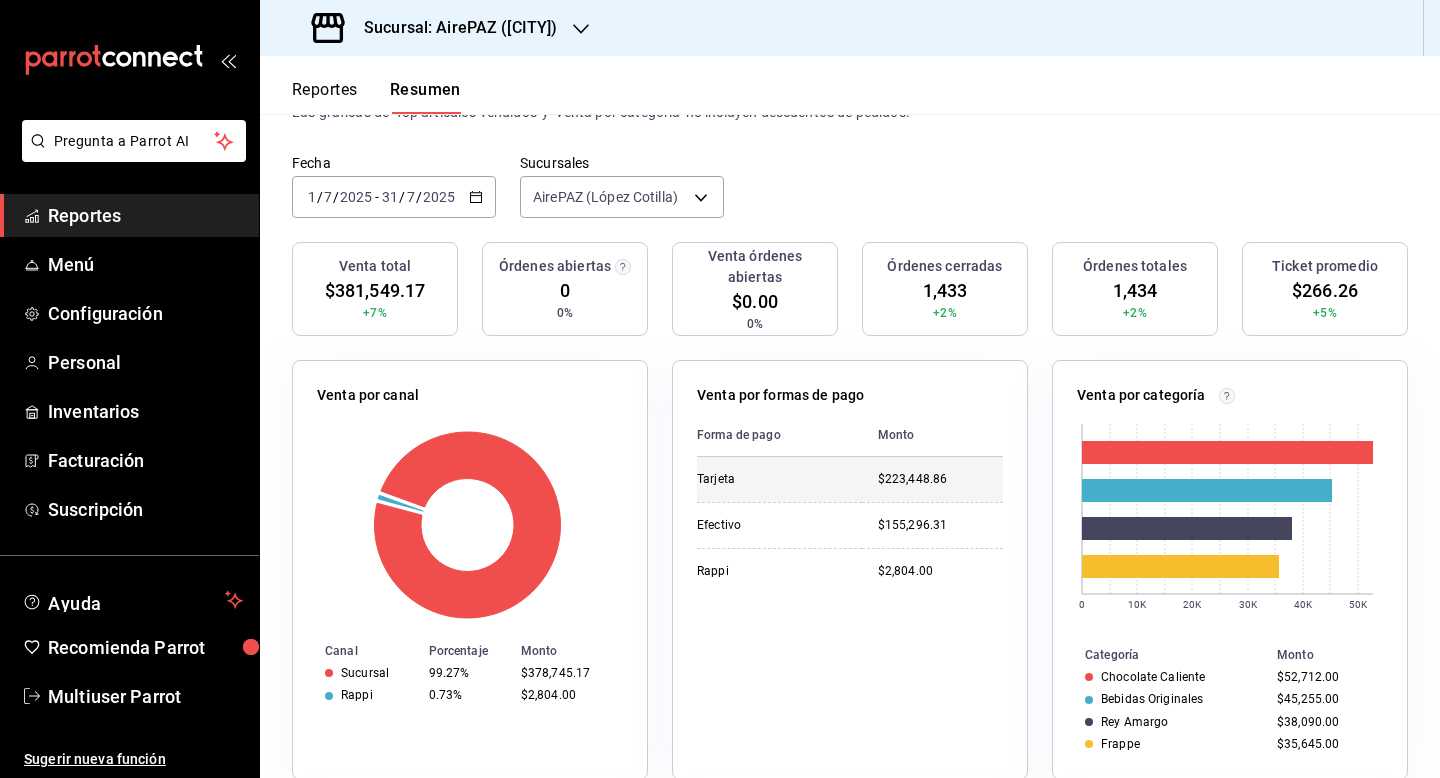 scroll, scrollTop: 85, scrollLeft: 0, axis: vertical 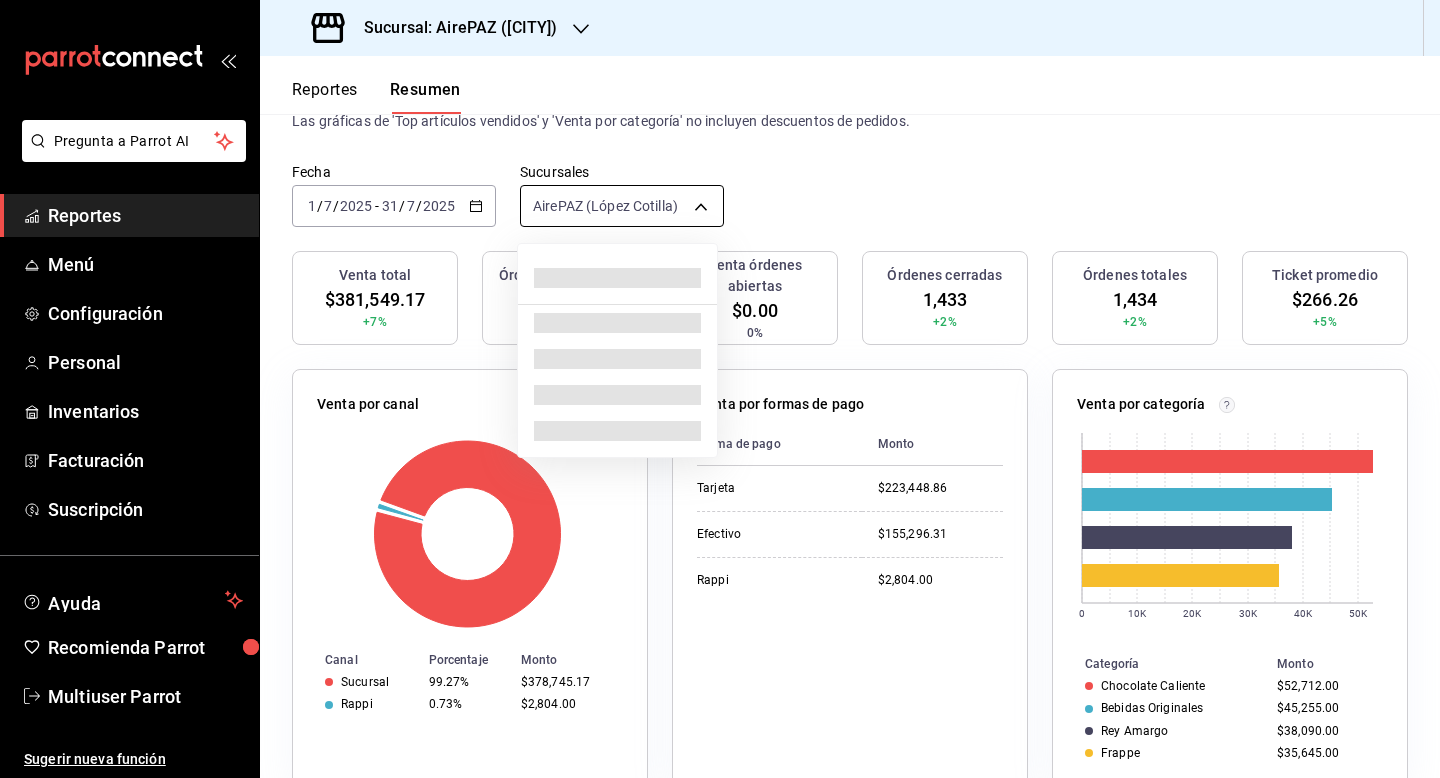 click on "Pregunta a Parrot AI Reportes   Menú   Configuración   Personal   Inventarios   Facturación   Suscripción   Ayuda Recomienda Parrot   Multiuser Parrot   Sugerir nueva función   Sucursal: AirePAZ (López Cotilla) Reportes Resumen Resumen El porcentaje se calcula comparando el período actual con el anterior, ej. semana actual vs. semana anterior. Las gráficas muestran los datos más relevantes.  Las gráficas de 'Top artículos vendidos' y 'Venta por categoría' no incluyen descuentos de pedidos. Fecha 2025-07-01 1 / 7 / 2025 - 2025-07-31 31 / 7 / 2025 Sucursales AirePAZ (López Cotilla) [object Object] Venta total $381,549.17 +7% Órdenes abiertas 0 0% Venta órdenes abiertas $0.00 0% Órdenes cerradas 1,433 +2% Órdenes totales 1,434 +2% Ticket promedio $266.26 +5% Venta por canal Canal Porcentaje Monto Sucursal 99.27% $378,745.17 Rappi 0.73% $2,804.00 Venta por formas de pago Forma de pago Monto Tarjeta $223,448.86 Efectivo $155,296.31 Rappi $2,804.00 Venta por categoría   0 10K 20K 30K 40K 50K Monto" at bounding box center [720, 389] 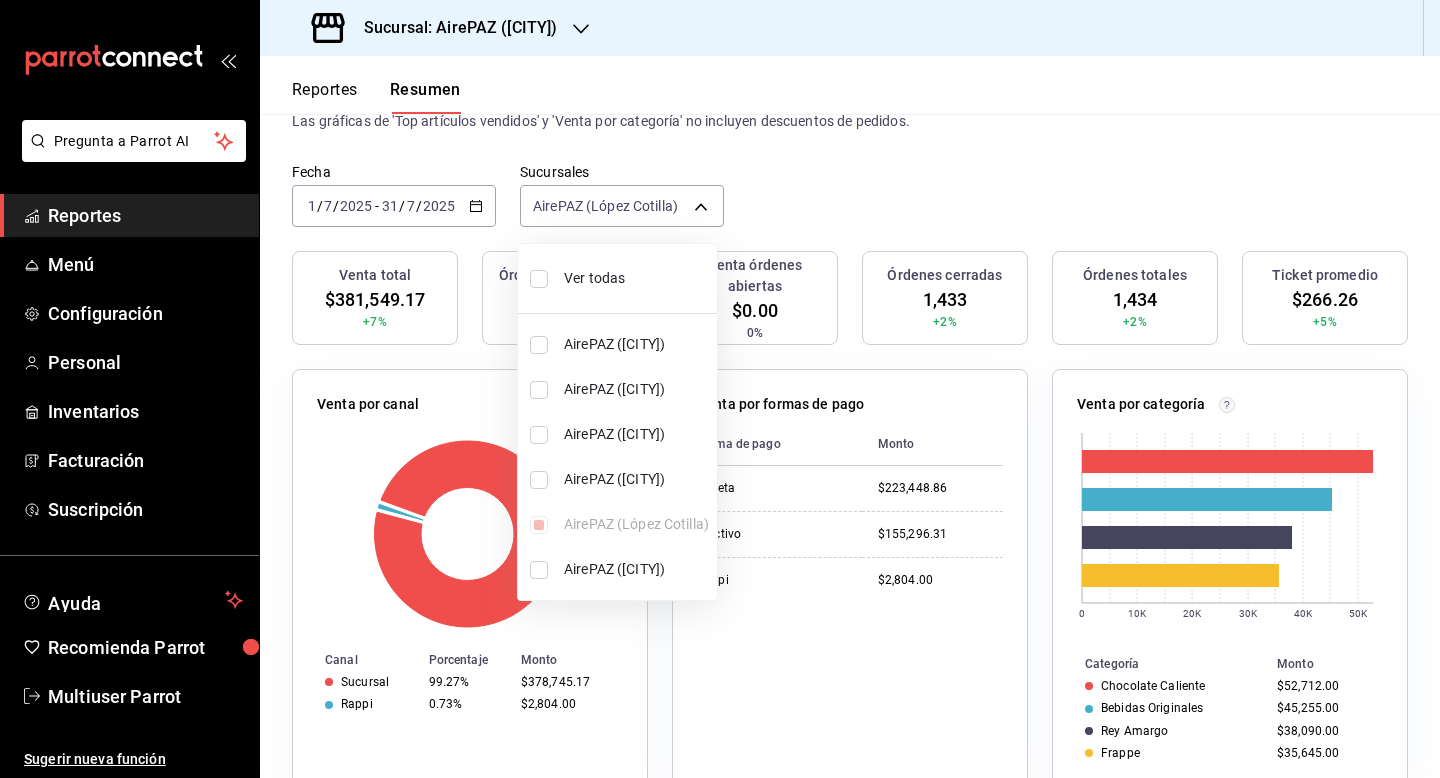 click at bounding box center [539, 279] 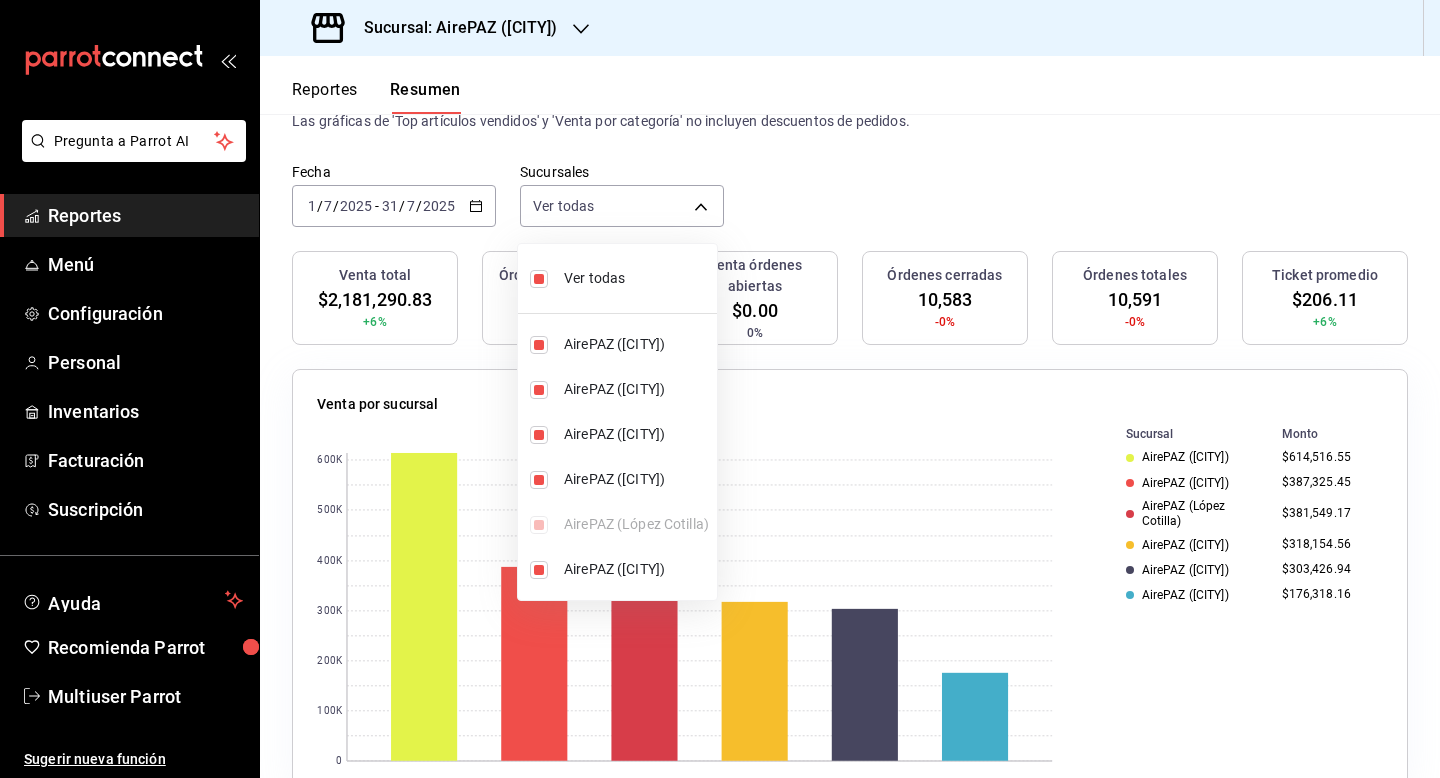 click at bounding box center [720, 389] 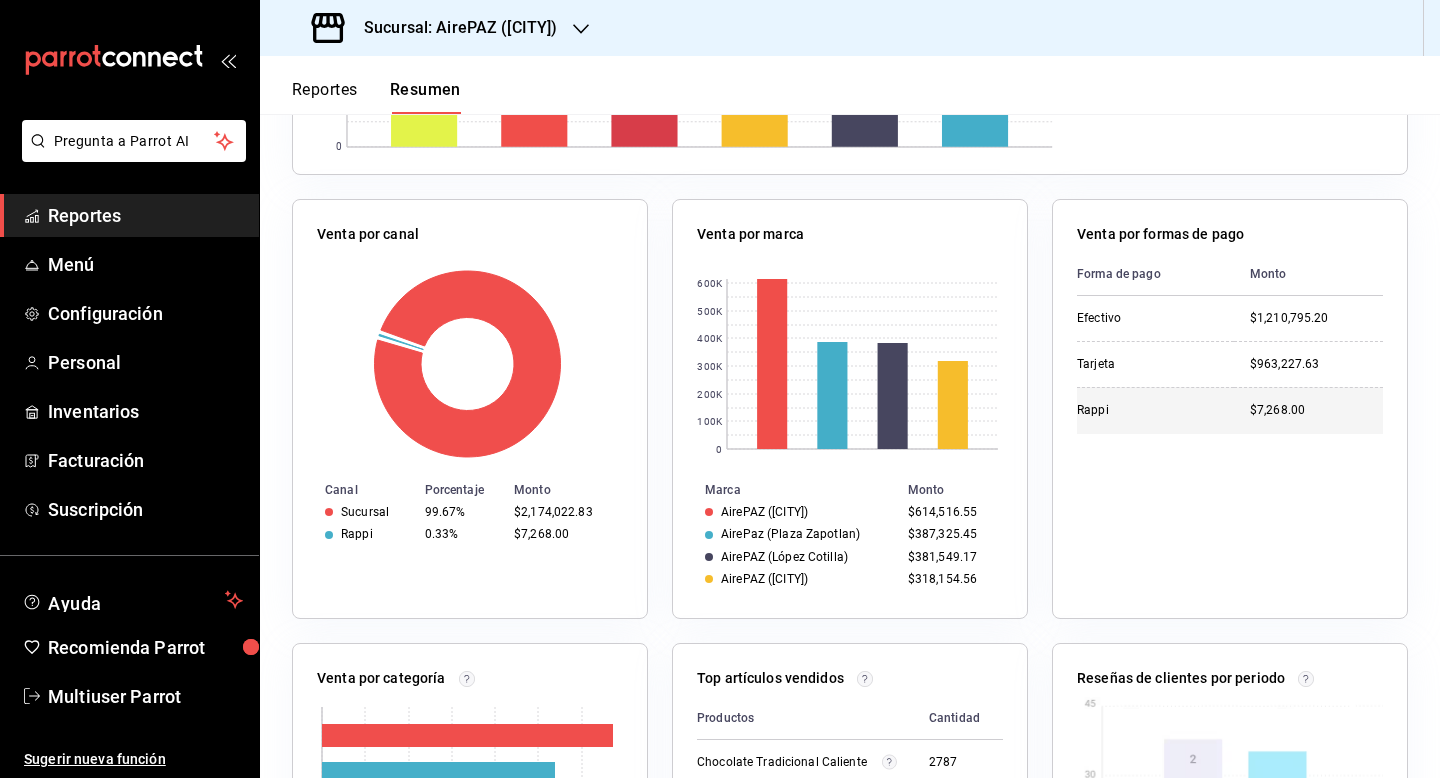 scroll, scrollTop: 634, scrollLeft: 0, axis: vertical 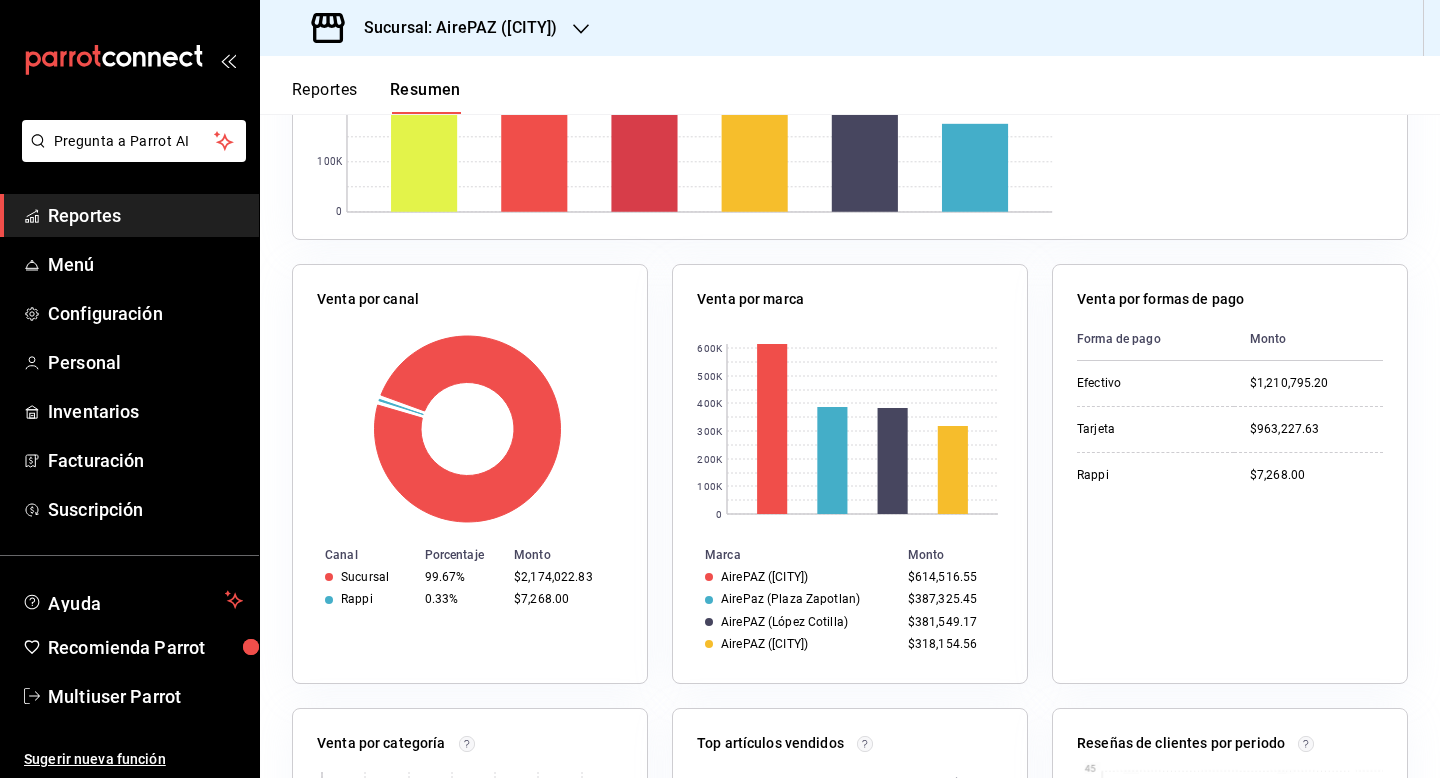 click on "Sucursal: AirePAZ (López Cotilla)" at bounding box center (452, 28) 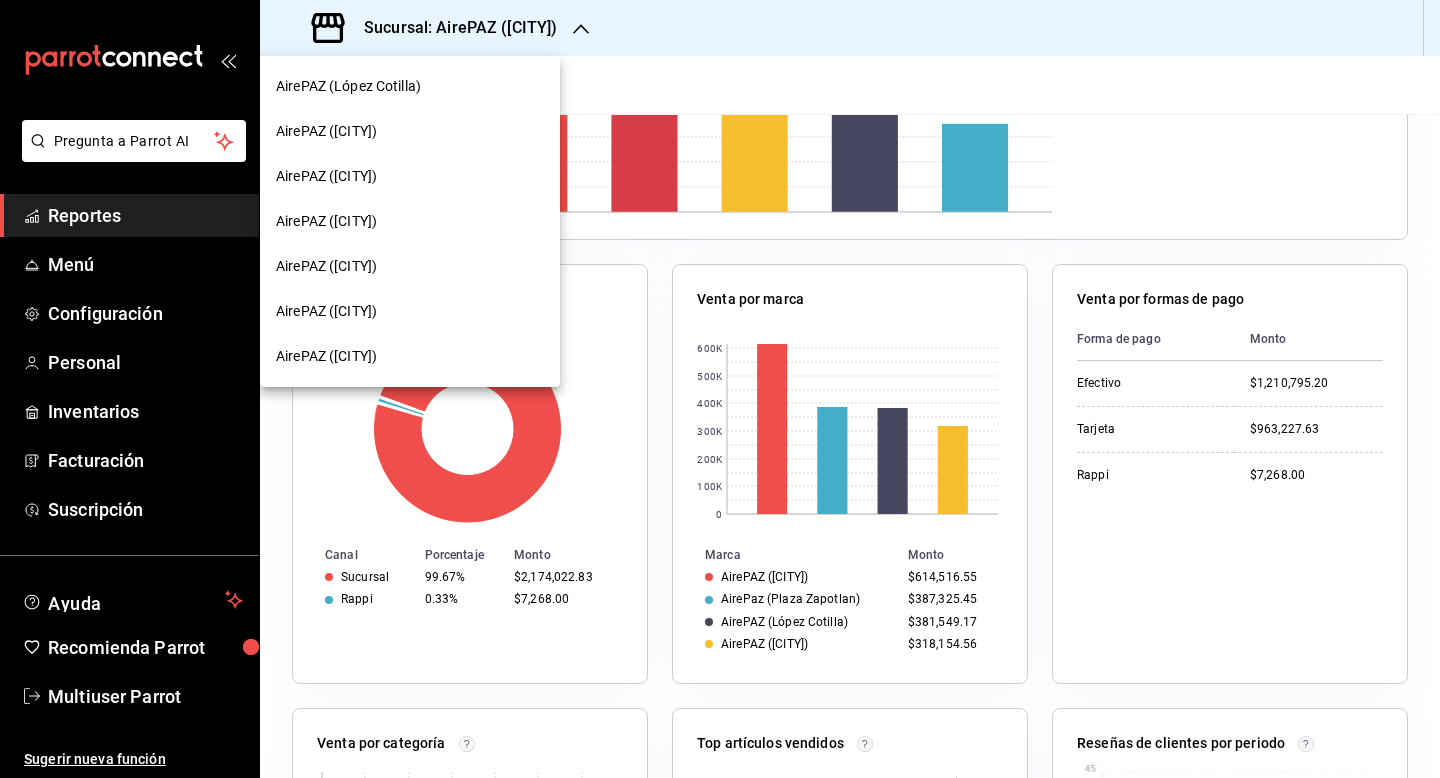 click on "AirePAZ (López Cotilla)" at bounding box center (348, 86) 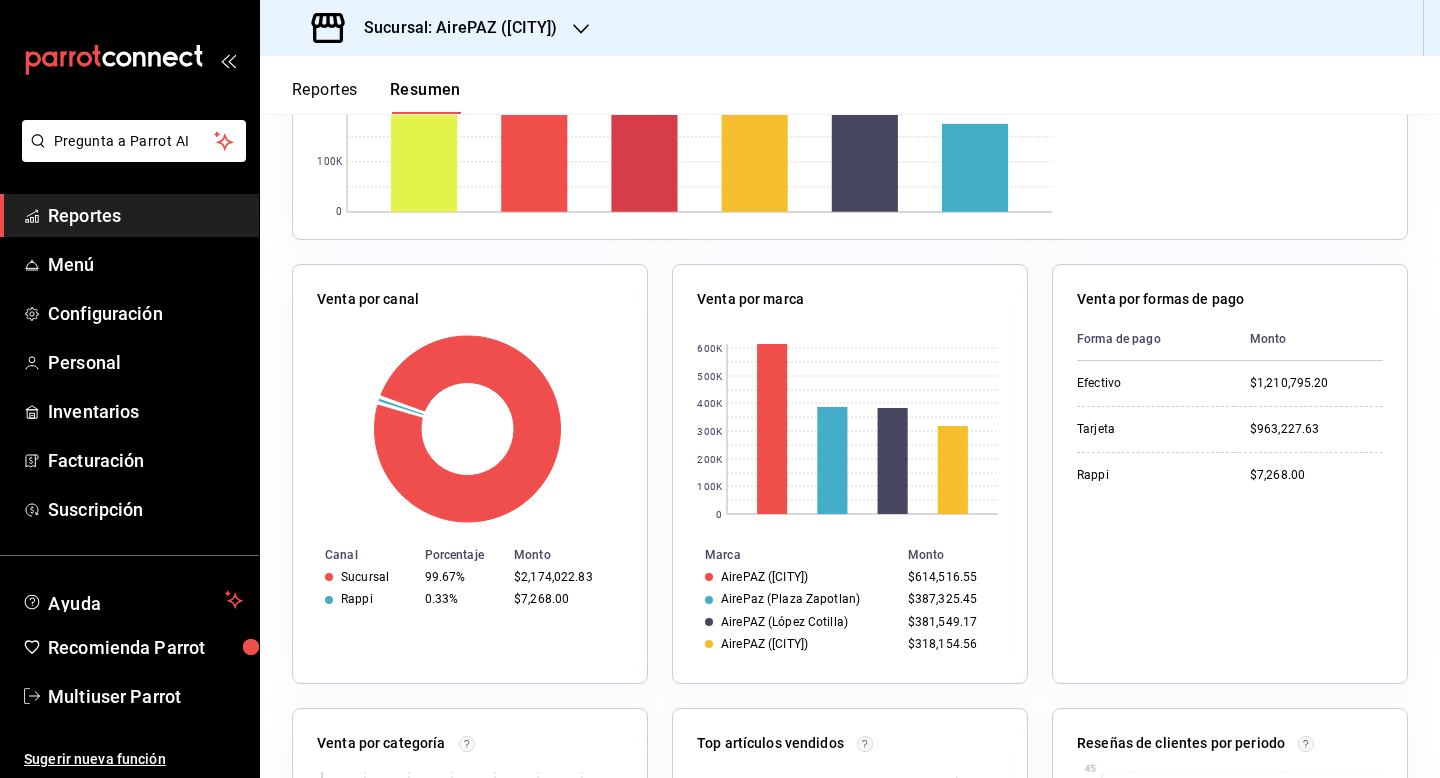 click on "Sucursal: AirePAZ (López Cotilla)" at bounding box center [452, 28] 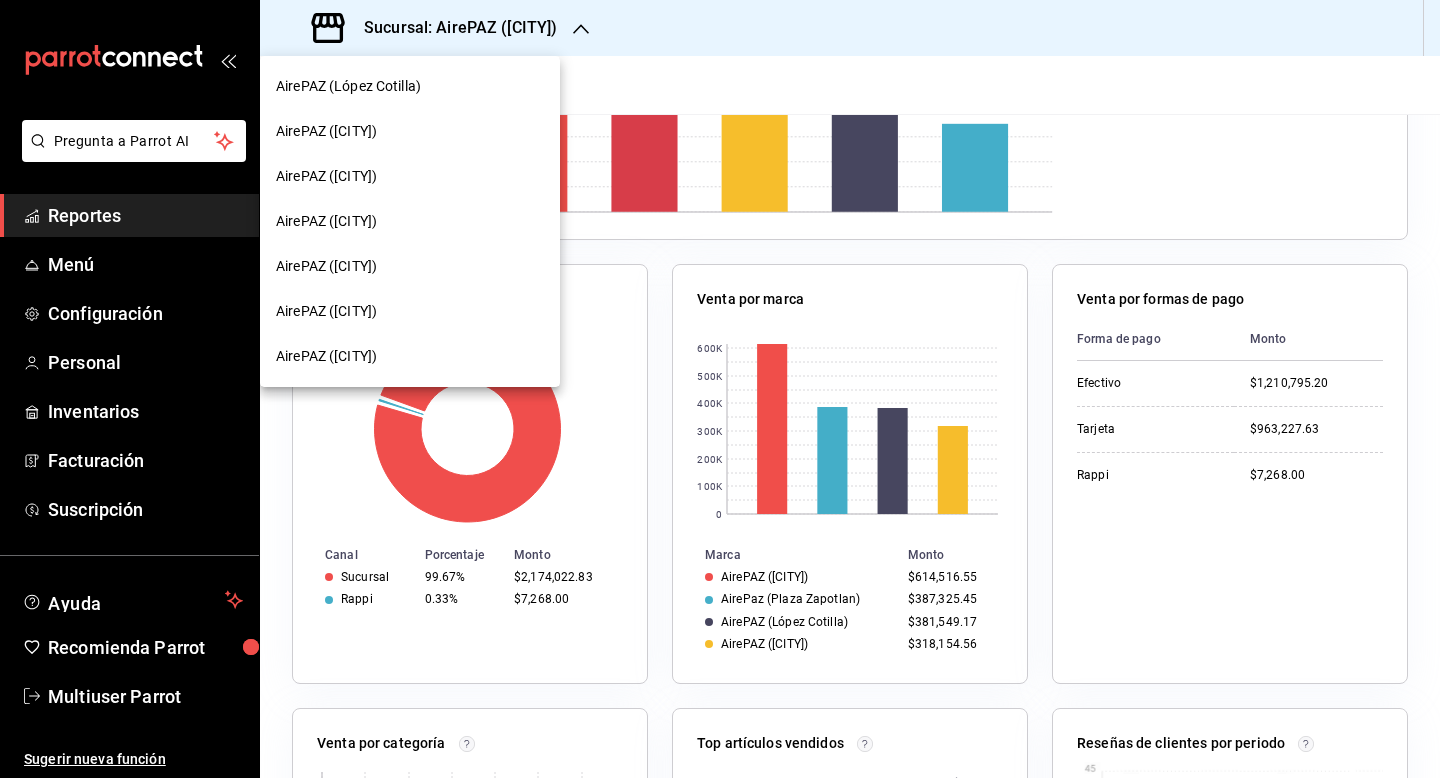 click on "AirePAZ (Galerías)" at bounding box center (326, 131) 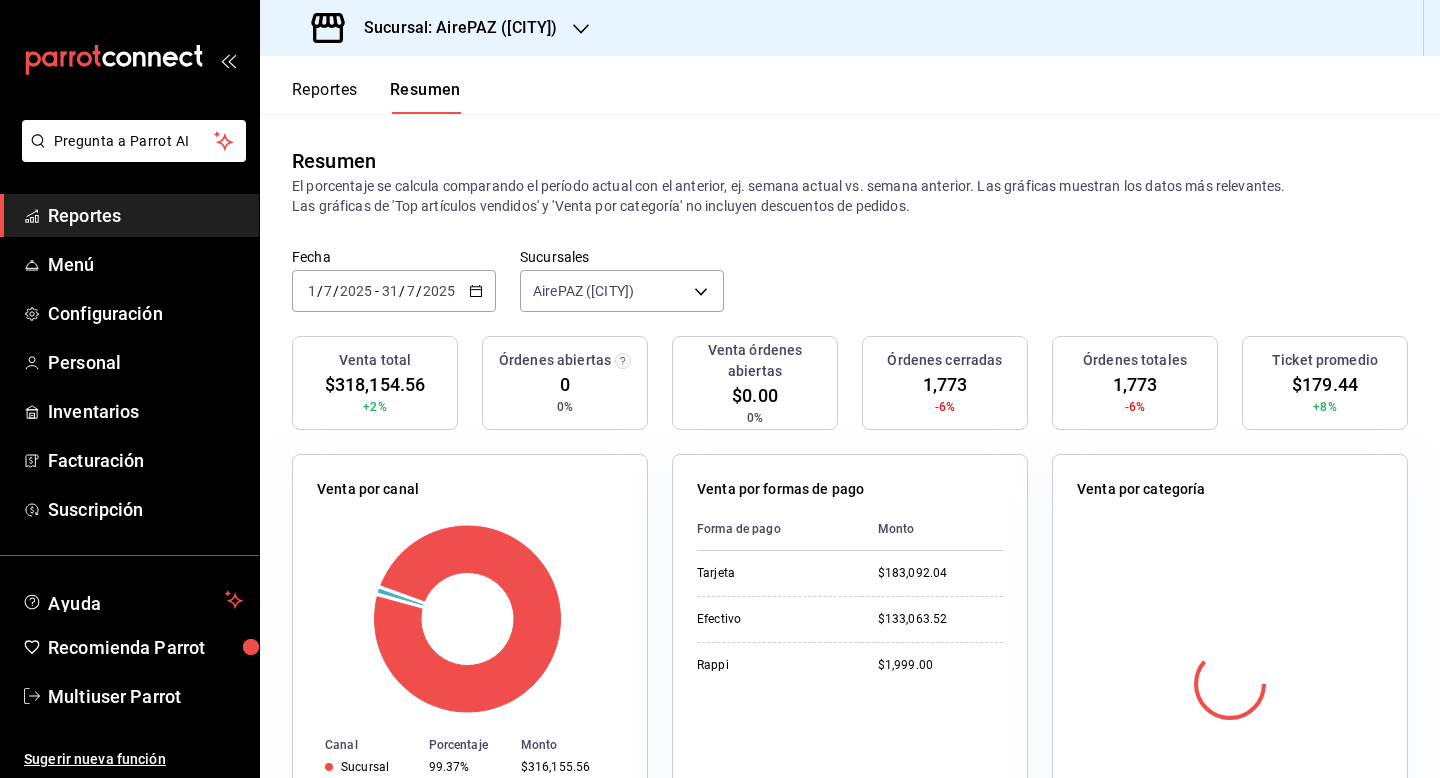click on "Sucursal: AirePAZ (Galerías)" at bounding box center (436, 28) 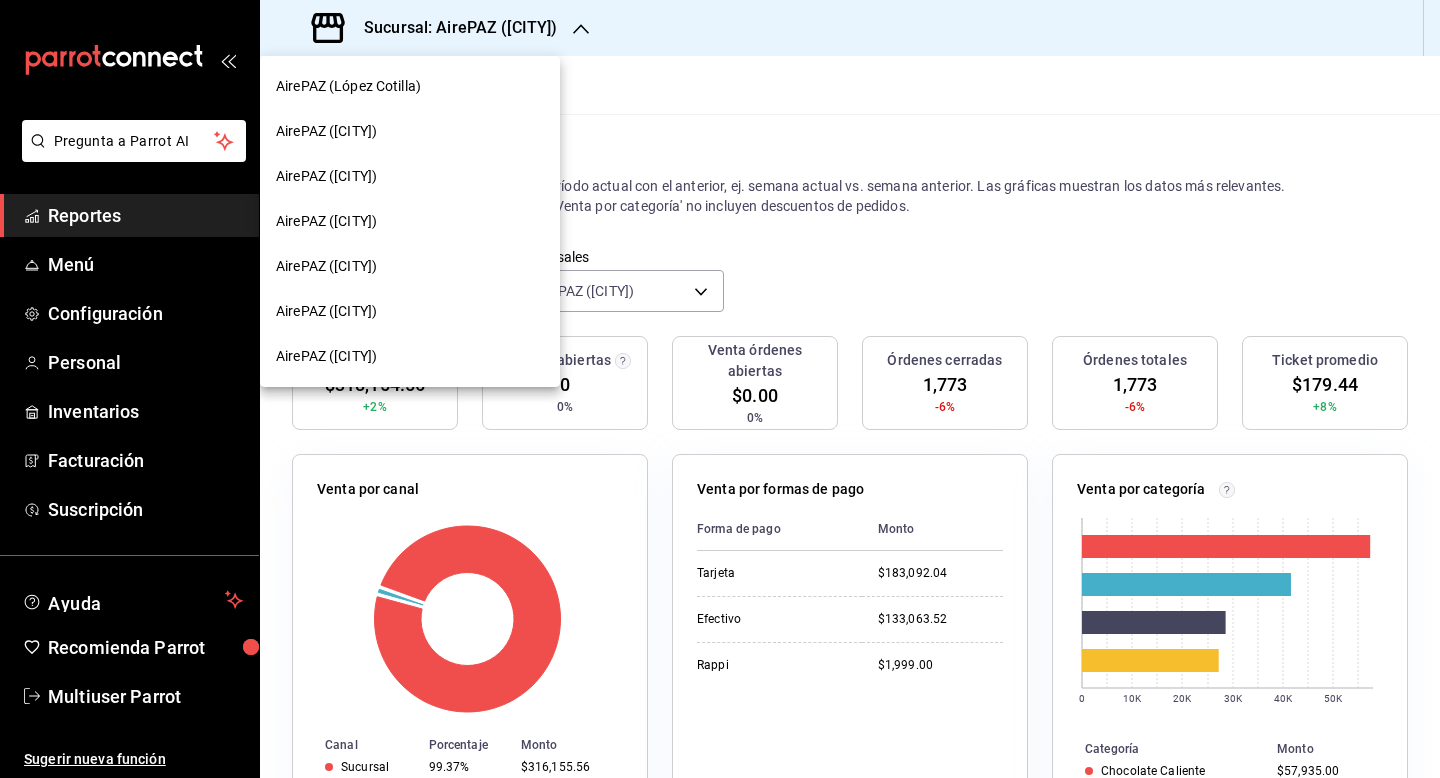 click on "AirePAZ (Cd. Guzmán)" at bounding box center [326, 176] 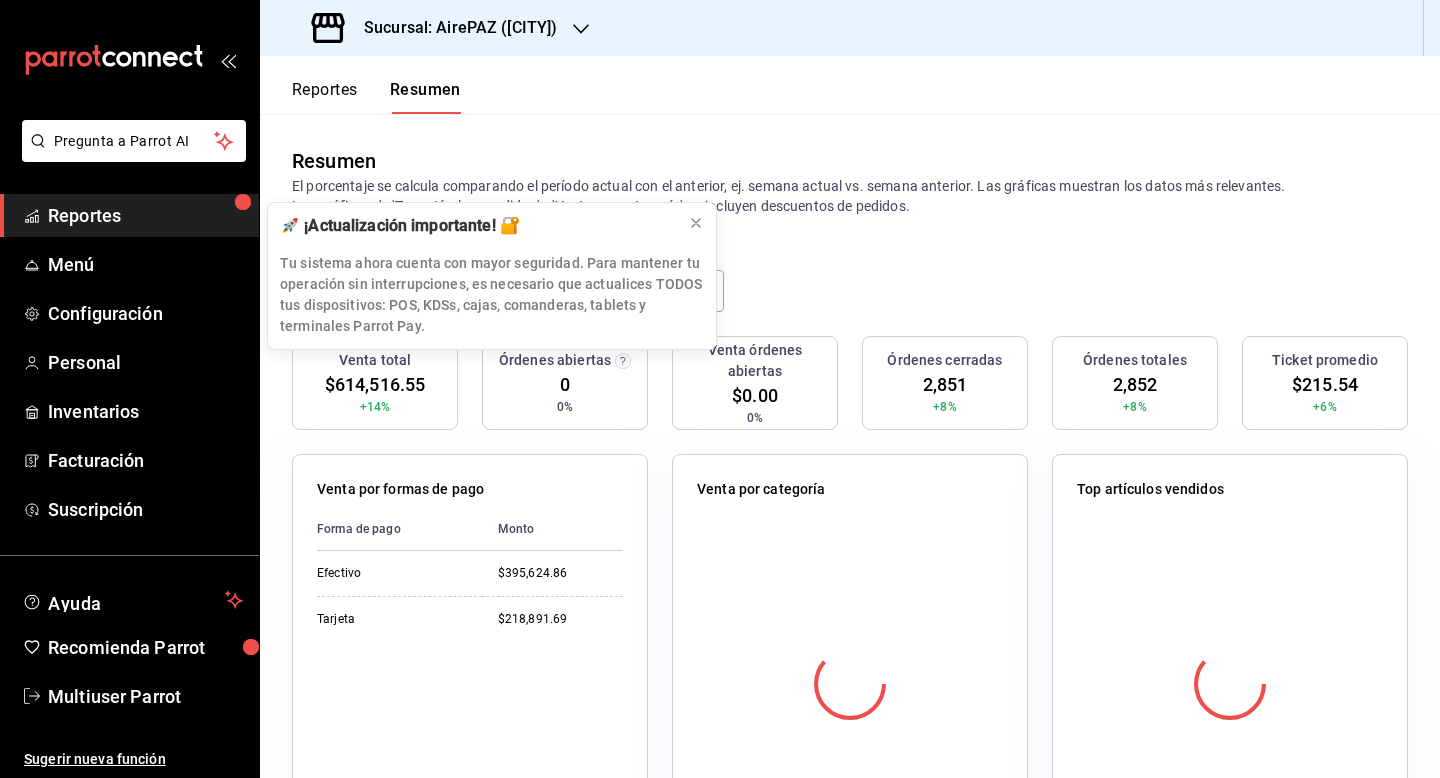 click on "Sucursal: AirePAZ (Cd. Guzmán)" at bounding box center [452, 28] 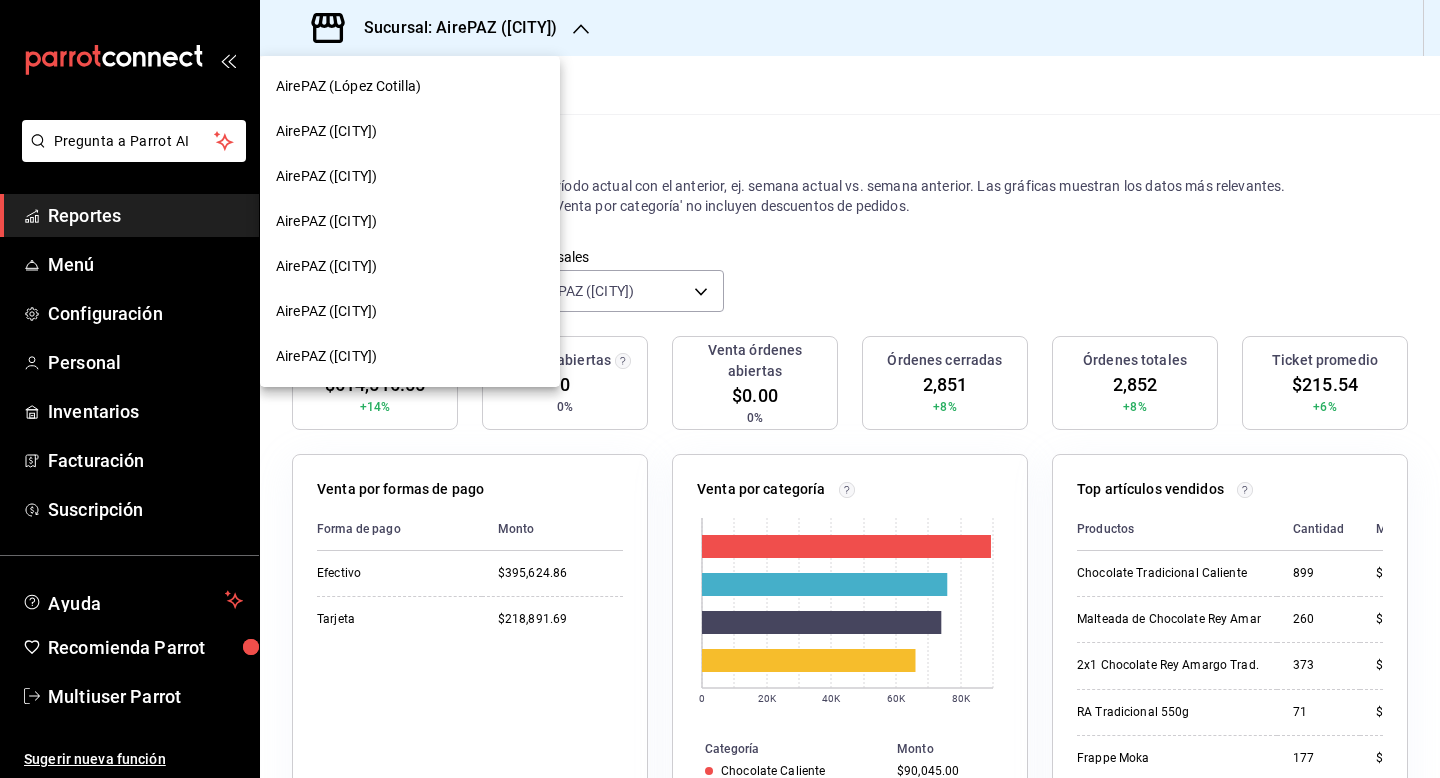 click on "AirePaz (Zapotlan)" at bounding box center (410, 221) 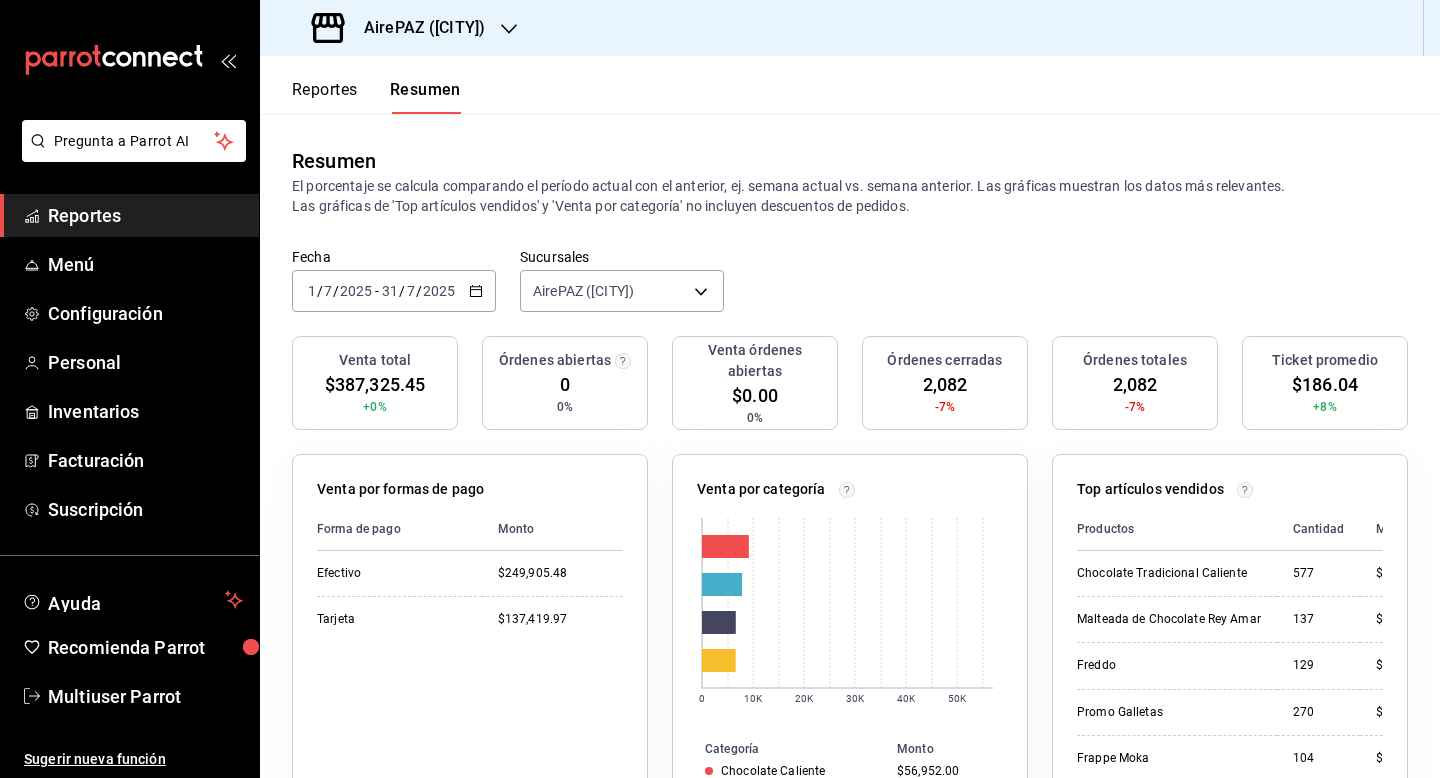 click on "Sucursal: AirePaz (Zapotlan)" at bounding box center [416, 28] 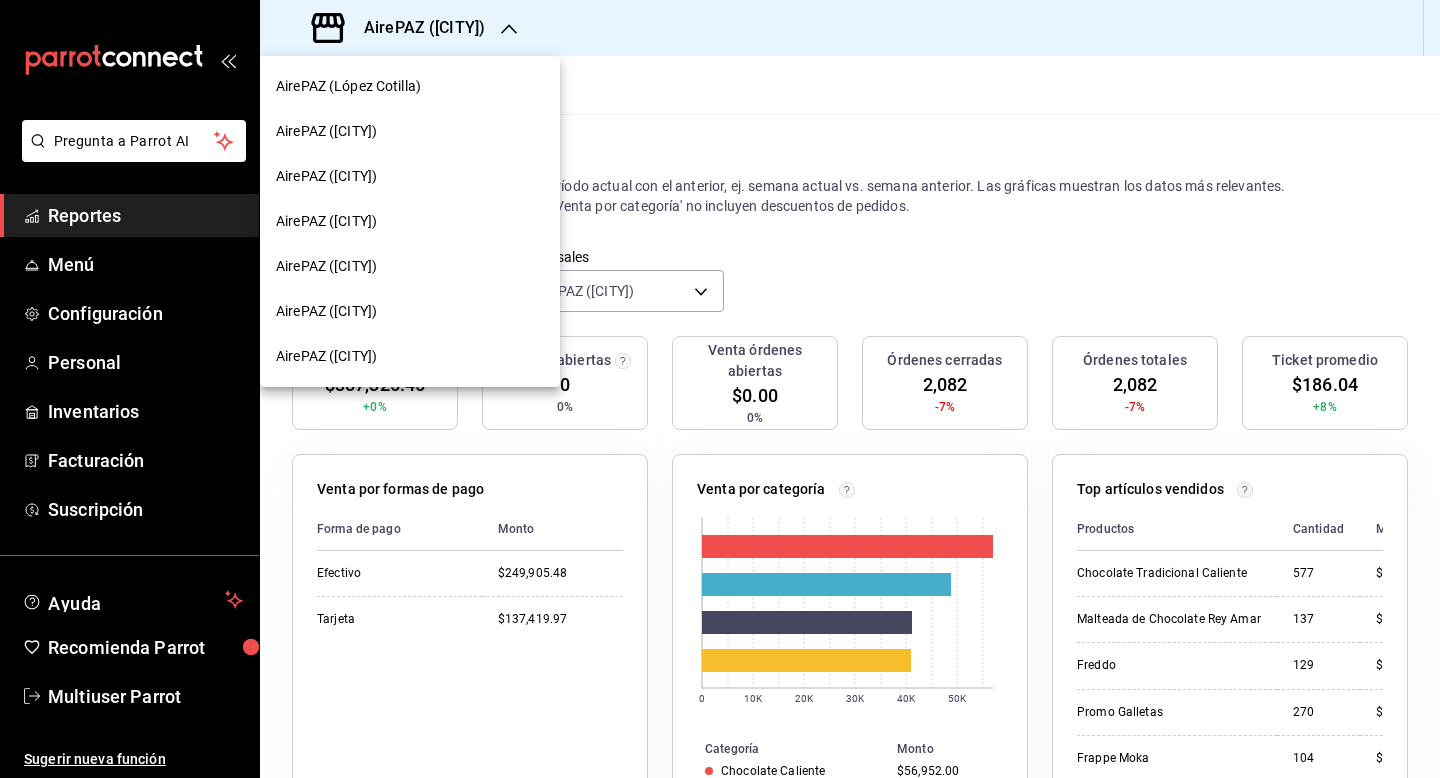 click on "AirePAZ (Chapalita)" at bounding box center [410, 266] 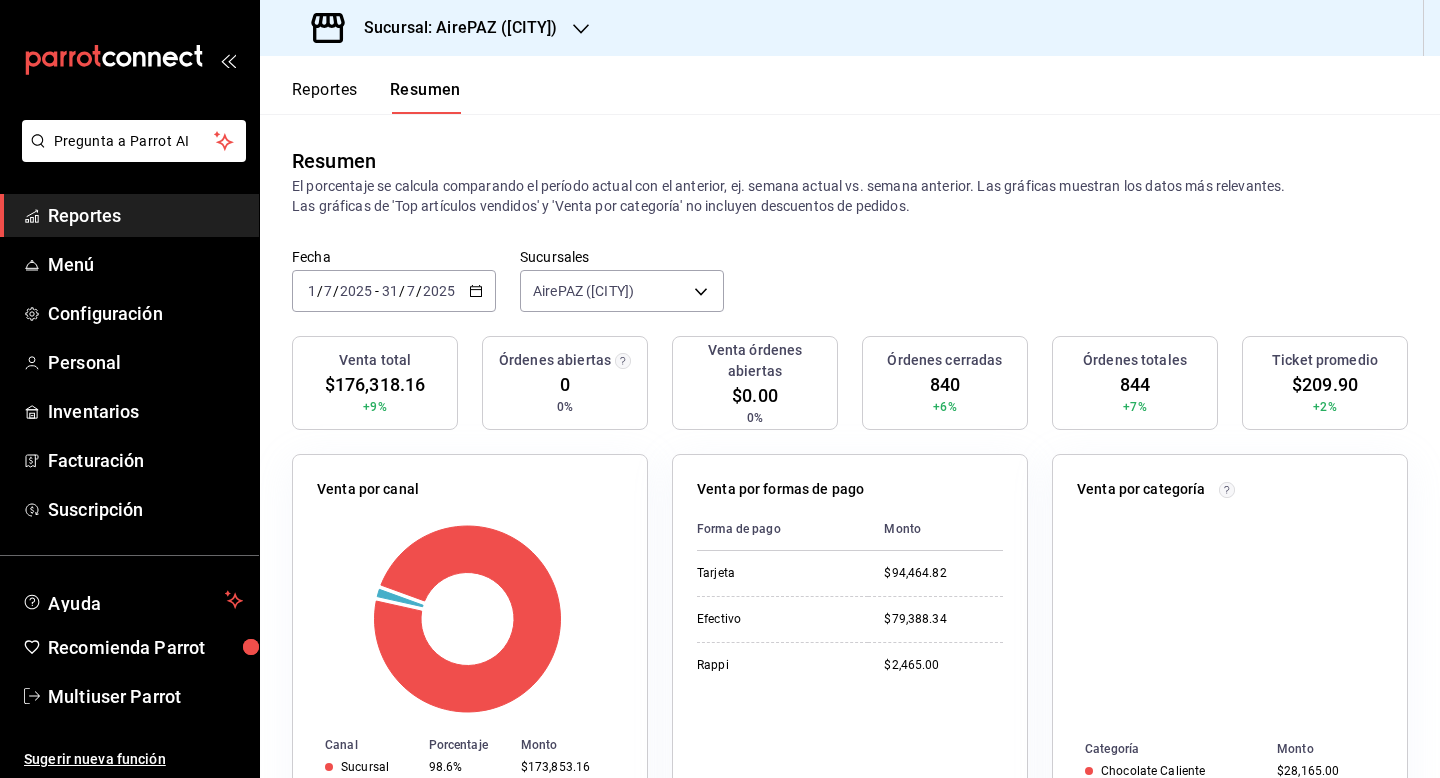 click on "Sucursal: AirePAZ (Chapalita)" at bounding box center (452, 28) 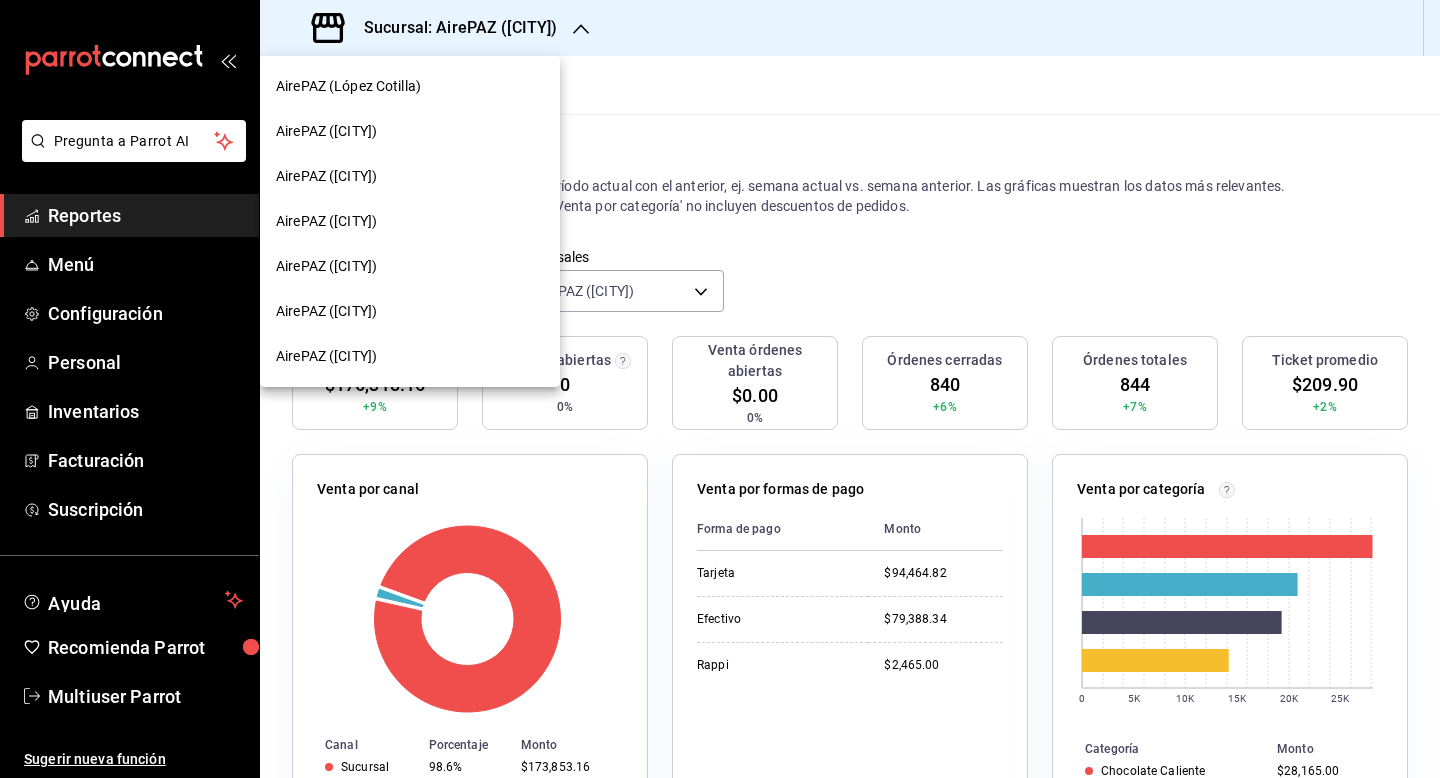 click on "AirePAZ (La Feria)" at bounding box center [326, 311] 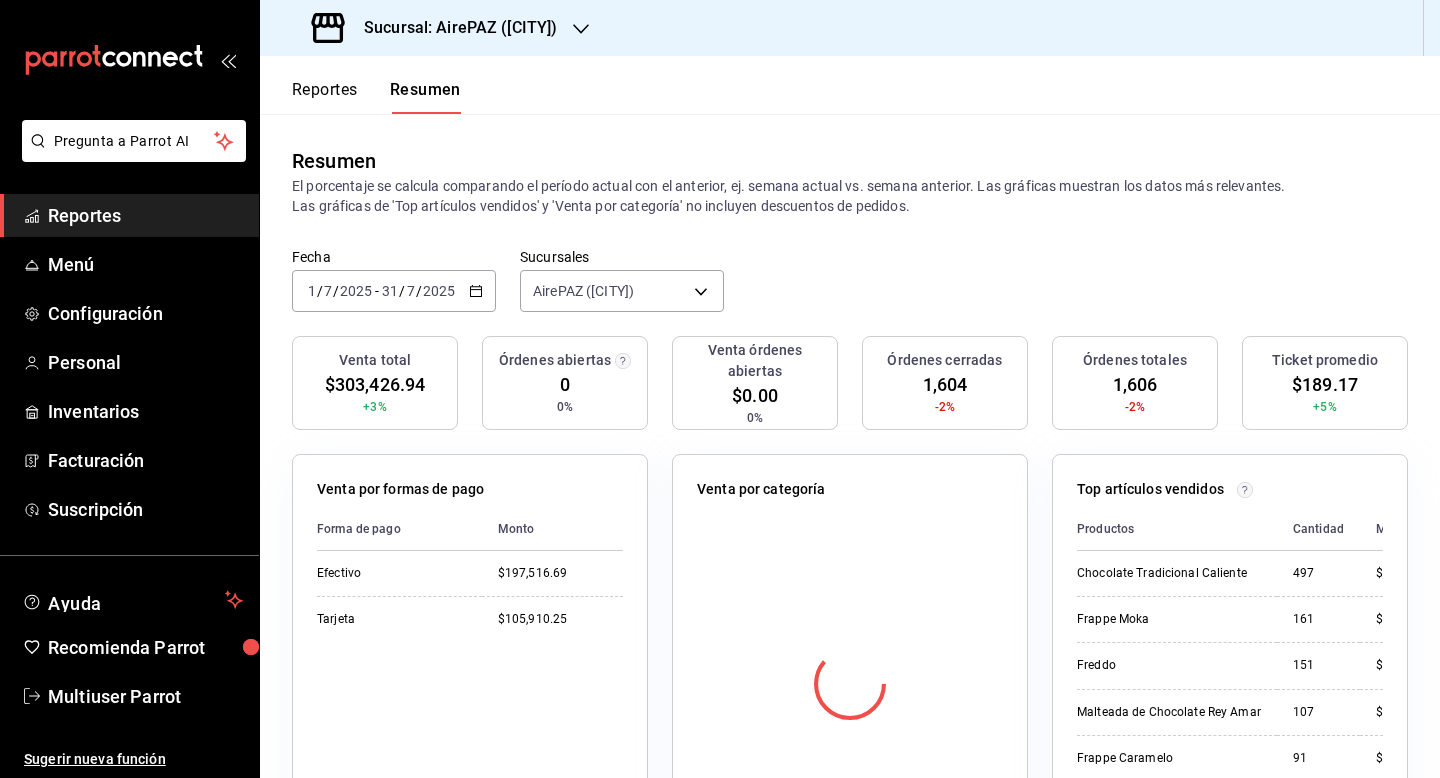click on "Sucursal: AirePAZ (La Feria)" at bounding box center (452, 28) 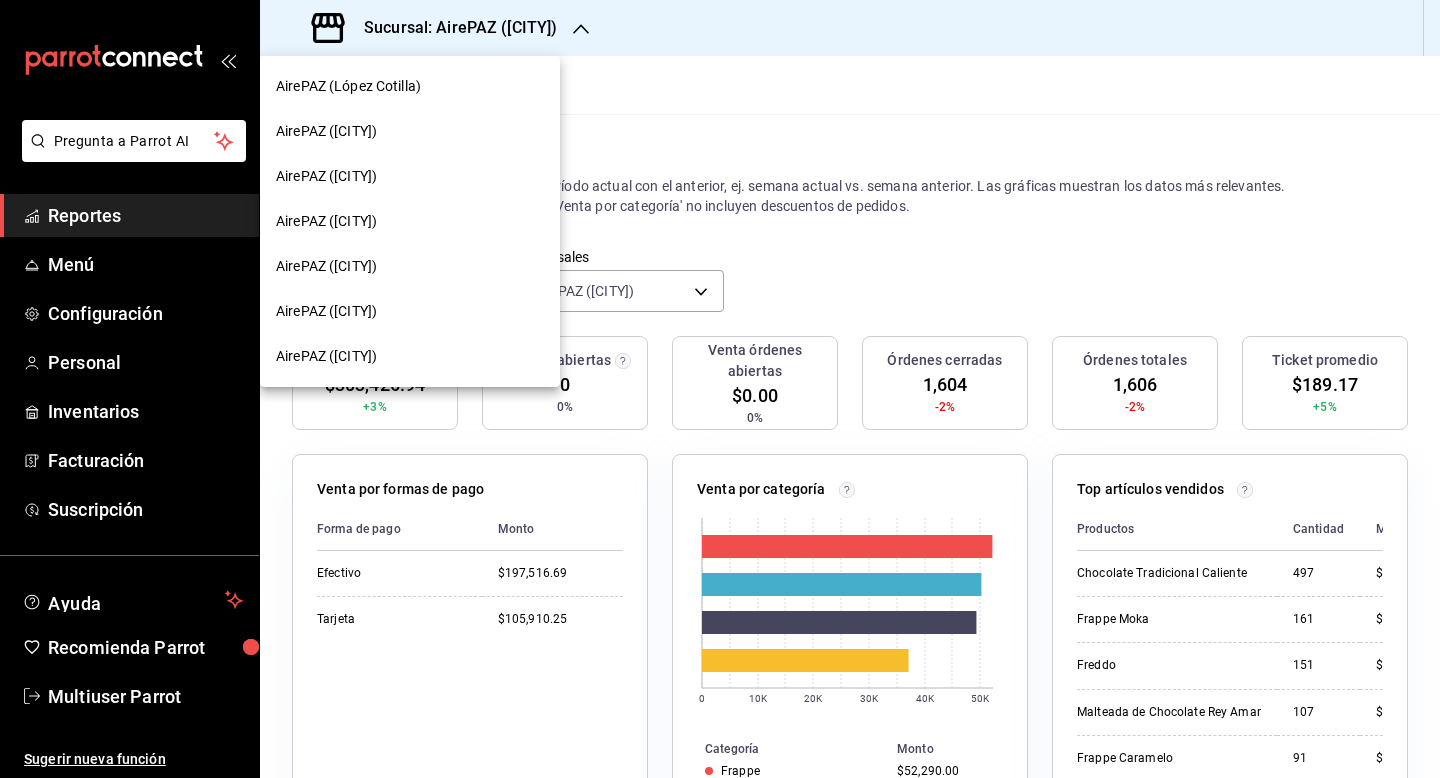 click on "AirePAZ (Colima)" at bounding box center [326, 356] 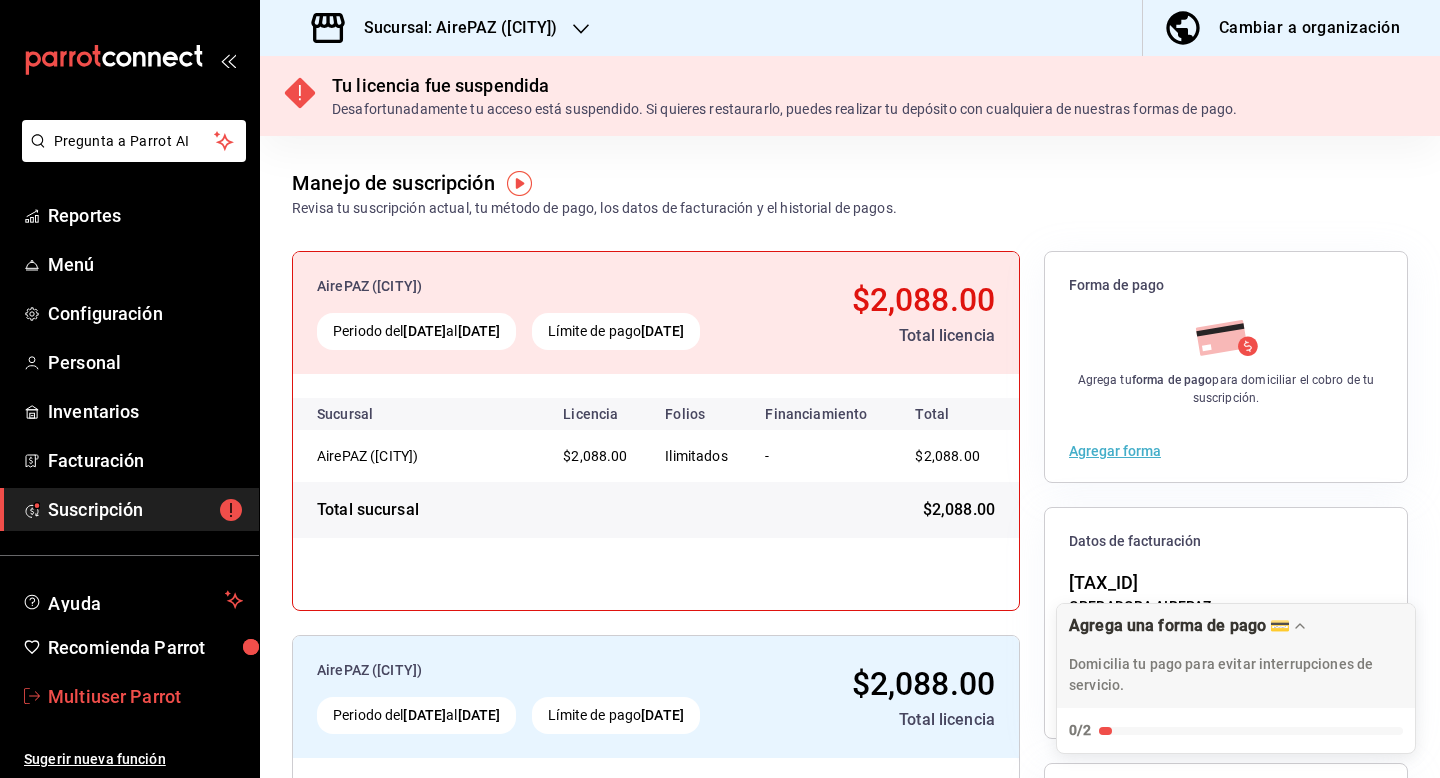 click on "Multiuser Parrot" at bounding box center (145, 696) 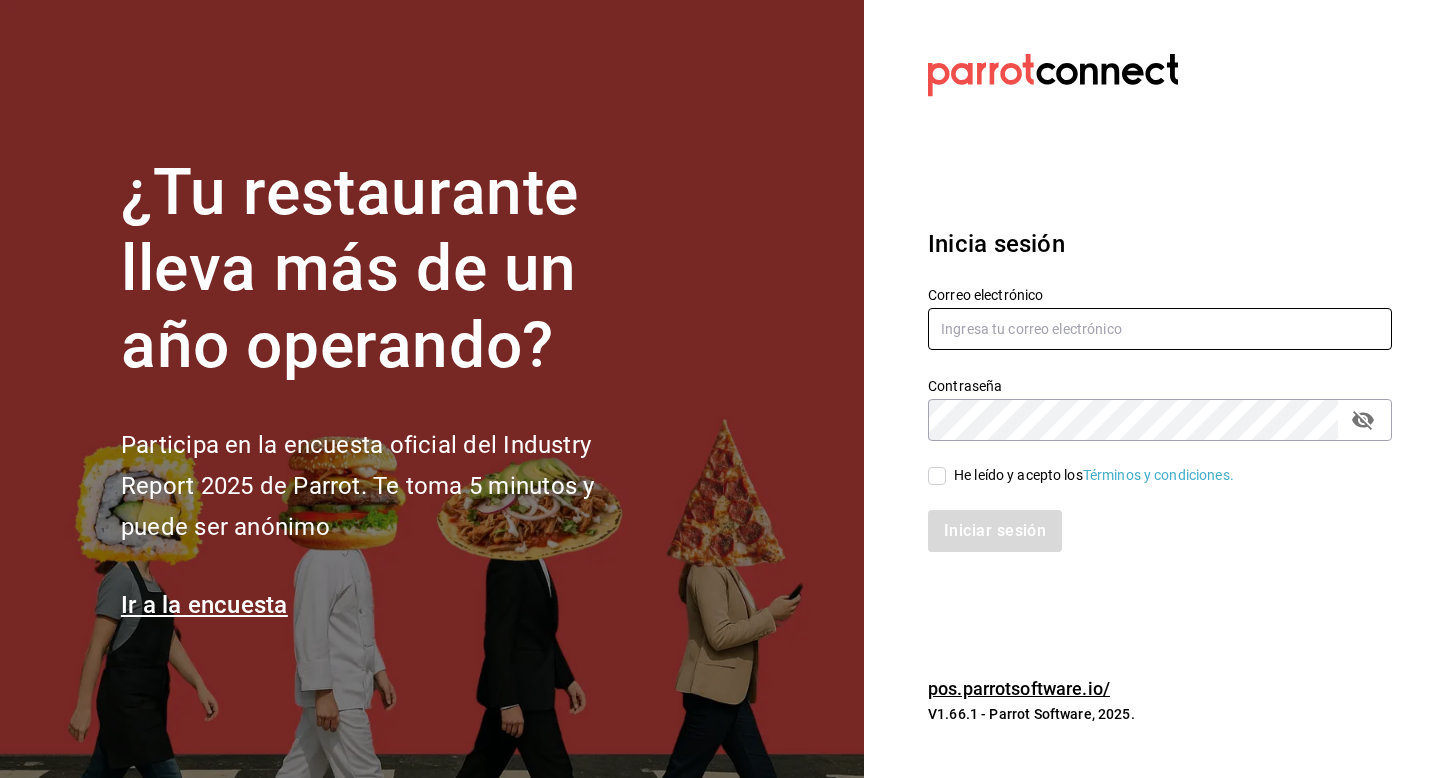 click at bounding box center (1160, 329) 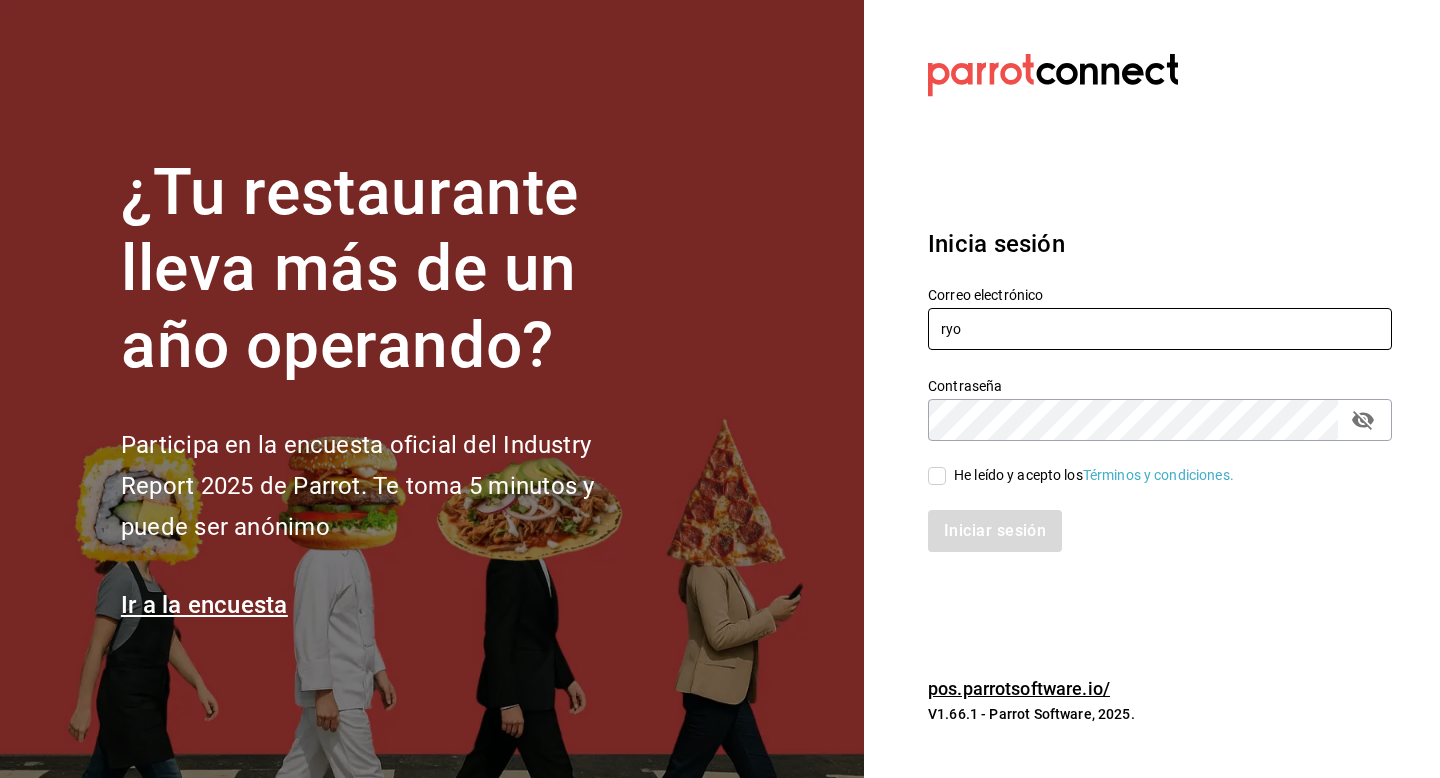 type on "ryoshi@costeno.com" 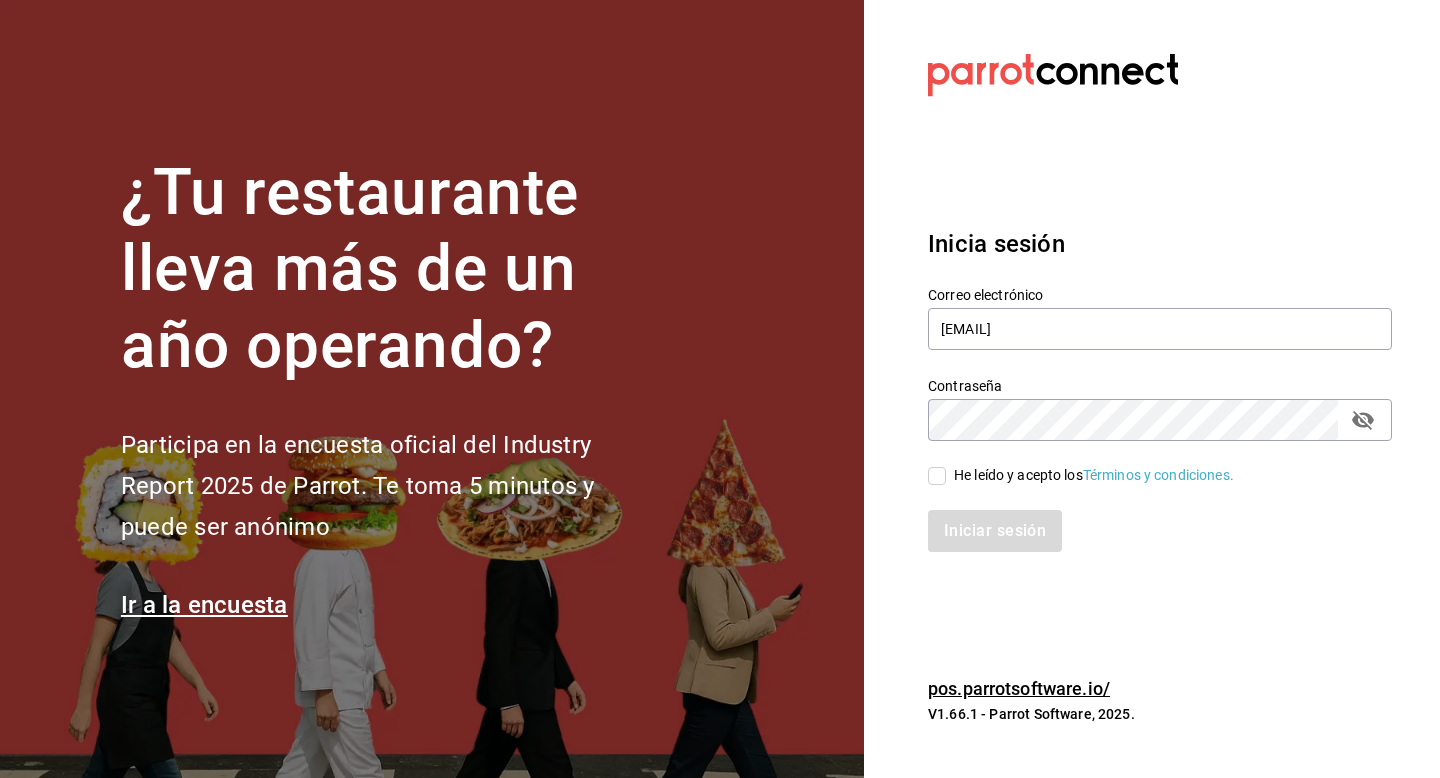 click on "He leído y acepto los  Términos y condiciones." at bounding box center (1094, 475) 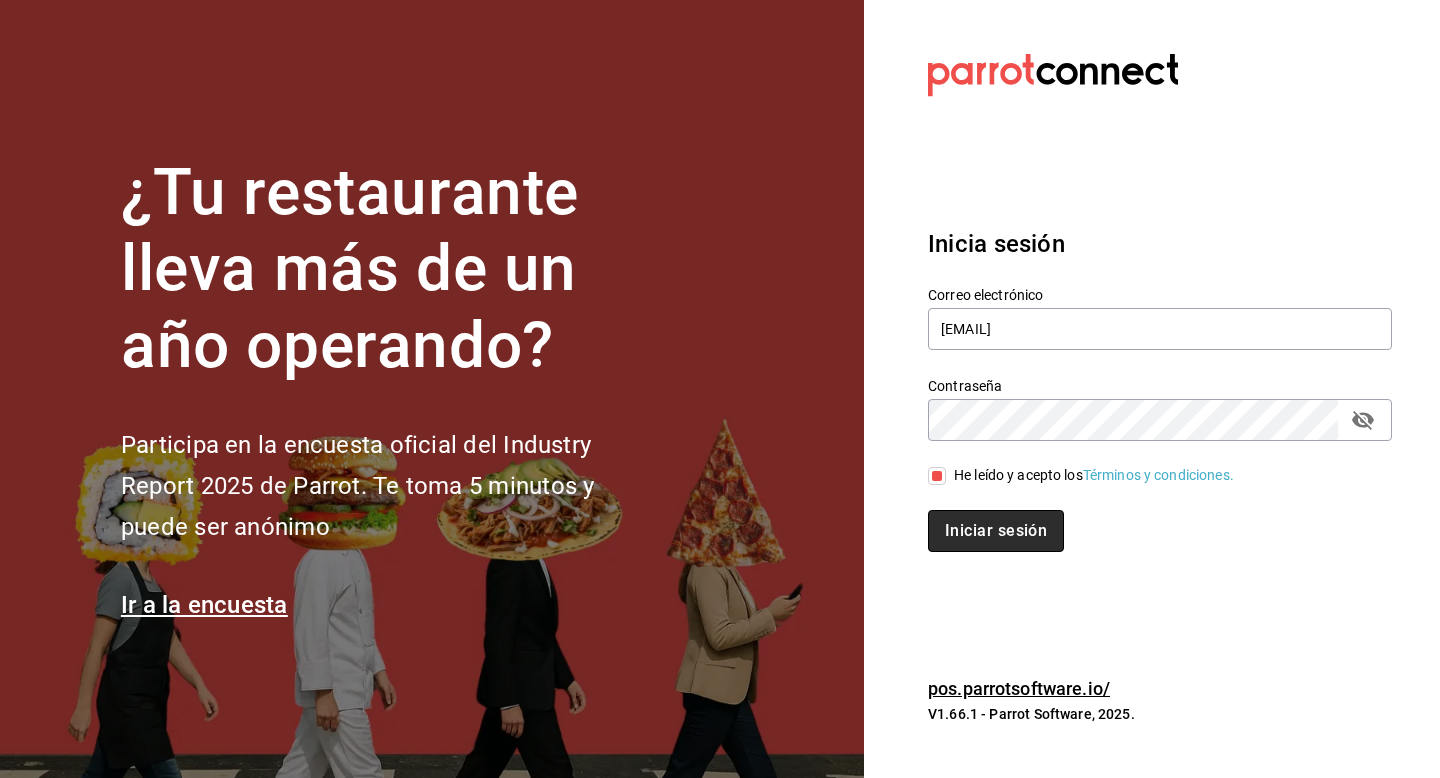 click on "Iniciar sesión" at bounding box center (996, 531) 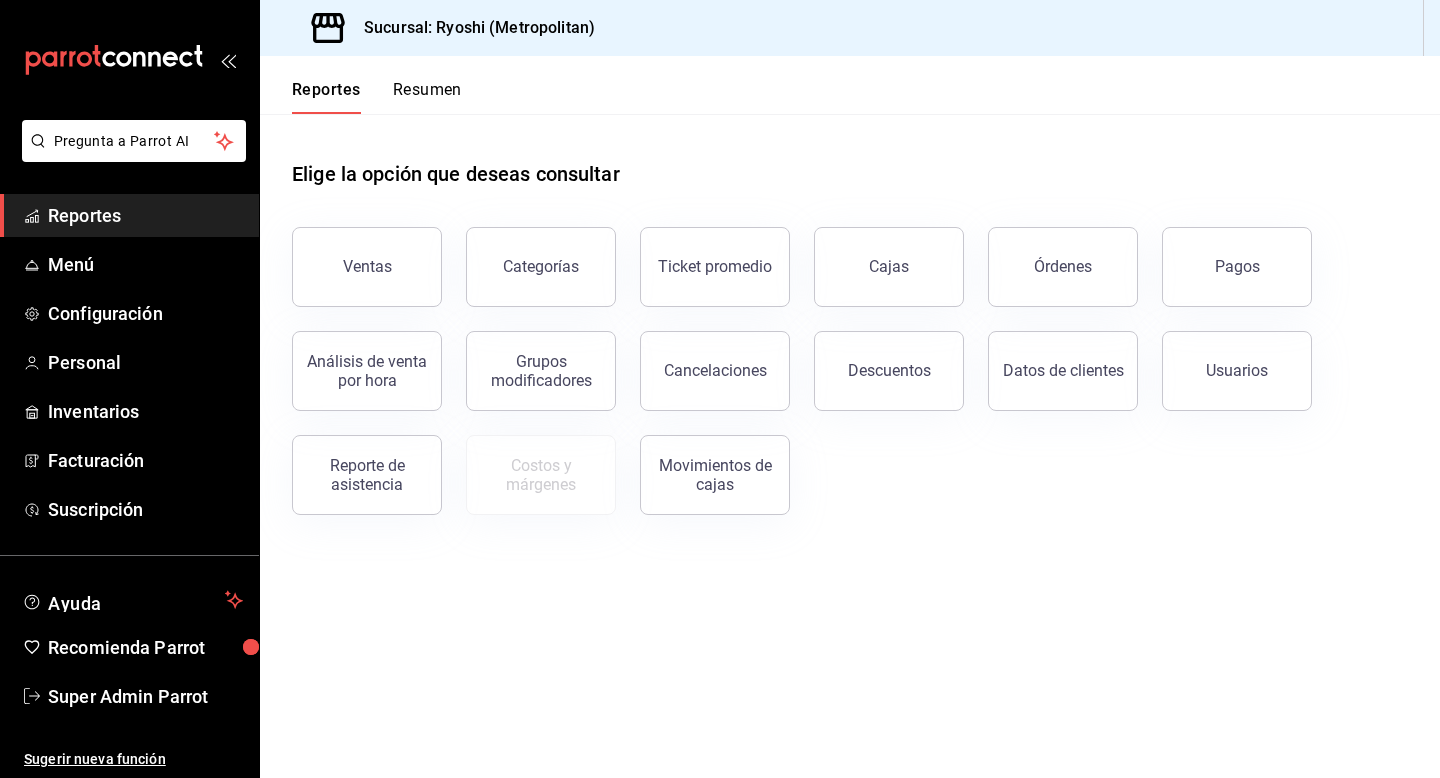 scroll, scrollTop: 0, scrollLeft: 0, axis: both 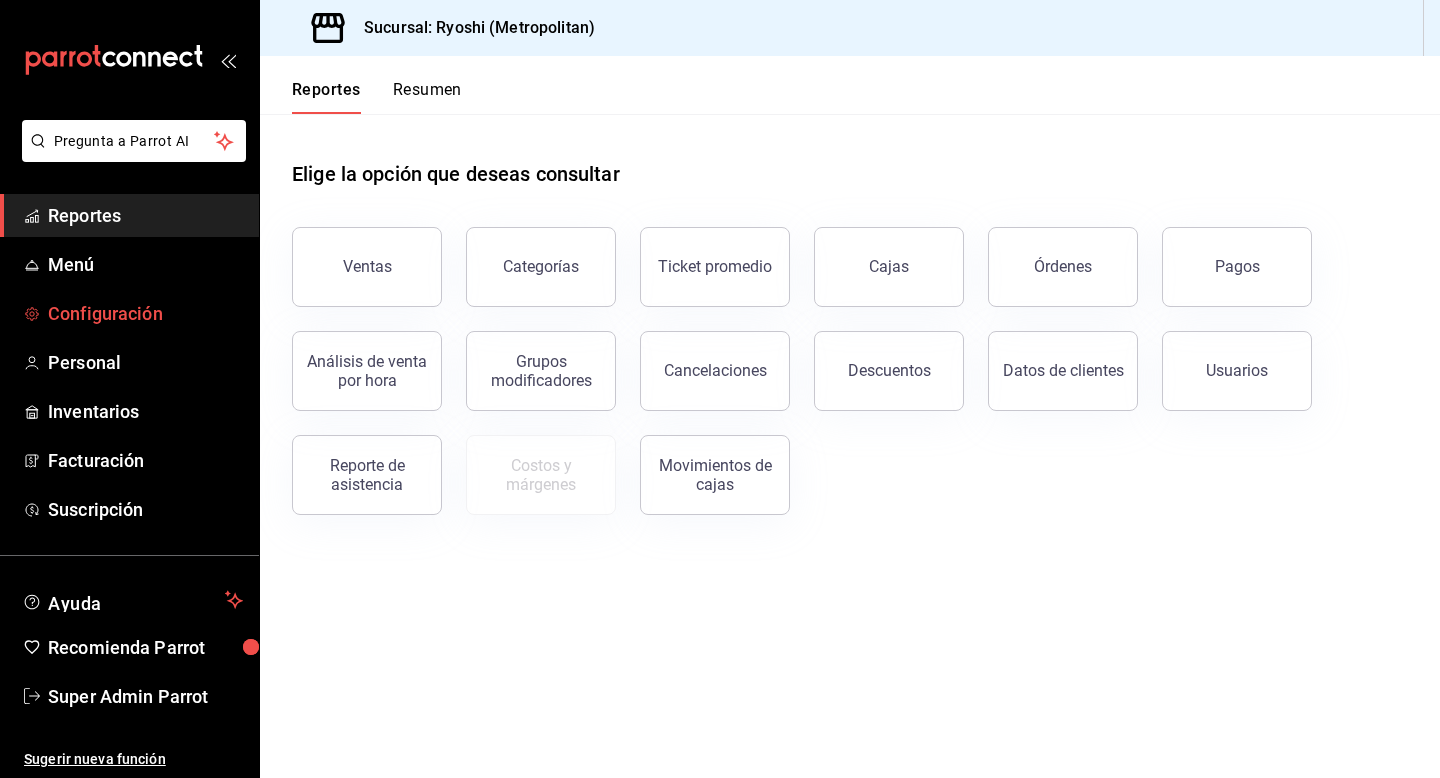 click on "Configuración" at bounding box center (145, 313) 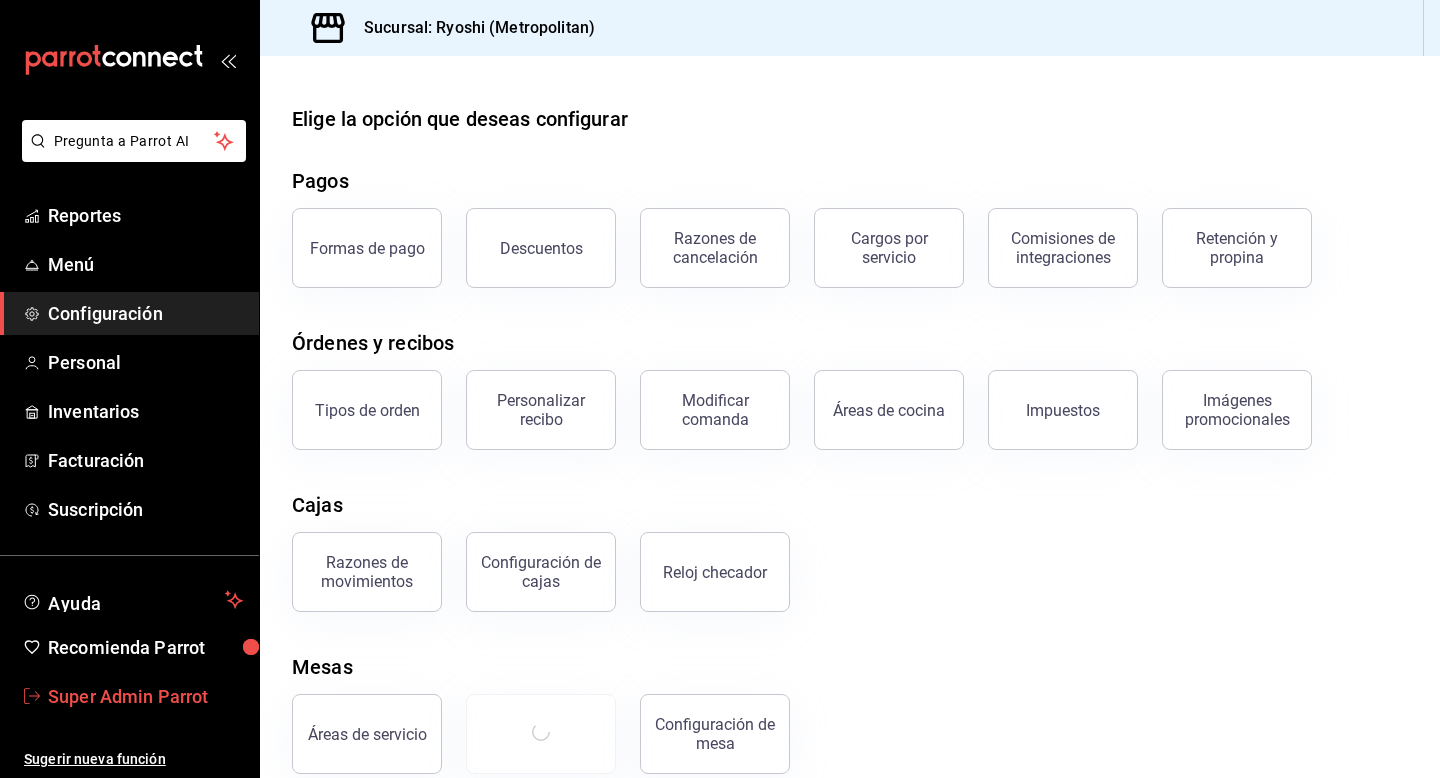 click on "Super Admin Parrot" at bounding box center [145, 696] 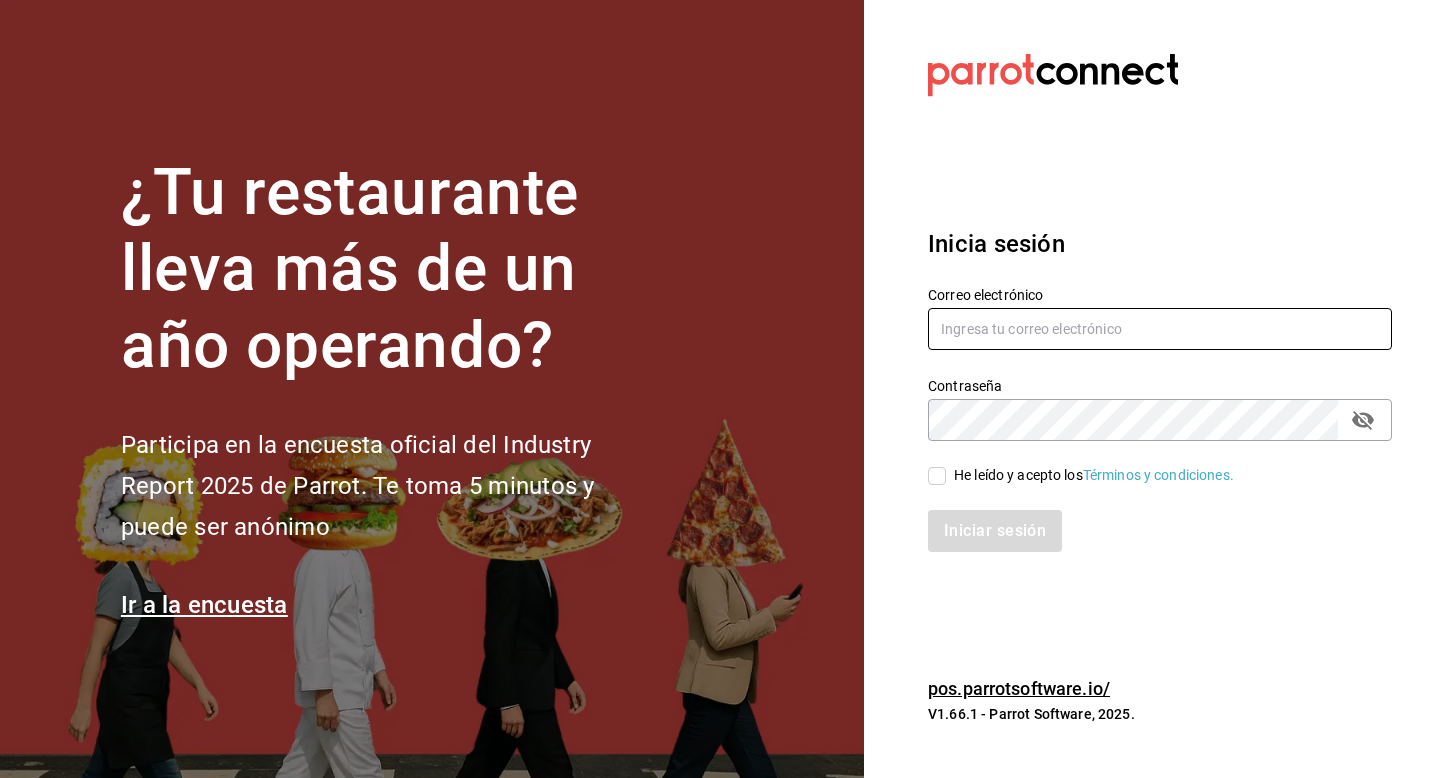 click at bounding box center [1160, 329] 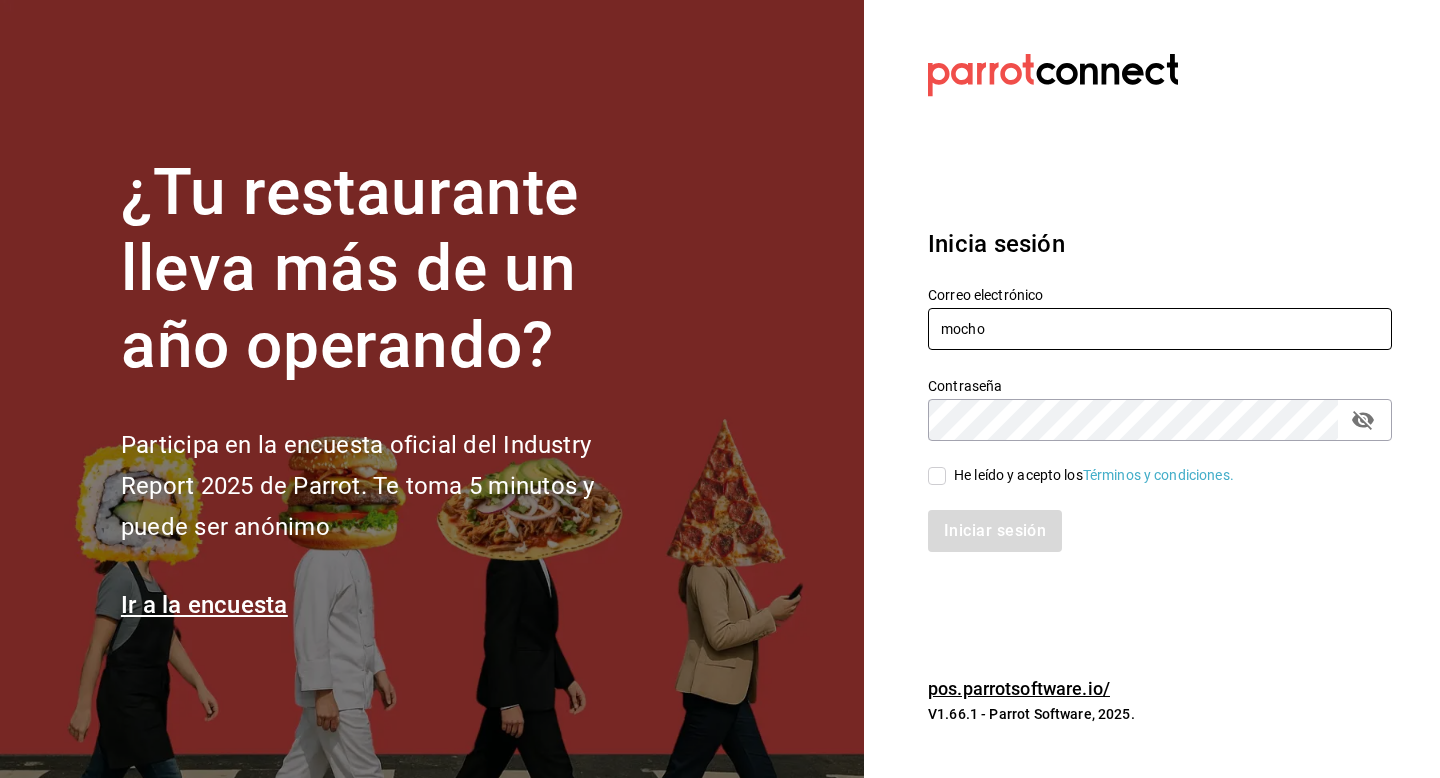 type on "[USERNAME]@example.com" 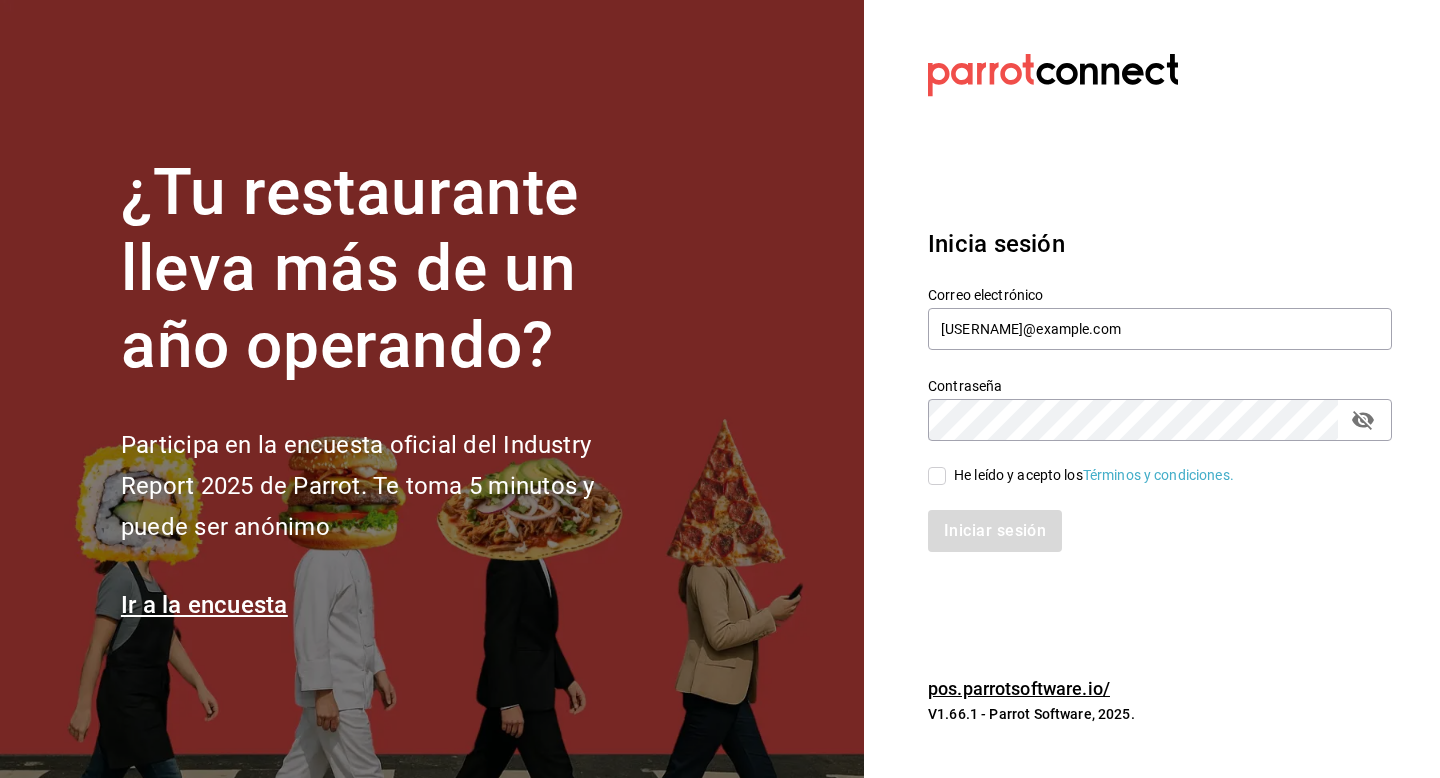 click on "He leído y acepto los  Términos y condiciones." at bounding box center (1094, 475) 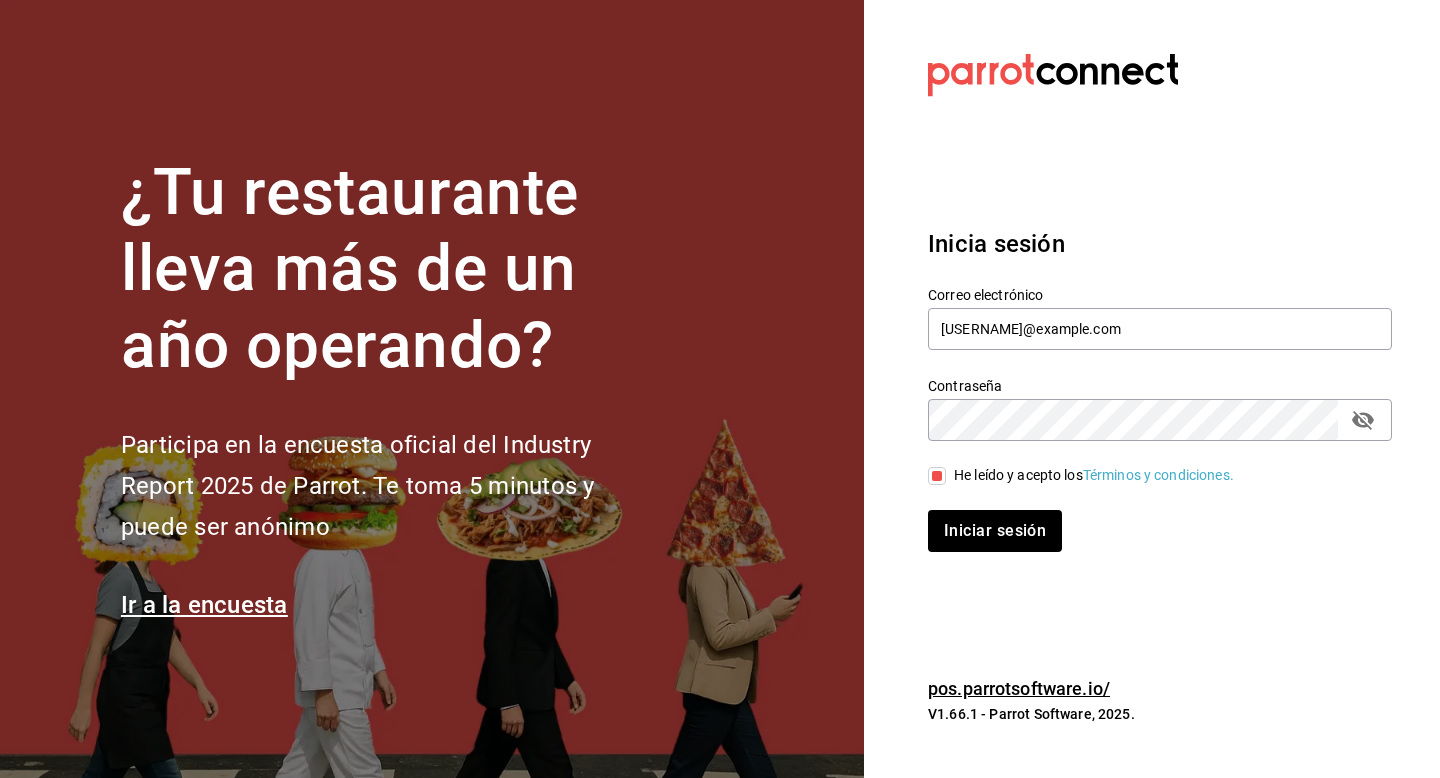click on "Iniciar sesión" at bounding box center (1148, 519) 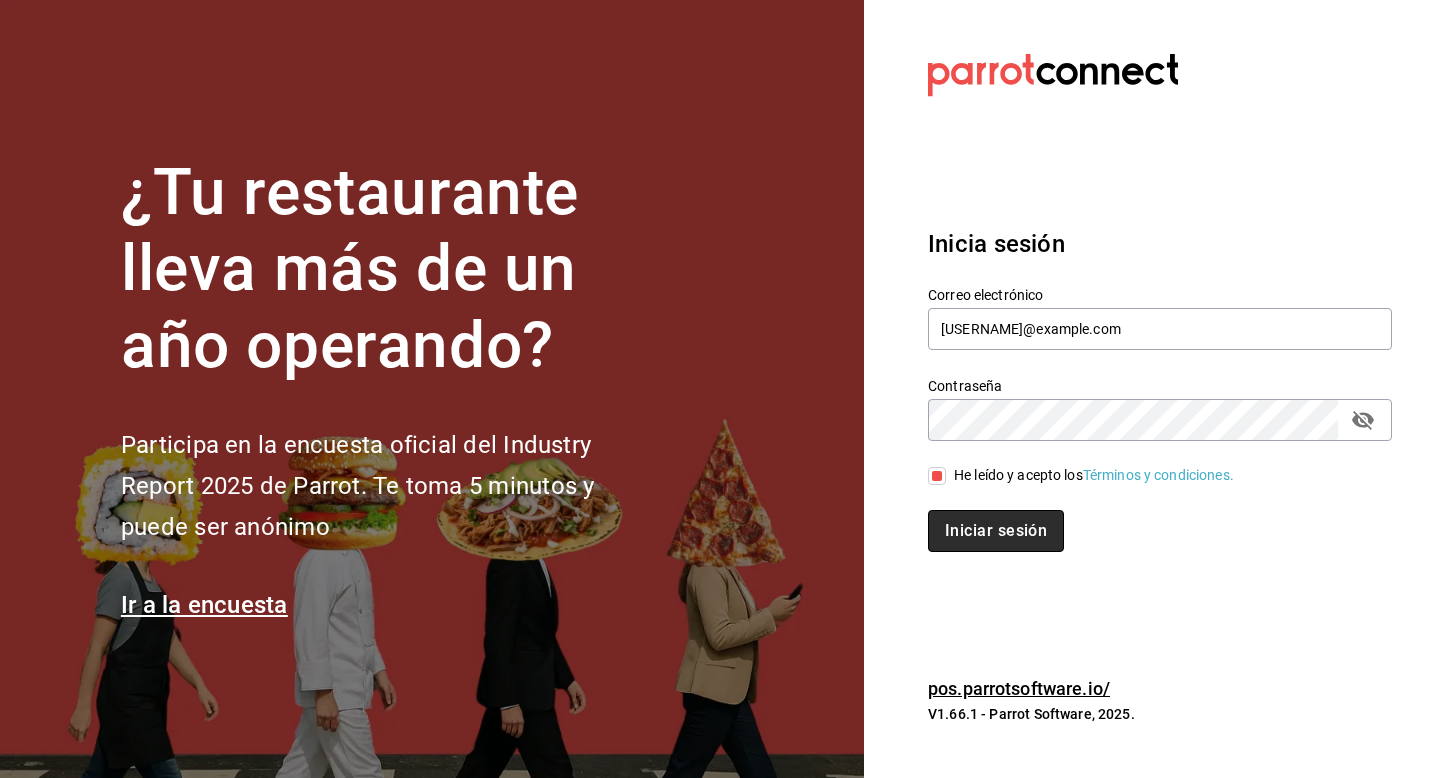 click on "Iniciar sesión" at bounding box center [996, 531] 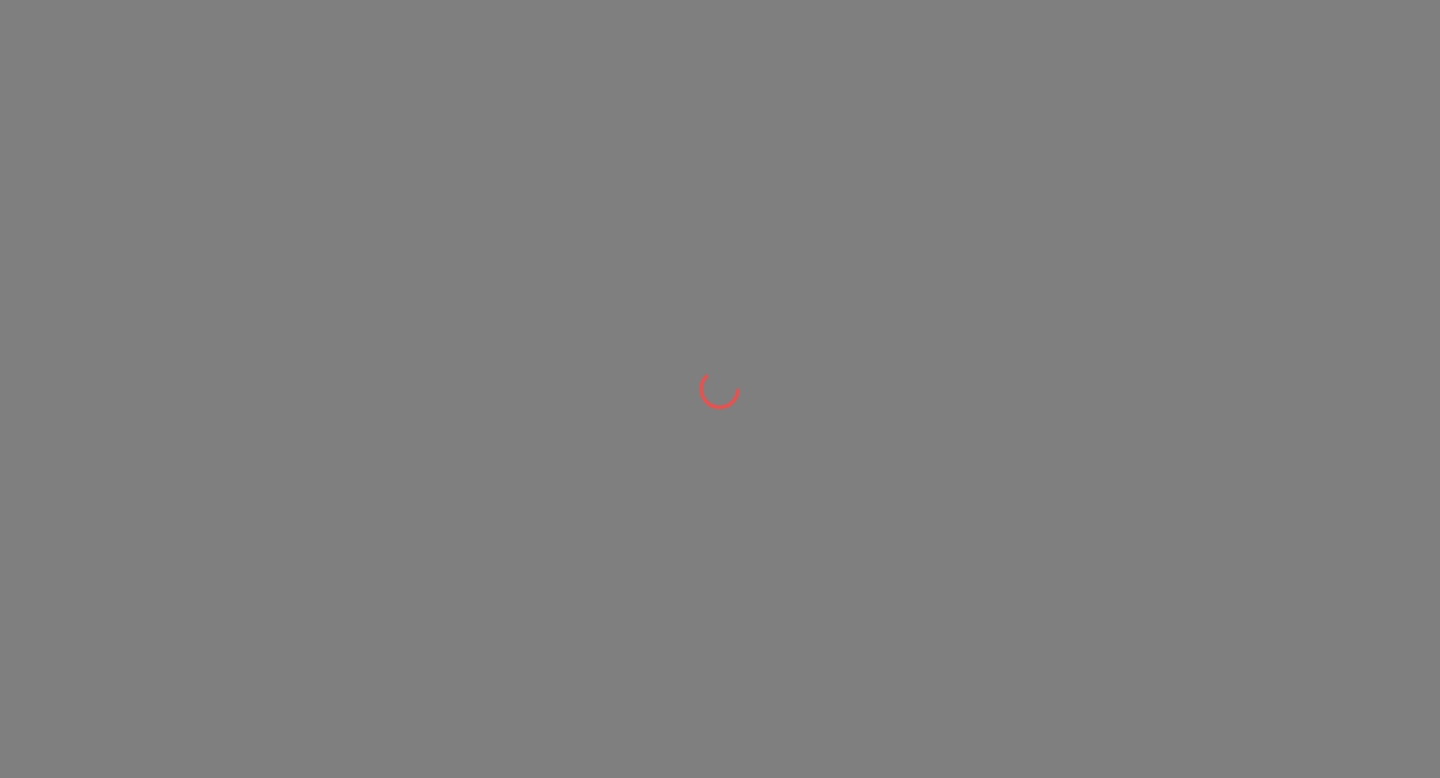 scroll, scrollTop: 0, scrollLeft: 0, axis: both 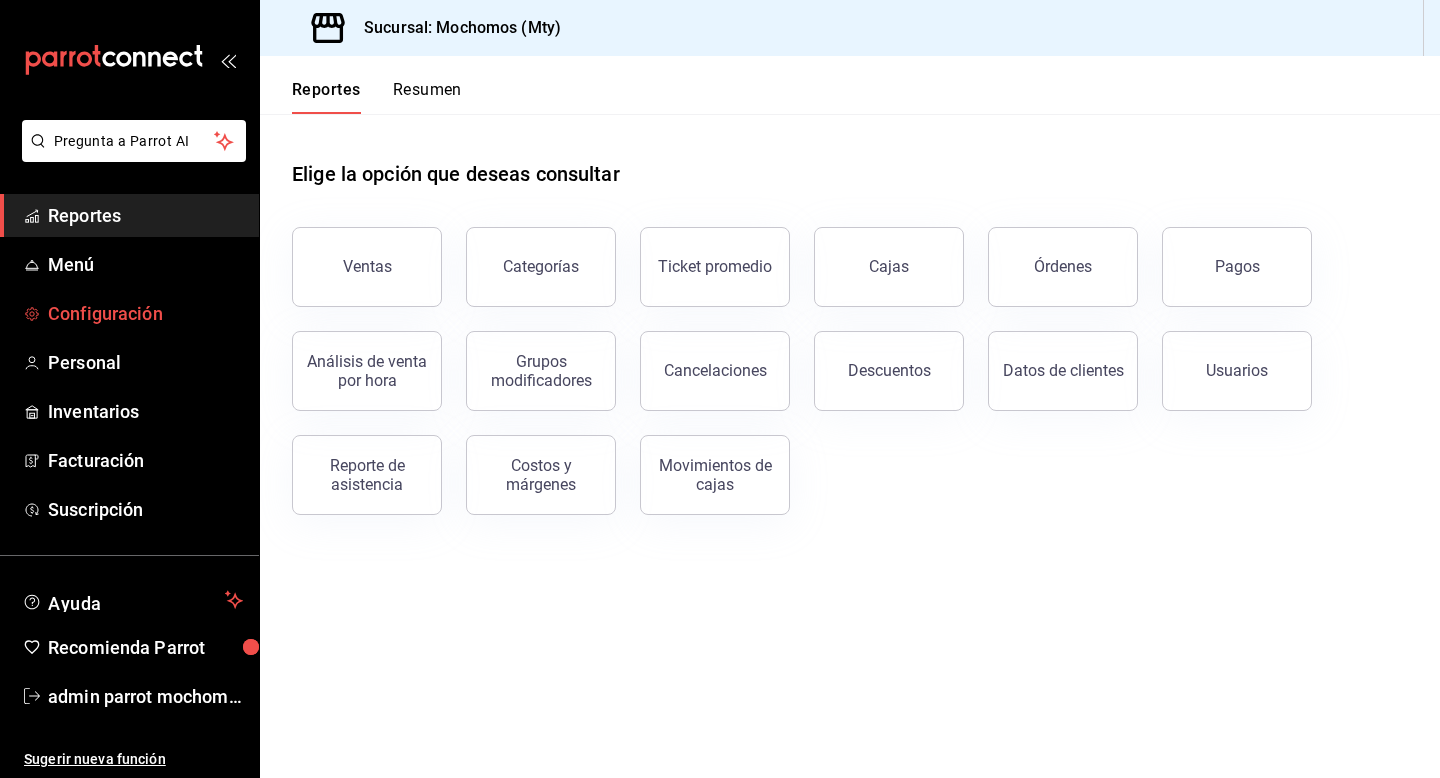click on "Configuración" at bounding box center (145, 313) 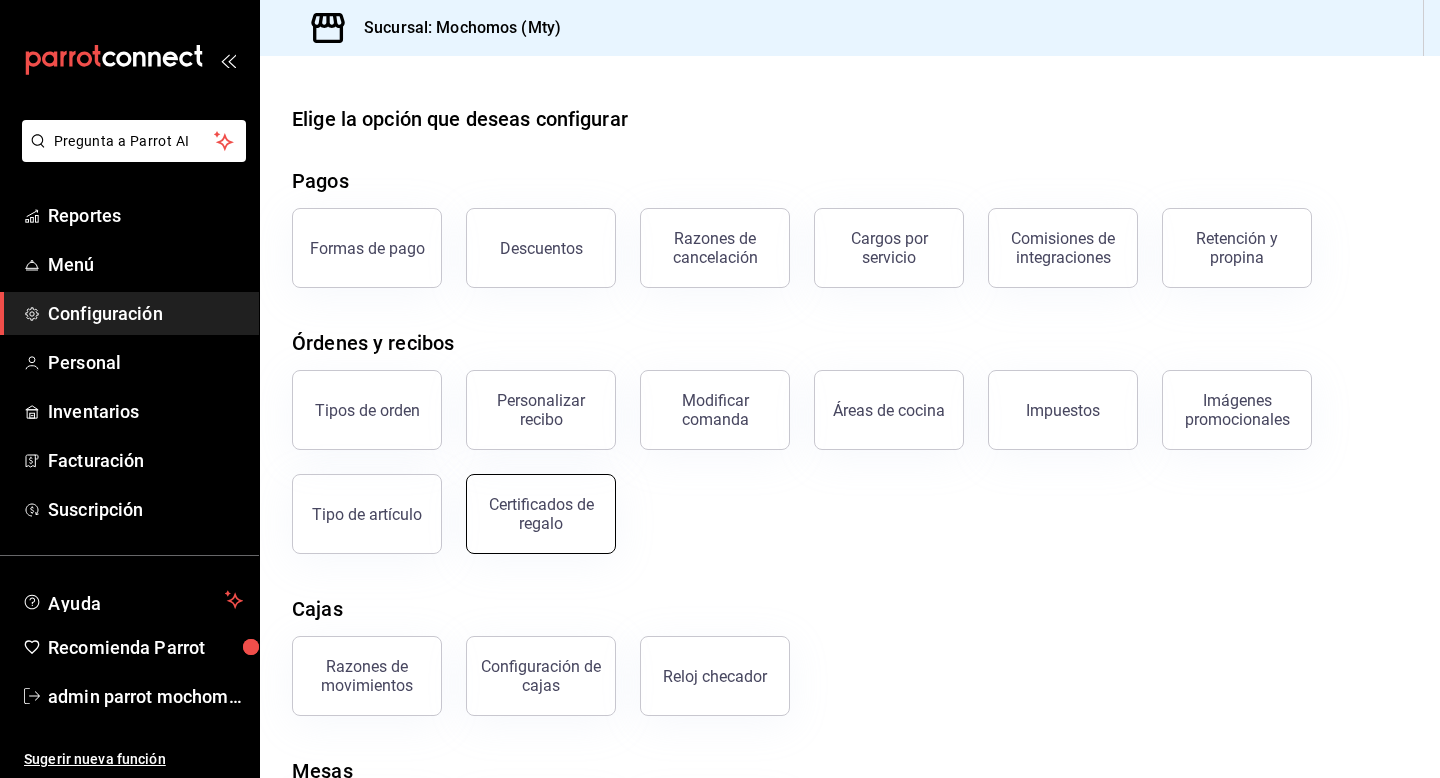 click on "Certificados de regalo" at bounding box center [541, 514] 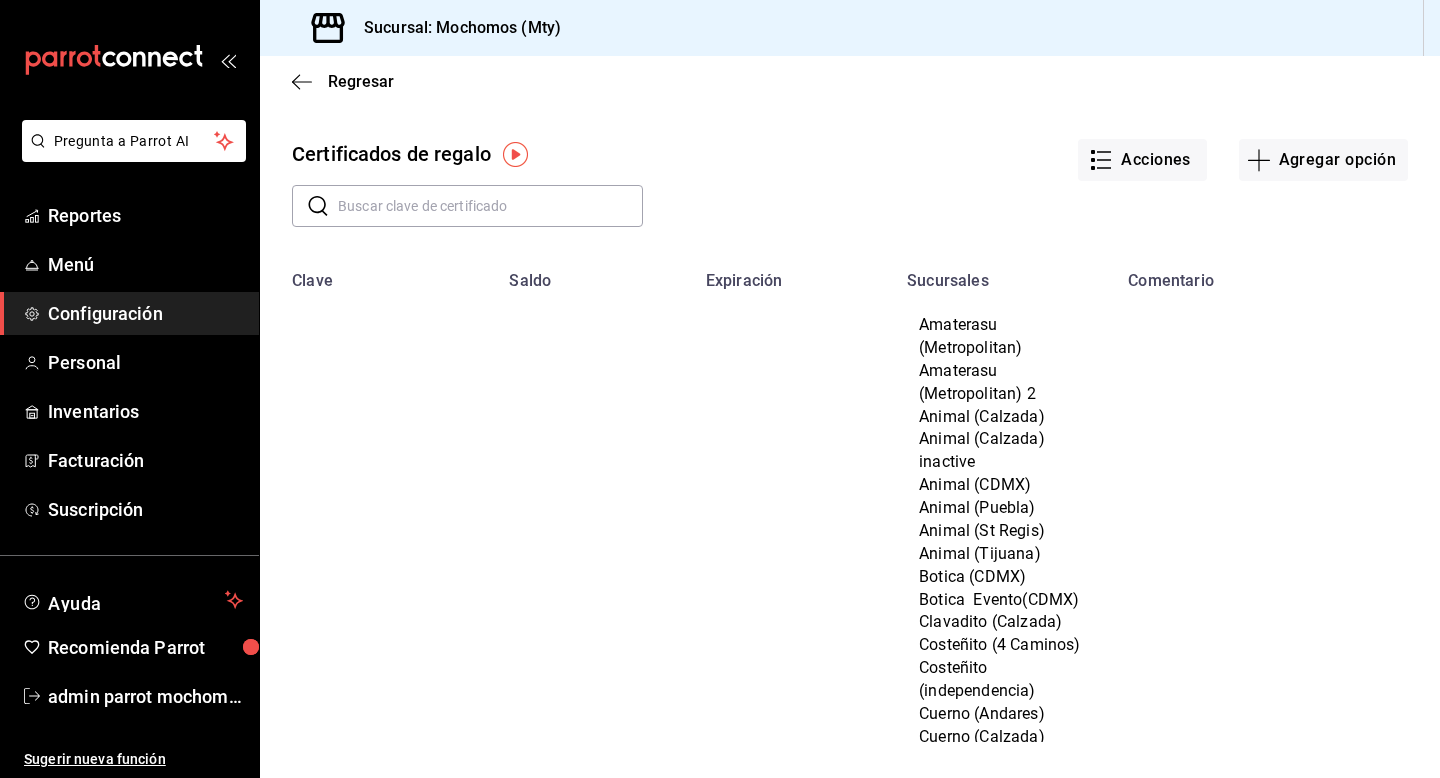 click on "Acciones Agregar opción" at bounding box center [1025, 146] 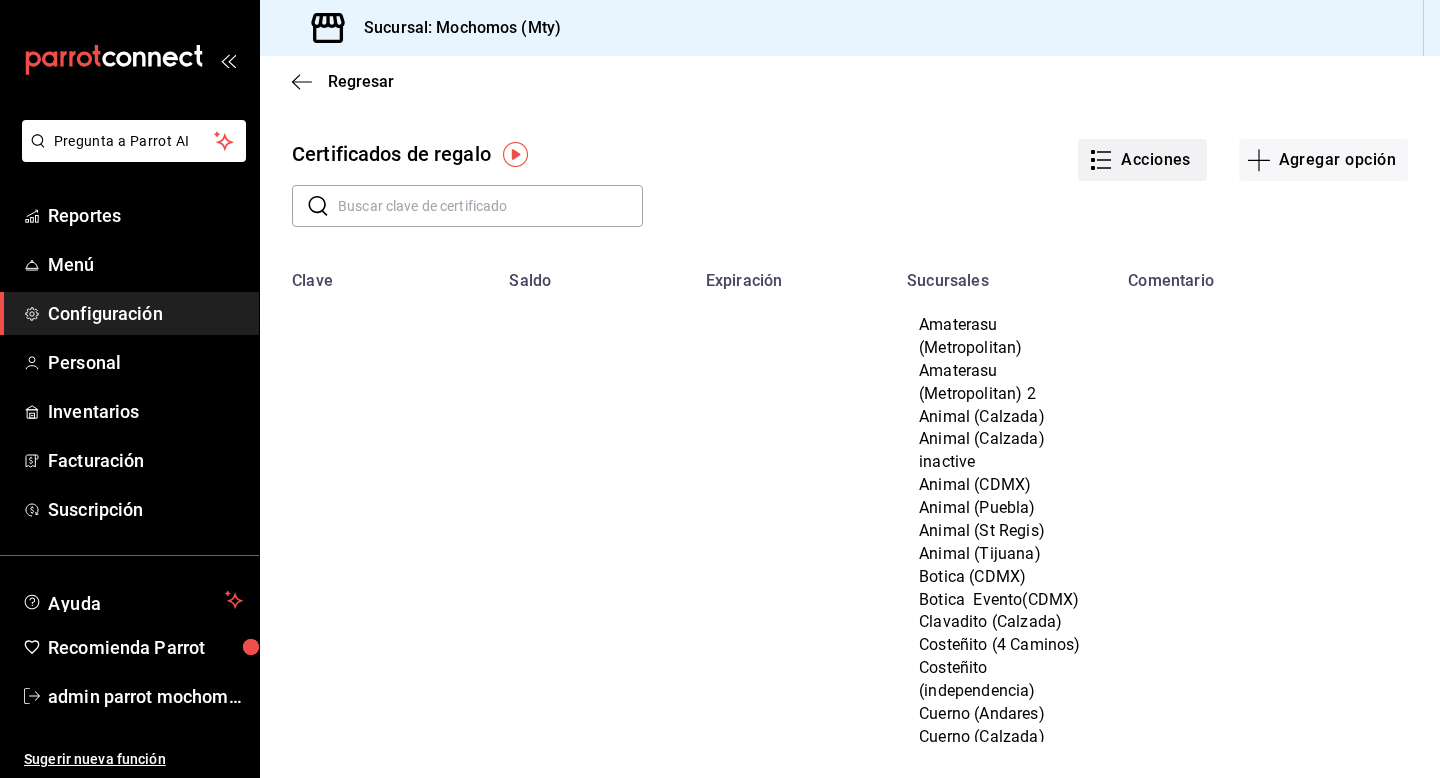 click on "Acciones" at bounding box center (1142, 160) 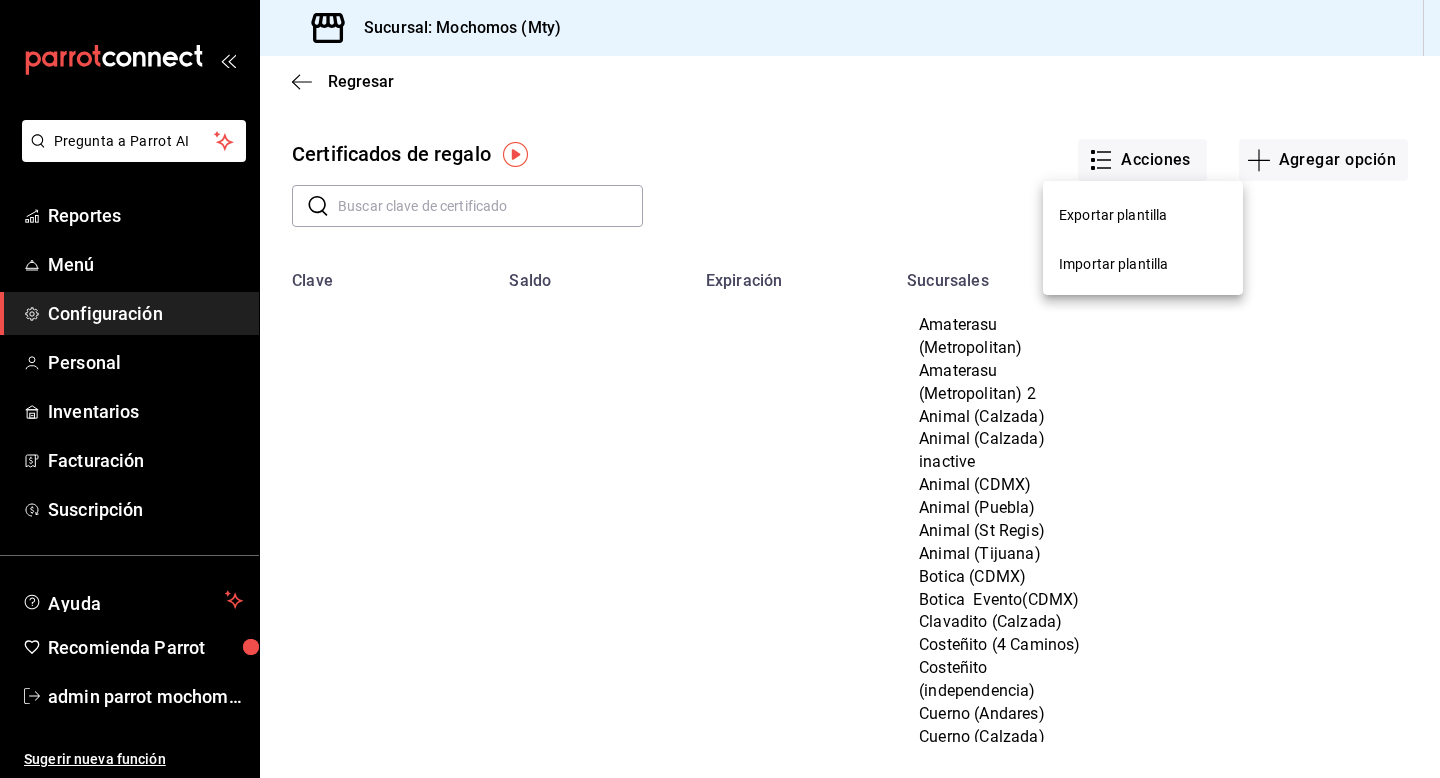 click on "Exportar plantilla" at bounding box center [1143, 215] 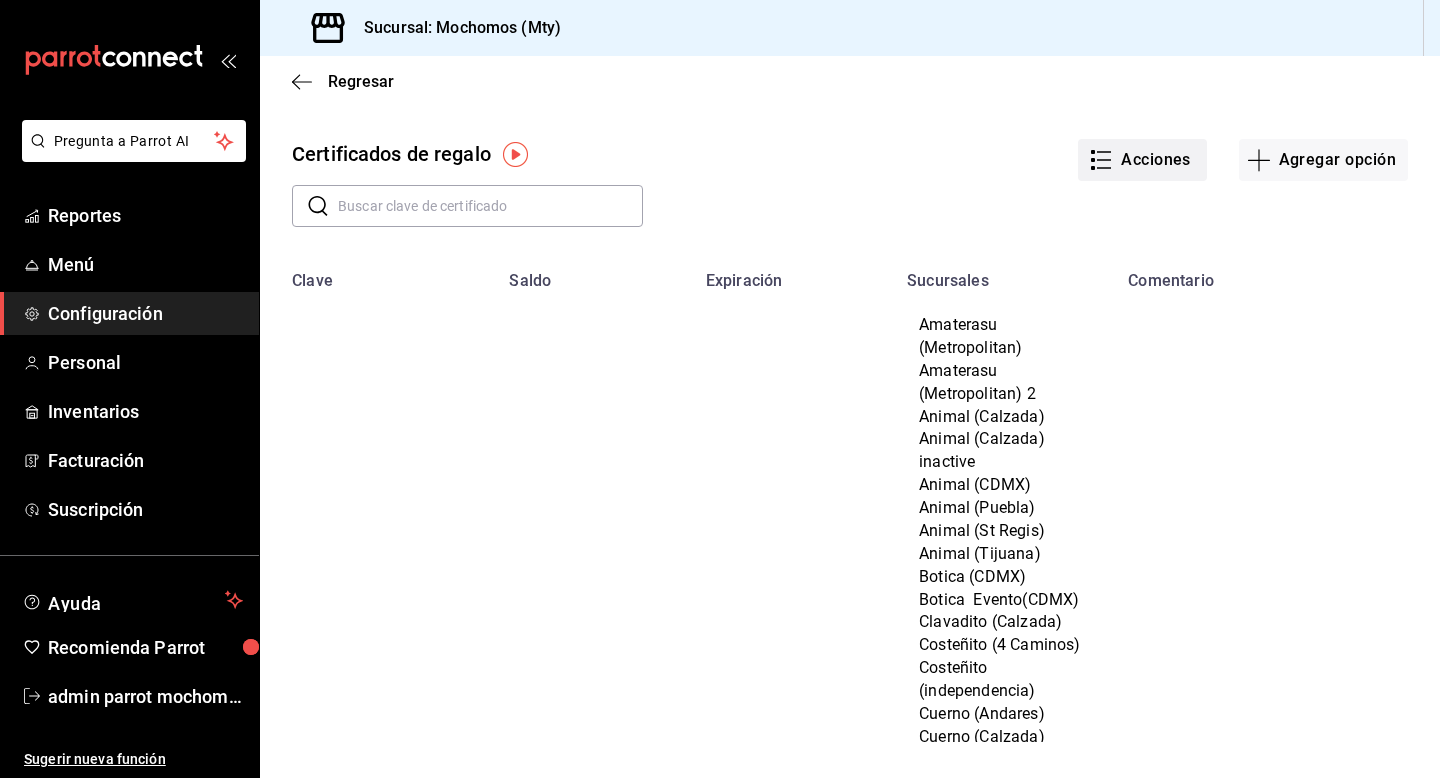 click on "Acciones" at bounding box center (1142, 160) 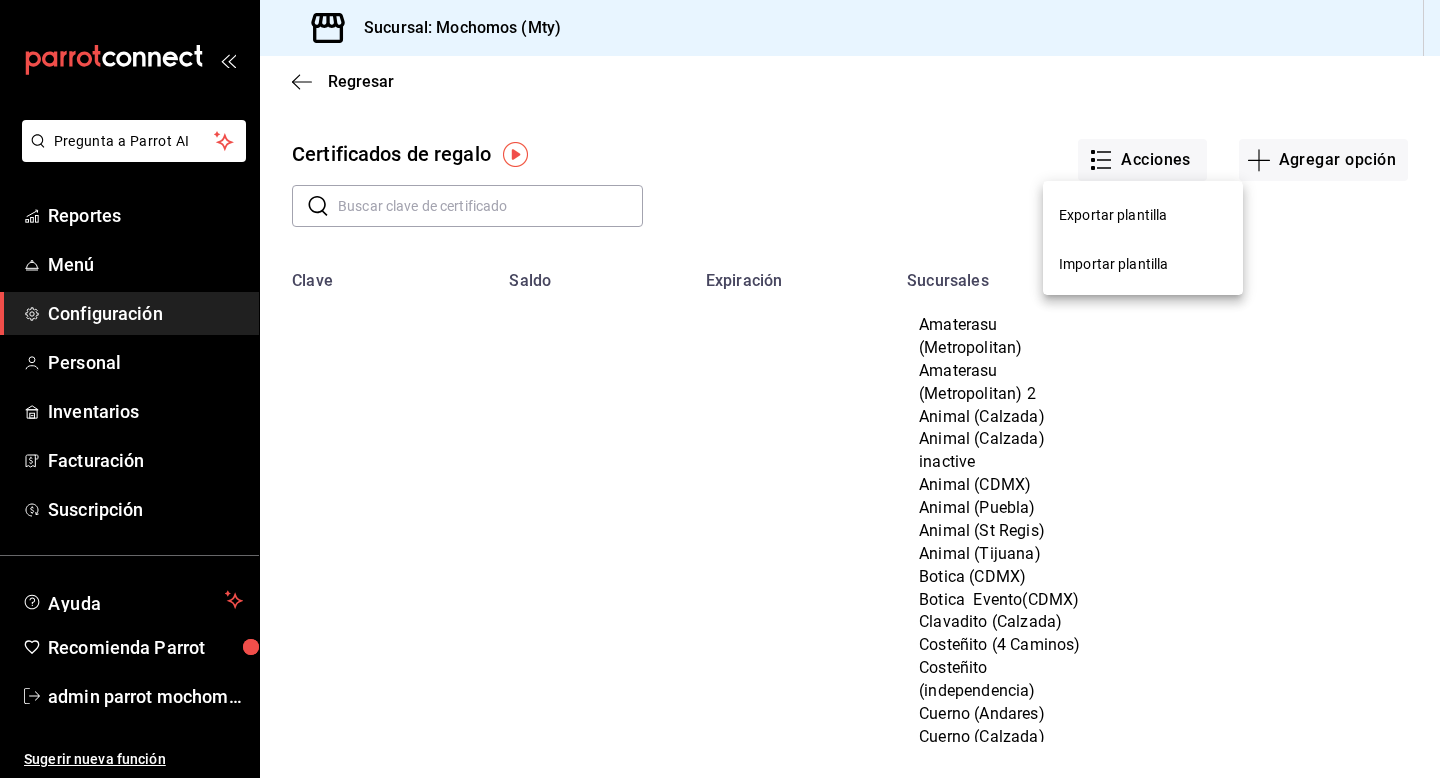 click on "Importar plantilla" at bounding box center [1143, 264] 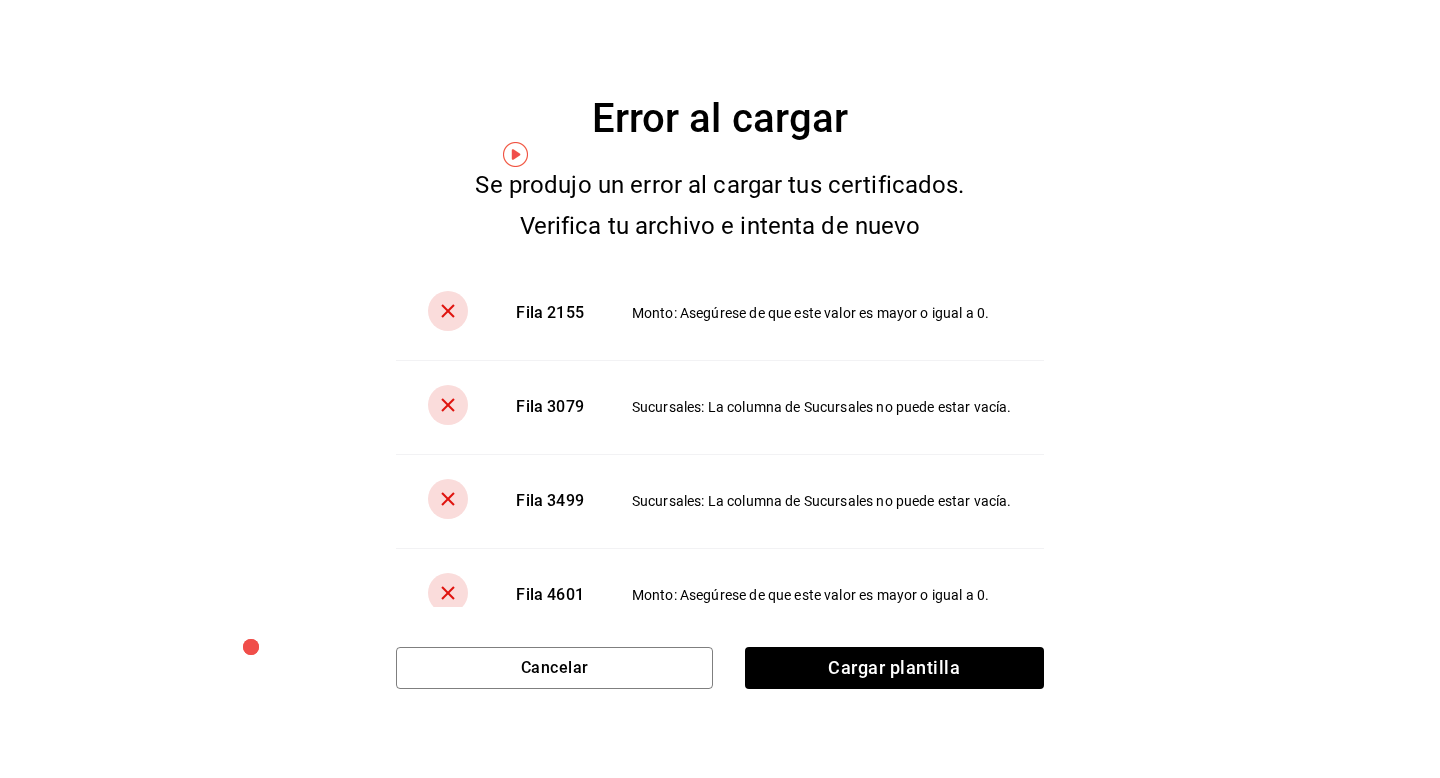 scroll, scrollTop: 217, scrollLeft: 0, axis: vertical 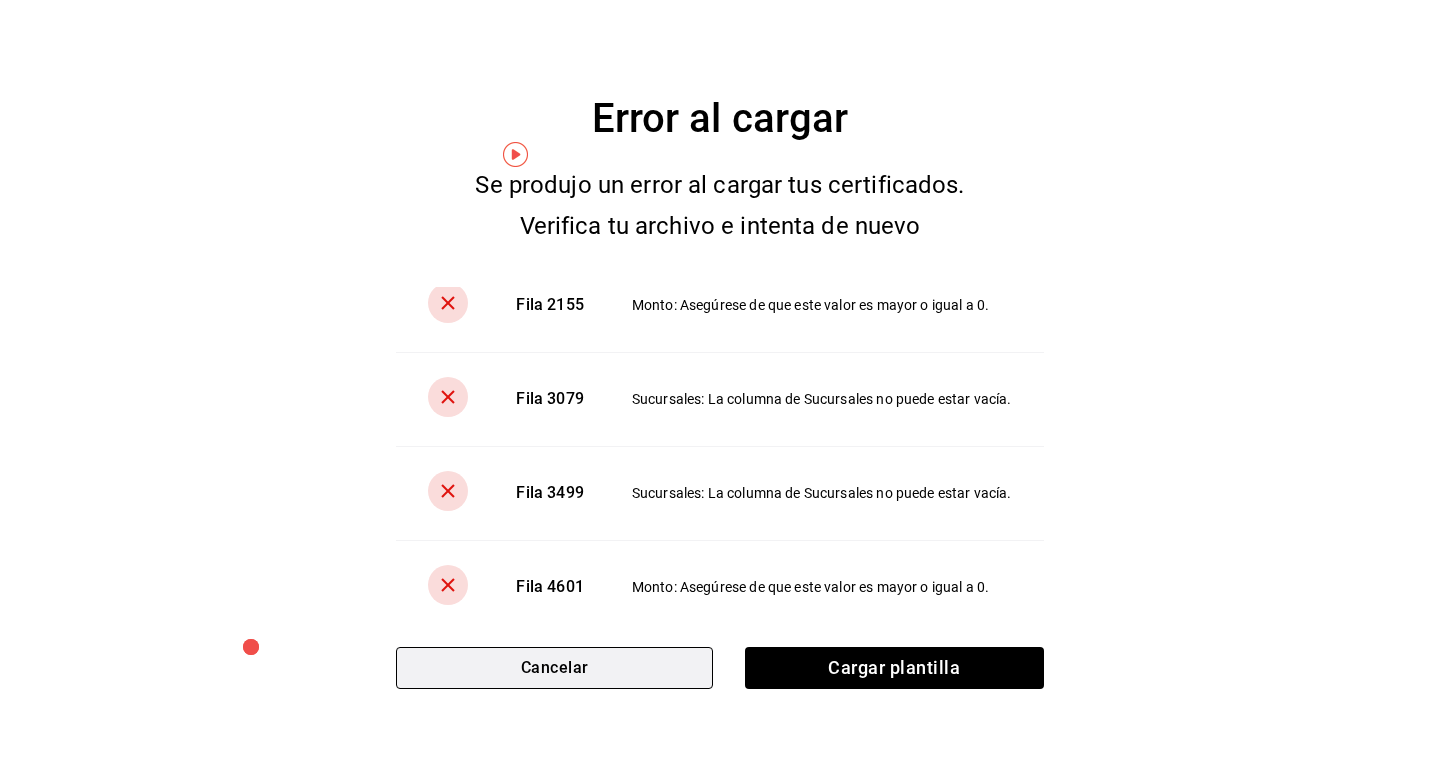 click on "Cancelar" at bounding box center (554, 668) 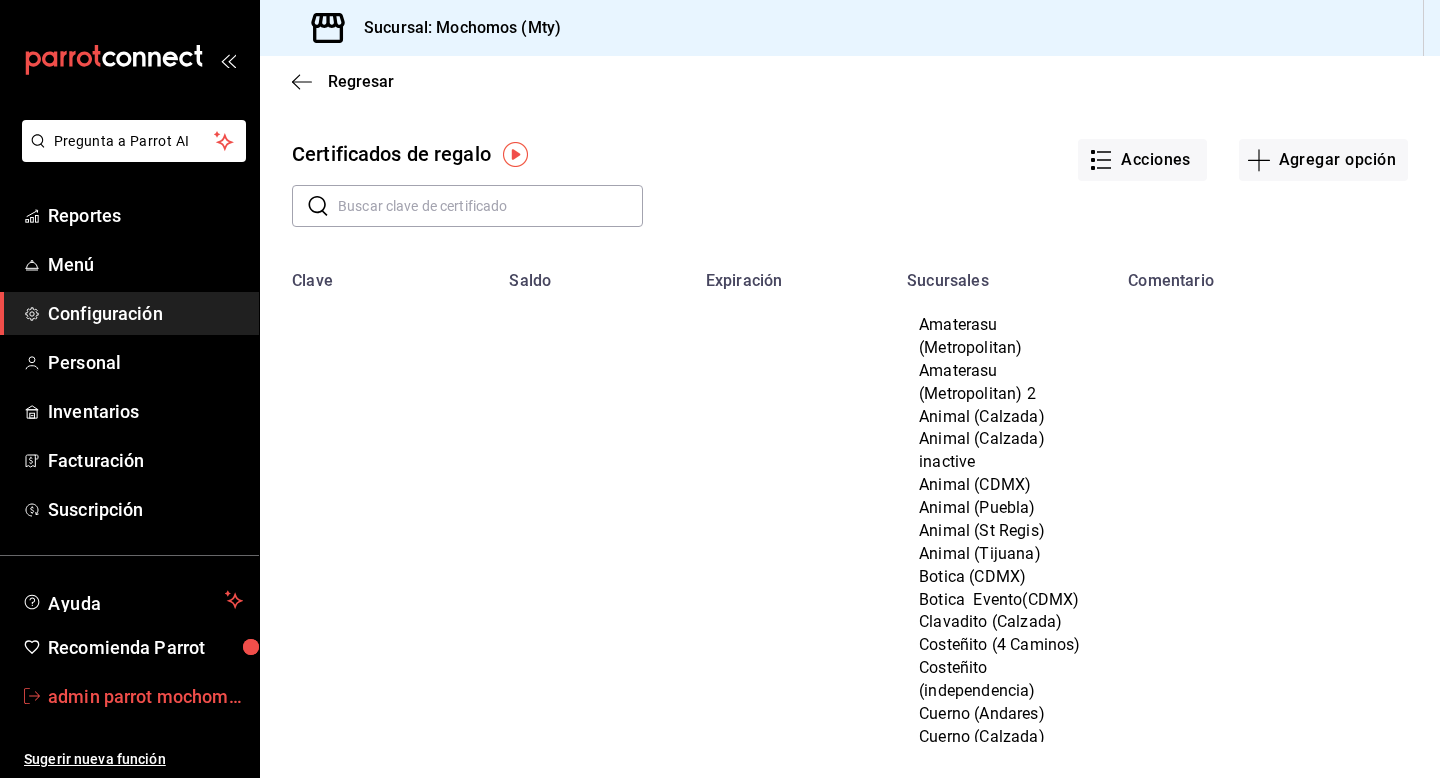 click on "admin parrot mochomos" at bounding box center (145, 696) 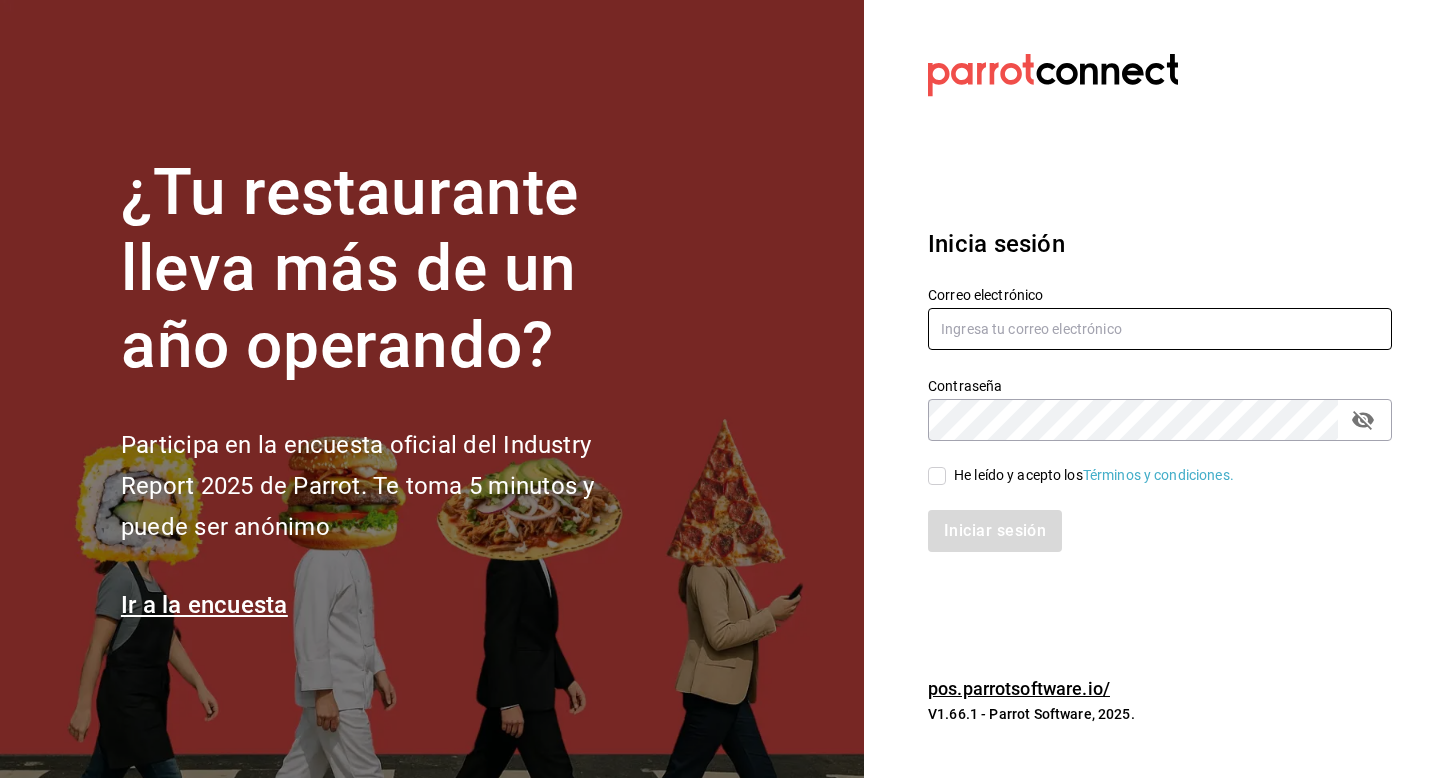 click at bounding box center [1160, 329] 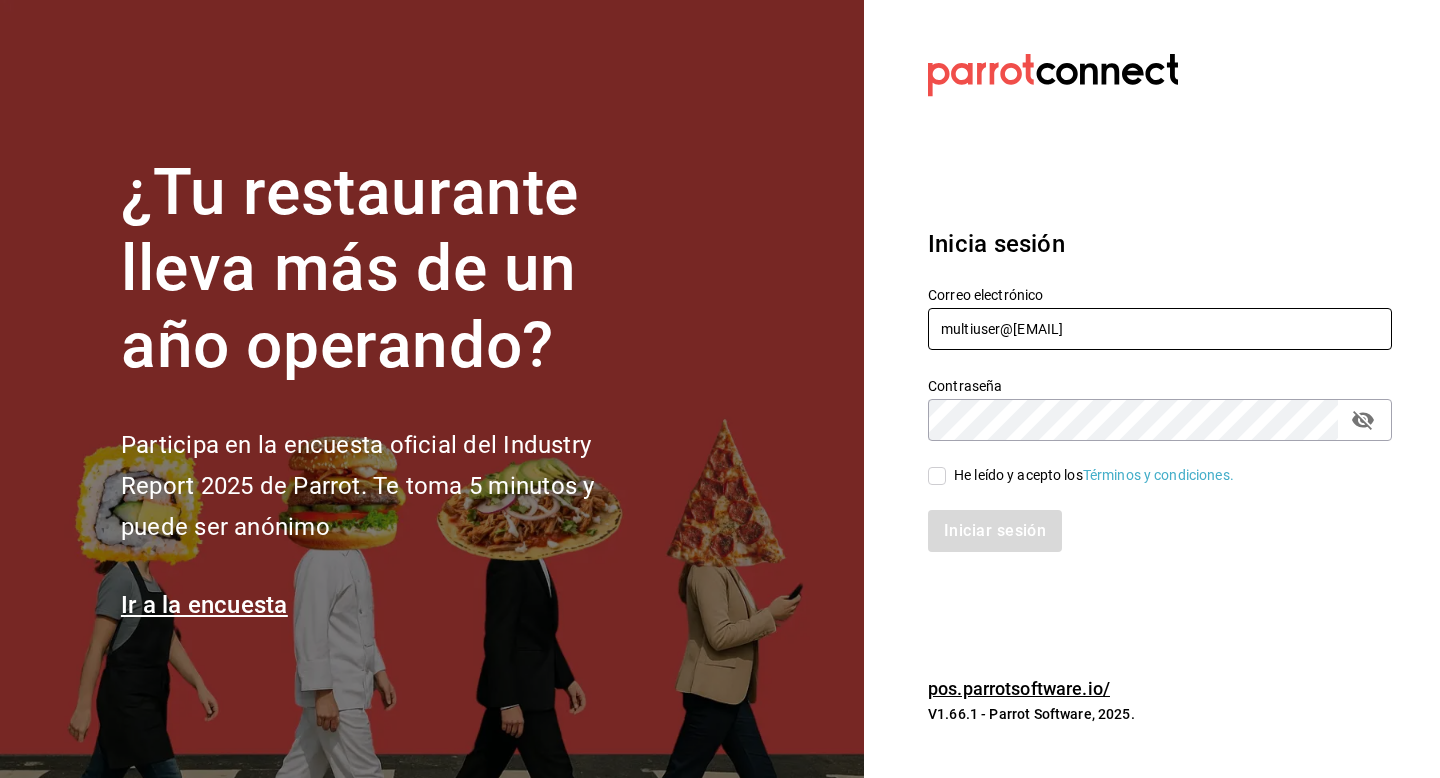 type on "multiuser@tacosdonpedro.com" 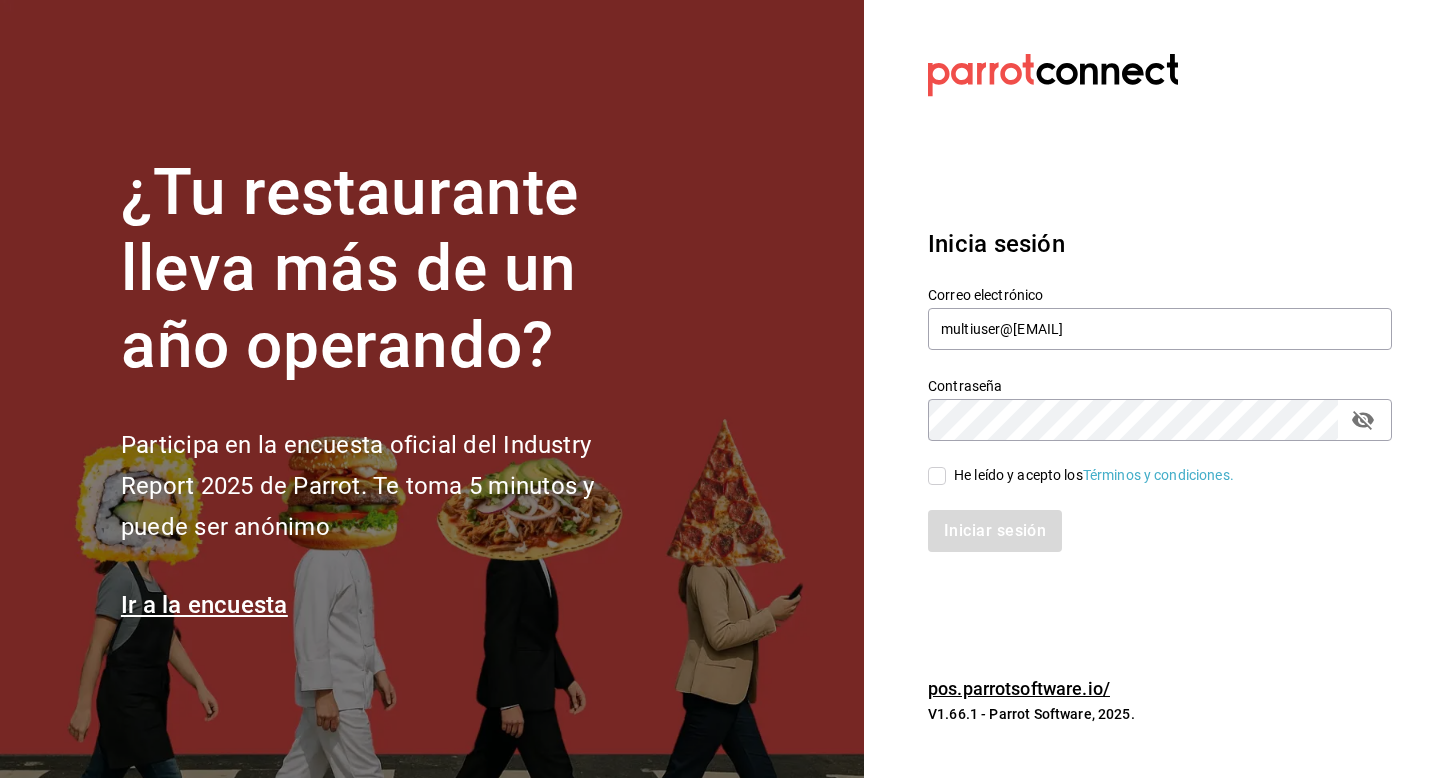 click on "He leído y acepto los  Términos y condiciones." at bounding box center (937, 476) 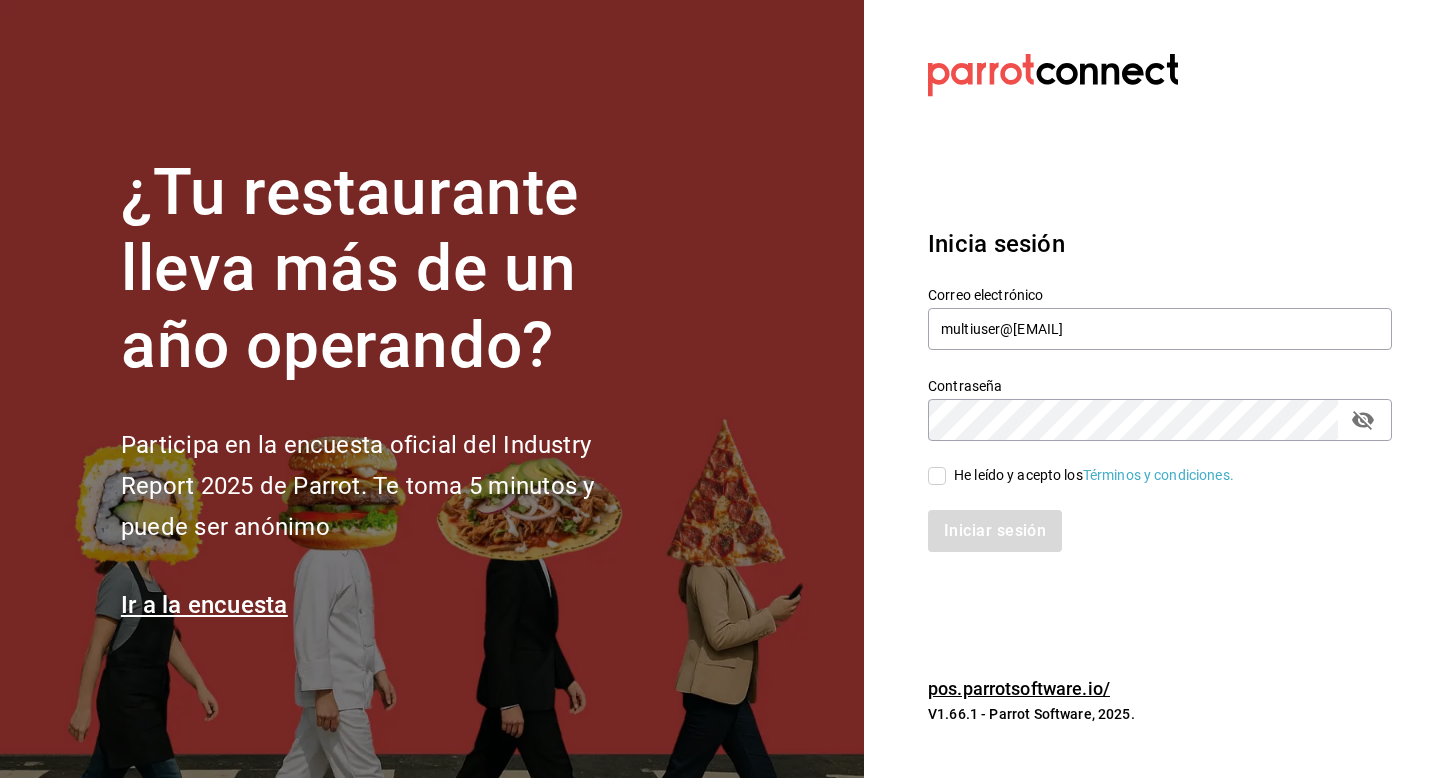 checkbox on "true" 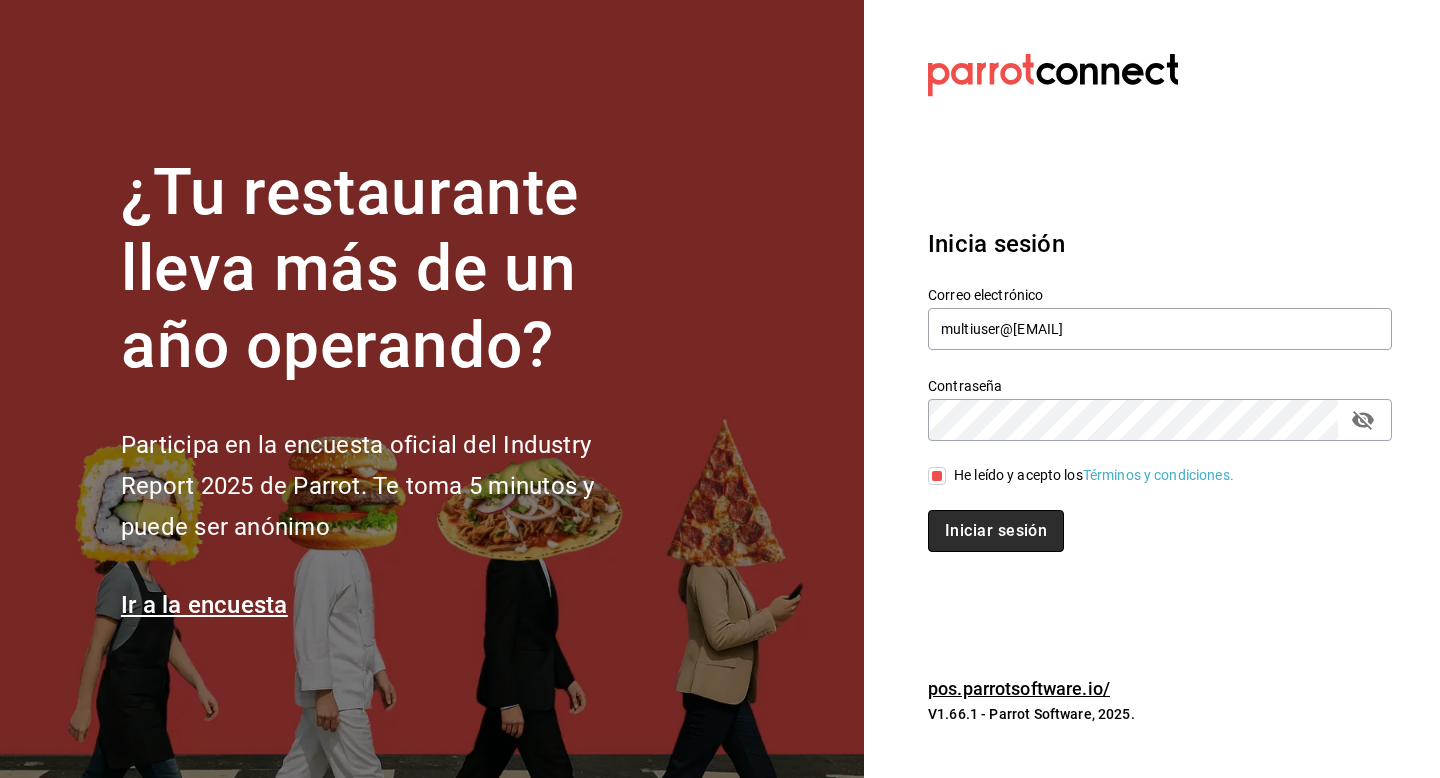 click on "Iniciar sesión" at bounding box center (996, 531) 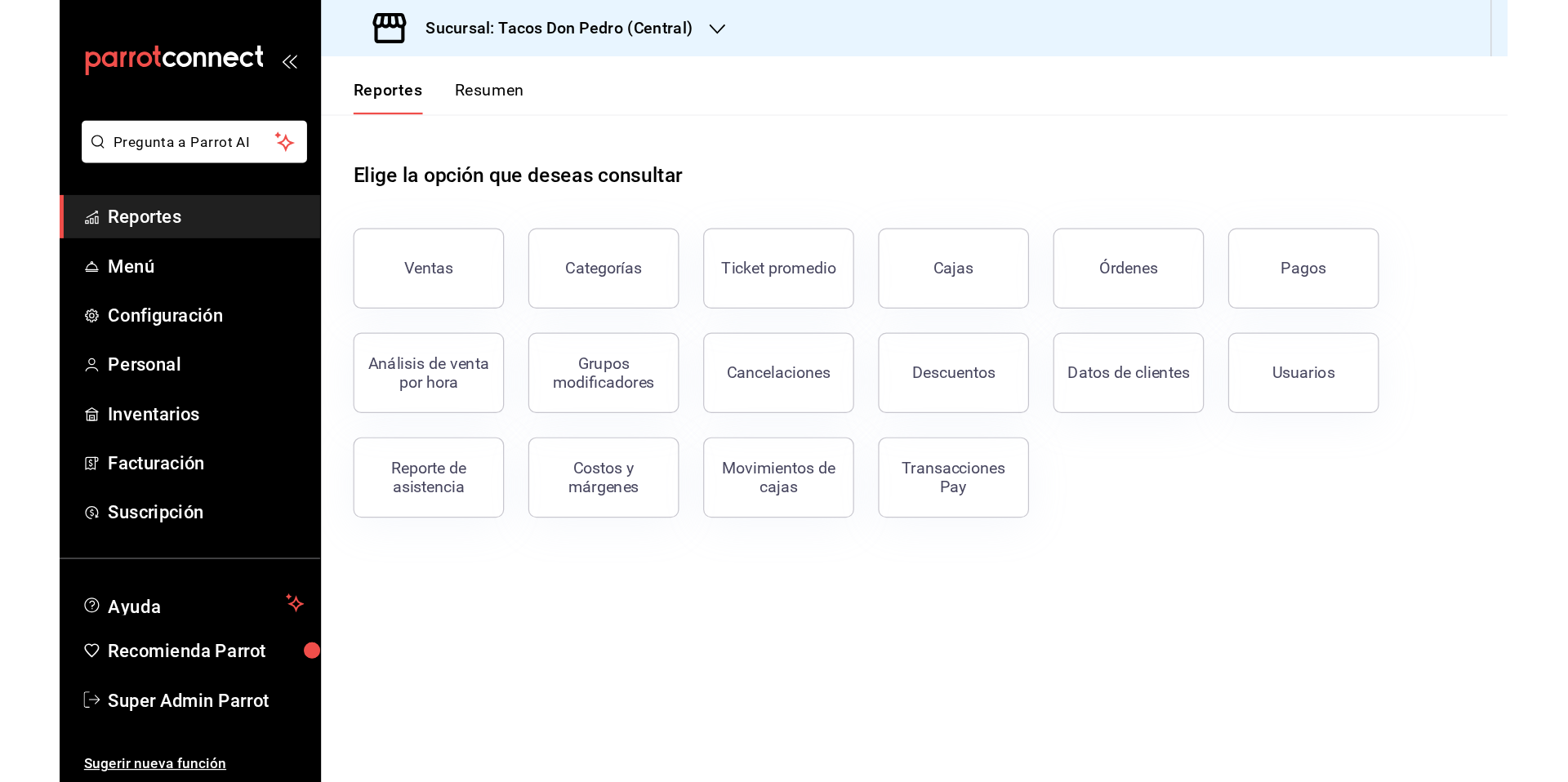 scroll, scrollTop: 0, scrollLeft: 0, axis: both 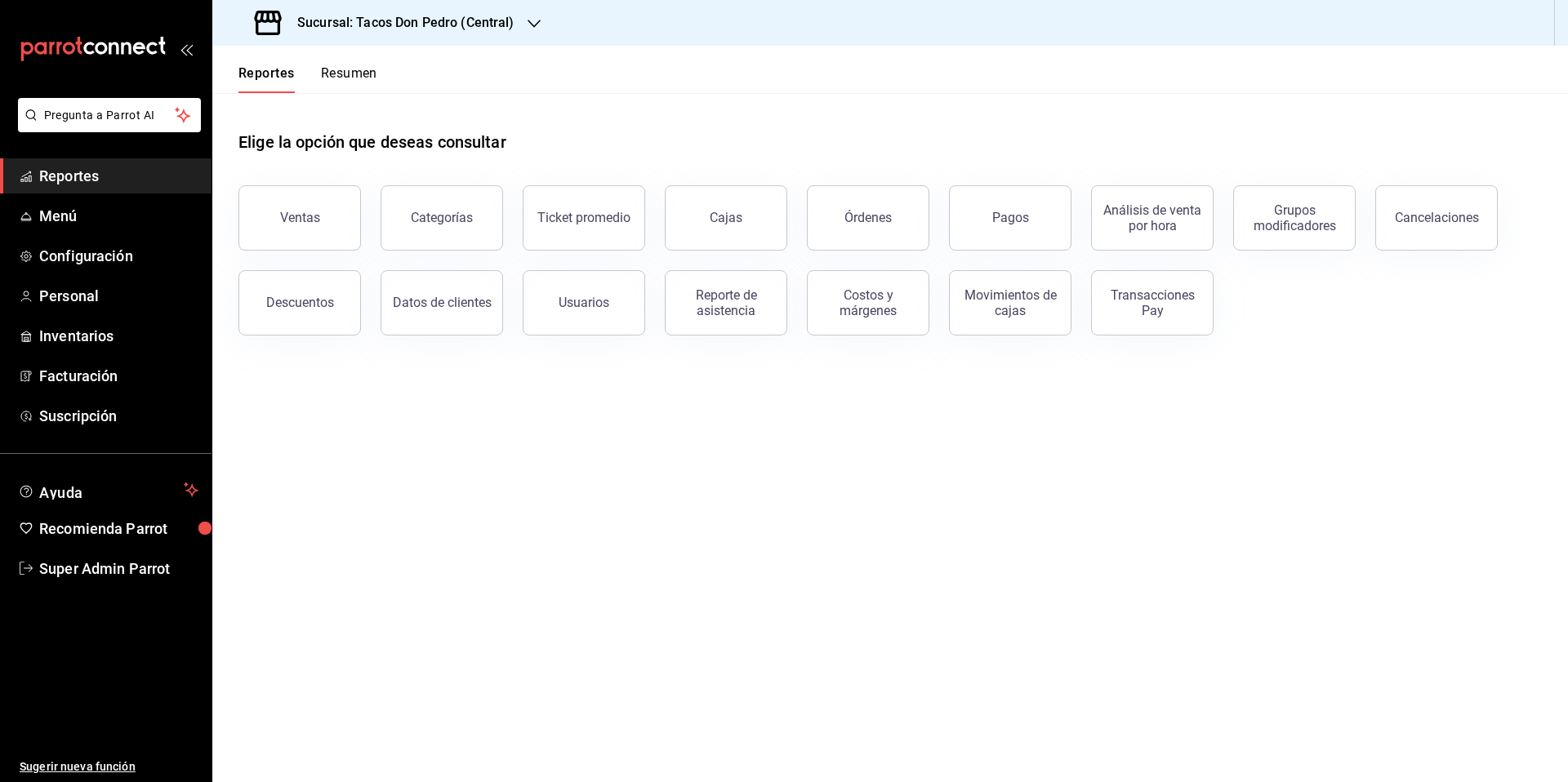 click on "Sucursal: Tacos Don Pedro (Central)" at bounding box center (399, 23) 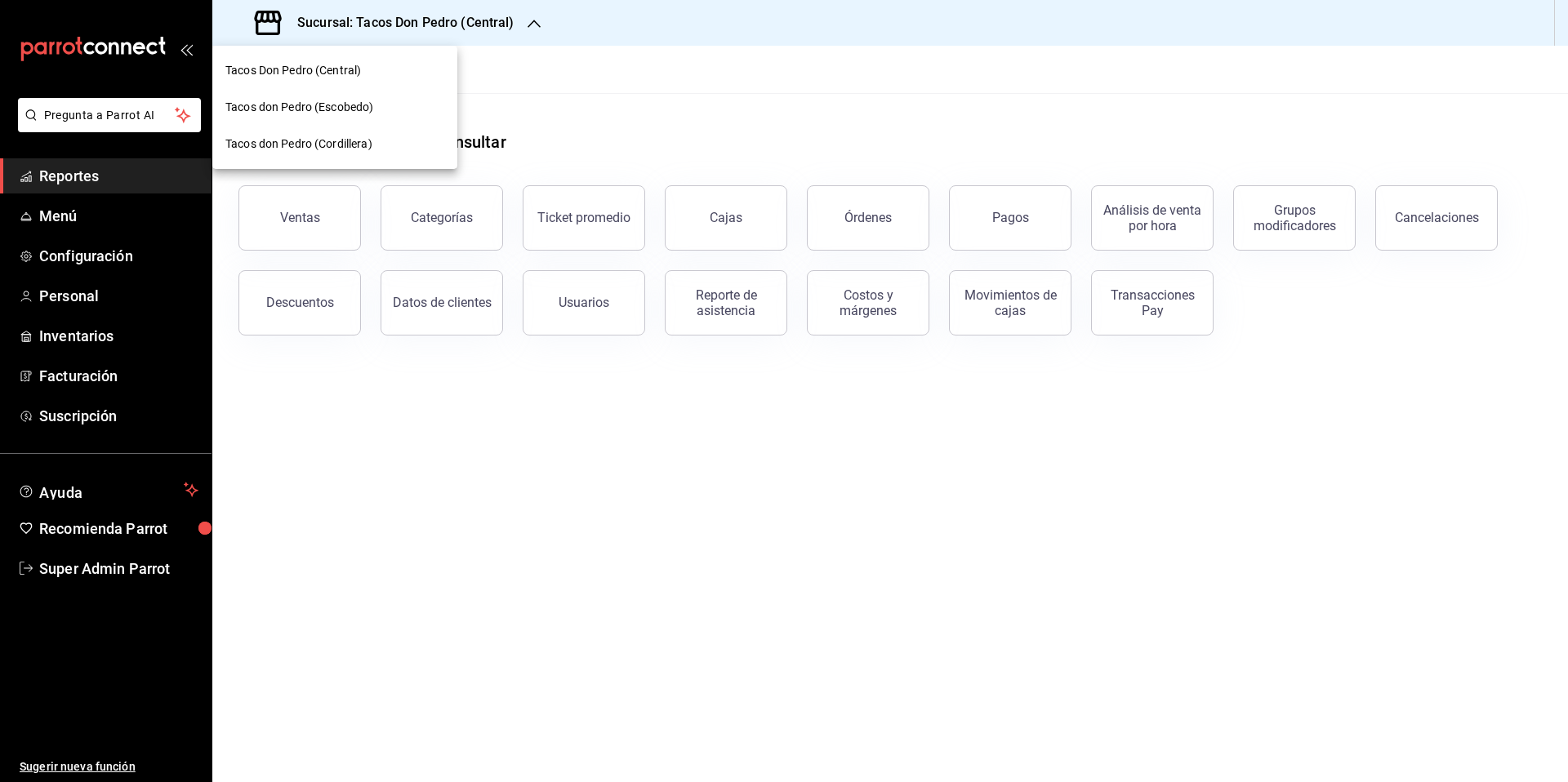 click on "Tacos don Pedro (Escobedo)" at bounding box center [299, 107] 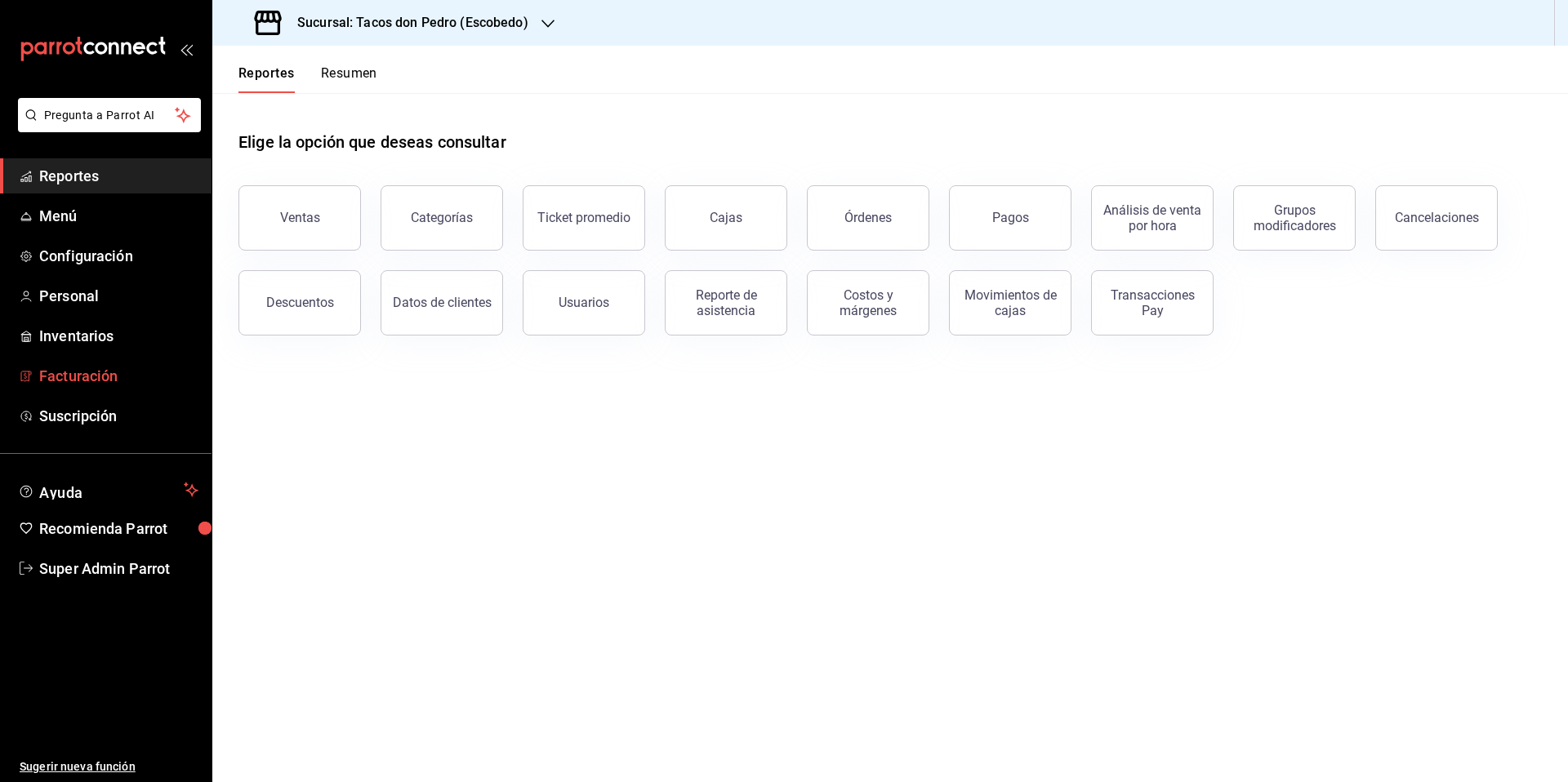 click on "Facturación" at bounding box center (118, 375) 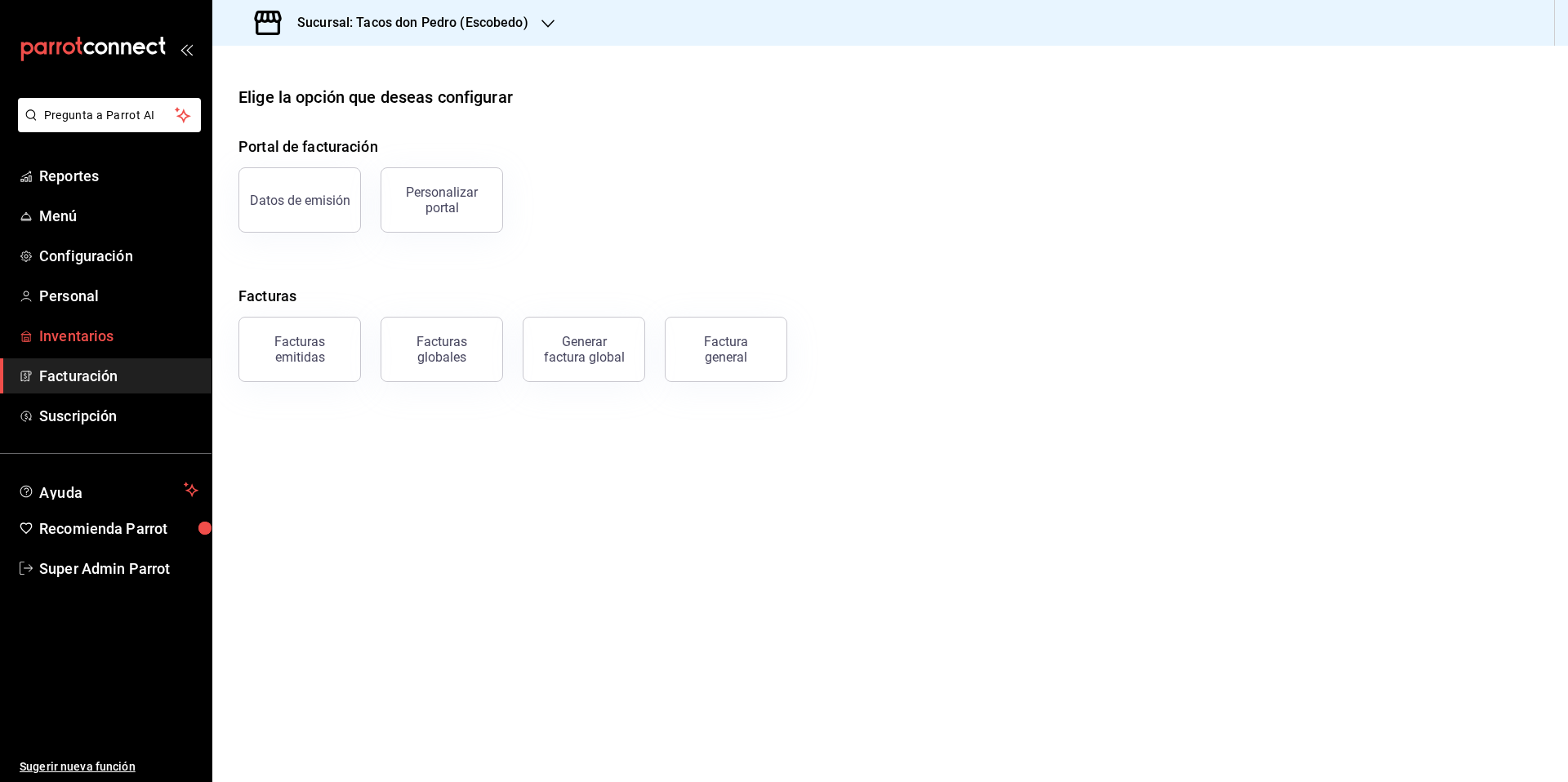 click on "Inventarios" at bounding box center [118, 335] 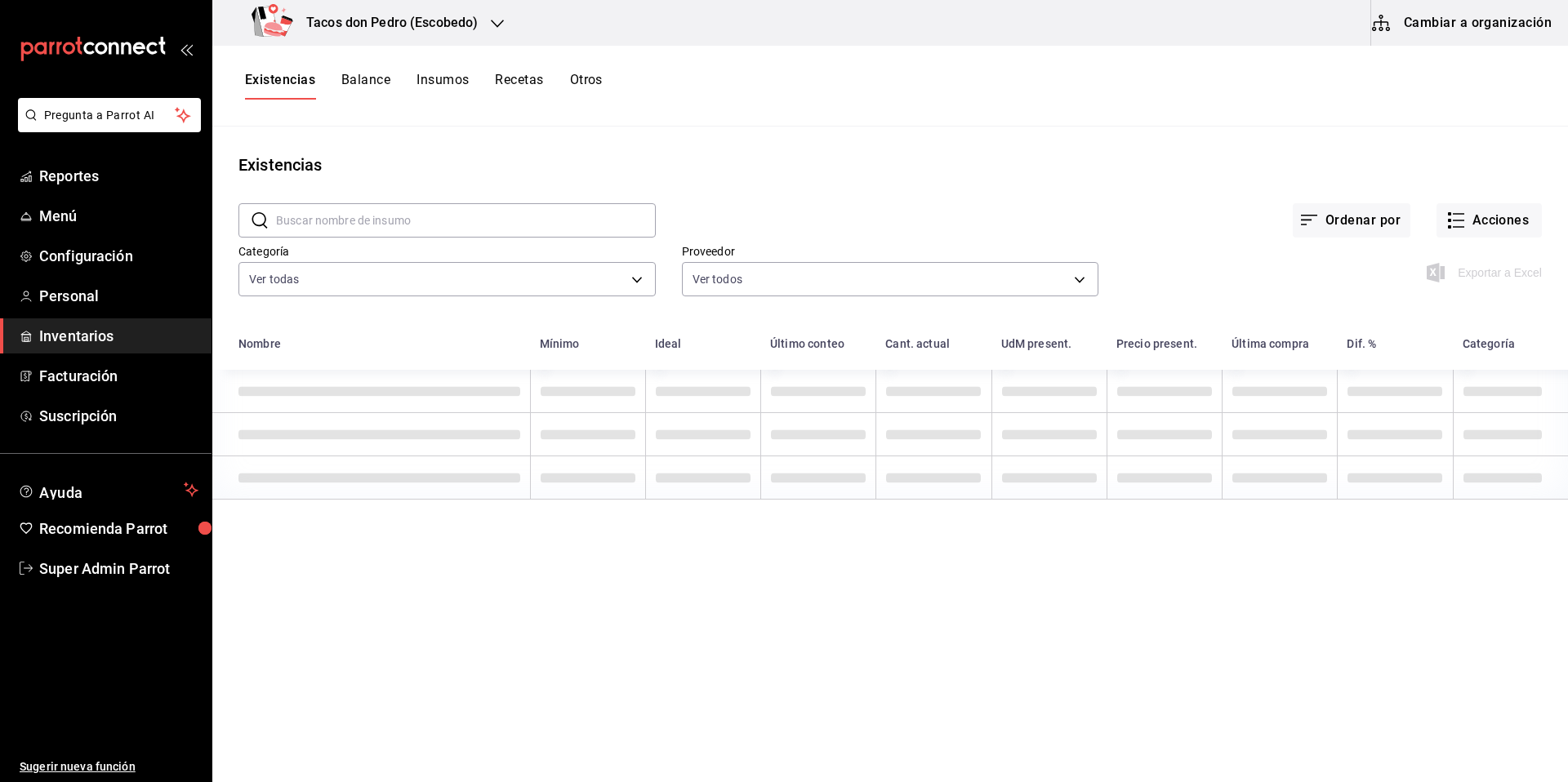 click on "Otros" at bounding box center [586, 86] 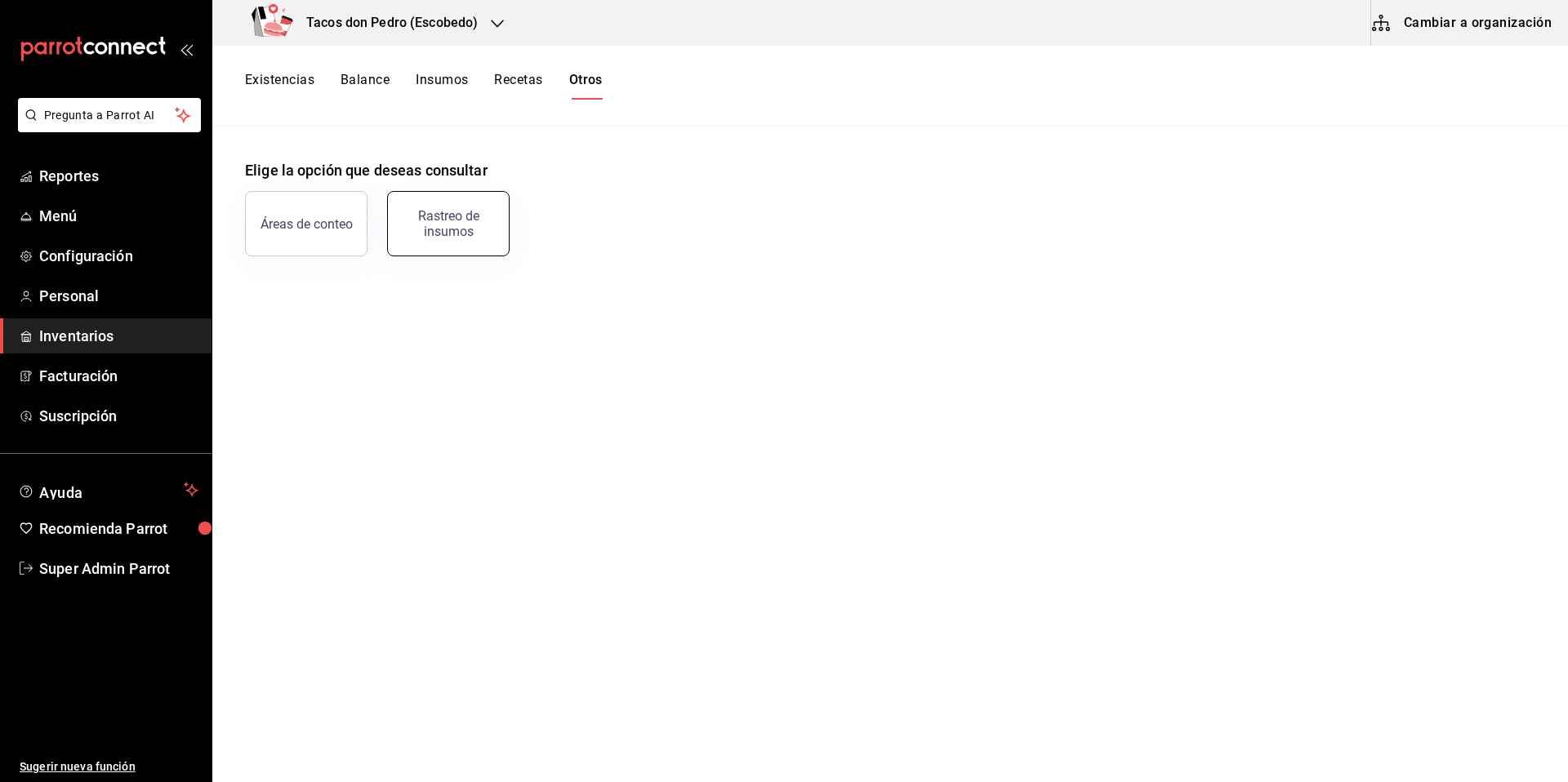 click on "Rastreo de insumos" at bounding box center (448, 224) 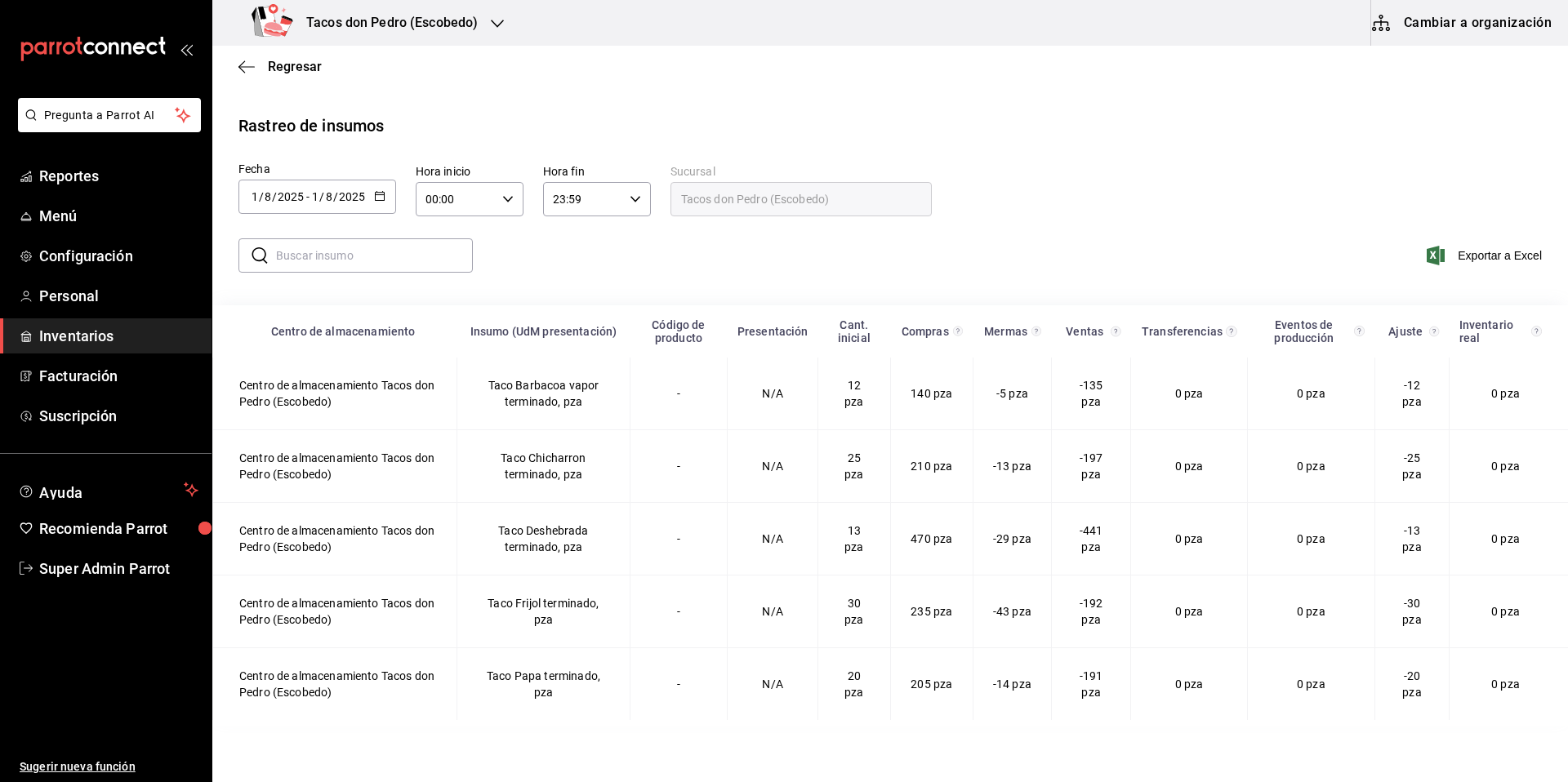 click at bounding box center [374, 255] 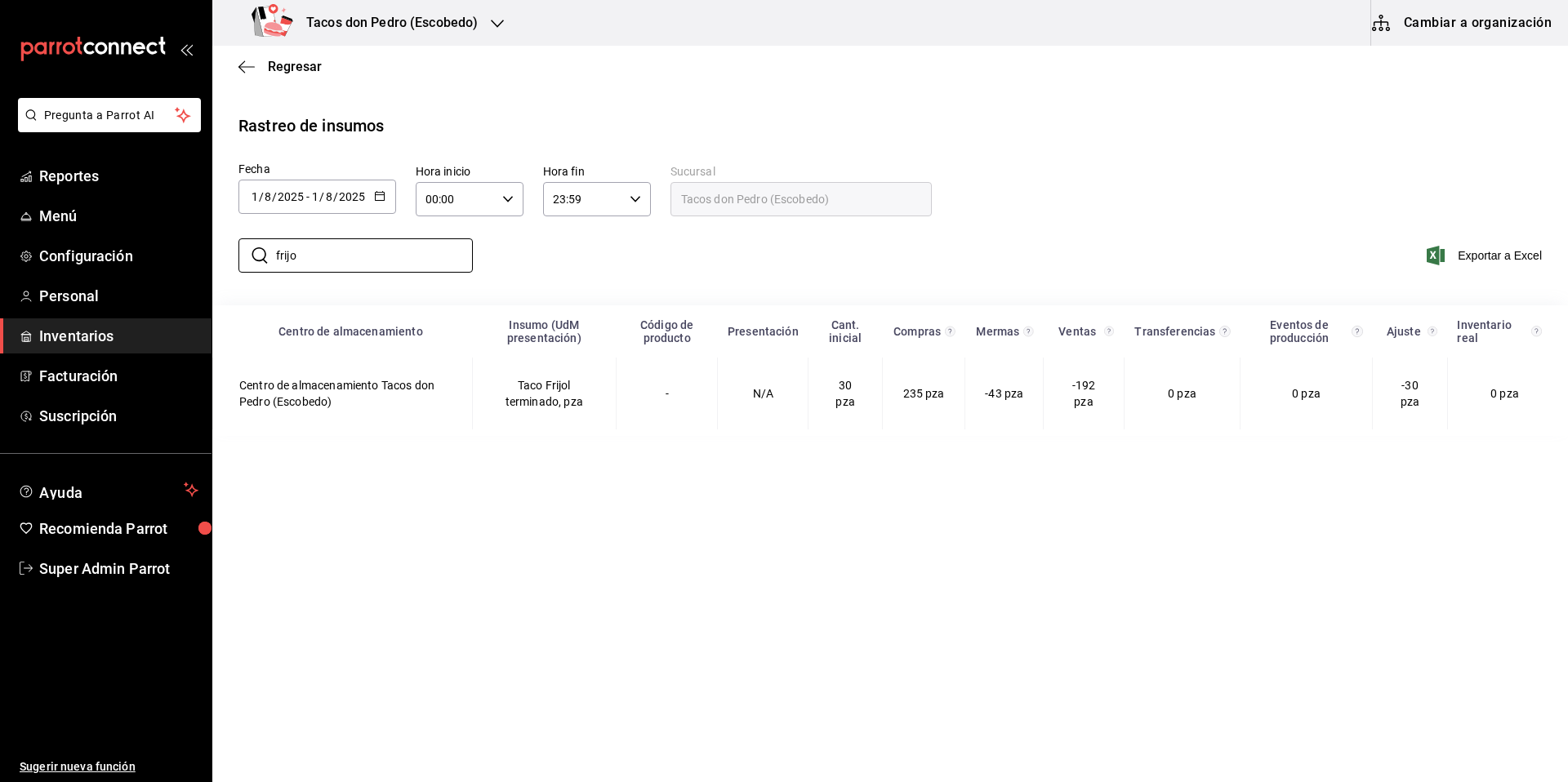 type on "frijo" 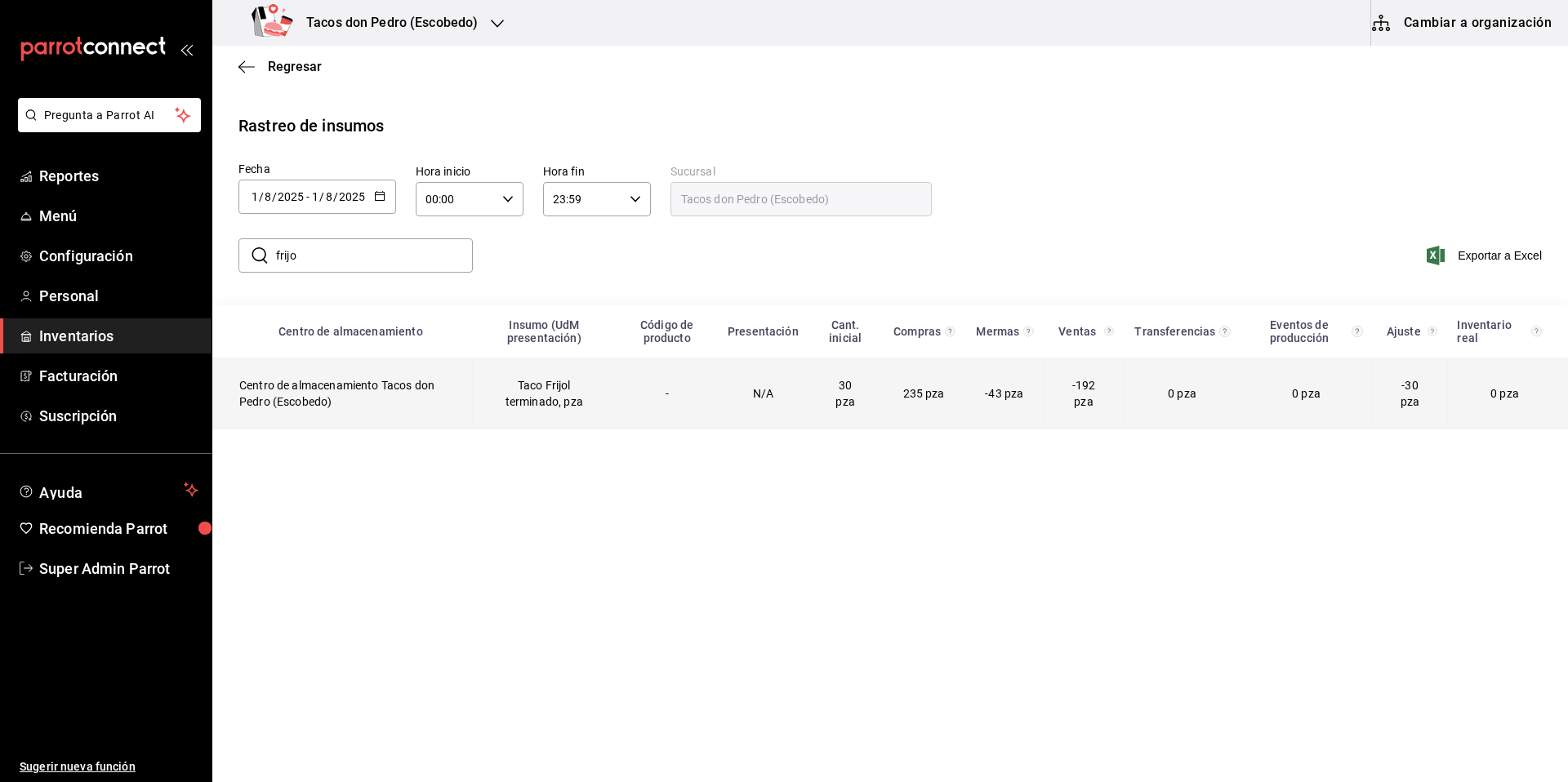 click on "Taco Frijol terminado, pza" at bounding box center (544, 393) 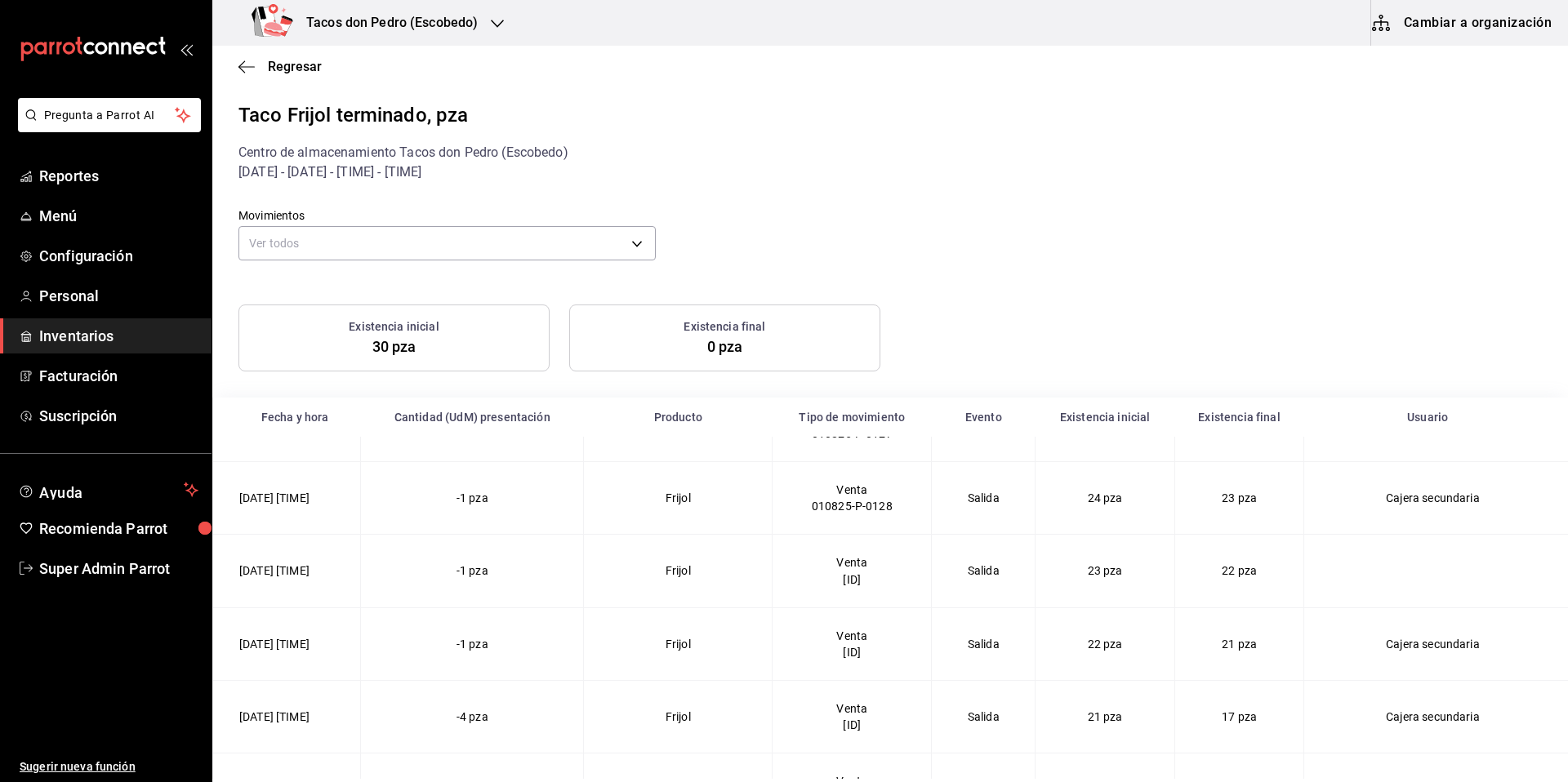 scroll, scrollTop: 6526, scrollLeft: 0, axis: vertical 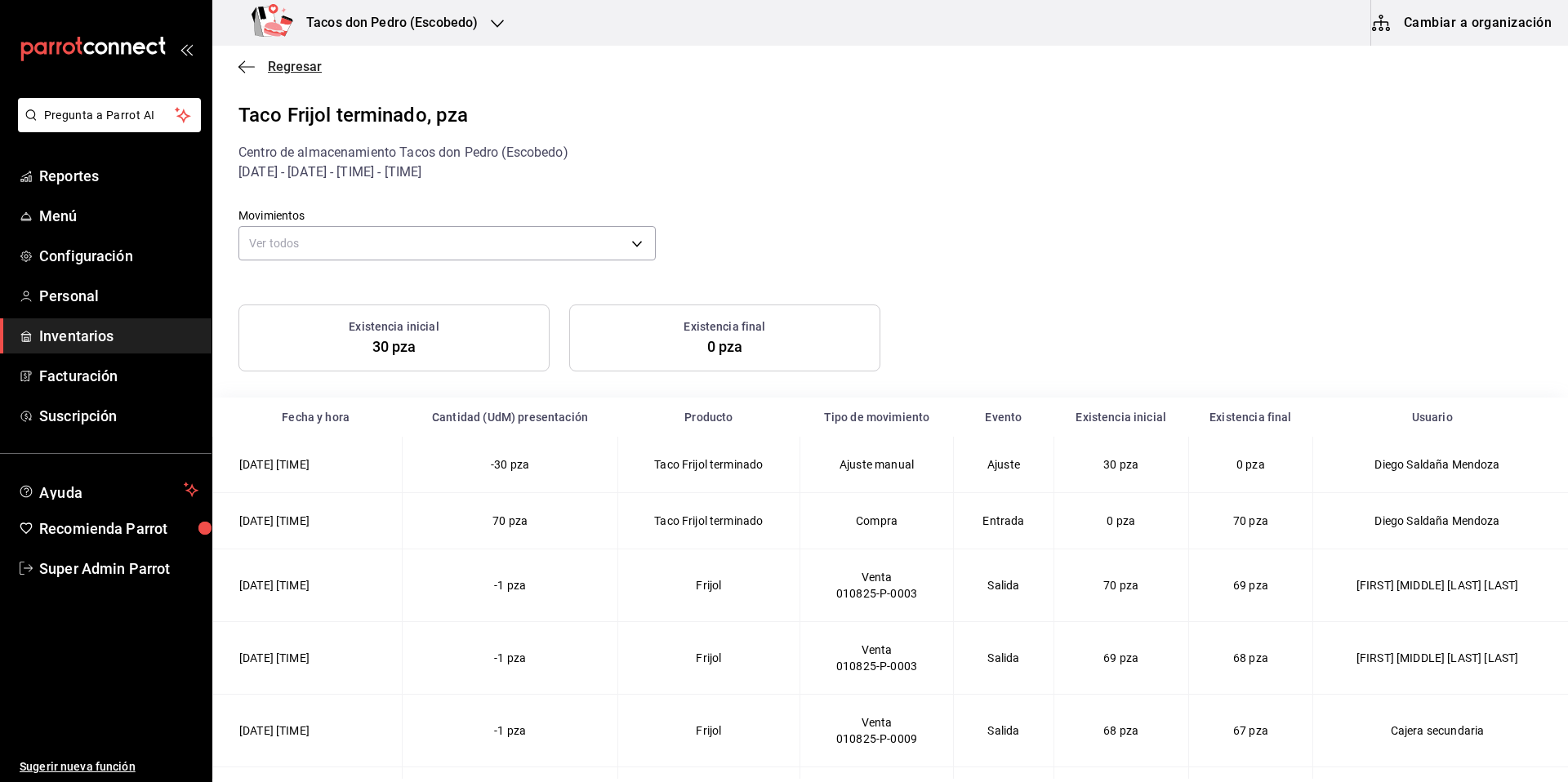 click on "Regresar" at bounding box center [295, 66] 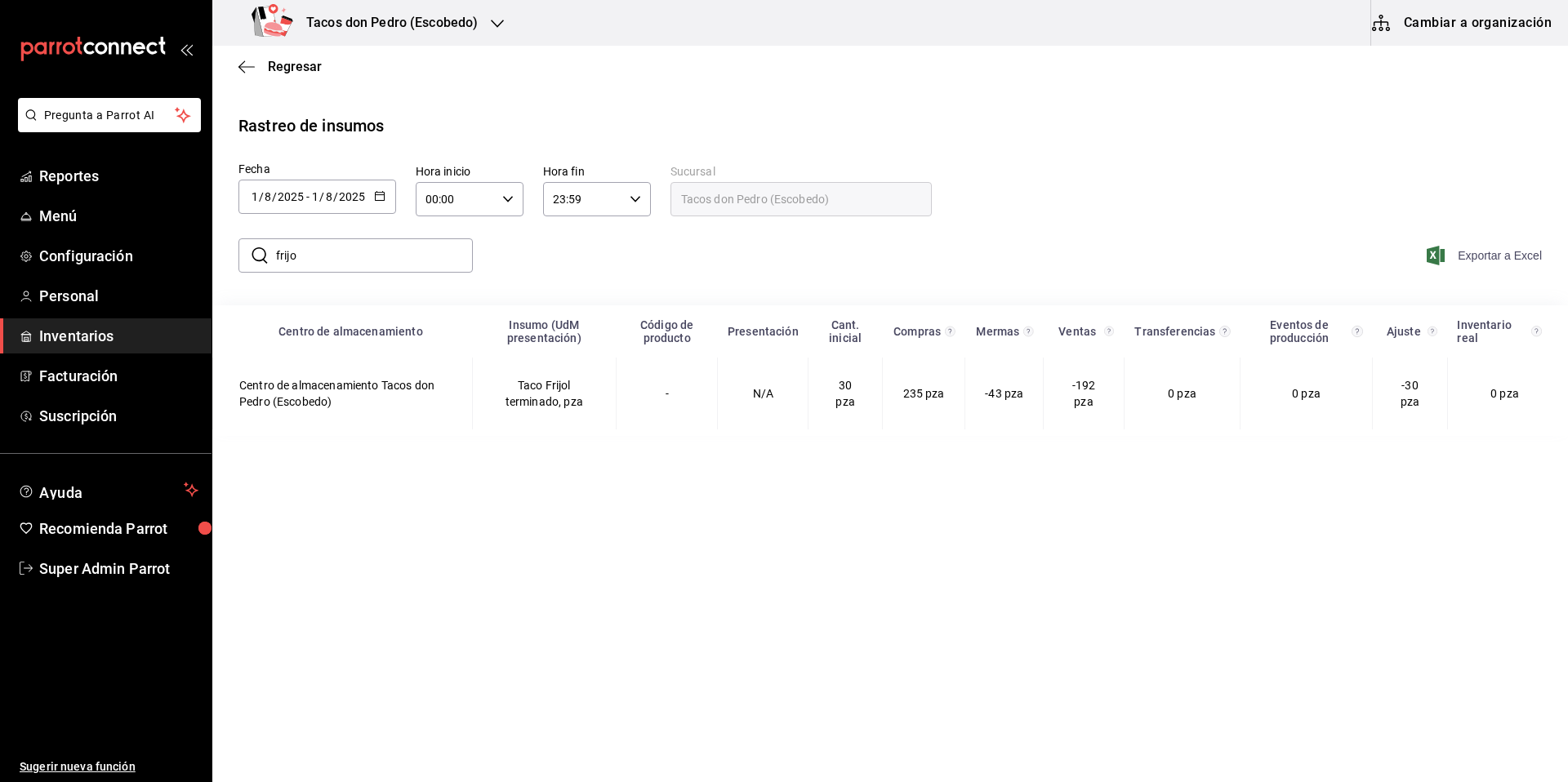 click on "Exportar a Excel" at bounding box center [1486, 255] 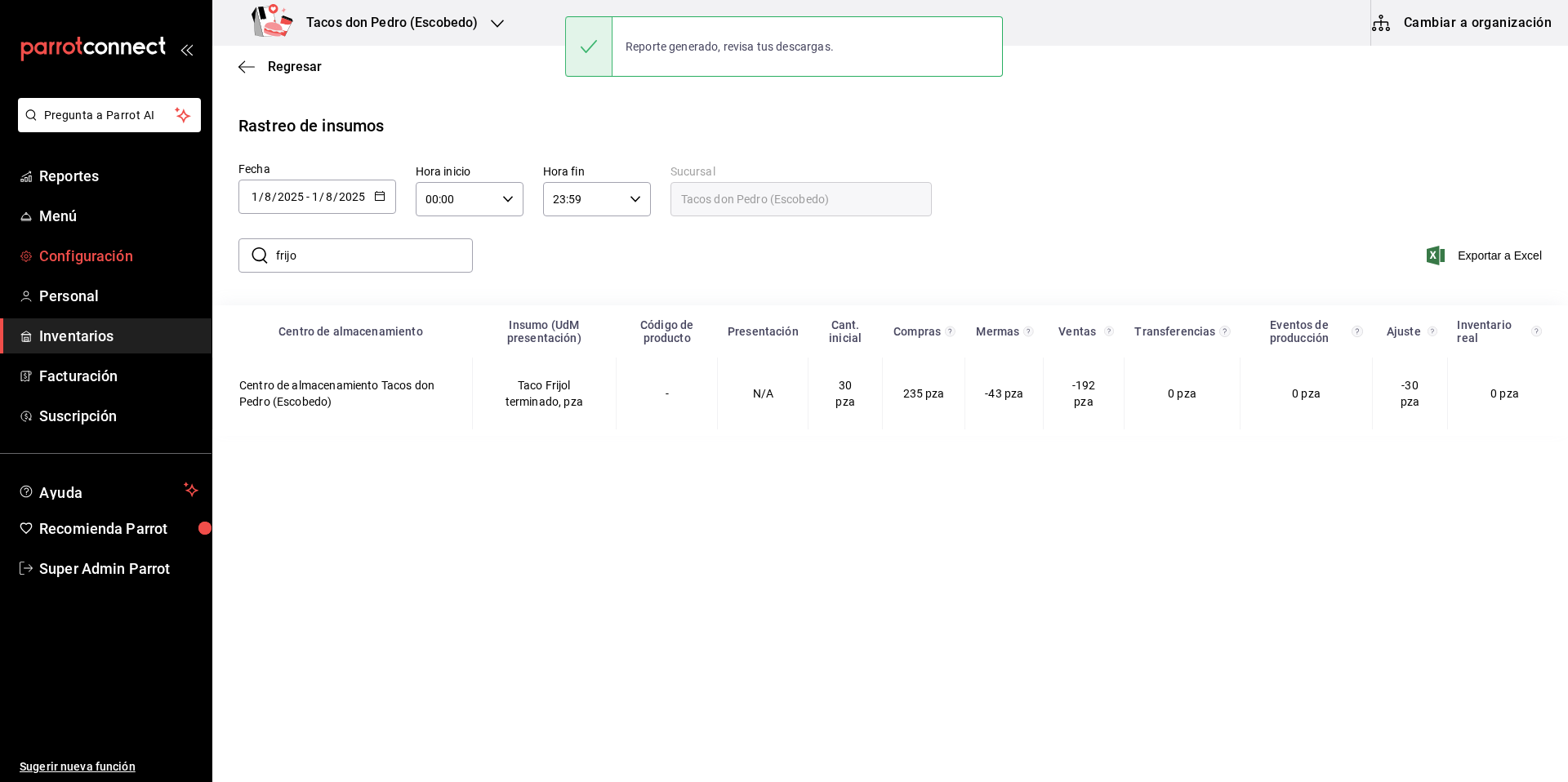 click on "Configuración" at bounding box center [118, 255] 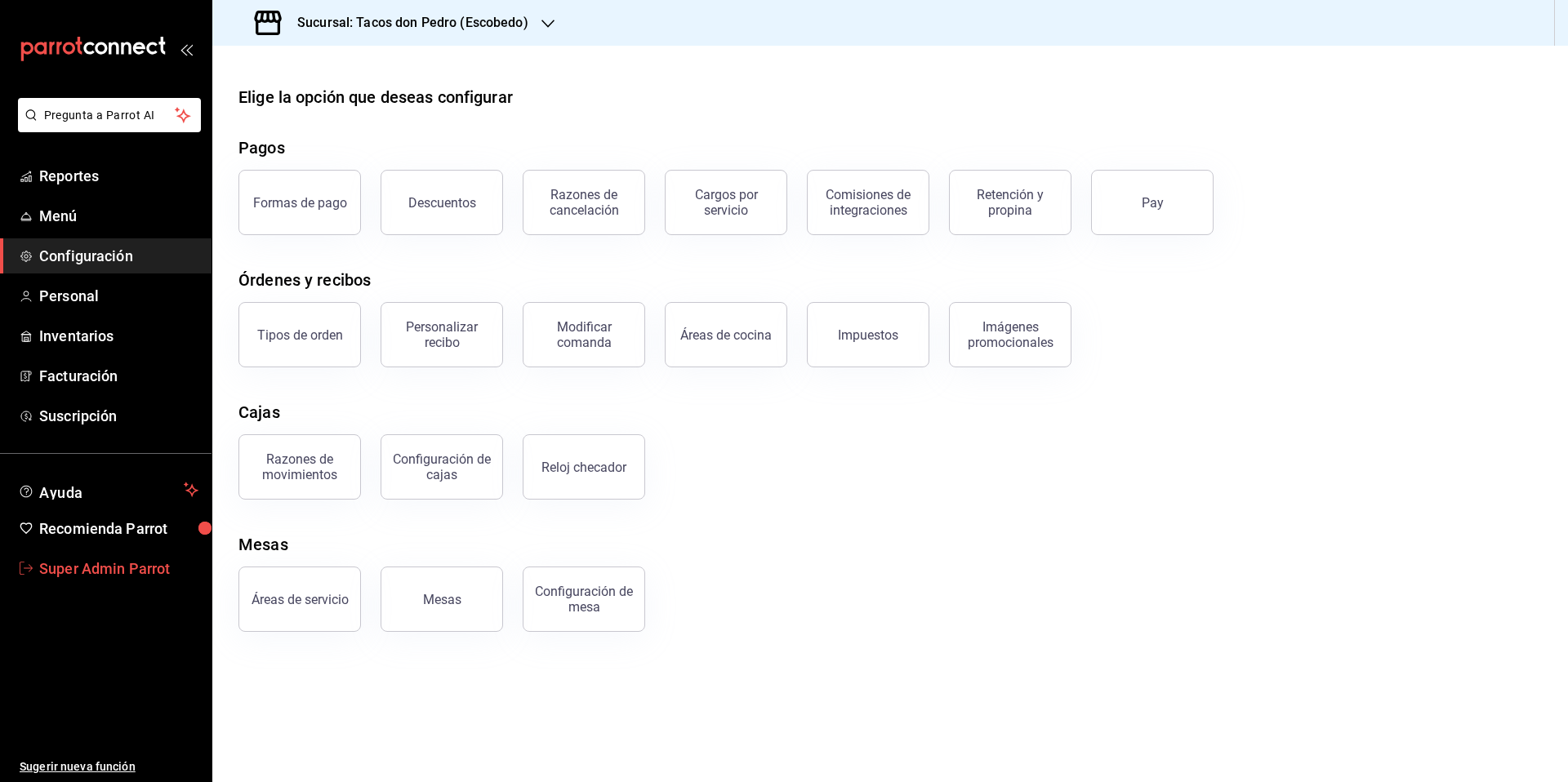 click on "Super Admin Parrot" at bounding box center (118, 568) 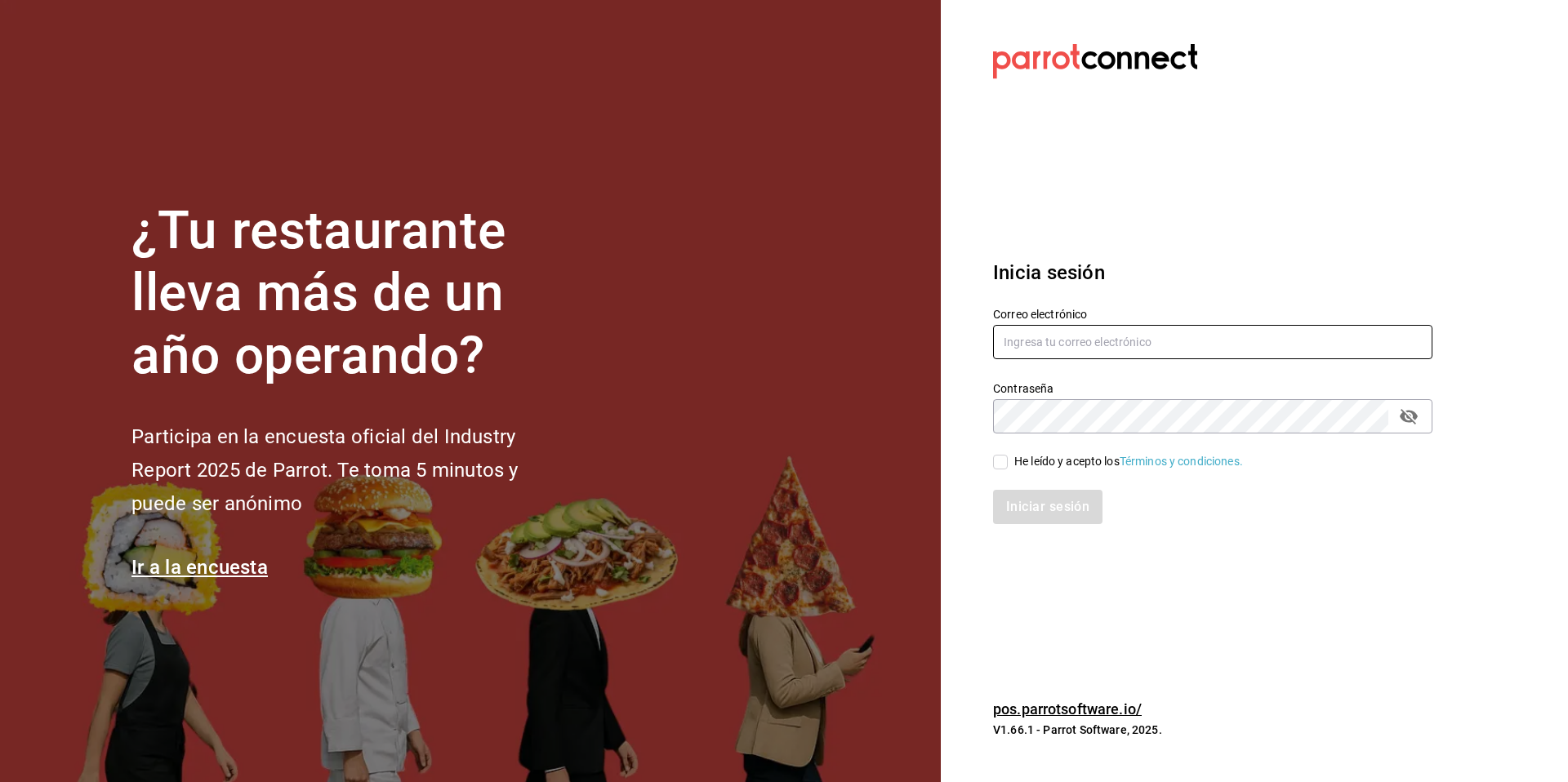 click at bounding box center [1213, 342] 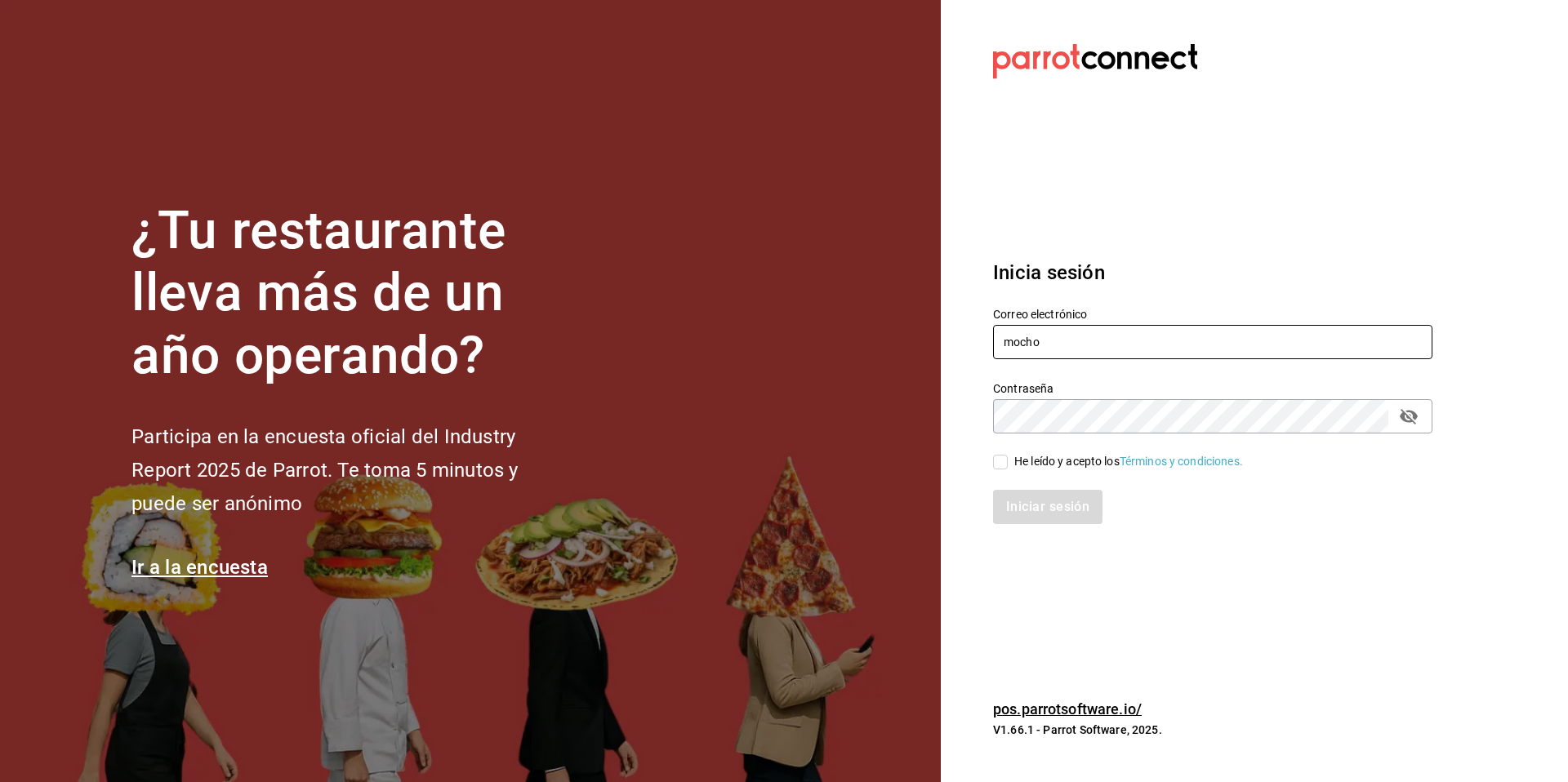 type on "mochomos@costeno.com" 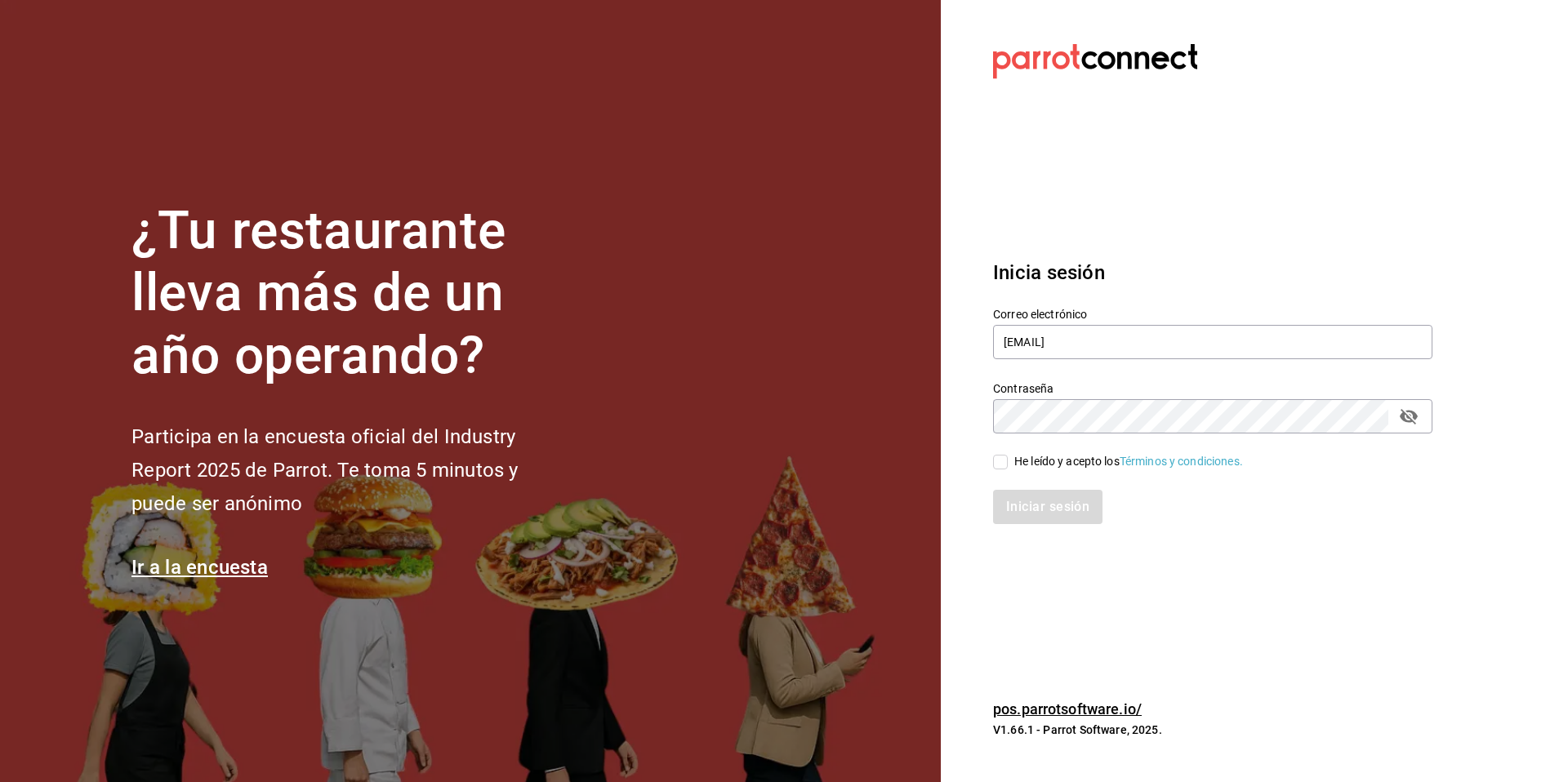 click on "He leído y acepto los  Términos y condiciones." at bounding box center (1000, 462) 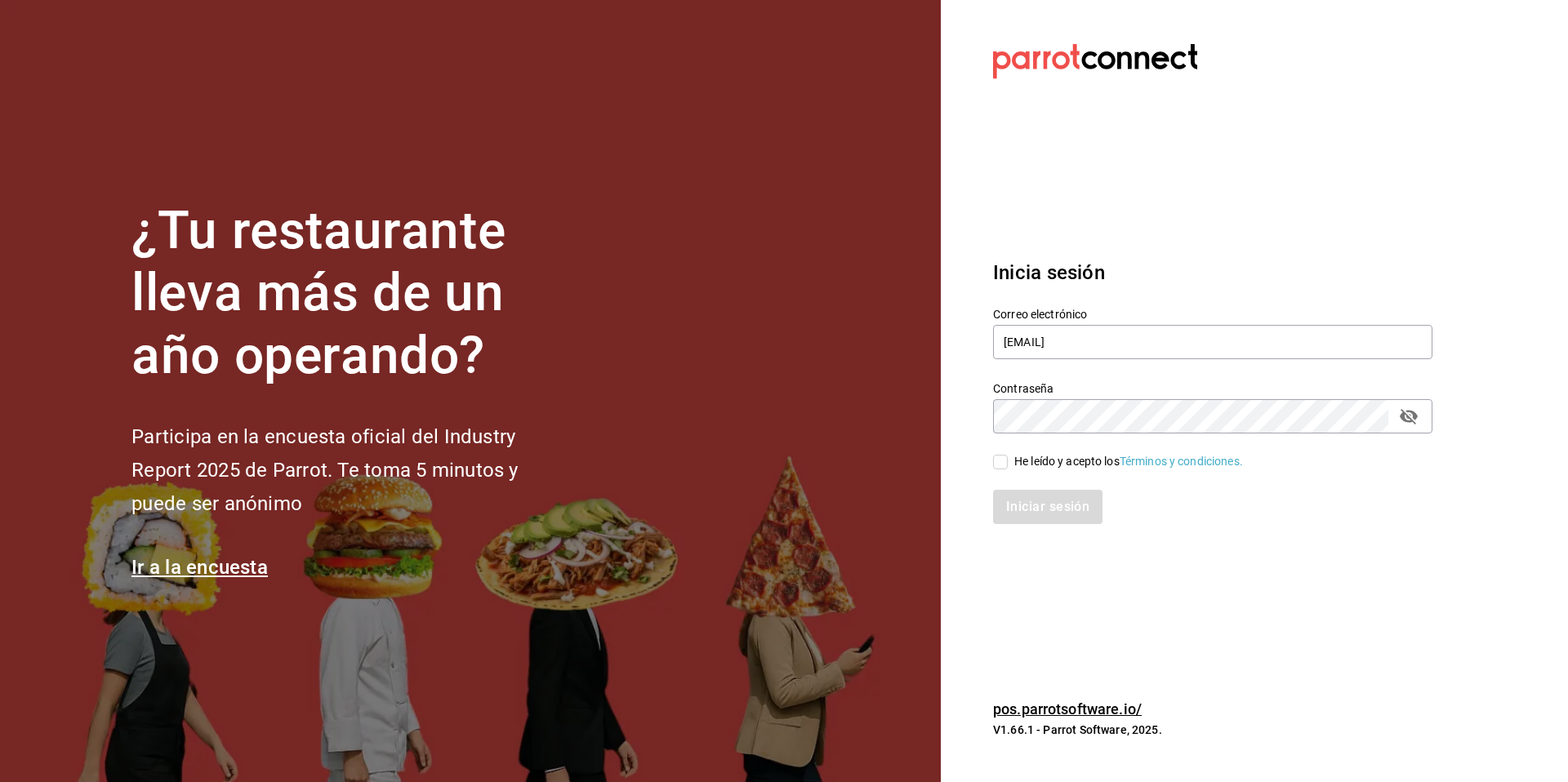 checkbox on "true" 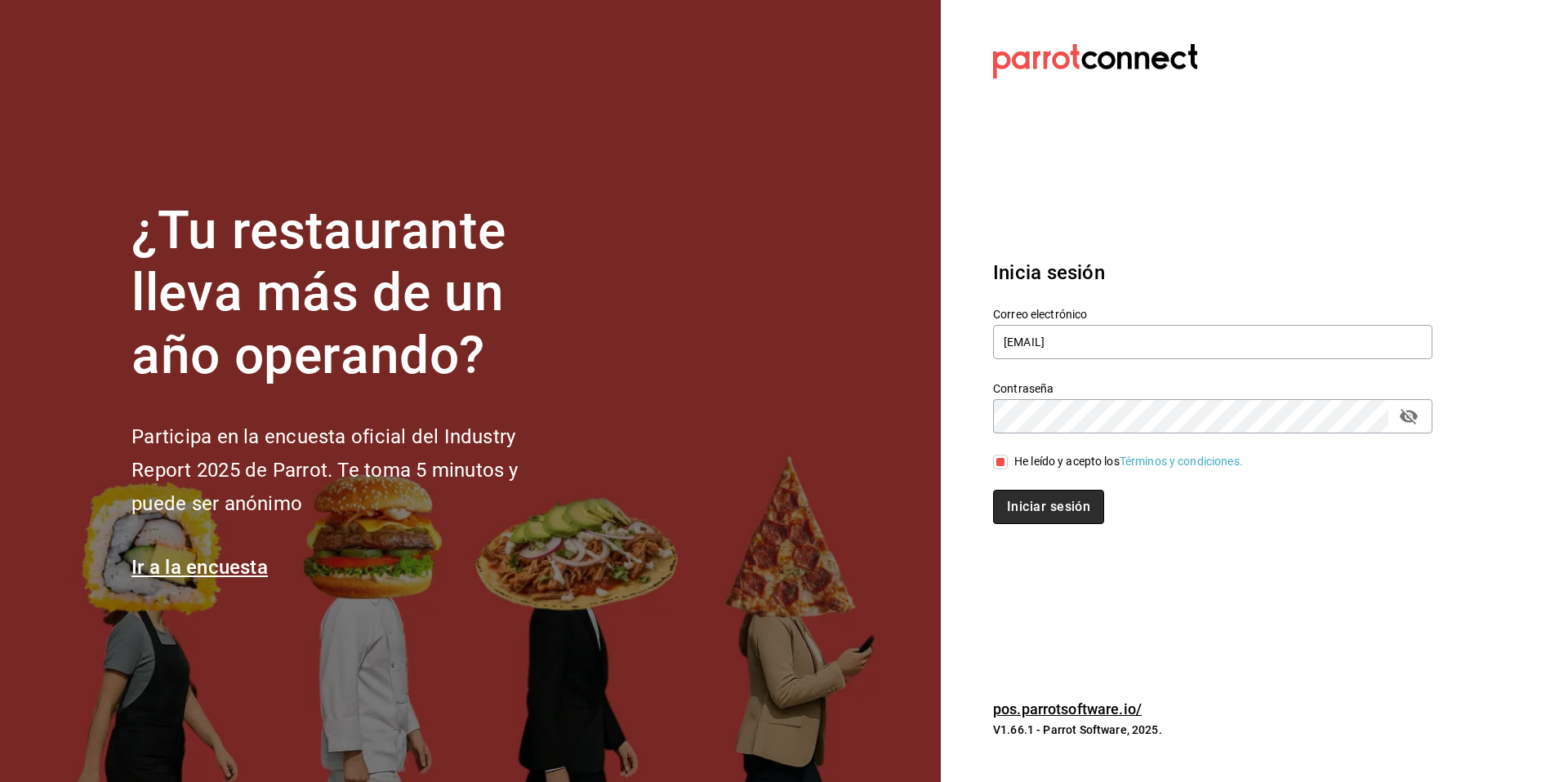 click on "Iniciar sesión" at bounding box center [1049, 507] 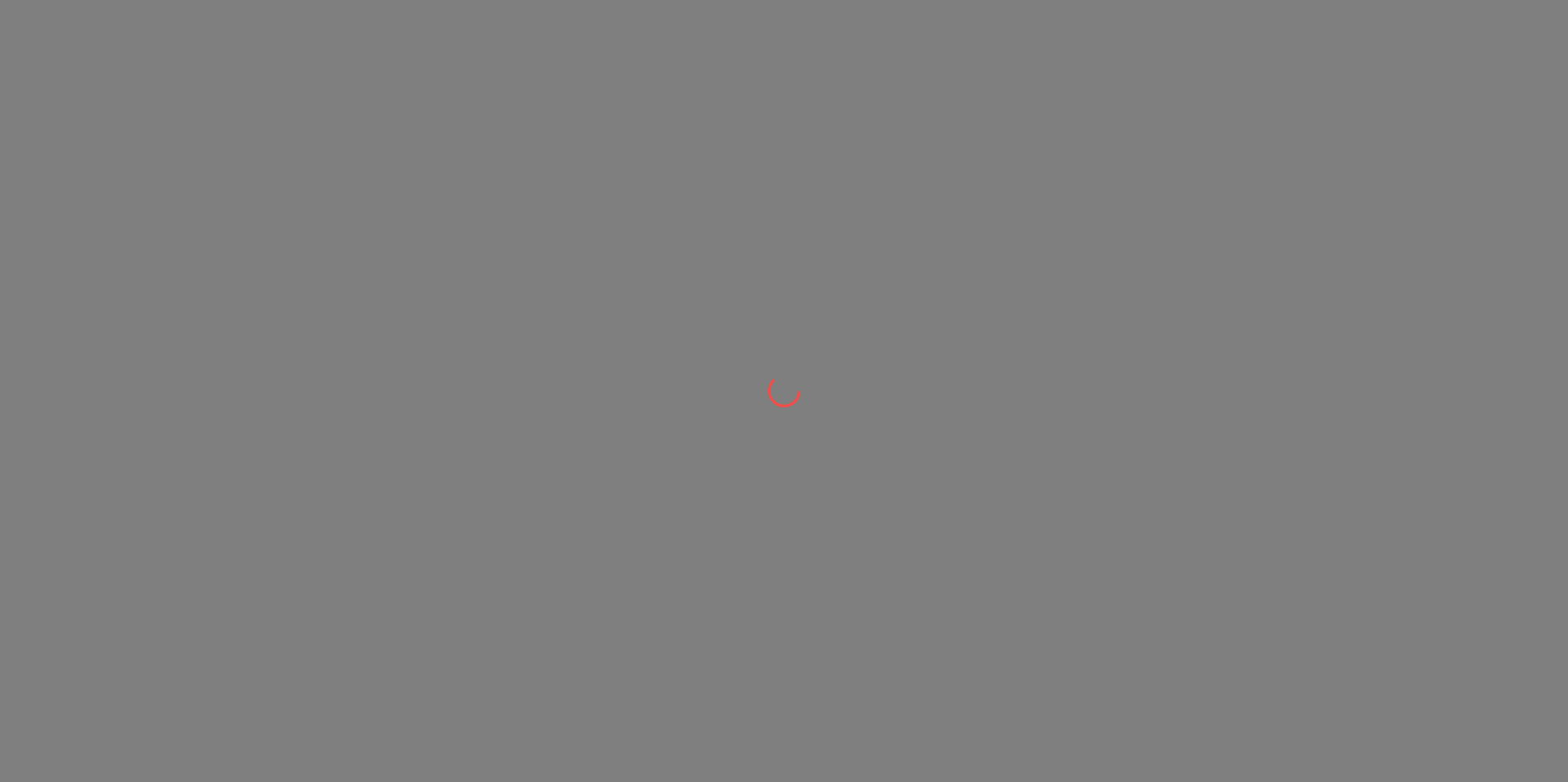 scroll, scrollTop: 0, scrollLeft: 0, axis: both 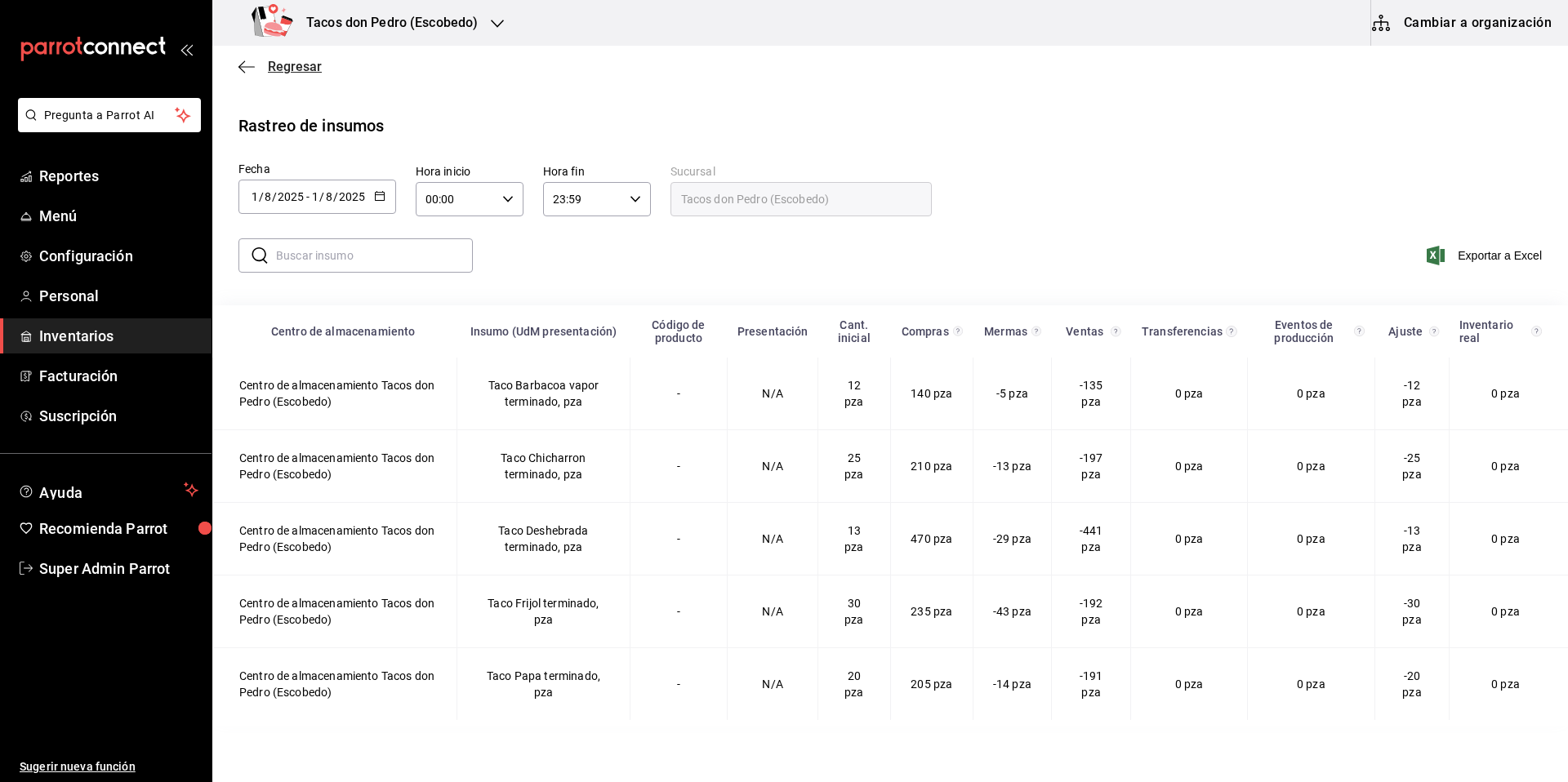 click on "Regresar" at bounding box center (295, 66) 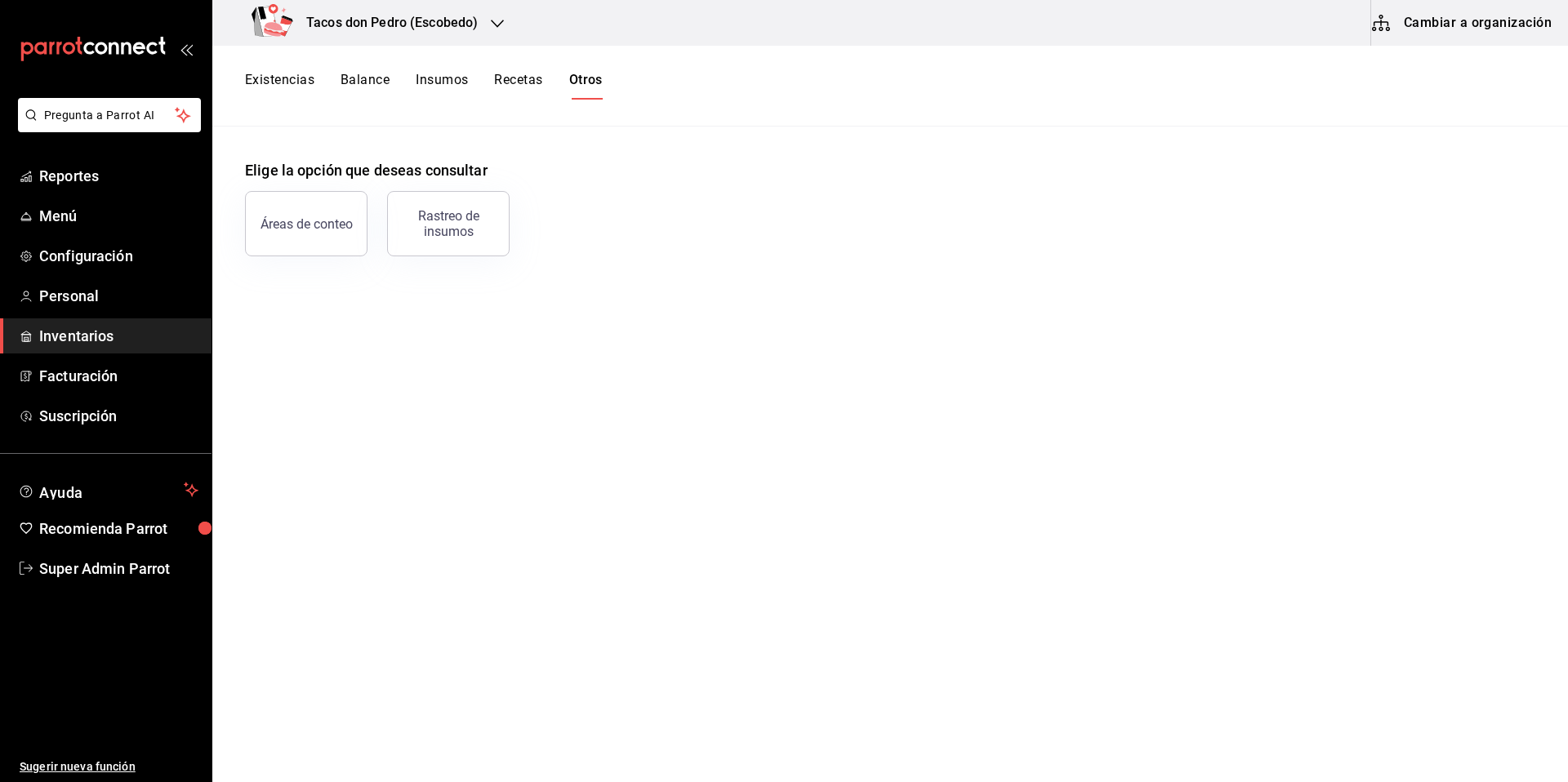 click on "Existencias" at bounding box center [279, 86] 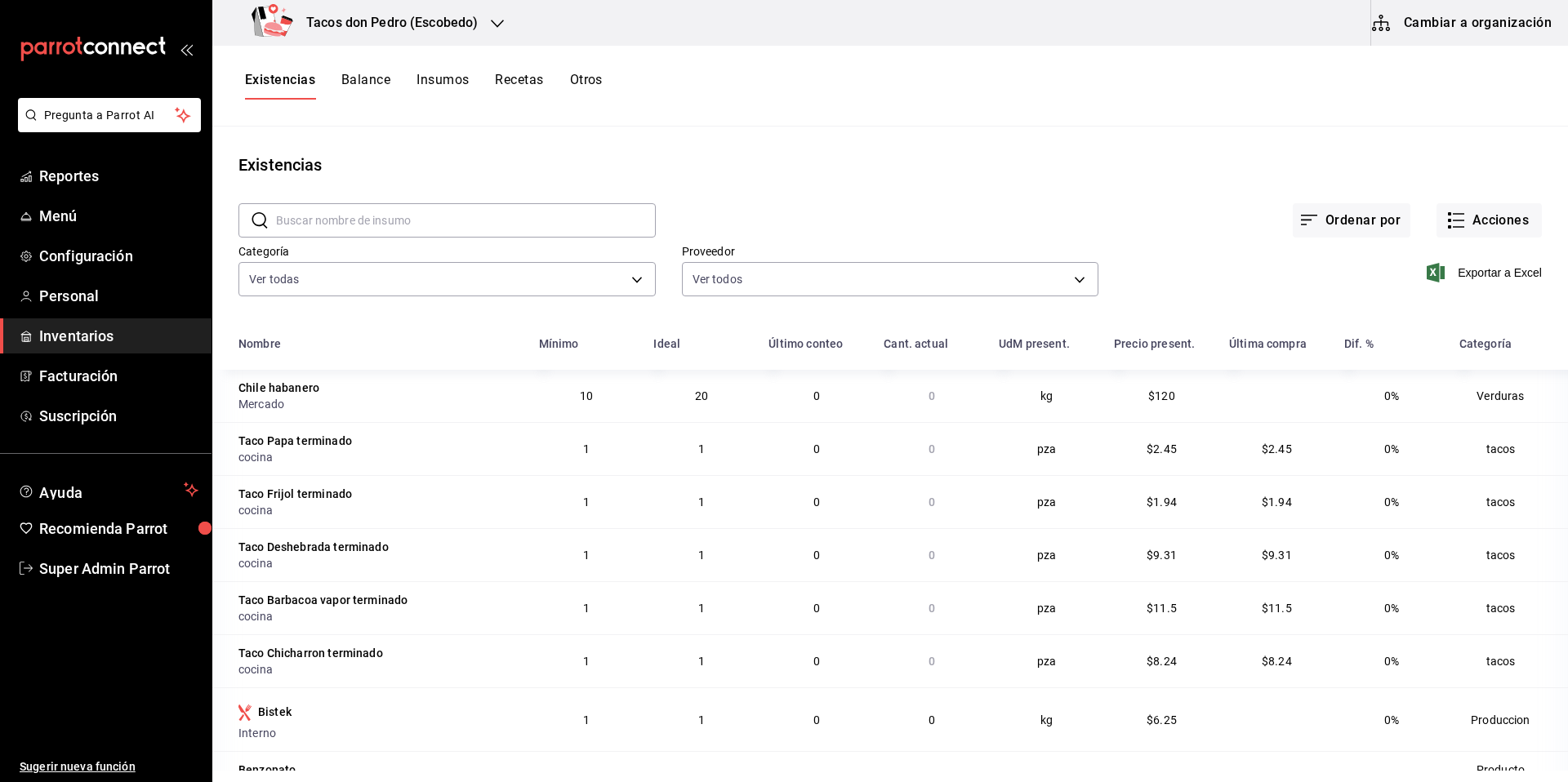click at bounding box center [466, 220] 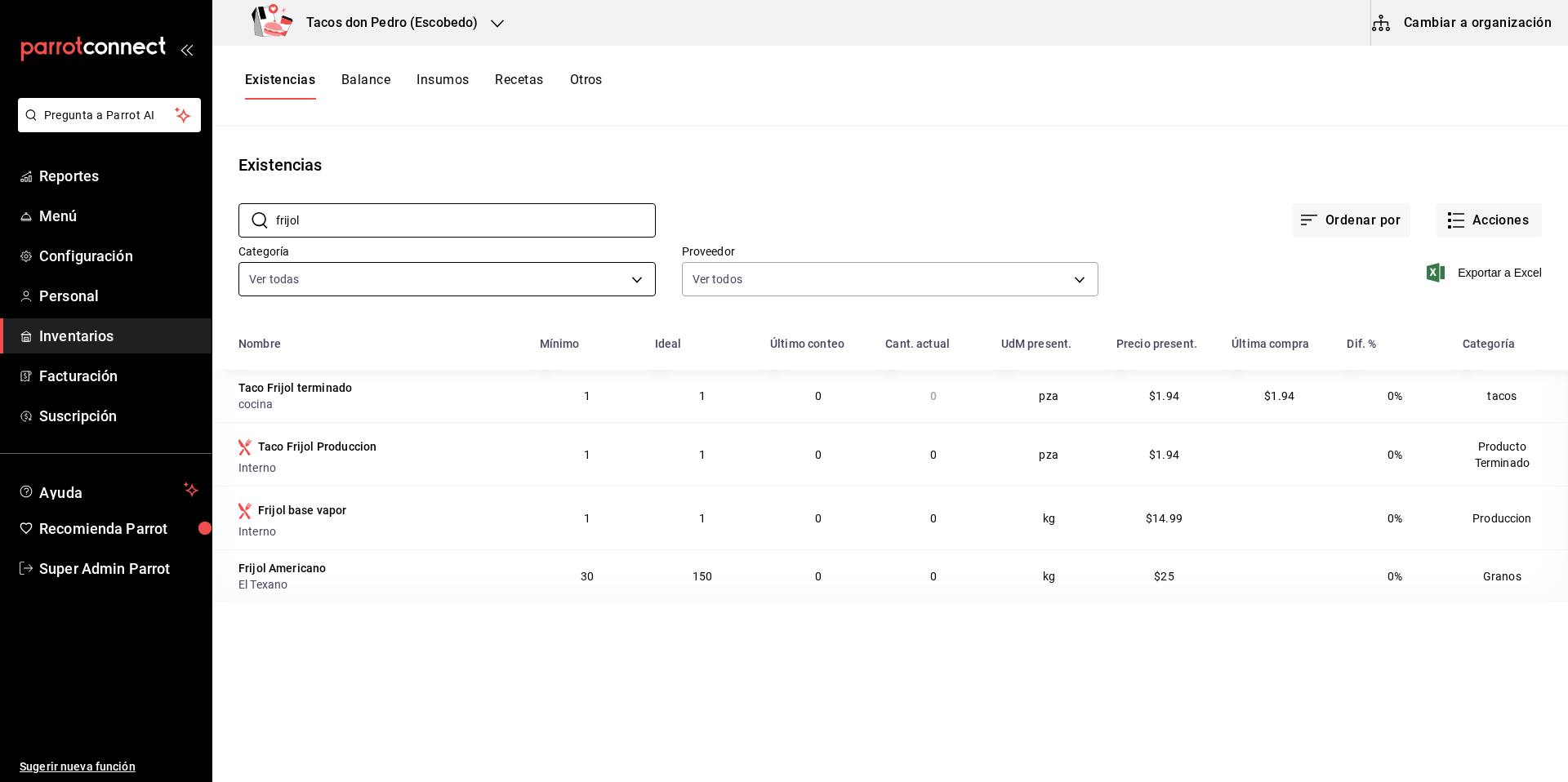 type on "frijol" 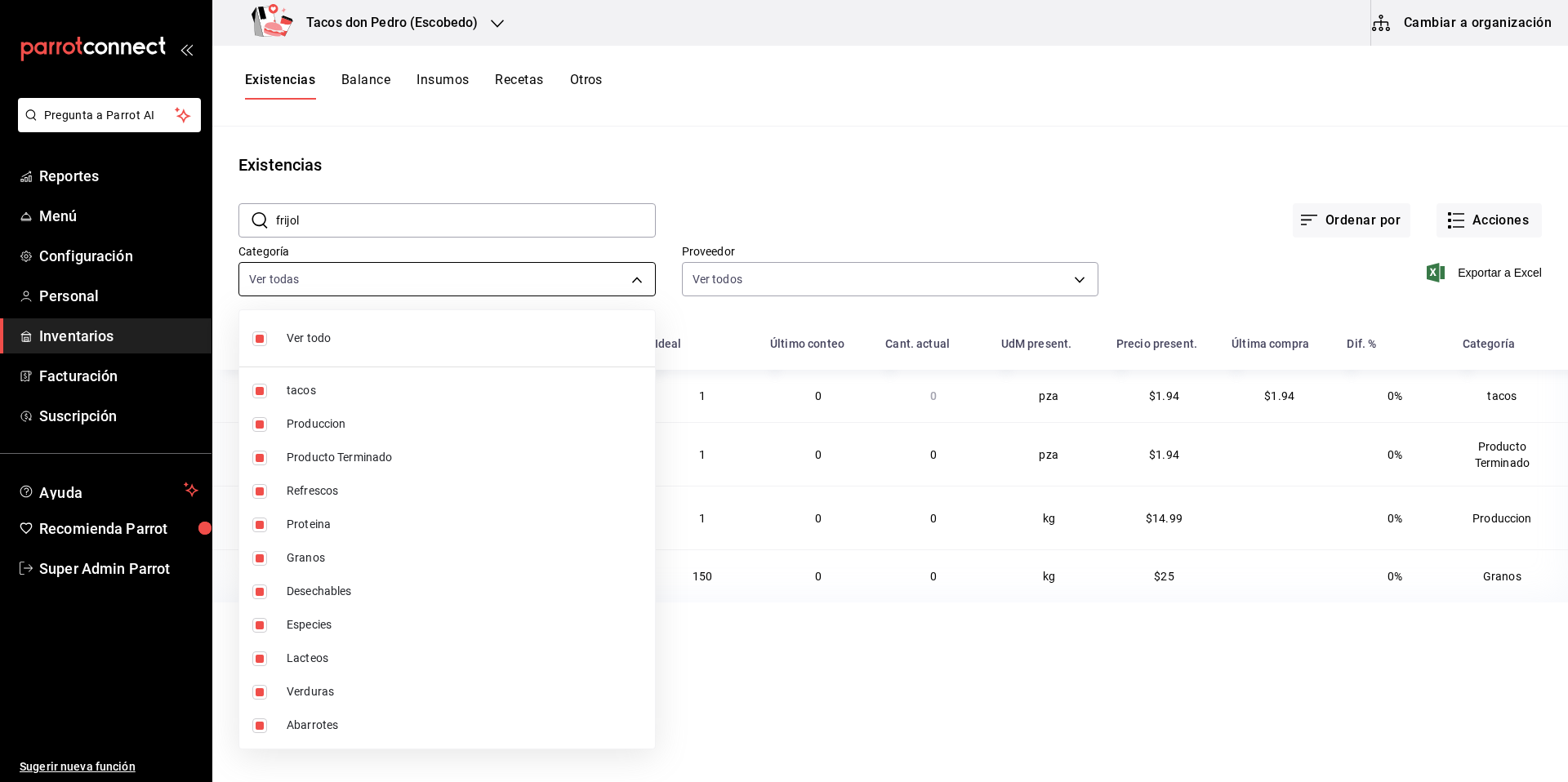 click on "Pregunta a Parrot AI Reportes   Menú   Configuración   Personal   Inventarios   Facturación   Suscripción   Ayuda Recomienda Parrot   Super Admin Parrot   Sugerir nueva función   Tacos don Pedro (Escobedo) Cambiar a organización Existencias Balance Insumos Recetas Otros Existencias ​ frijol ​ Ordenar por Acciones Categoría Ver todas 64336f84-08d8-4239-bfaa-5486086aae1c,073d835d-a08f-4687-8e3c-e3e3aae56298,b44536b9-9d3a-414e-8cbd-fe191d0e4516,ceb1ed30-51d5-4ae2-a92c-233c1c7c2861,da5e8034-7bd2-4f32-9f3a-e7f6c712e766,7476b4aa-9c62-43fa-98ed-11acc89f51c9,2ec1e64a-31bd-431e-ba4a-ee7bbf45e0c4,56ed1278-79d7-46a3-813a-045006b688dc,152a2143-a51e-431f-beda-5e487f5da10f,76b460f1-0218-49b0-8ef6-a688ade2f019,fd7909a9-6312-4aa4-b3c8-6edc53ba0b22 Proveedor Ver todos Exportar a Excel Nombre Mínimo Ideal Último conteo Cant. actual UdM present. Precio present. Última compra Dif. % Categoría Taco Frijol terminado cocina 1 1 0 0 pza $1.94 $1.94 0% tacos   Taco Frijol Produccion Interno 1 1 0 0 pza $1.94 0%   1 1 0" at bounding box center (784, 385) 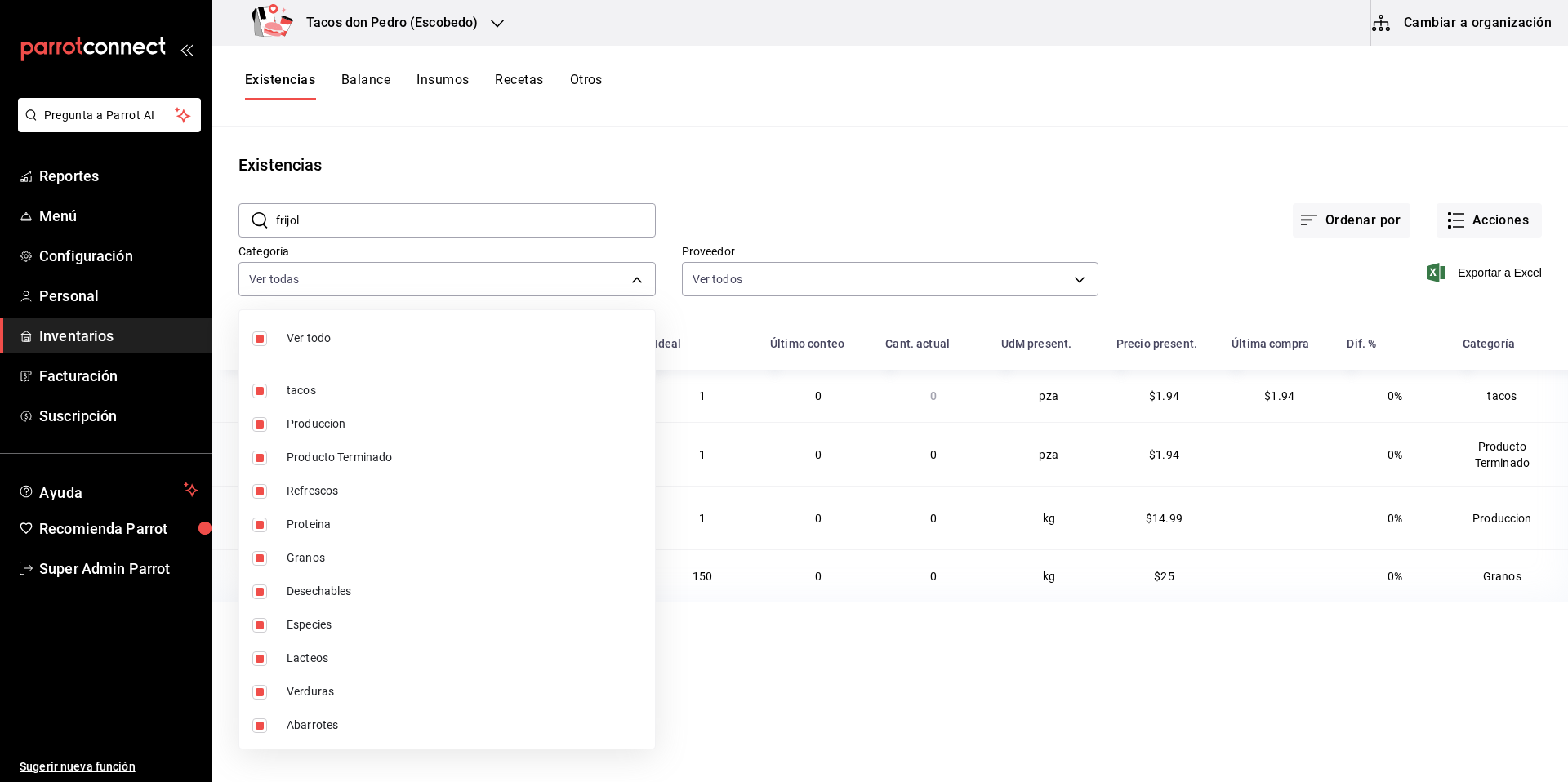 click at bounding box center (784, 391) 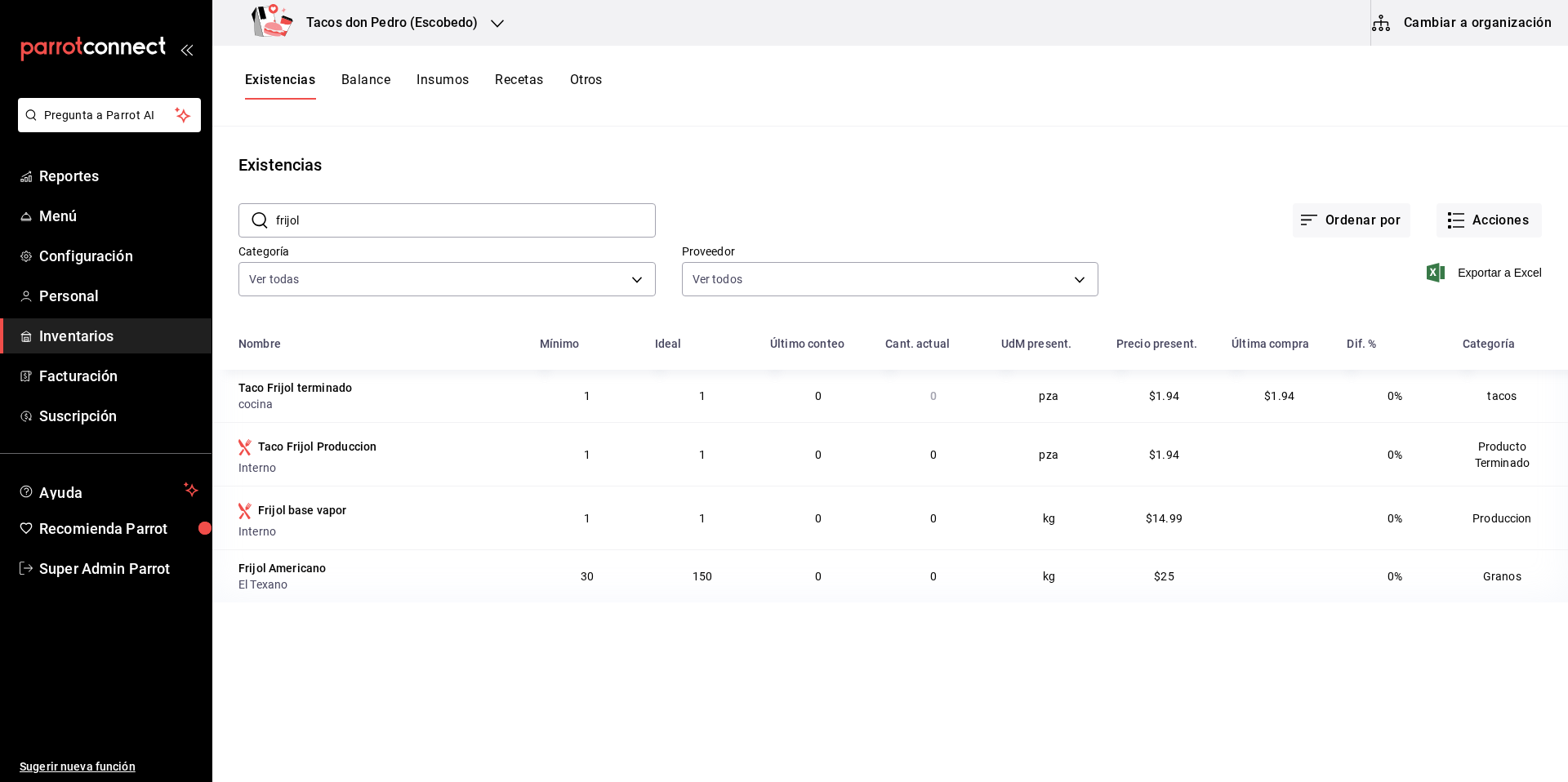 click on "frijol" at bounding box center (466, 220) 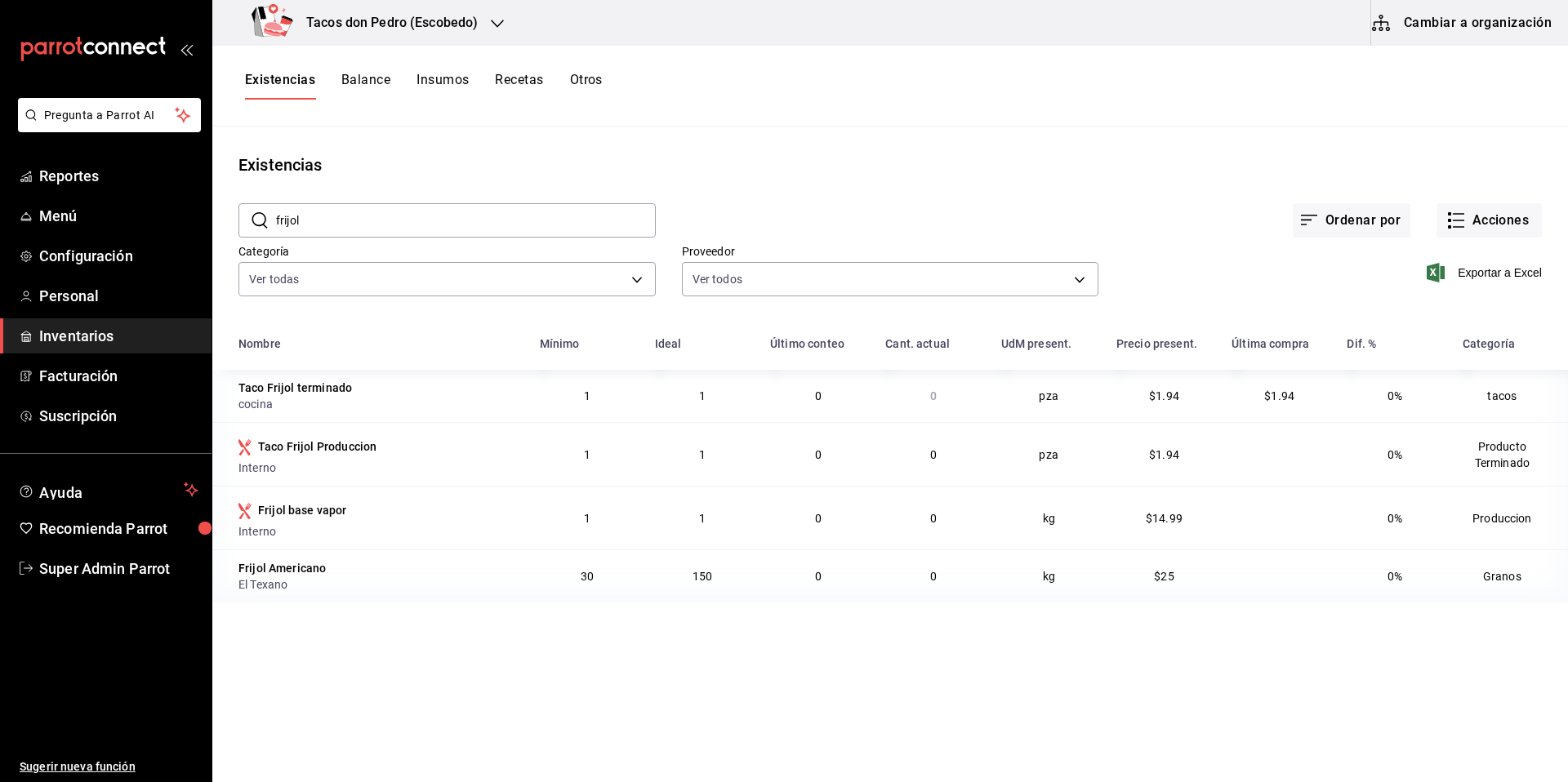 drag, startPoint x: 921, startPoint y: 402, endPoint x: 882, endPoint y: 403, distance: 39.012818 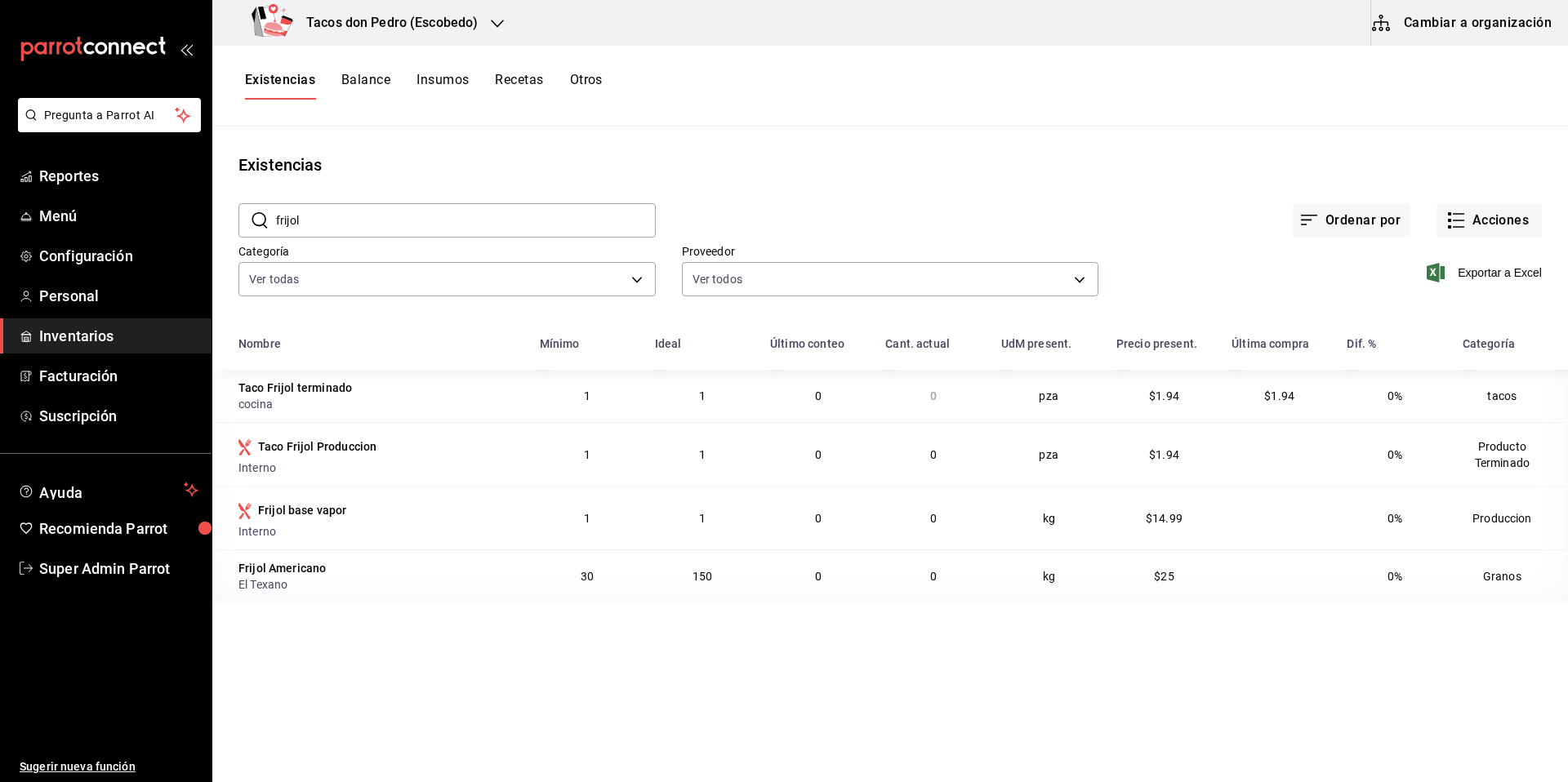 click on "0" at bounding box center [933, 396] 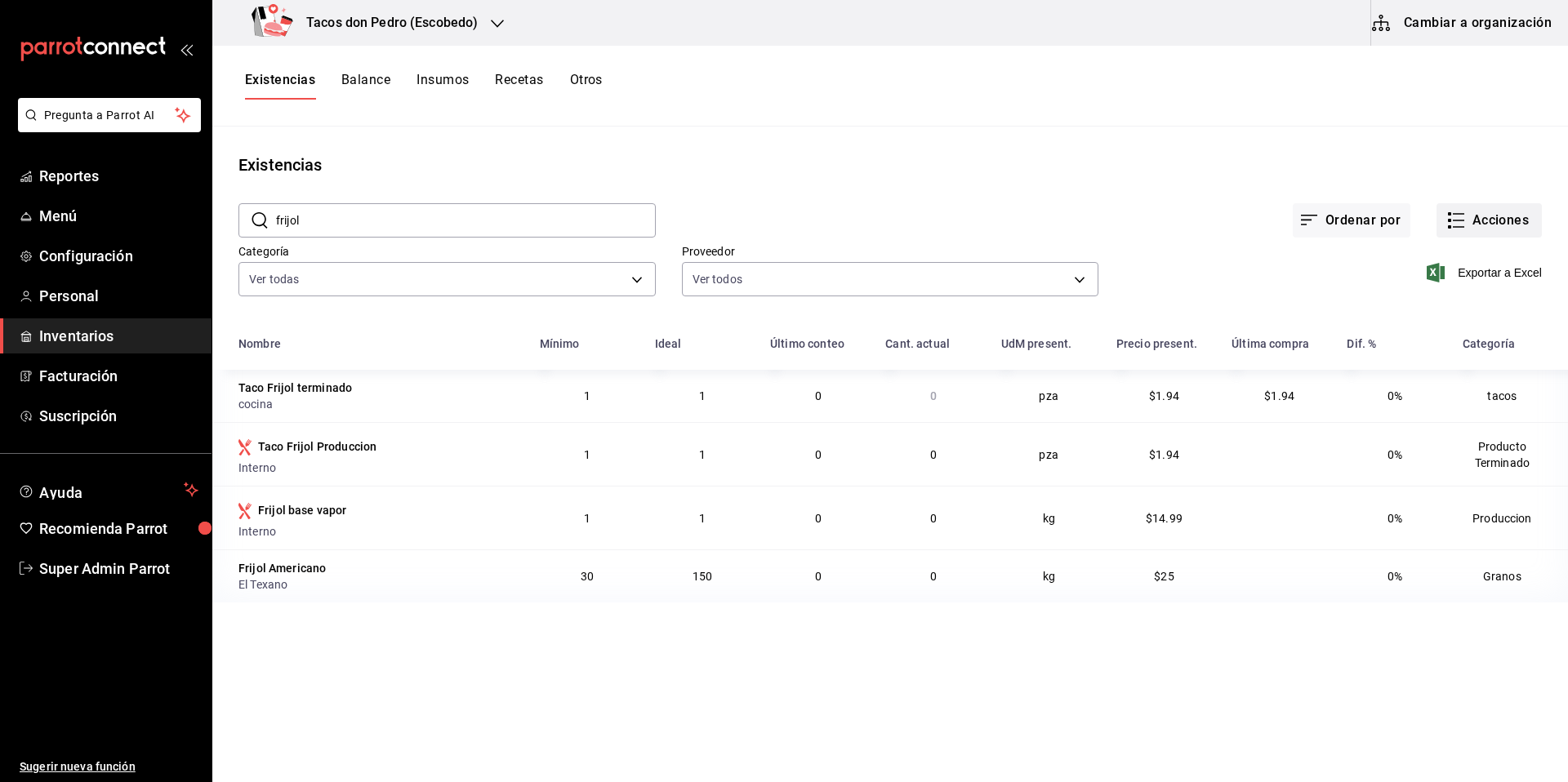 click on "Acciones" at bounding box center [1489, 220] 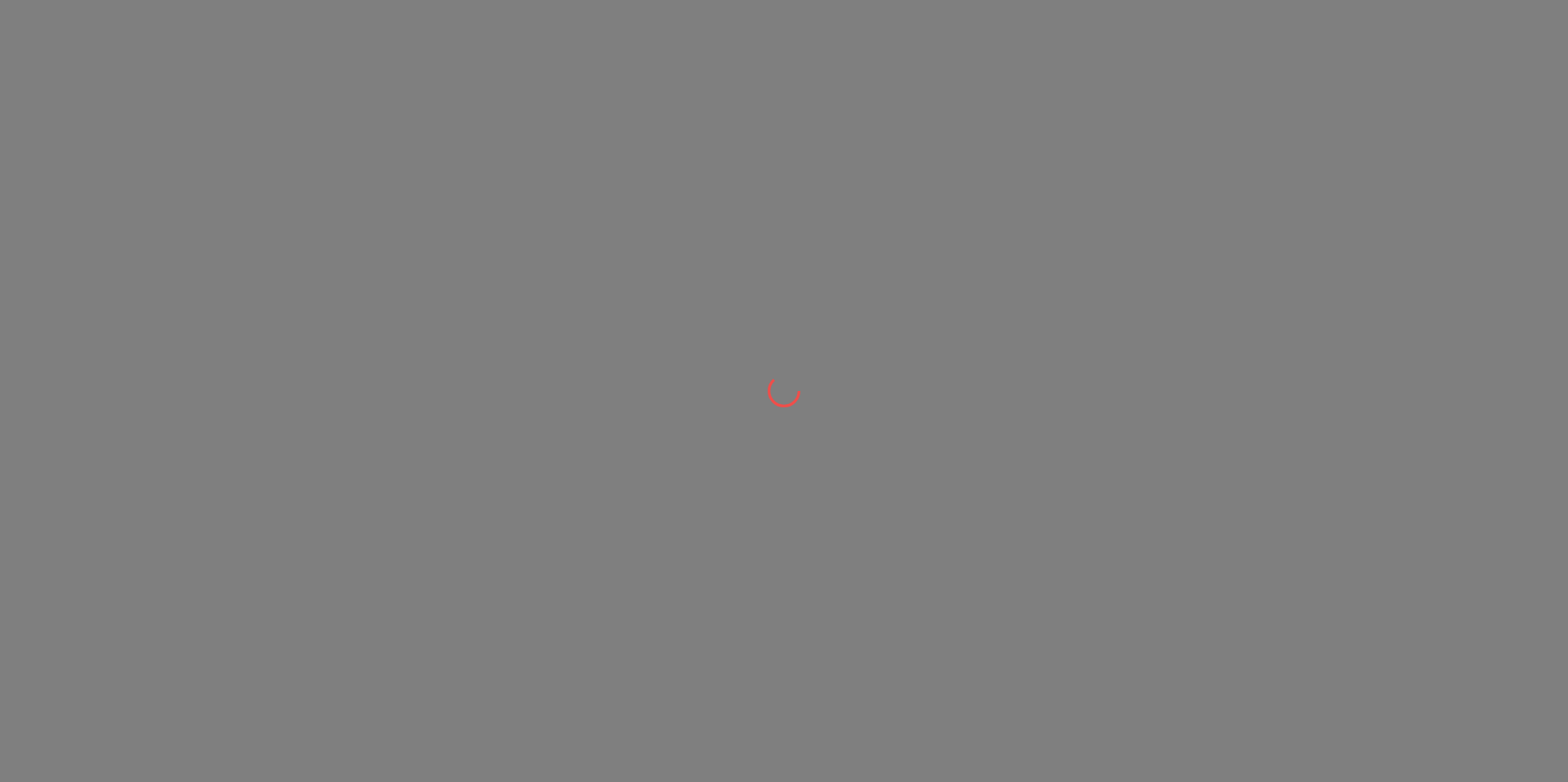 scroll, scrollTop: 0, scrollLeft: 0, axis: both 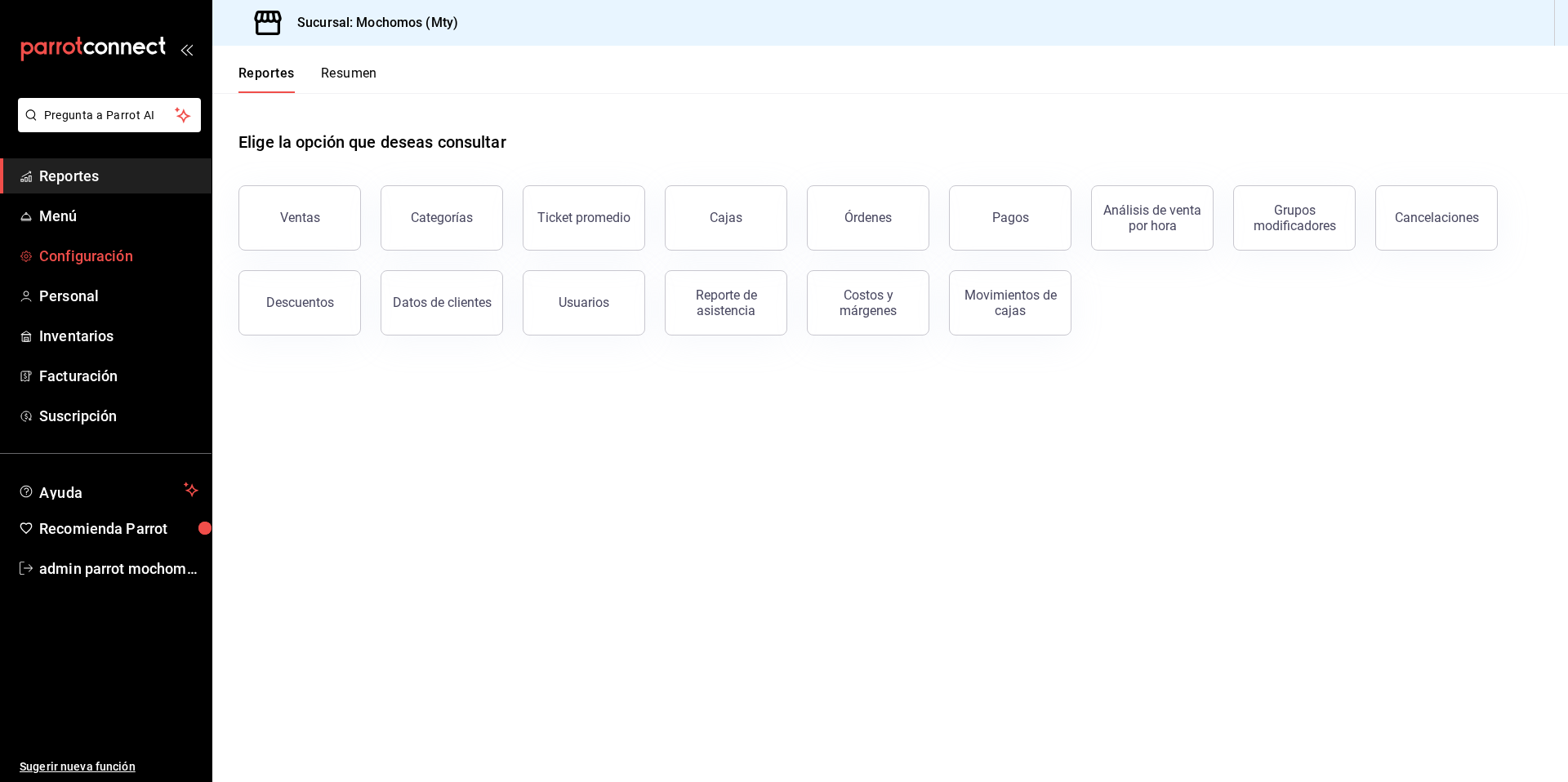 click on "Configuración" at bounding box center (118, 255) 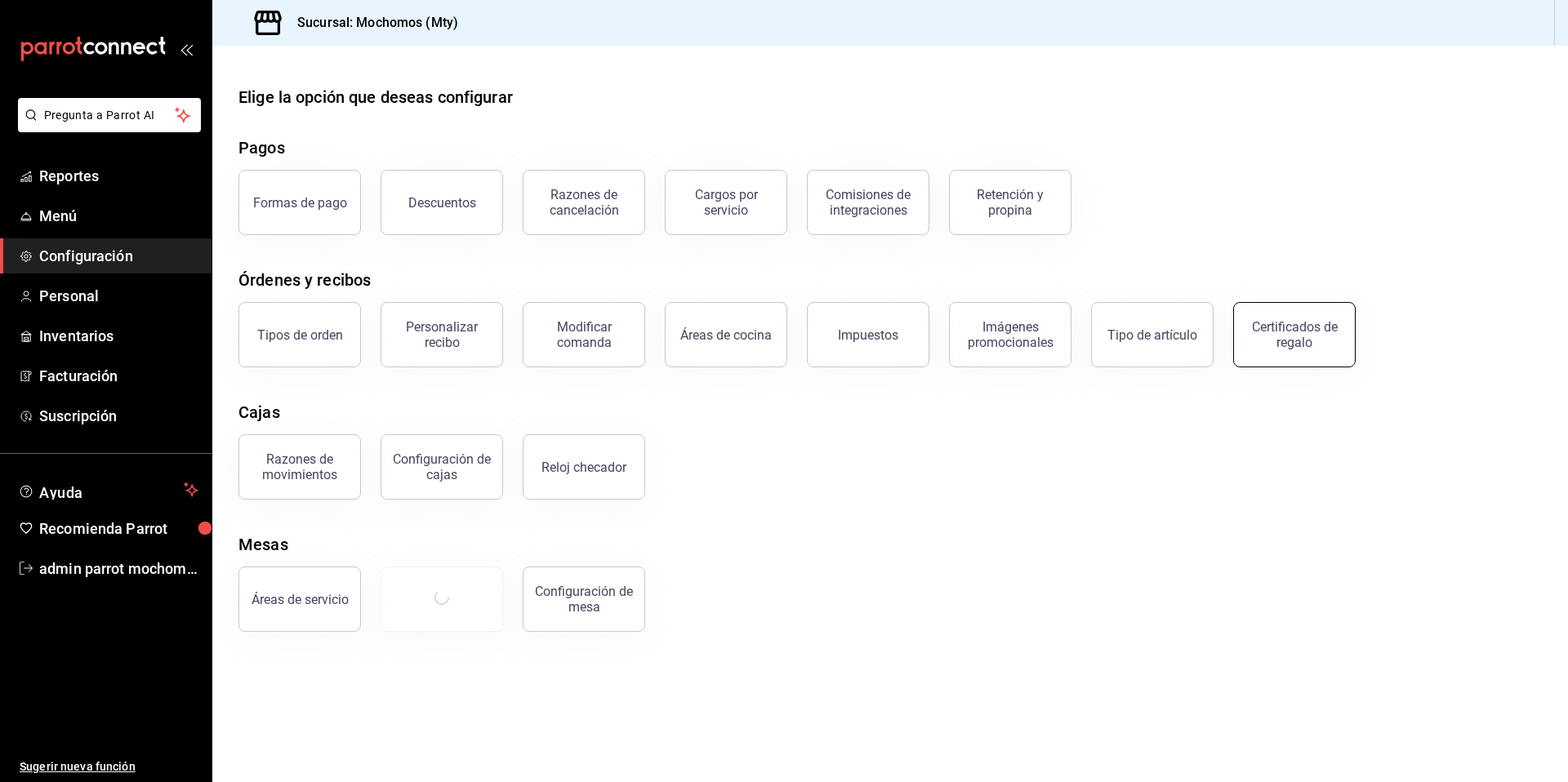 click on "Certificados de regalo" at bounding box center (1294, 335) 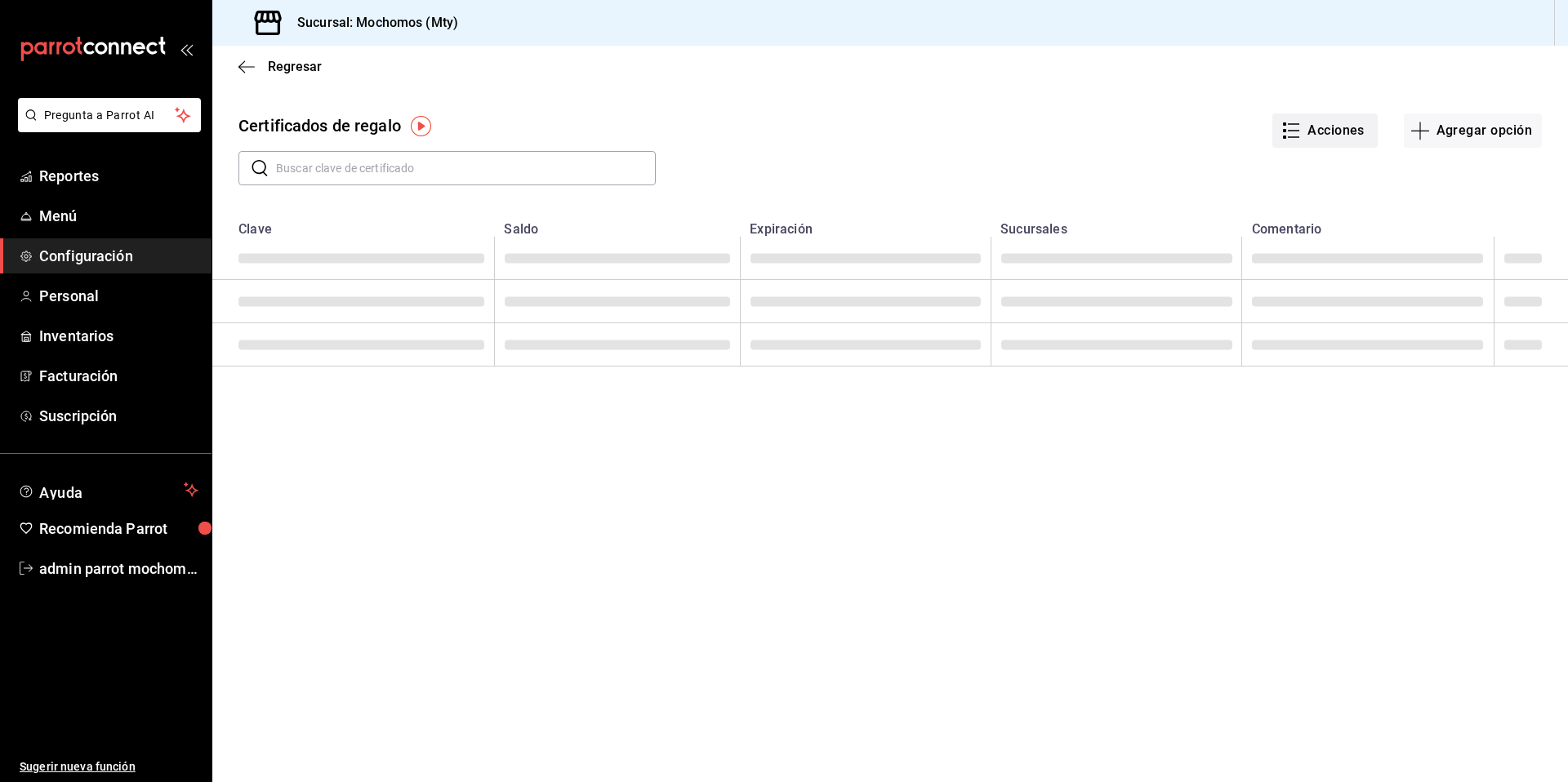 click on "Acciones" at bounding box center [1325, 131] 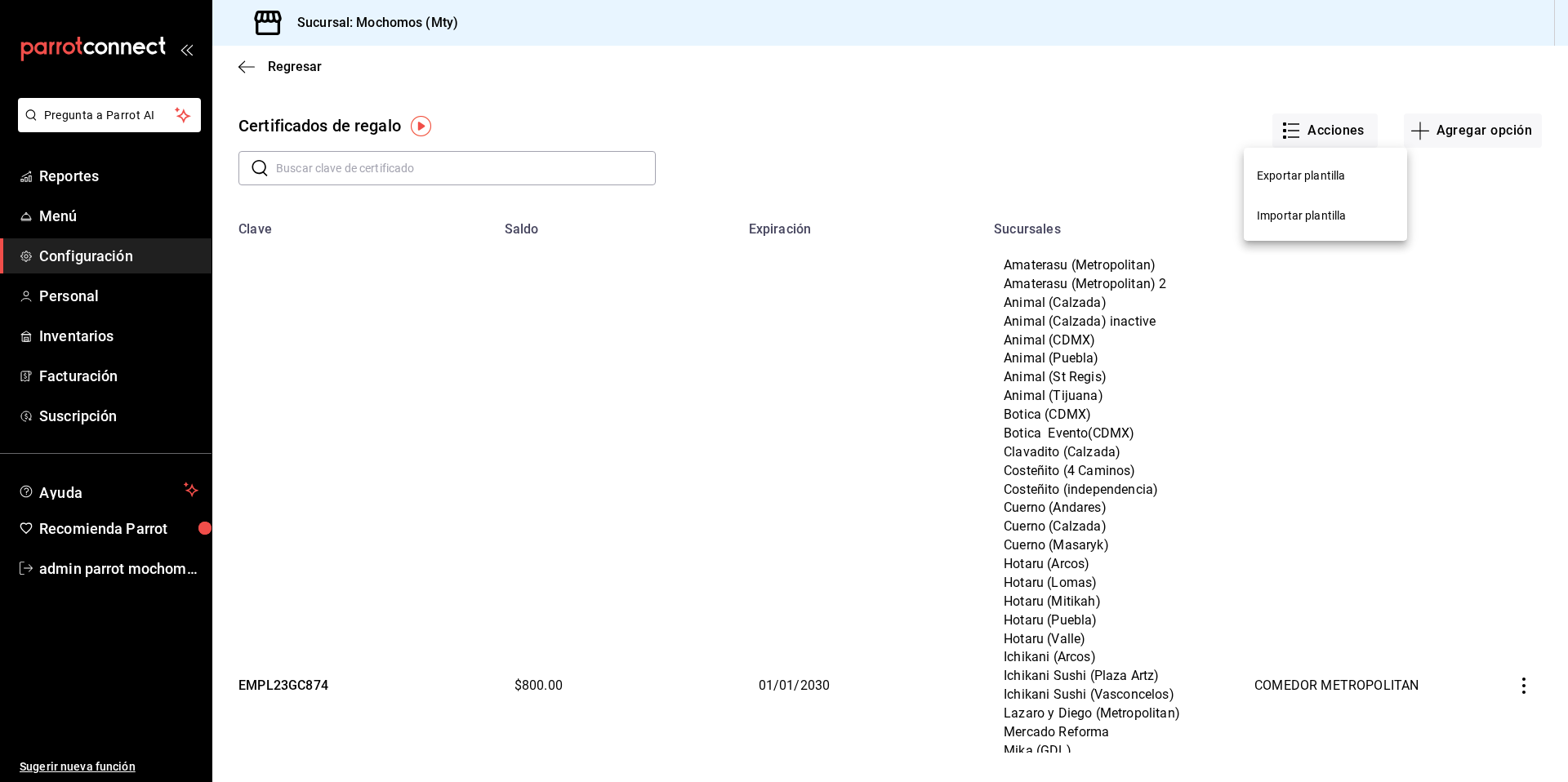 click on "Exportar plantilla" at bounding box center [1325, 176] 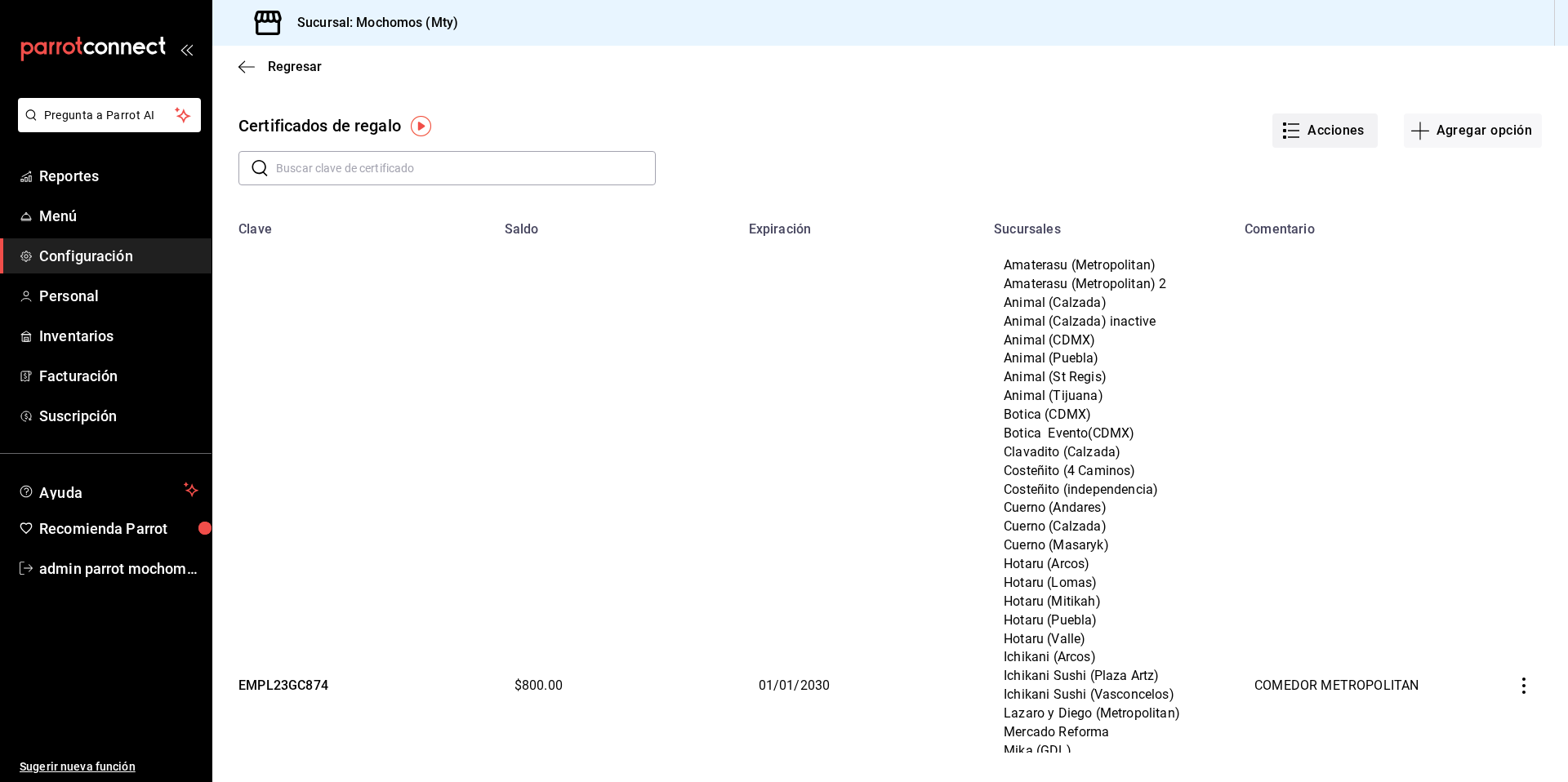 click on "Acciones" at bounding box center (1325, 131) 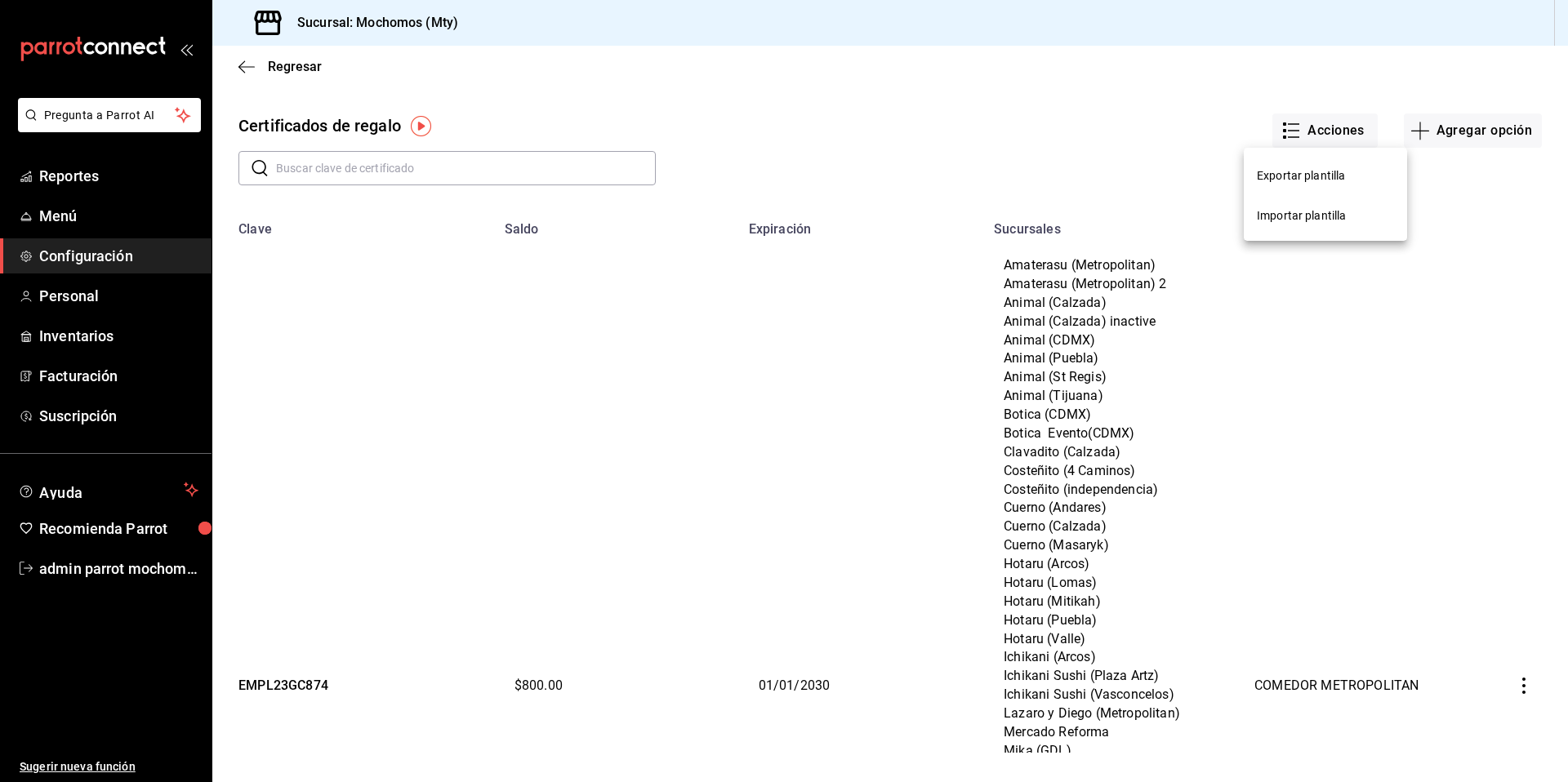 click on "Importar plantilla" at bounding box center (1301, 215) 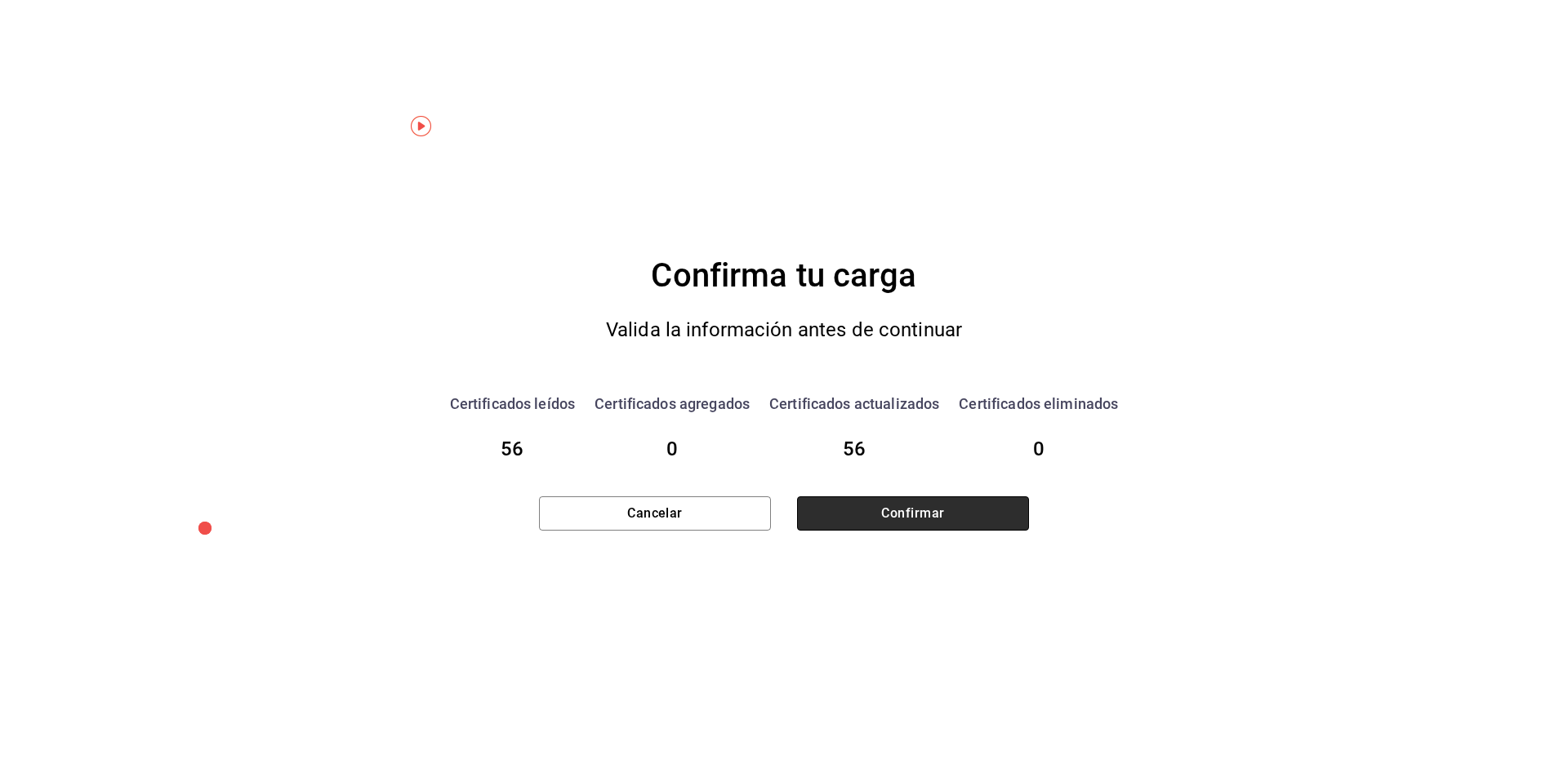 click on "Confirmar" at bounding box center (913, 513) 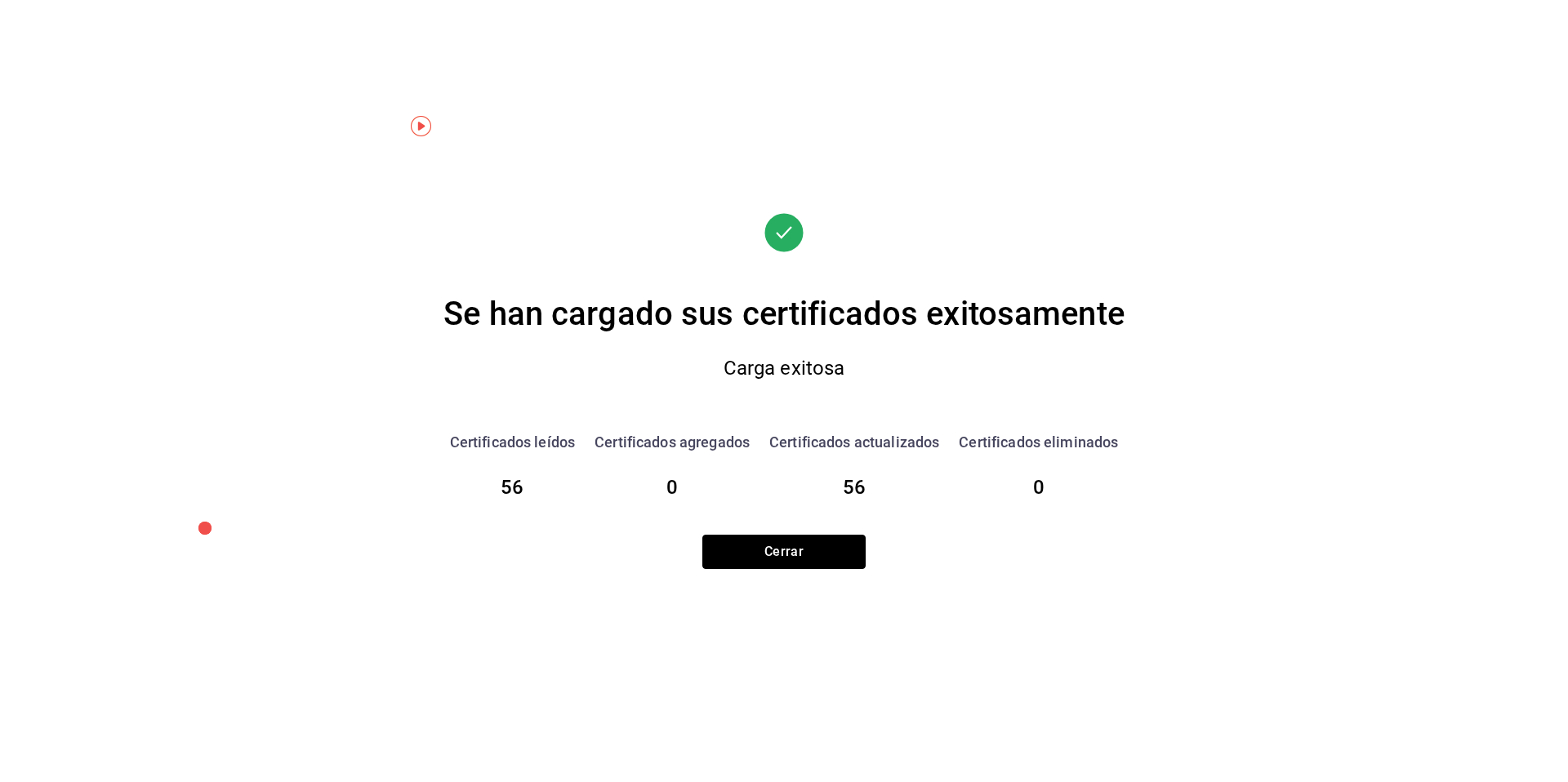 click on "Cerrar" at bounding box center [784, 552] 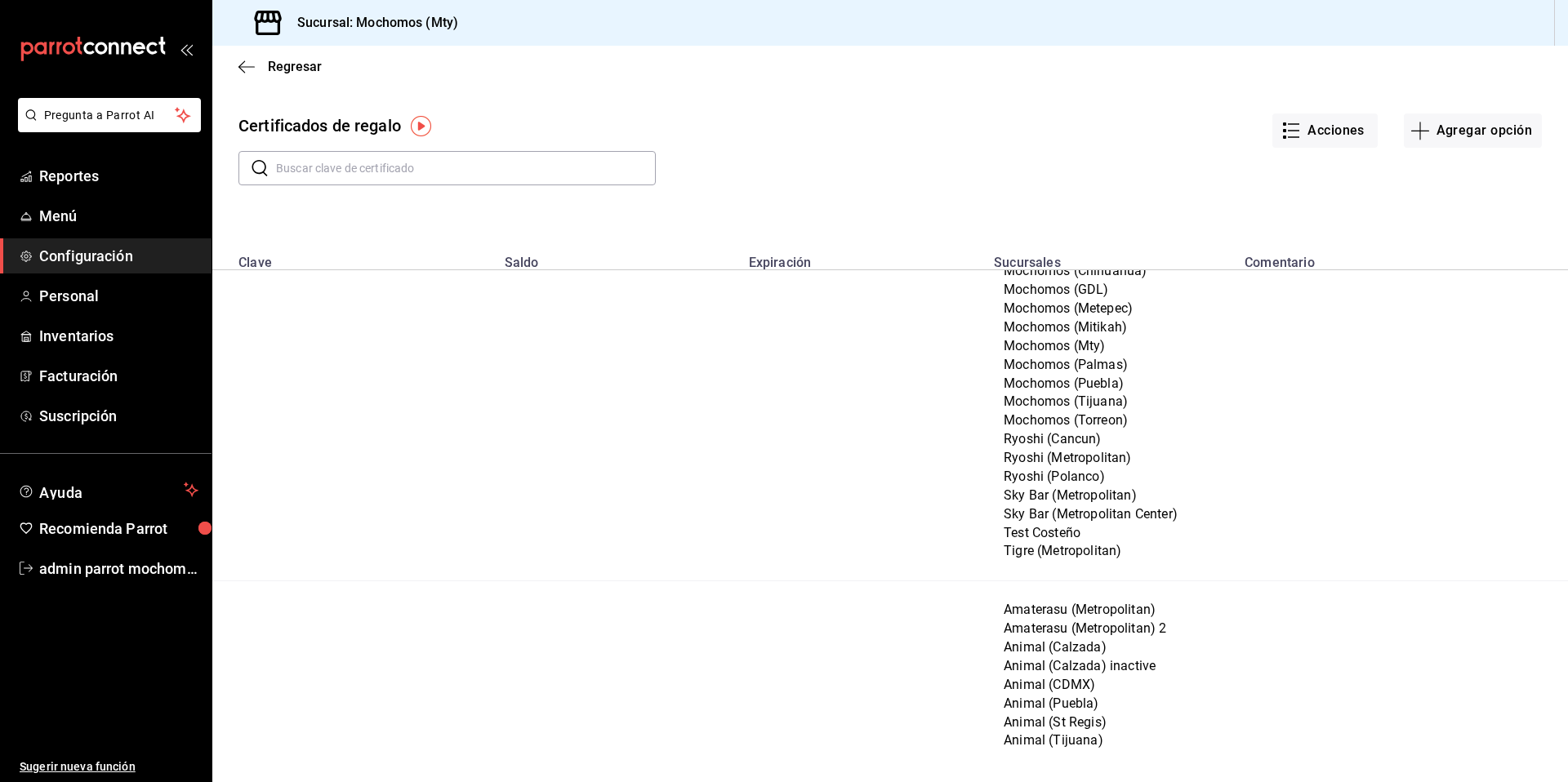scroll, scrollTop: 4383, scrollLeft: 0, axis: vertical 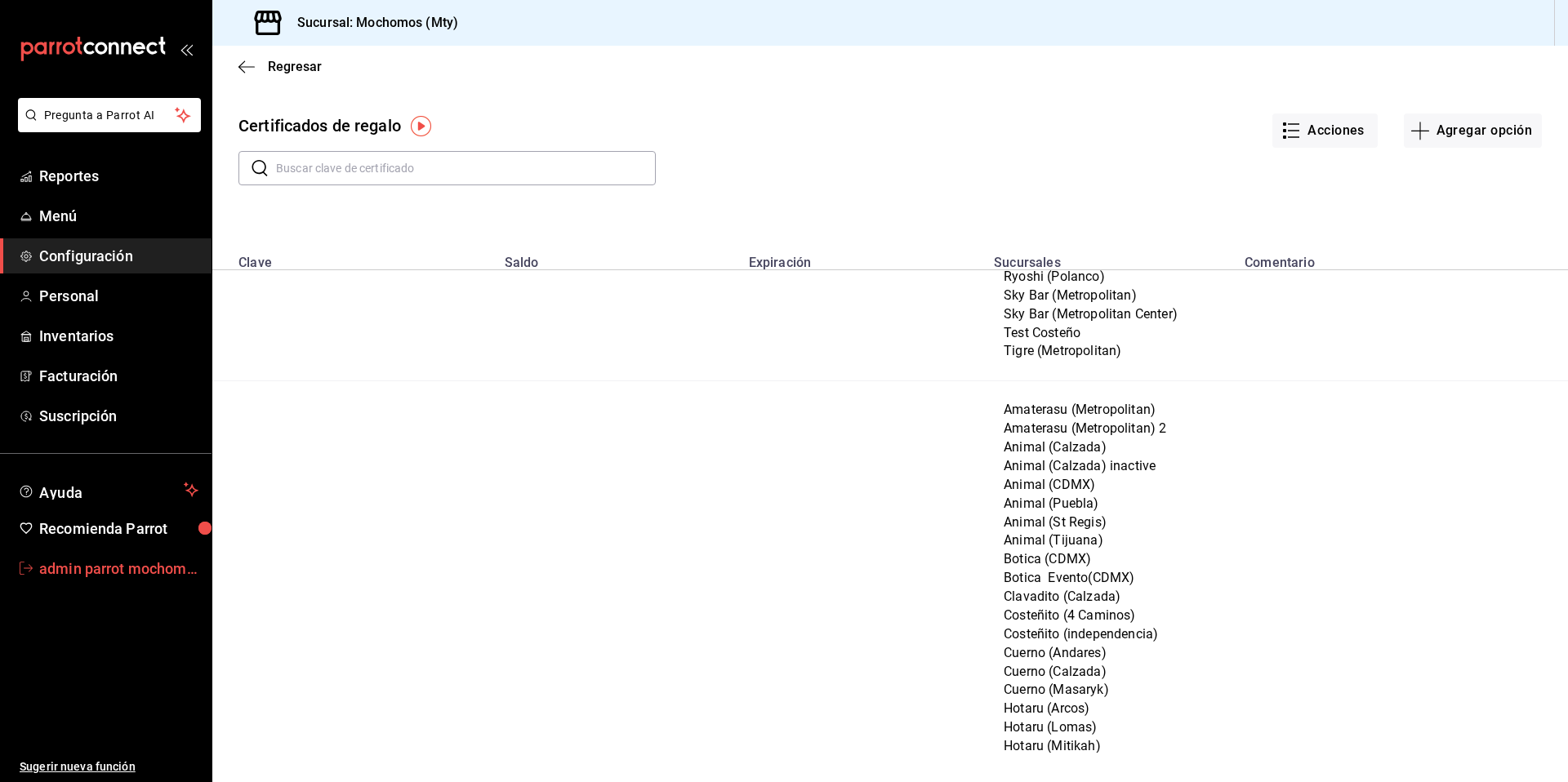 click on "admin parrot mochomos" at bounding box center (118, 568) 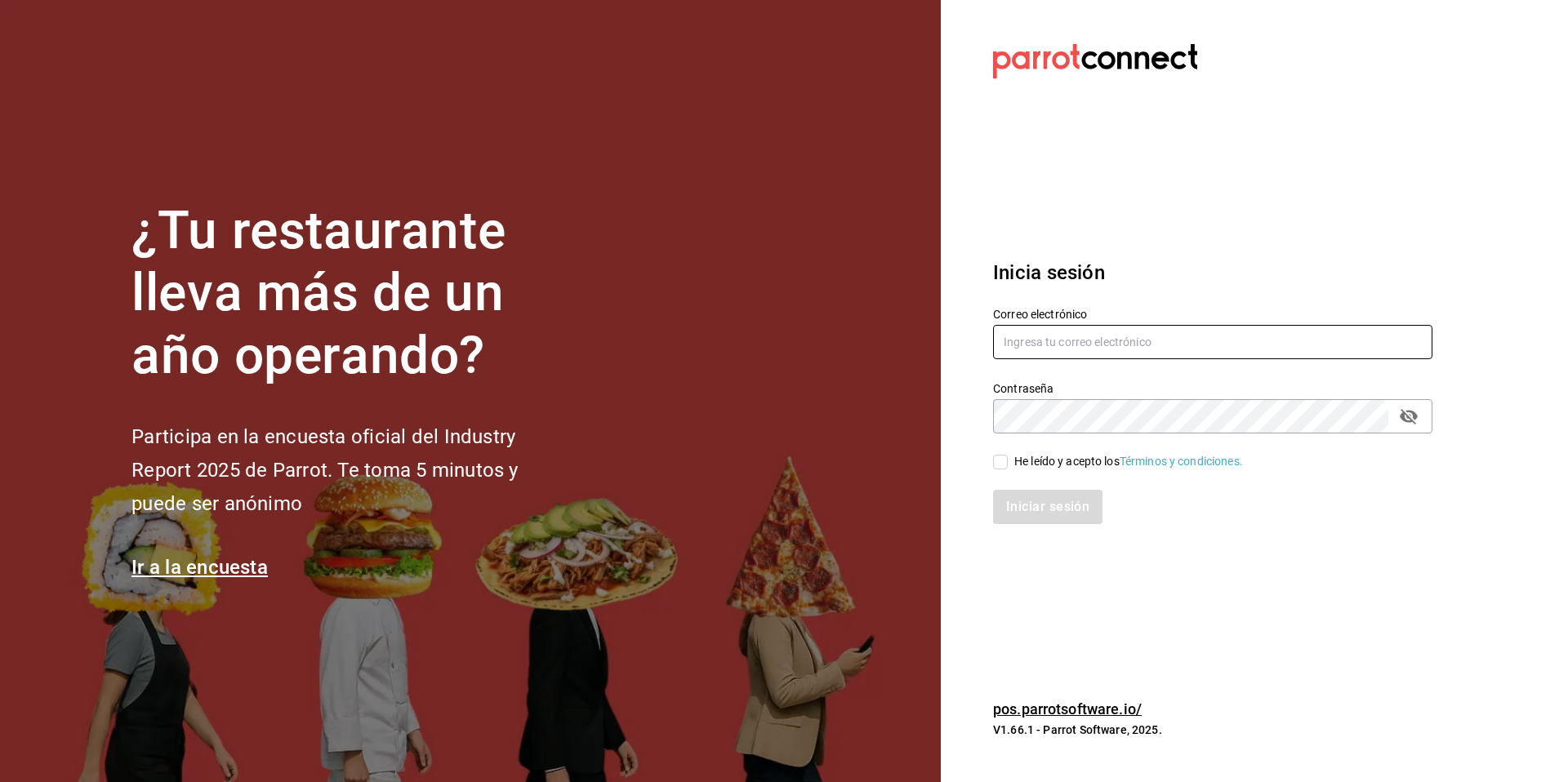 click at bounding box center [1213, 342] 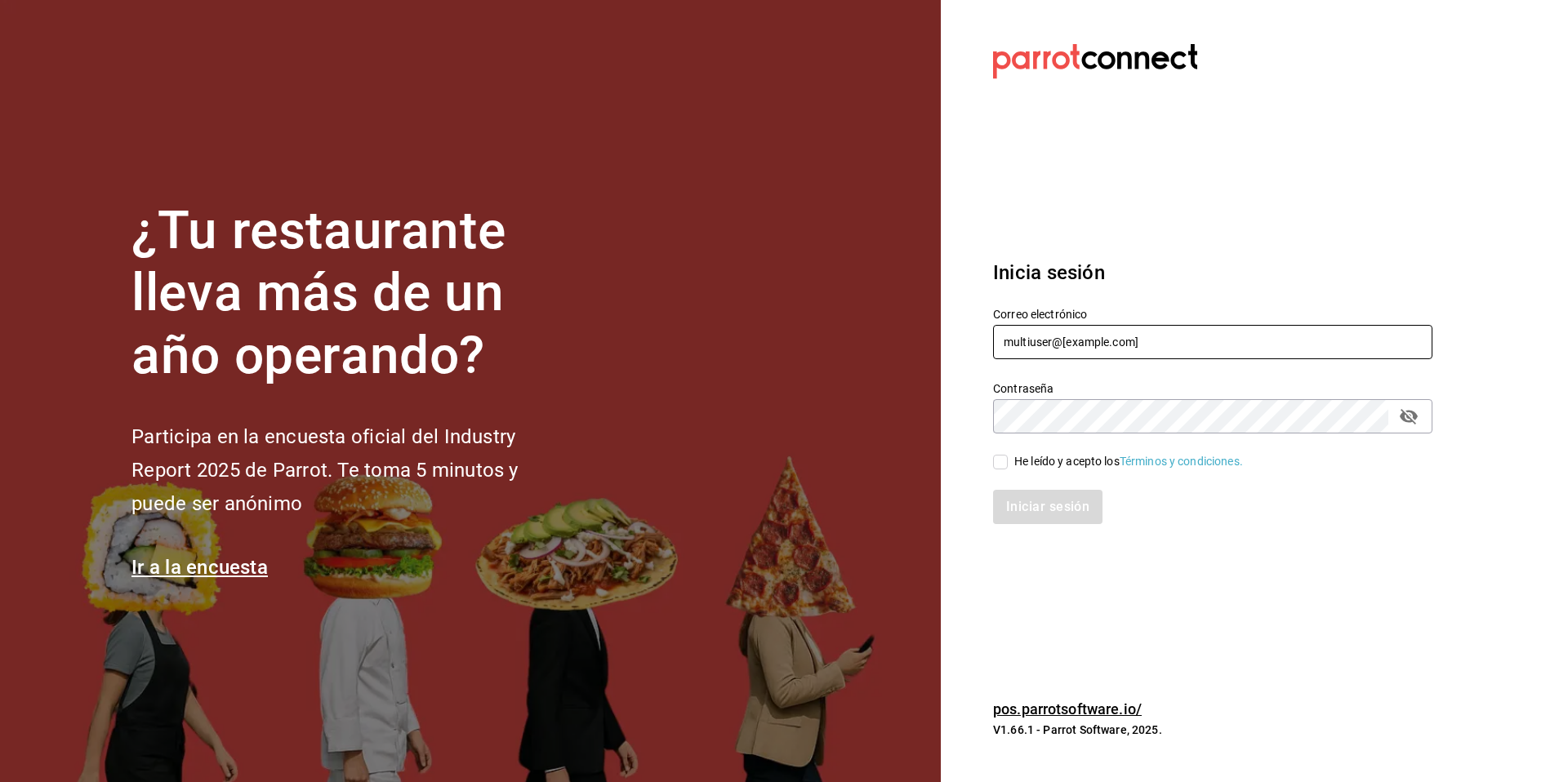 type on "multiuser@tacosdonpedro.com" 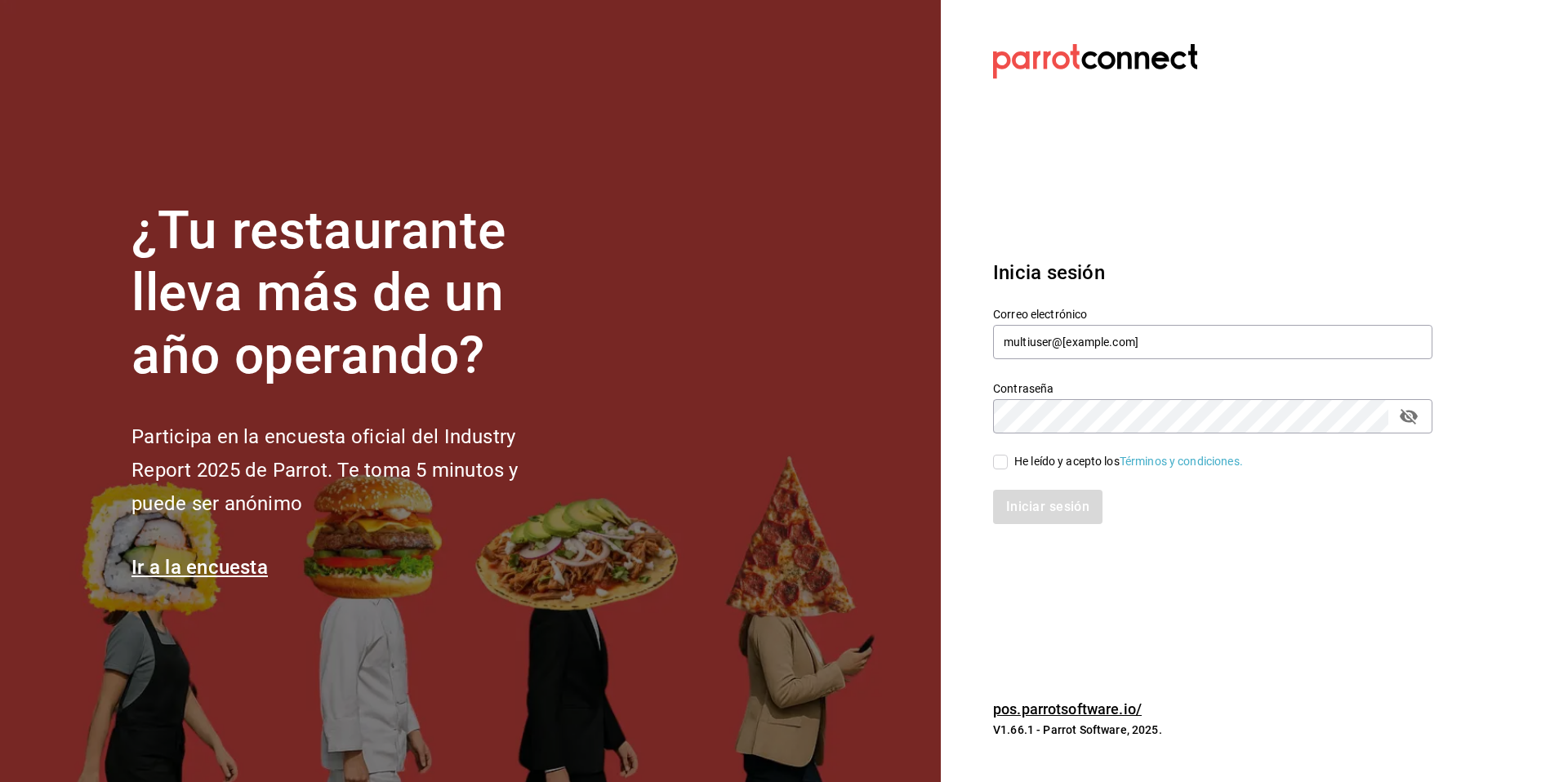click on "He leído y acepto los  Términos y condiciones." at bounding box center (1203, 452) 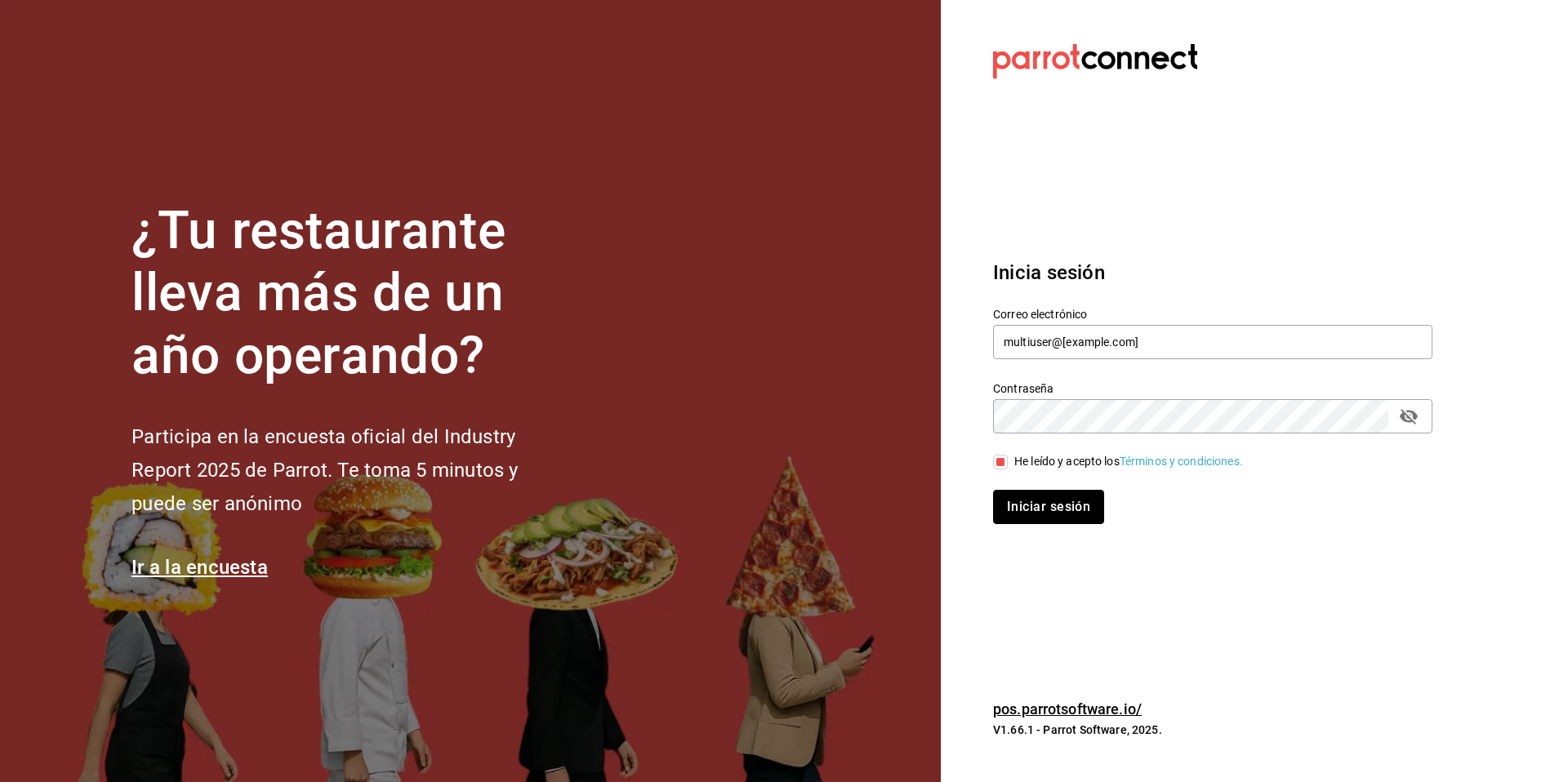 click on "Iniciar sesión" at bounding box center [1049, 507] 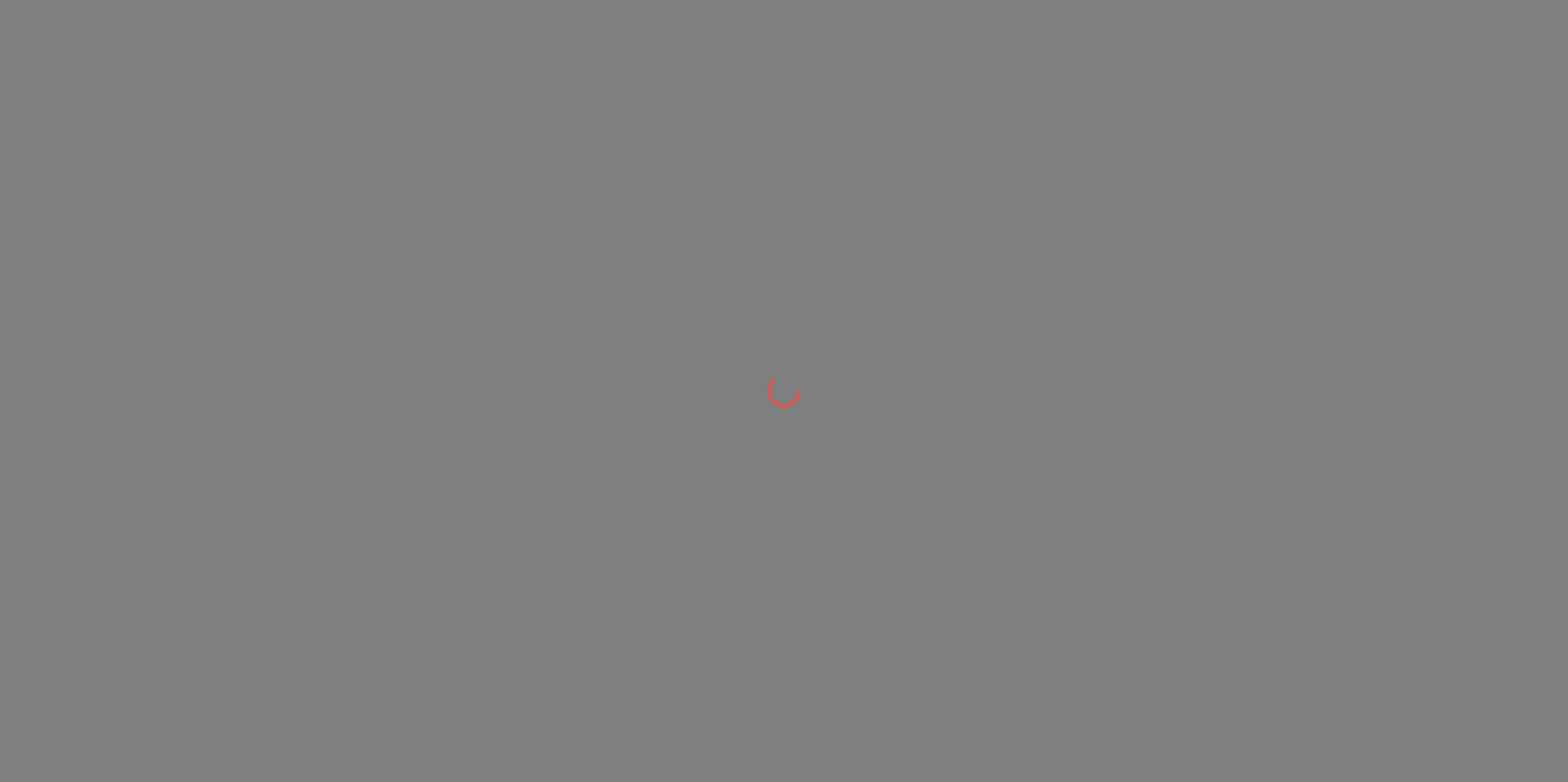 scroll, scrollTop: 0, scrollLeft: 0, axis: both 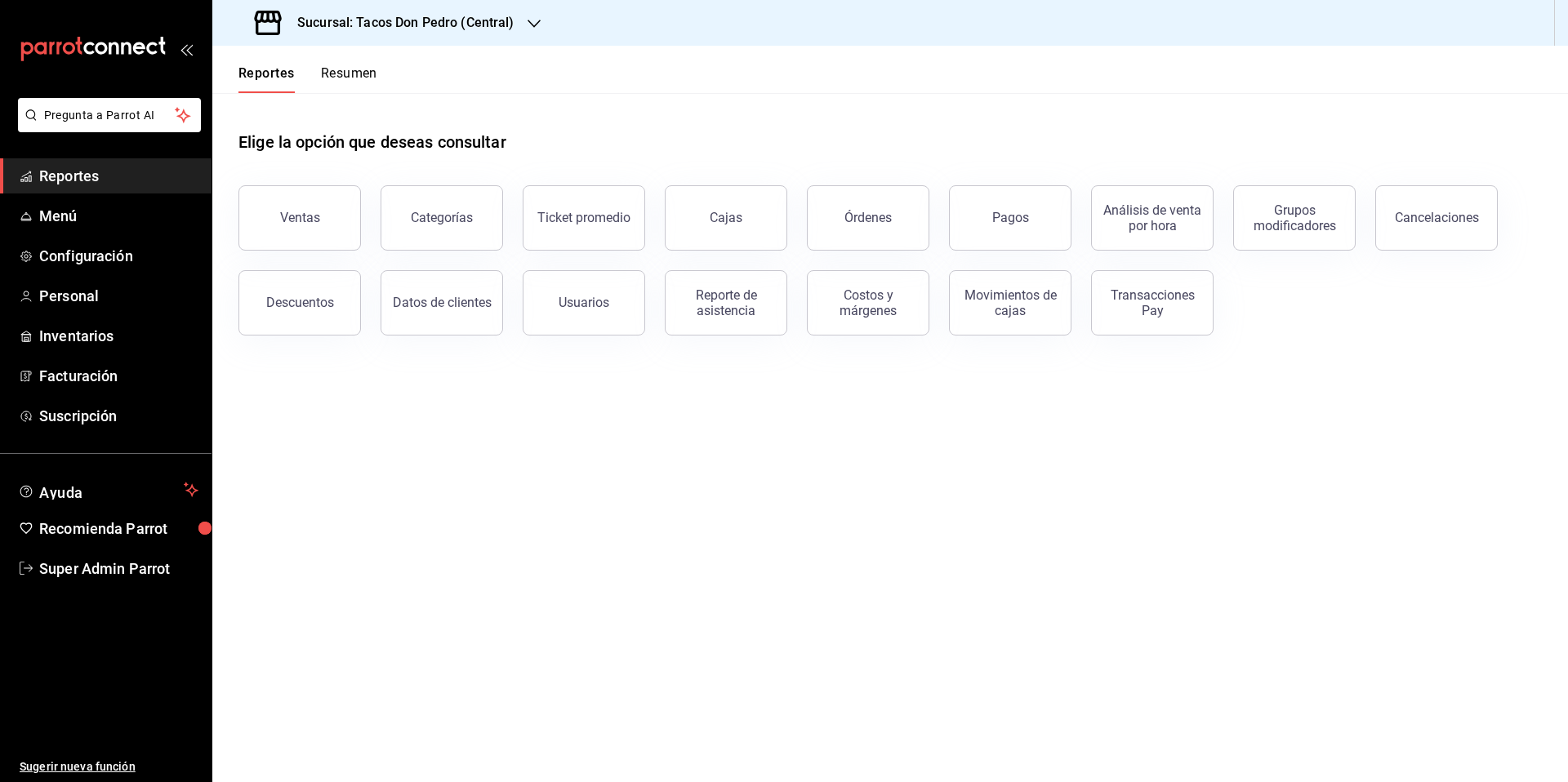 click on "Sucursal: Tacos Don Pedro (Central)" at bounding box center (386, 23) 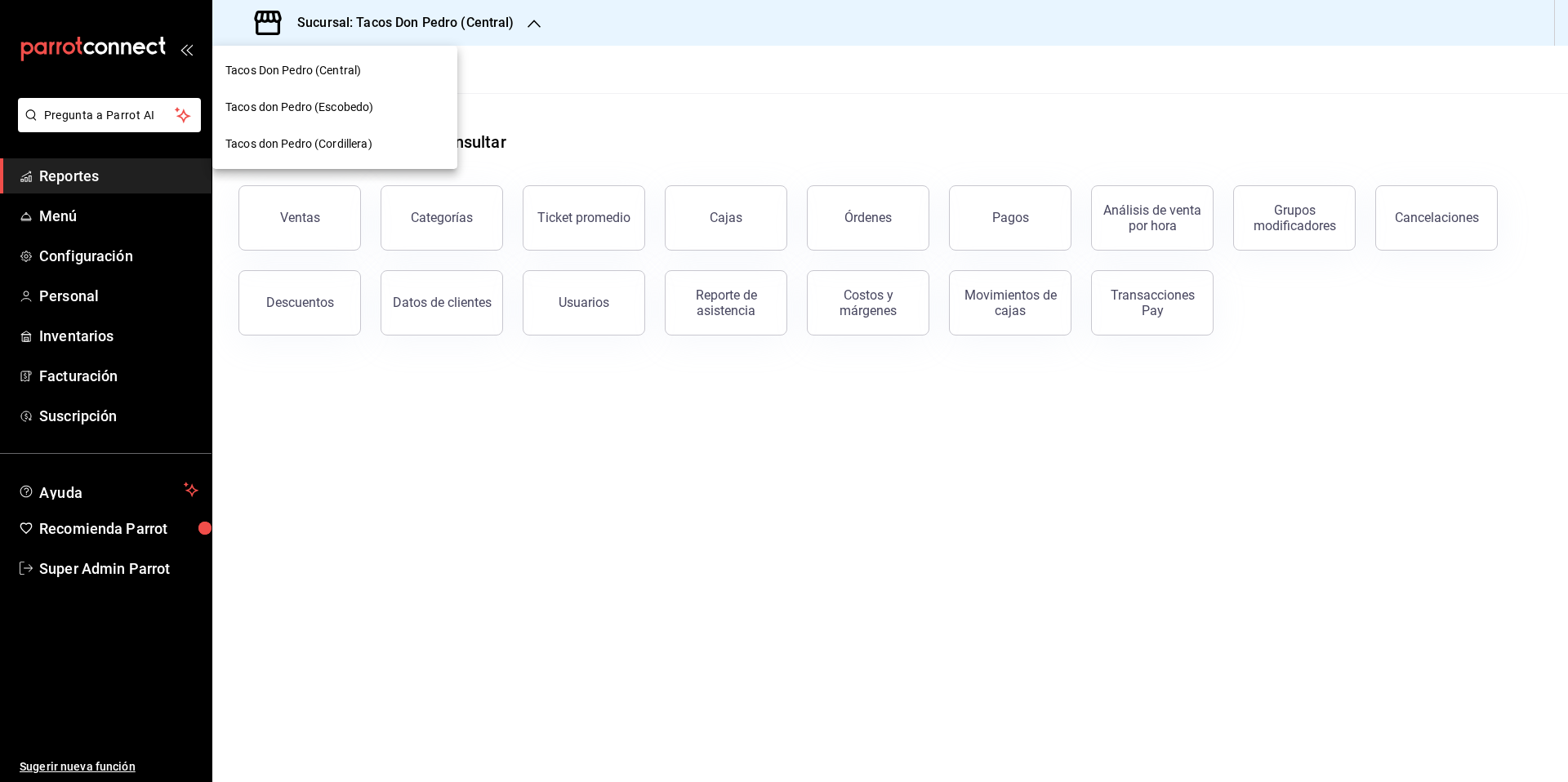 click on "Tacos don Pedro (Escobedo)" at bounding box center (299, 107) 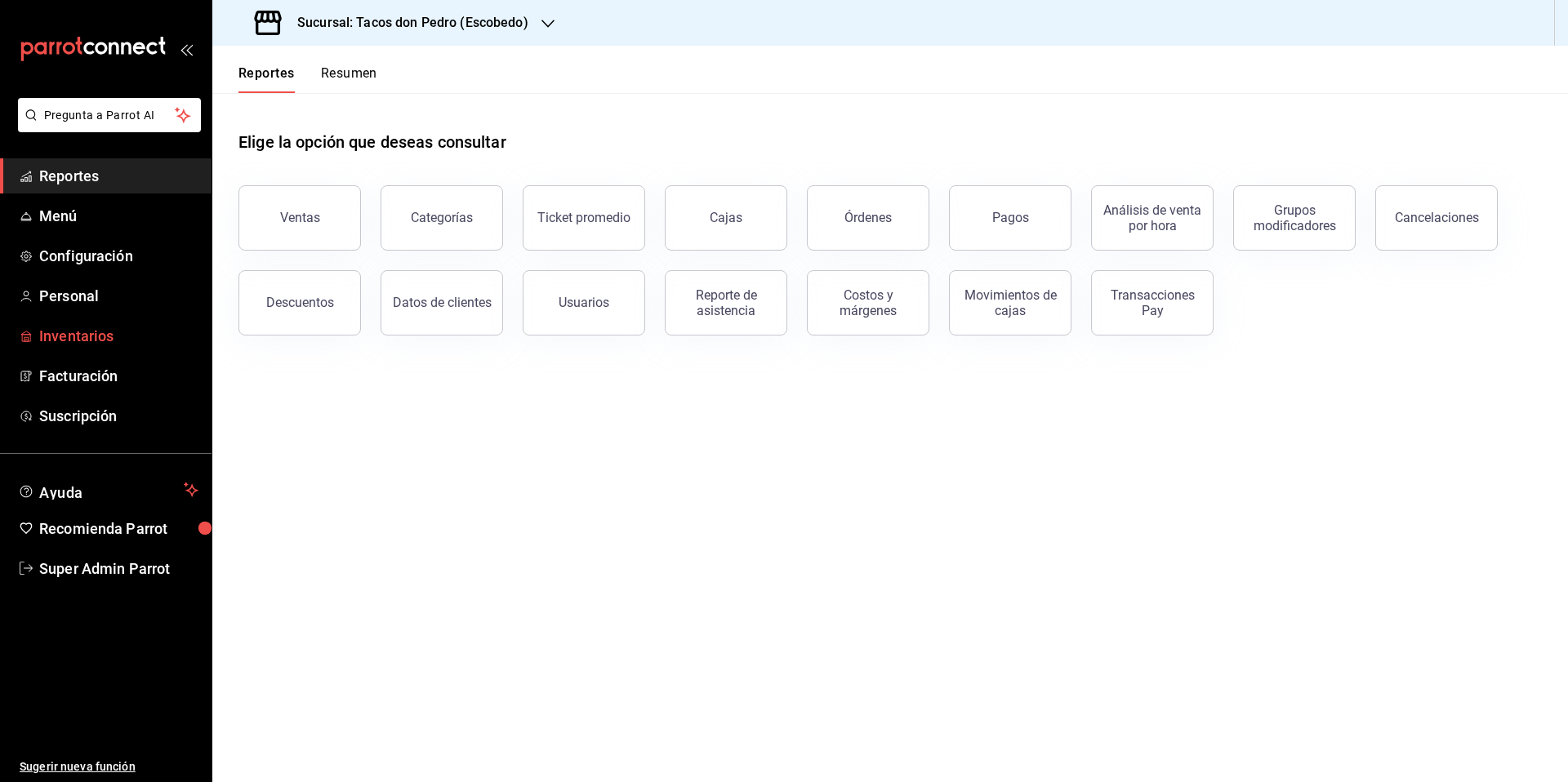 click on "Inventarios" at bounding box center (118, 335) 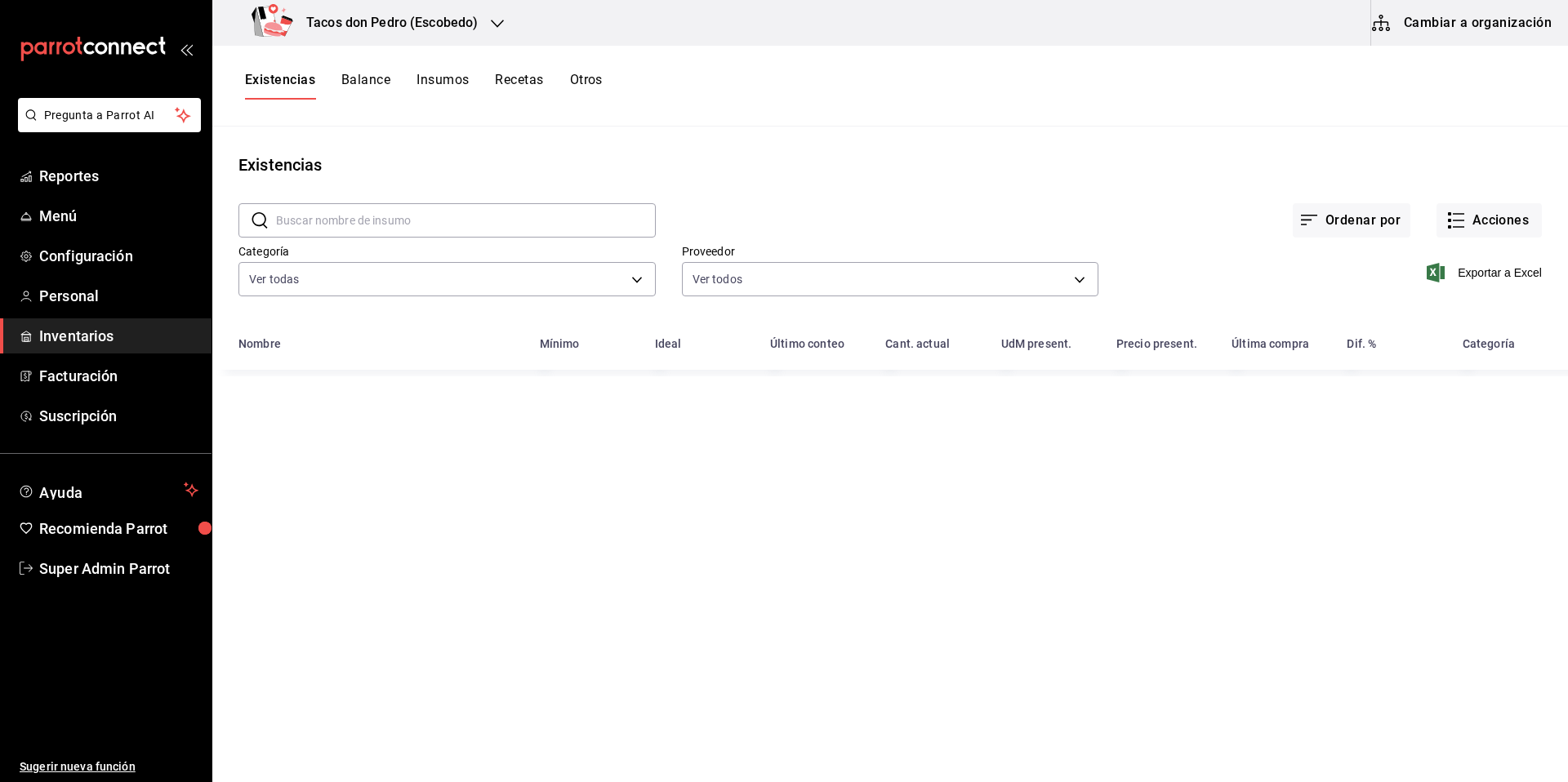 click on "Existencias Balance Insumos Recetas Otros" at bounding box center [890, 86] 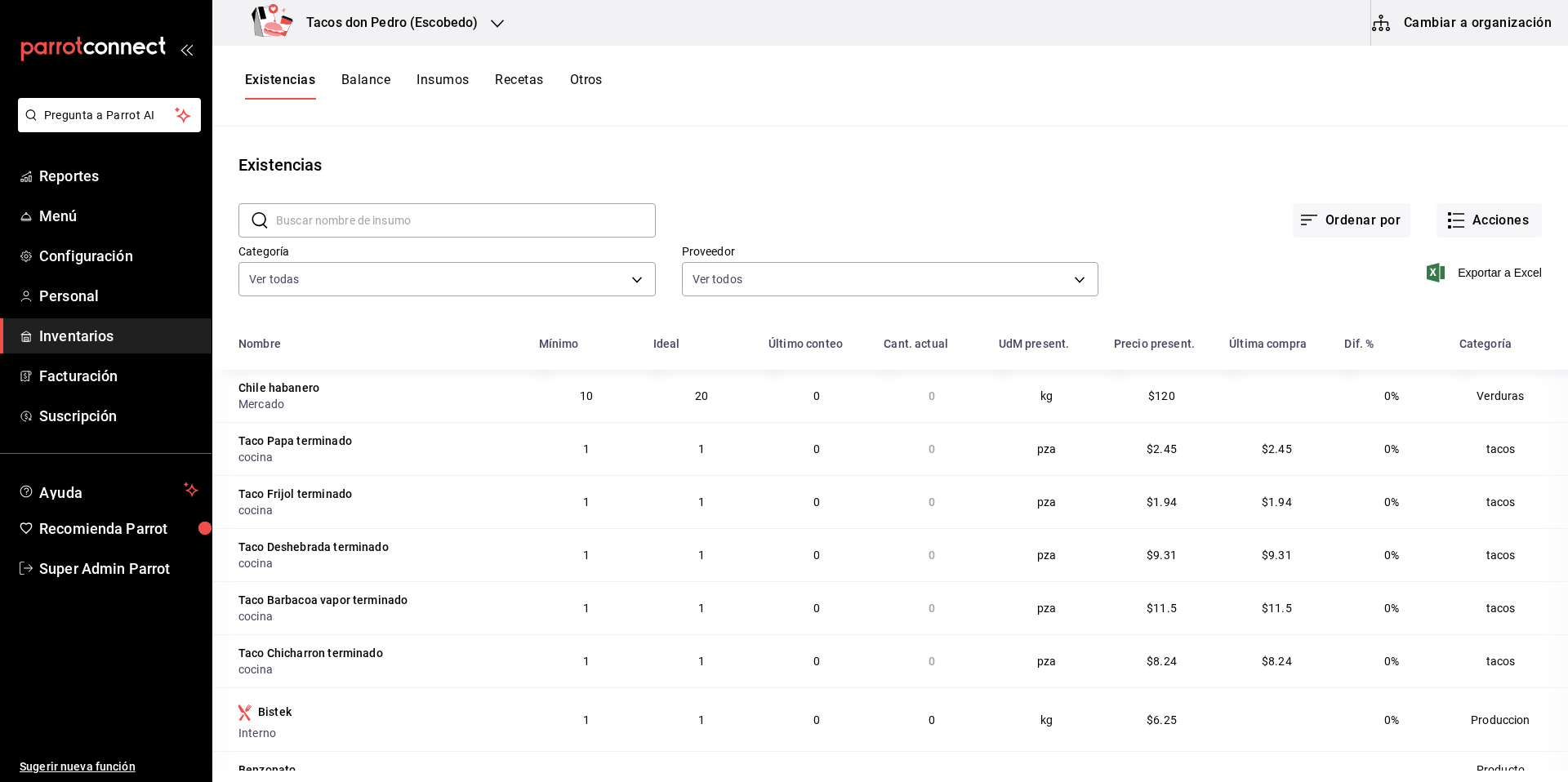 click on "Otros" at bounding box center [586, 86] 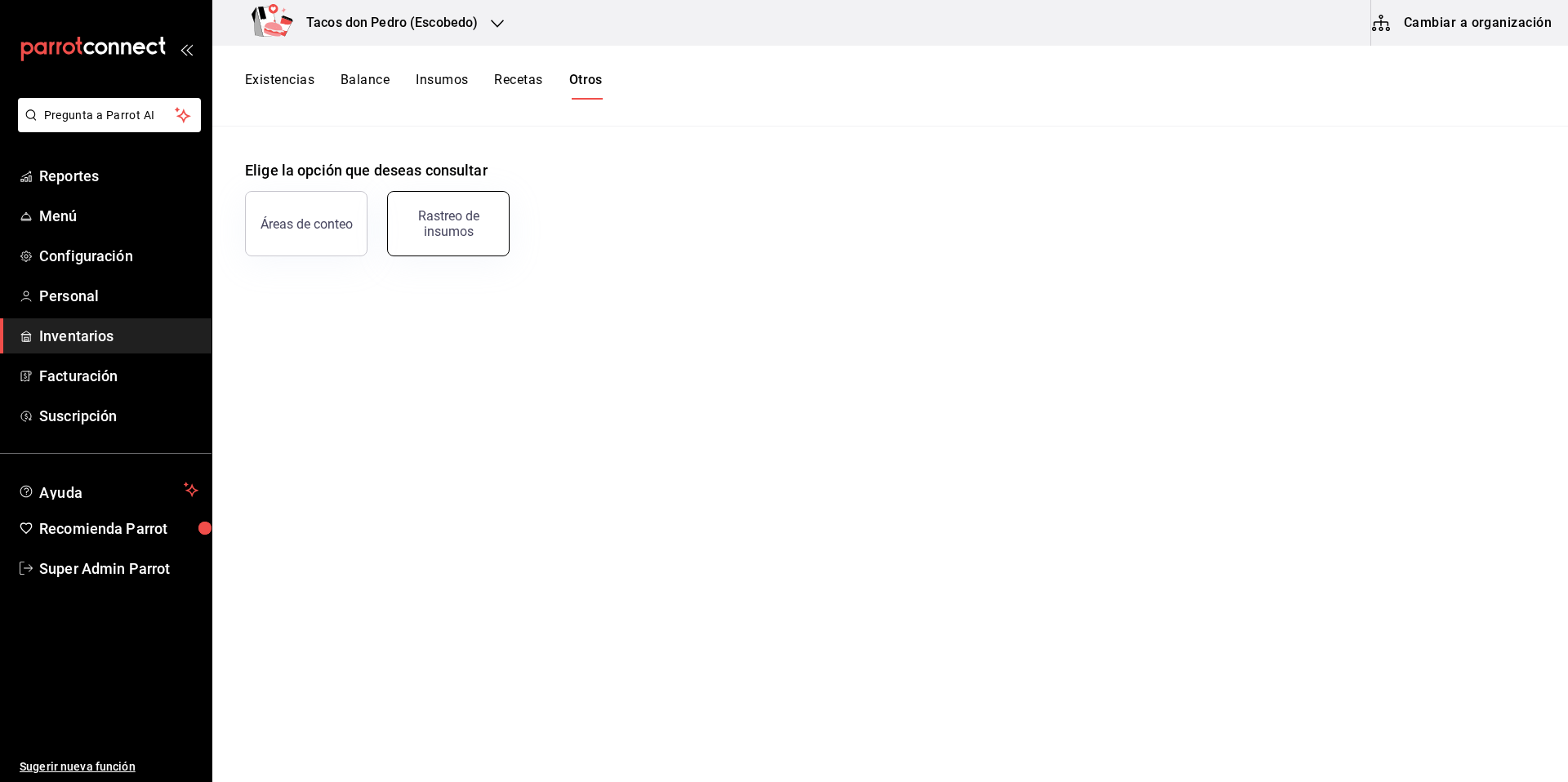 click on "Rastreo de insumos" at bounding box center (448, 224) 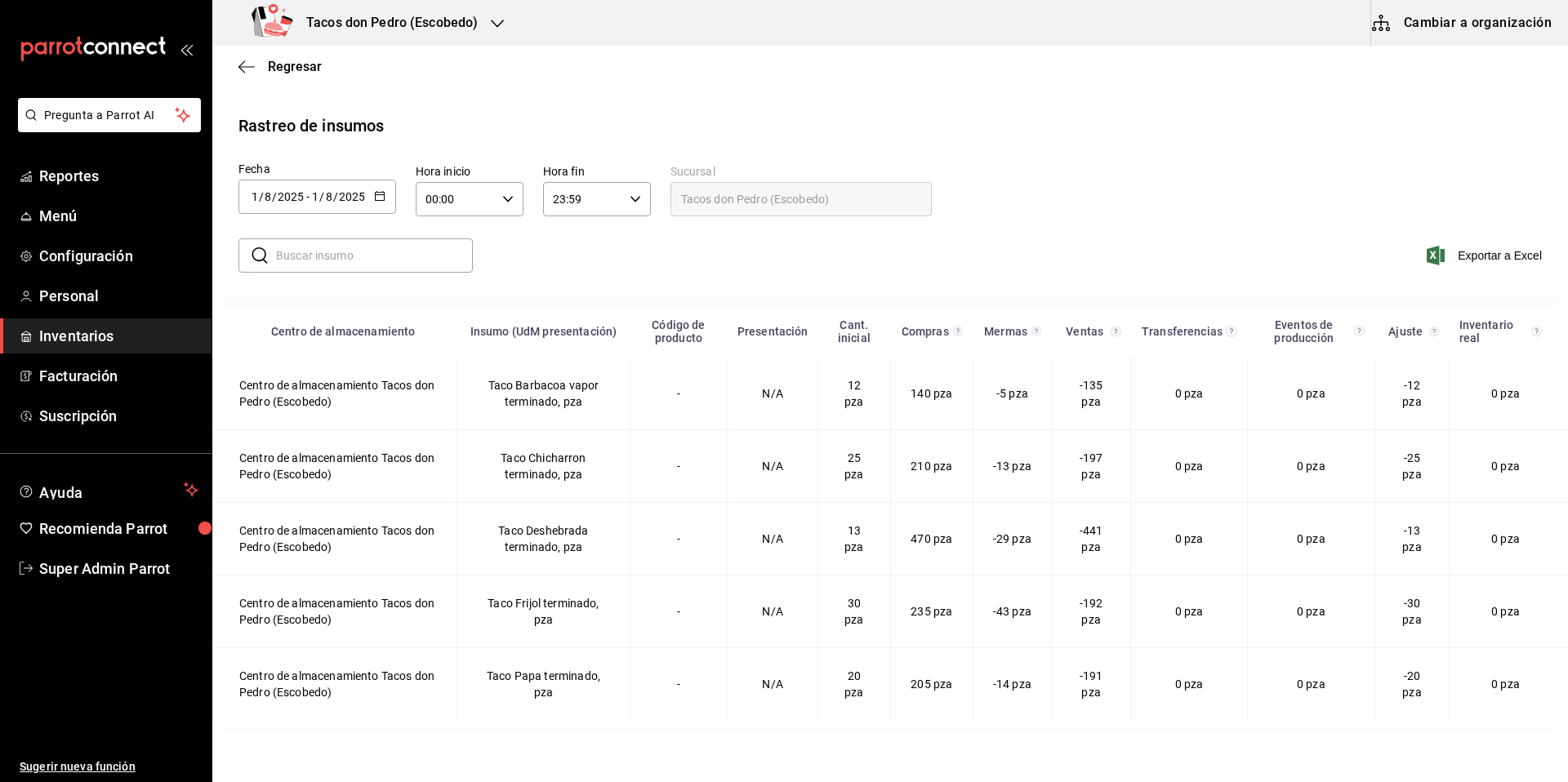 click at bounding box center [374, 255] 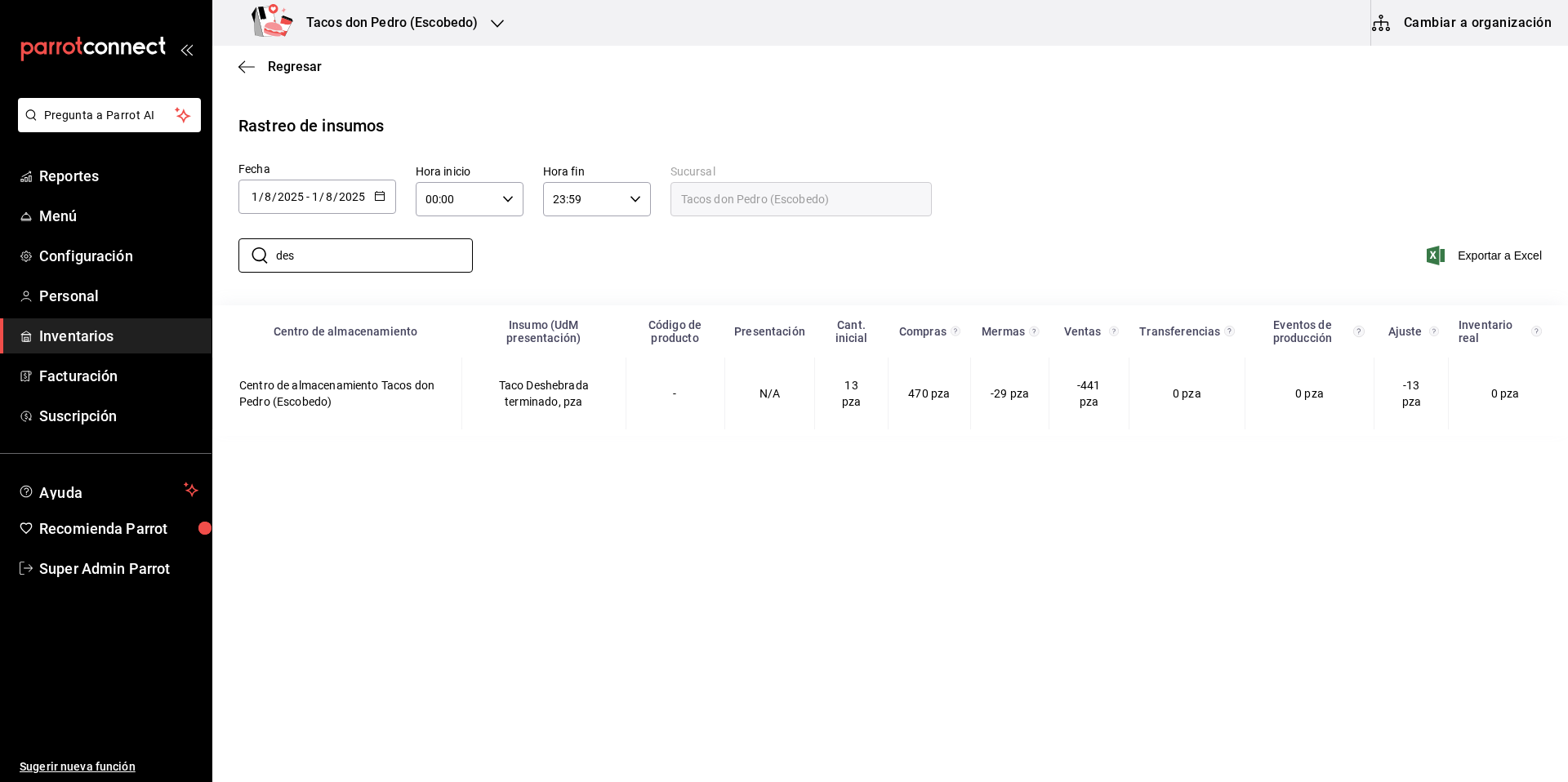 type on "des" 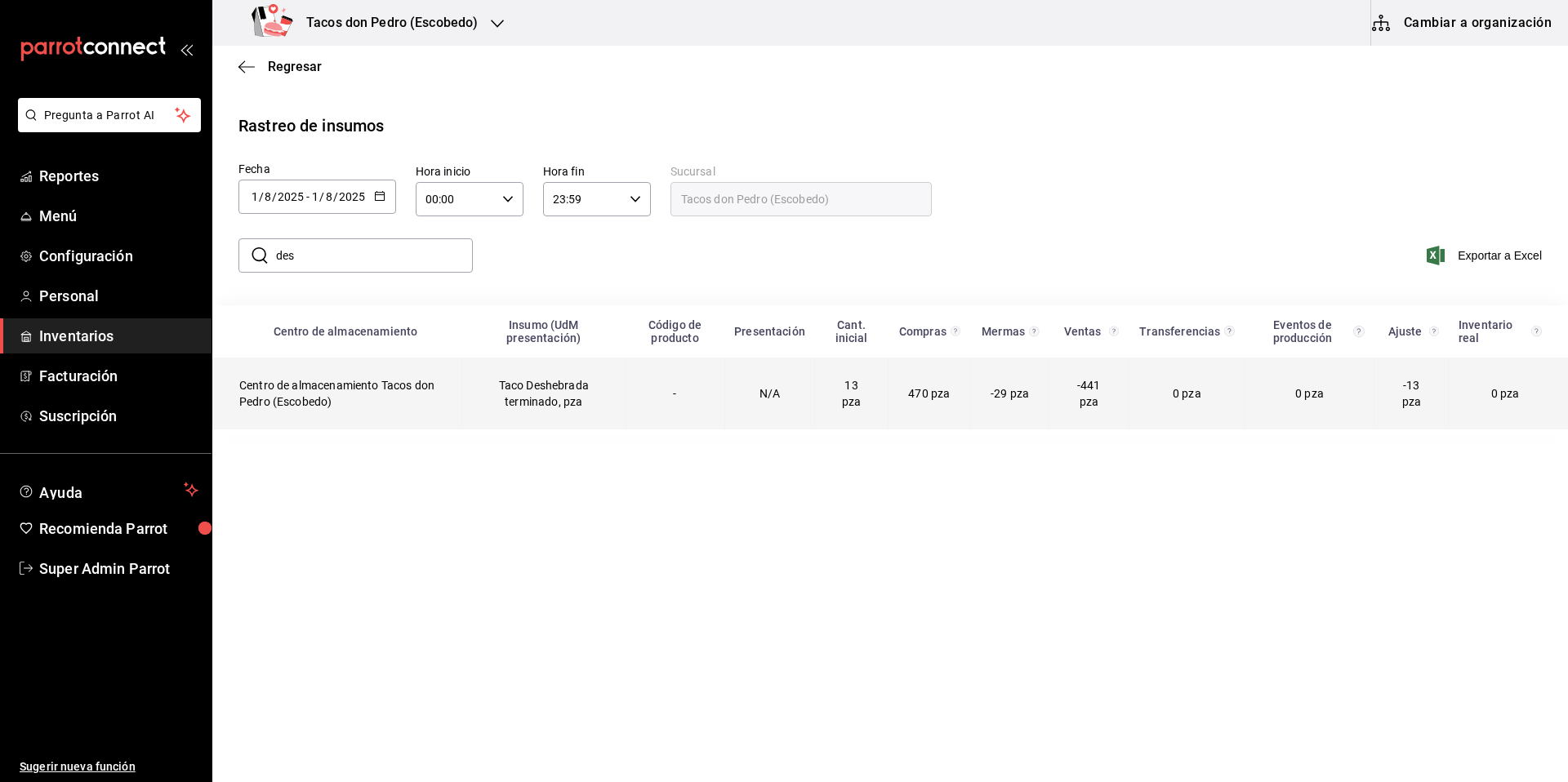 click on "-" at bounding box center (675, 393) 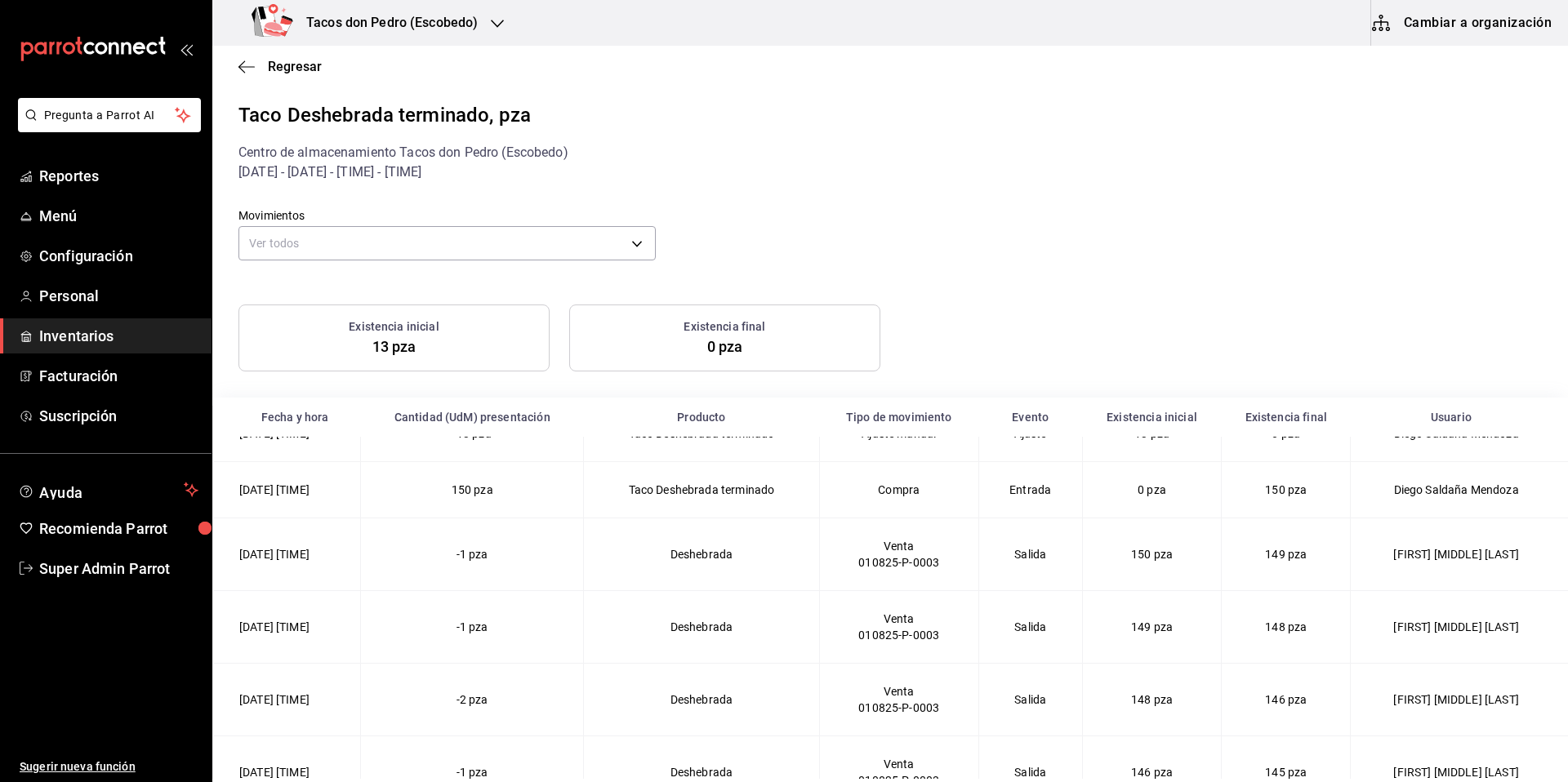 scroll, scrollTop: 0, scrollLeft: 0, axis: both 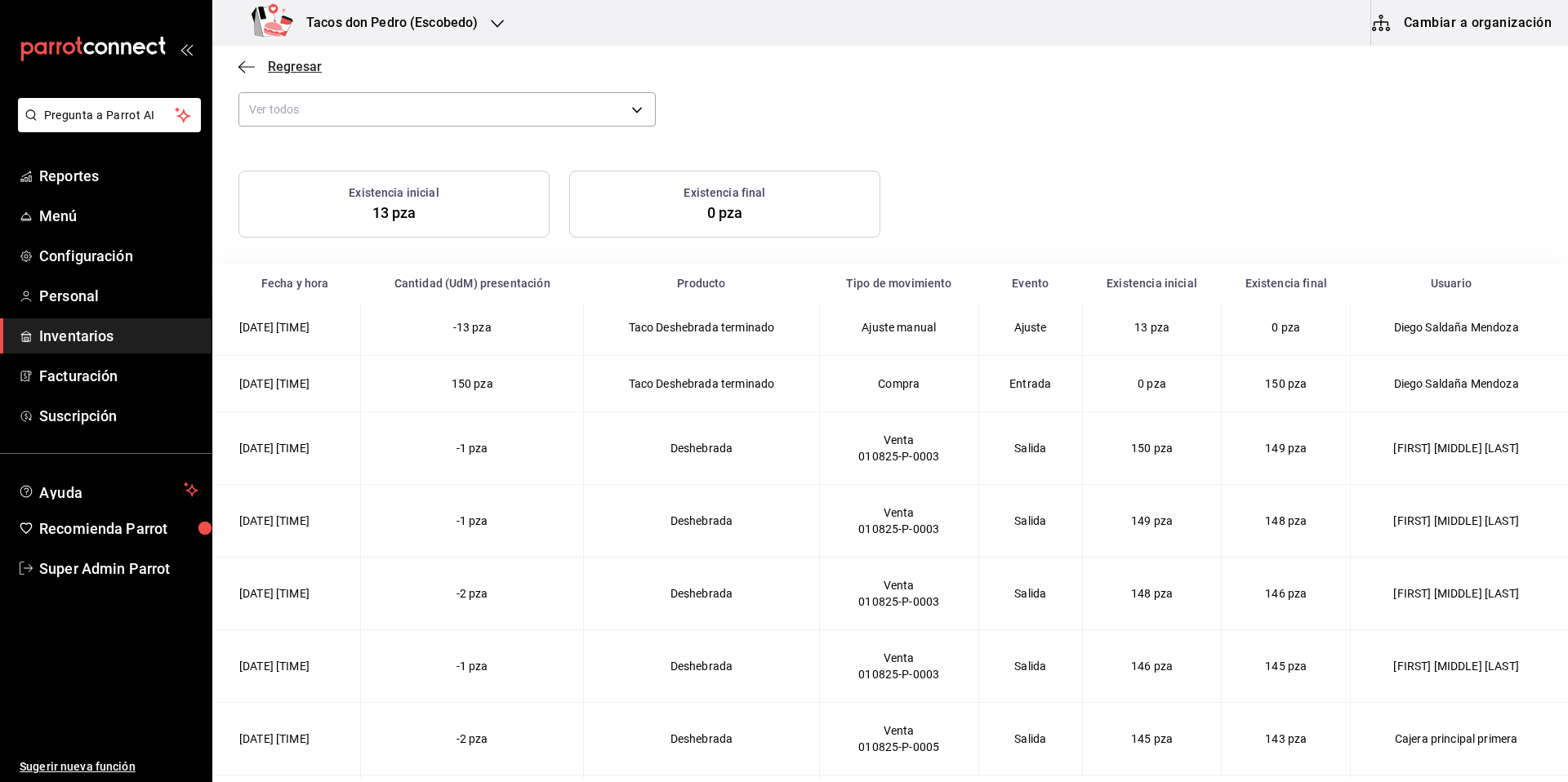 click on "Regresar" at bounding box center (295, 66) 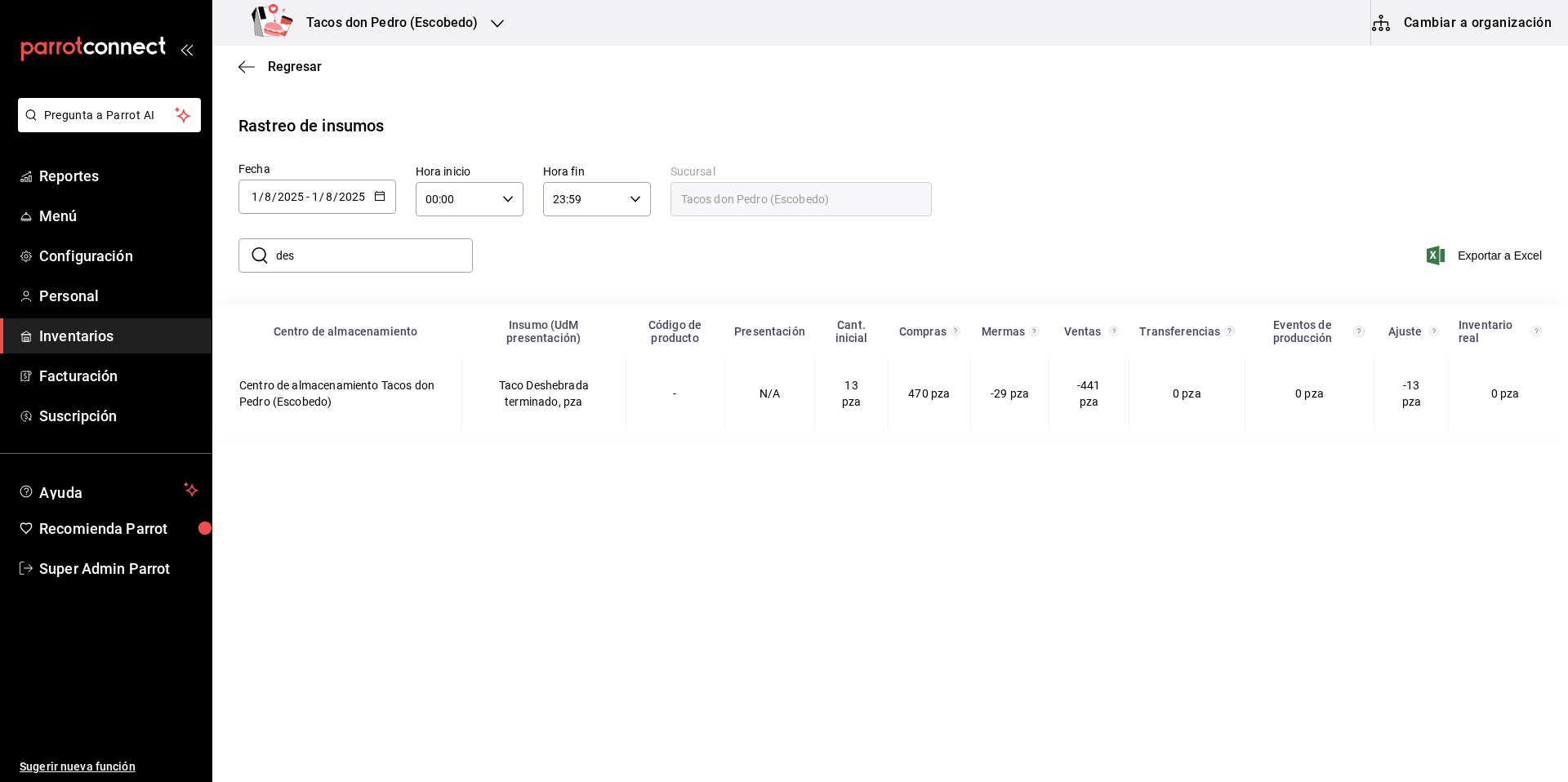 scroll, scrollTop: 0, scrollLeft: 0, axis: both 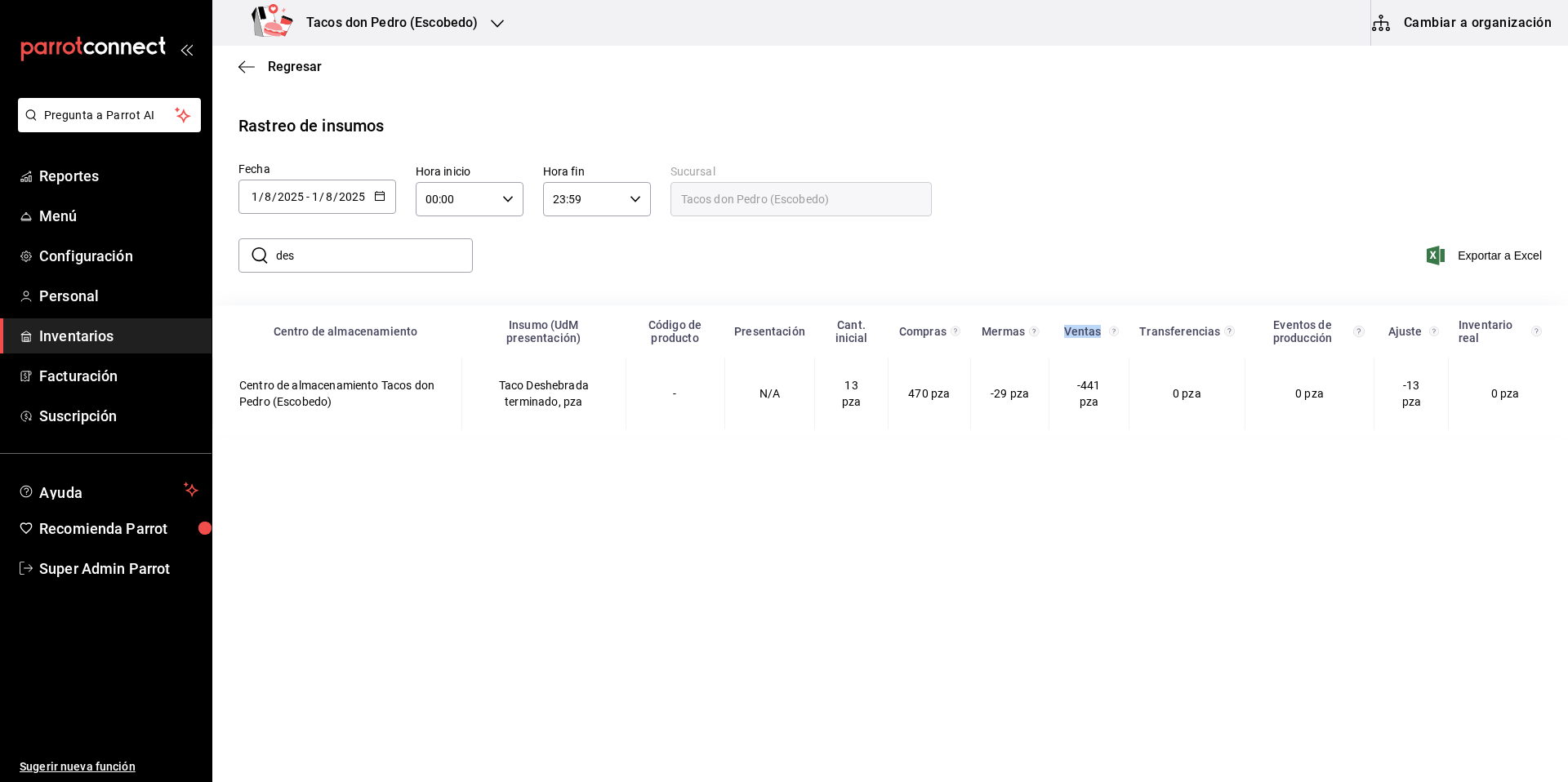 drag, startPoint x: 1070, startPoint y: 331, endPoint x: 1107, endPoint y: 328, distance: 37.12142 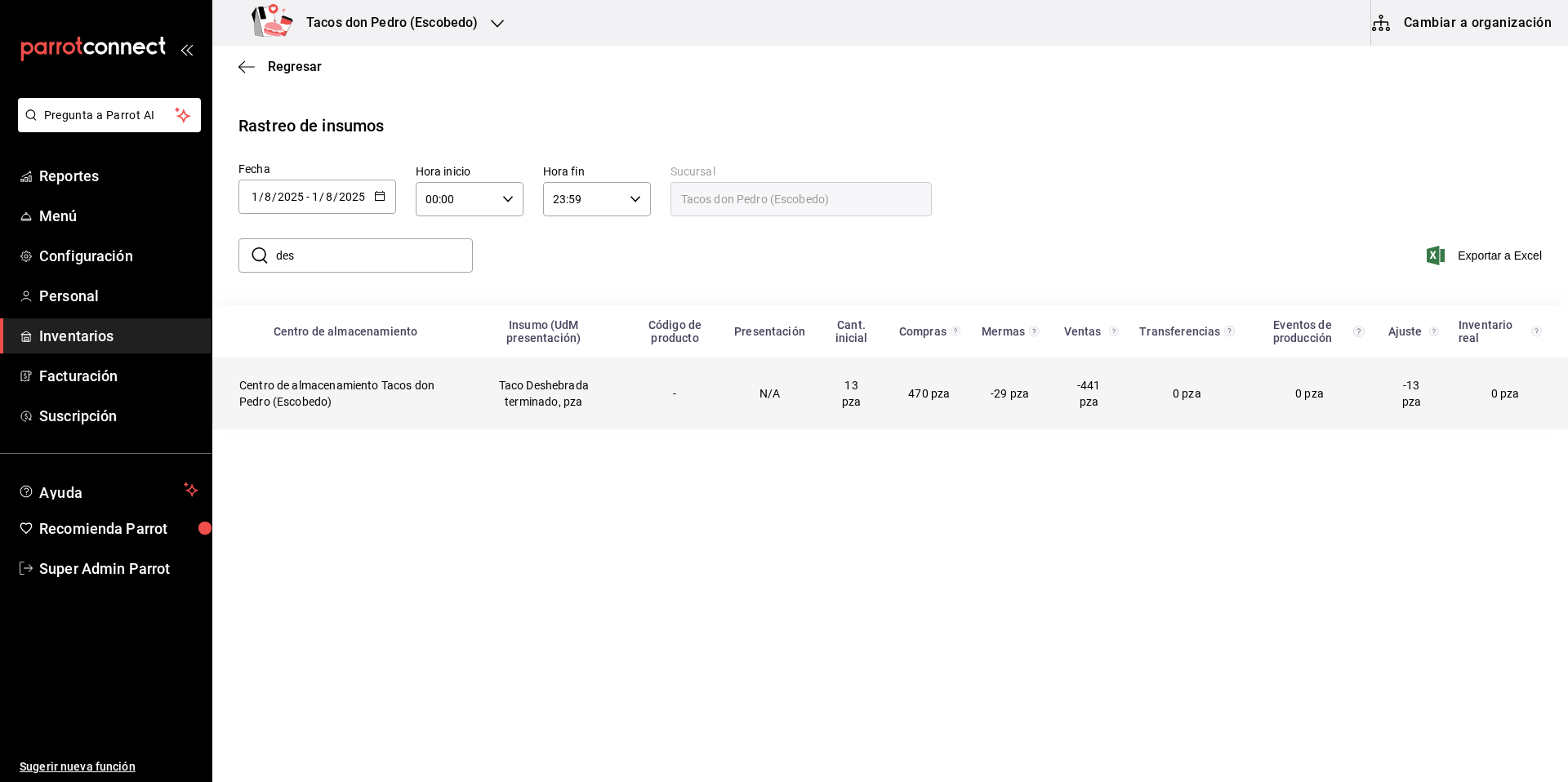 click on "-29 pza" at bounding box center (1009, 393) 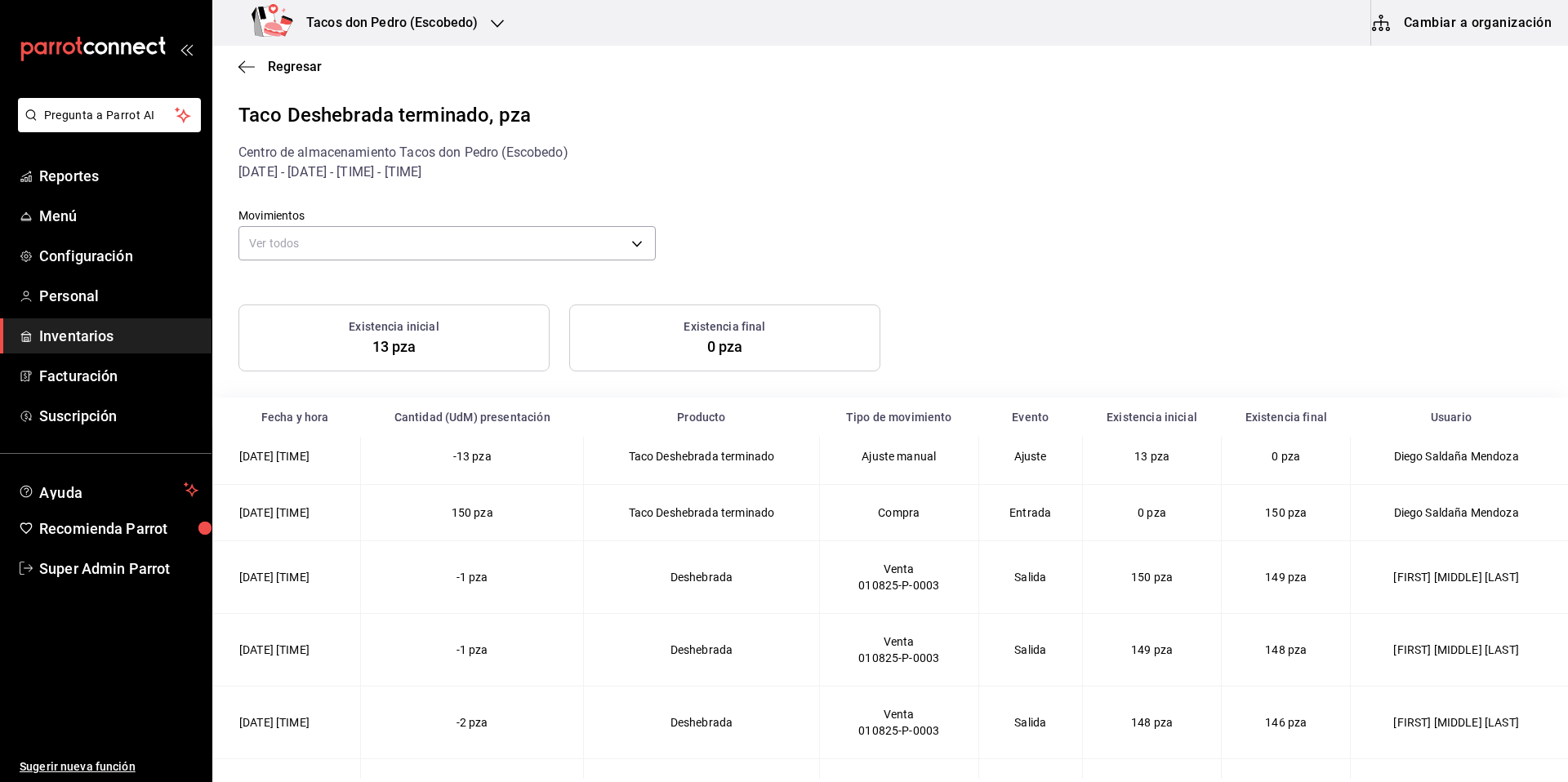 scroll, scrollTop: 0, scrollLeft: 0, axis: both 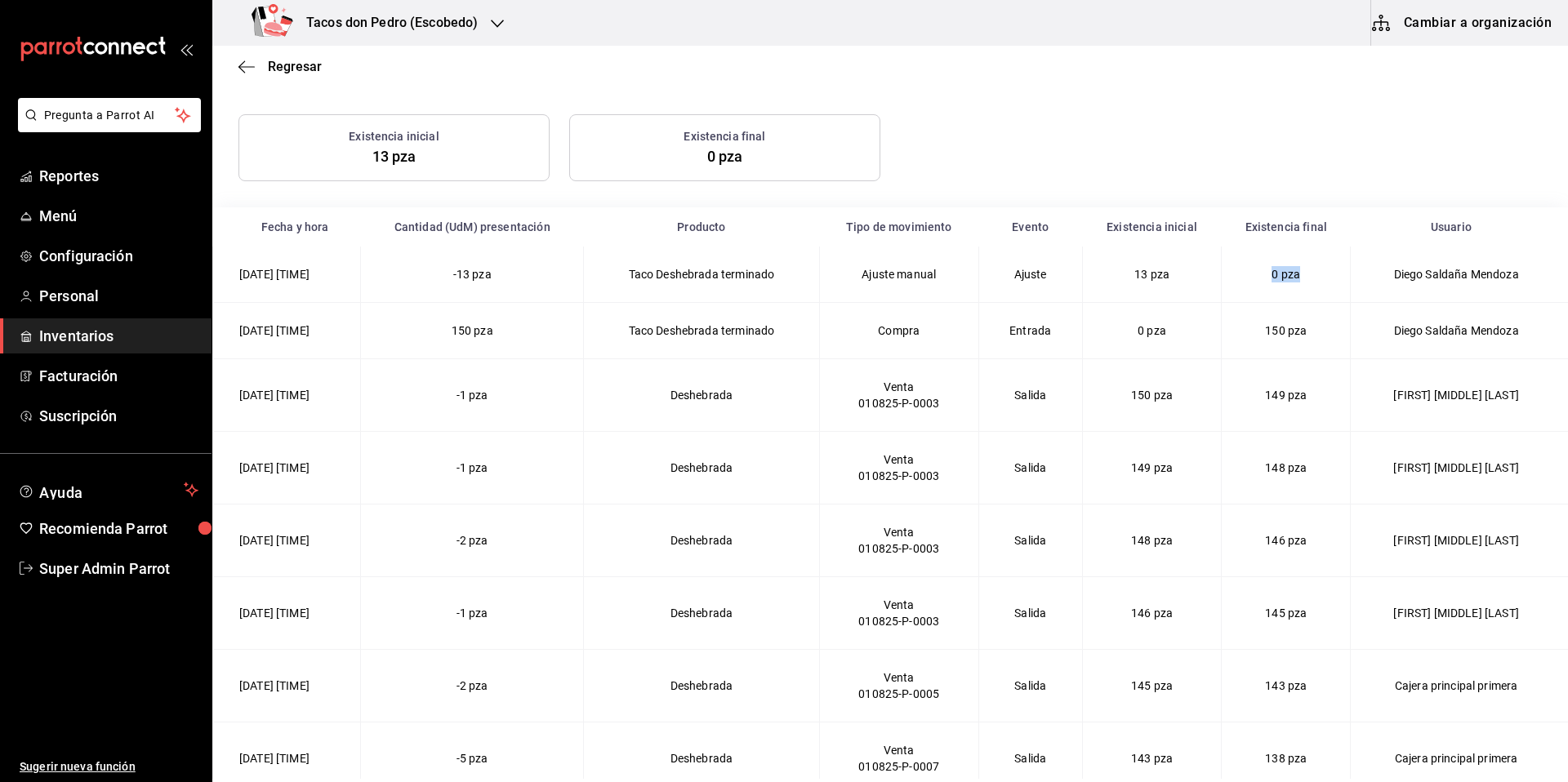 drag, startPoint x: 1231, startPoint y: 280, endPoint x: 1263, endPoint y: 281, distance: 32.015621 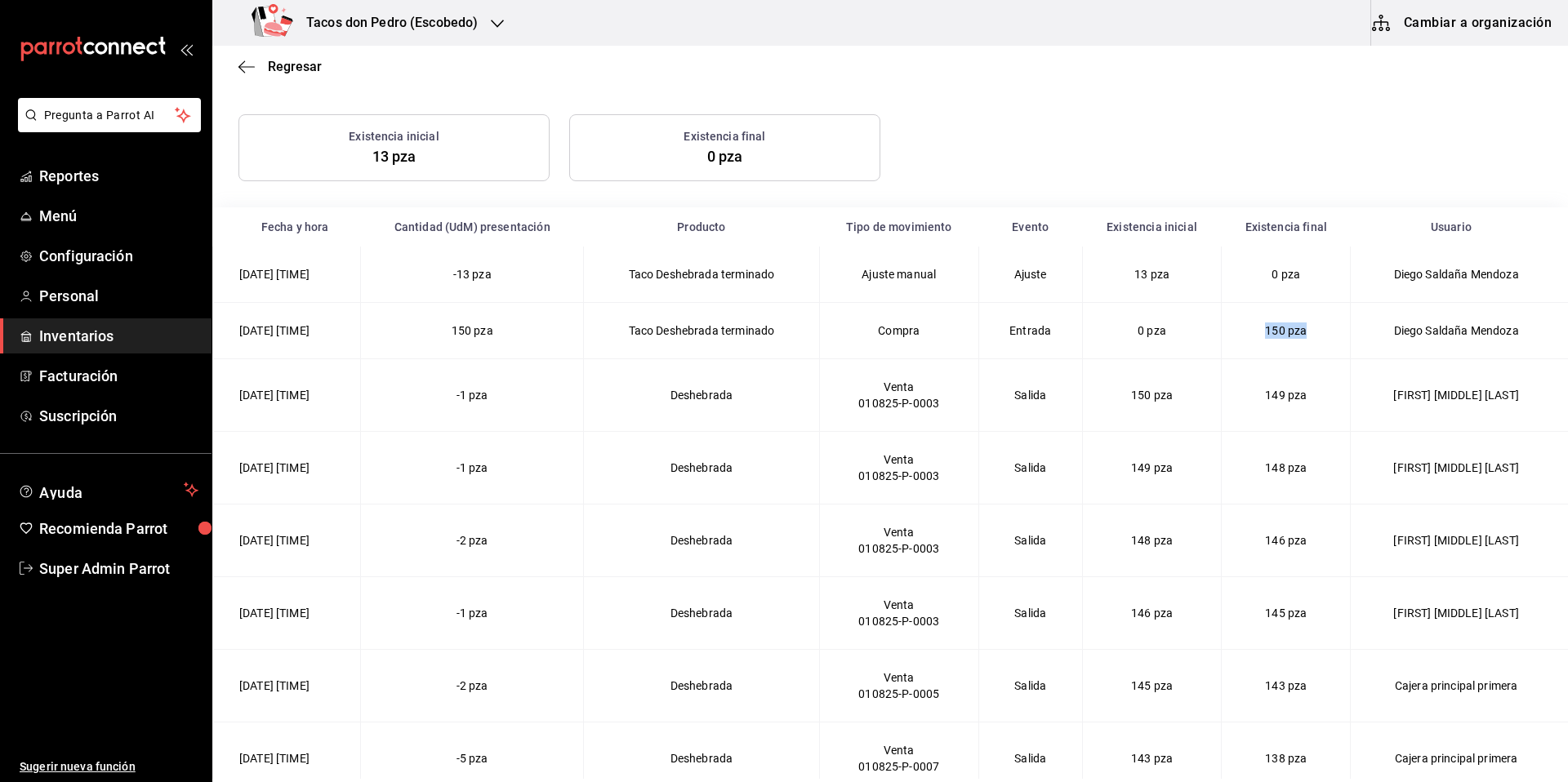 drag, startPoint x: 1210, startPoint y: 335, endPoint x: 1280, endPoint y: 329, distance: 70.25667 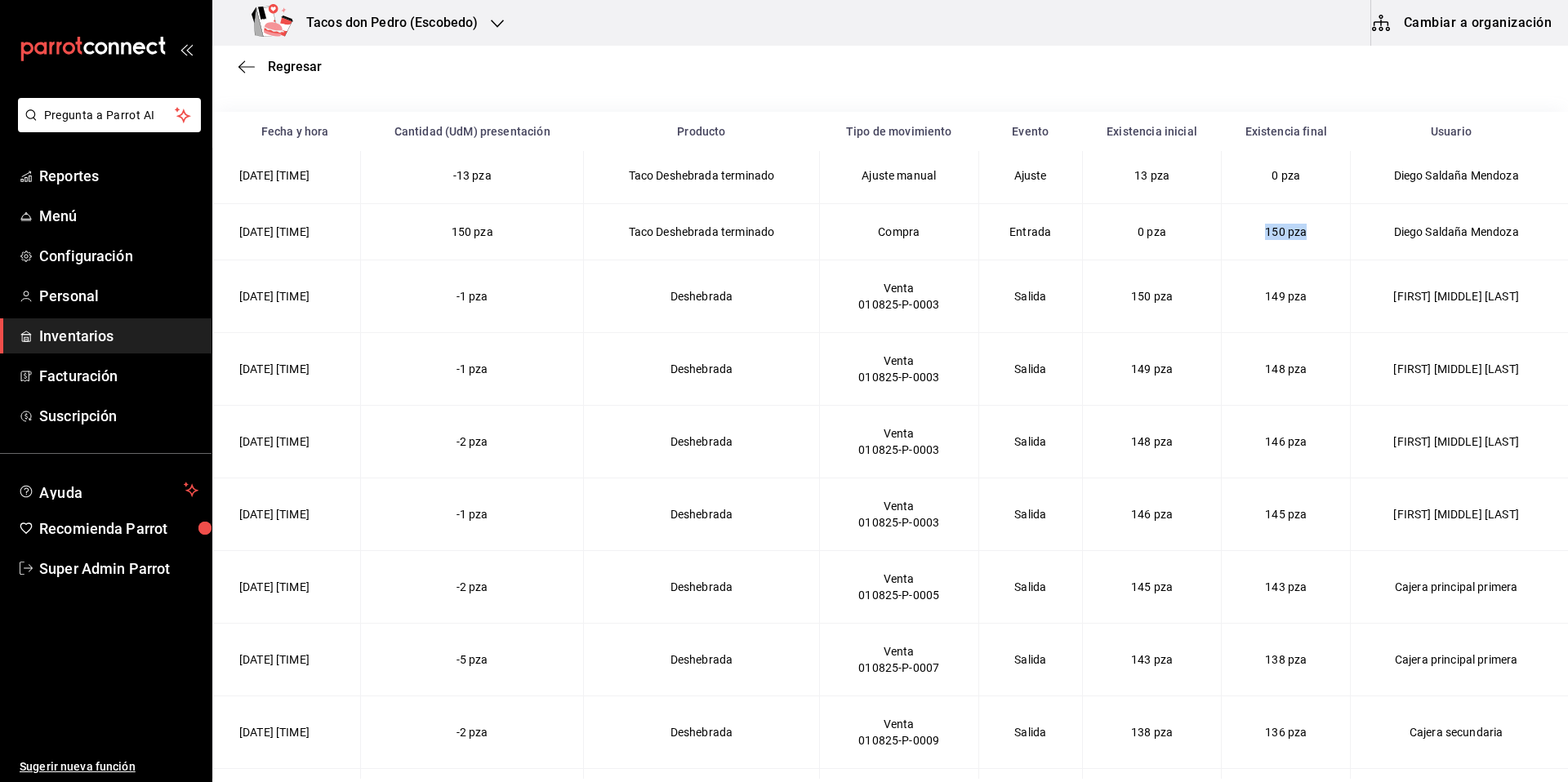 scroll, scrollTop: 301, scrollLeft: 0, axis: vertical 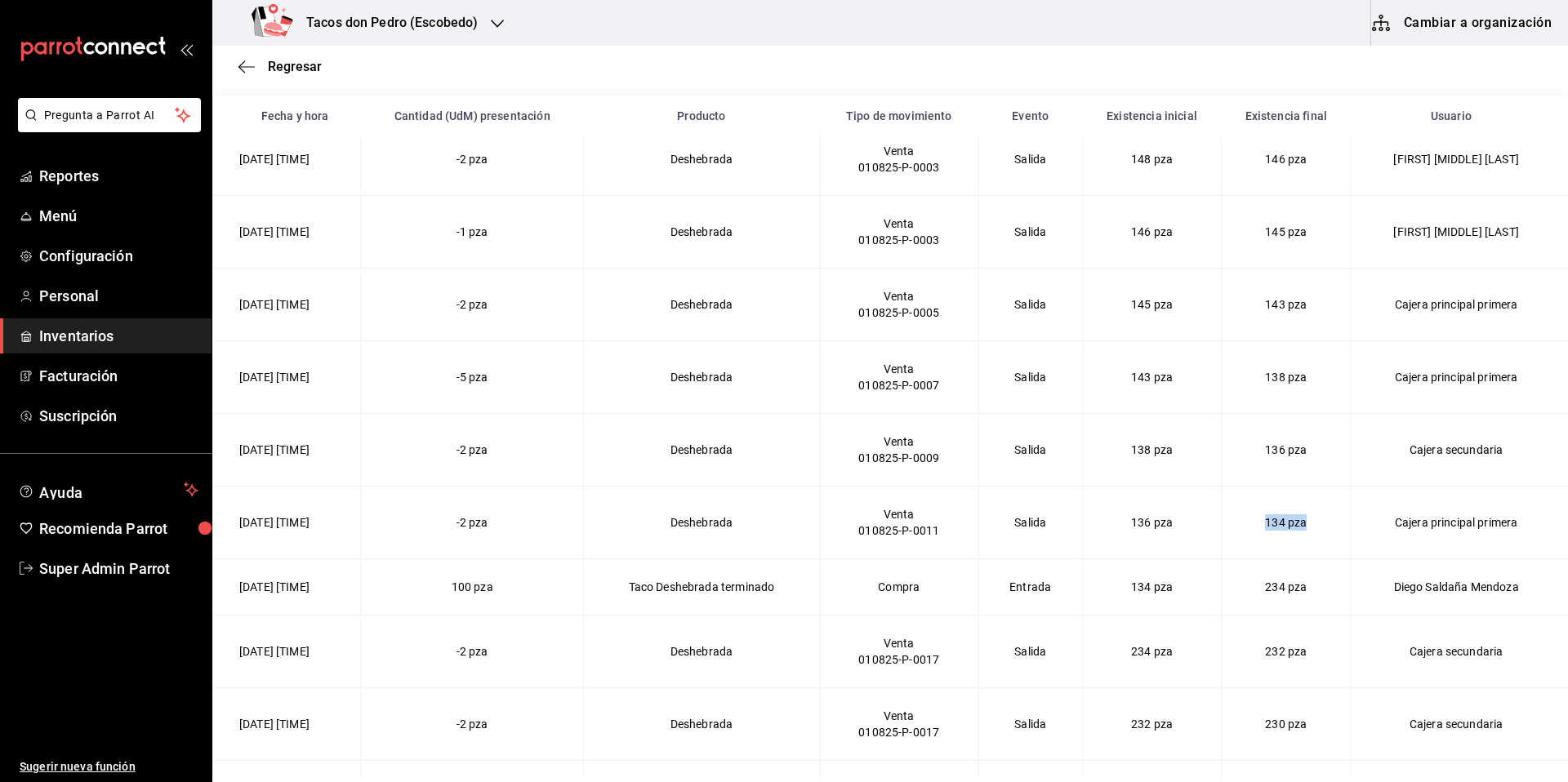 drag, startPoint x: 1227, startPoint y: 526, endPoint x: 1277, endPoint y: 525, distance: 50.009999 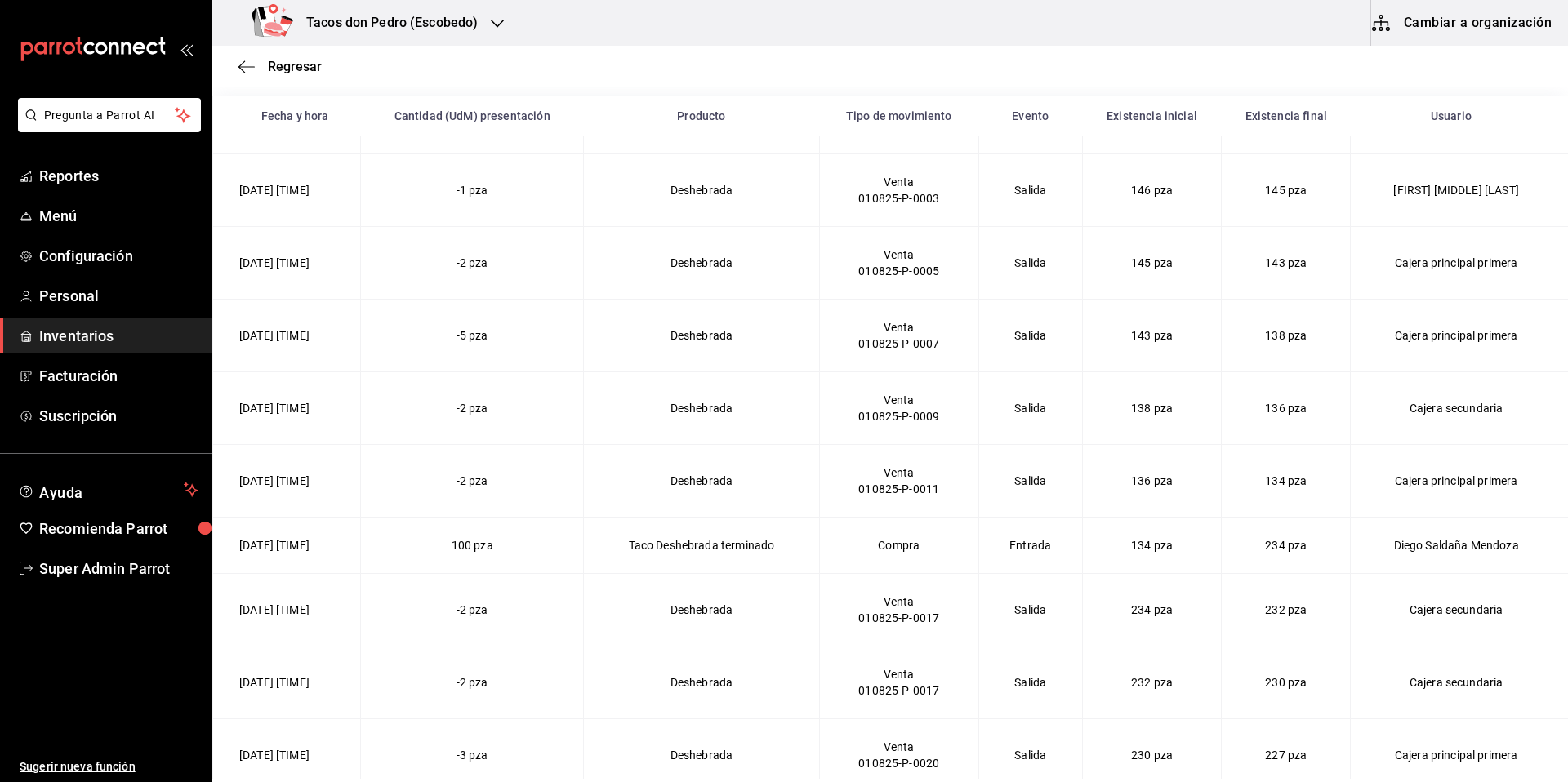 scroll, scrollTop: 322, scrollLeft: 0, axis: vertical 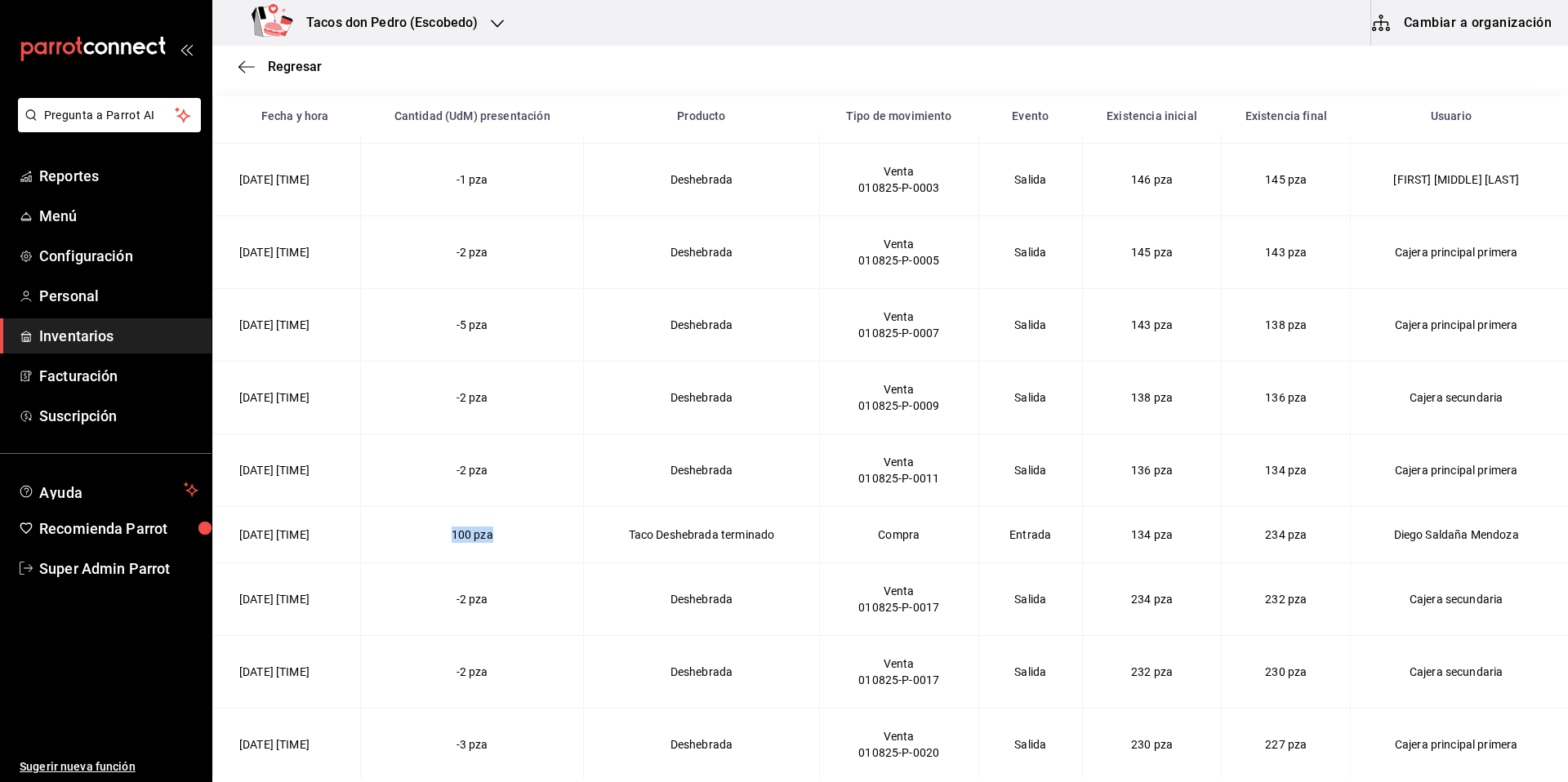drag, startPoint x: 470, startPoint y: 537, endPoint x: 537, endPoint y: 533, distance: 67.1193 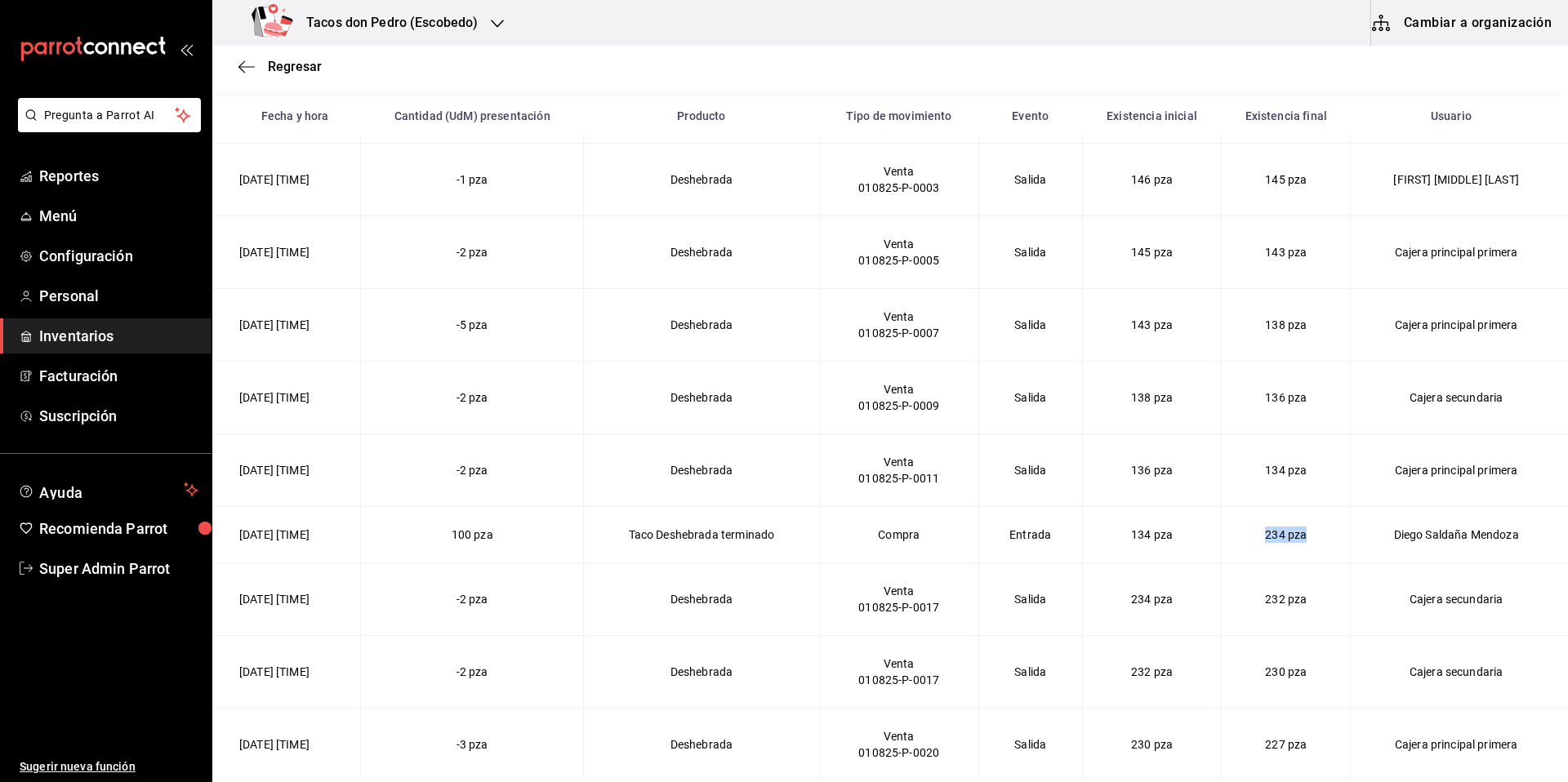 drag, startPoint x: 1218, startPoint y: 540, endPoint x: 1284, endPoint y: 537, distance: 66.06815 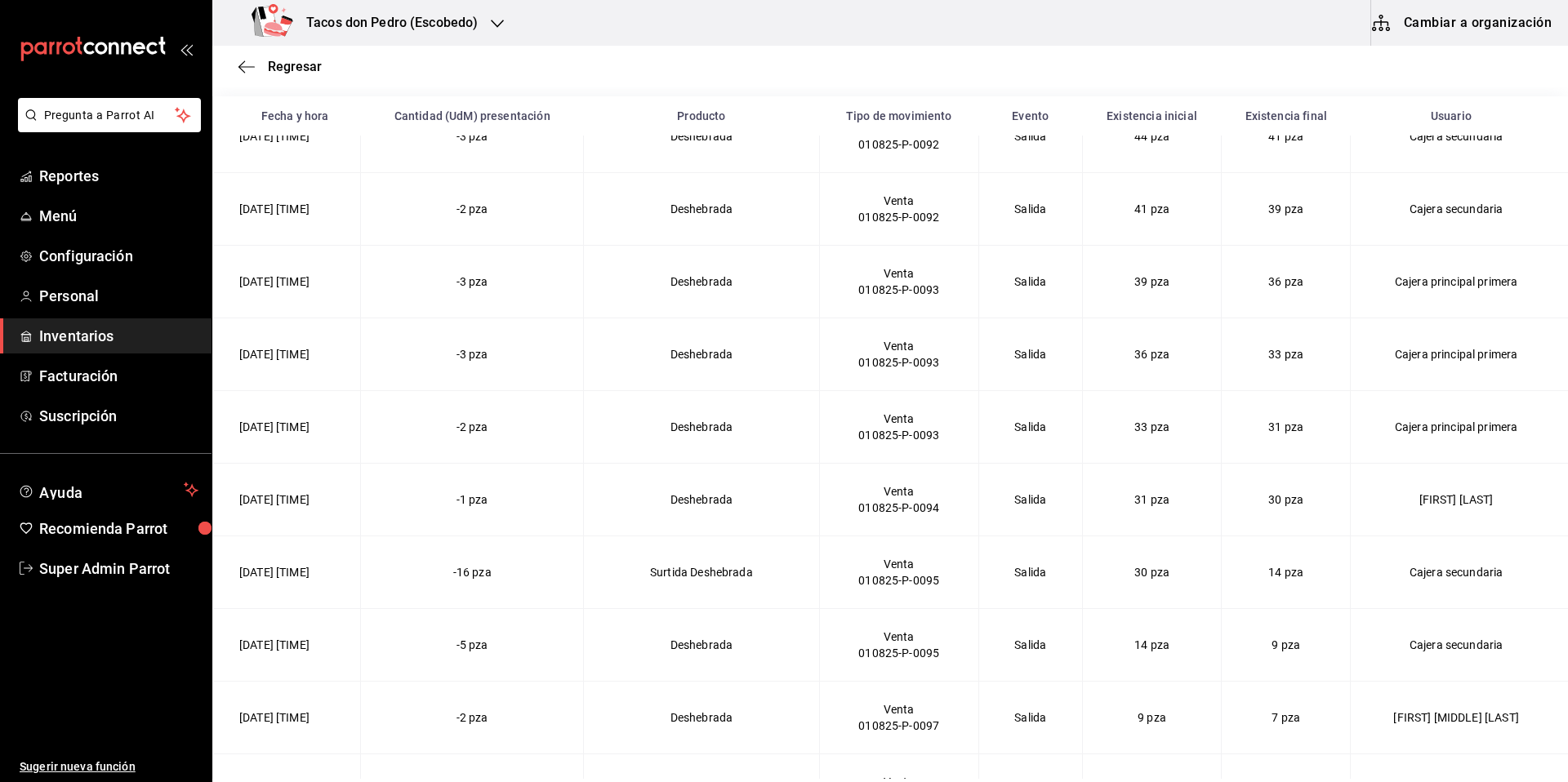 scroll, scrollTop: 6040, scrollLeft: 0, axis: vertical 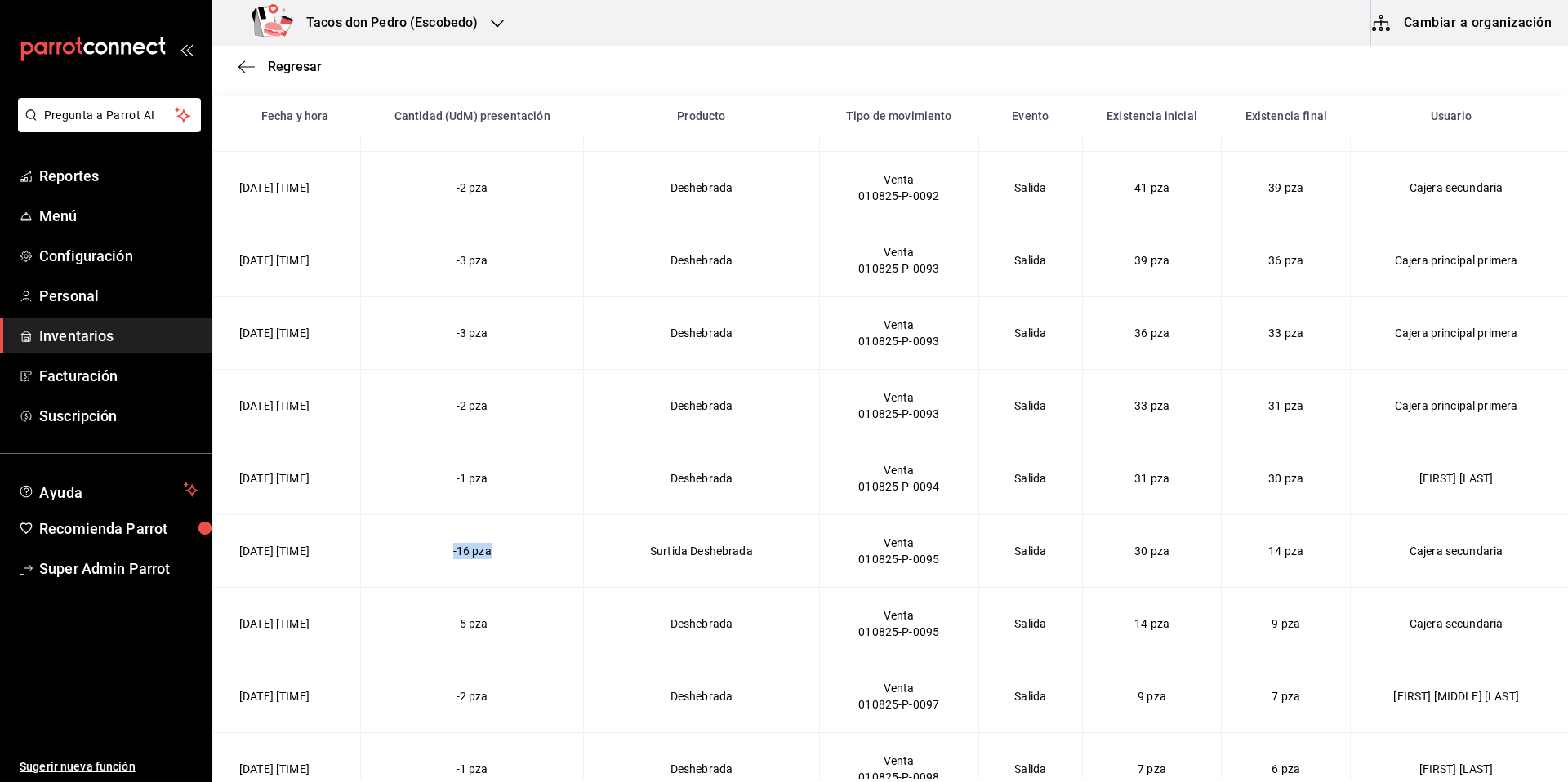 drag, startPoint x: 489, startPoint y: 549, endPoint x: 525, endPoint y: 549, distance: 36 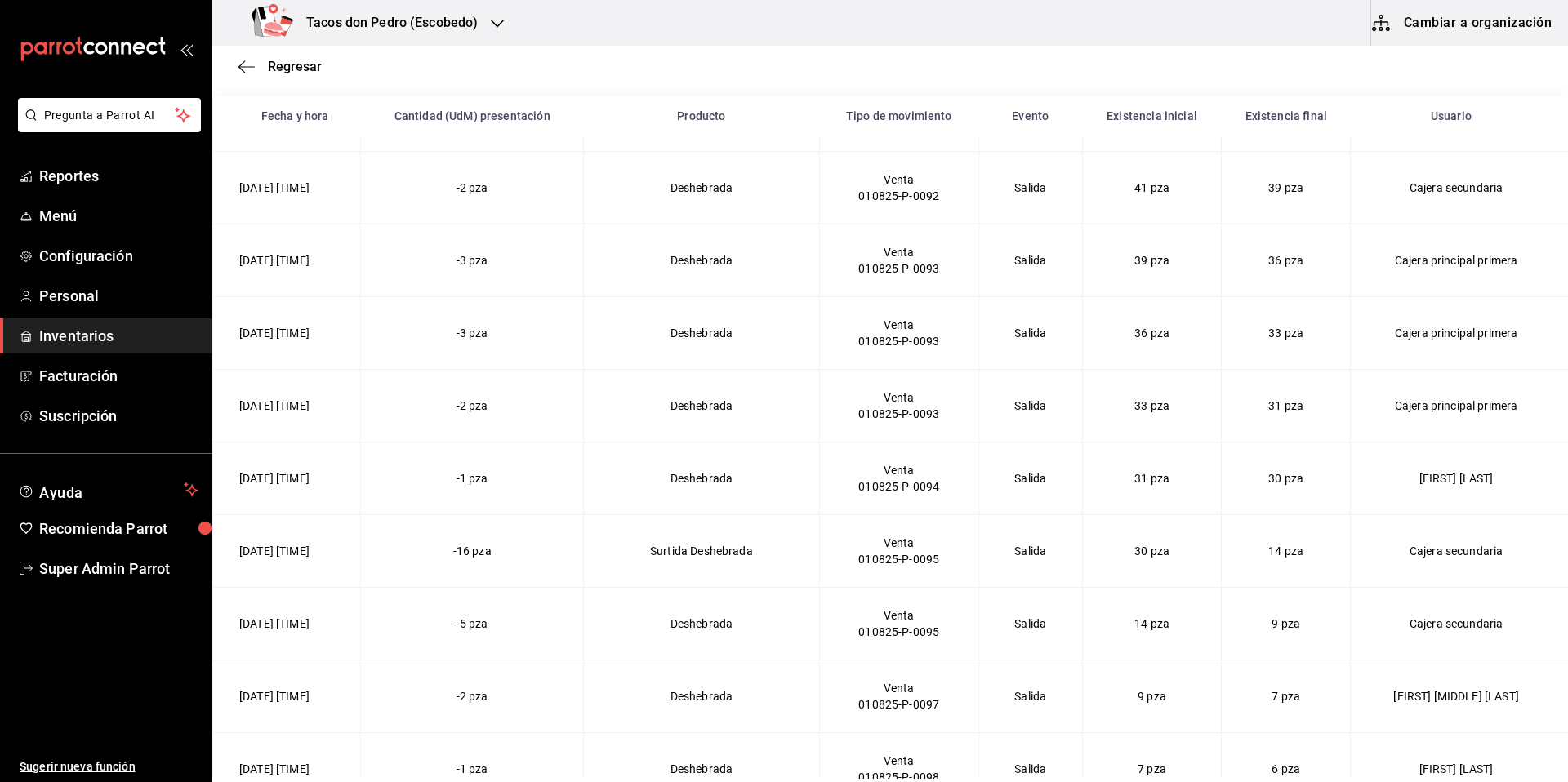 click on "-16 pza" at bounding box center (472, 550) 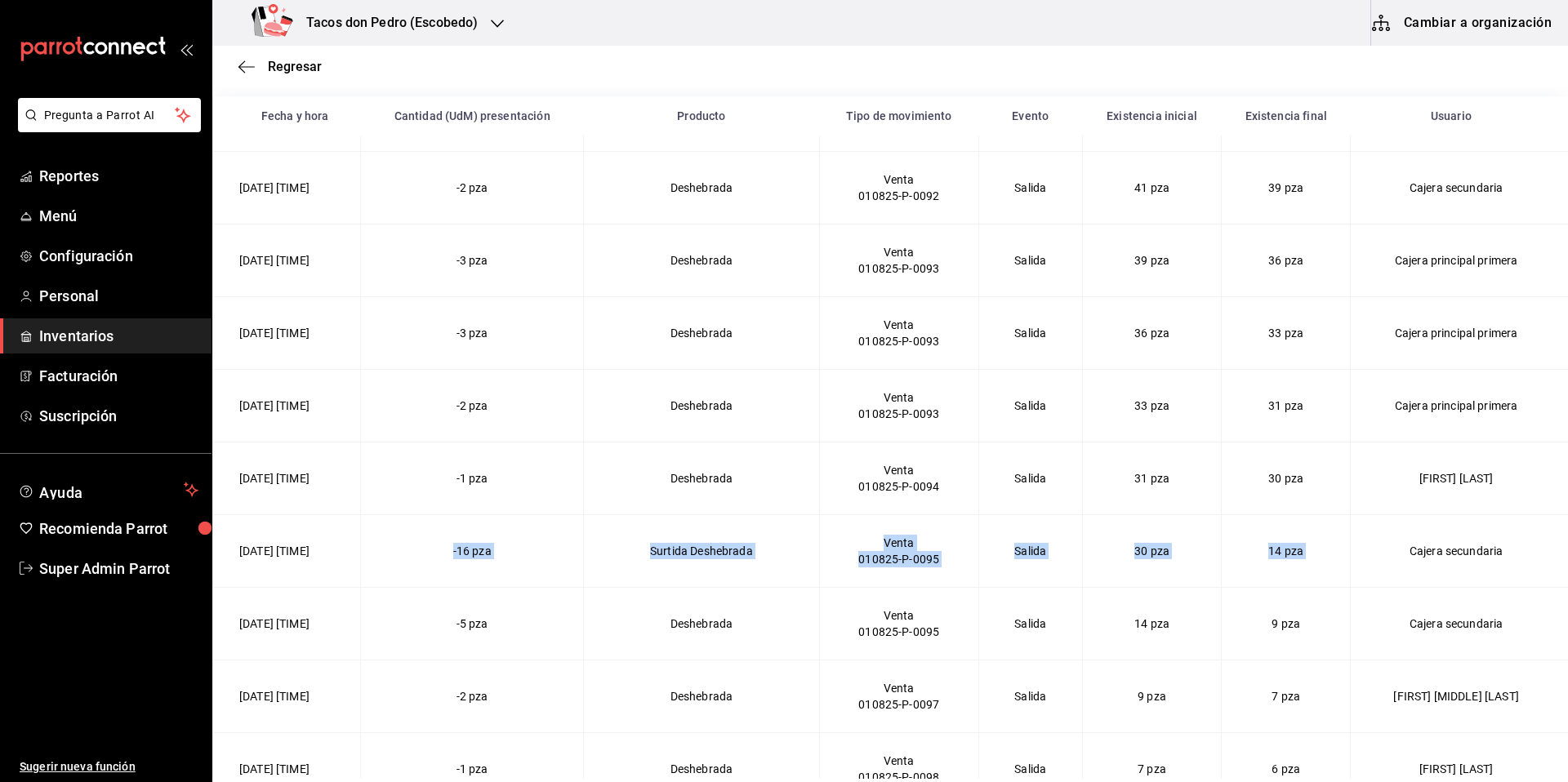 drag, startPoint x: 525, startPoint y: 549, endPoint x: 1211, endPoint y: 535, distance: 686.1428 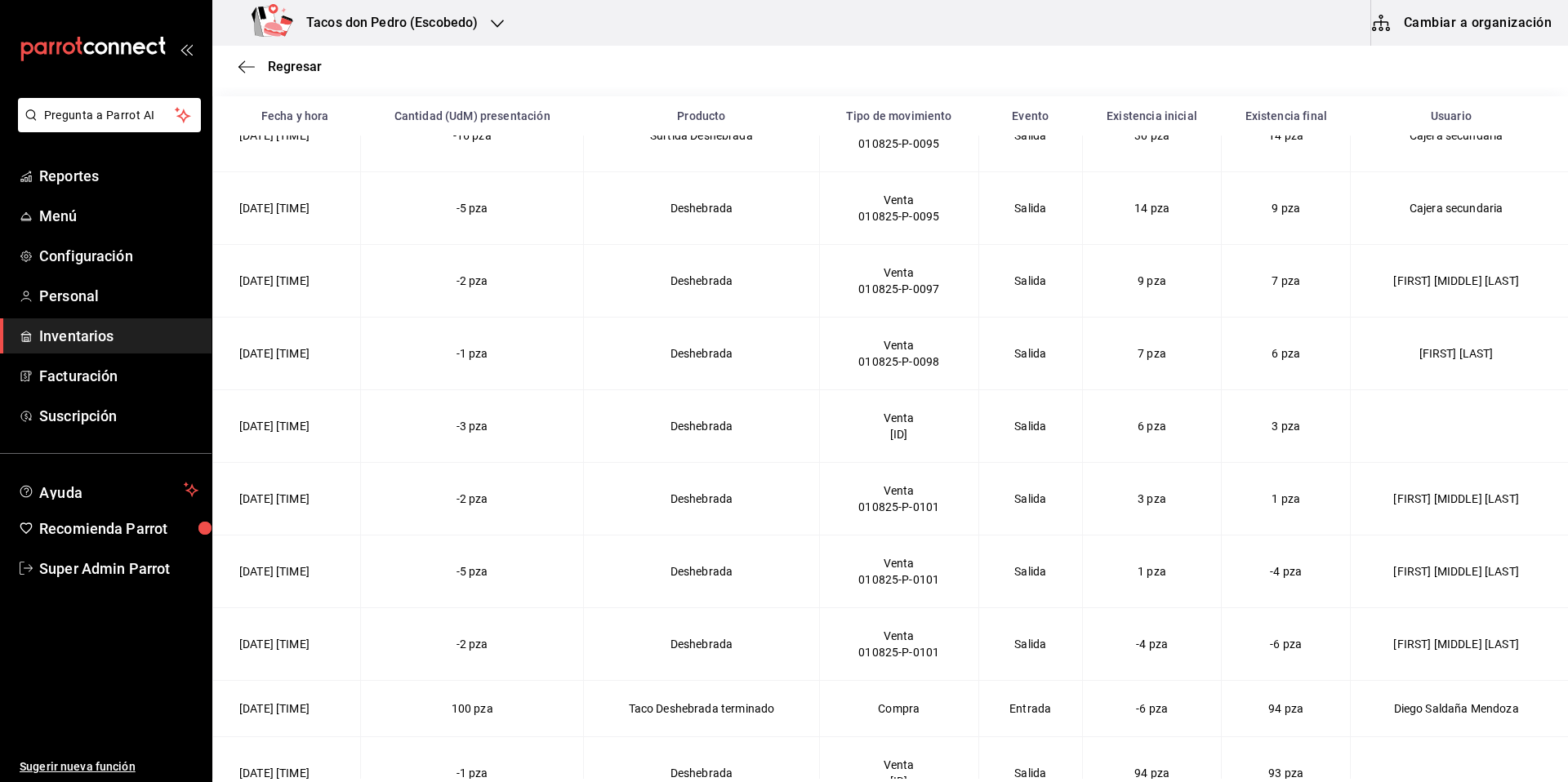 scroll, scrollTop: 6452, scrollLeft: 0, axis: vertical 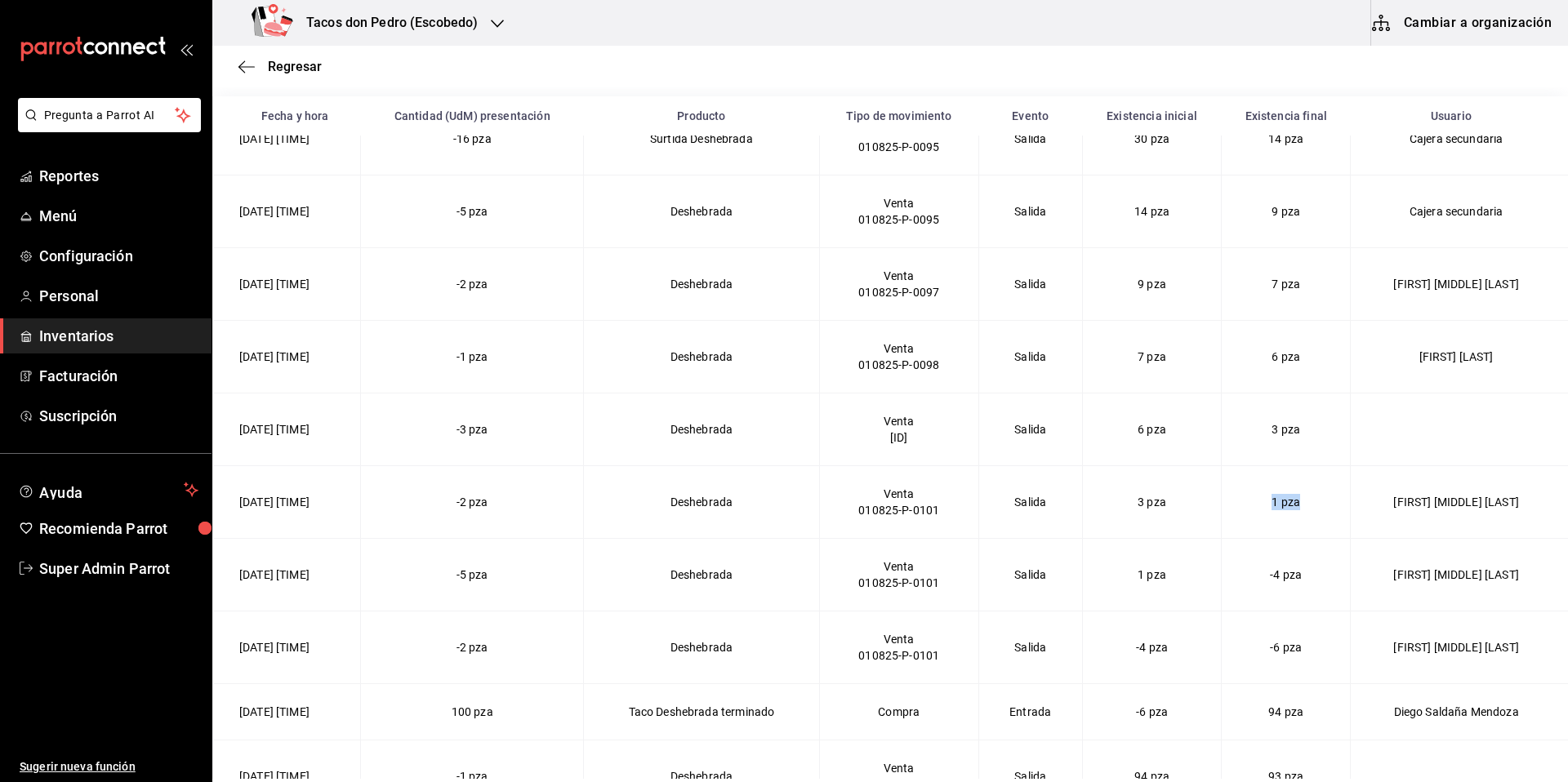 drag, startPoint x: 1232, startPoint y: 502, endPoint x: 1270, endPoint y: 503, distance: 38.013156 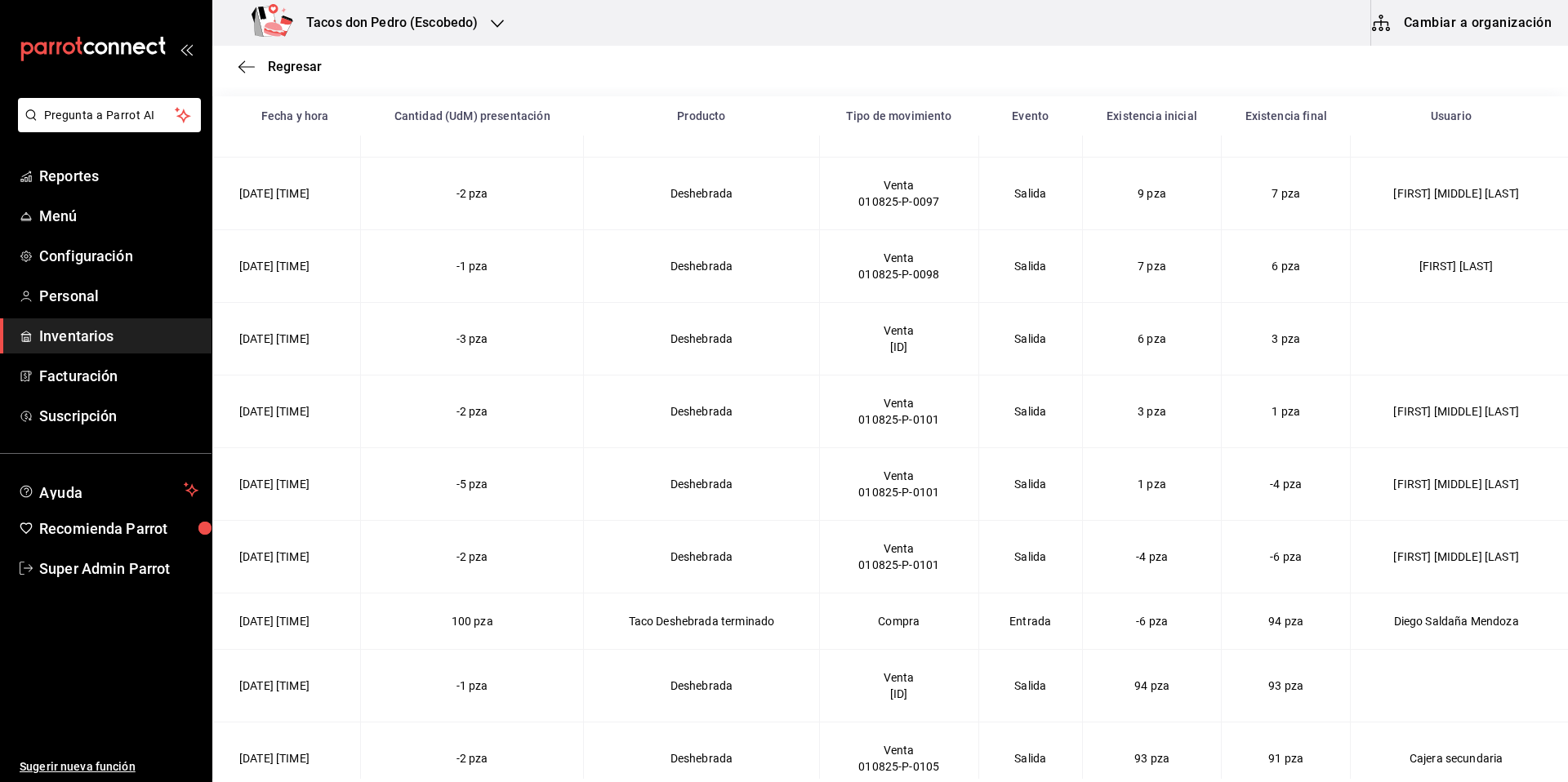 scroll, scrollTop: 6546, scrollLeft: 0, axis: vertical 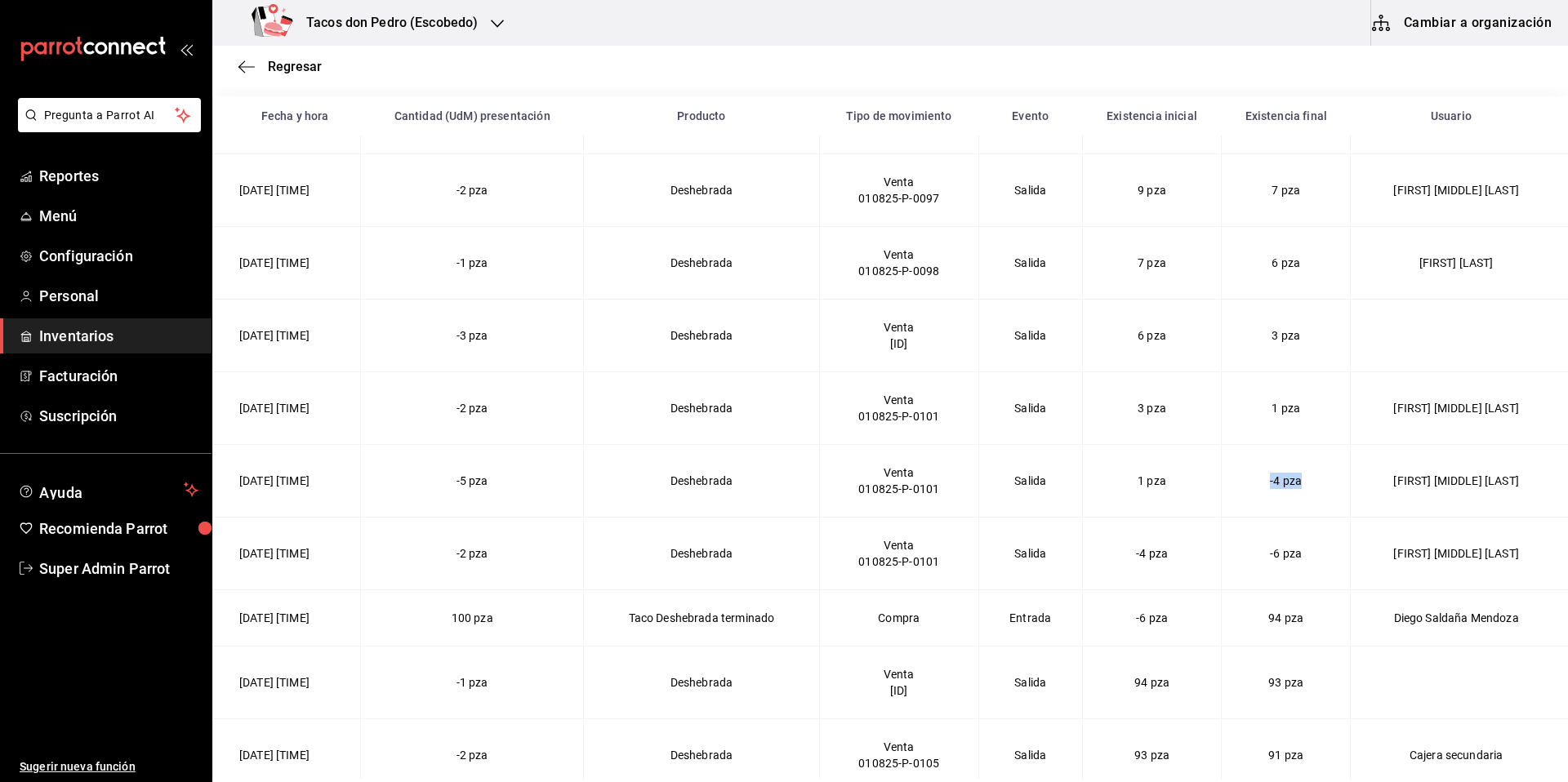 drag, startPoint x: 1223, startPoint y: 482, endPoint x: 1271, endPoint y: 491, distance: 48.83646 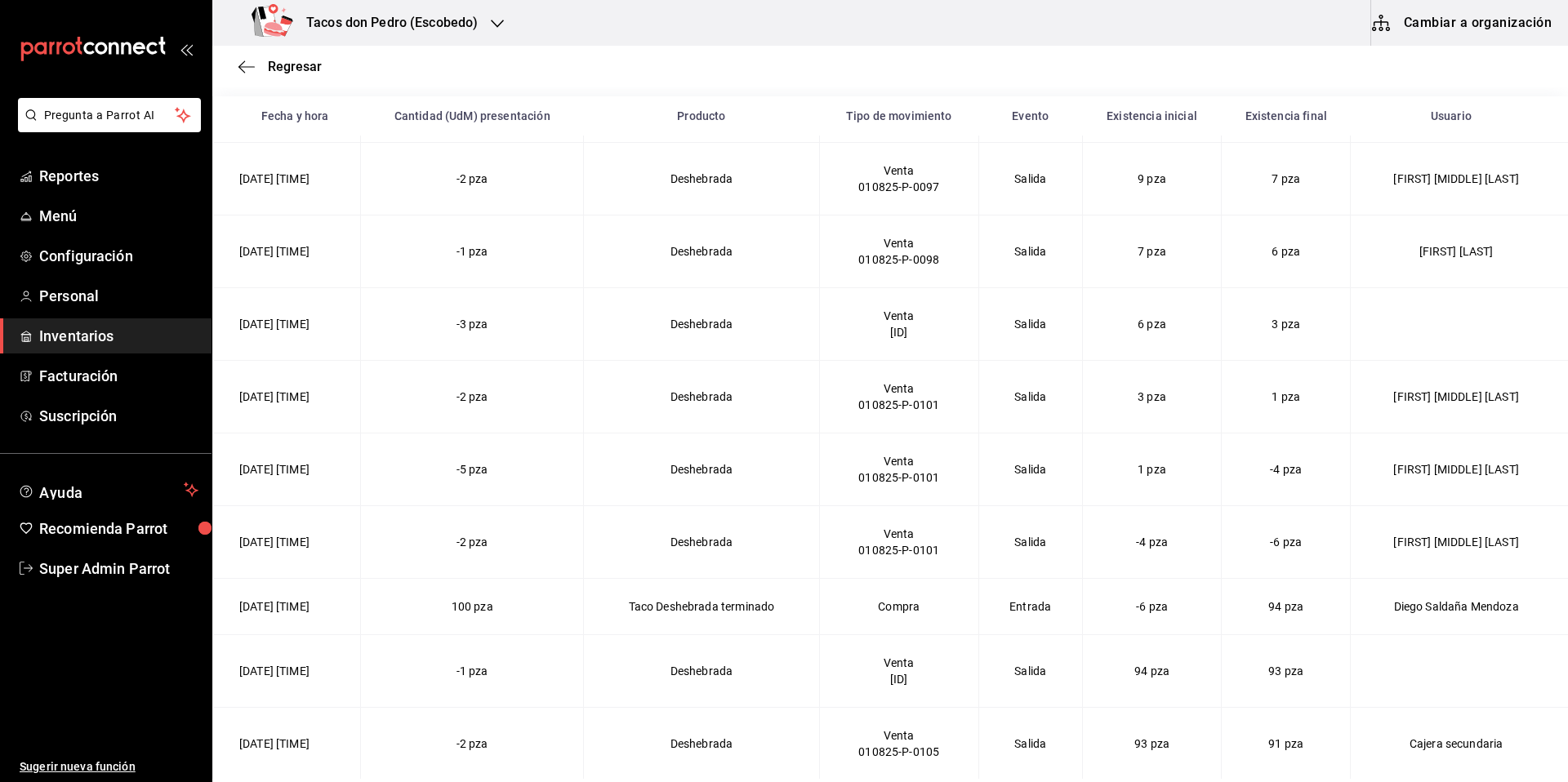 scroll, scrollTop: 6559, scrollLeft: 0, axis: vertical 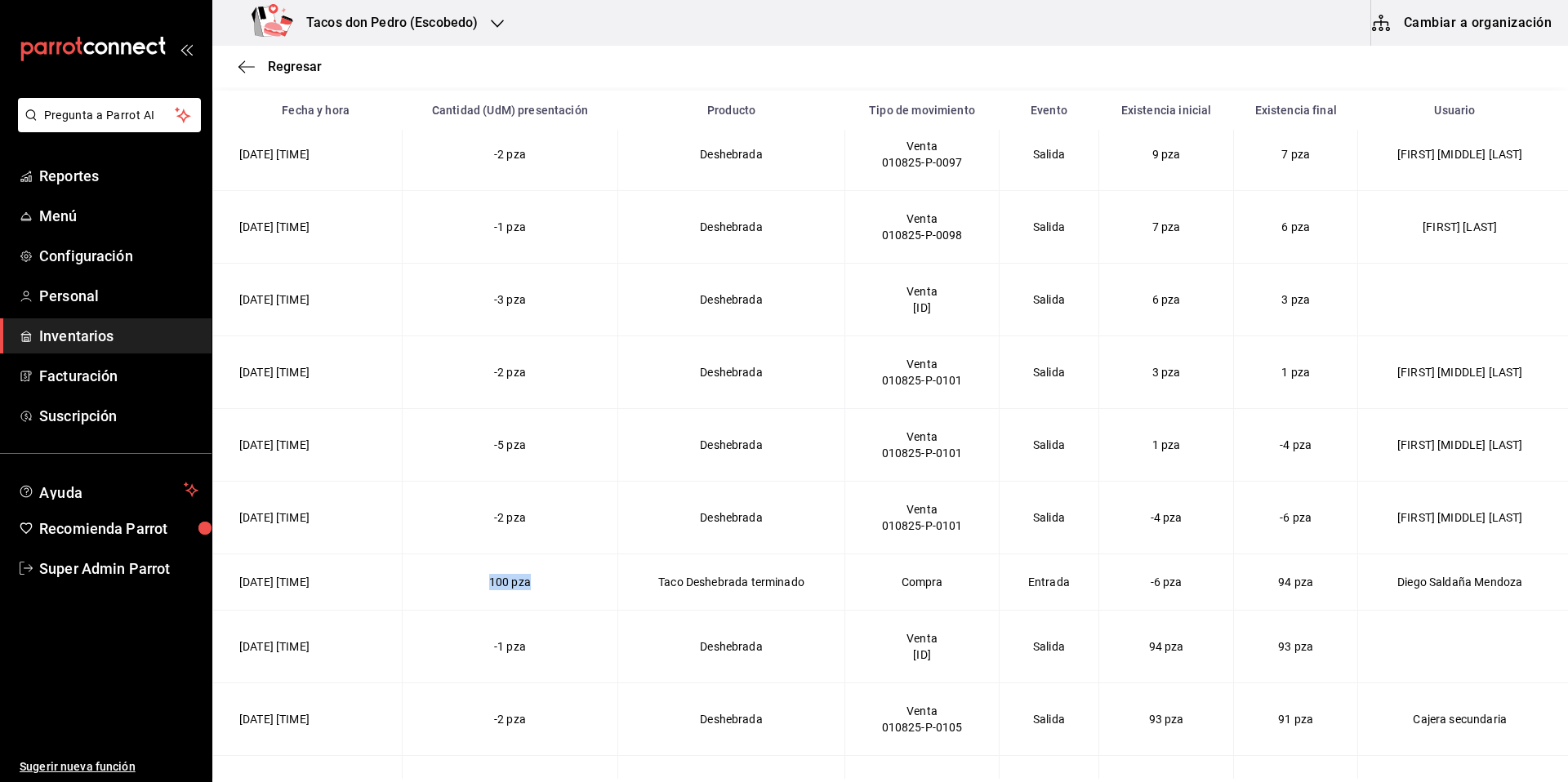 drag, startPoint x: 466, startPoint y: 587, endPoint x: 544, endPoint y: 585, distance: 78.02564 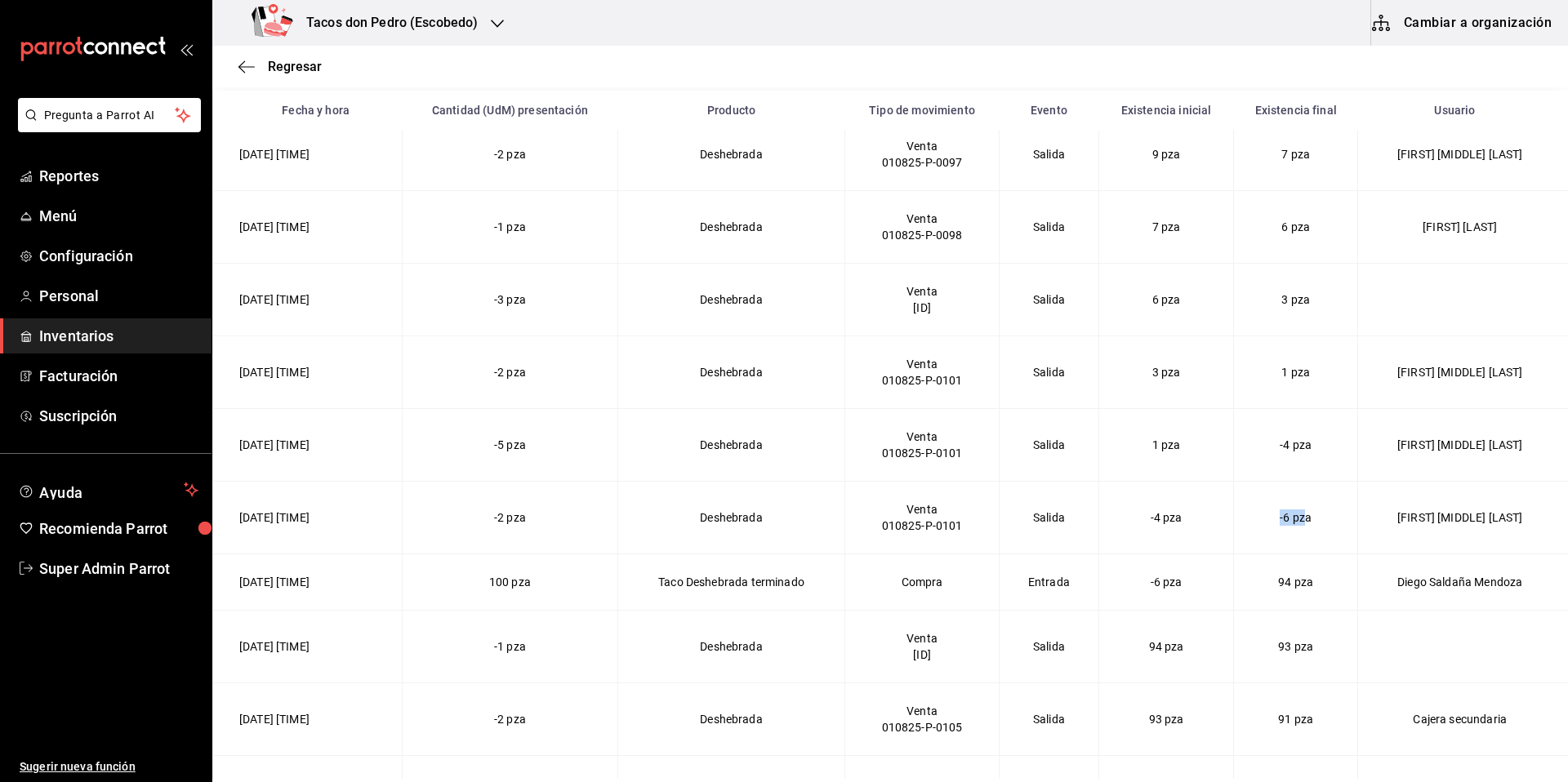drag, startPoint x: 1229, startPoint y: 519, endPoint x: 1261, endPoint y: 552, distance: 45.96738 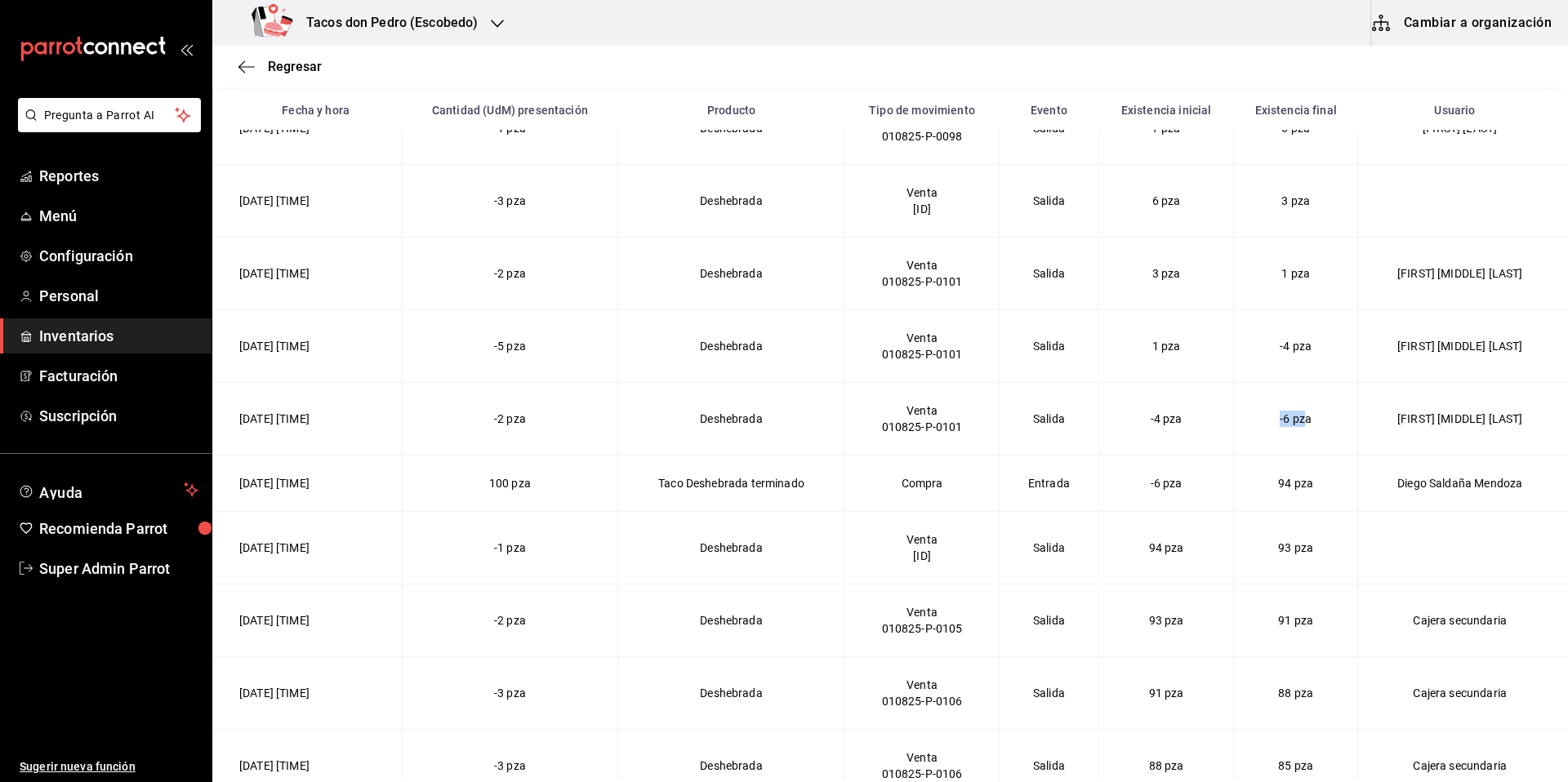 scroll, scrollTop: 6684, scrollLeft: 0, axis: vertical 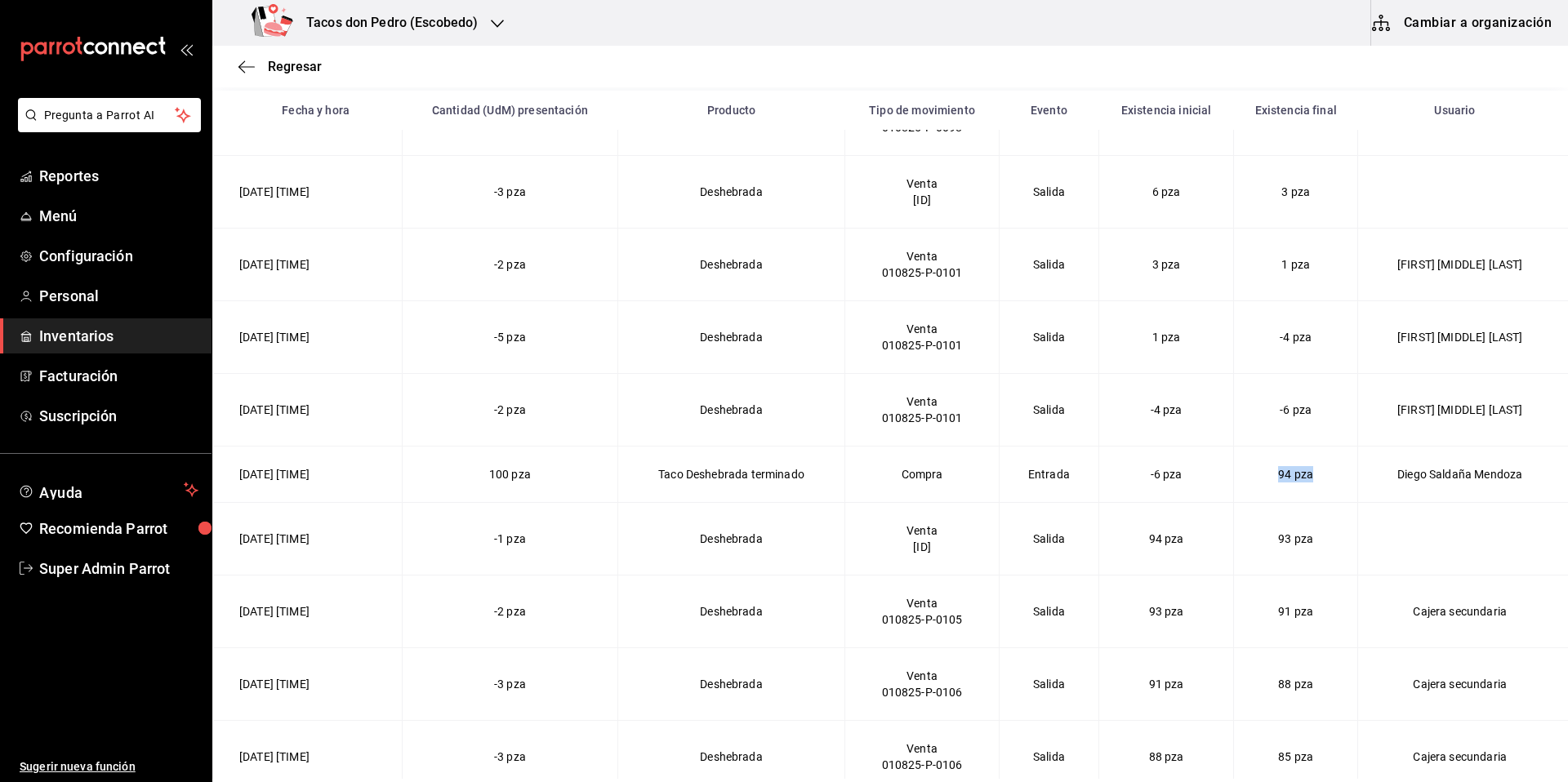 drag, startPoint x: 1228, startPoint y: 473, endPoint x: 1267, endPoint y: 479, distance: 39.458839 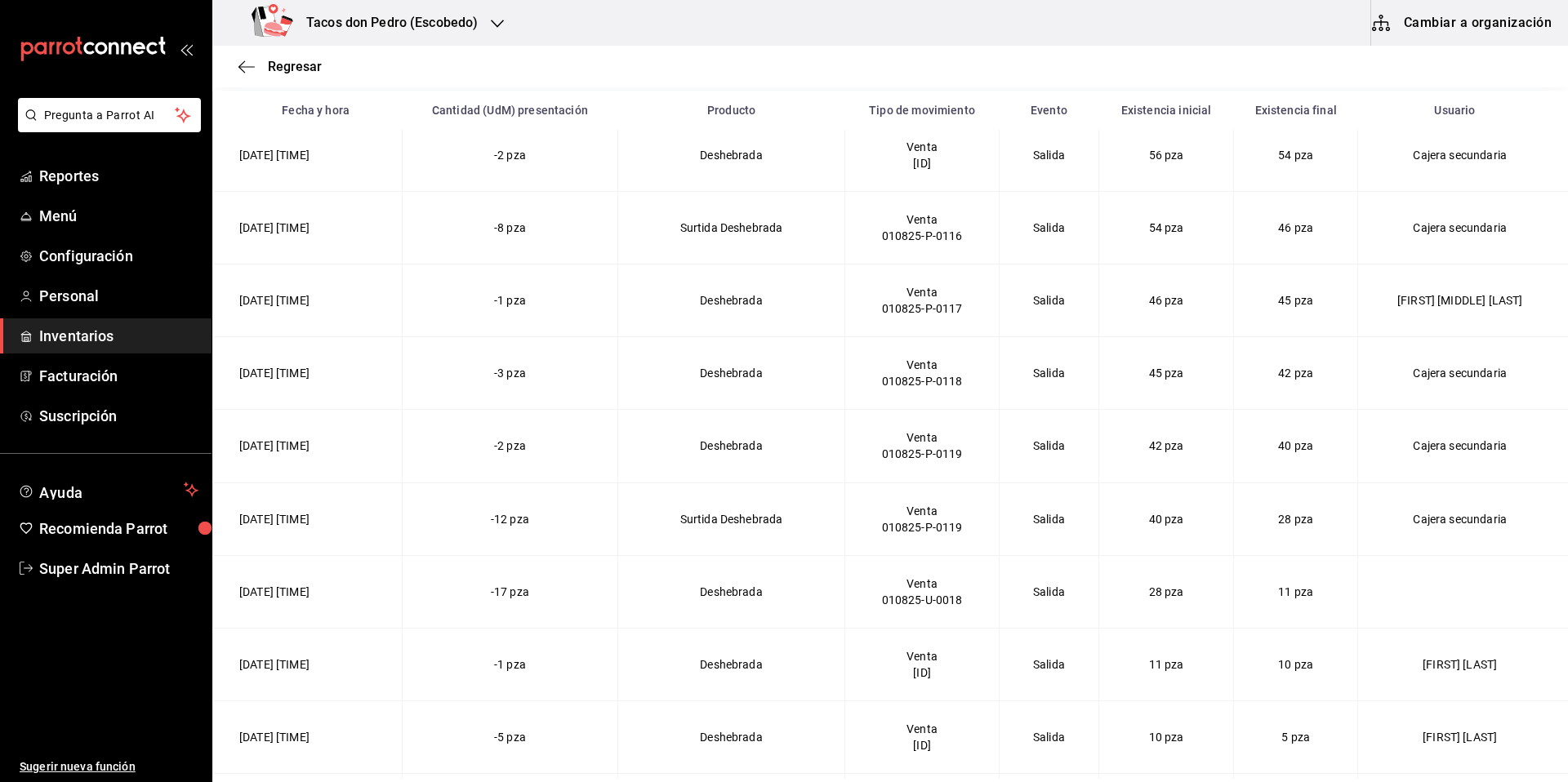 scroll, scrollTop: 7939, scrollLeft: 0, axis: vertical 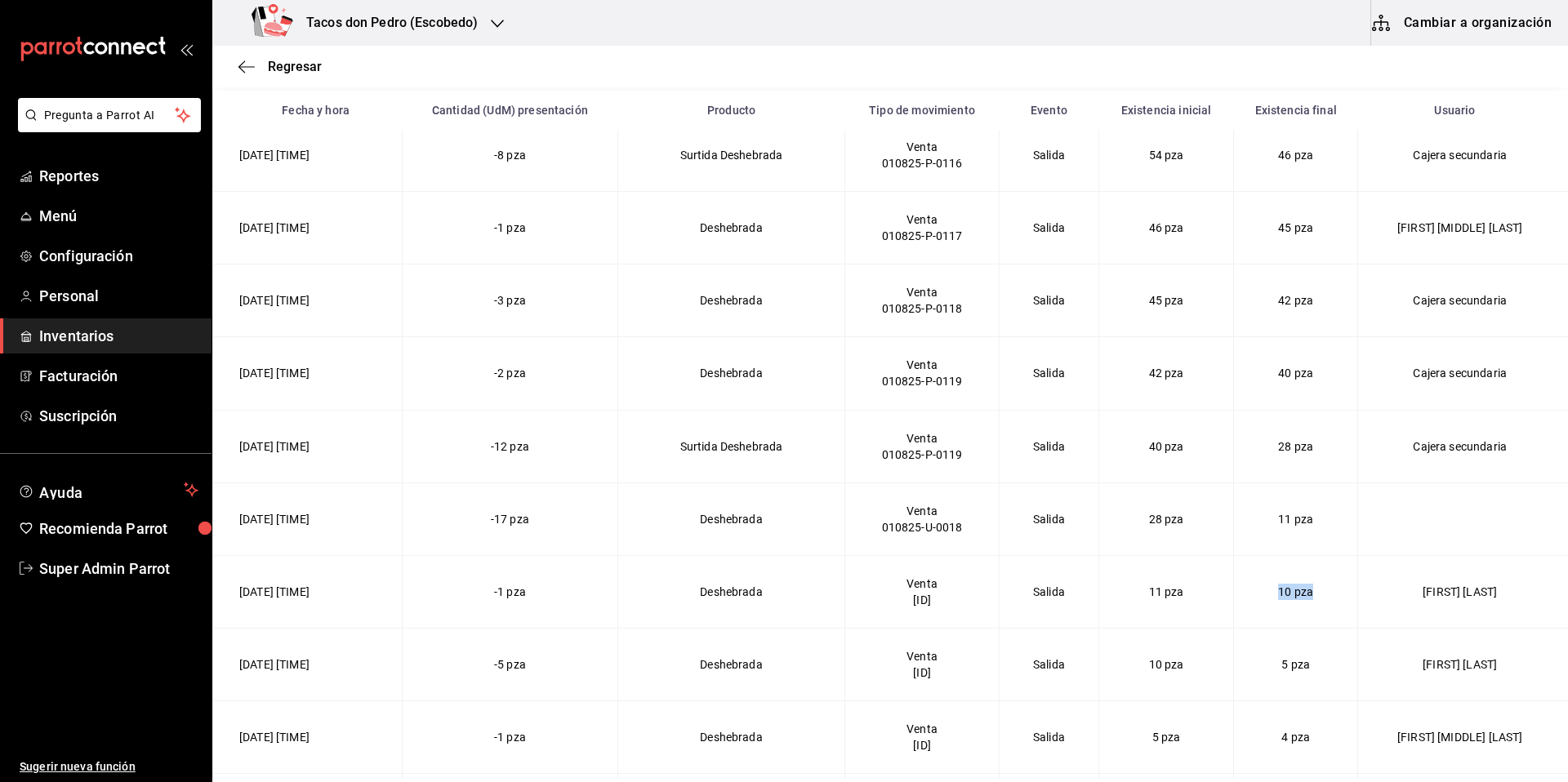 drag, startPoint x: 1222, startPoint y: 585, endPoint x: 1279, endPoint y: 587, distance: 57.035077 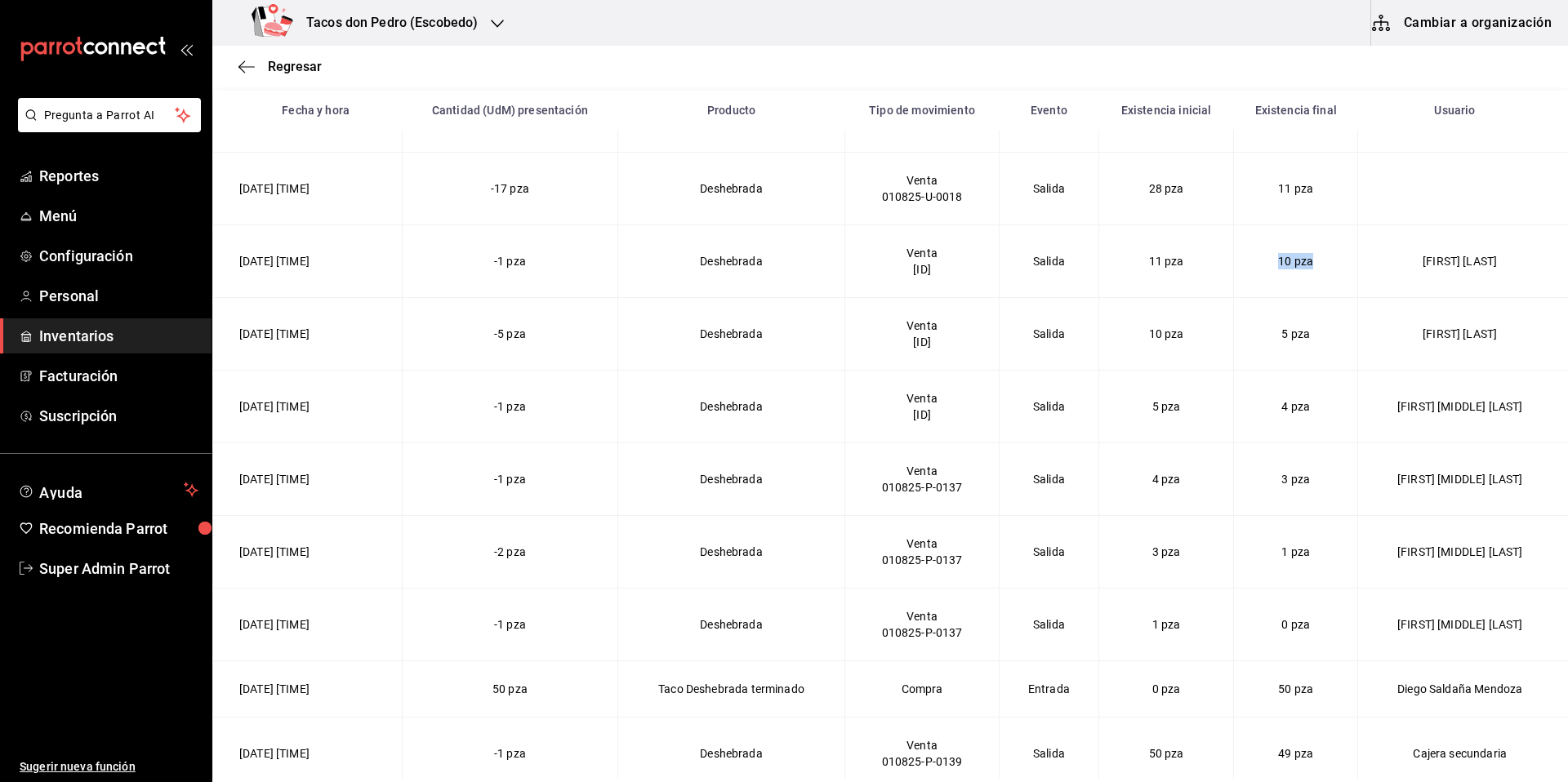 scroll, scrollTop: 8279, scrollLeft: 0, axis: vertical 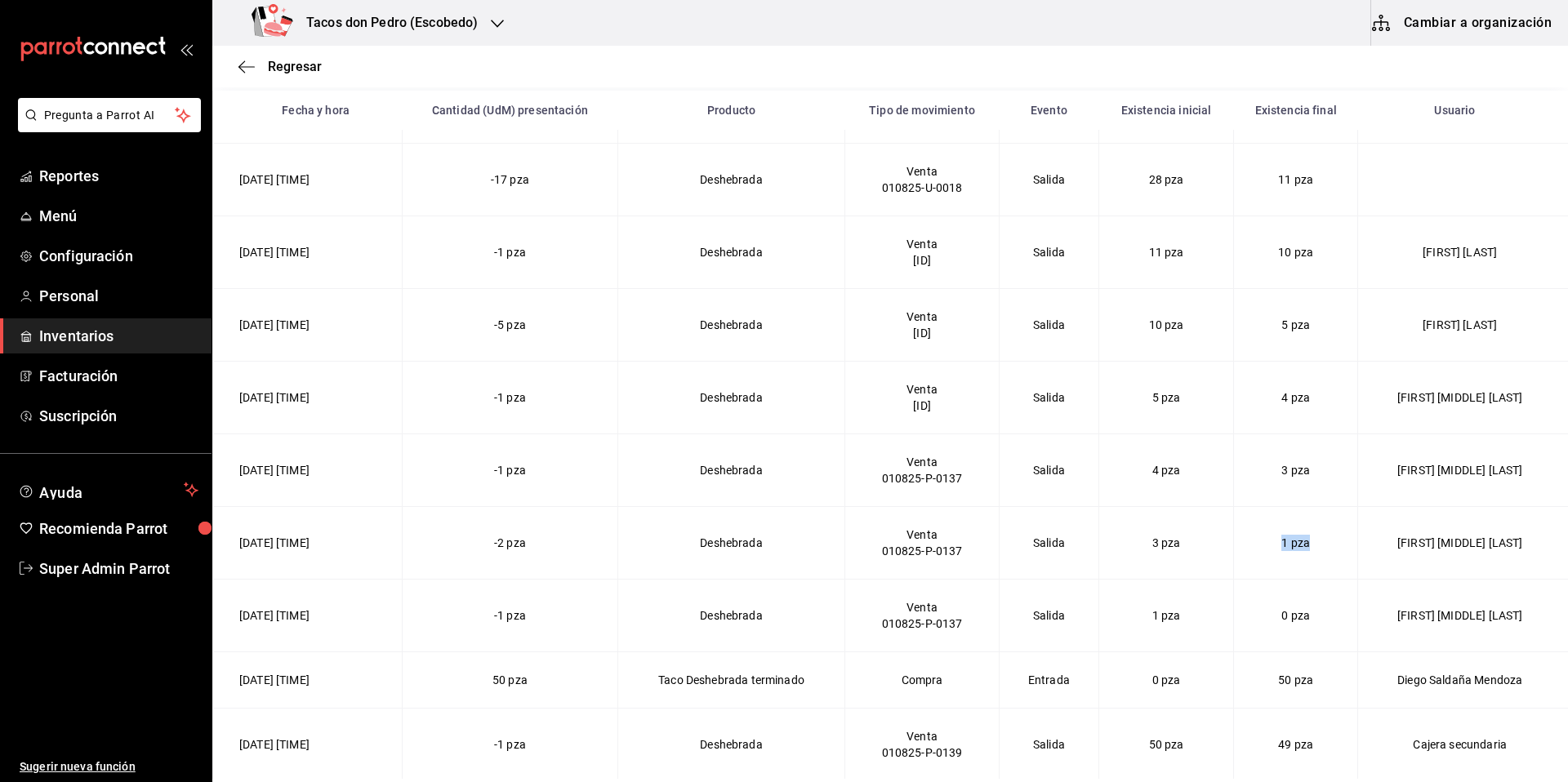 drag, startPoint x: 1229, startPoint y: 533, endPoint x: 1266, endPoint y: 544, distance: 38.600518 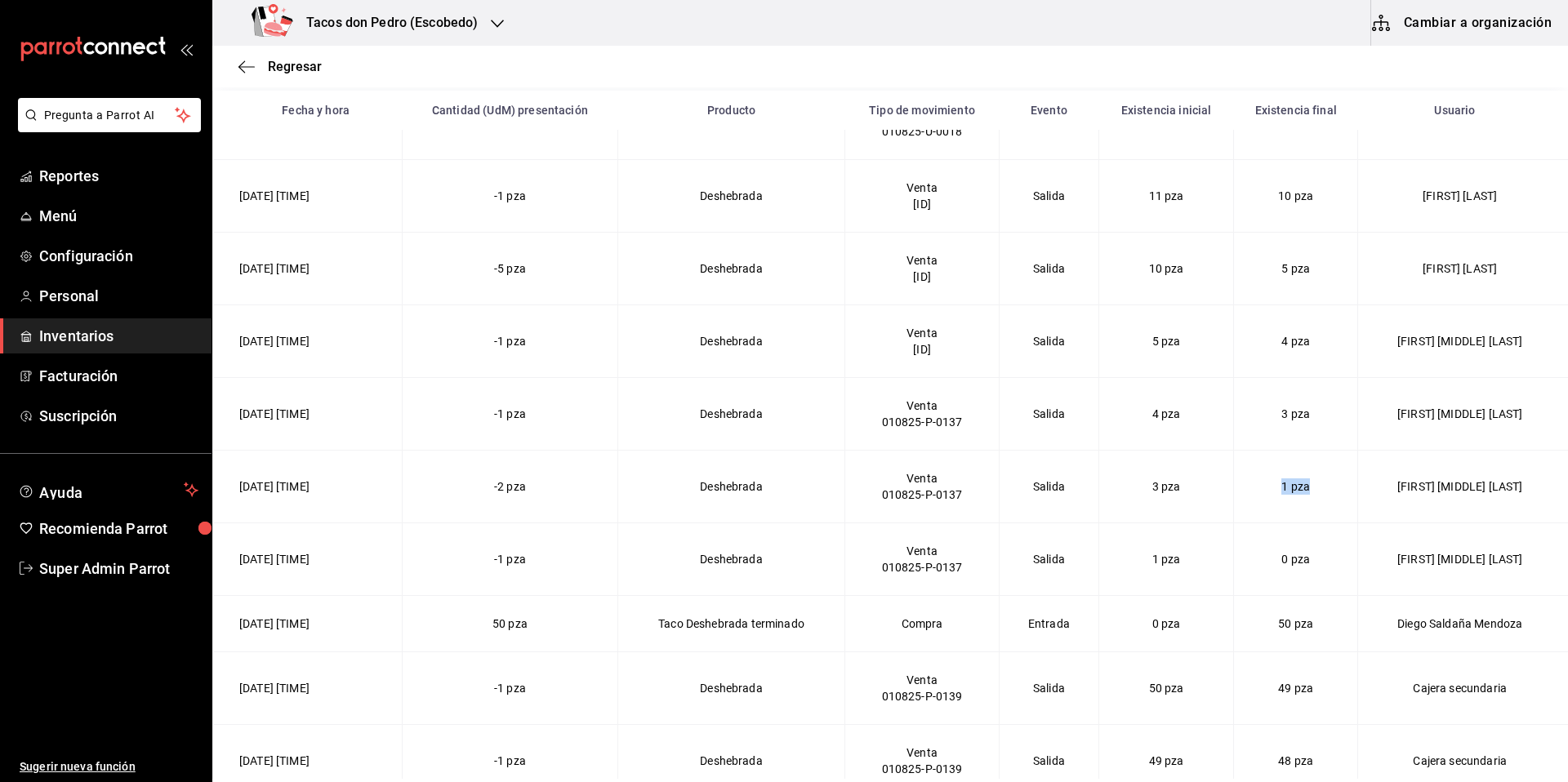 scroll, scrollTop: 8350, scrollLeft: 0, axis: vertical 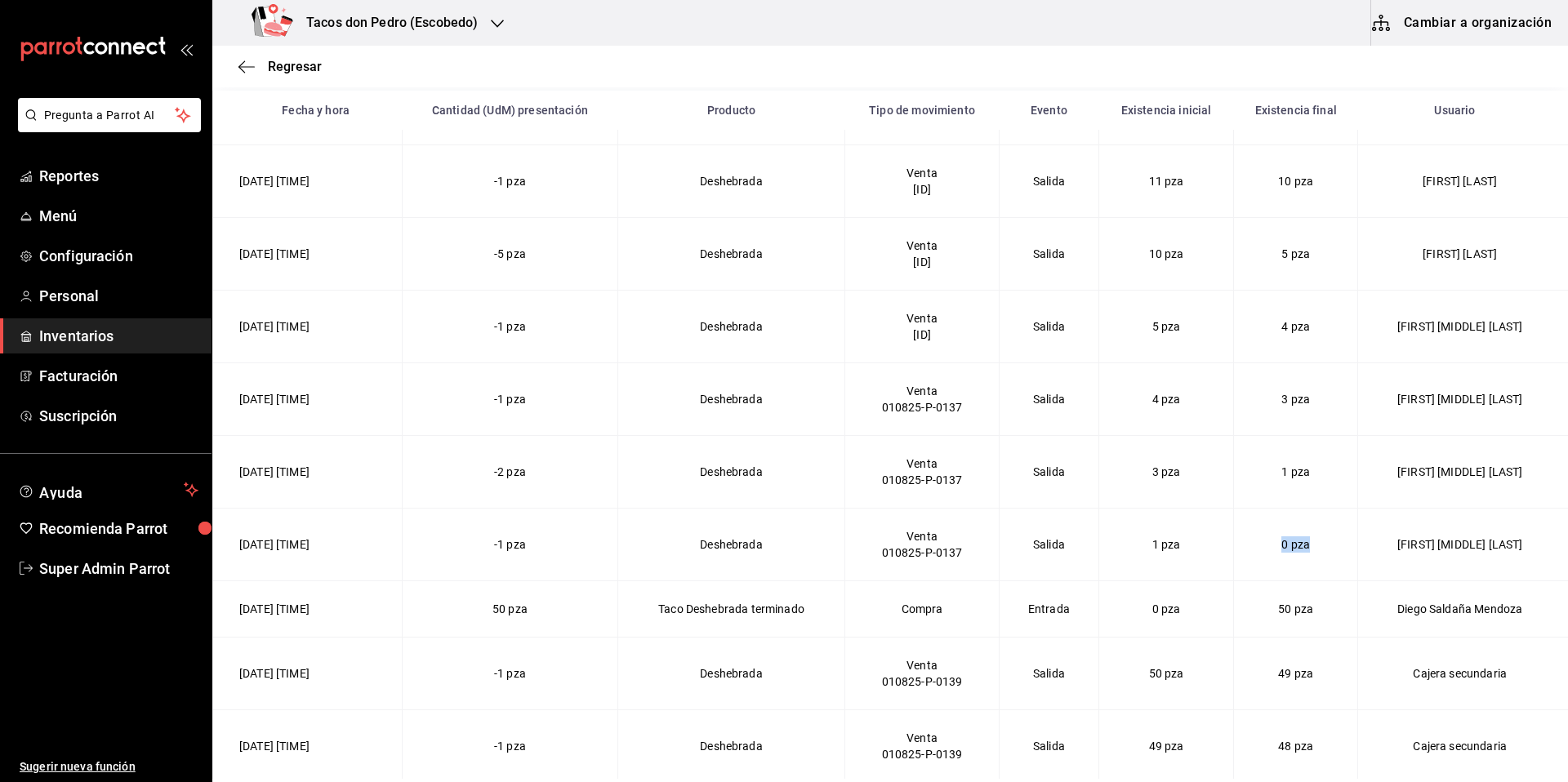 drag, startPoint x: 1222, startPoint y: 543, endPoint x: 1275, endPoint y: 543, distance: 53 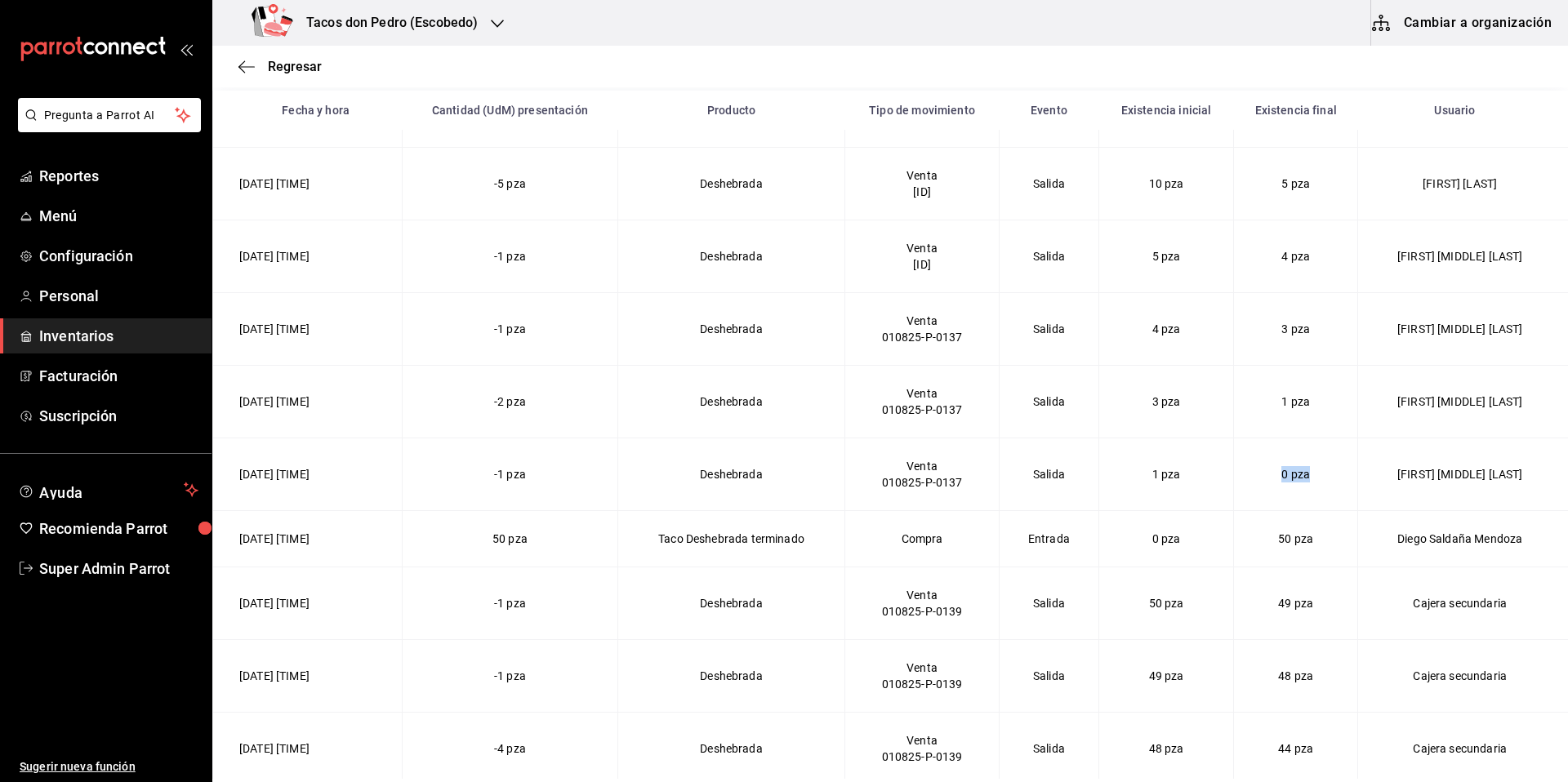 scroll, scrollTop: 8440, scrollLeft: 0, axis: vertical 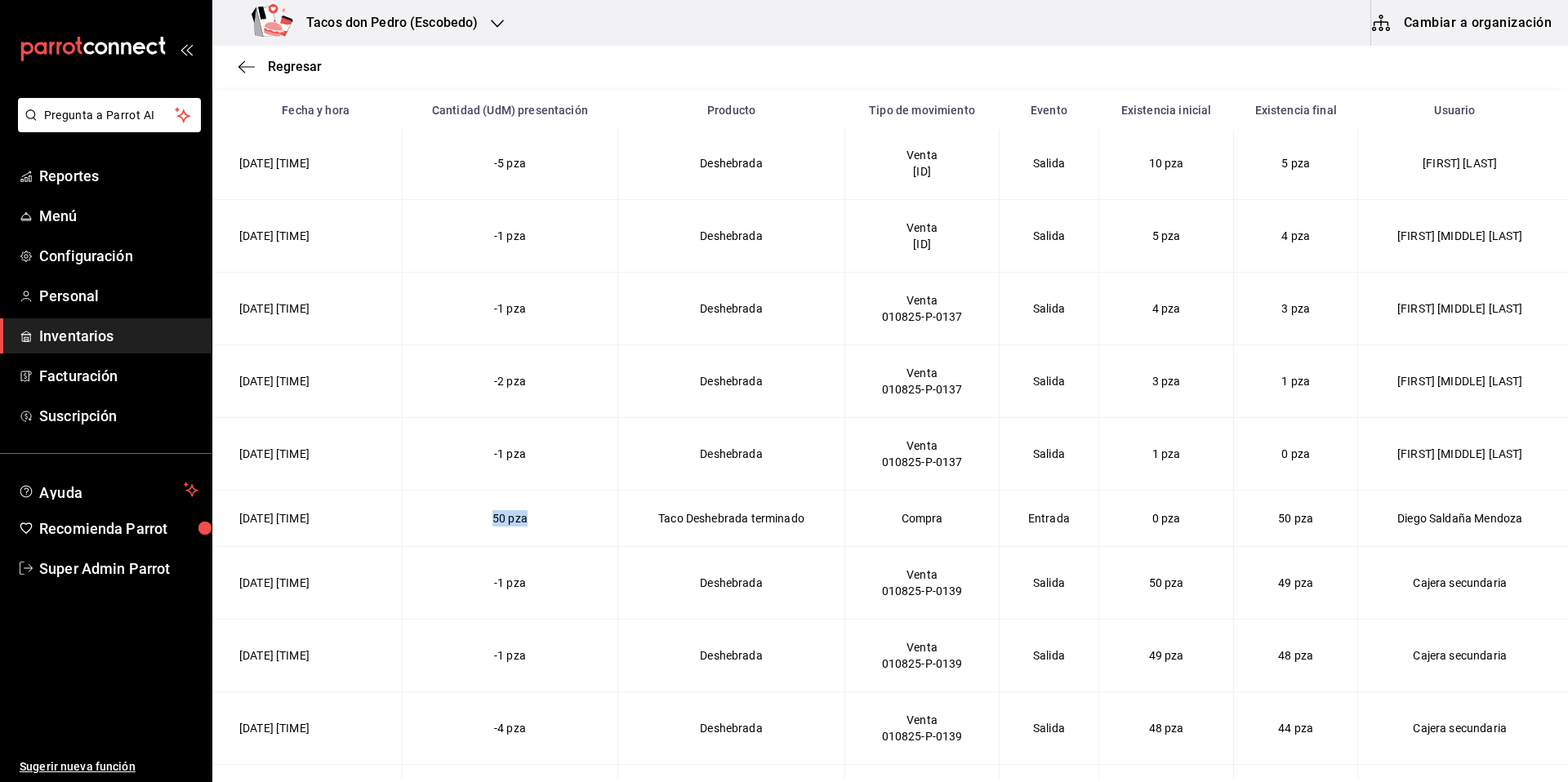 drag, startPoint x: 473, startPoint y: 525, endPoint x: 586, endPoint y: 529, distance: 113.07077 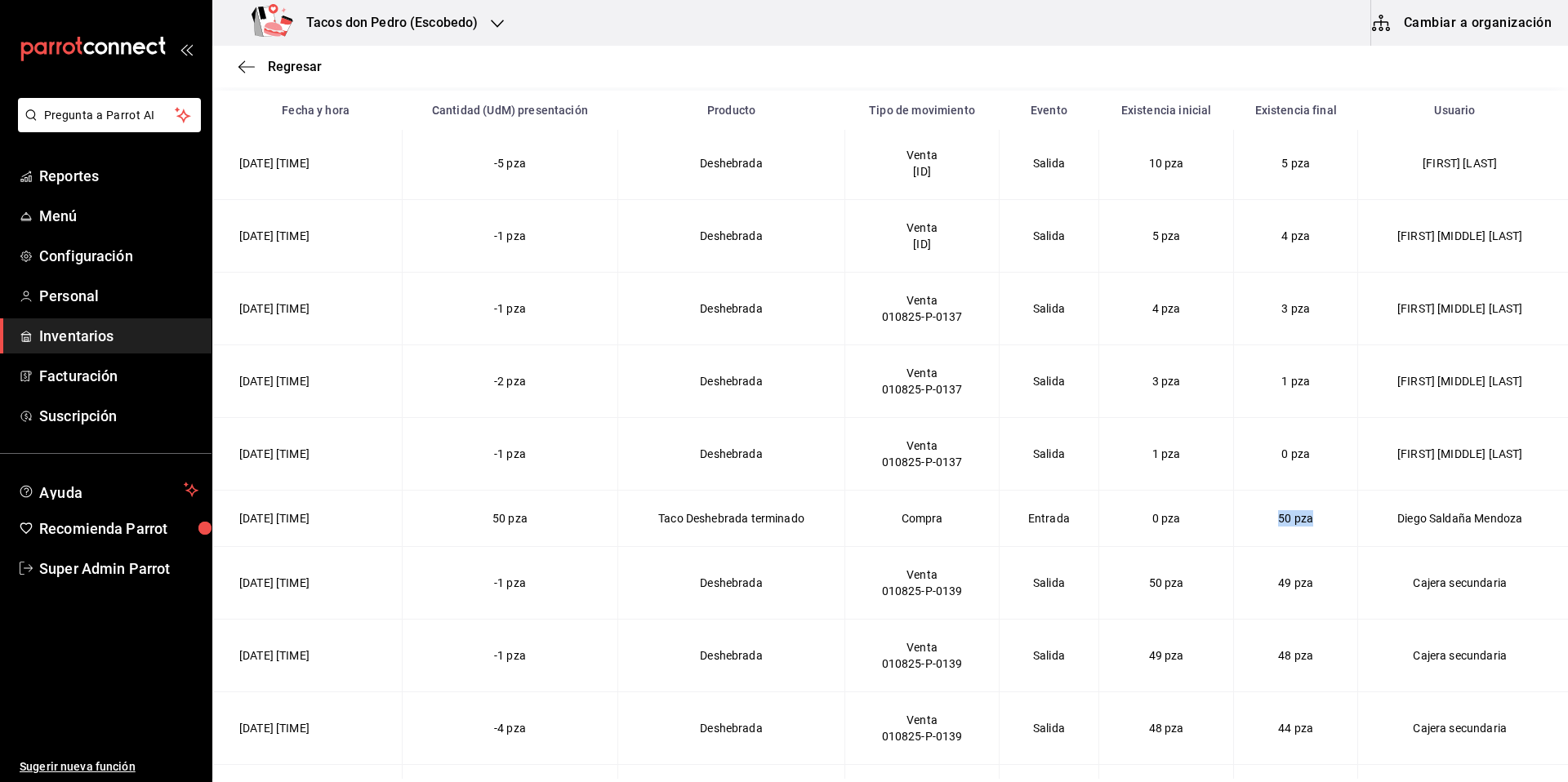 drag, startPoint x: 1213, startPoint y: 526, endPoint x: 1290, endPoint y: 527, distance: 77.006493 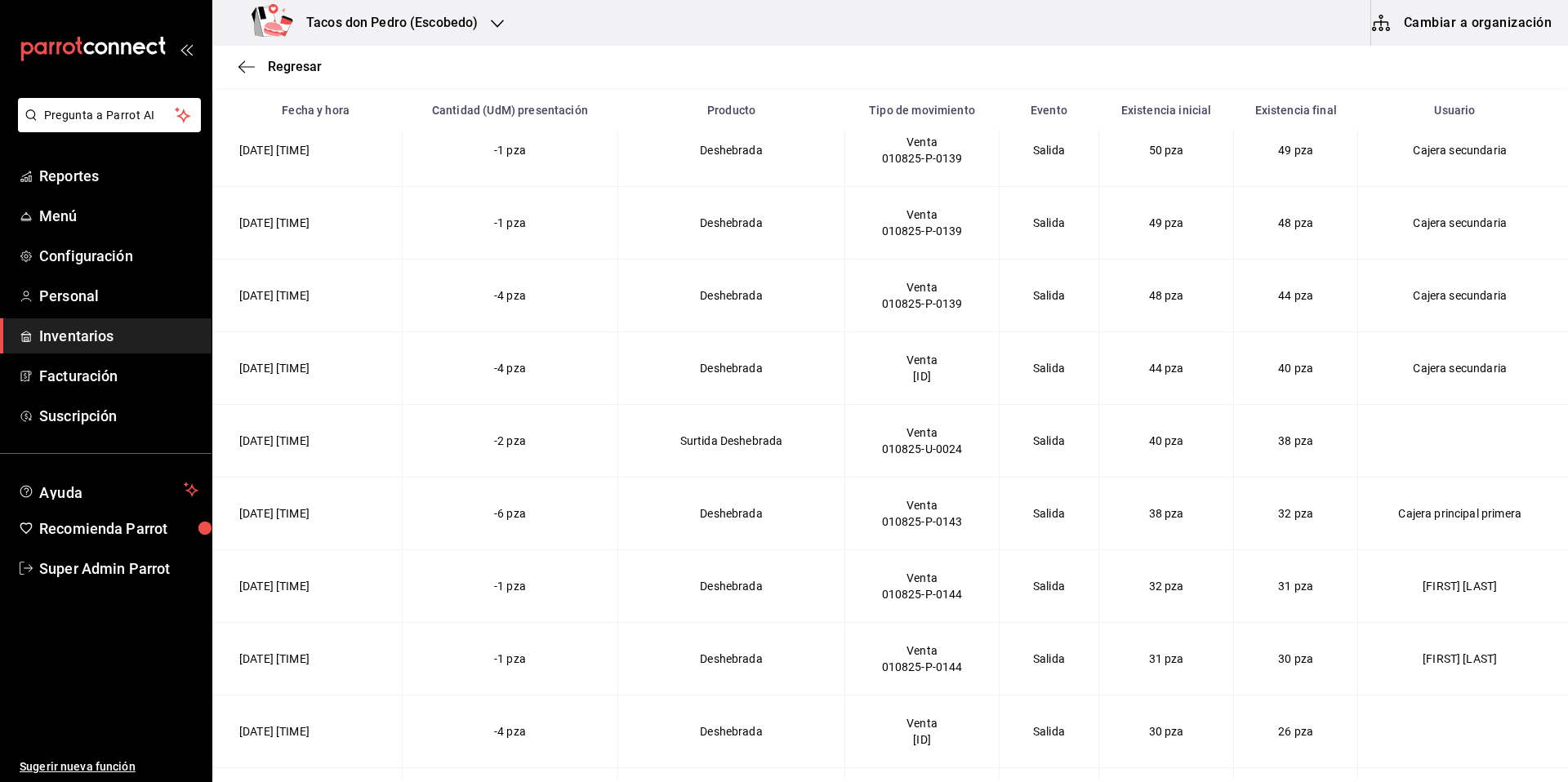 scroll, scrollTop: 8876, scrollLeft: 0, axis: vertical 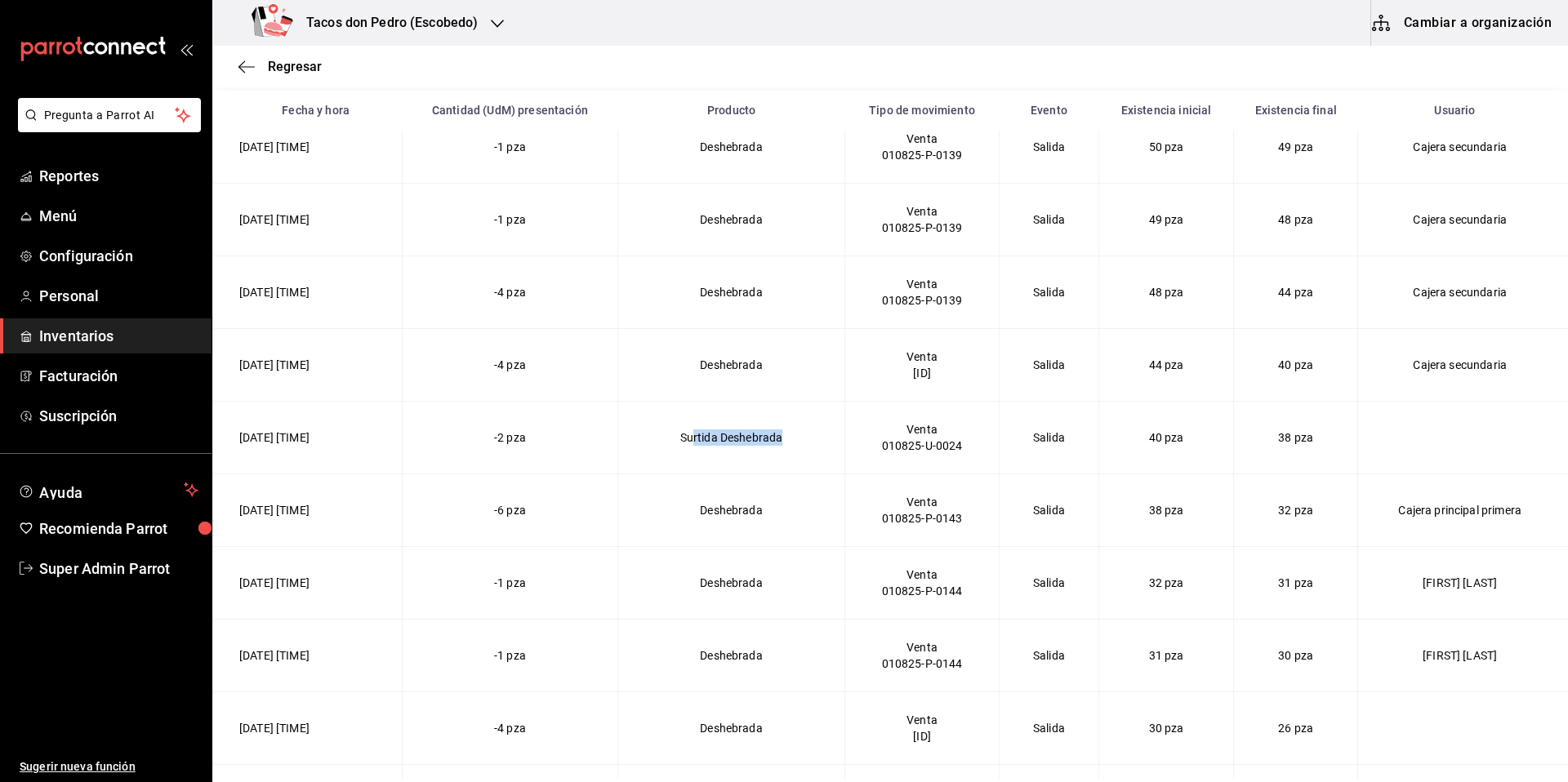 drag, startPoint x: 674, startPoint y: 440, endPoint x: 572, endPoint y: 451, distance: 102.59142 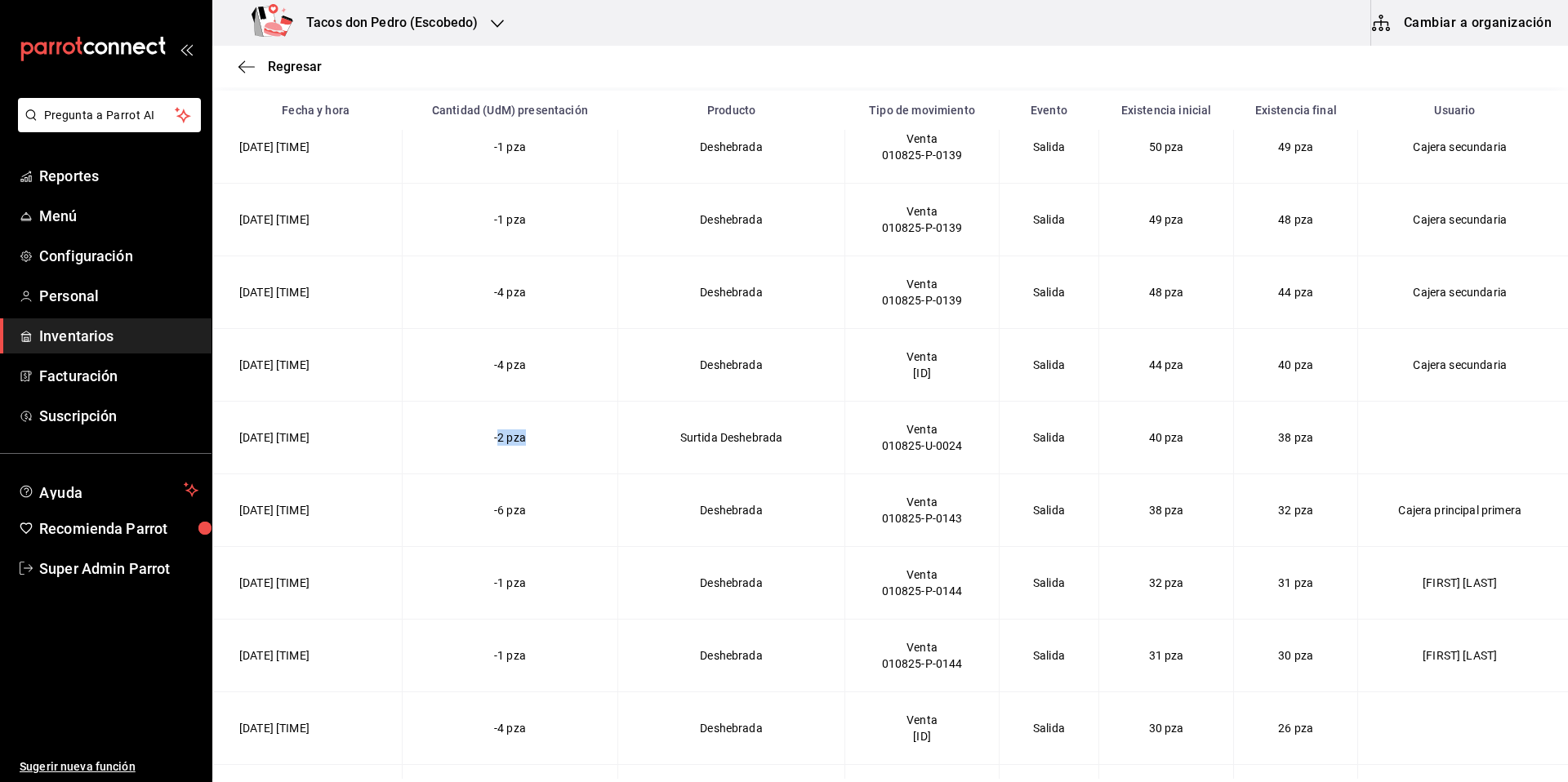 drag, startPoint x: 493, startPoint y: 439, endPoint x: 544, endPoint y: 439, distance: 51 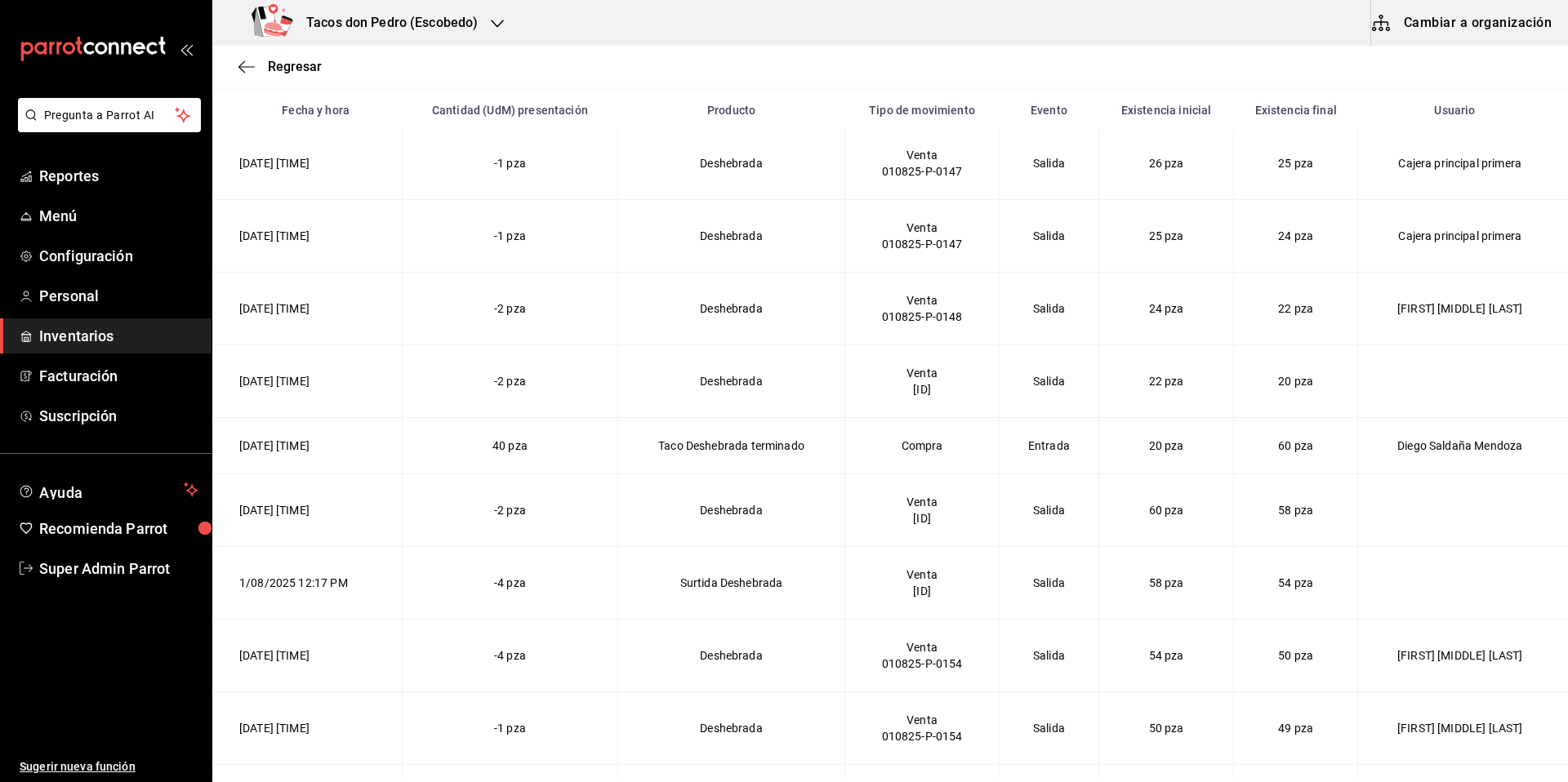 scroll, scrollTop: 9515, scrollLeft: 0, axis: vertical 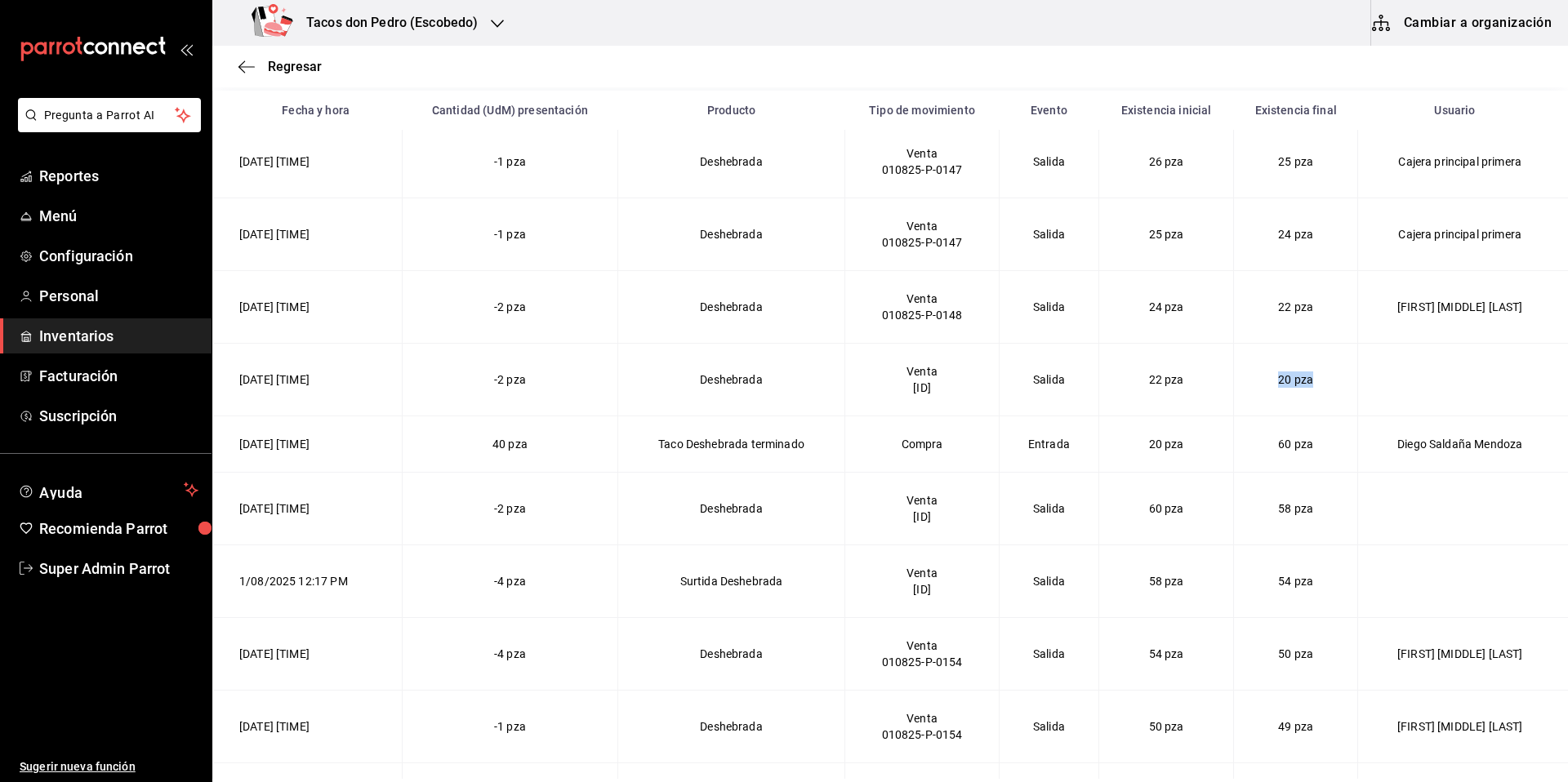 drag, startPoint x: 1218, startPoint y: 380, endPoint x: 1273, endPoint y: 376, distance: 55.14526 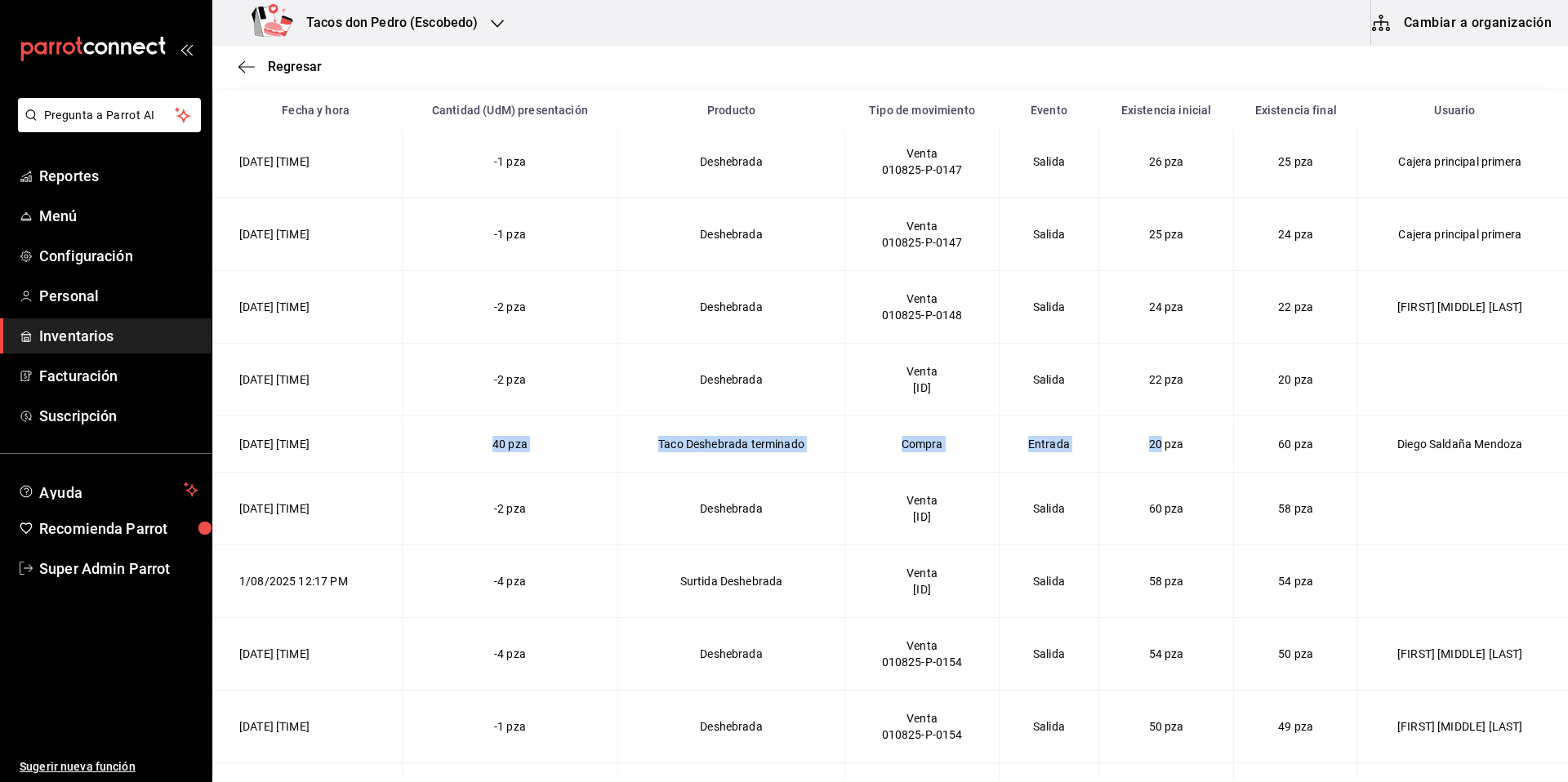 drag, startPoint x: 478, startPoint y: 446, endPoint x: 1120, endPoint y: 446, distance: 642 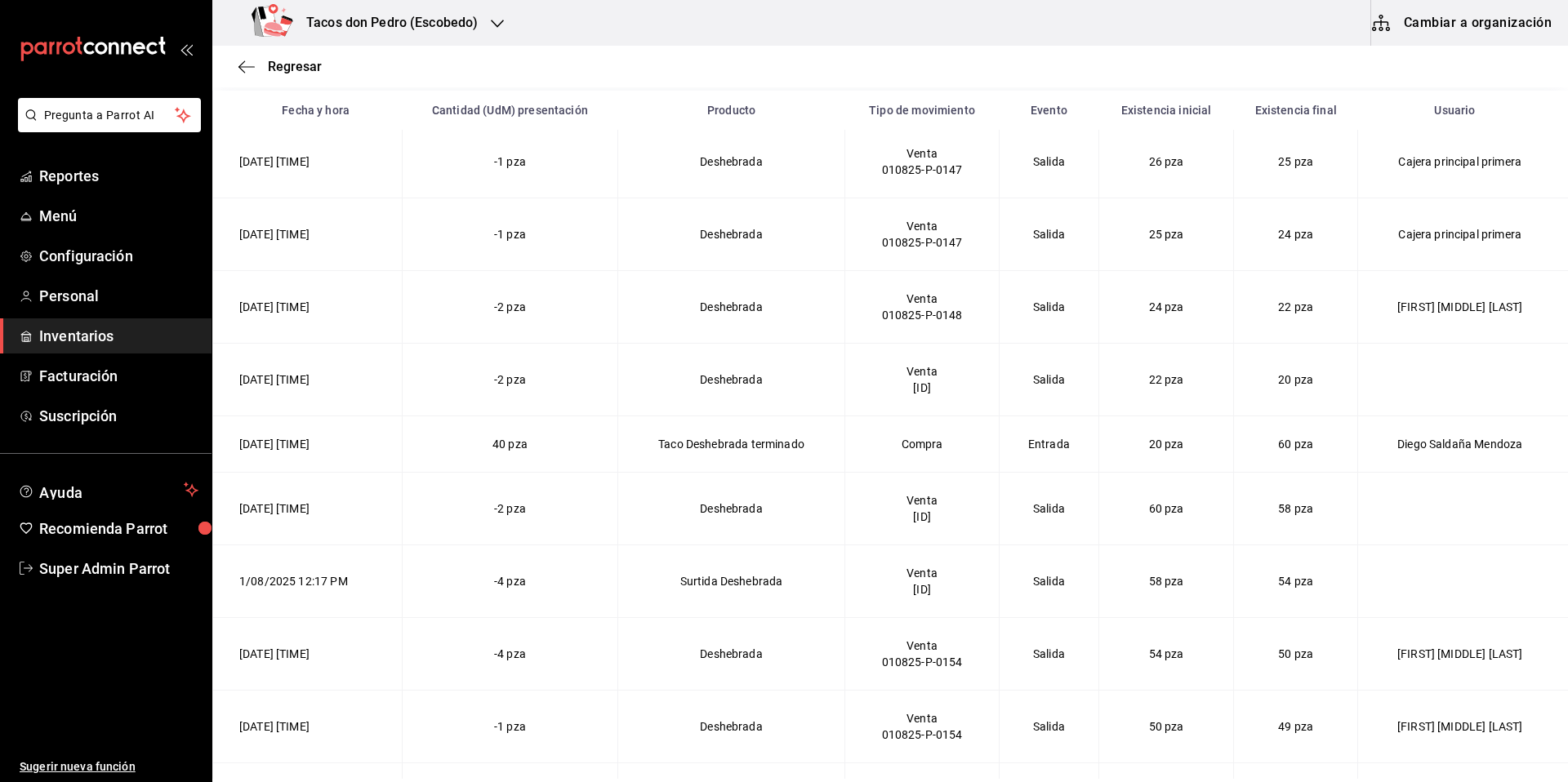 click on "20 pza" at bounding box center [1166, 444] 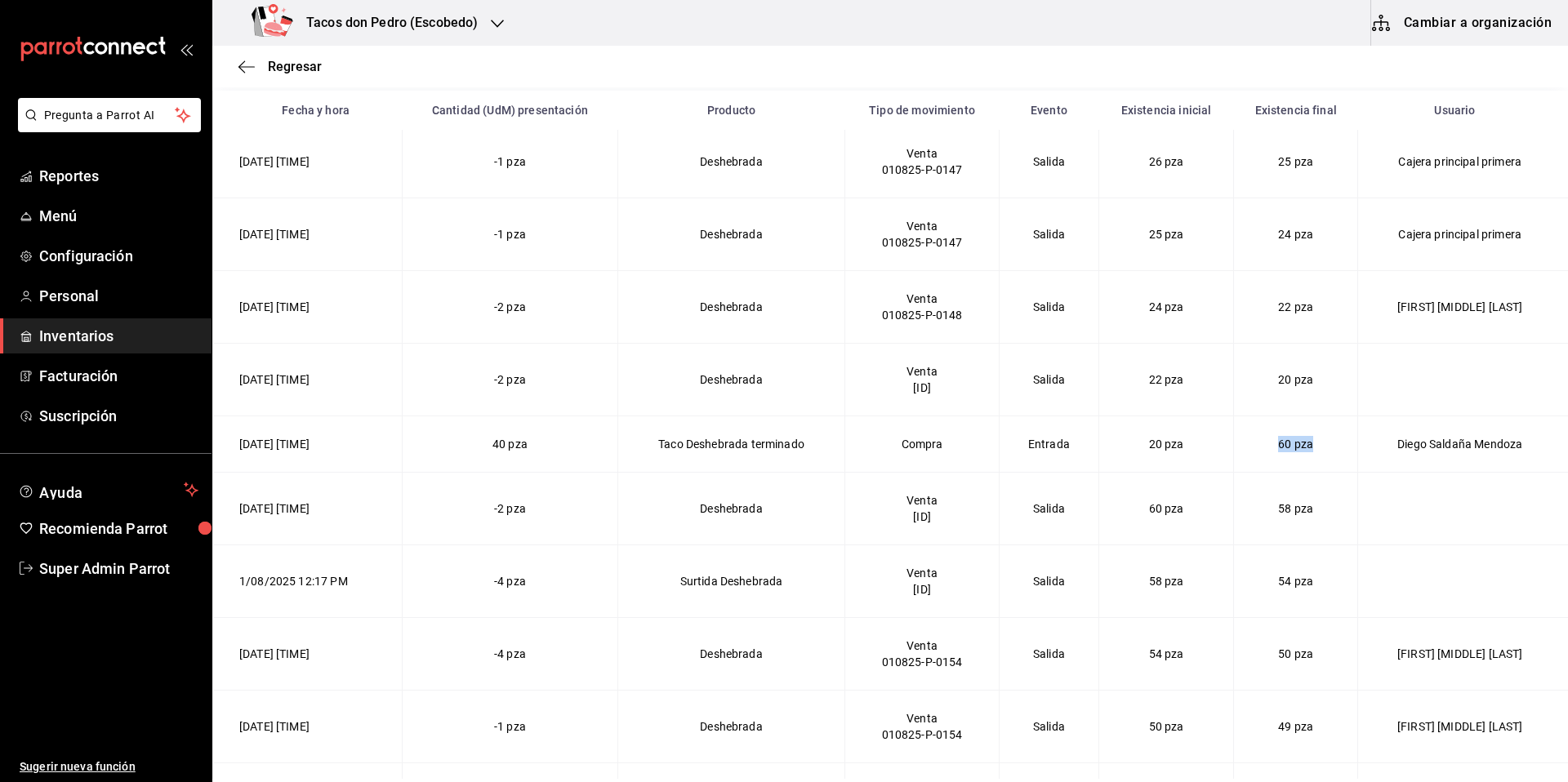 drag, startPoint x: 1218, startPoint y: 444, endPoint x: 1285, endPoint y: 442, distance: 67.02984 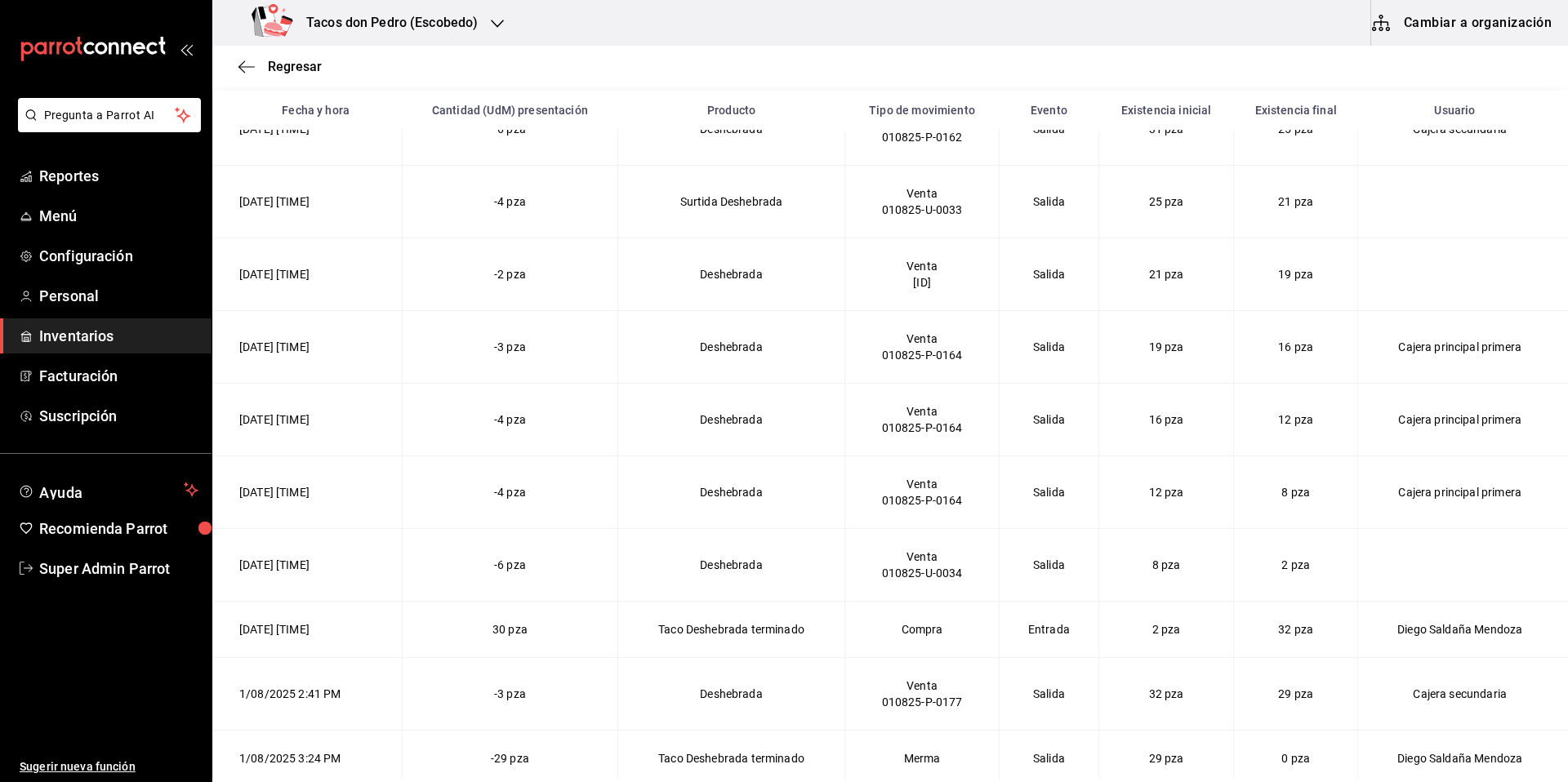 scroll, scrollTop: 10854, scrollLeft: 0, axis: vertical 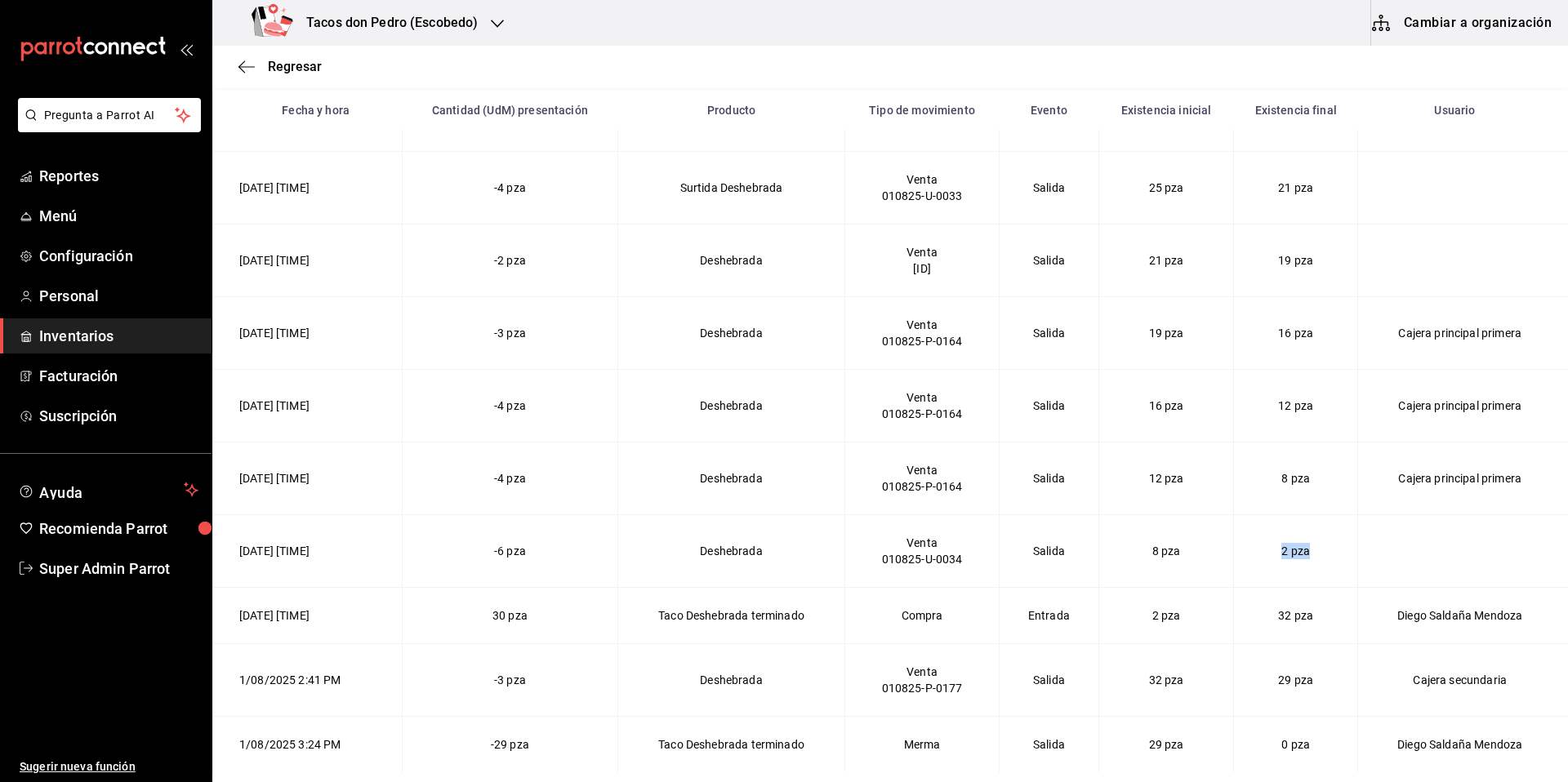 drag, startPoint x: 1221, startPoint y: 544, endPoint x: 1290, endPoint y: 543, distance: 69.0072 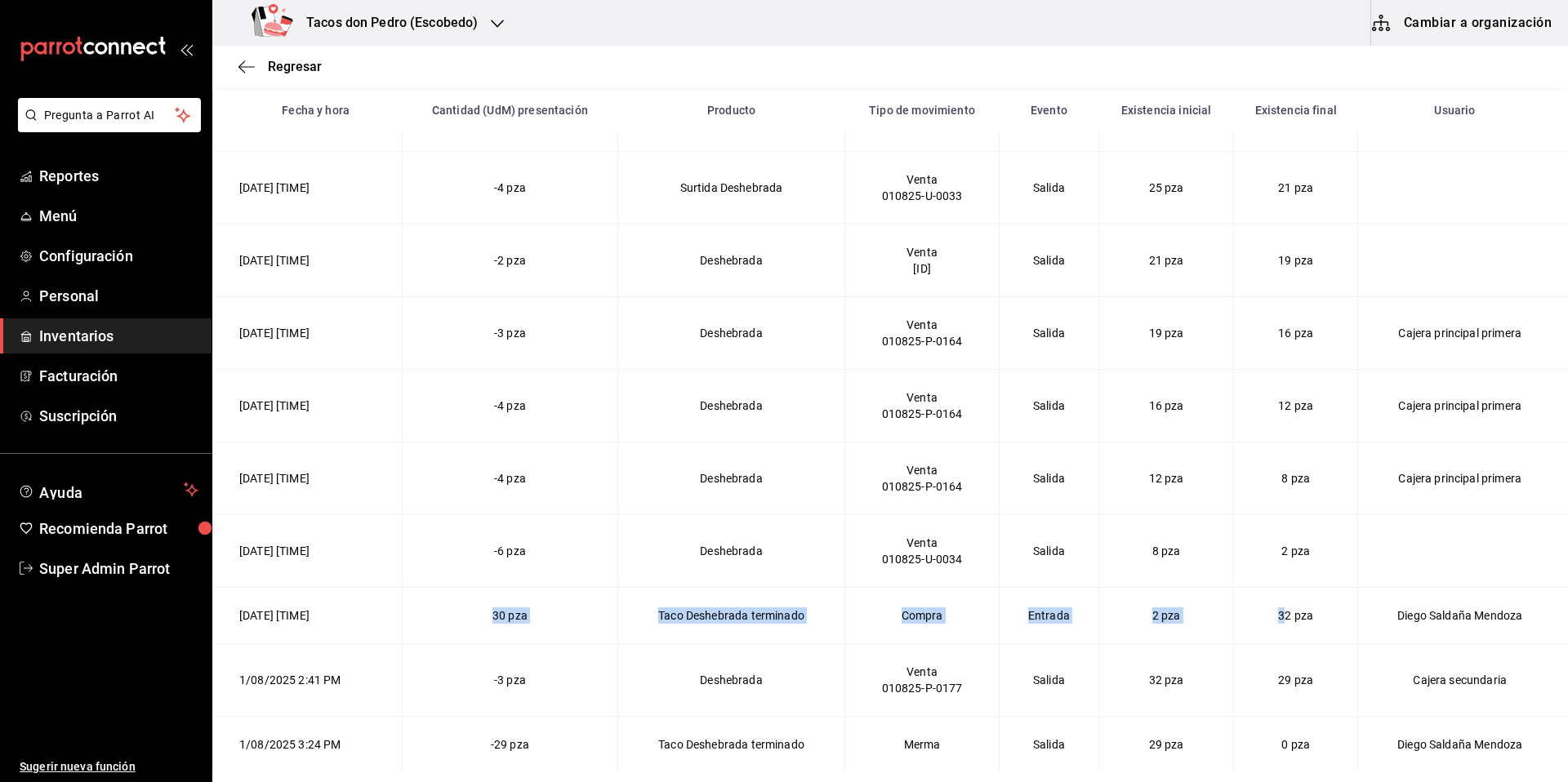 drag, startPoint x: 462, startPoint y: 620, endPoint x: 1236, endPoint y: 618, distance: 774.00258 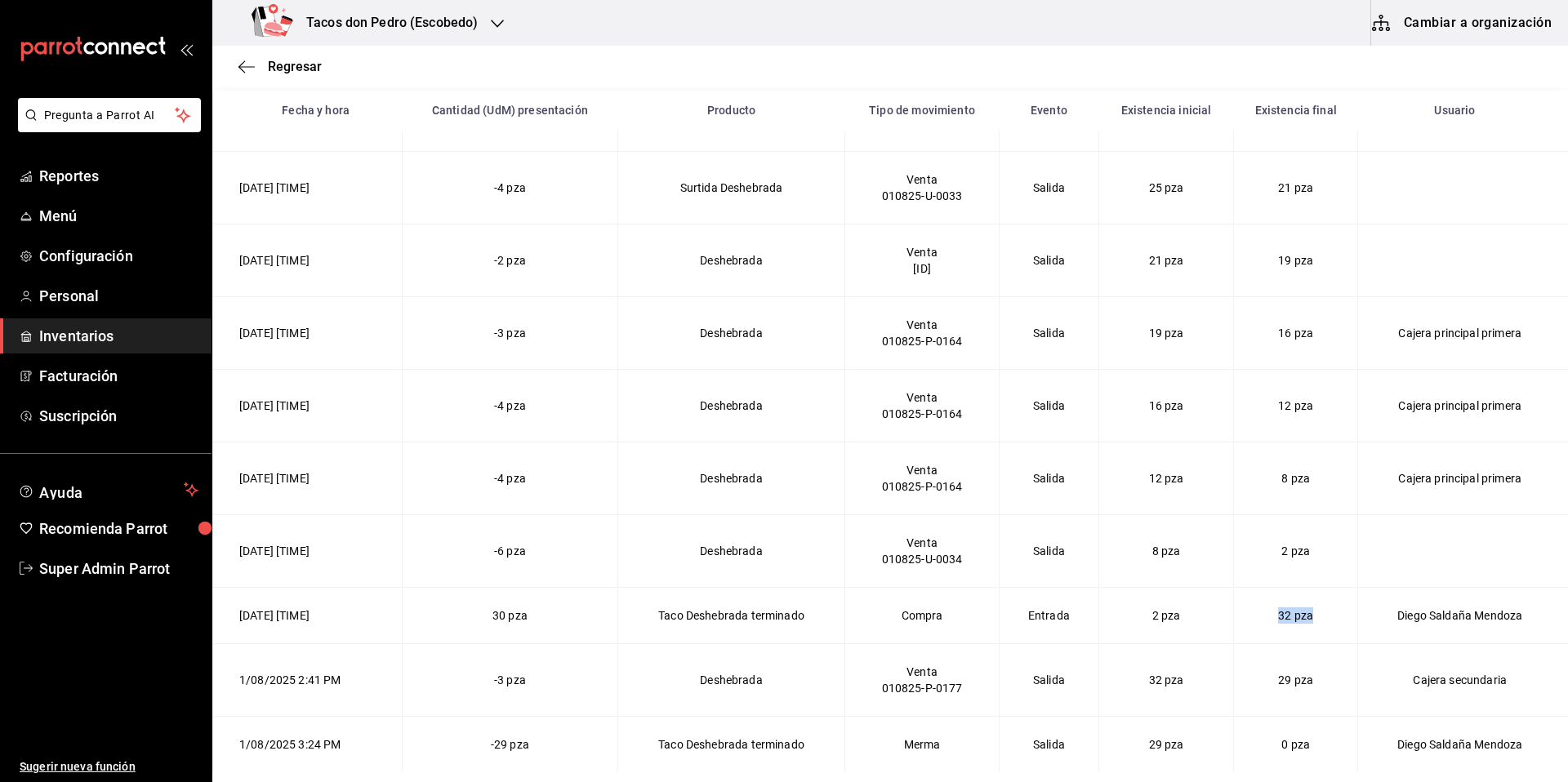 drag, startPoint x: 1218, startPoint y: 622, endPoint x: 1263, endPoint y: 629, distance: 45.54119 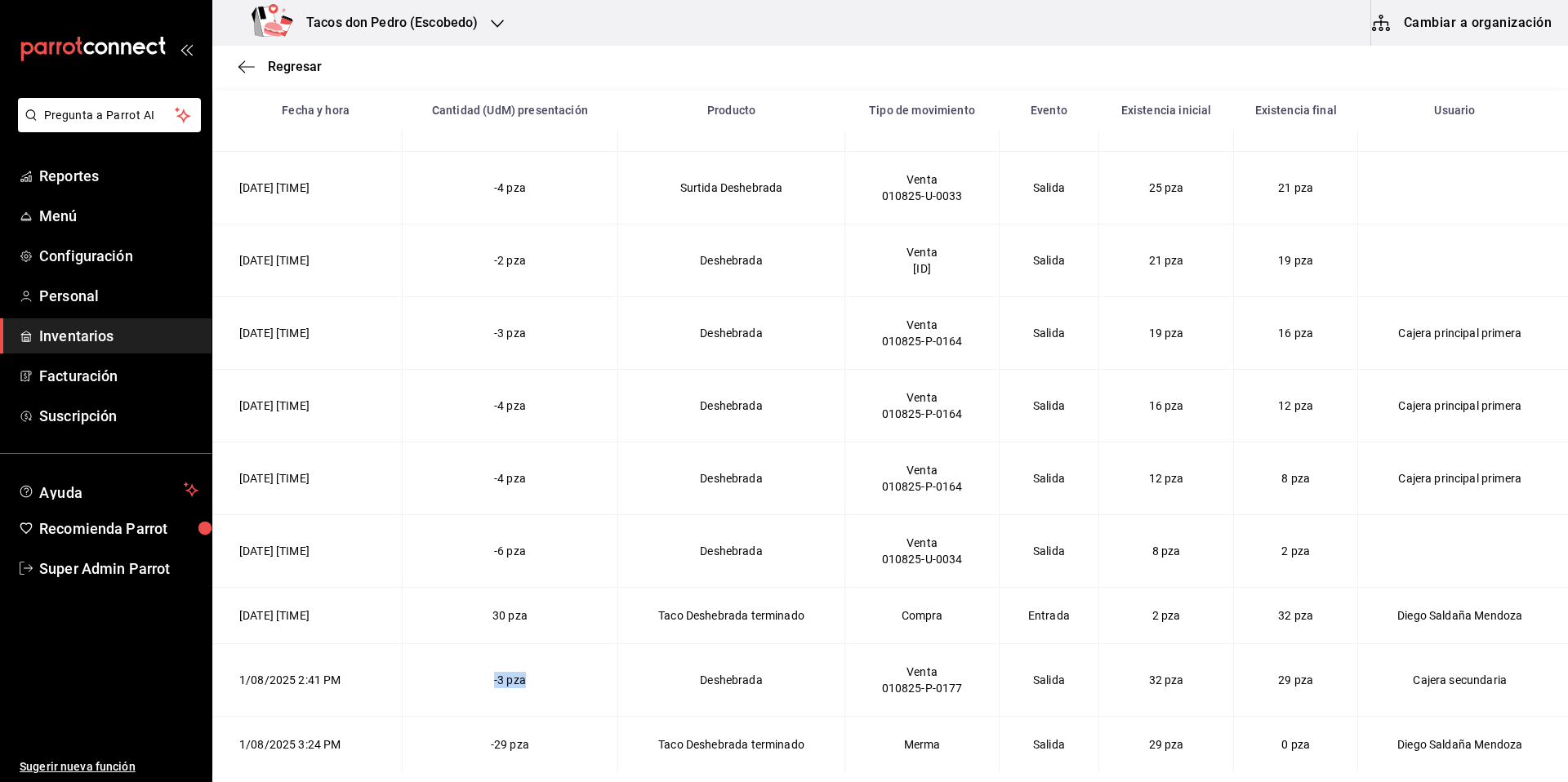 drag, startPoint x: 452, startPoint y: 676, endPoint x: 561, endPoint y: 676, distance: 109 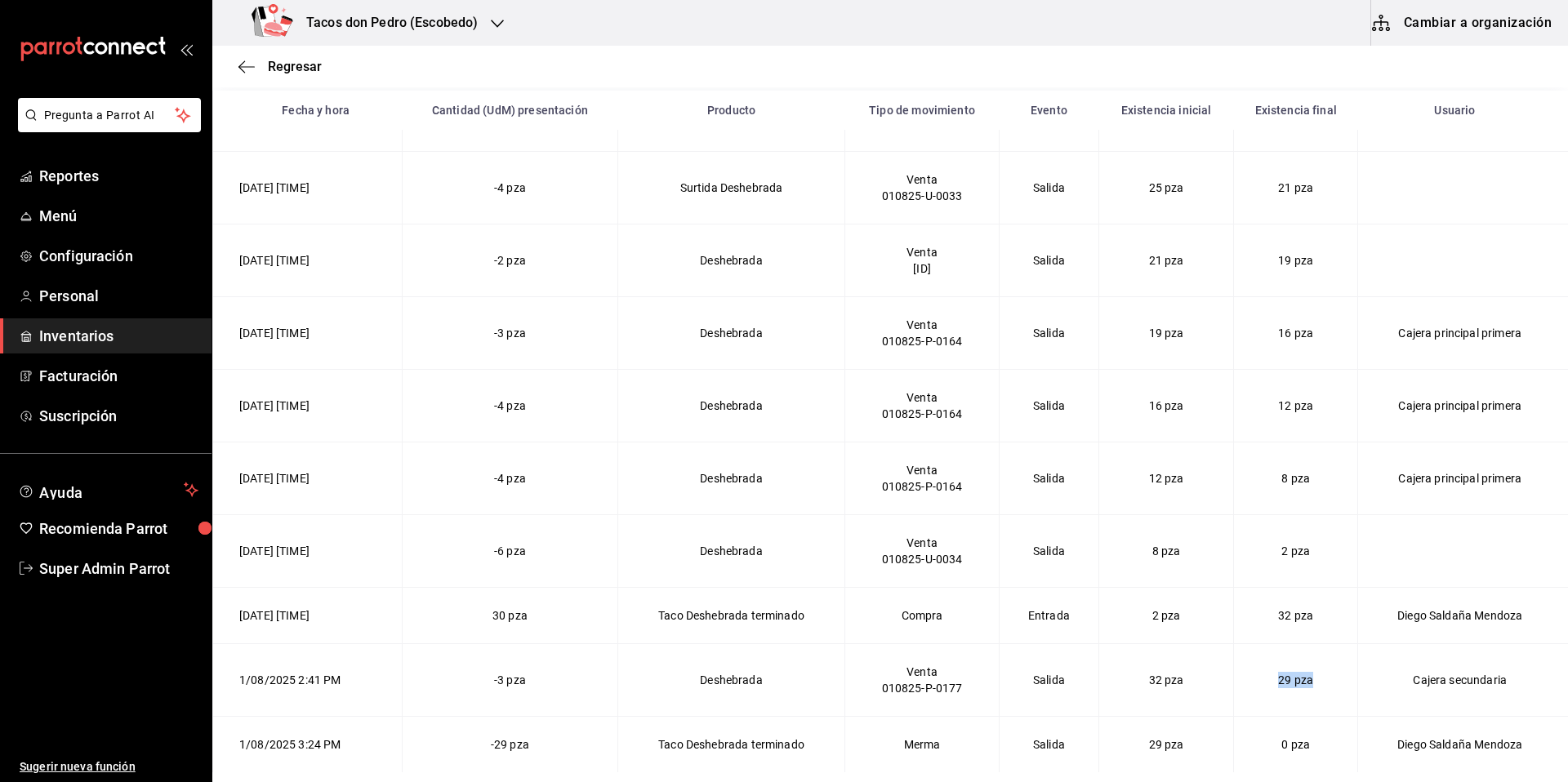 drag, startPoint x: 1218, startPoint y: 674, endPoint x: 1279, endPoint y: 679, distance: 61.20457 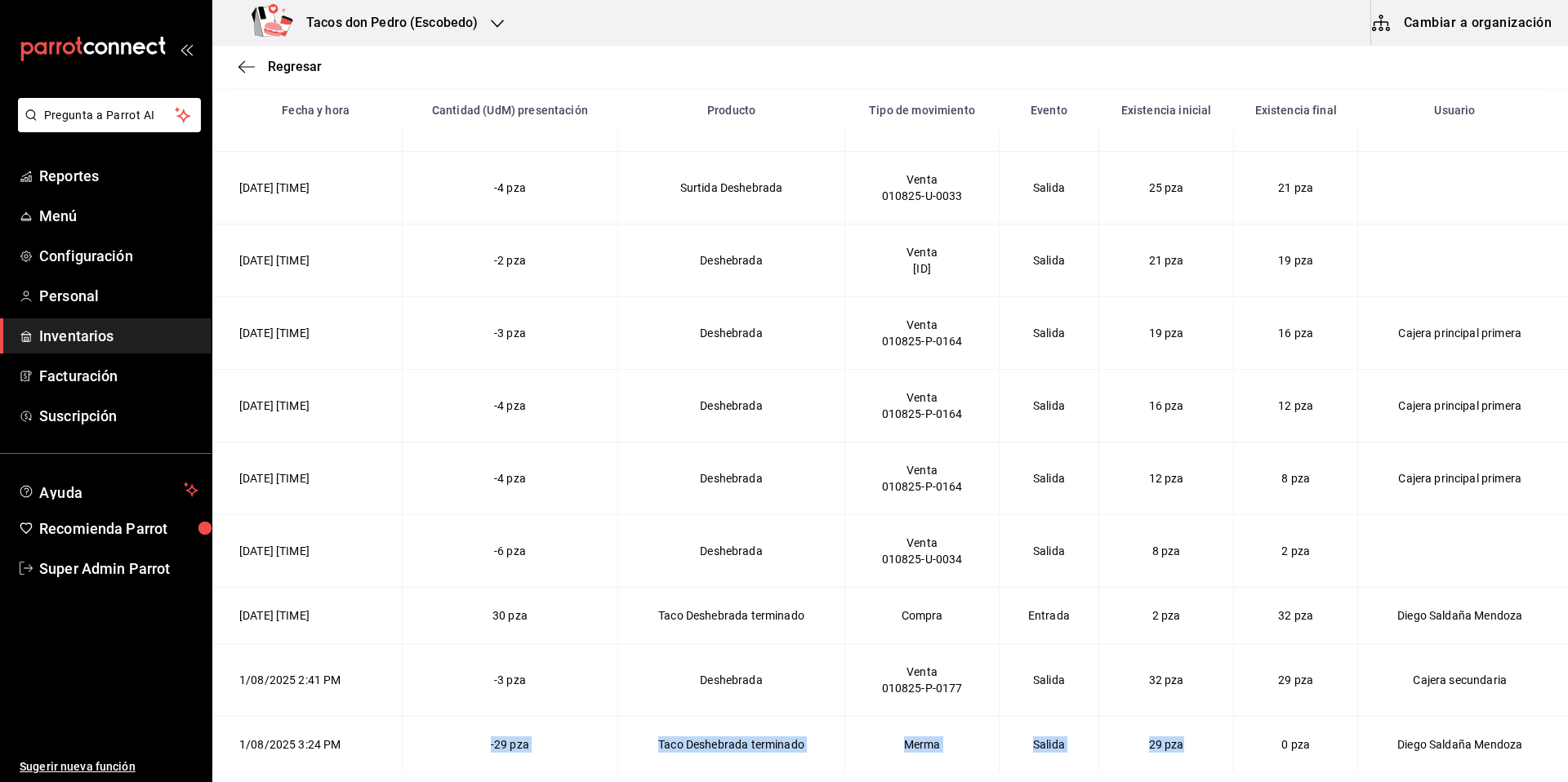 drag, startPoint x: 480, startPoint y: 746, endPoint x: 1160, endPoint y: 745, distance: 680.0007 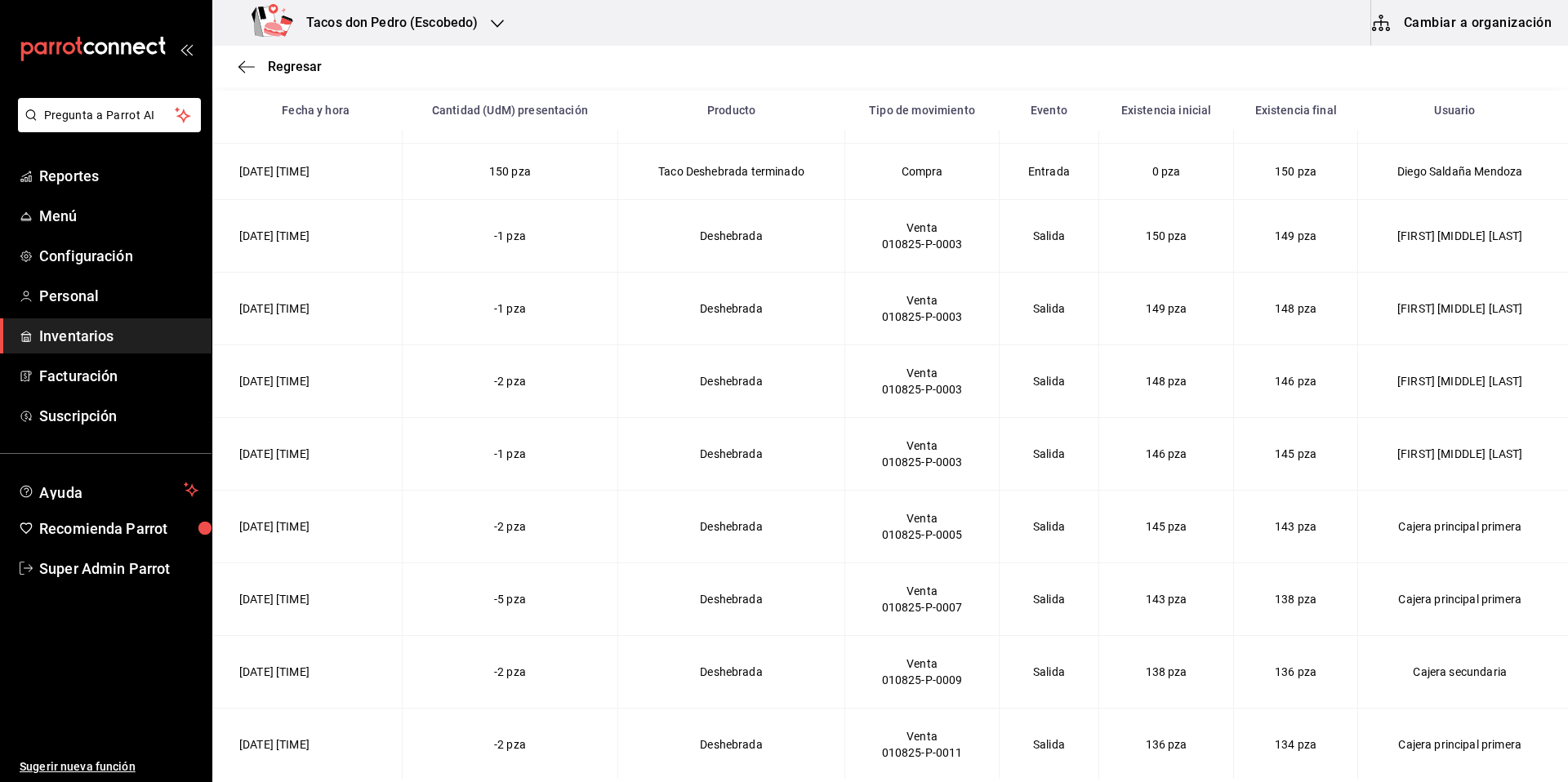 scroll, scrollTop: 0, scrollLeft: 0, axis: both 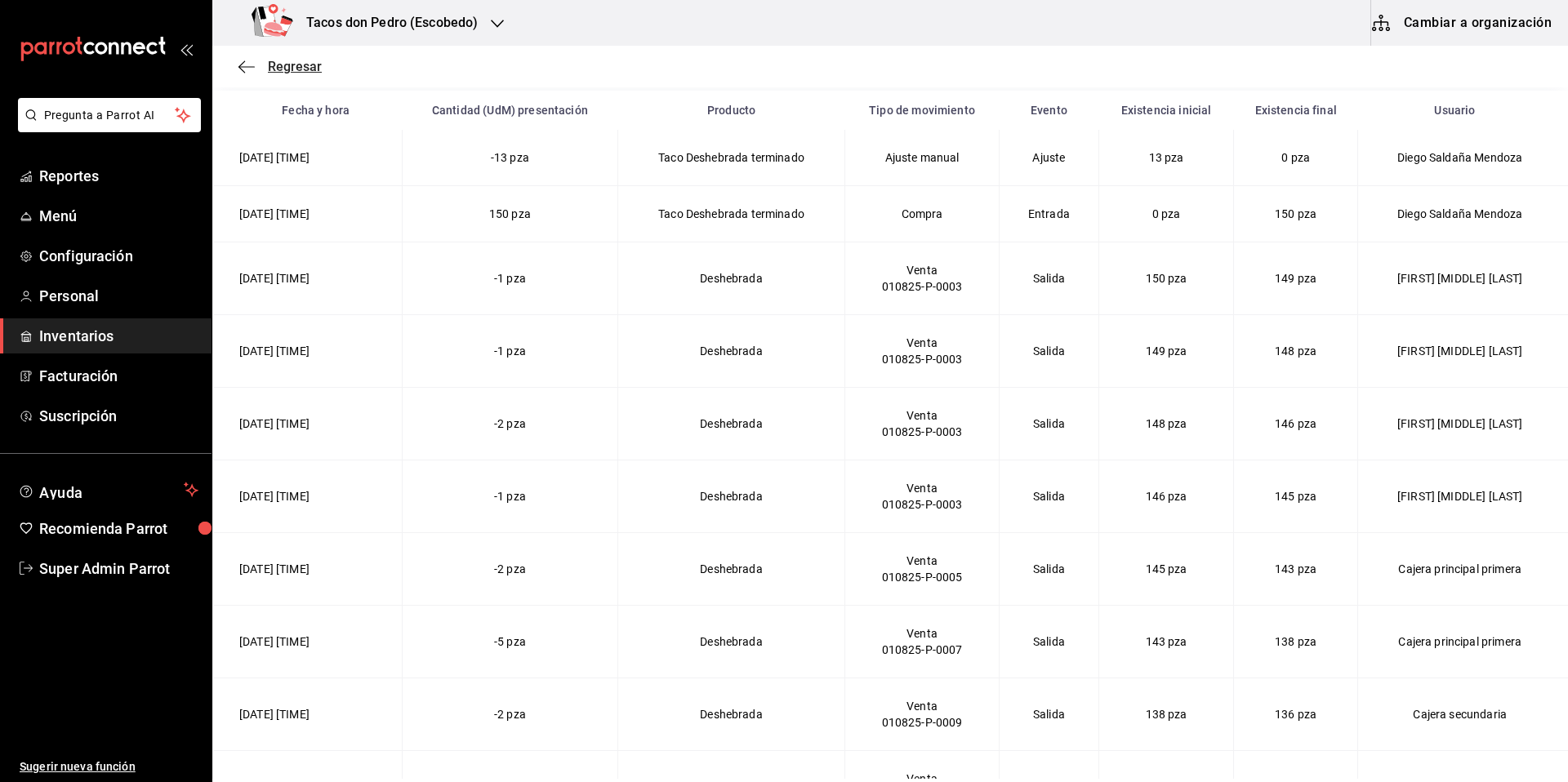 click on "Regresar" at bounding box center (295, 66) 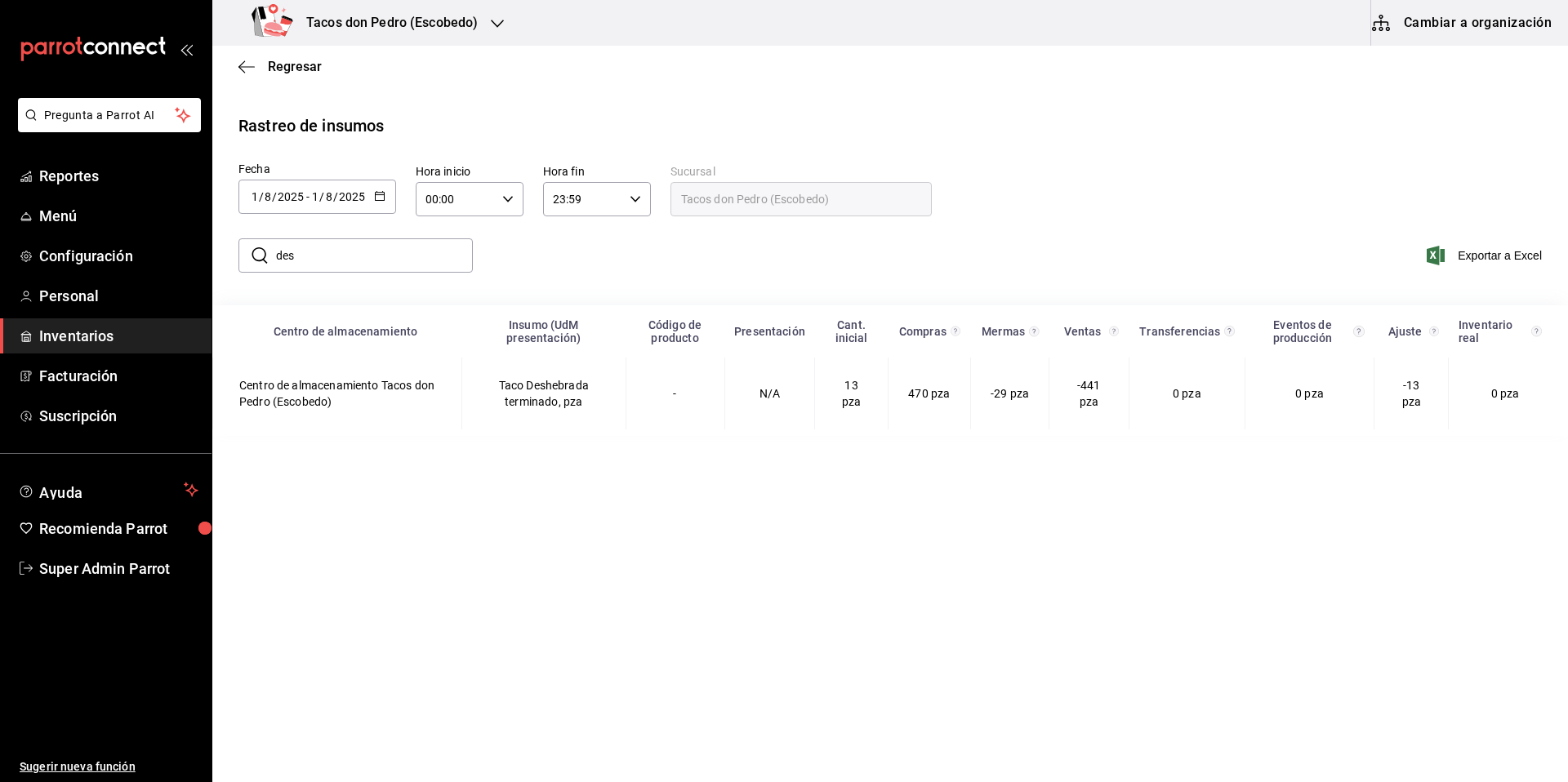 scroll, scrollTop: 0, scrollLeft: 0, axis: both 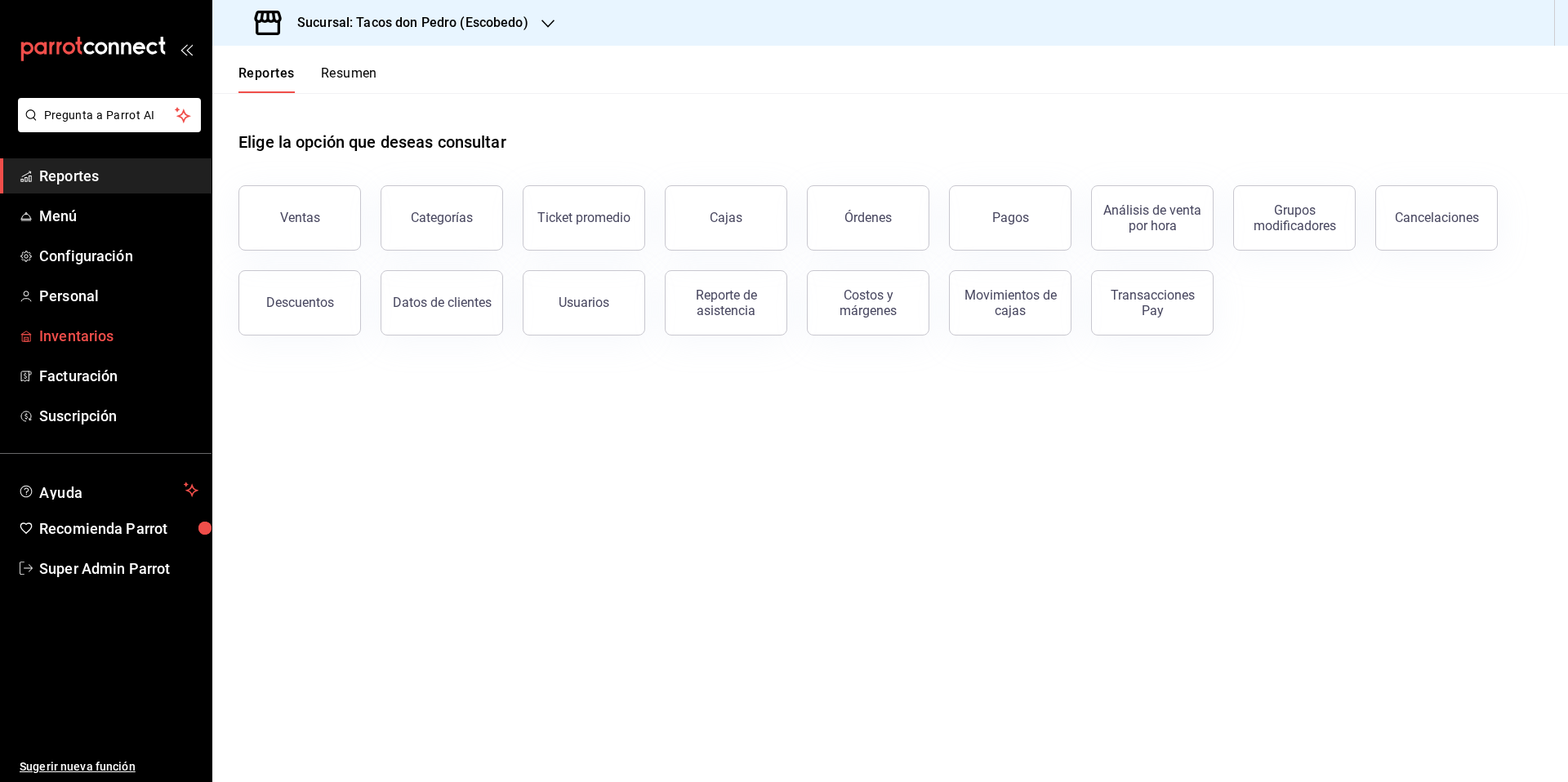 click on "Inventarios" at bounding box center (118, 335) 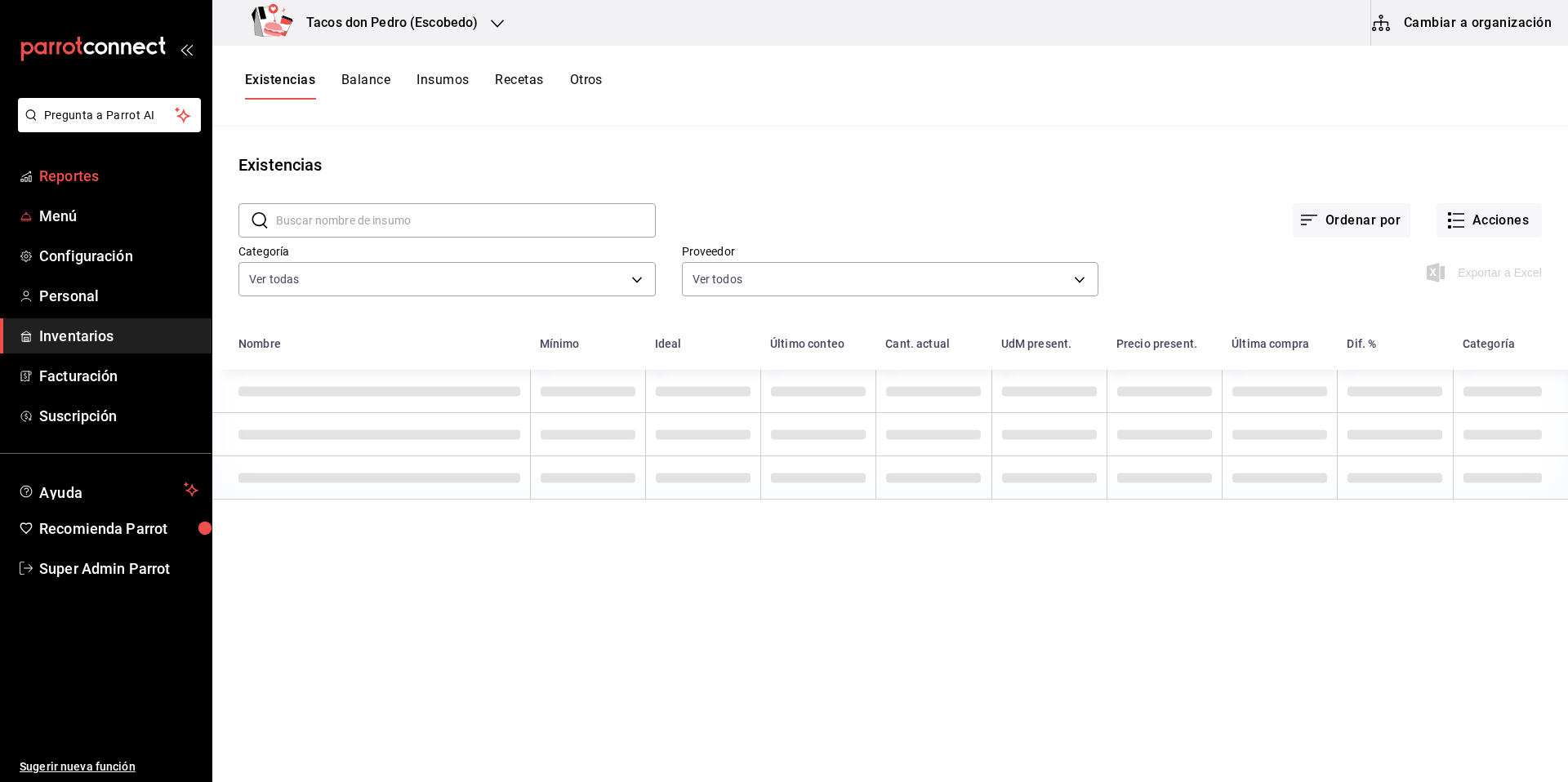 click on "Reportes" at bounding box center [118, 176] 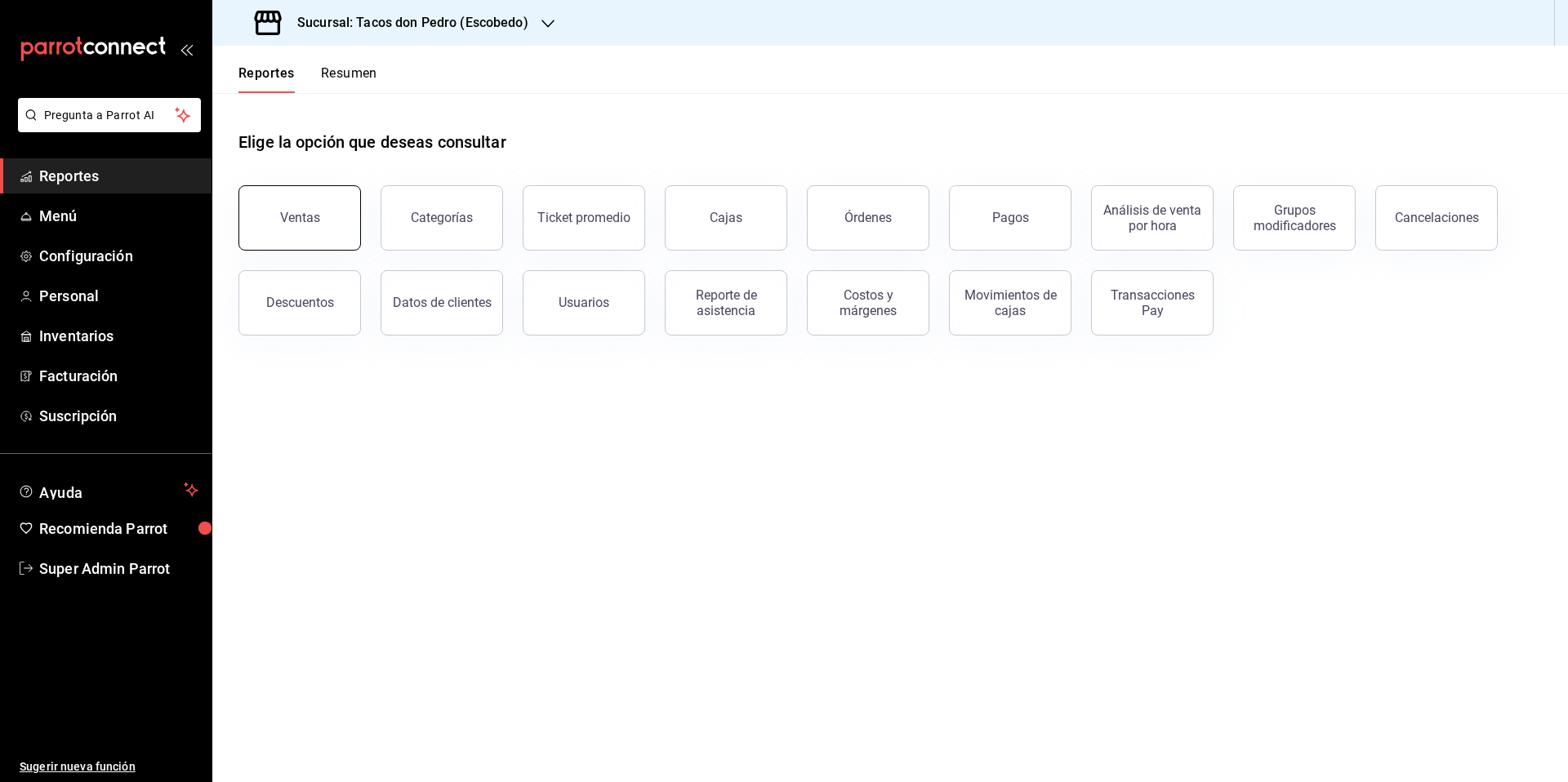 drag, startPoint x: 299, startPoint y: 227, endPoint x: 311, endPoint y: 228, distance: 12.041595 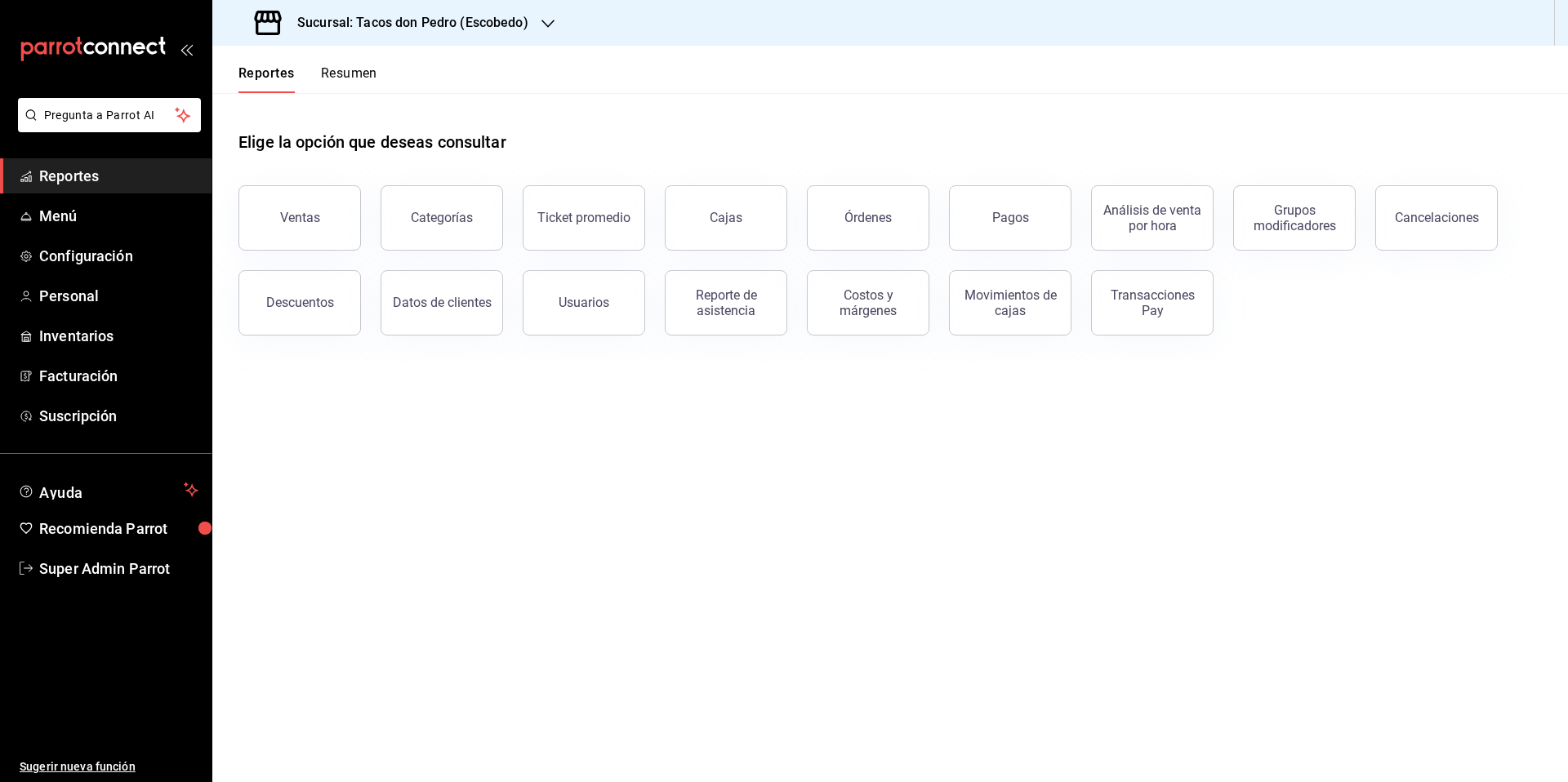 click on "Ventas" at bounding box center (300, 218) 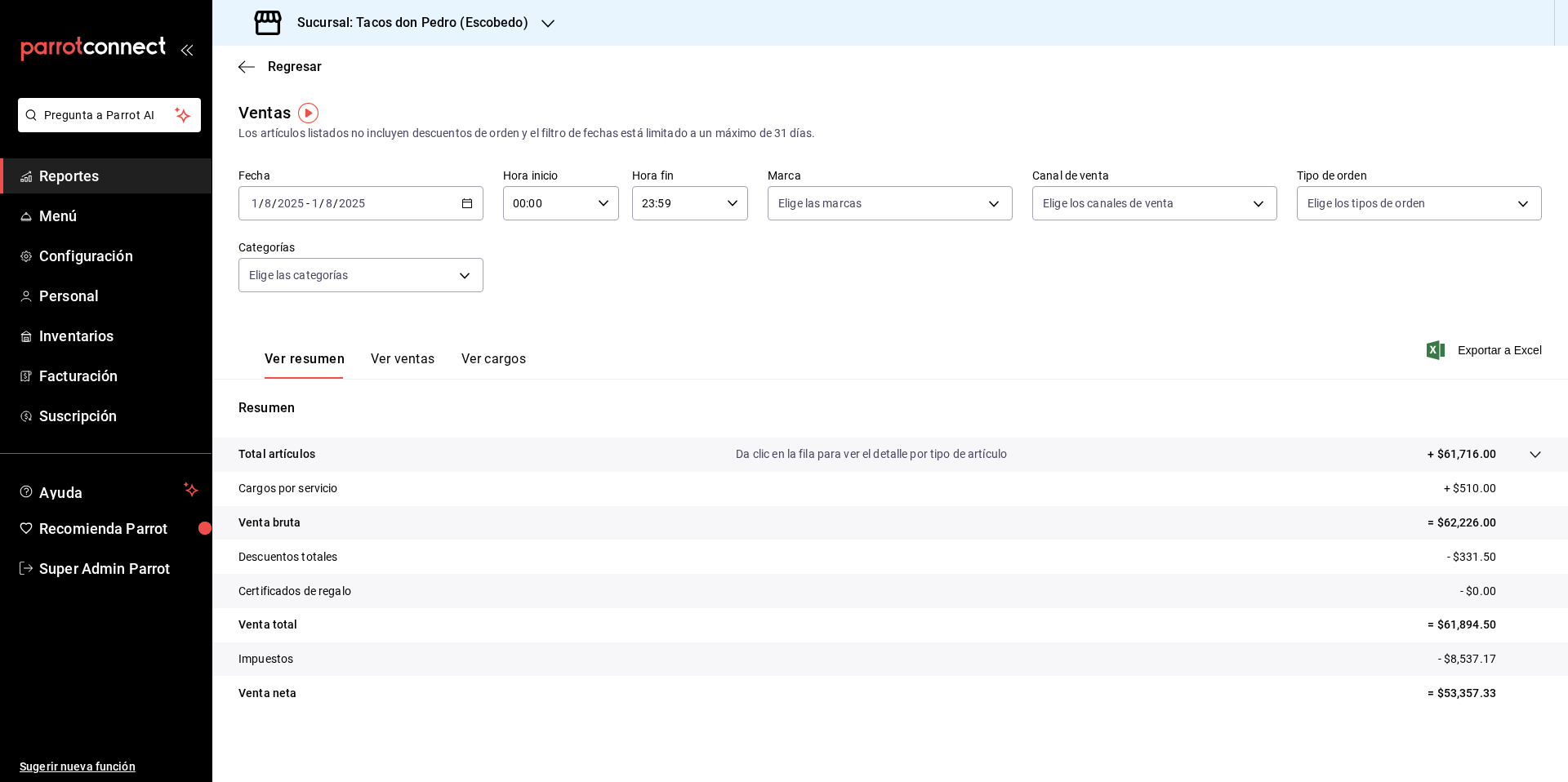 click on "Ver ventas" at bounding box center (403, 365) 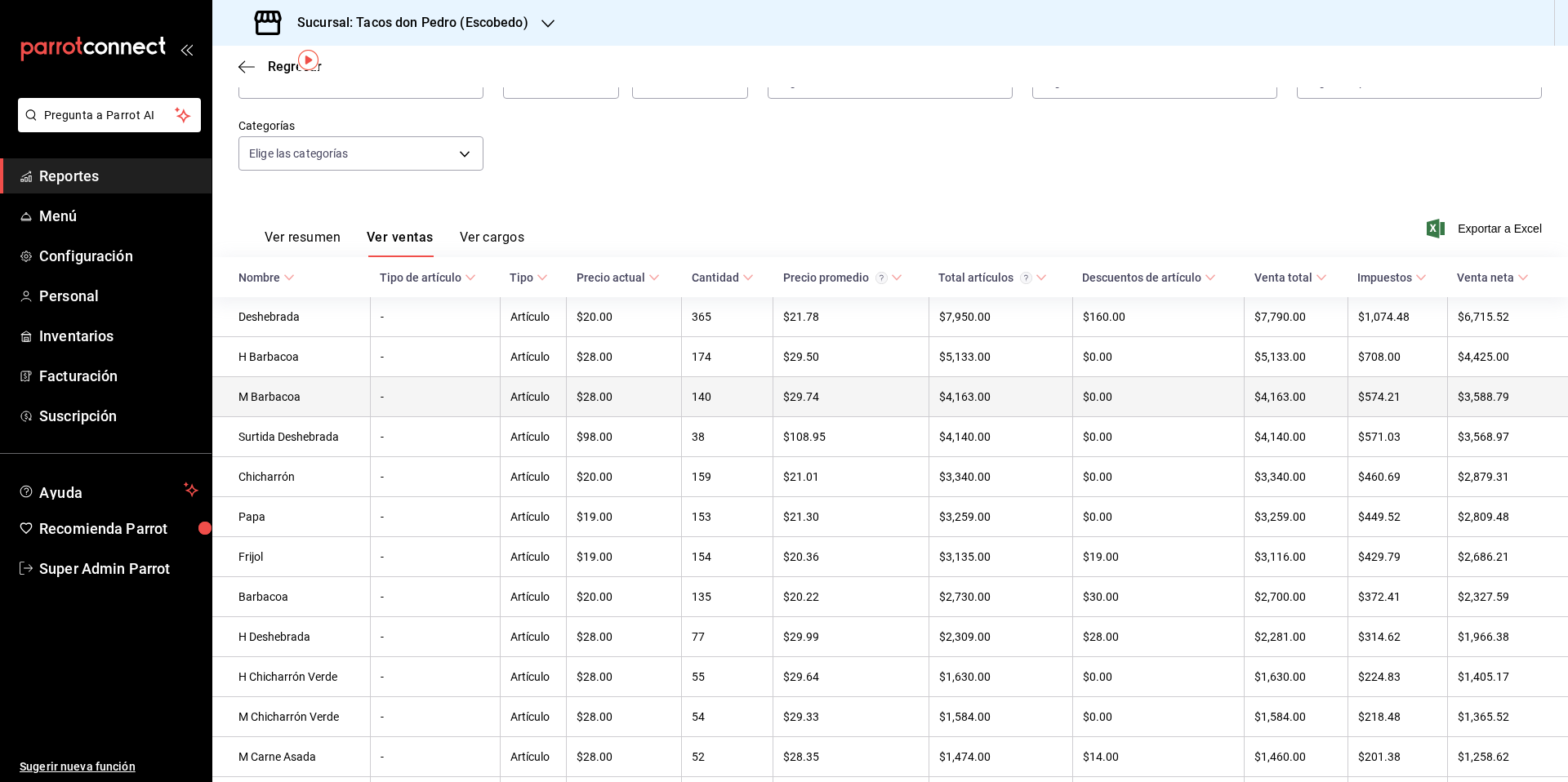scroll, scrollTop: 29, scrollLeft: 0, axis: vertical 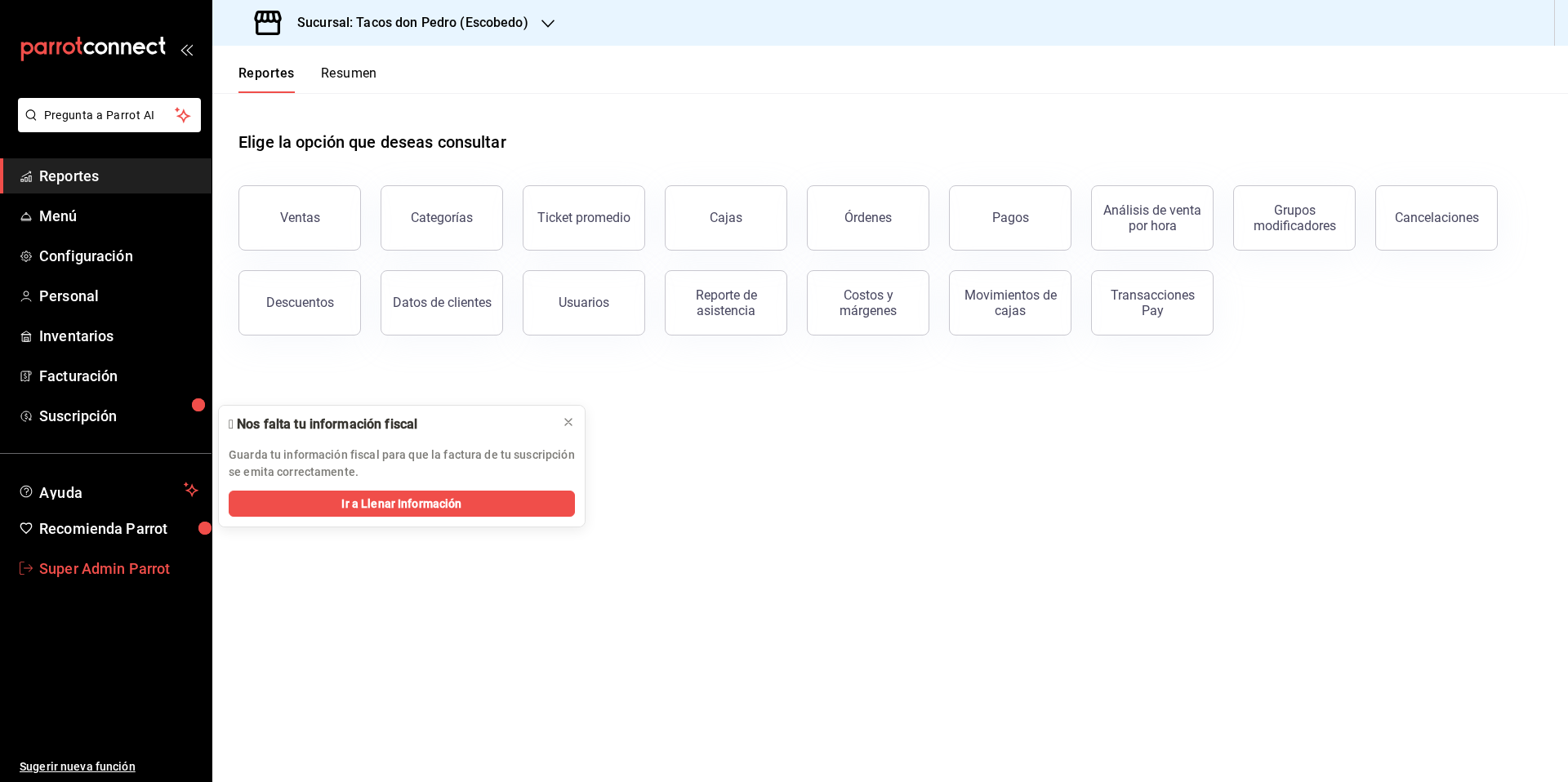 click on "Super Admin Parrot" at bounding box center [118, 568] 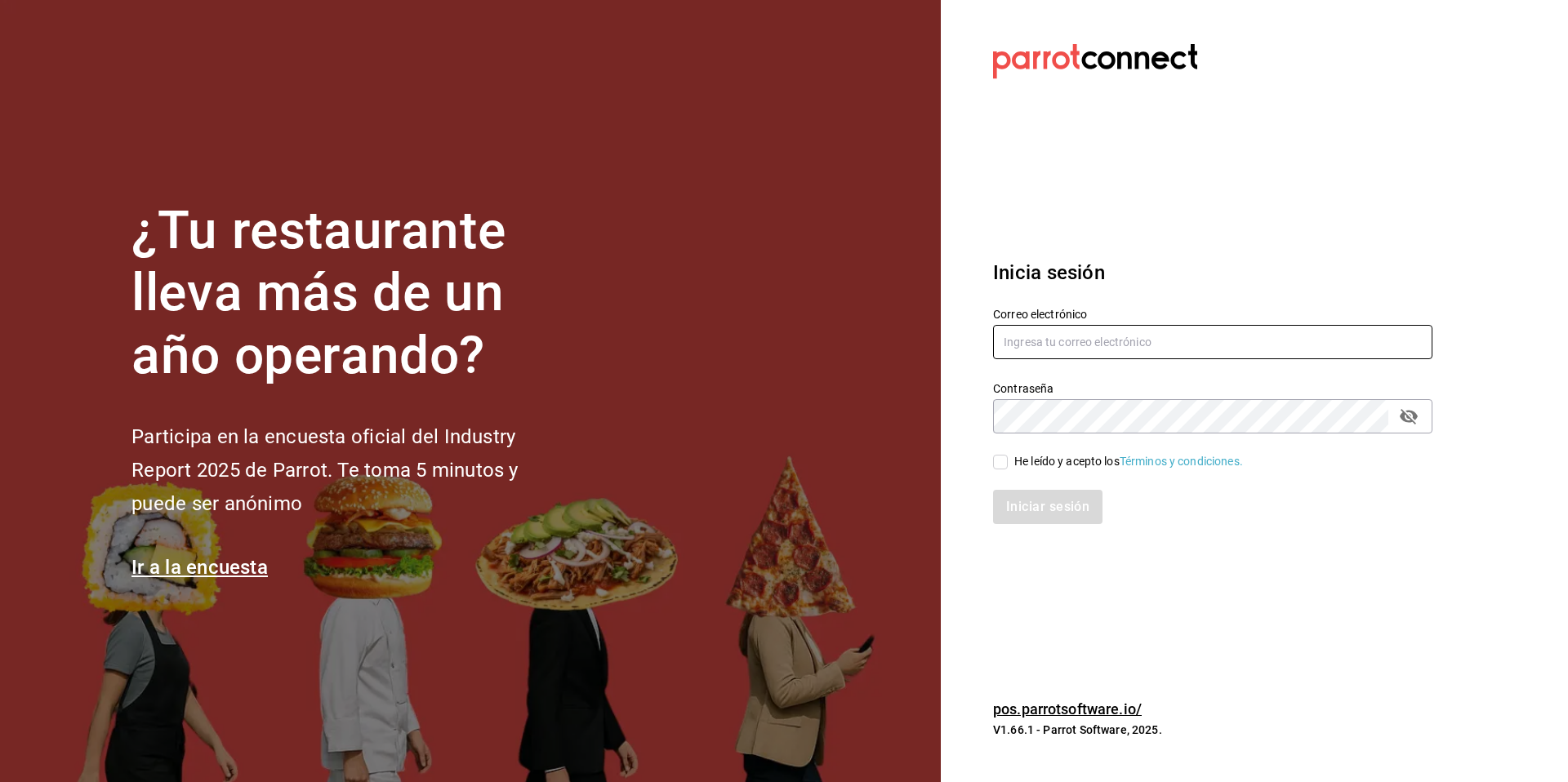 click at bounding box center (1213, 342) 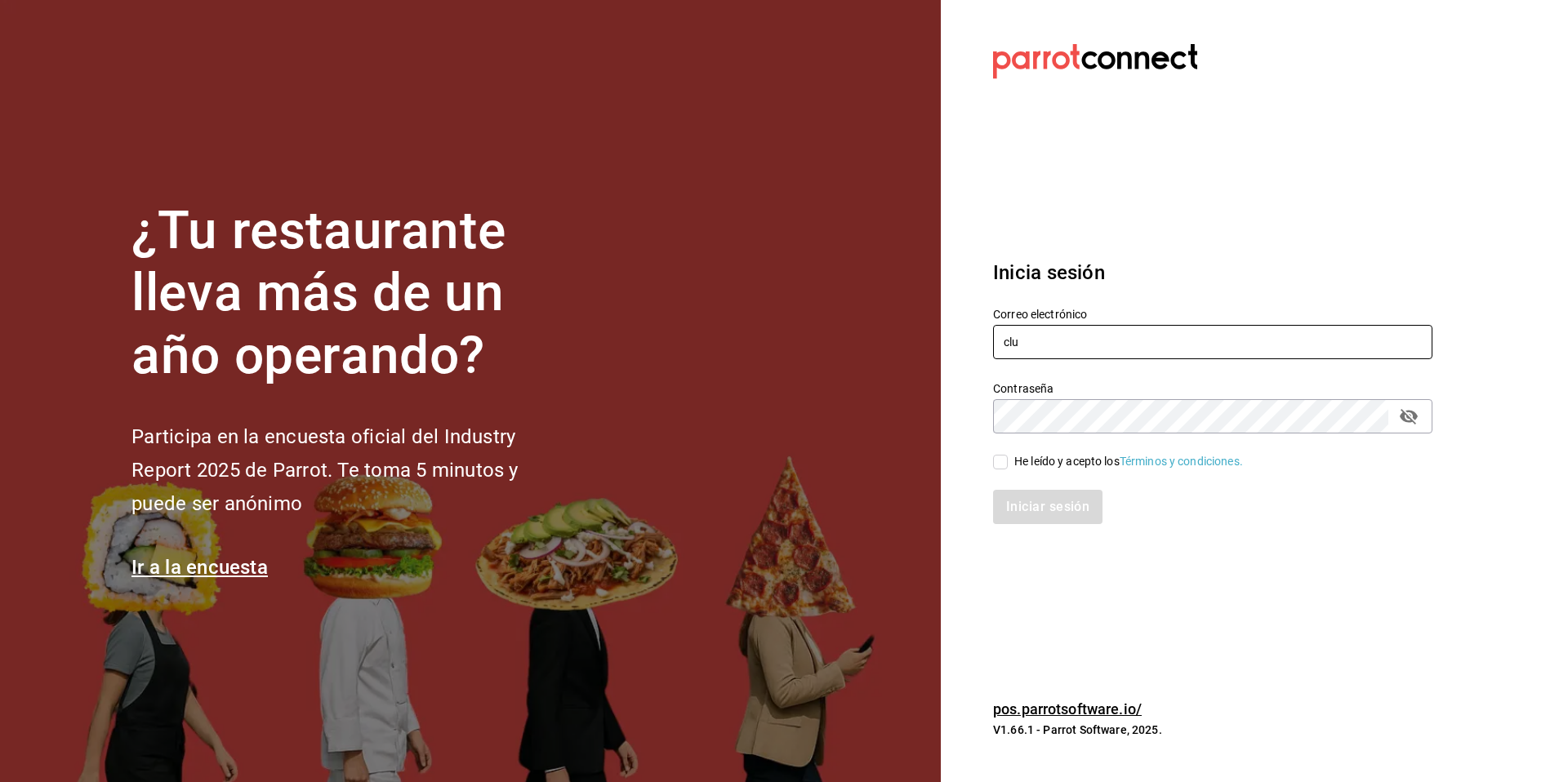 type on "club@cerveza.com" 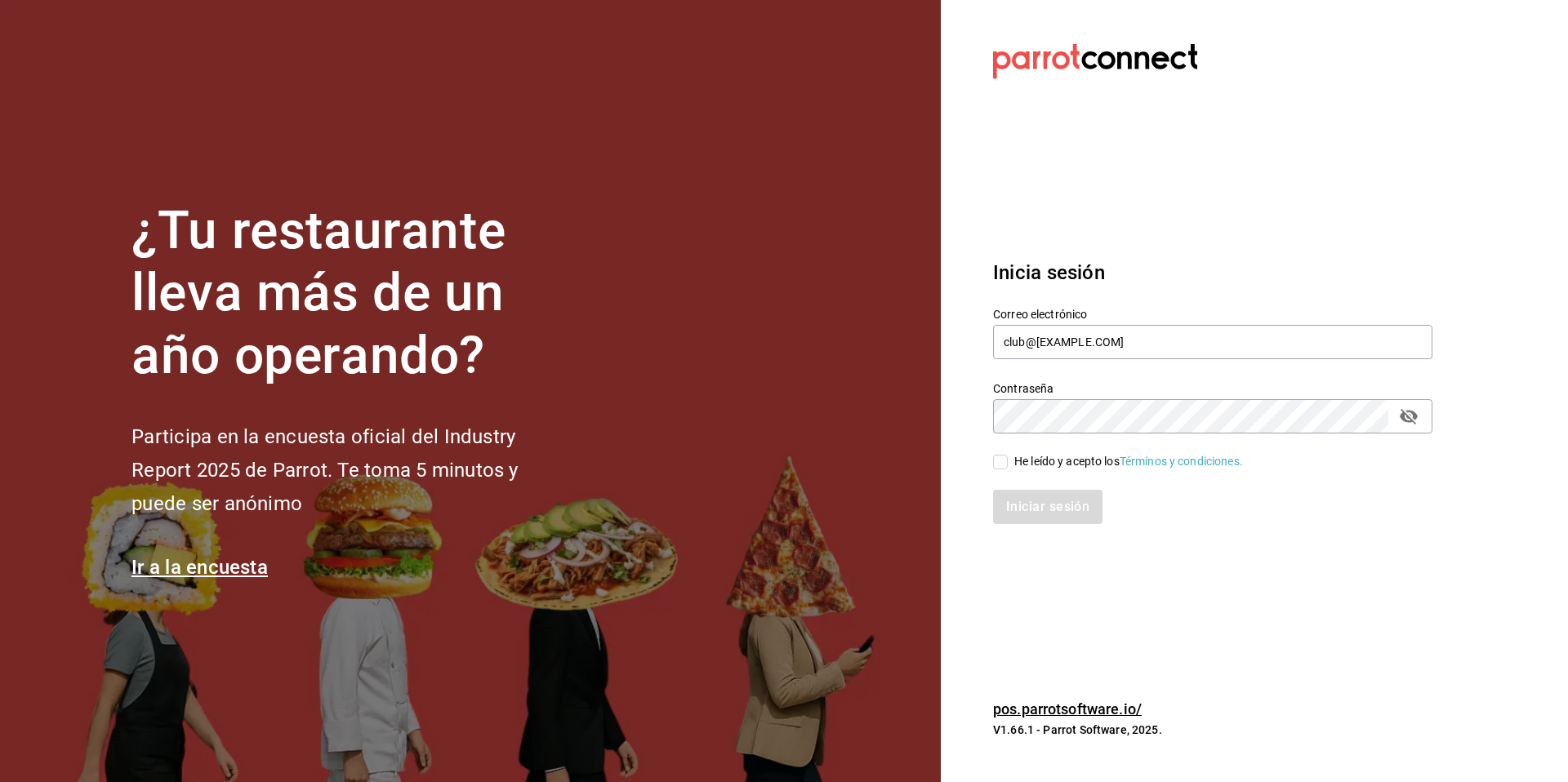 click on "He leído y acepto los  Términos y condiciones." at bounding box center [1129, 461] 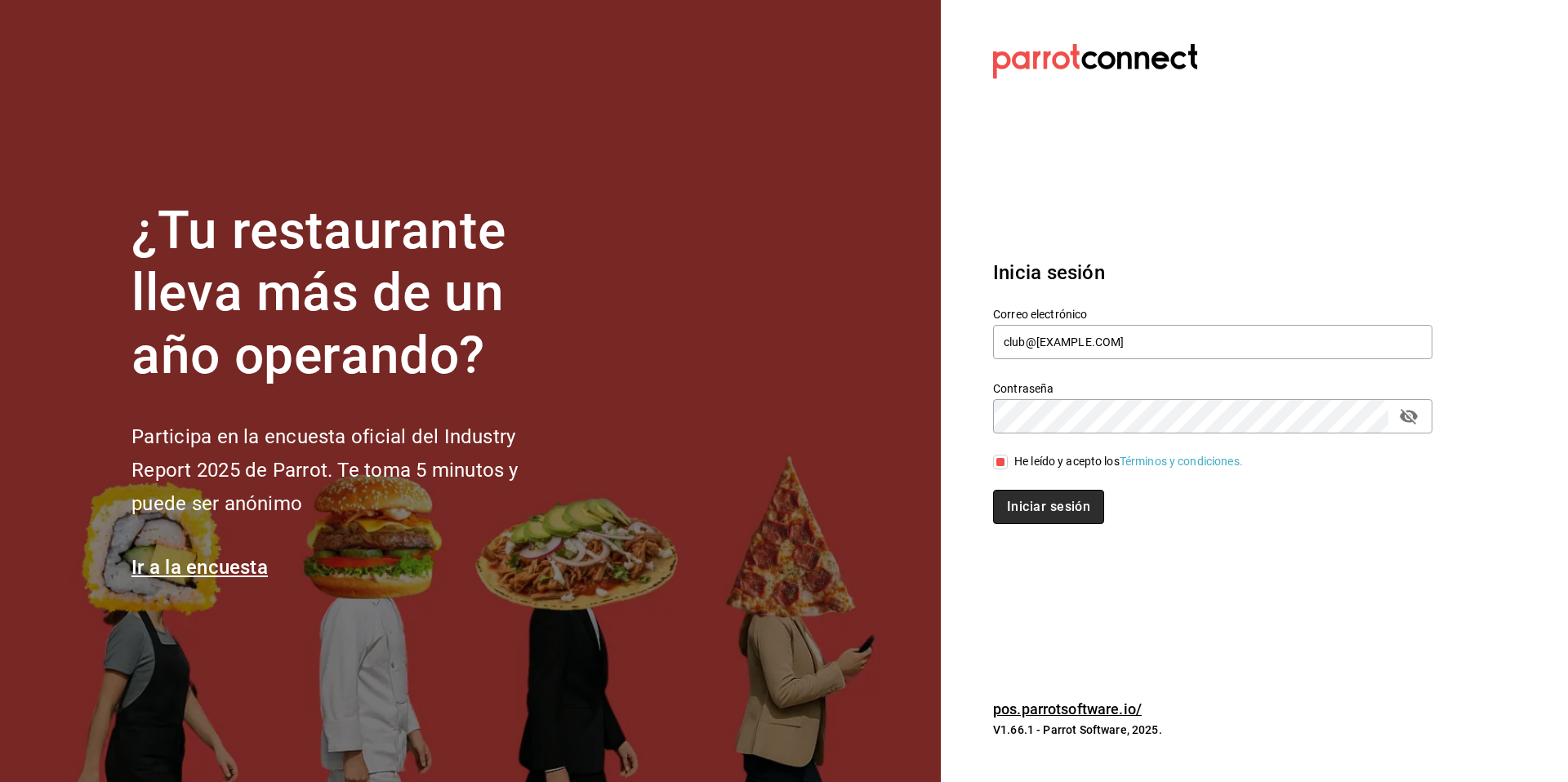 click on "Iniciar sesión" at bounding box center [1049, 507] 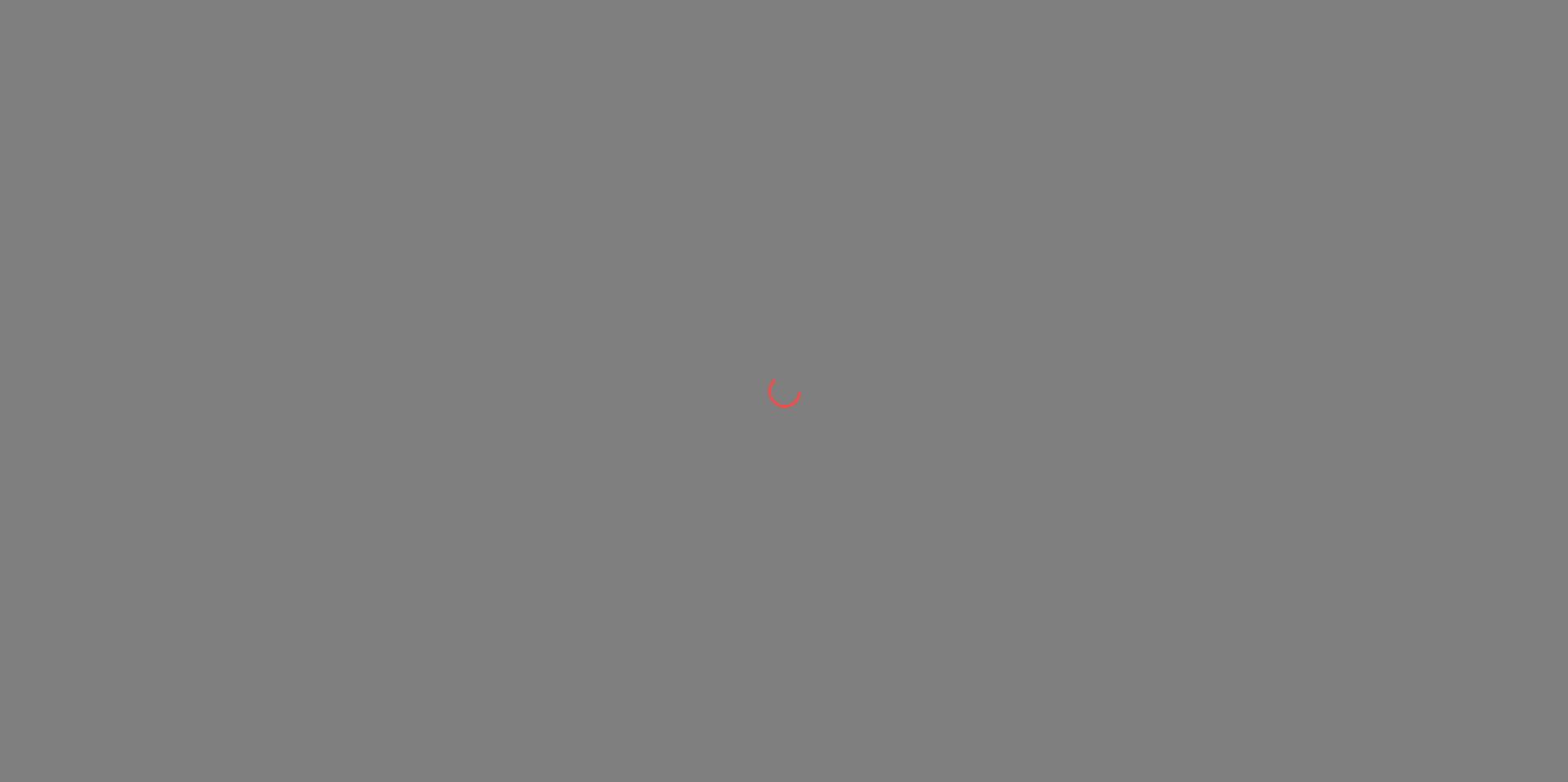 scroll, scrollTop: 0, scrollLeft: 0, axis: both 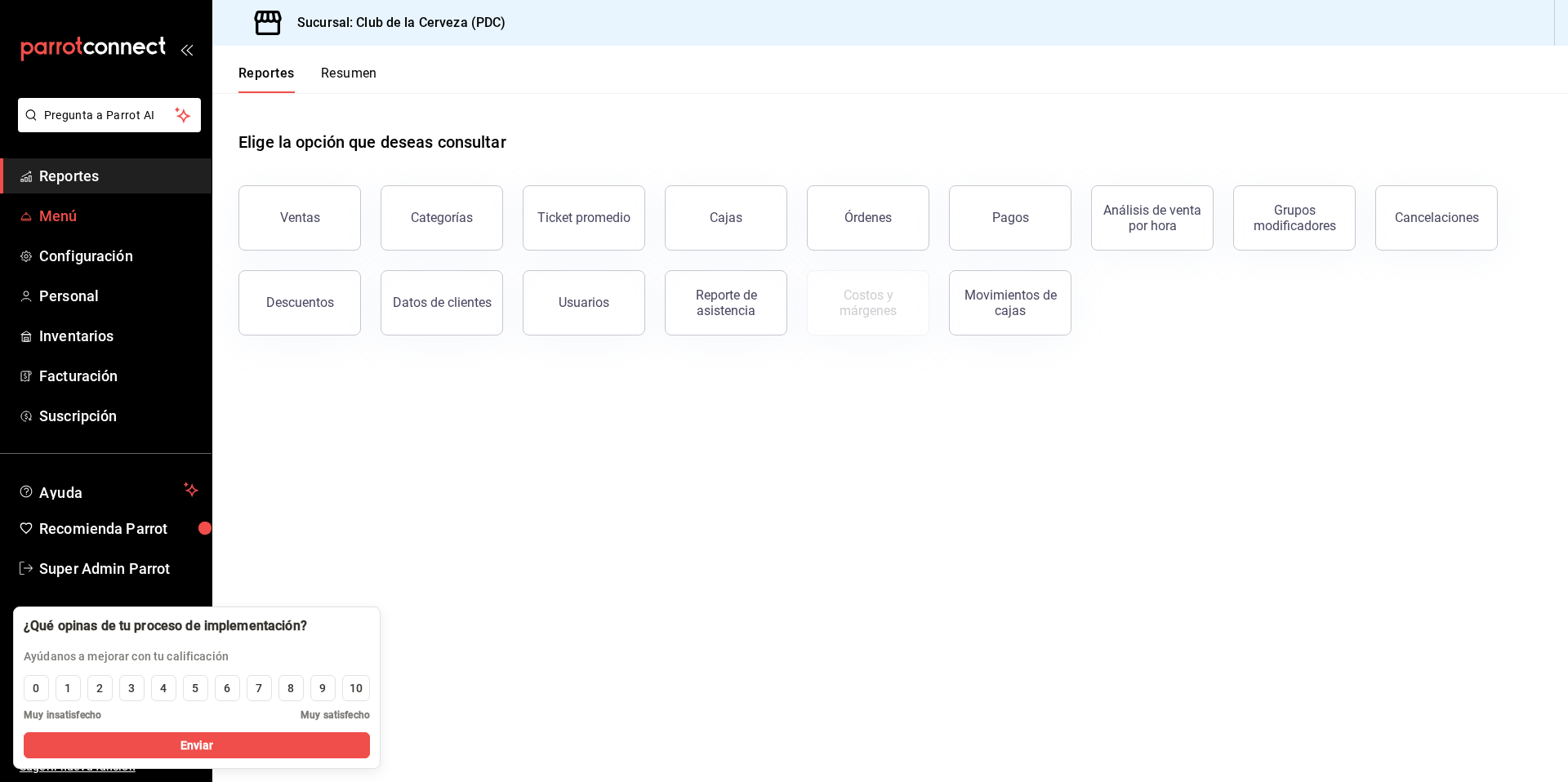 click on "Menú" at bounding box center (118, 215) 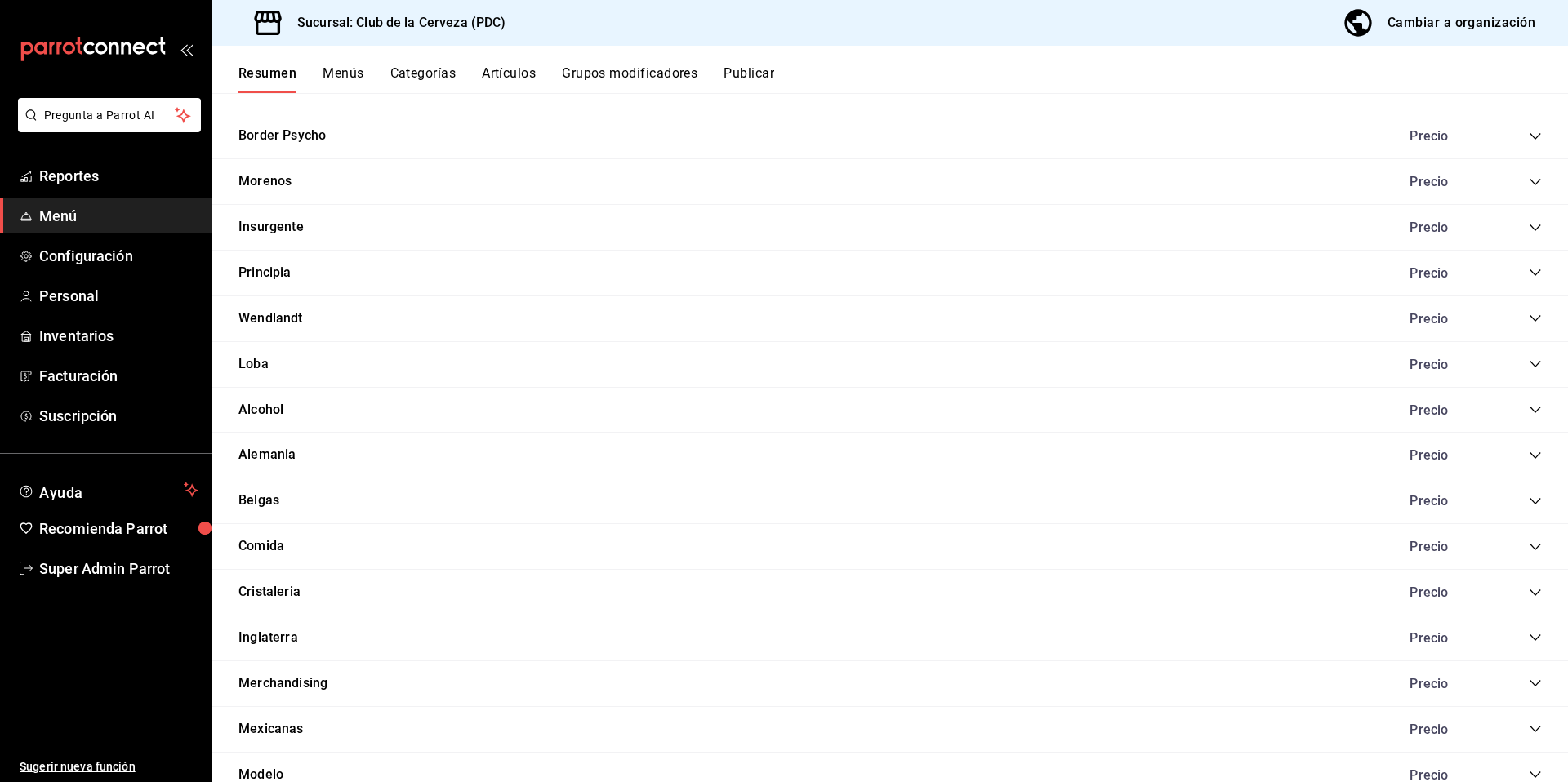 scroll, scrollTop: 905, scrollLeft: 0, axis: vertical 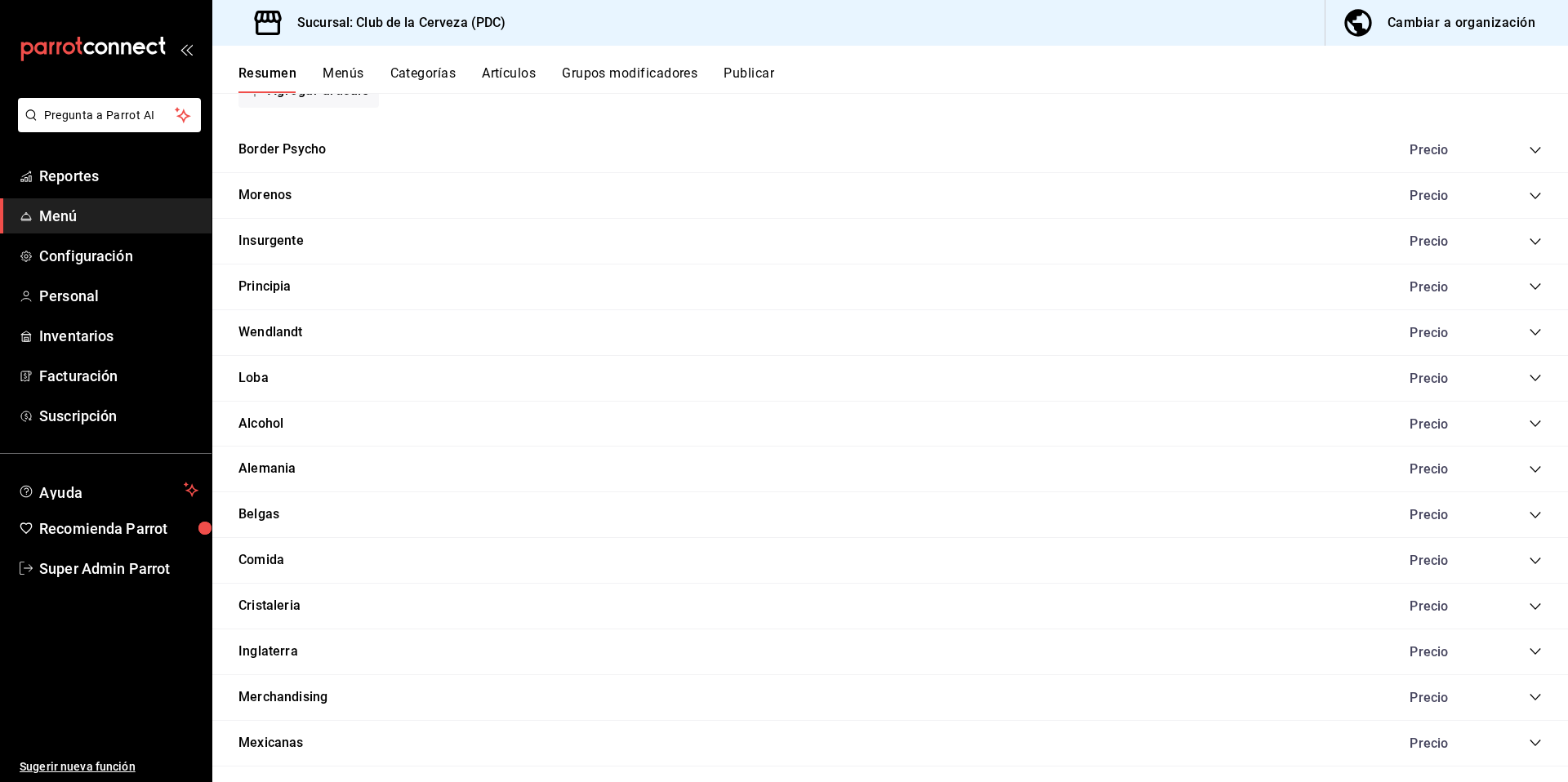 click 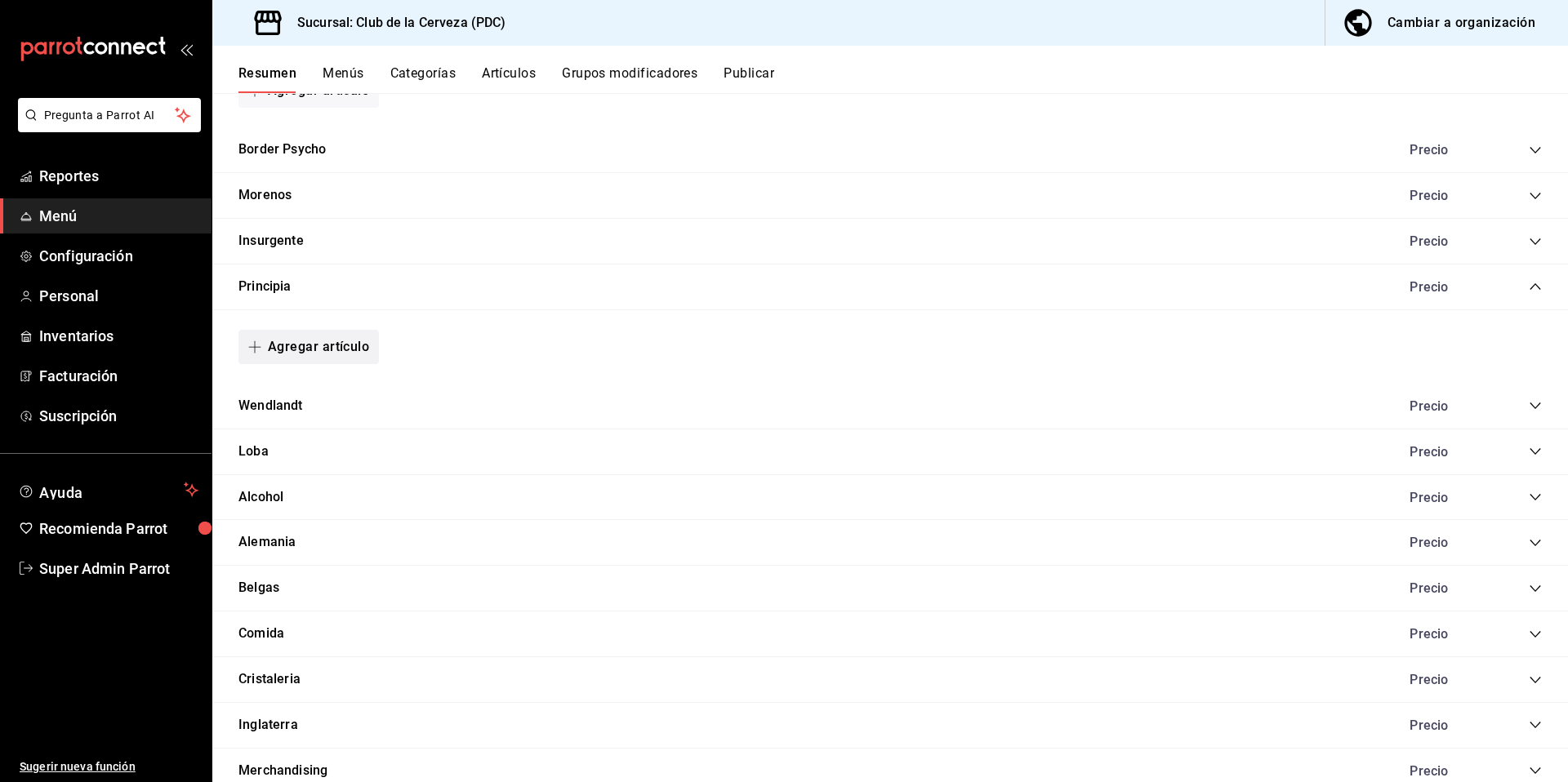 click on "Agregar artículo" at bounding box center [309, 347] 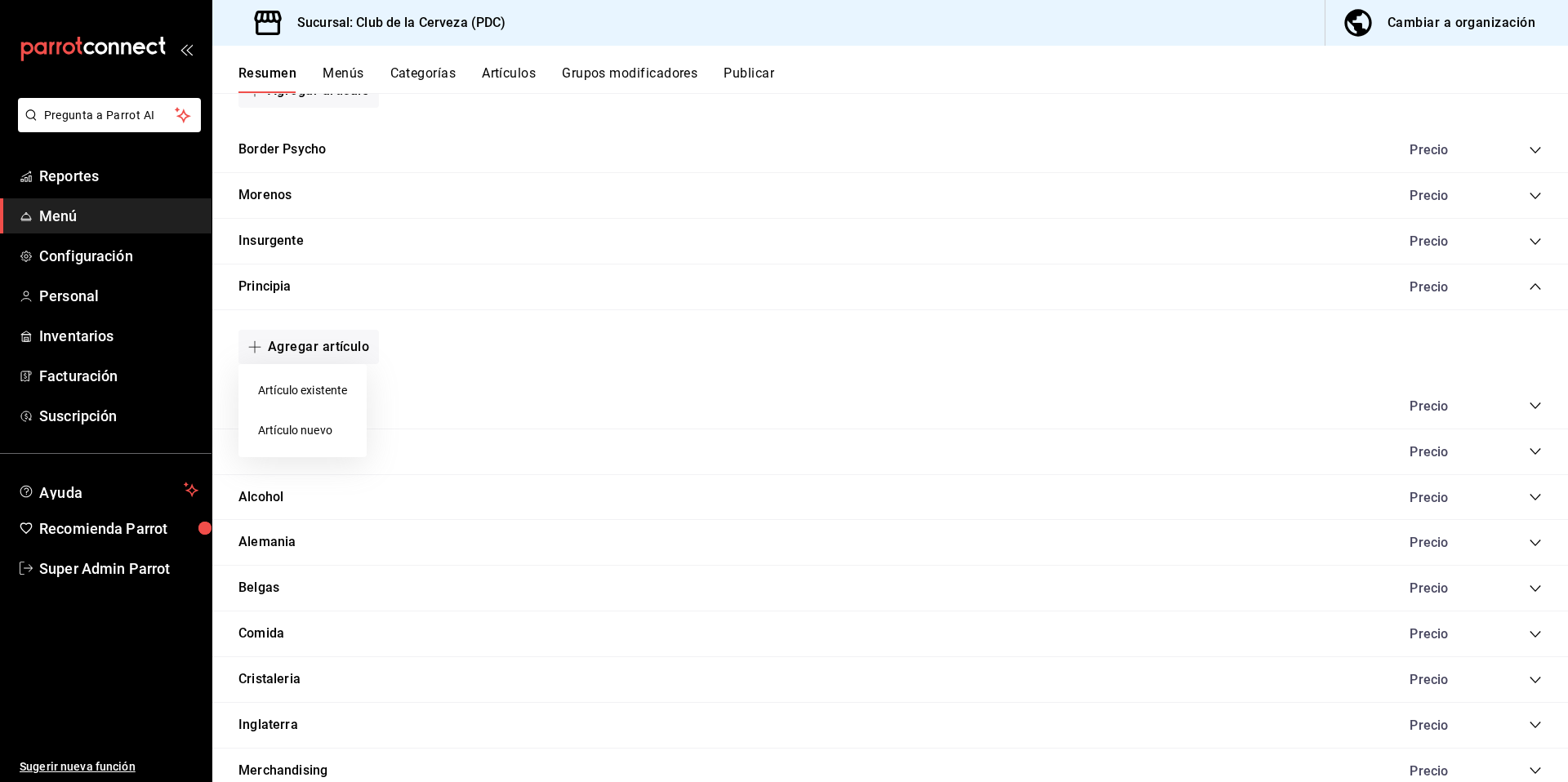 click on "Artículo existente" at bounding box center (302, 390) 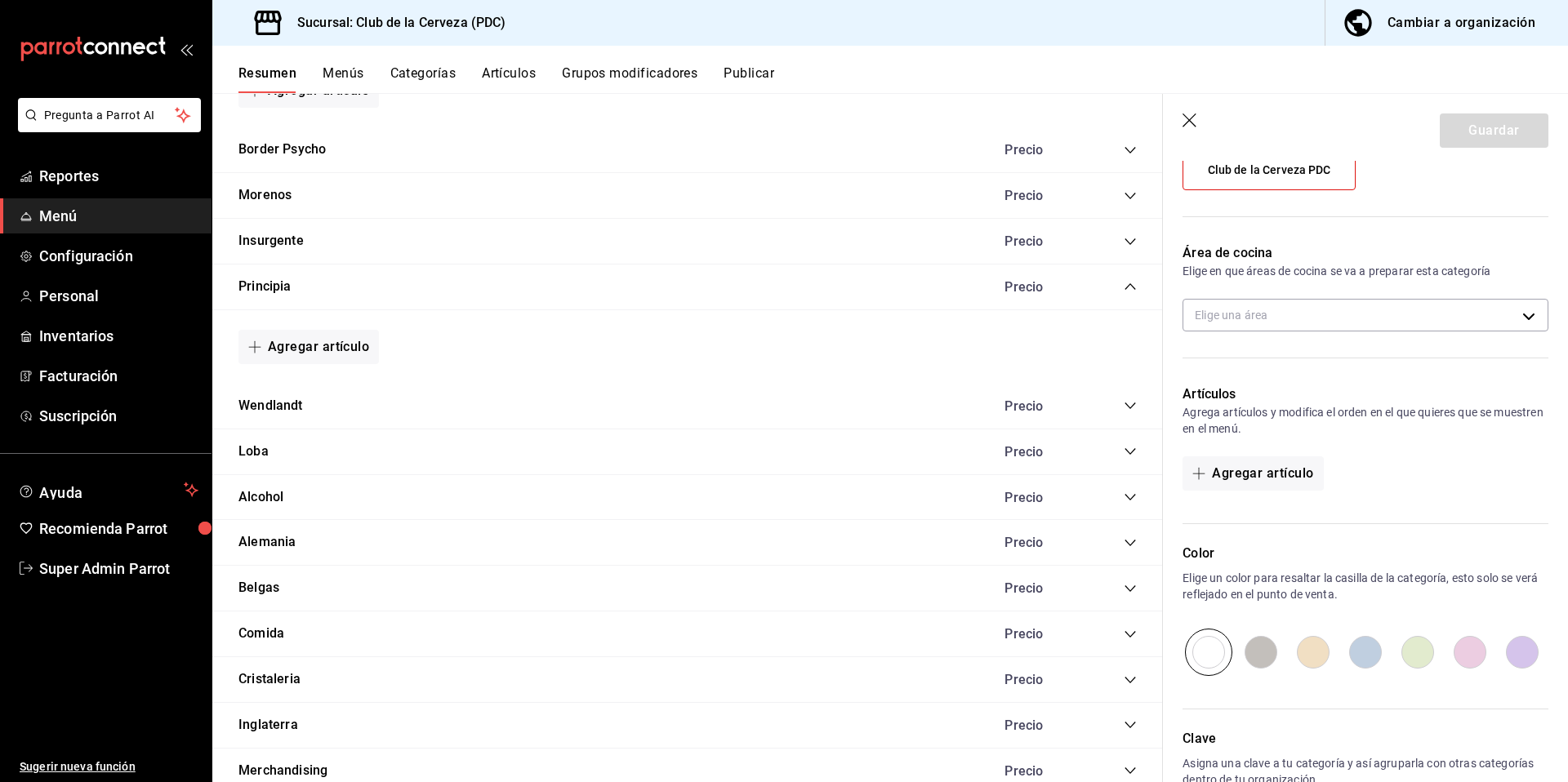 scroll, scrollTop: 225, scrollLeft: 0, axis: vertical 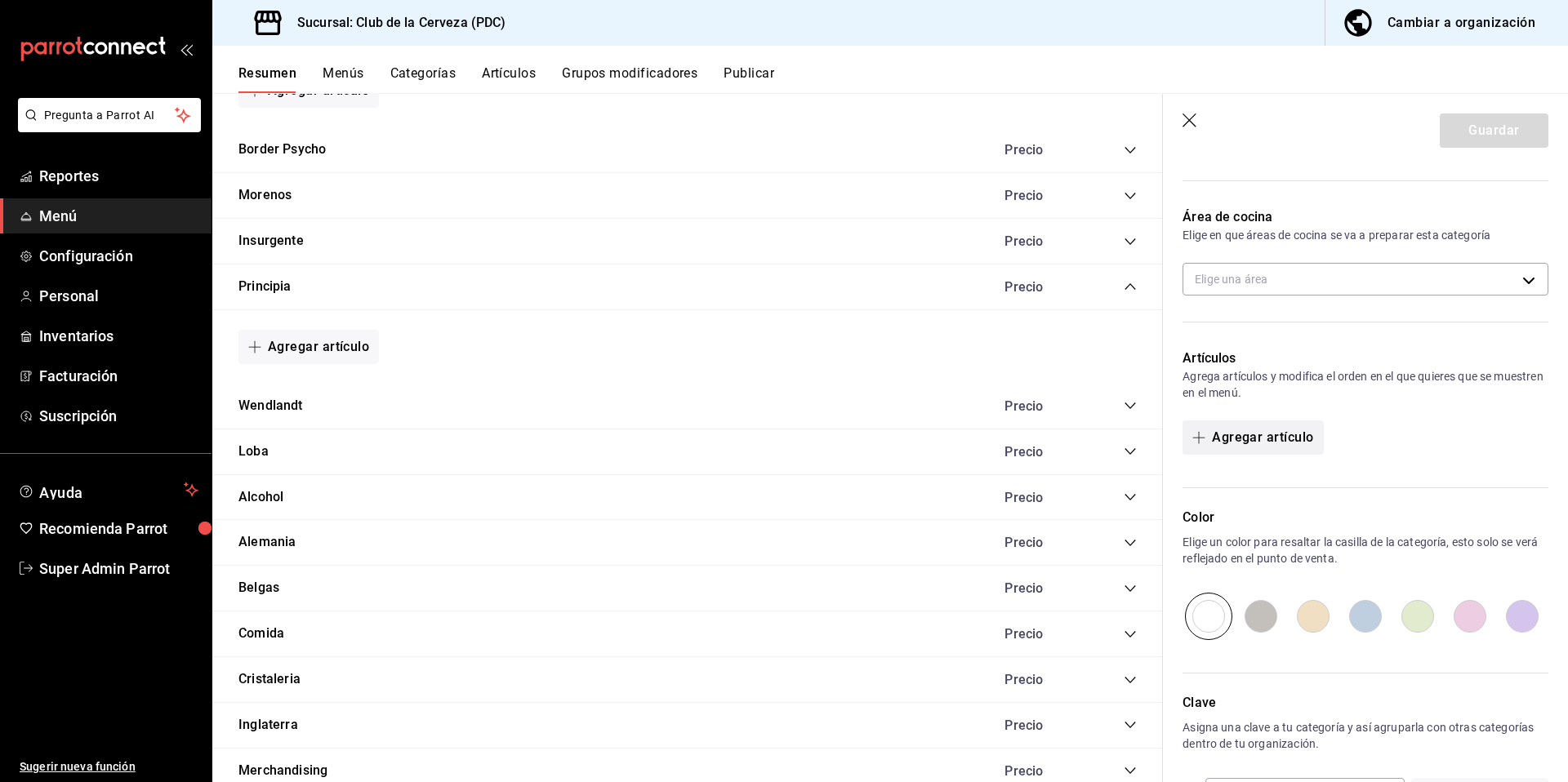click on "Agregar artículo" at bounding box center [1253, 438] 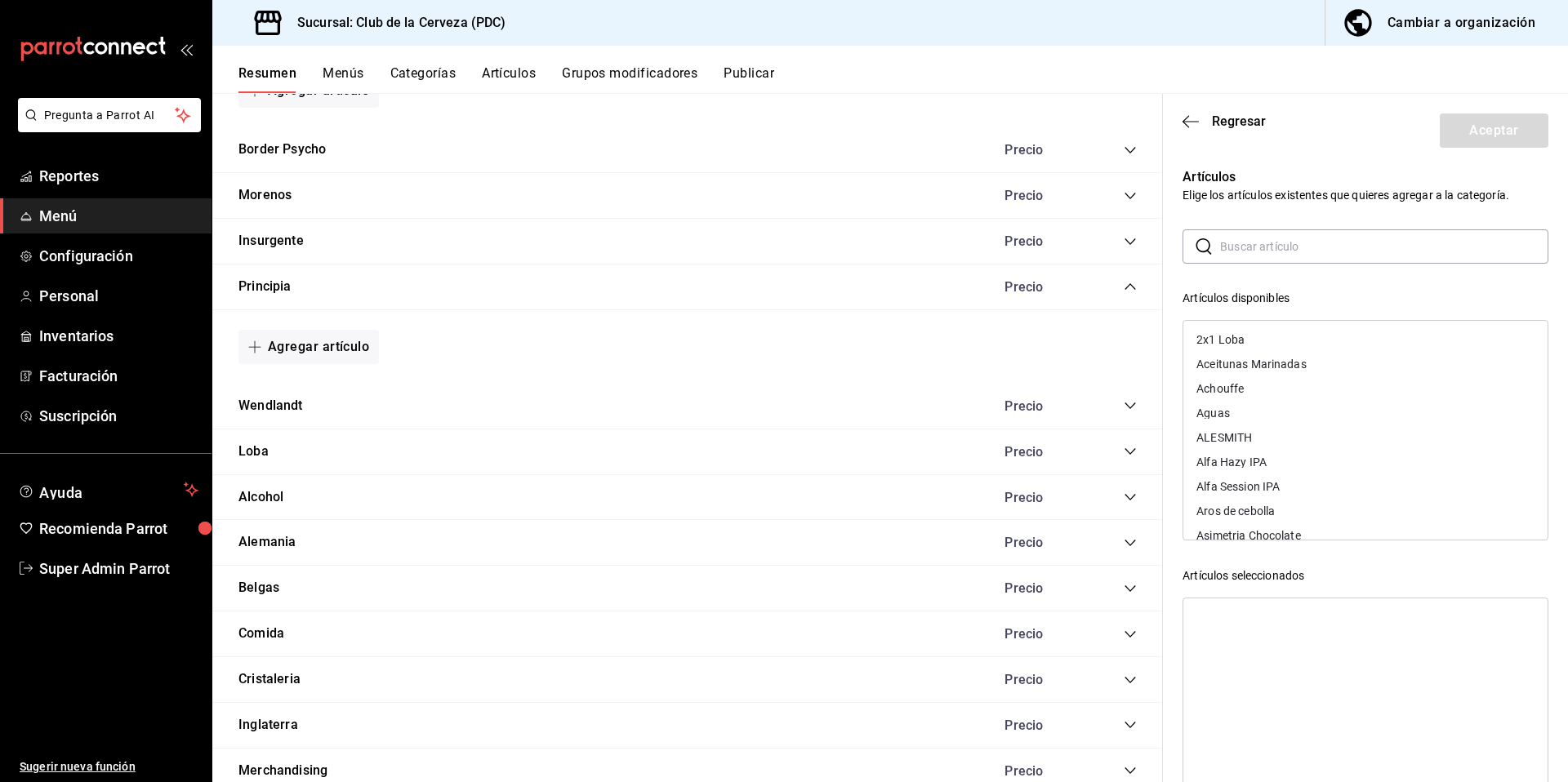 click at bounding box center (1384, 247) 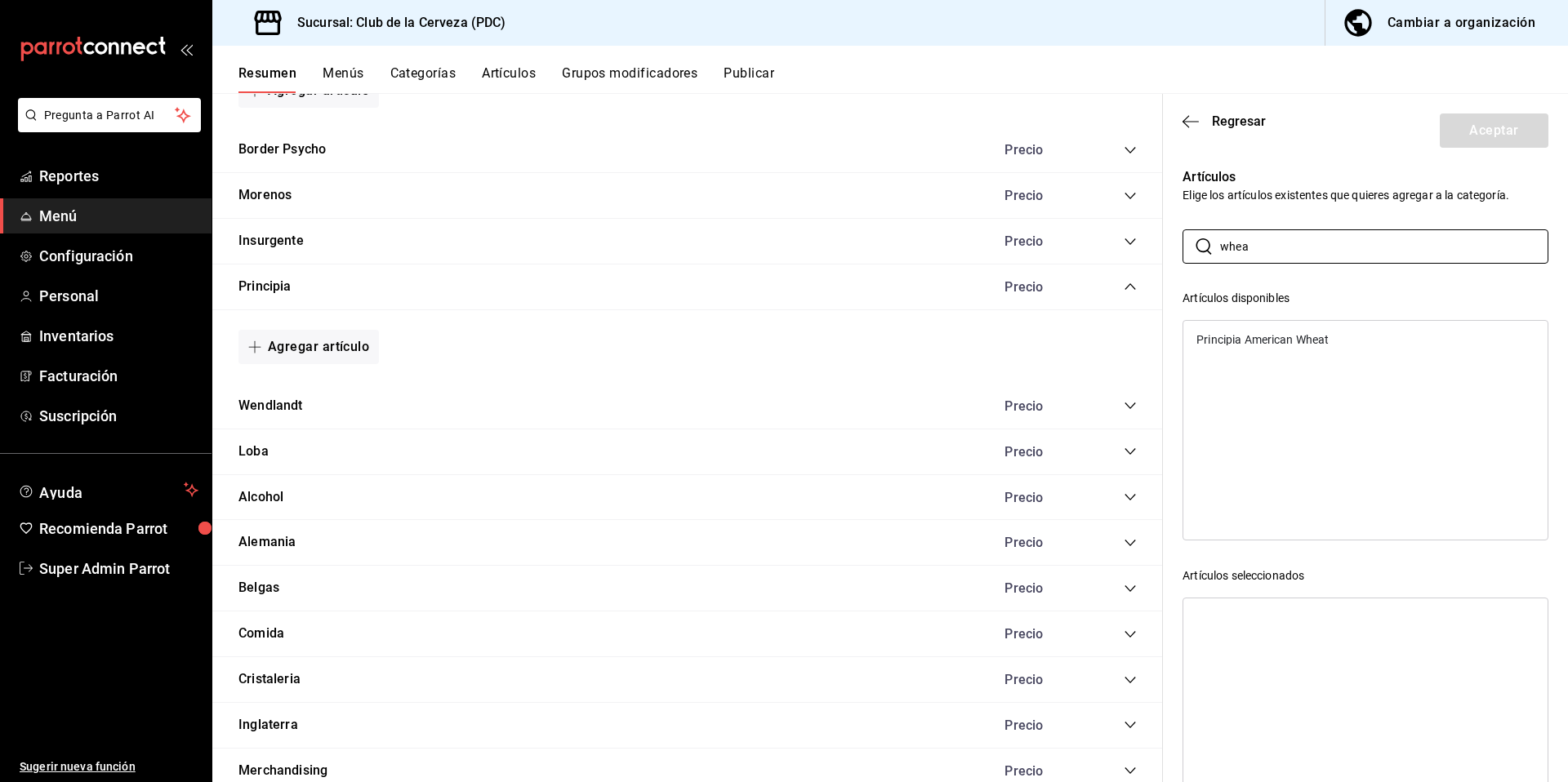 click on "Principia American Wheat" at bounding box center (1263, 340) 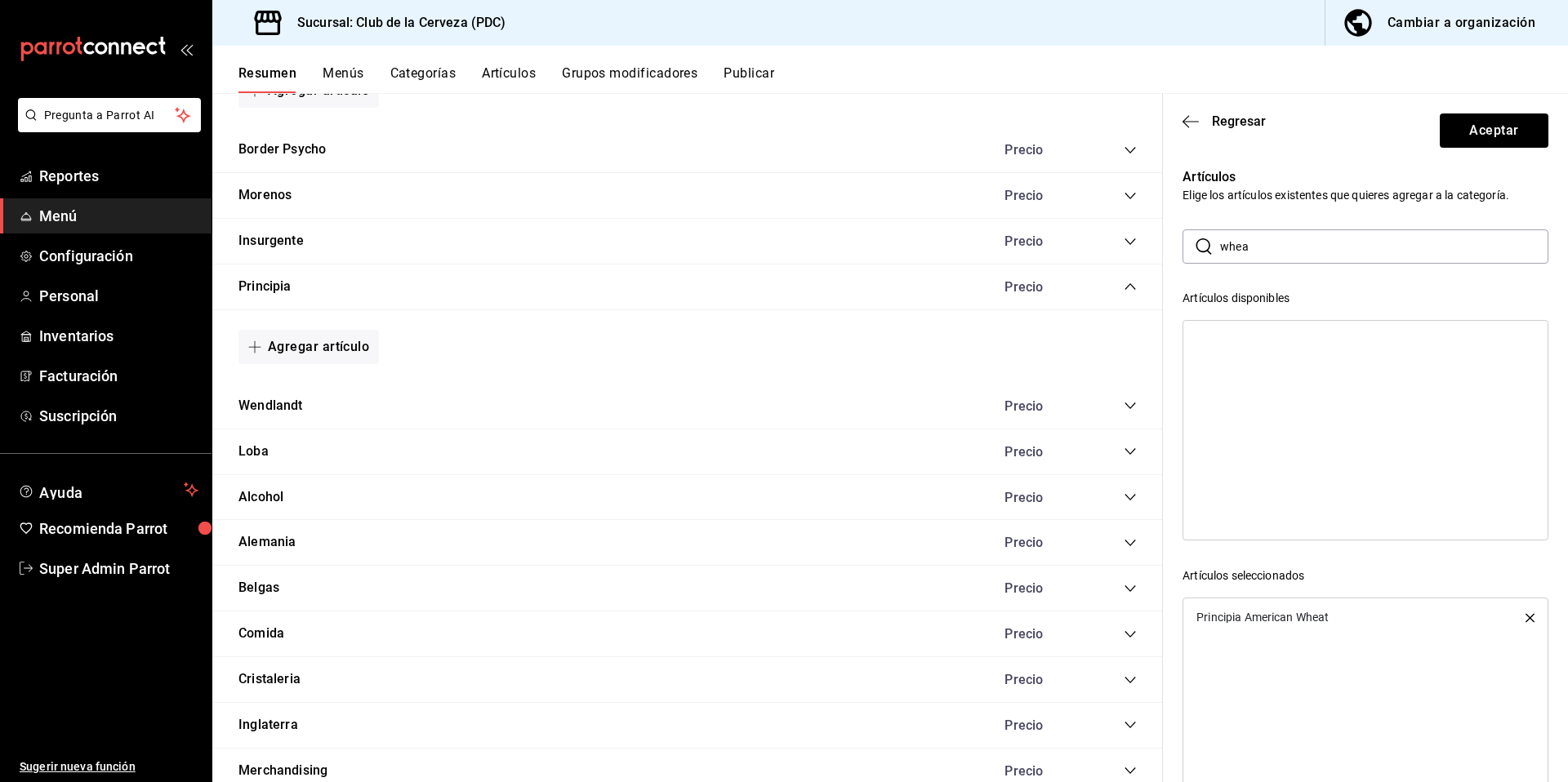 click on "whea" at bounding box center (1384, 247) 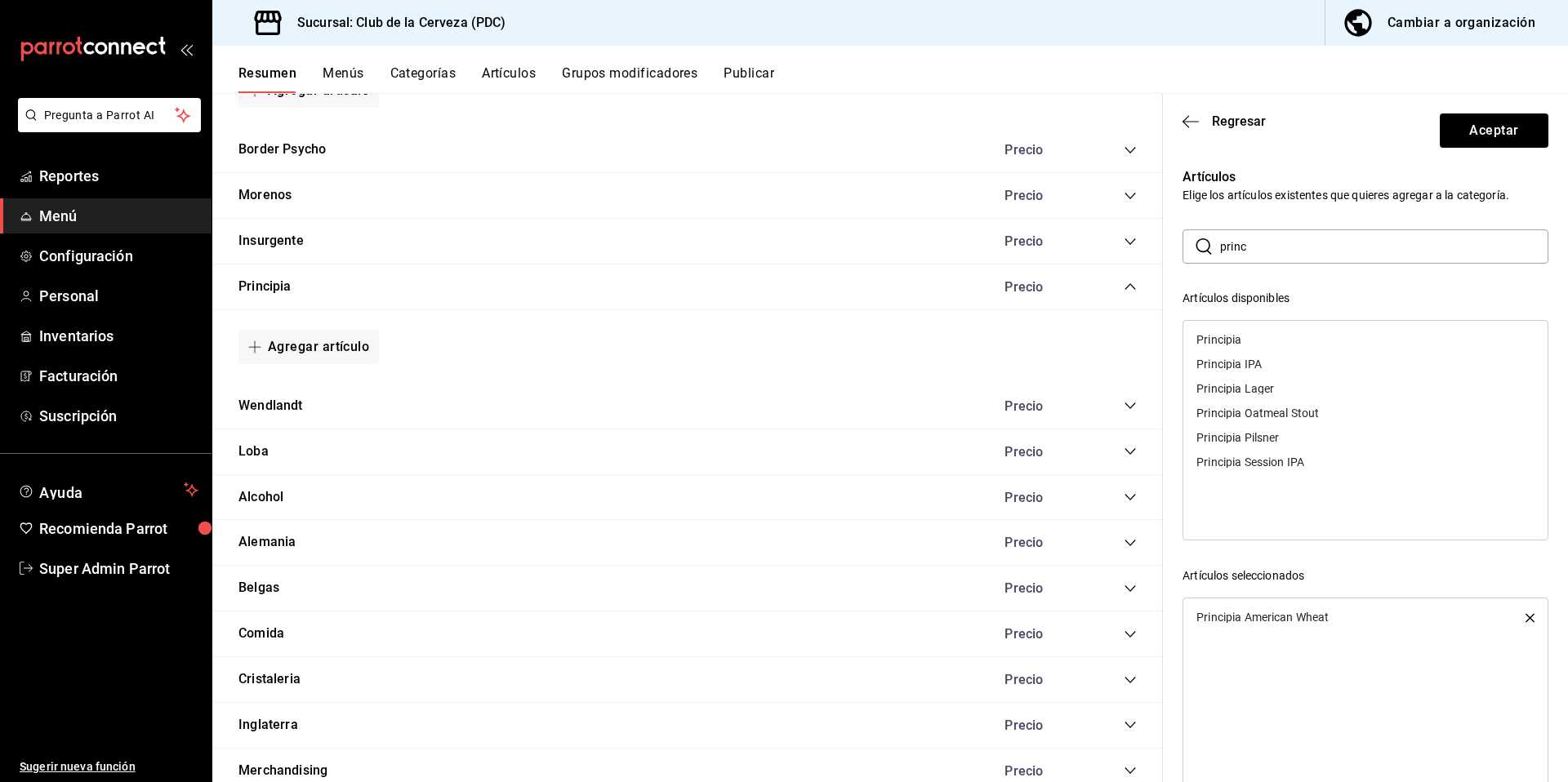 click on "Principia Pilsner" at bounding box center (1237, 438) 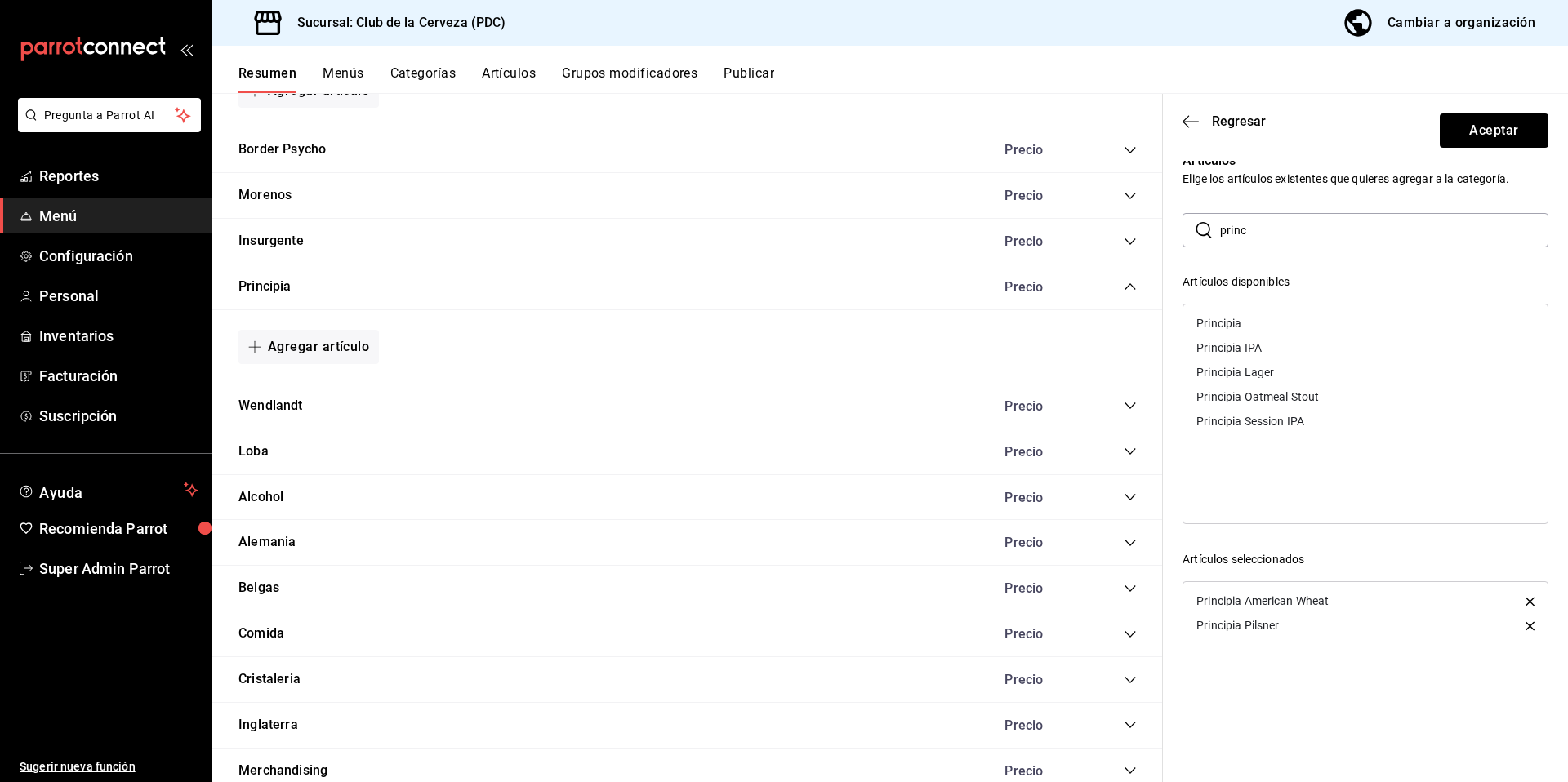 scroll, scrollTop: 17, scrollLeft: 0, axis: vertical 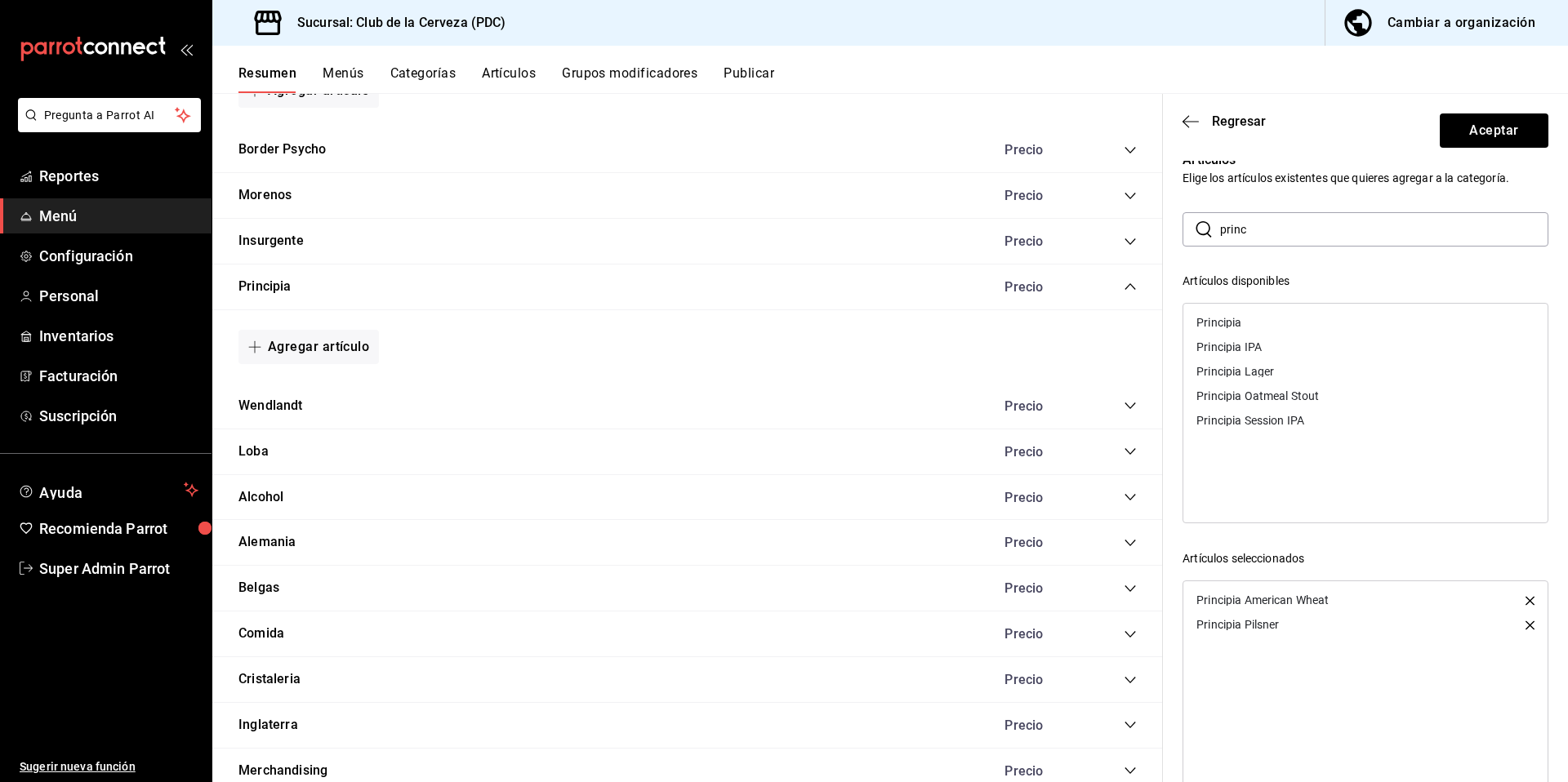 click on "Principia Oatmeal Stout" at bounding box center [1258, 396] 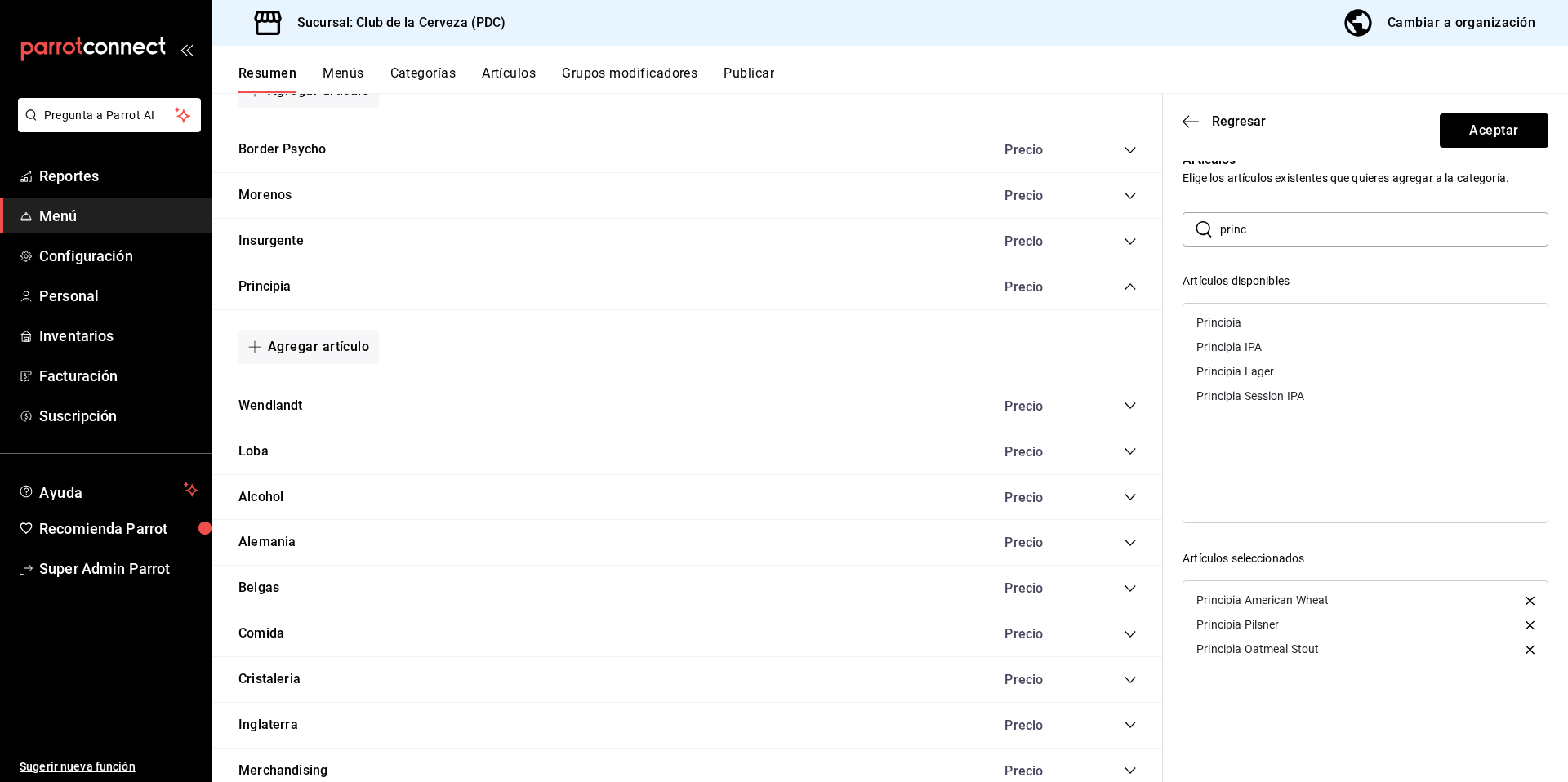 click on "princ" at bounding box center (1384, 229) 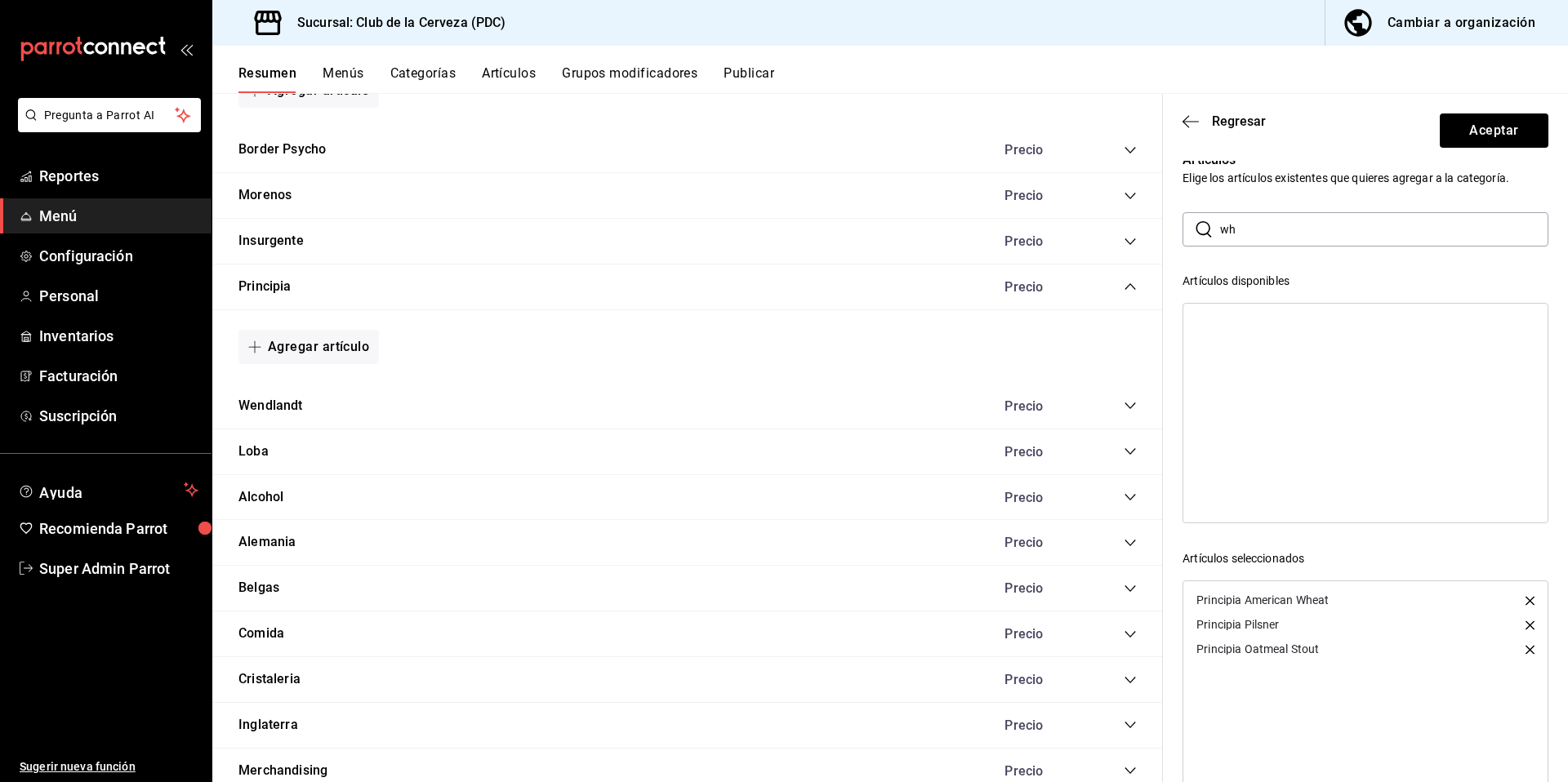 type on "w" 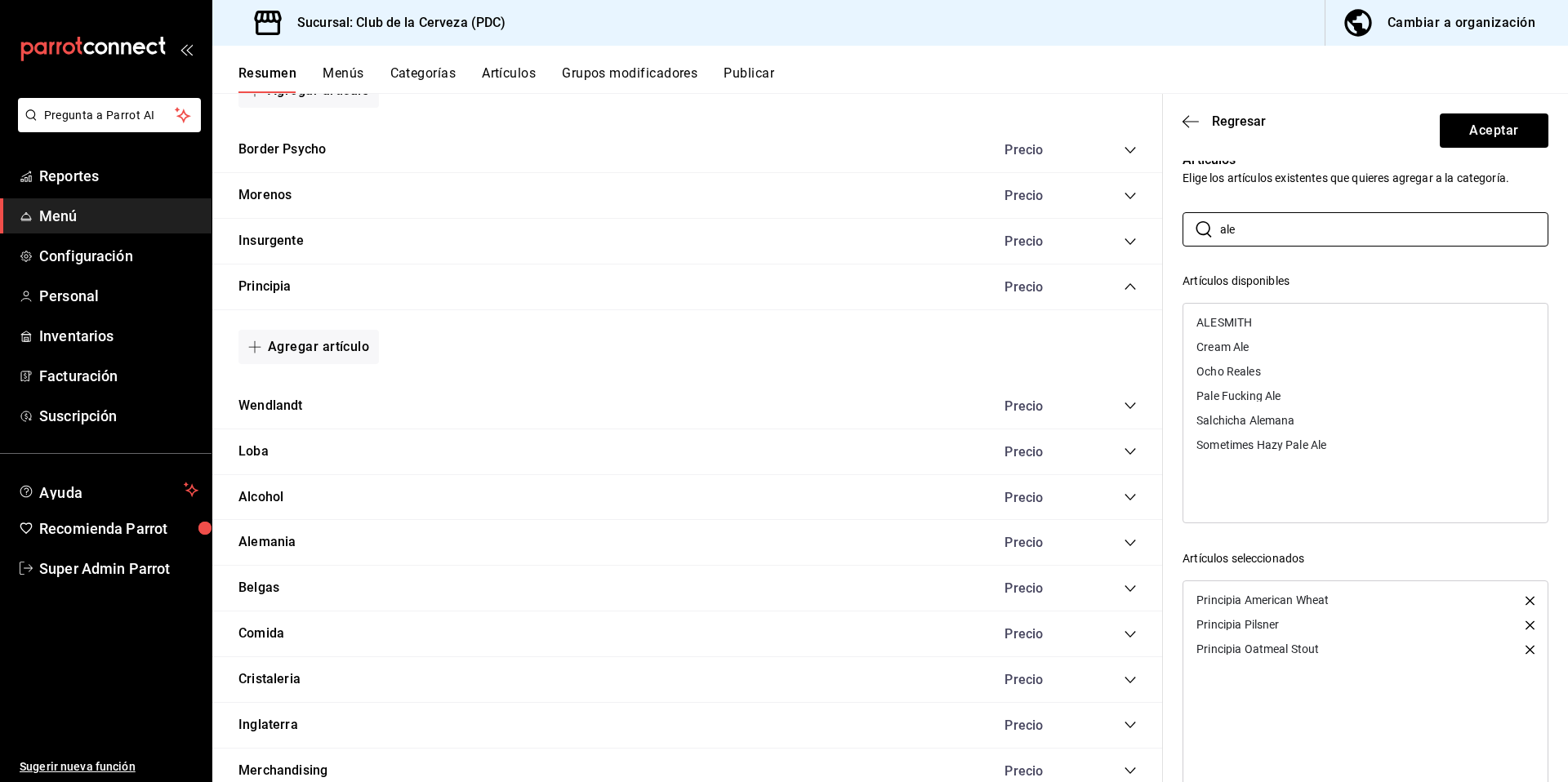 type on "ale" 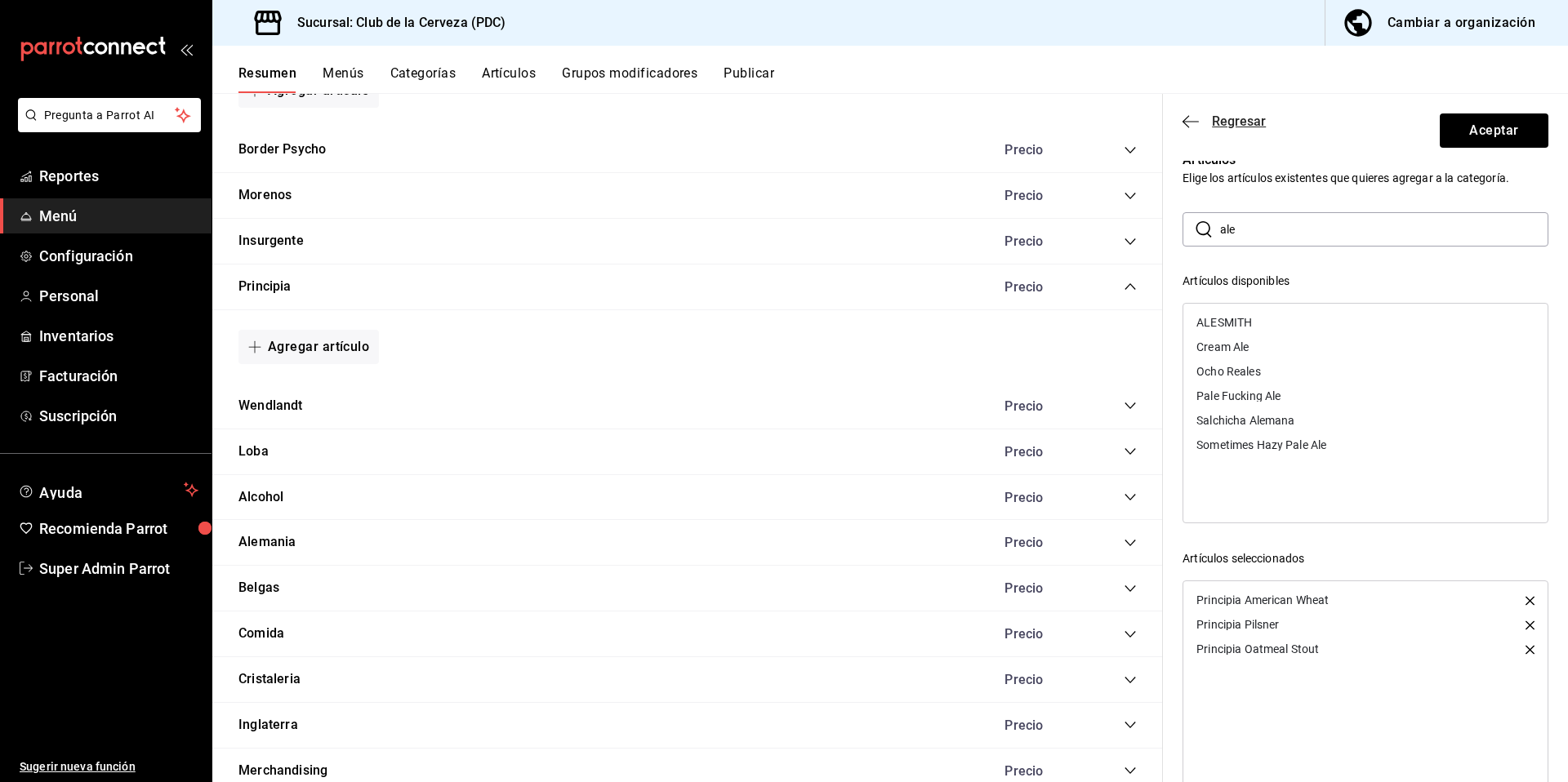 click 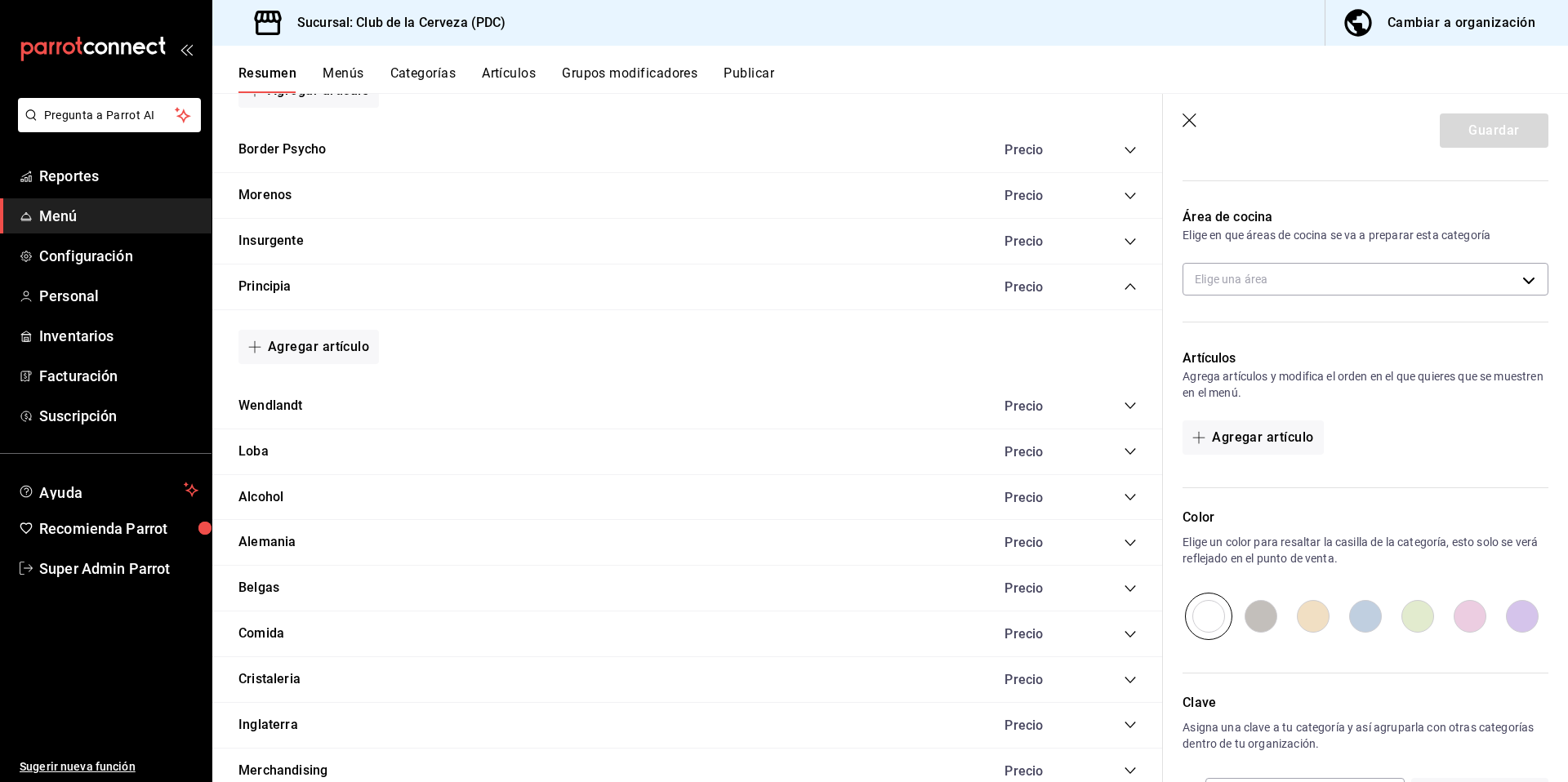 click 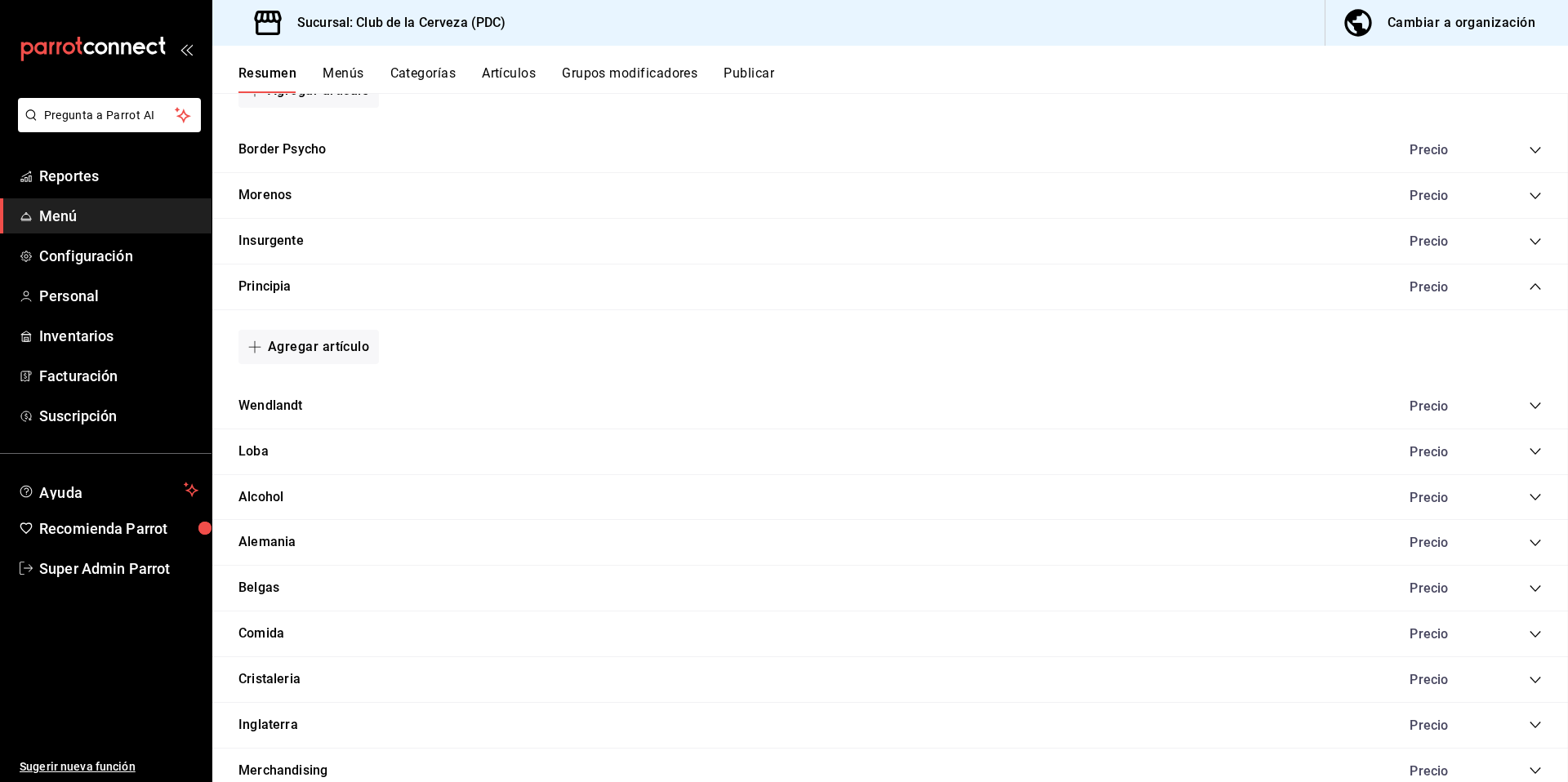 scroll, scrollTop: 0, scrollLeft: 0, axis: both 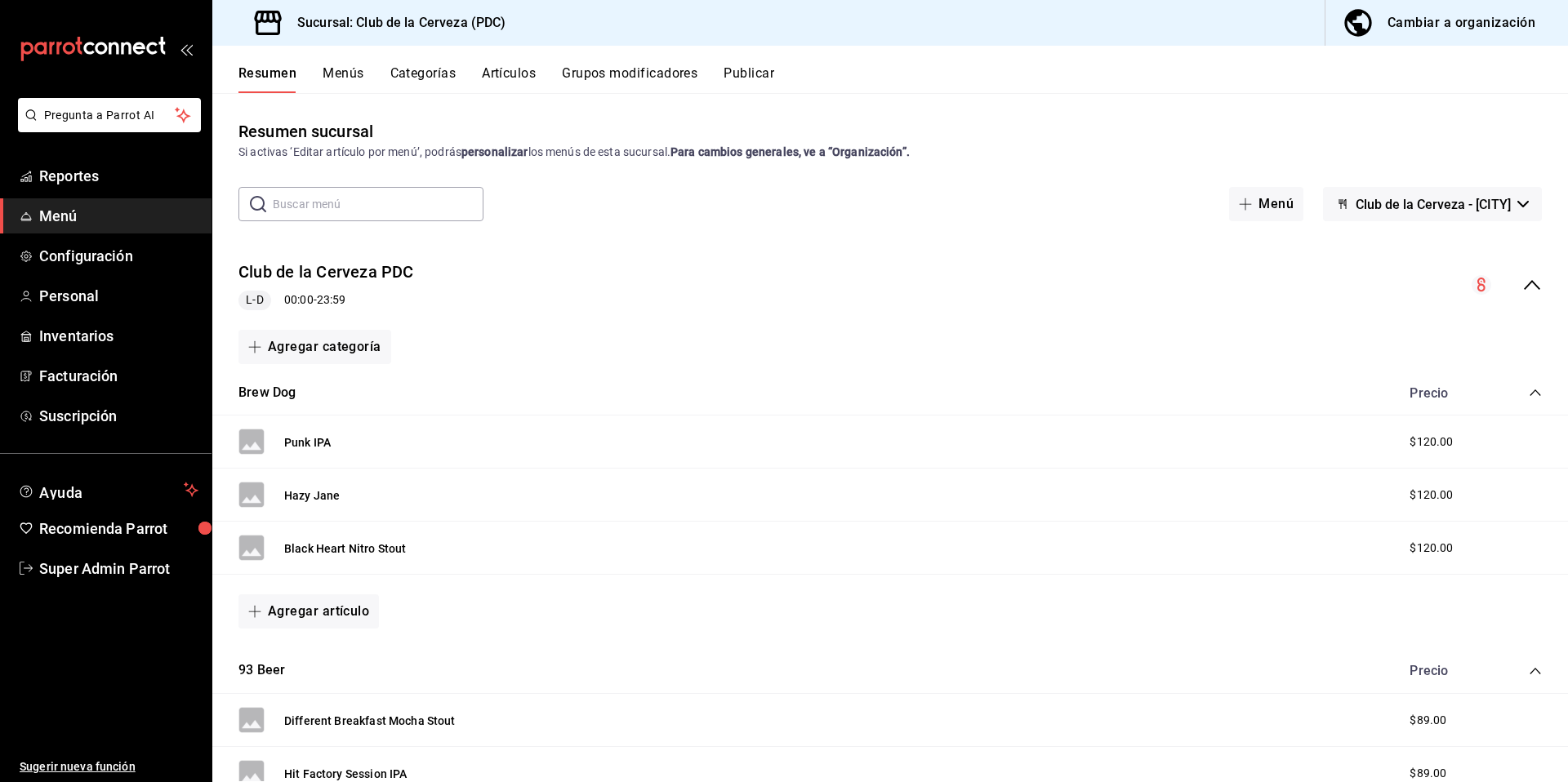 click on "Artículos" at bounding box center (509, 79) 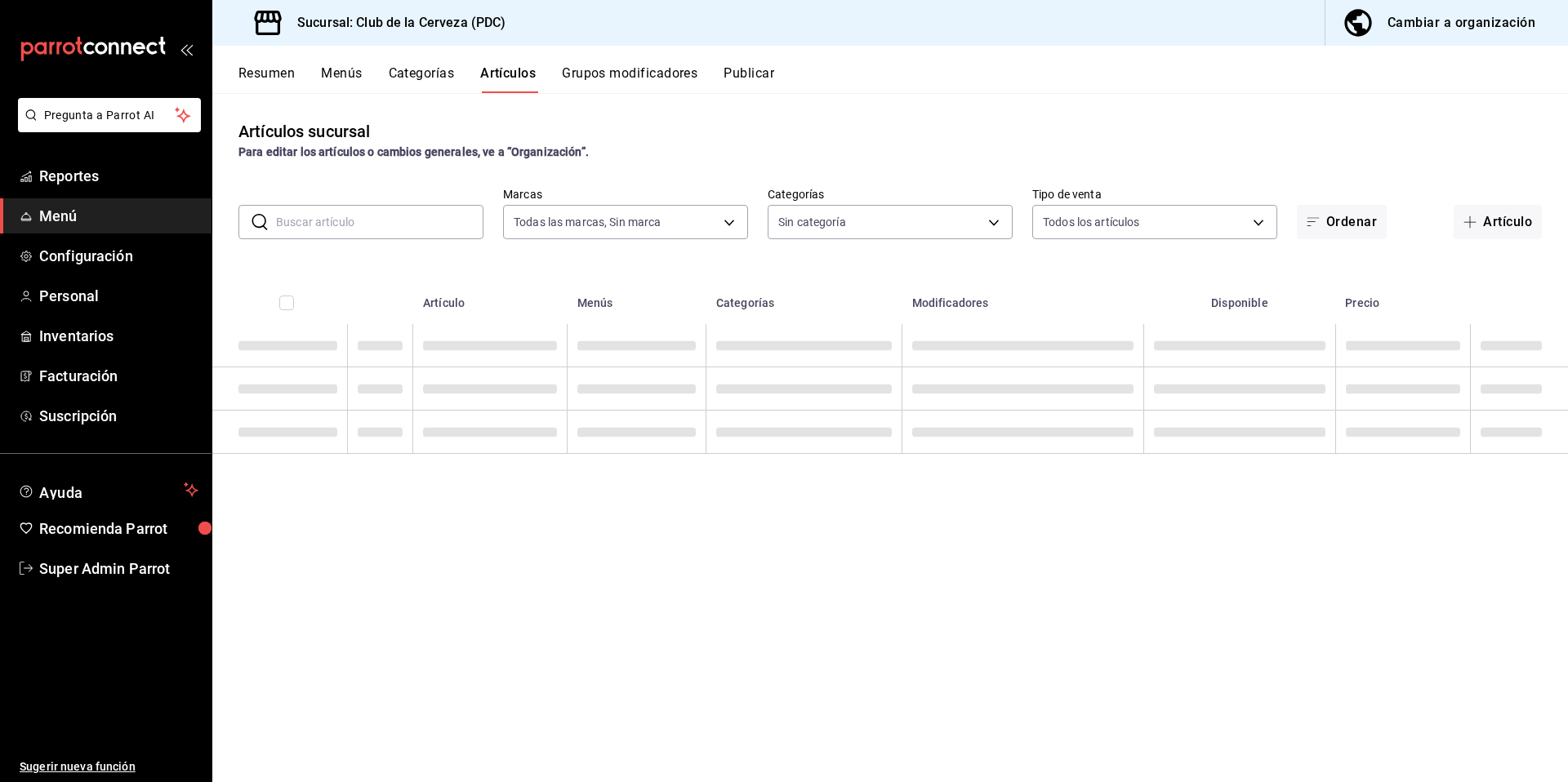 type on "fbe637ac-66ad-4202-895b-0eb83fea6a9d" 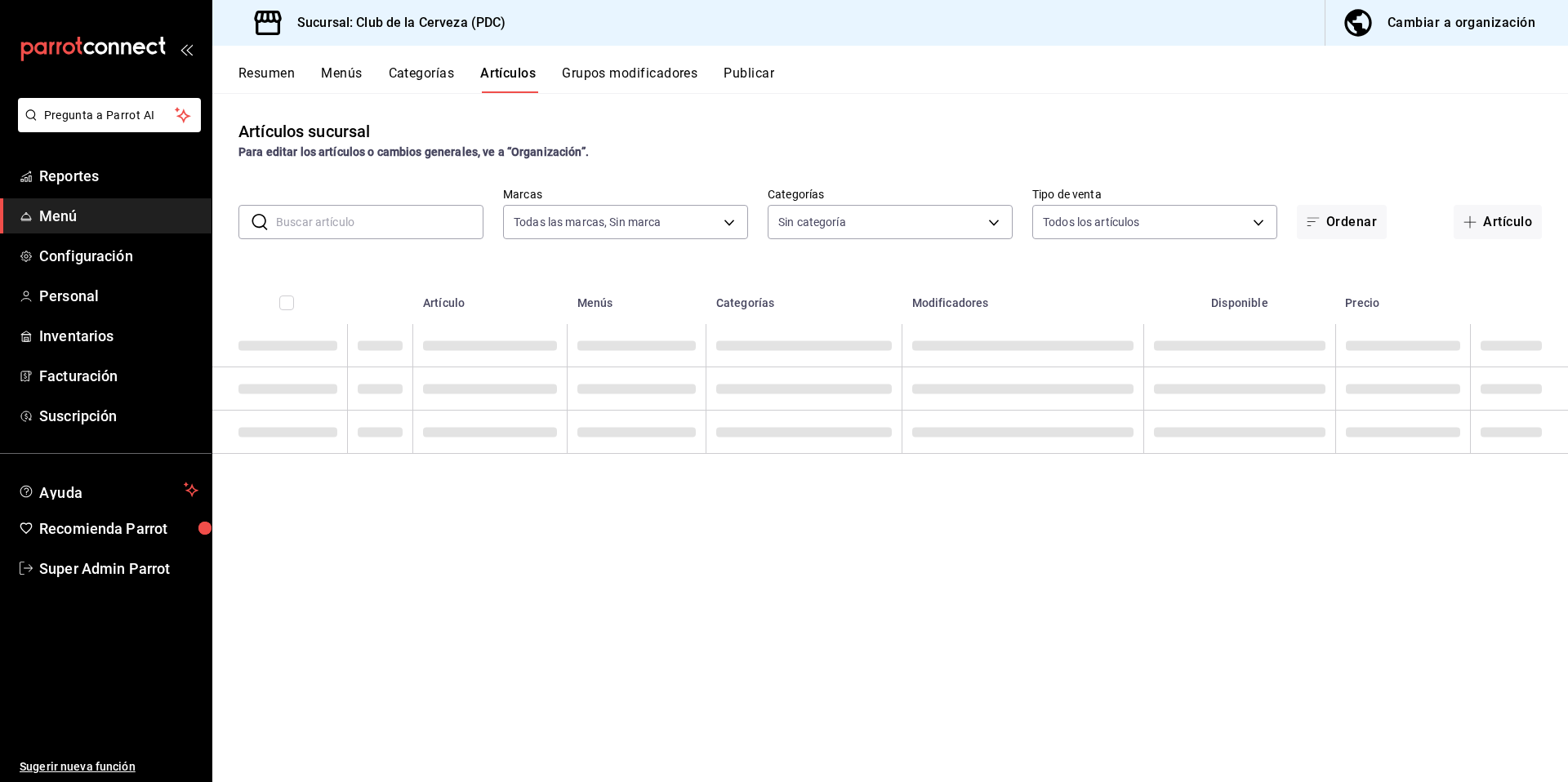 type on "656317c5-d803-401d-a5b6-681ea162b581,51d46ee9-012e-4d13-96e1-bd8ae857e1ef,c80698db-c442-425a-a493-66e348f49942,a5e41951-cea2-48e7-a8a8-9a99c542abdf,e85df977-ac5b-49d1-8947-babad10cc49b,e603efe9-3e71-4f77-86e1-68e308ef3310,f82d6d8c-2213-434e-94e6-be99969880f3,0e47a1c0-f1e0-41e3-a941-aeb753e69447,be1194e9-e689-49cb-8fe8-9394f48c97a5,44a4704f-3eac-440a-83ea-d00a8623794d,3fabbd31-c2f2-4843-a4fb-2b679706ca2d,27087f02-50ad-4c9b-8e20-382d3748267e,78793110-05b5-455c-95e2-4ccd2388b681,0d7f0b98-dd08-4b62-842c-5b408e3159e3,4443feba-ee85-4c2e-bbb7-c8707895484e,1b21fef1-e957-4876-9953-5c72885bf82f,80cab449-4dd6-449d-859a-28c9f5955ba8,61d0060b-865e-4b63-8dd1-3377f7474e64,99378709-d170-48d2-b251-d5e95d64ce7d,4b23e3cc-1b75-46c0-98af-ed306ddeb3b6" 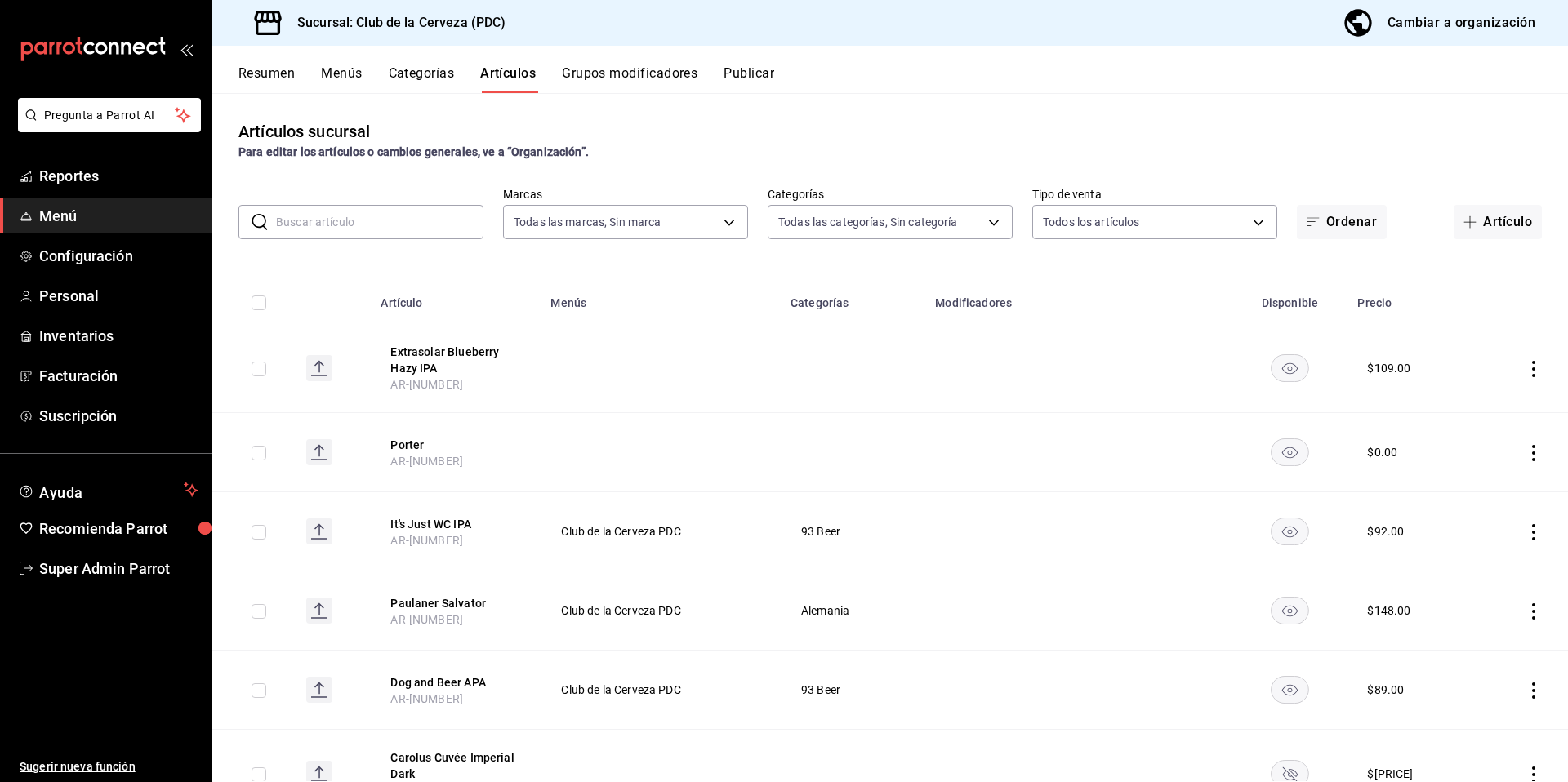 click at bounding box center (380, 222) 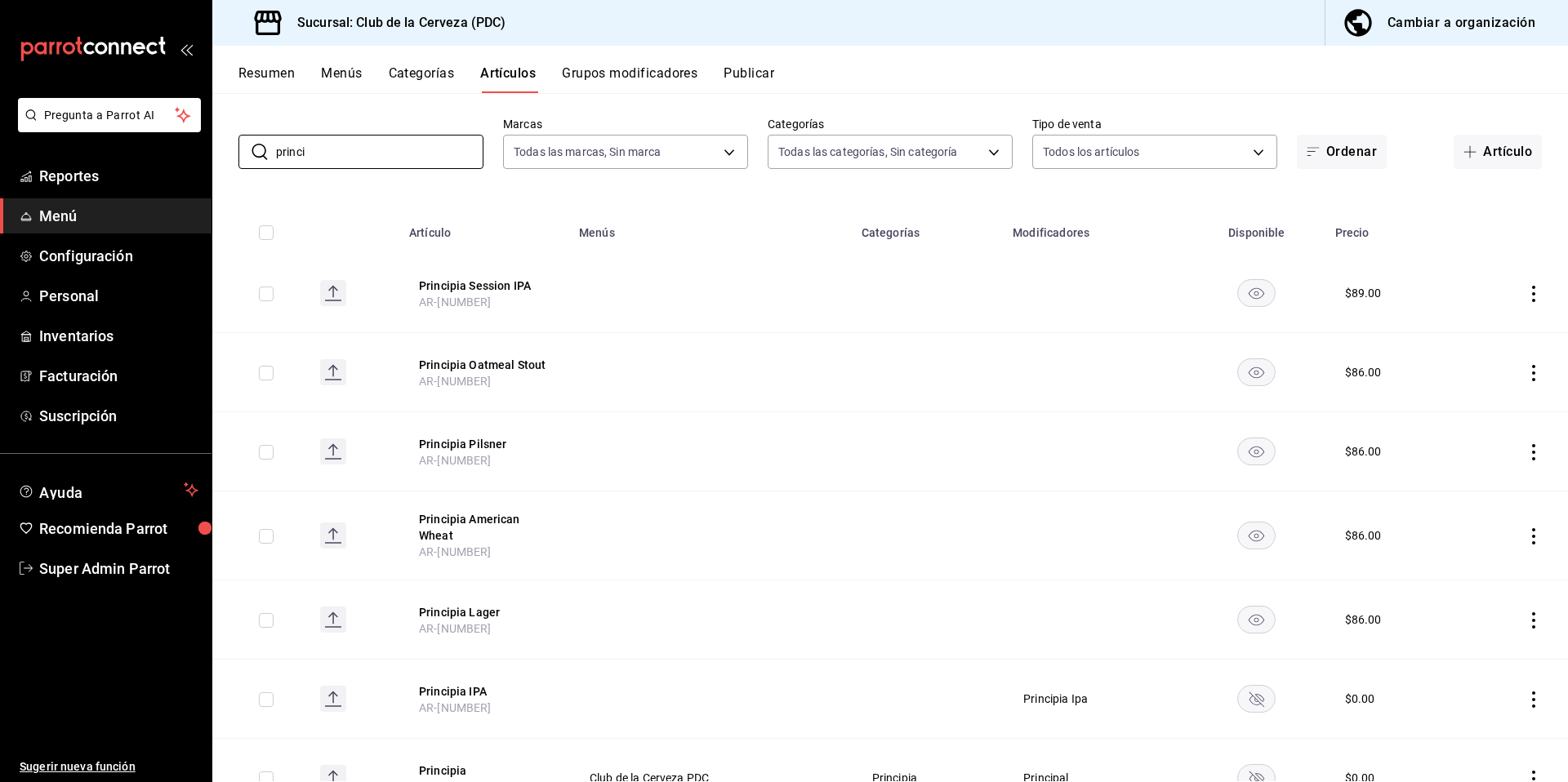 scroll, scrollTop: 145, scrollLeft: 0, axis: vertical 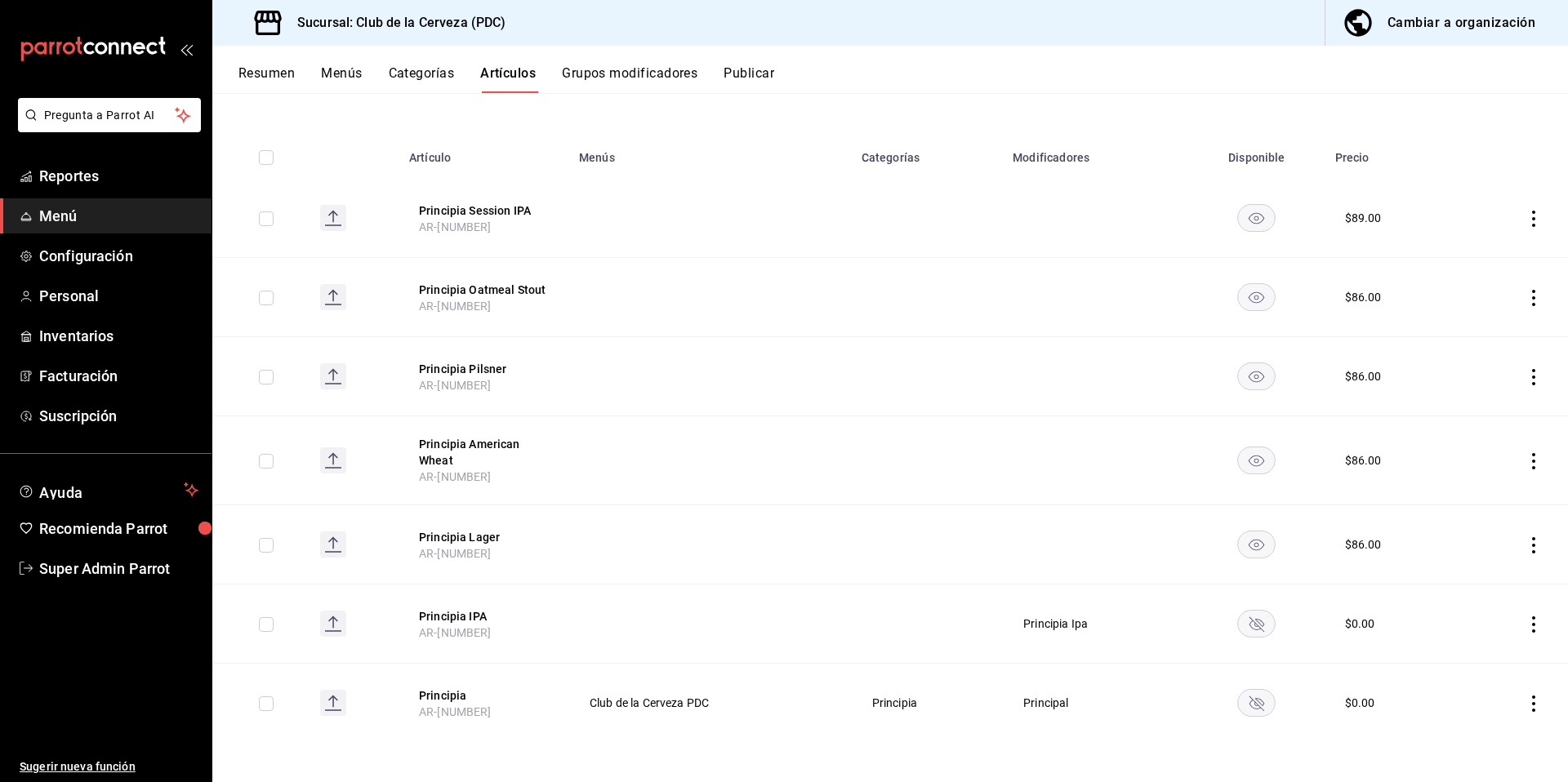 type on "princi" 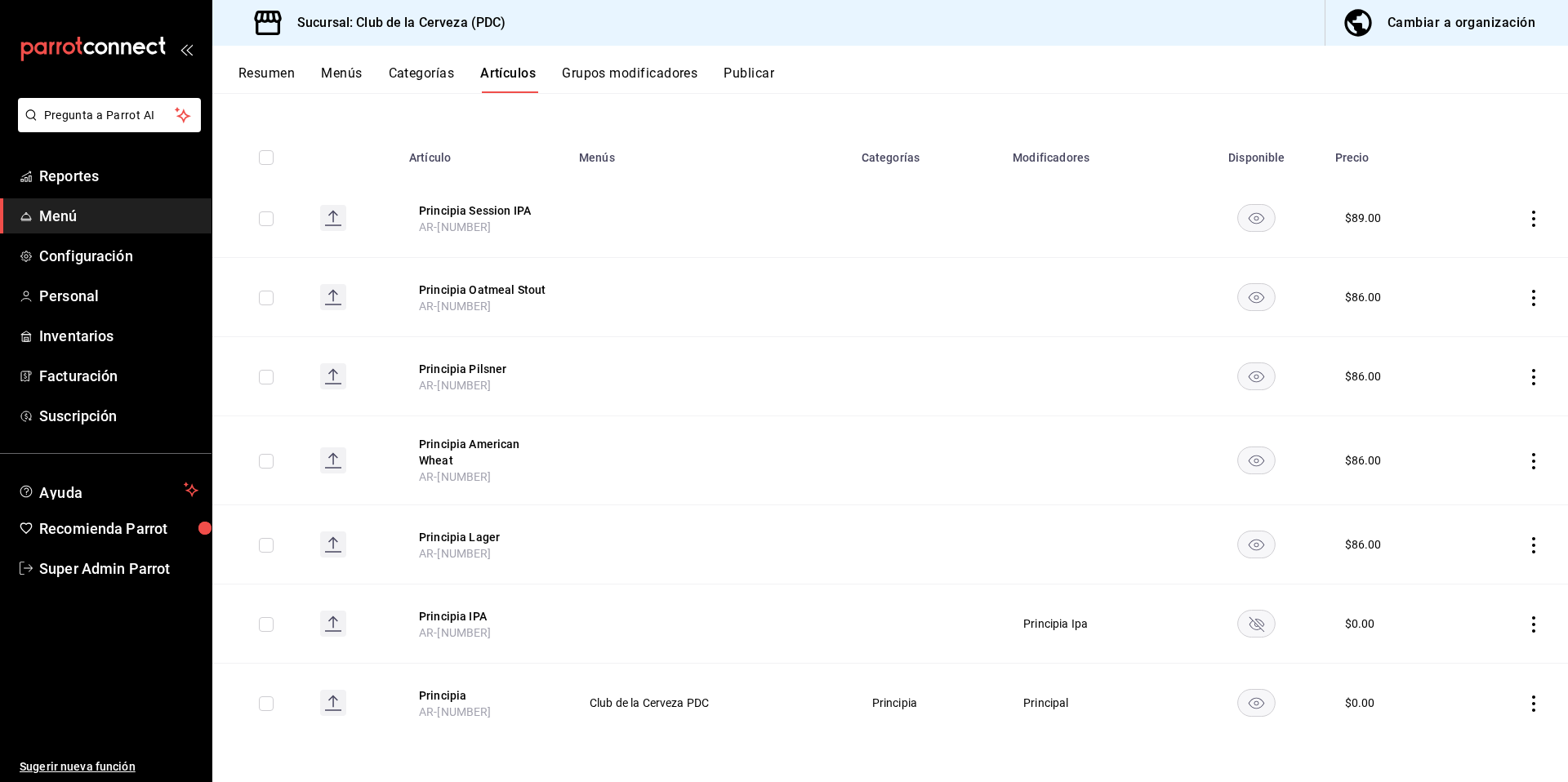 click 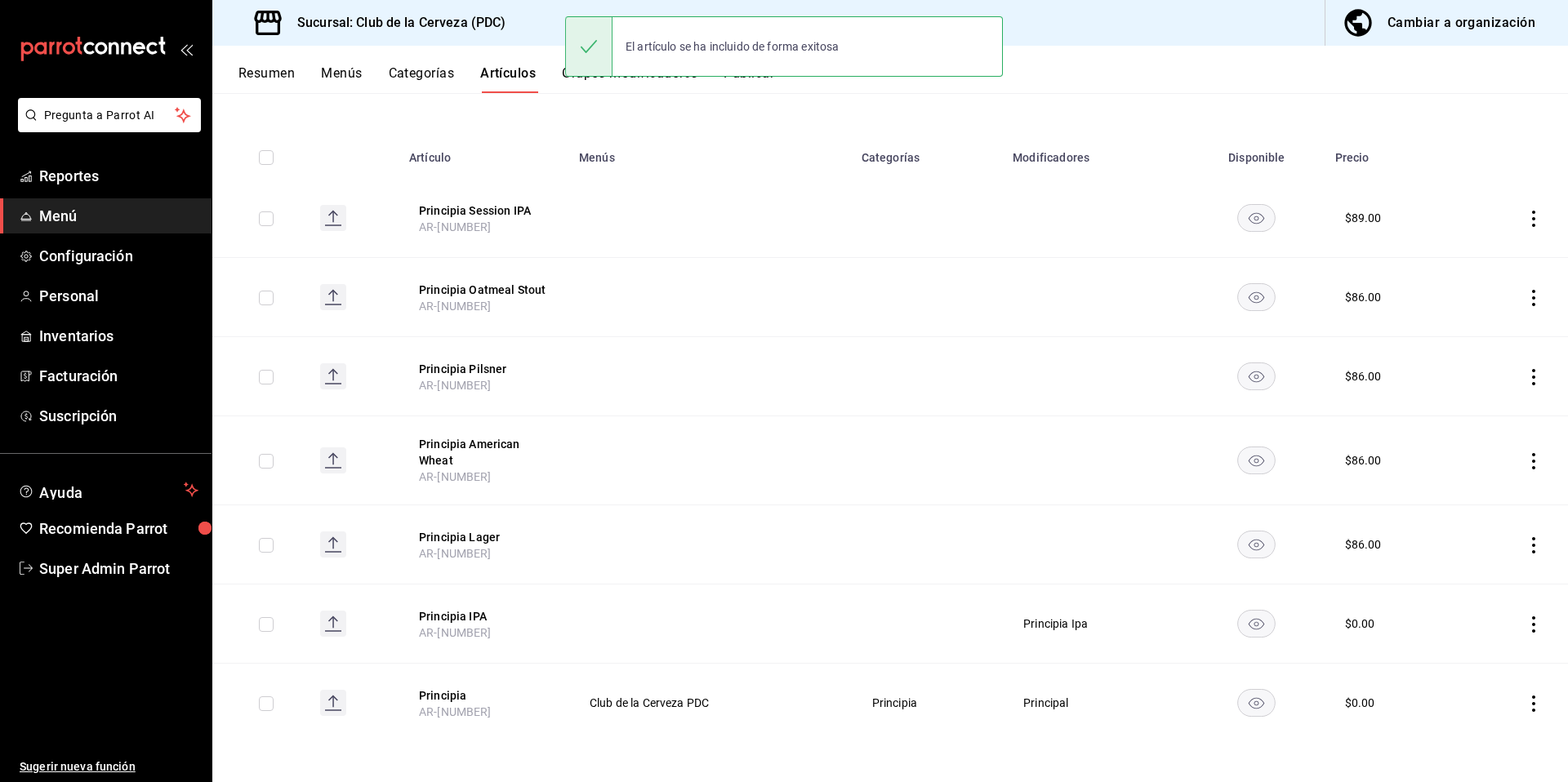 click on "Resumen" at bounding box center [266, 79] 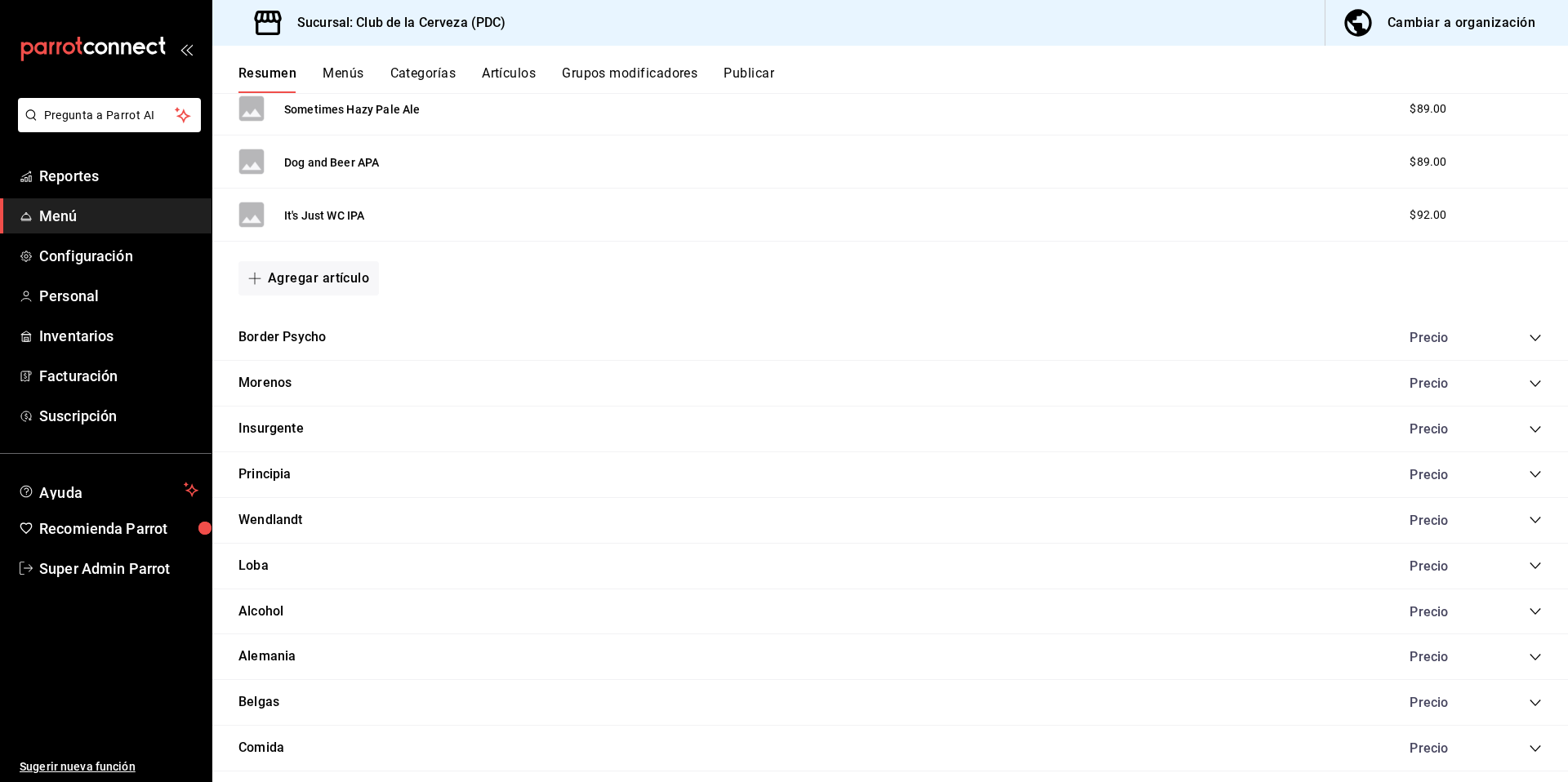 scroll, scrollTop: 714, scrollLeft: 0, axis: vertical 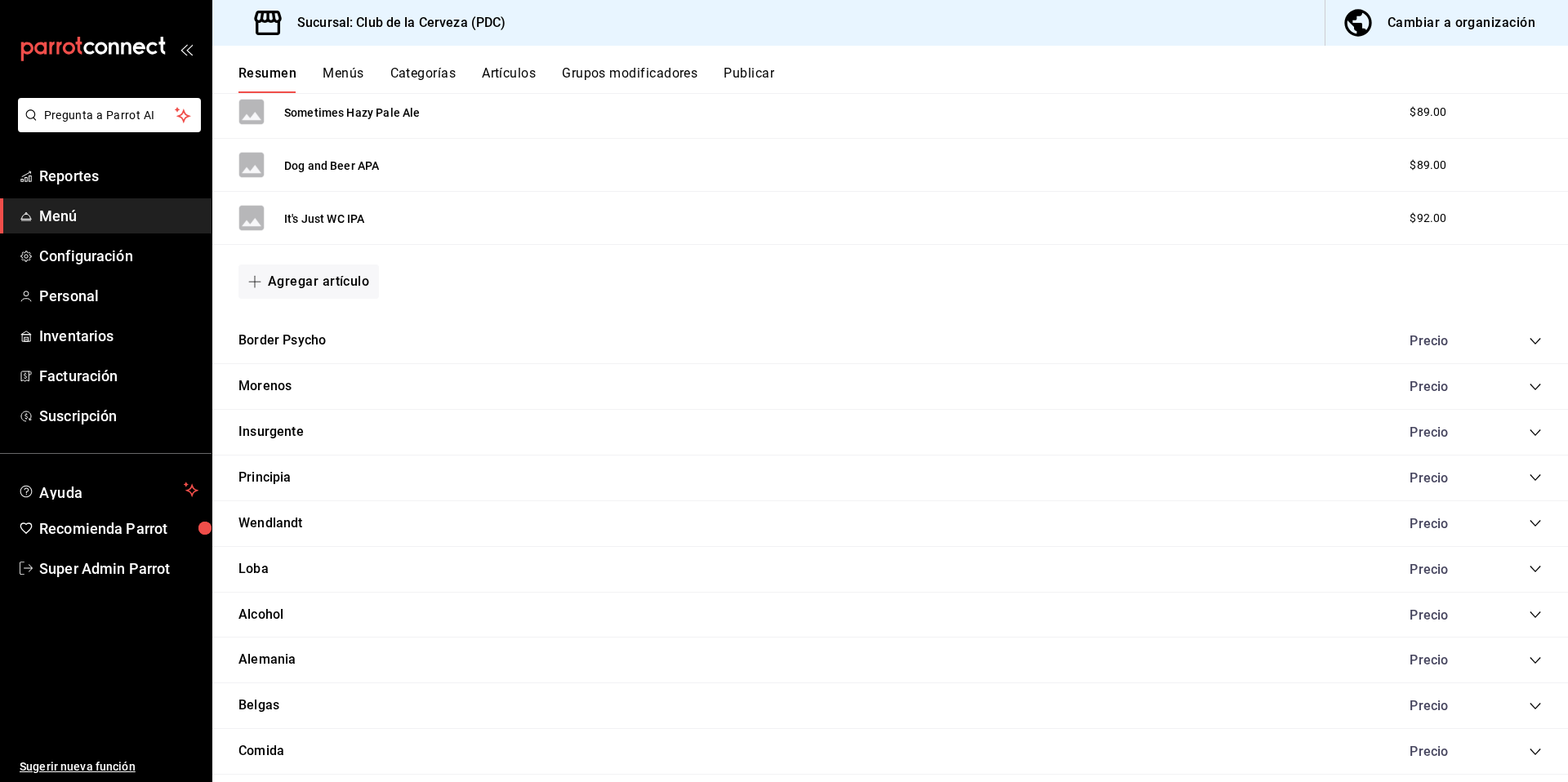 click 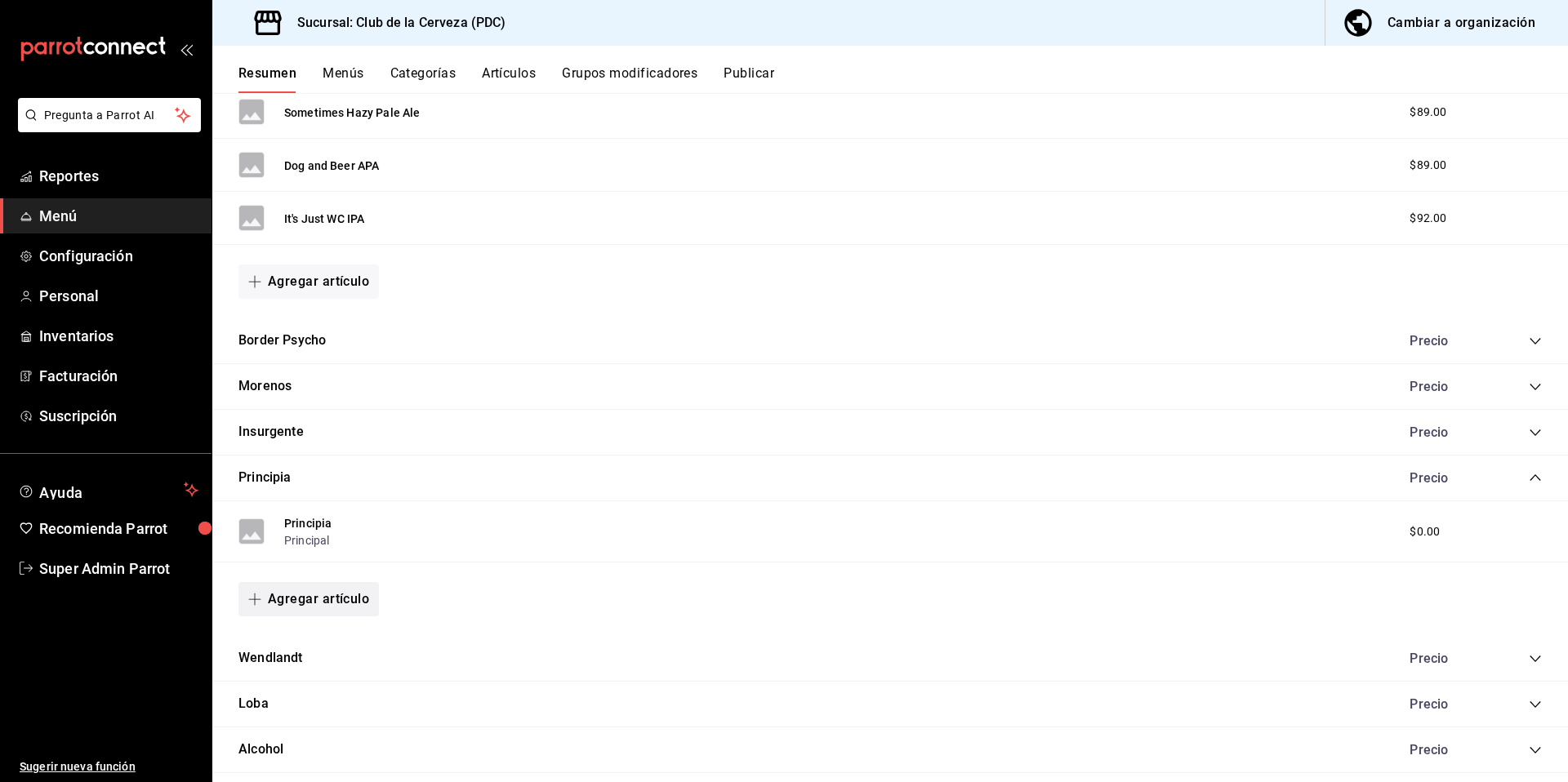 click on "Agregar artículo" at bounding box center [309, 599] 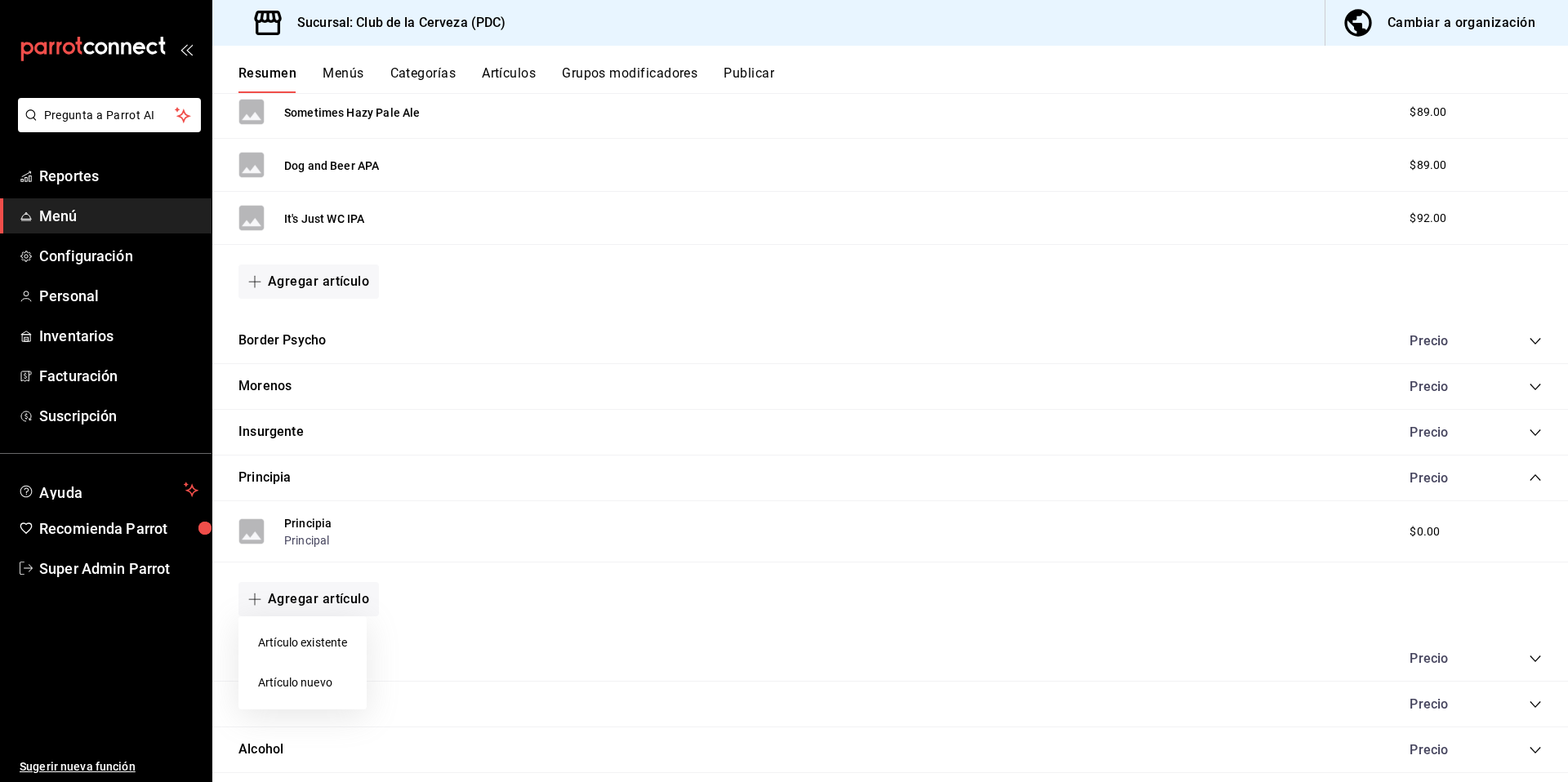 click on "Artículo existente" at bounding box center [302, 642] 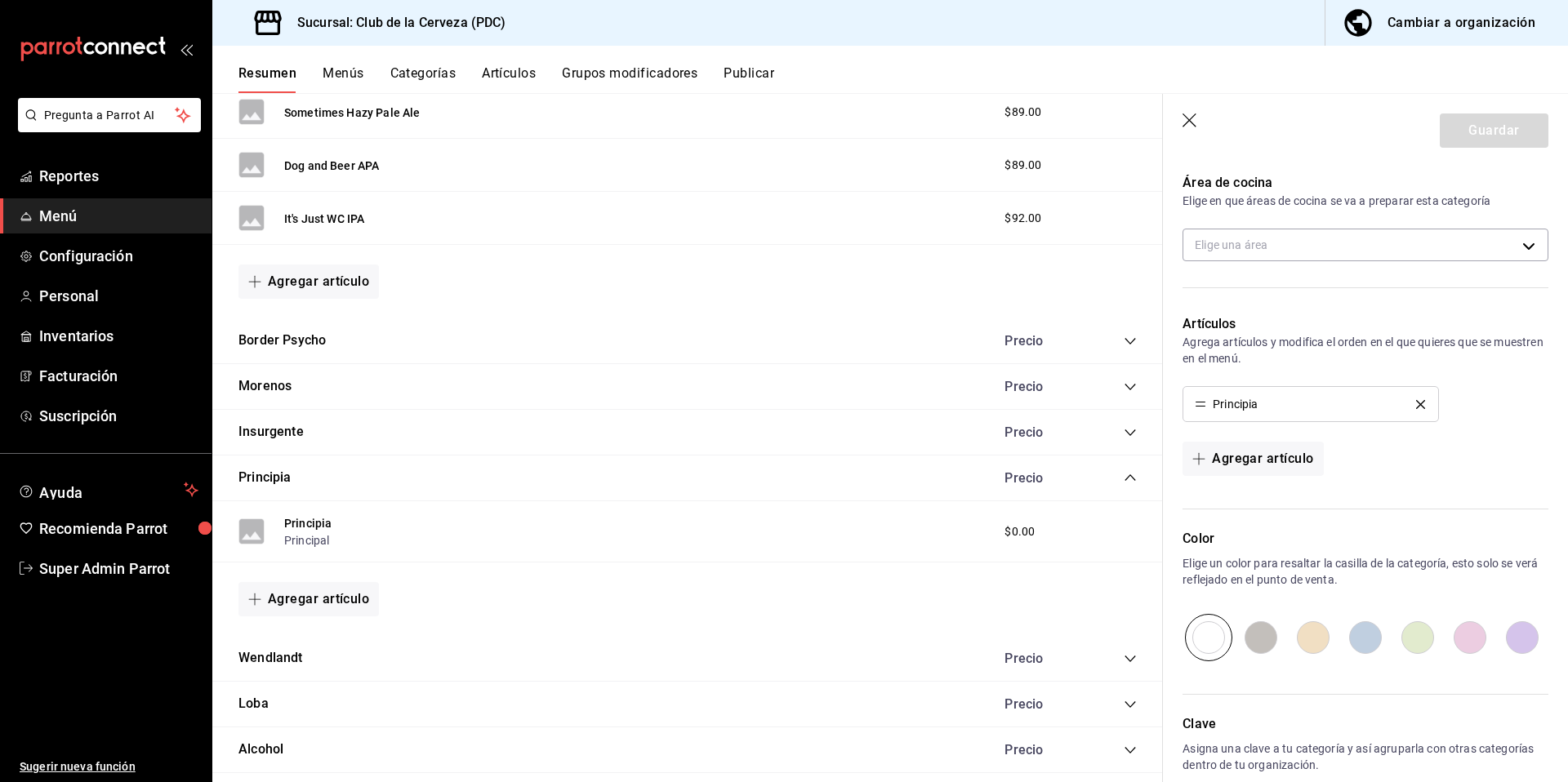 scroll, scrollTop: 281, scrollLeft: 0, axis: vertical 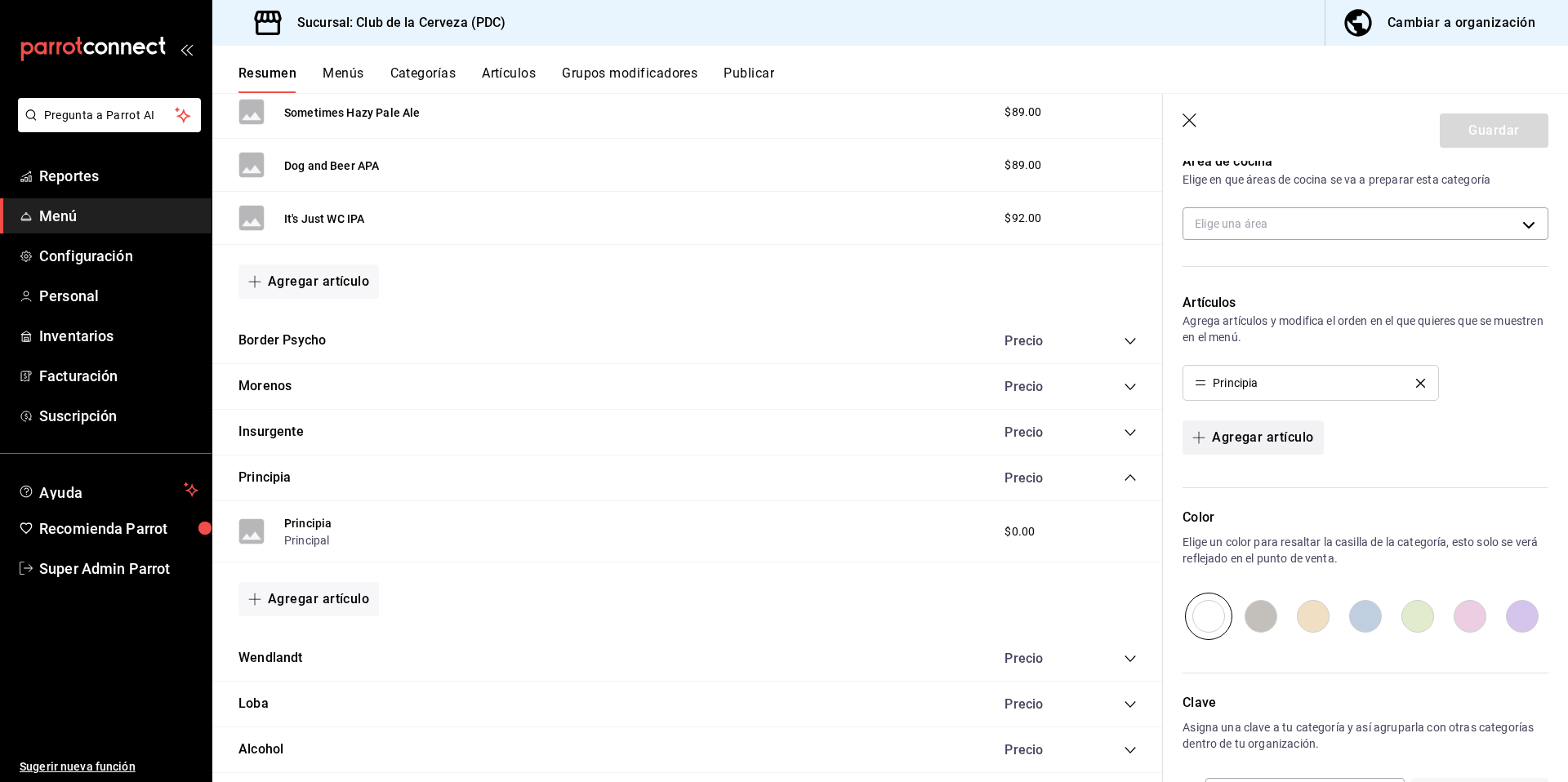click on "Agregar artículo" at bounding box center (1253, 438) 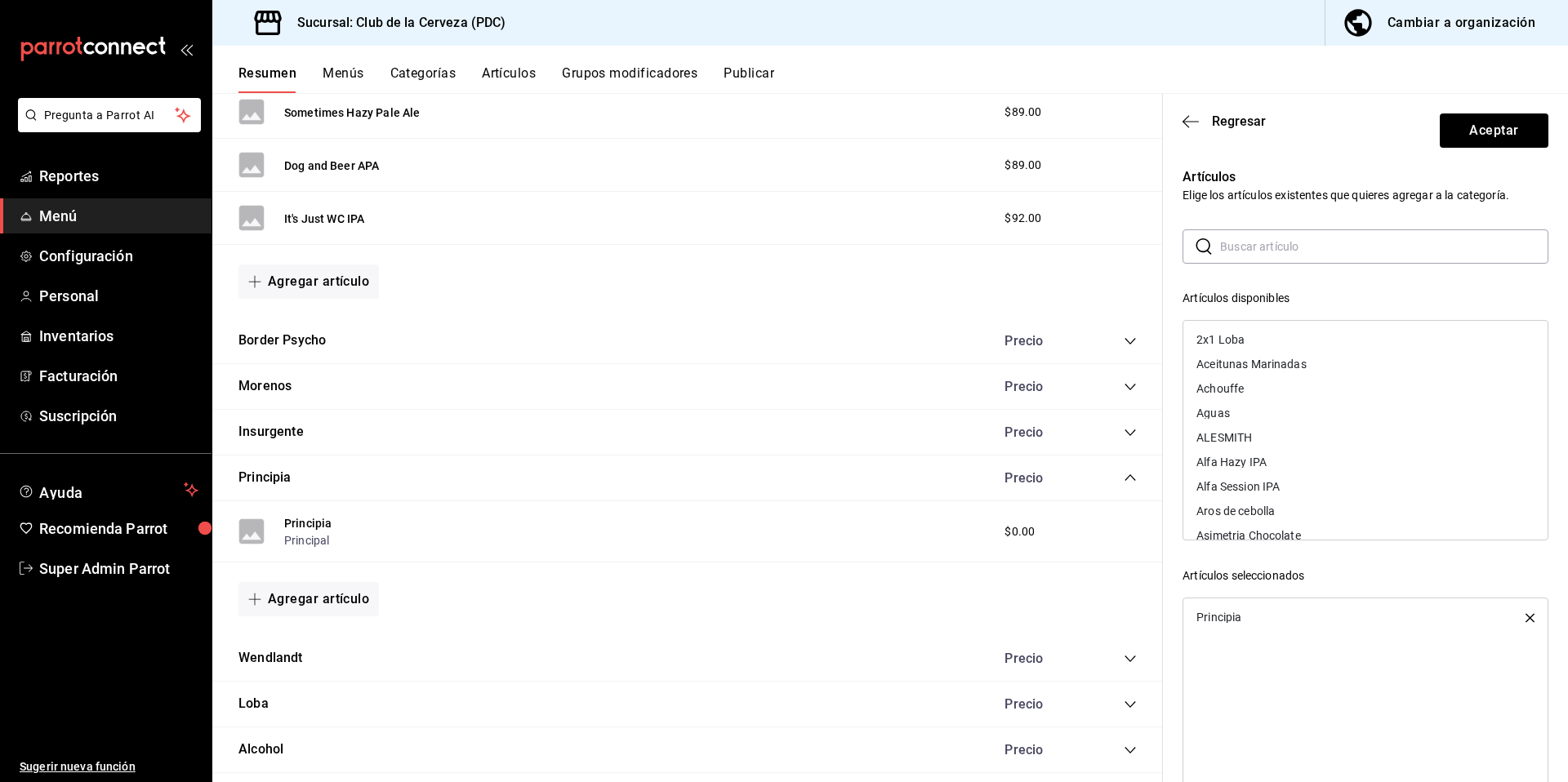 click at bounding box center (1384, 247) 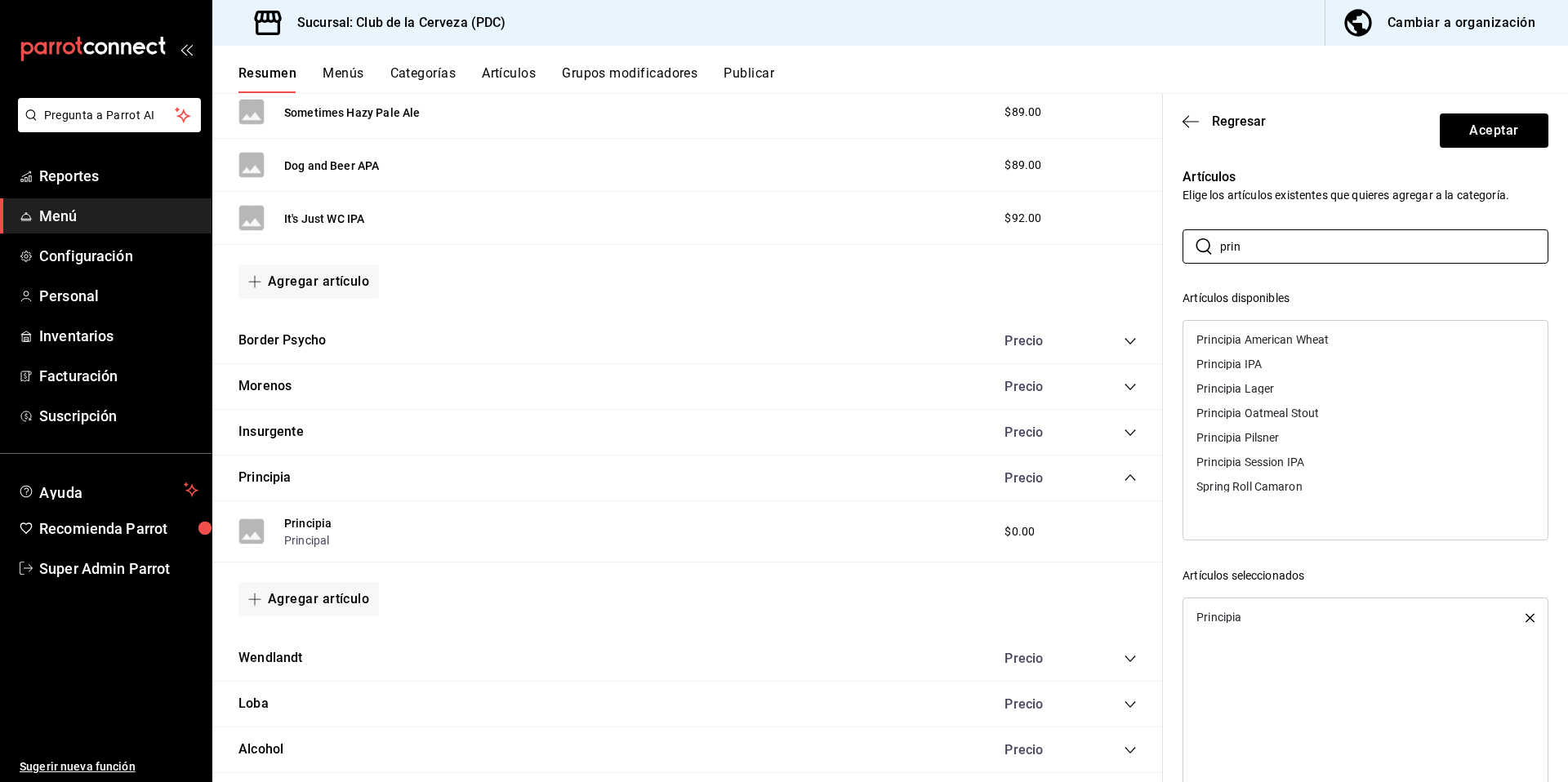 type on "prin" 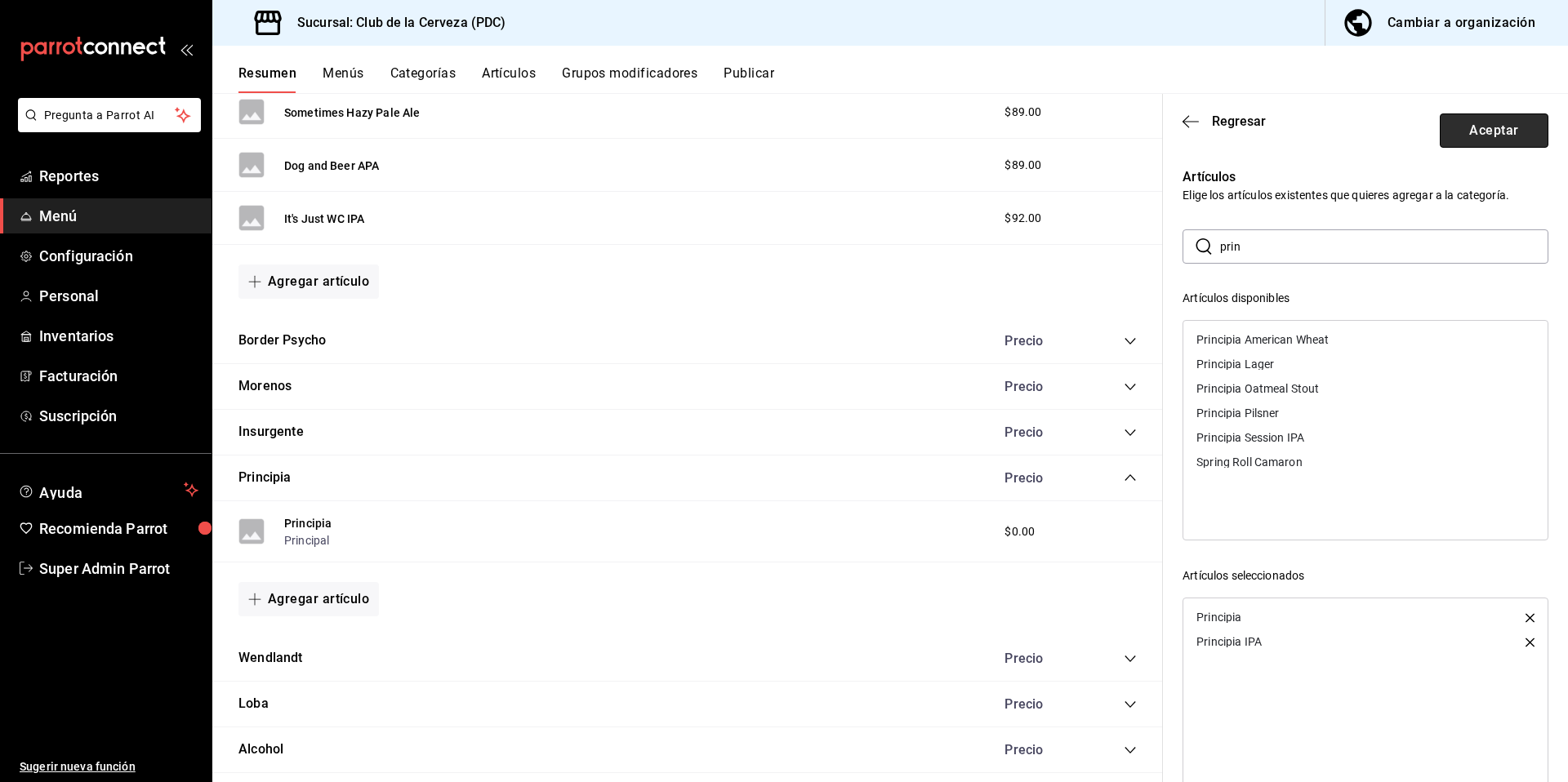 click on "Aceptar" at bounding box center [1494, 131] 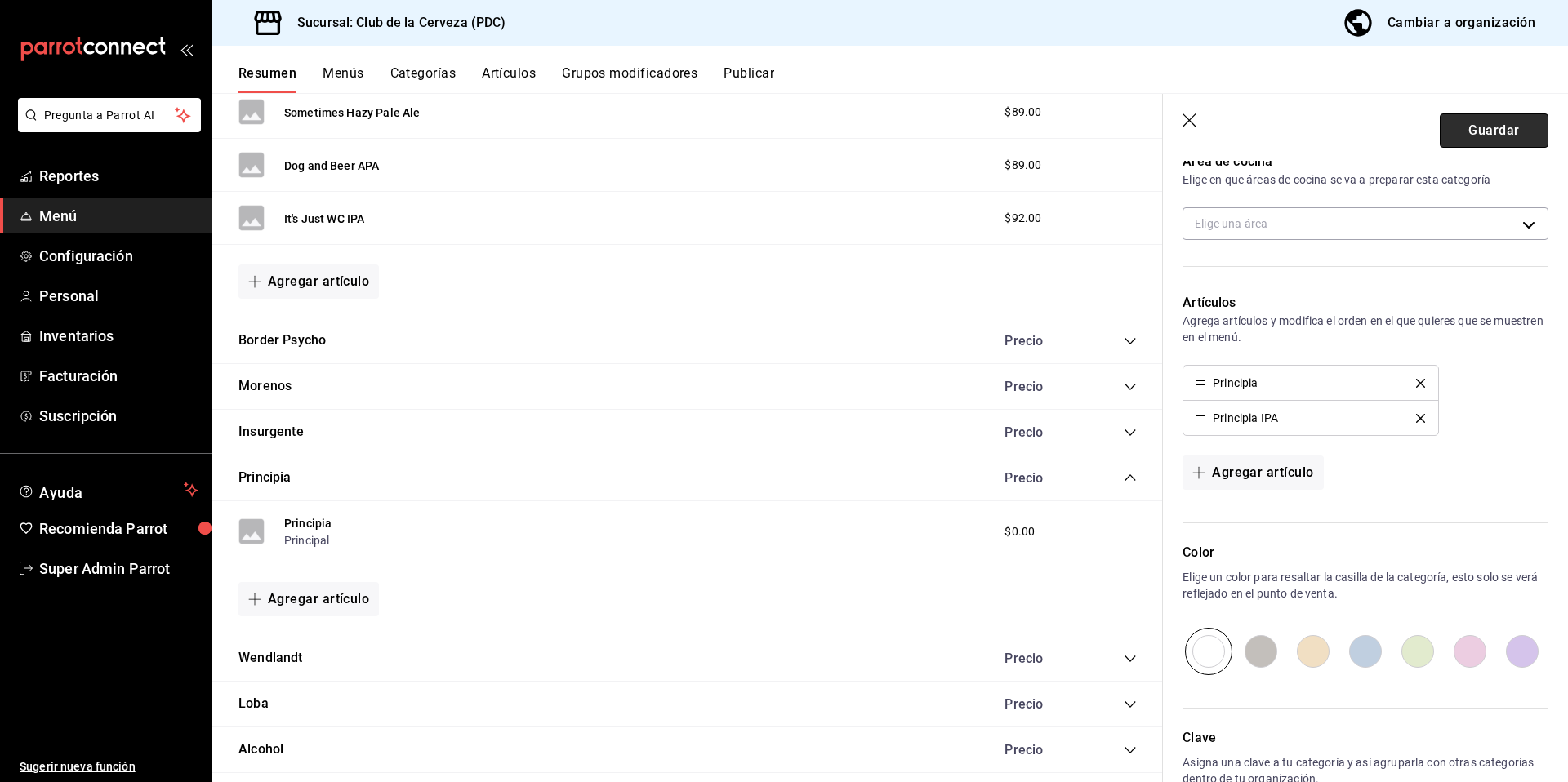 click on "Guardar" at bounding box center [1494, 131] 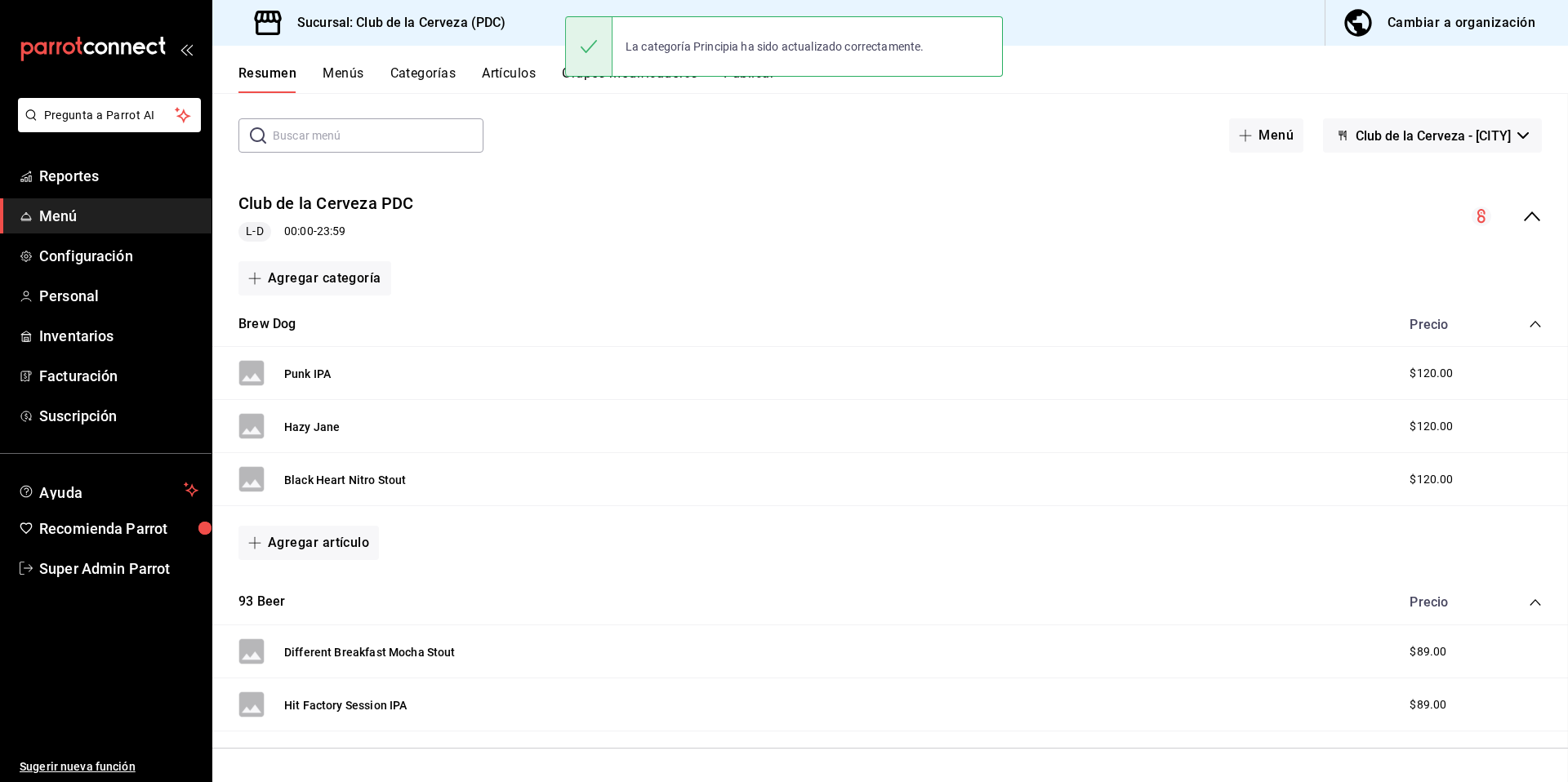 scroll, scrollTop: 0, scrollLeft: 0, axis: both 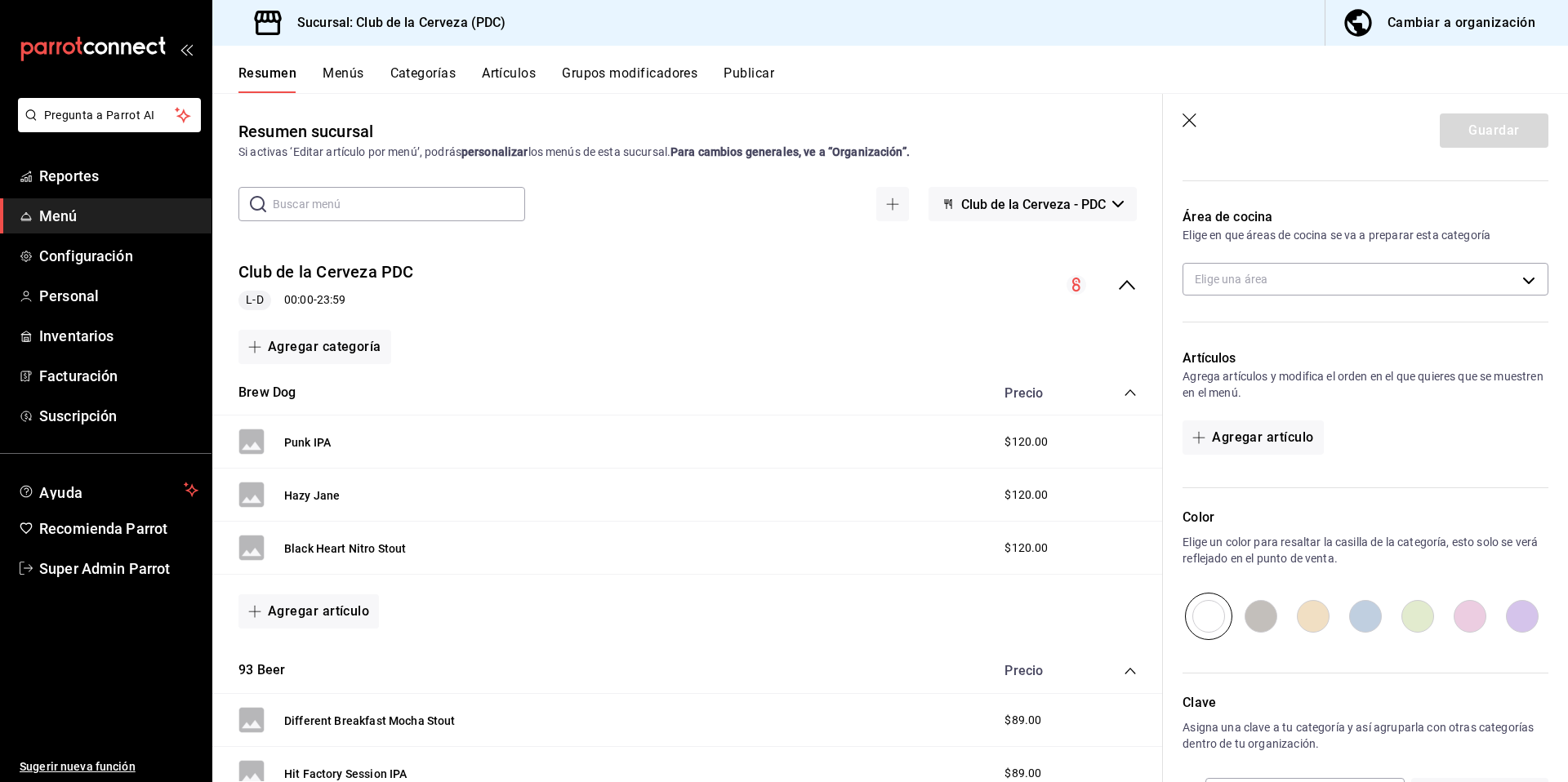click on "Grupos modificadores" at bounding box center [630, 79] 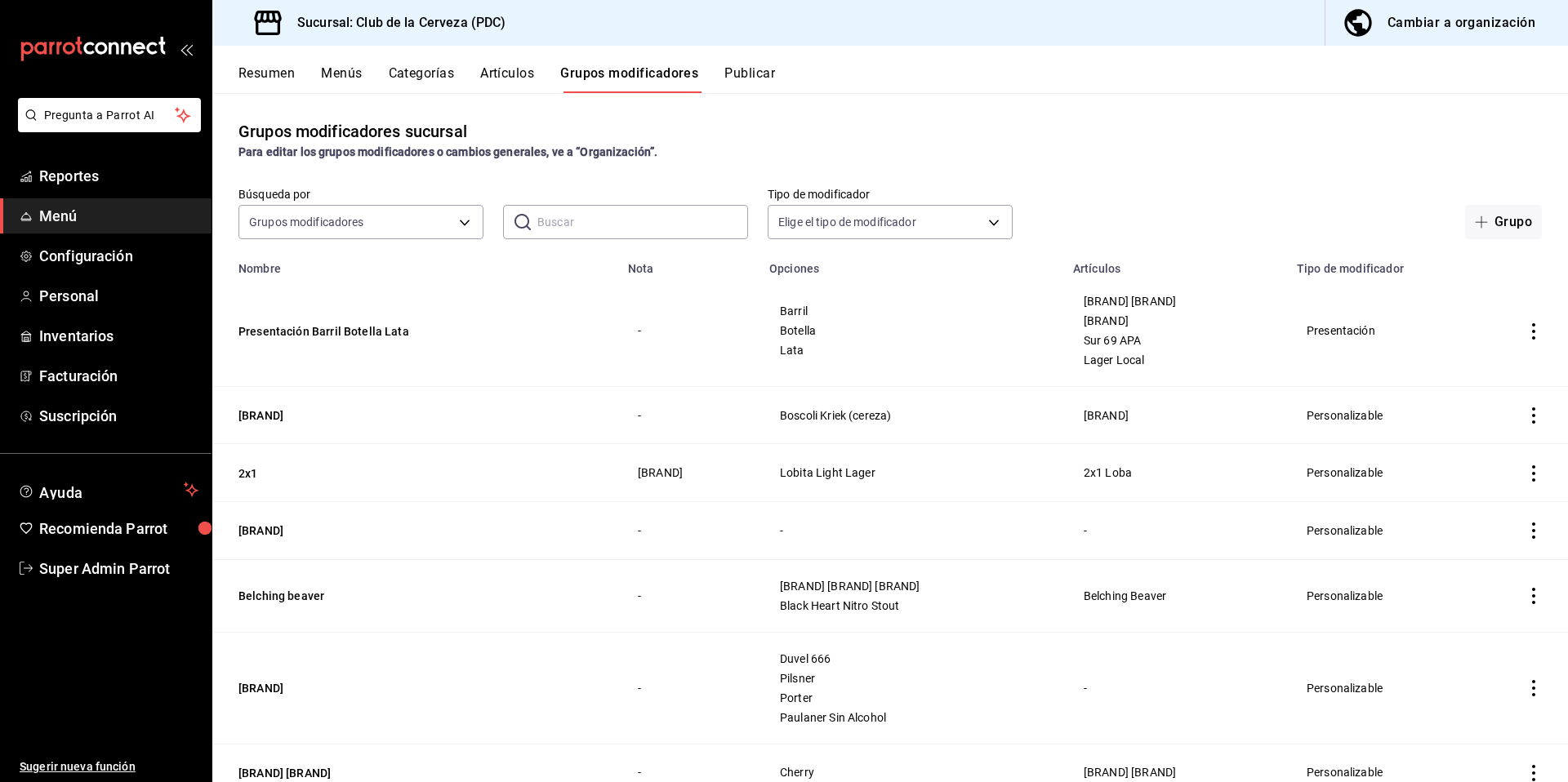 click at bounding box center [643, 222] 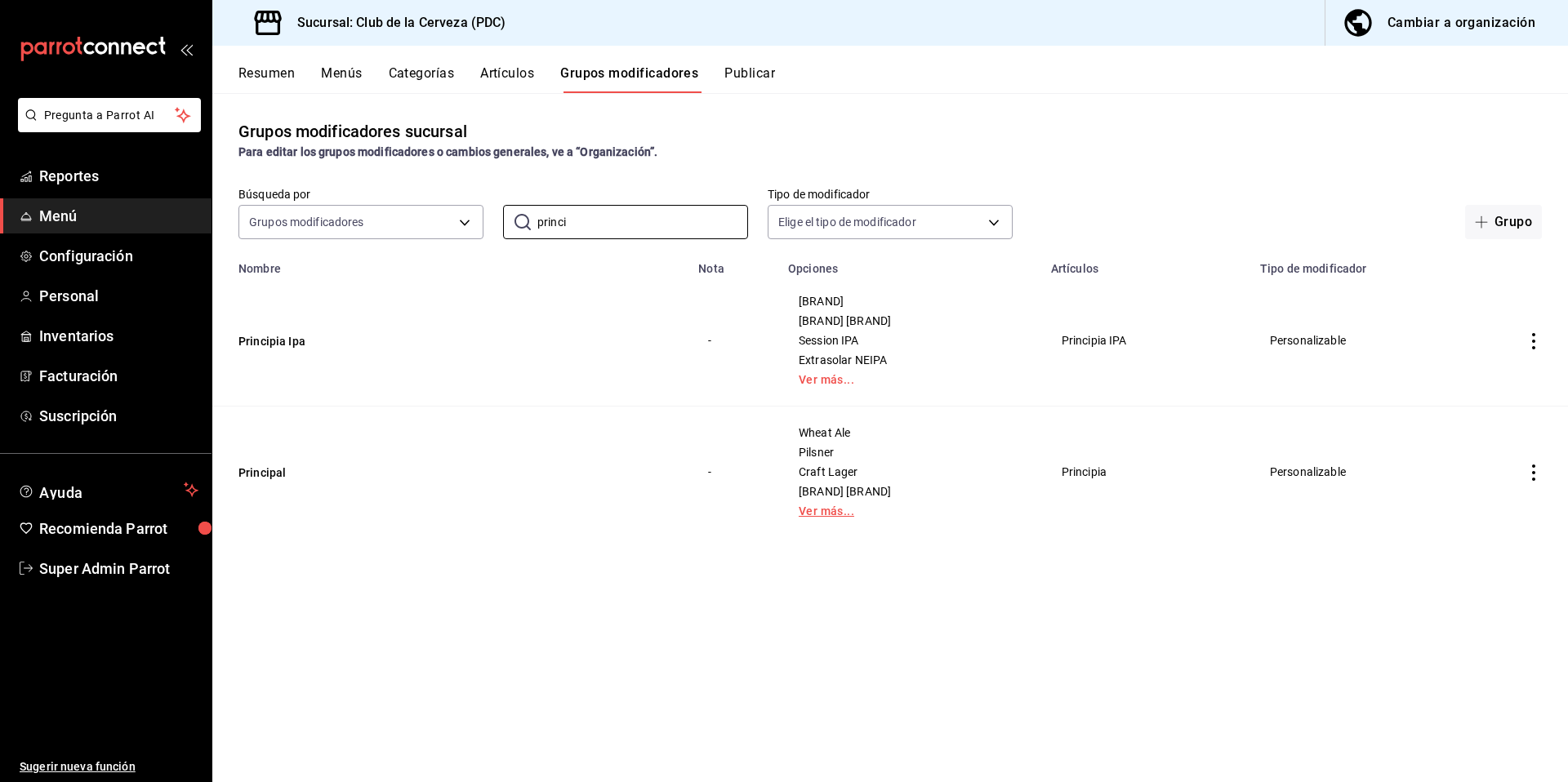 type on "princi" 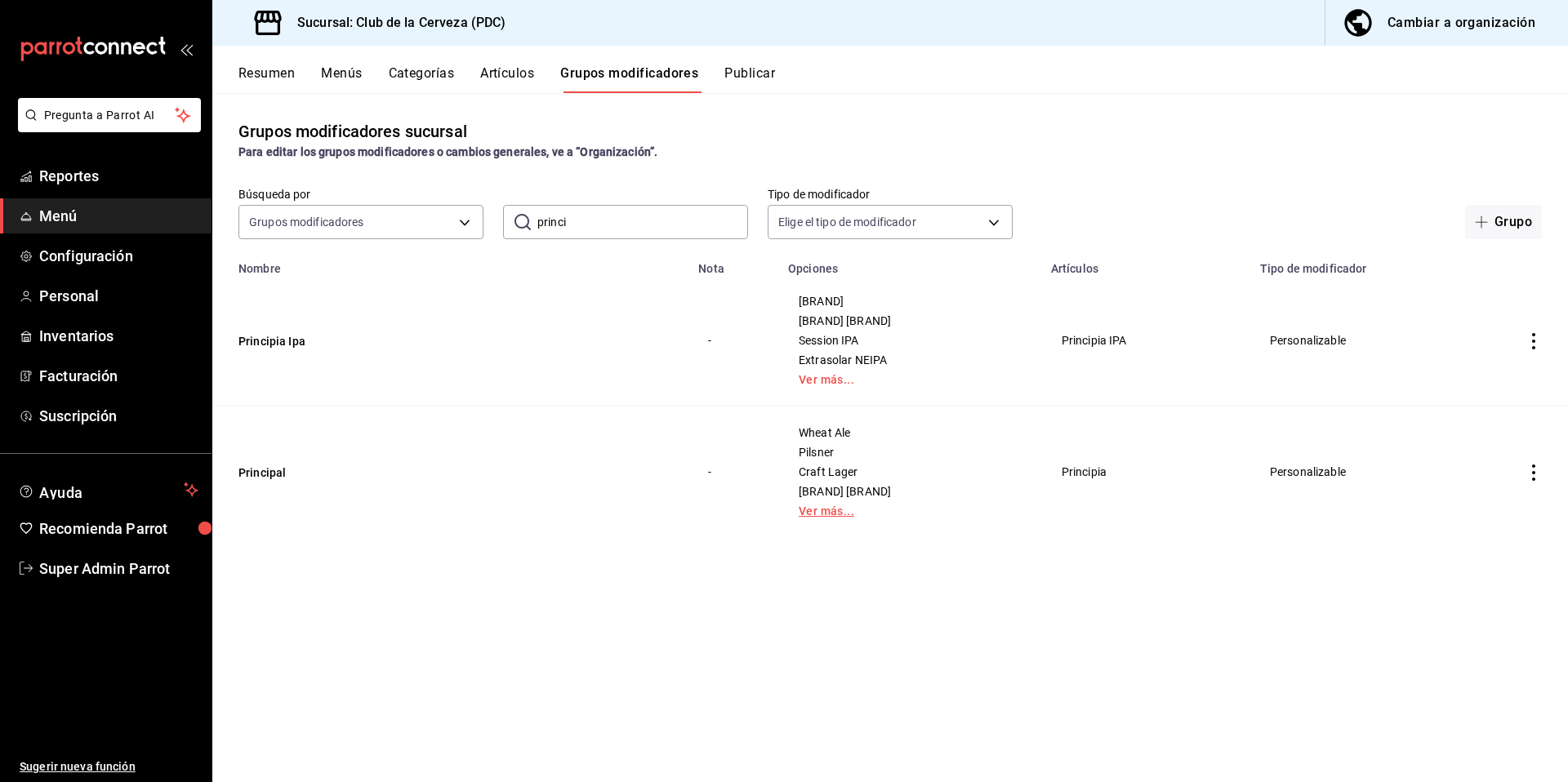 click on "Ver más..." at bounding box center [910, 511] 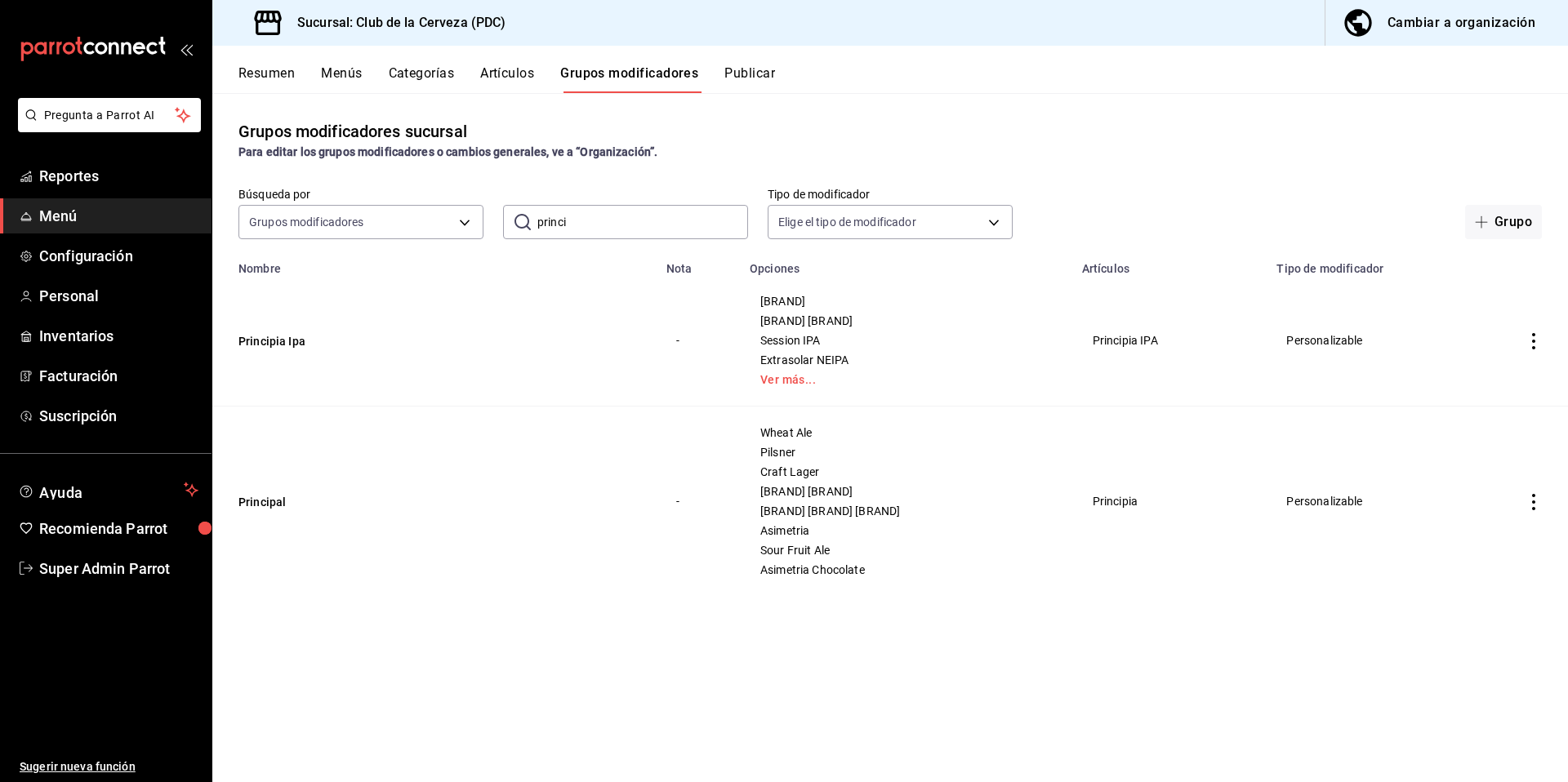 click on "Resumen" at bounding box center [266, 79] 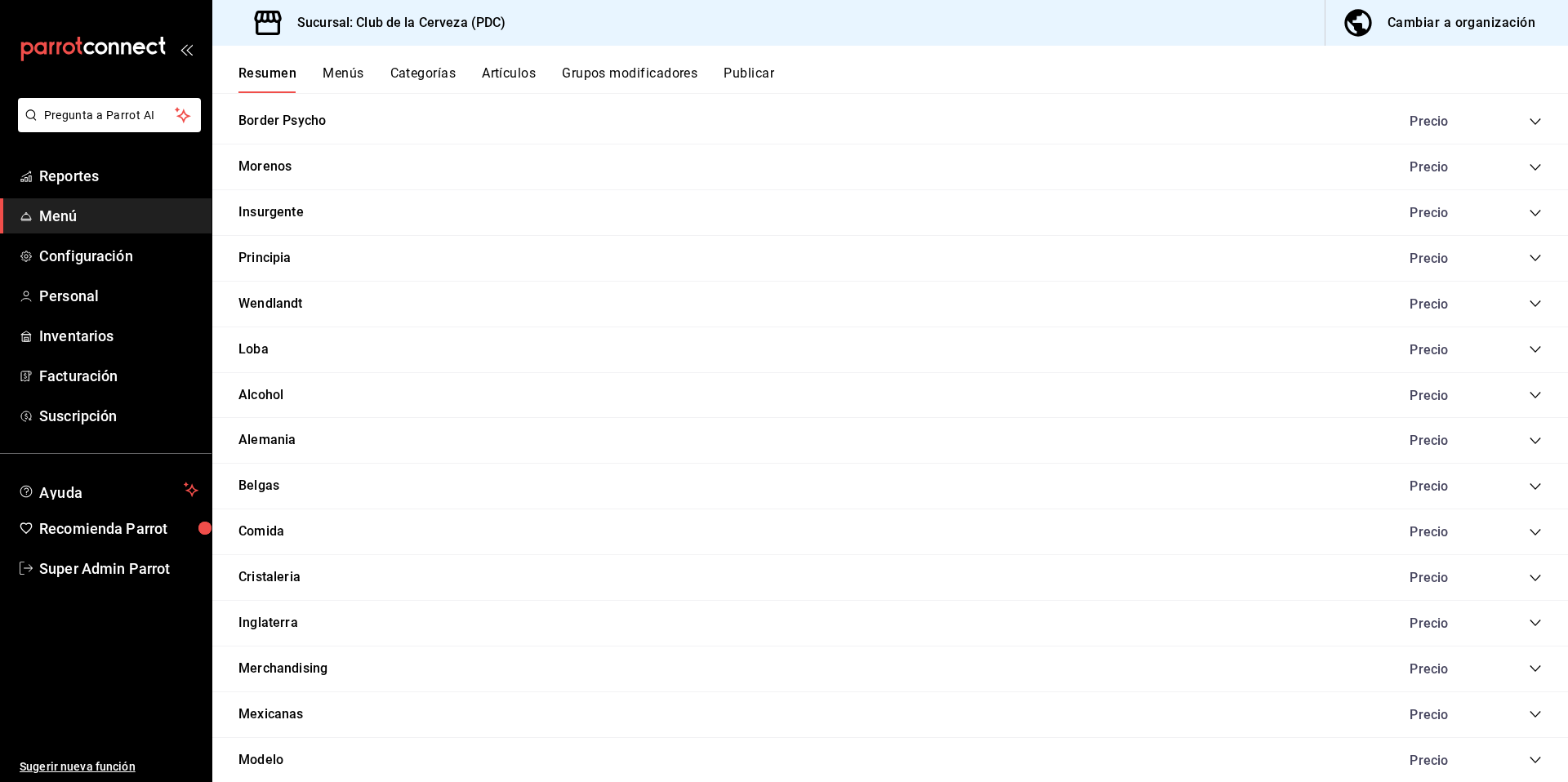 scroll, scrollTop: 878, scrollLeft: 0, axis: vertical 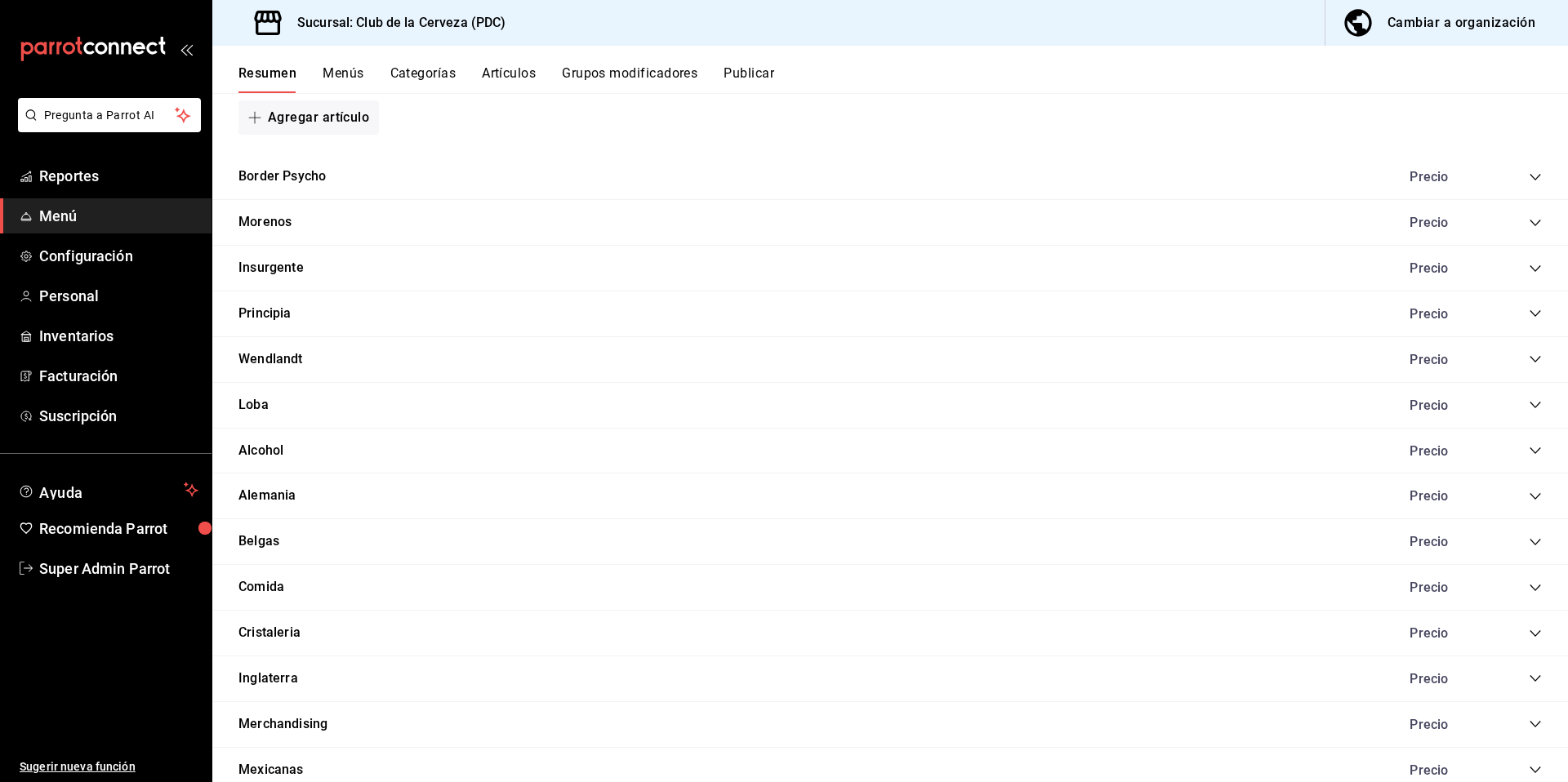 click 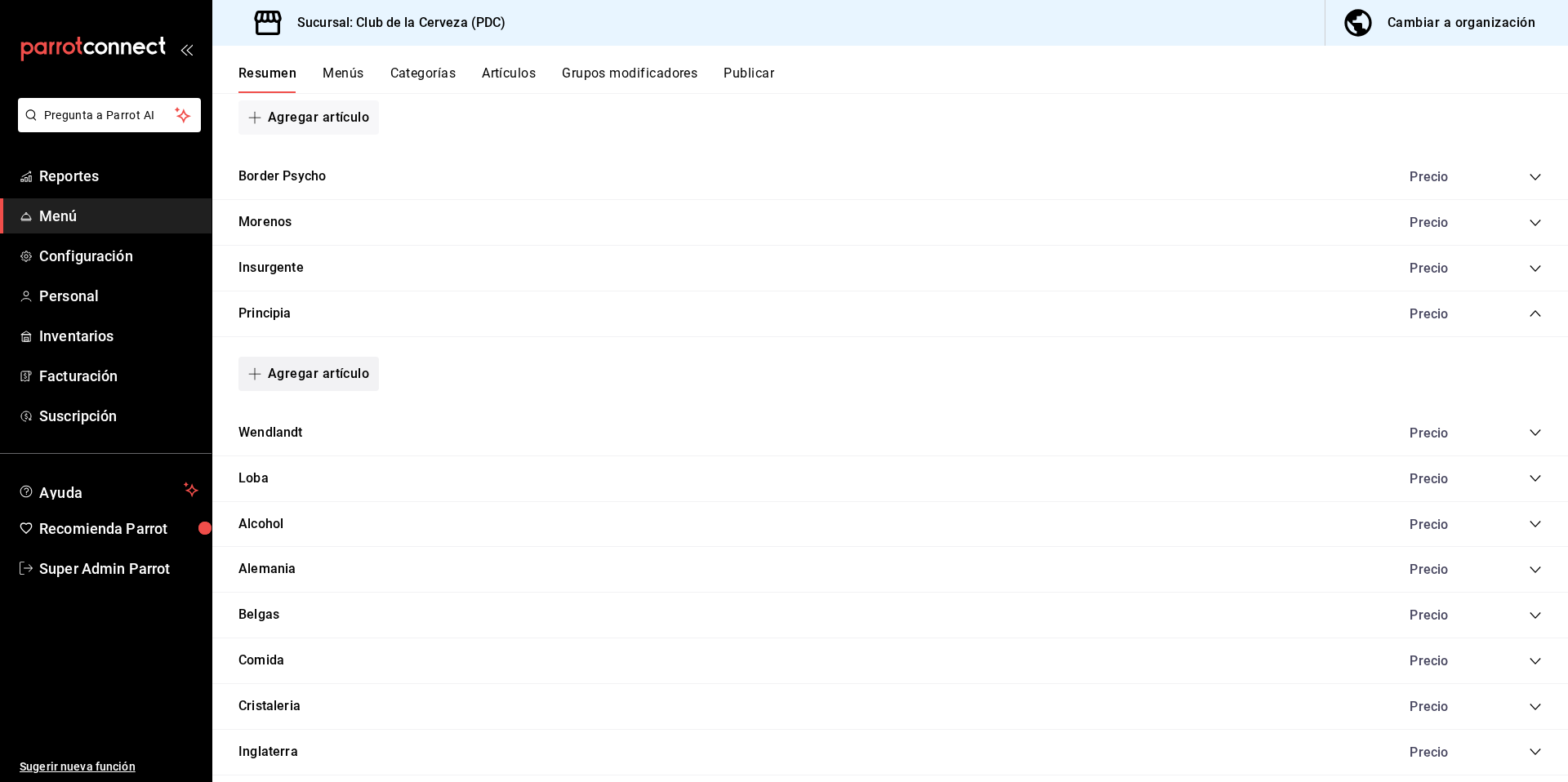 click on "Agregar artículo" at bounding box center [309, 374] 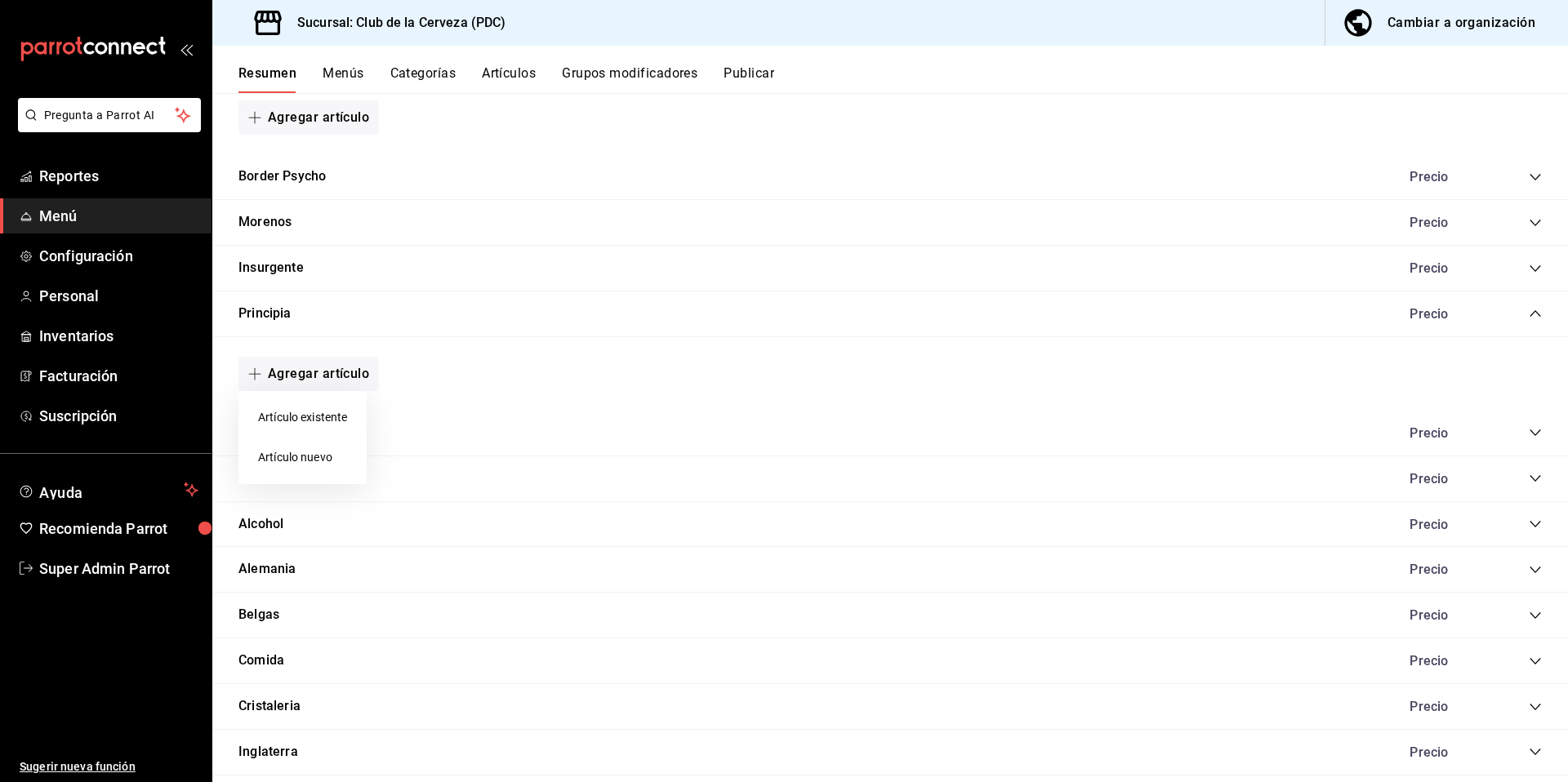 click on "Artículo existente" at bounding box center [302, 417] 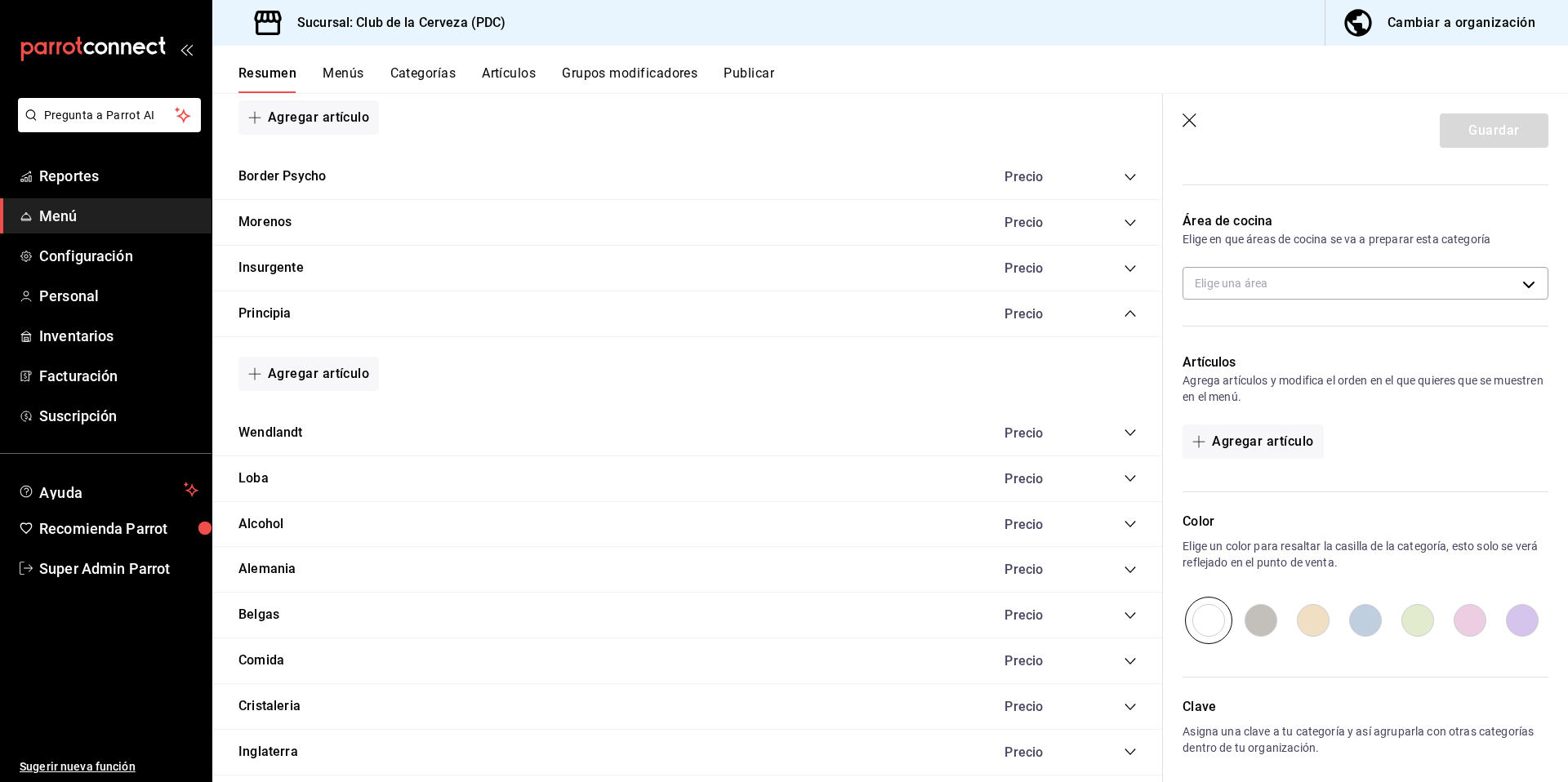 scroll, scrollTop: 225, scrollLeft: 0, axis: vertical 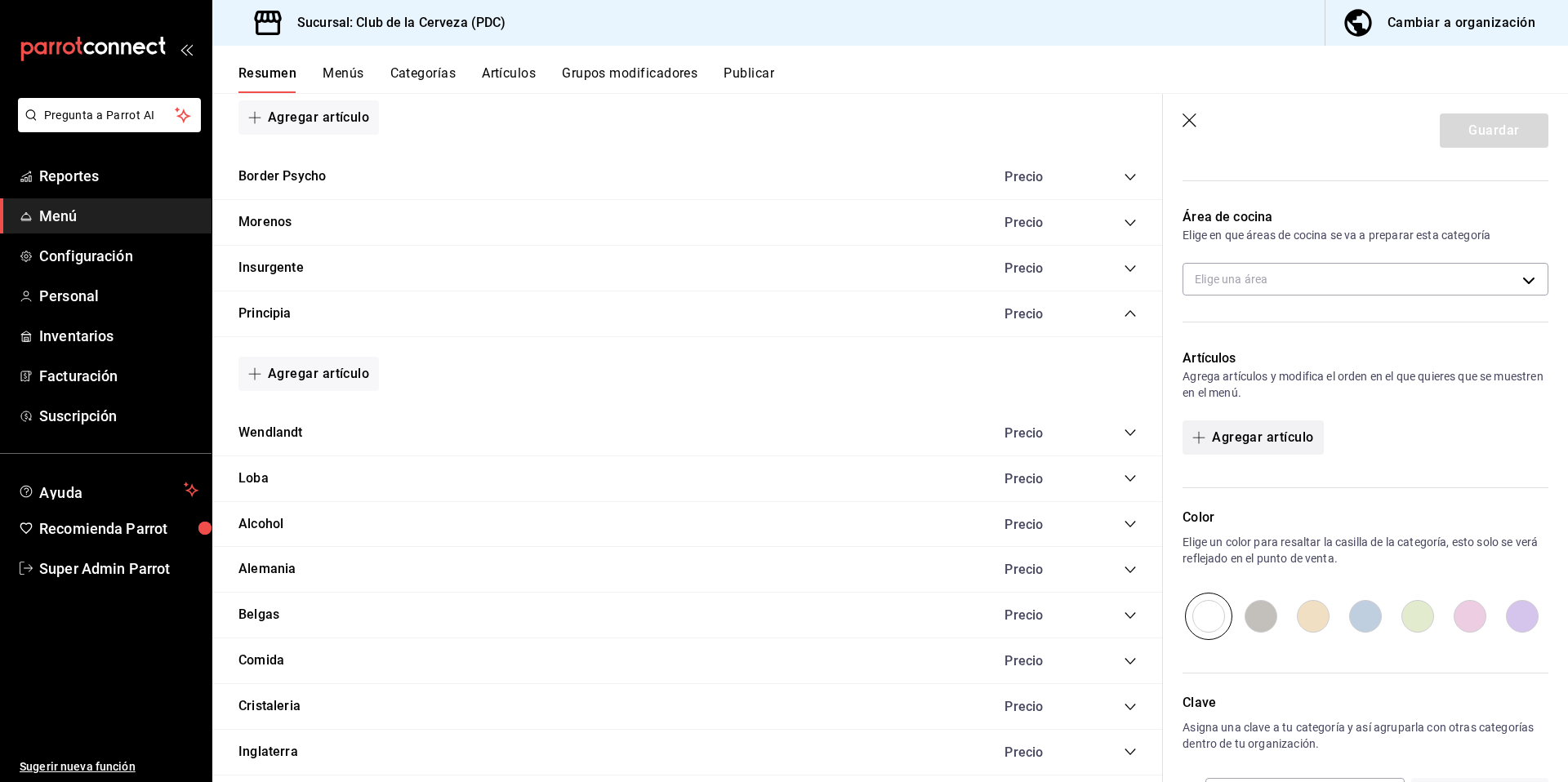 click on "Agregar artículo" at bounding box center (1253, 438) 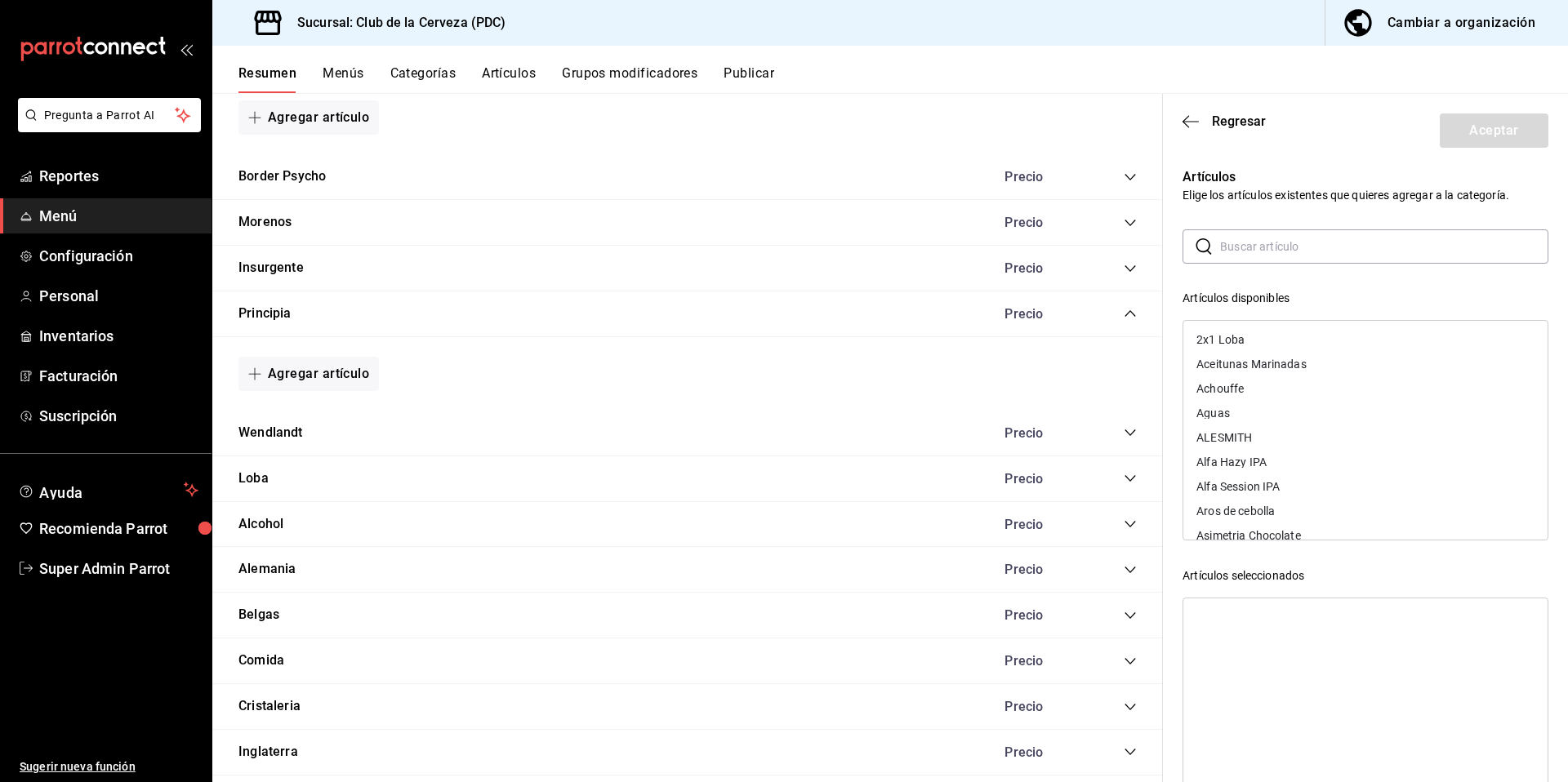 click at bounding box center [1384, 247] 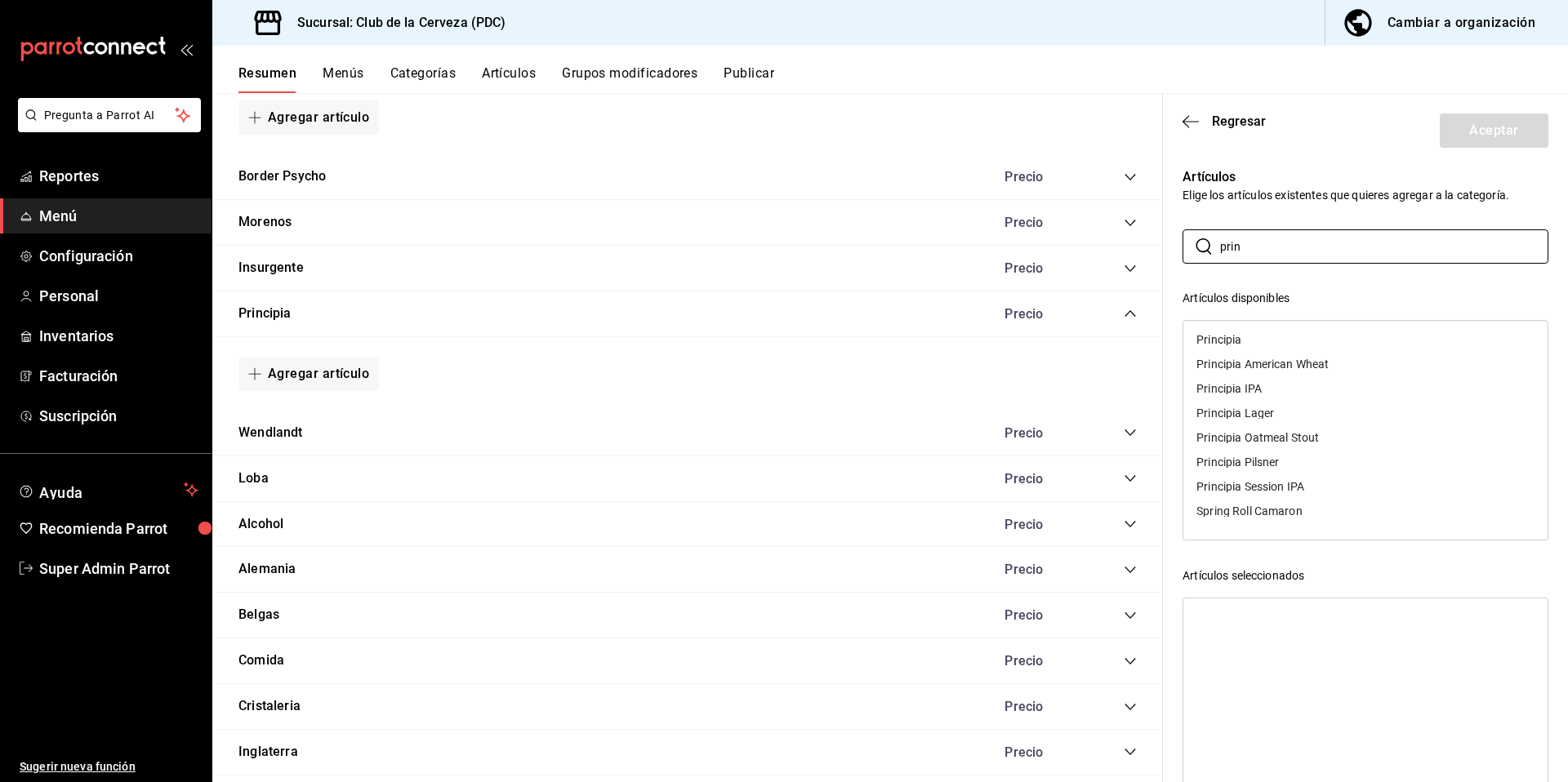 type on "prin" 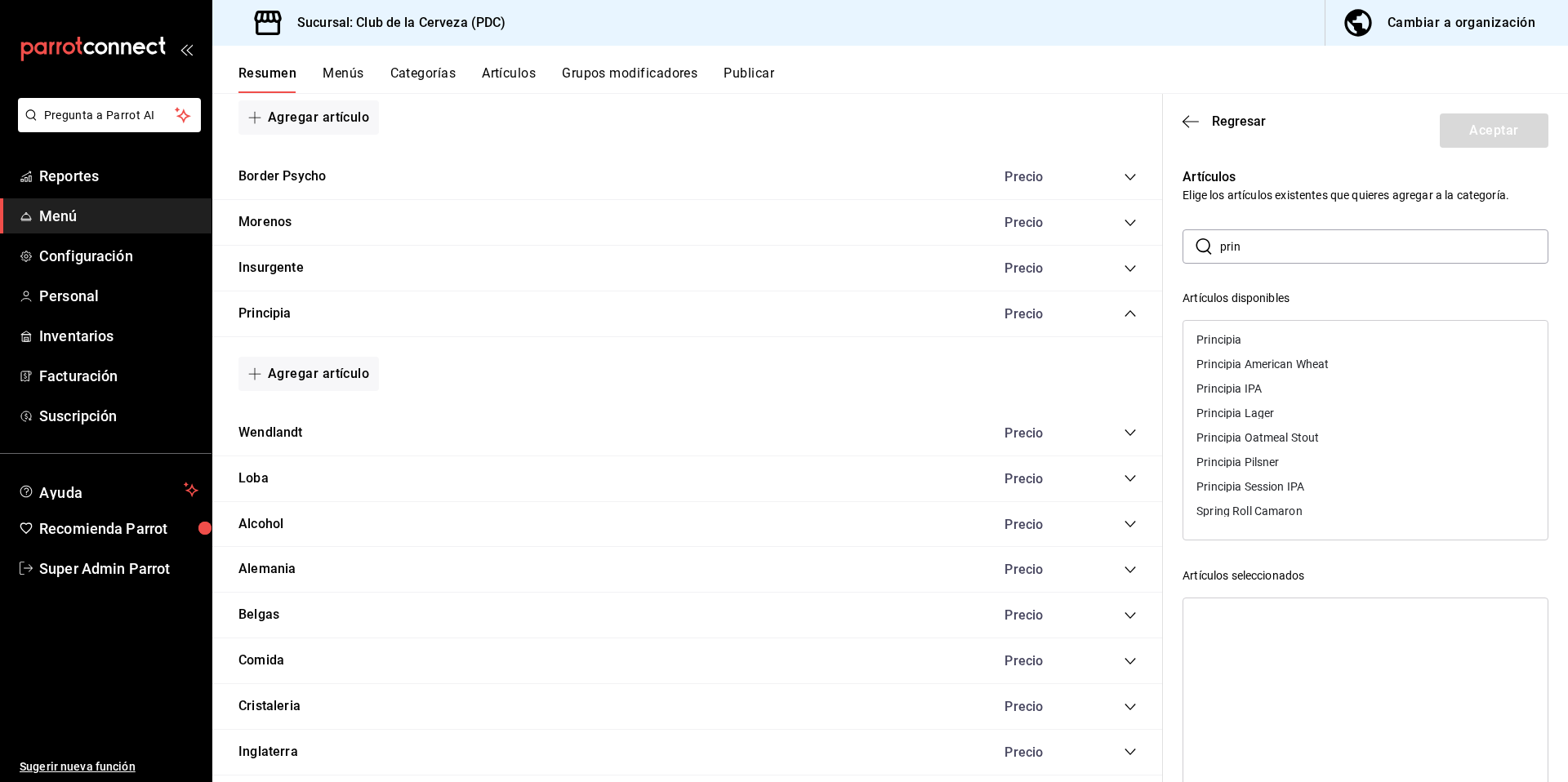 click on "Principia" at bounding box center [1365, 340] 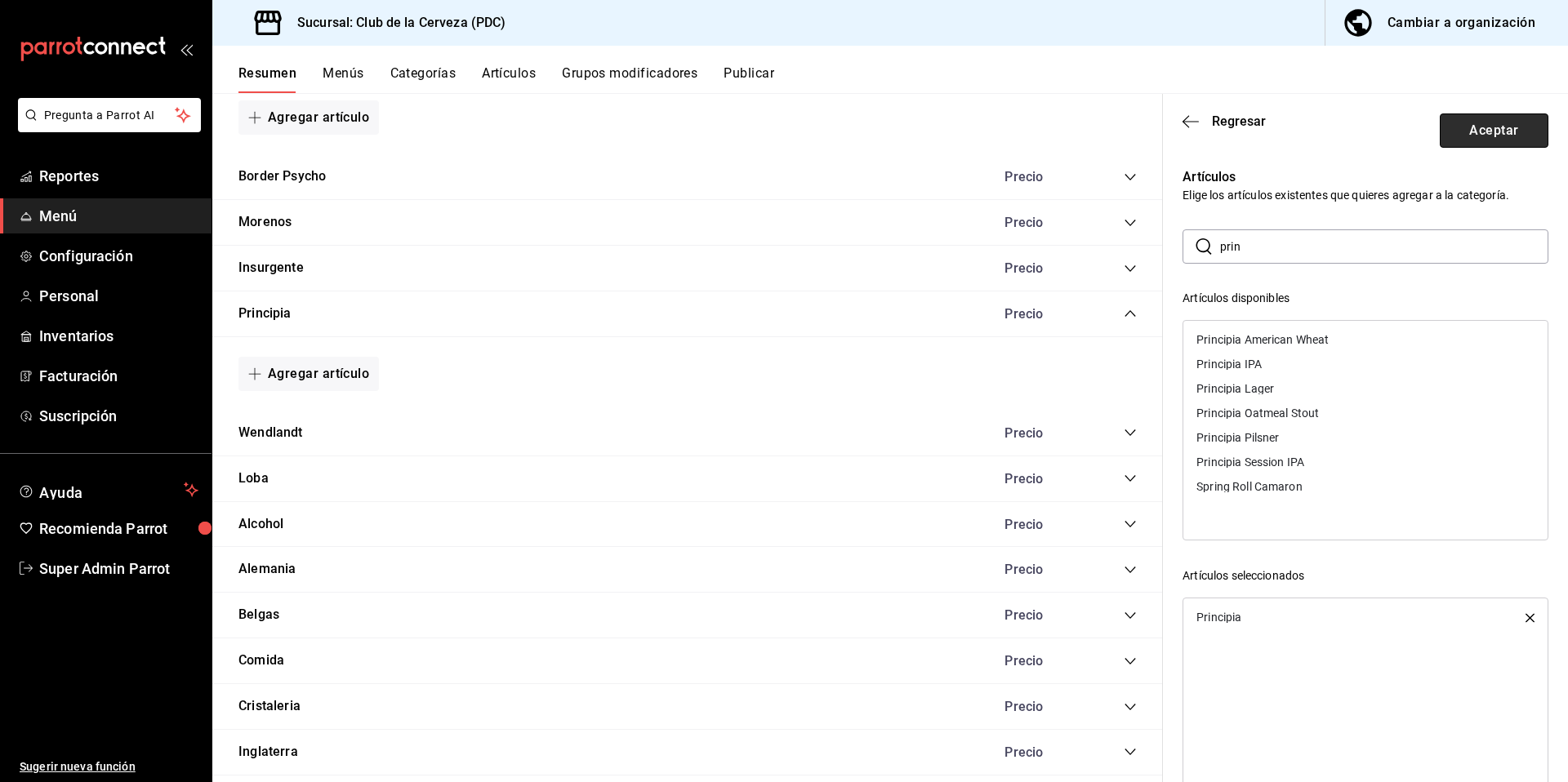 click on "Aceptar" at bounding box center [1494, 131] 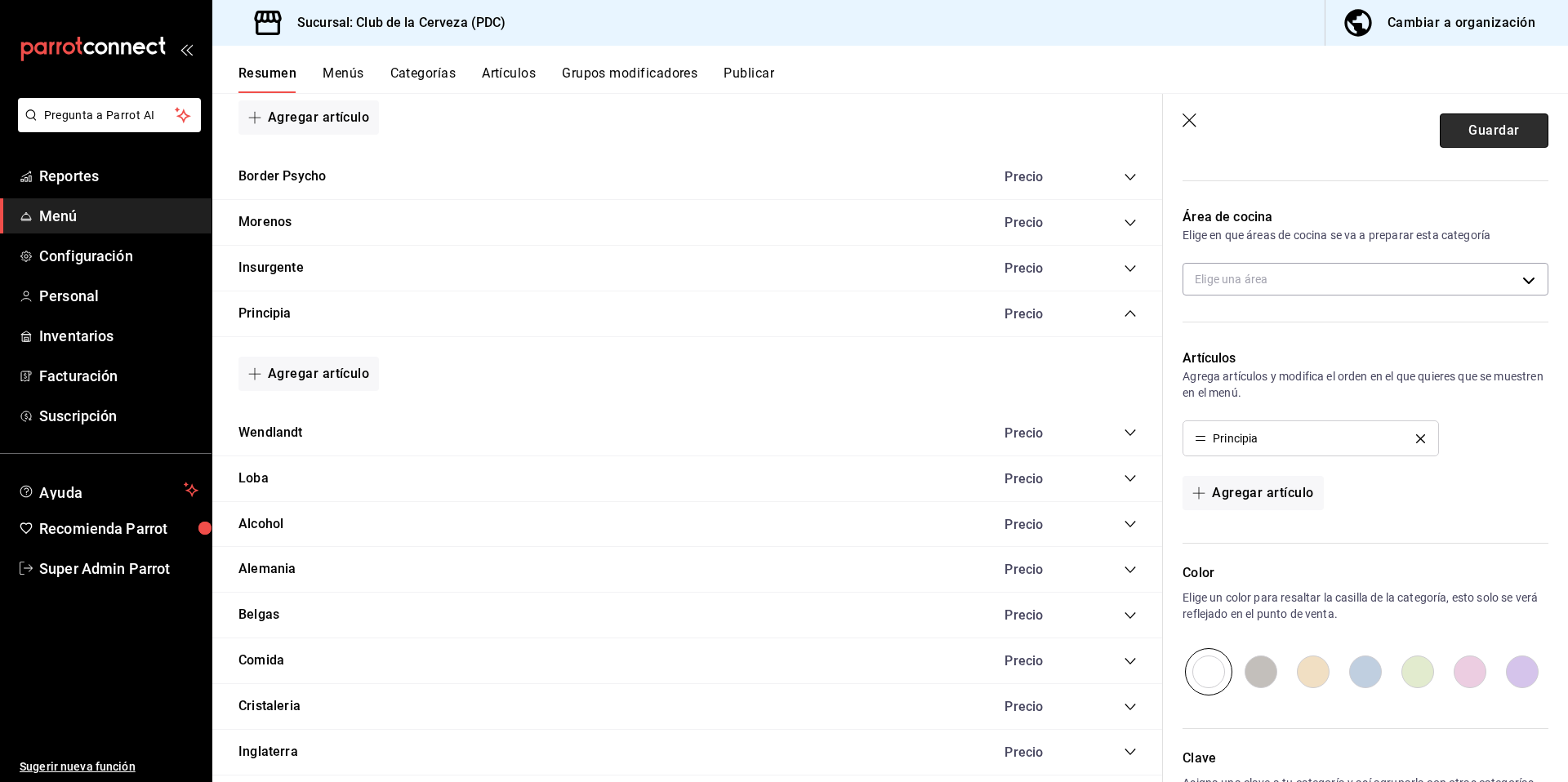 click on "Guardar" at bounding box center (1494, 131) 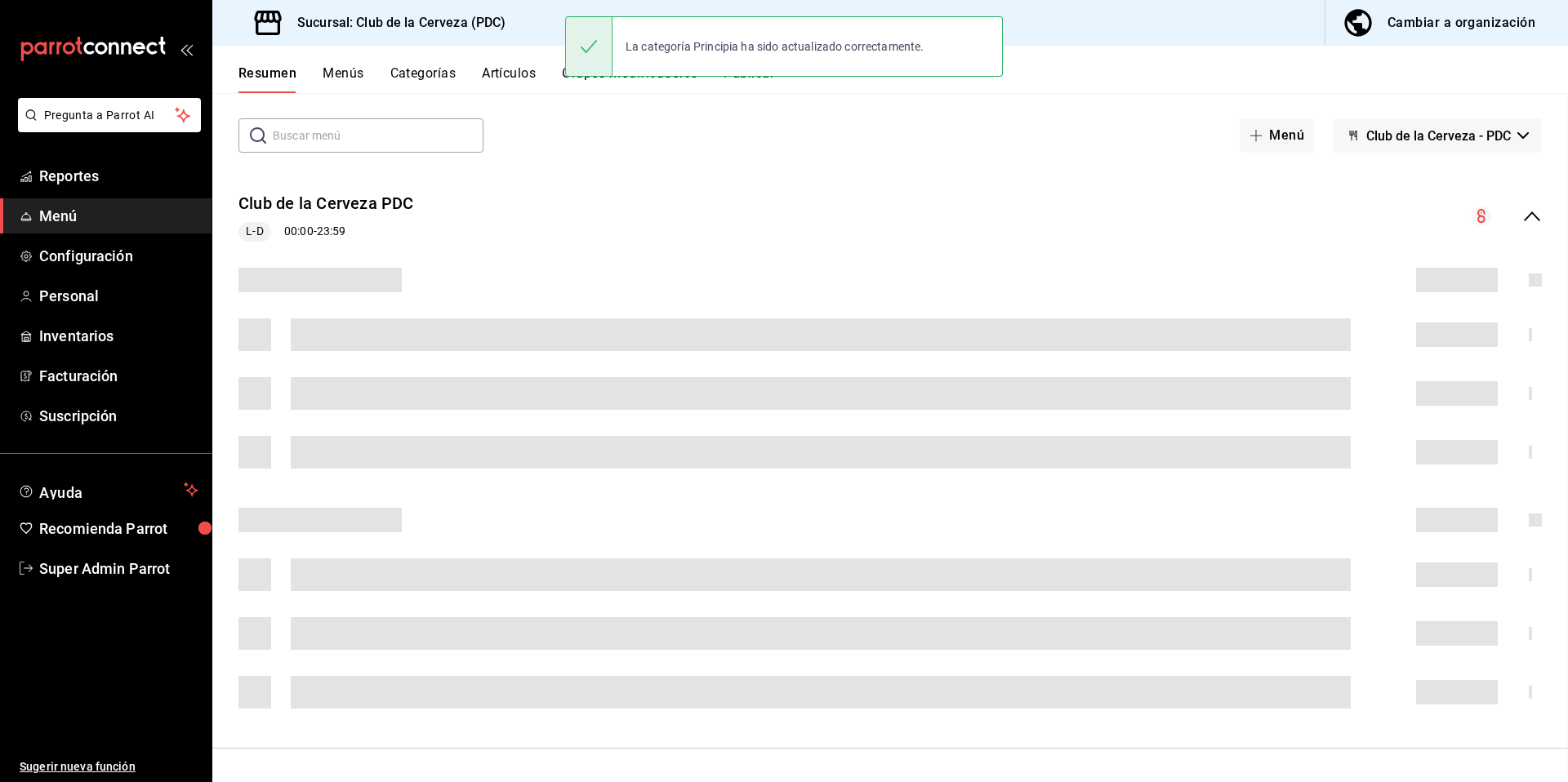 scroll, scrollTop: 0, scrollLeft: 0, axis: both 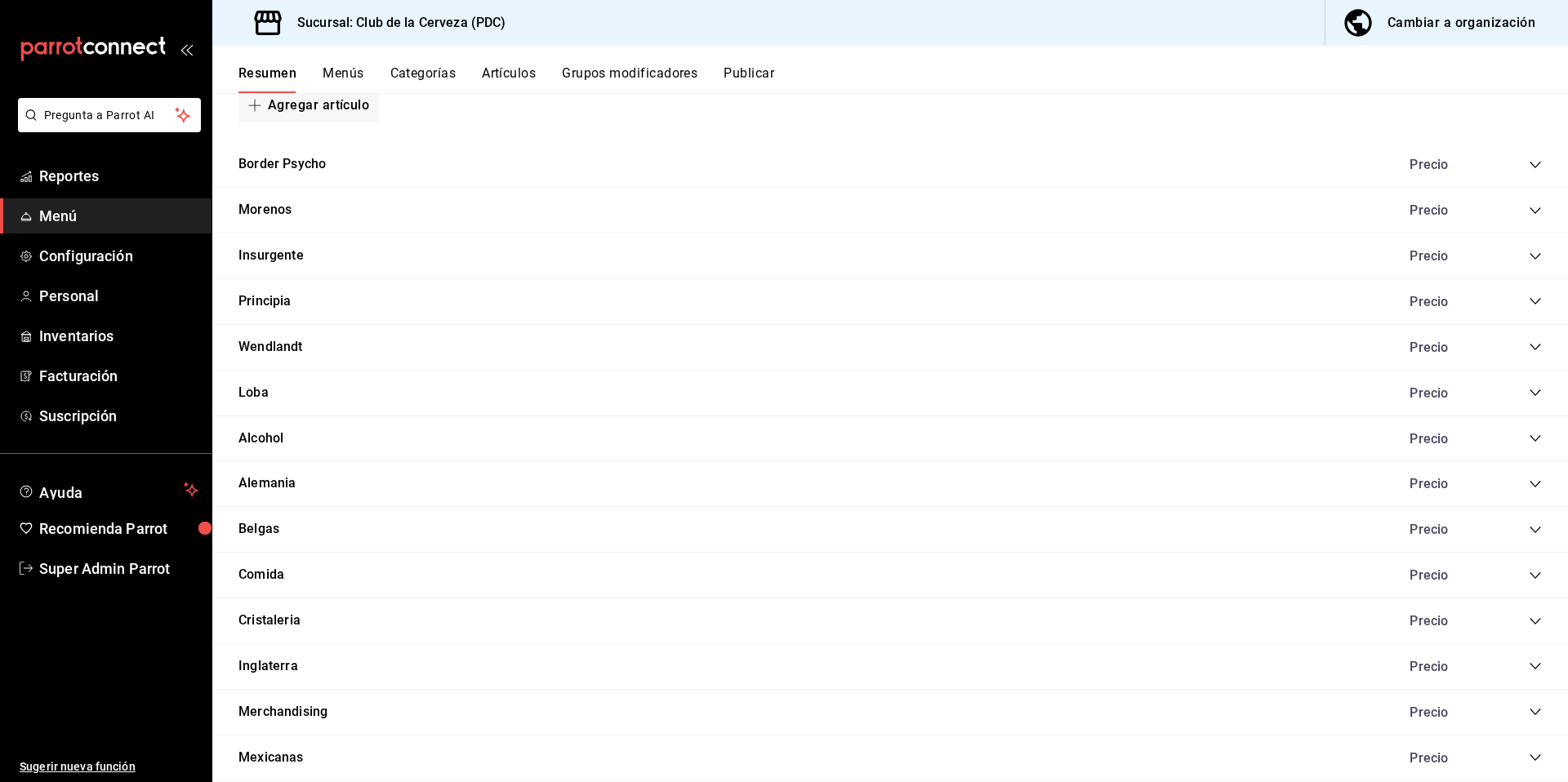 click 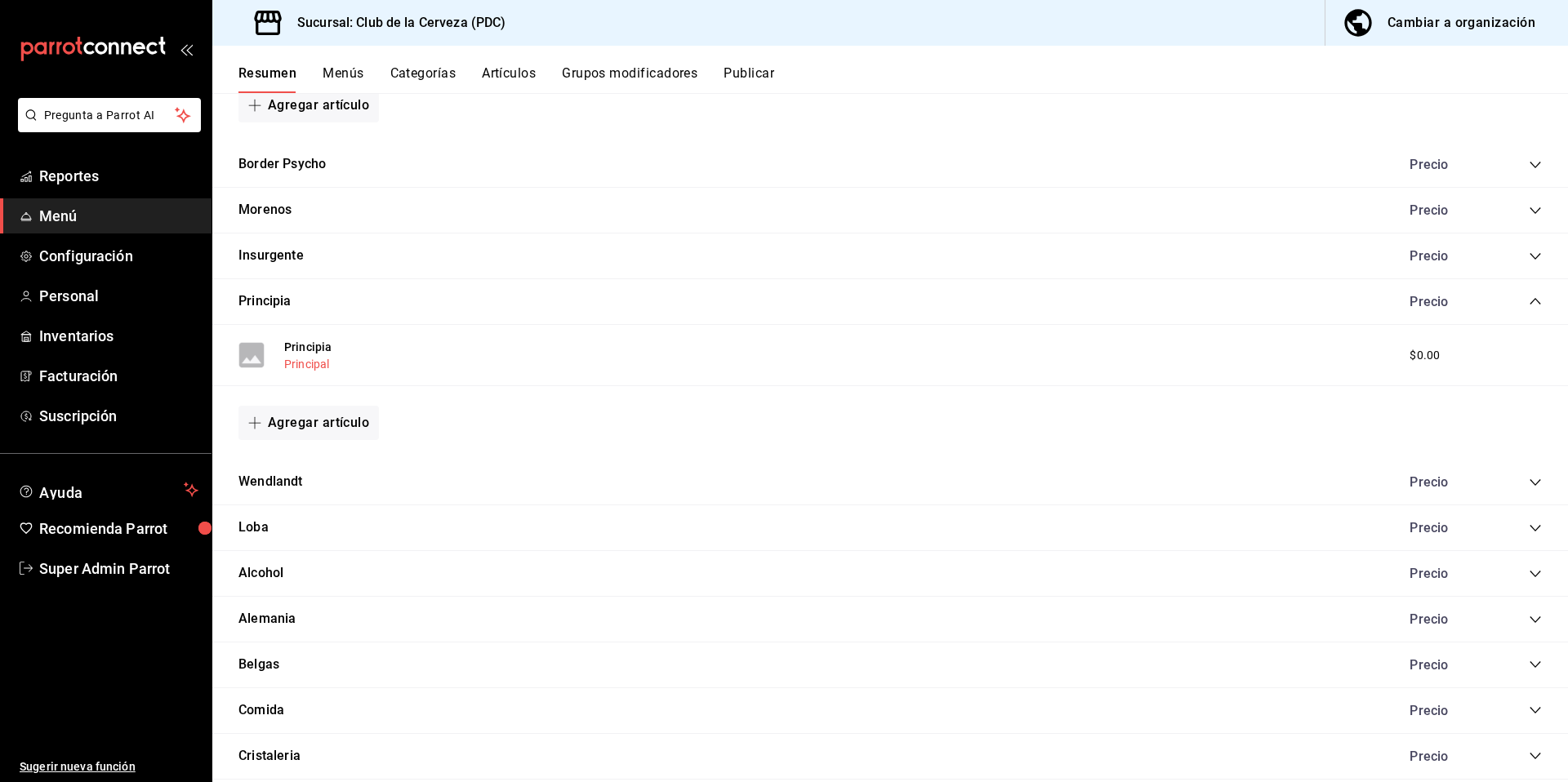 click on "Principal" at bounding box center [306, 364] 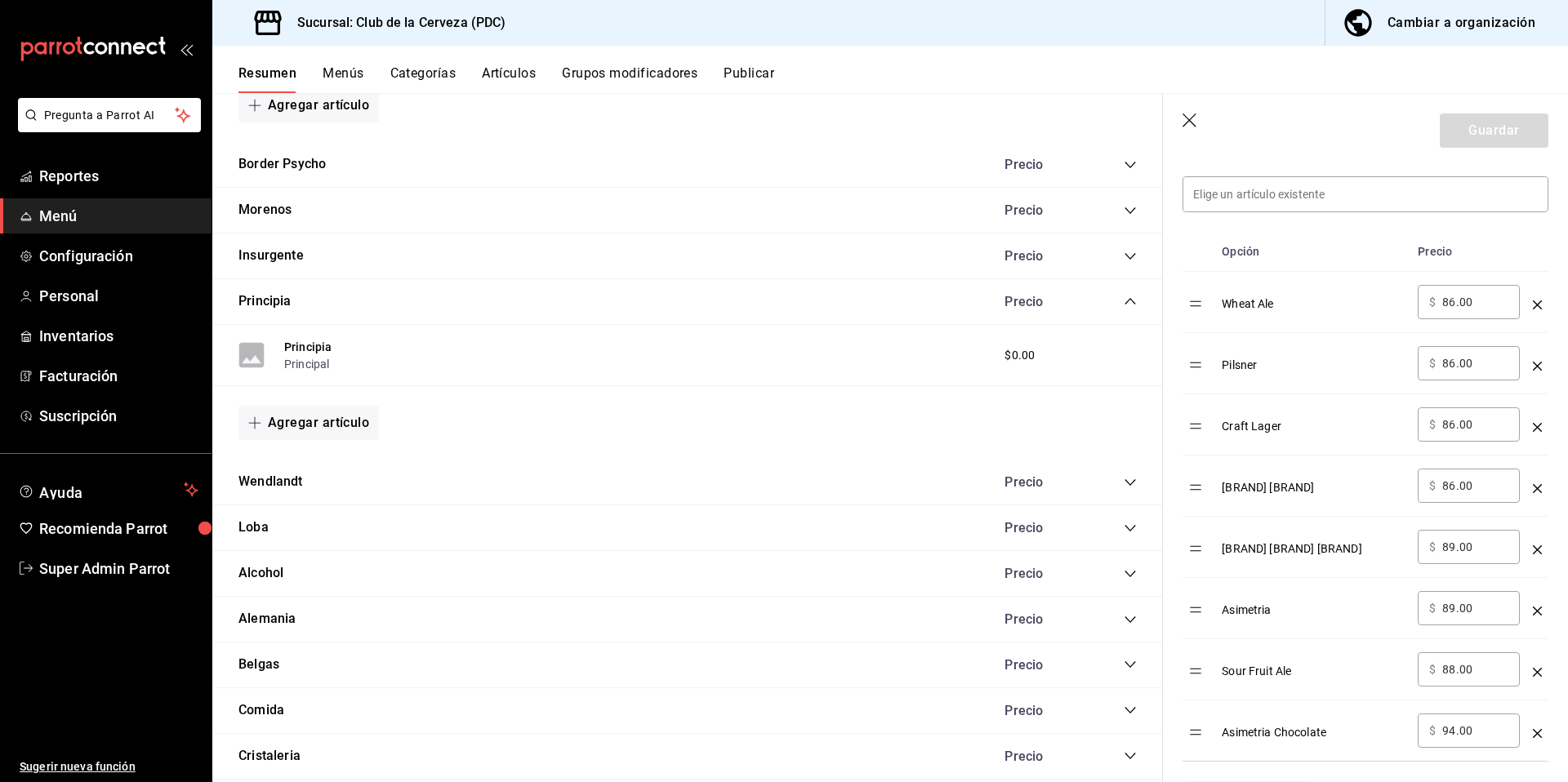 scroll, scrollTop: 507, scrollLeft: 0, axis: vertical 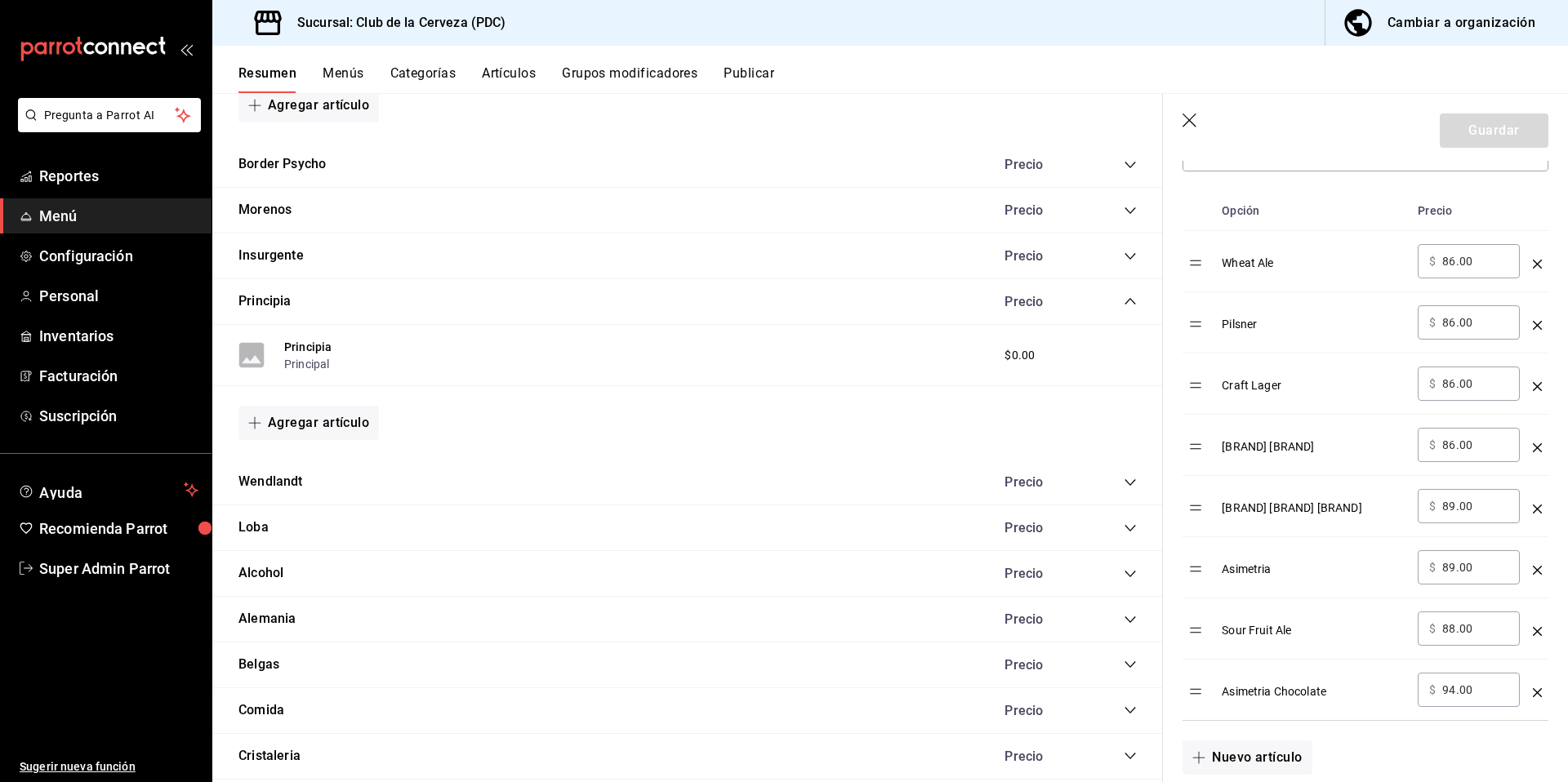 type 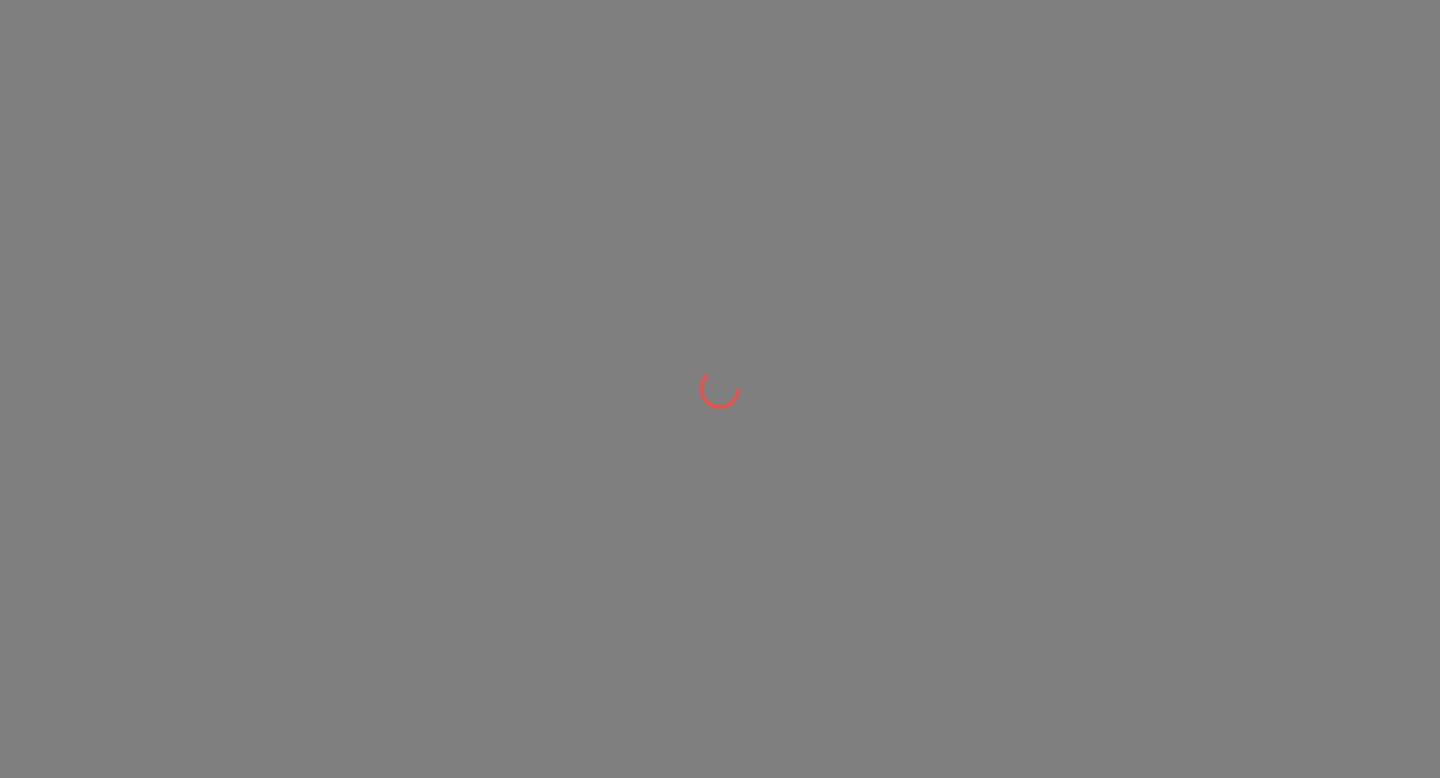 scroll, scrollTop: 0, scrollLeft: 0, axis: both 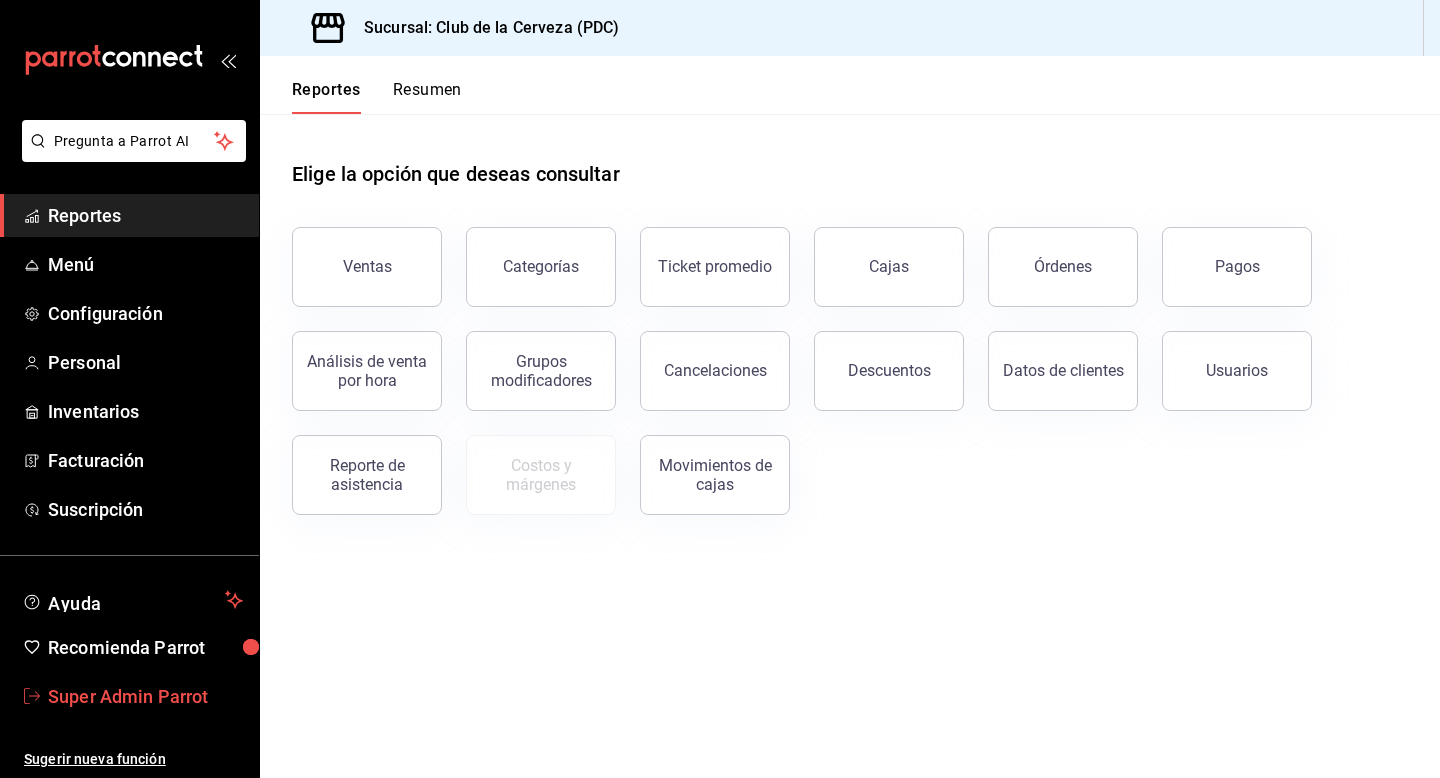 click on "Super Admin Parrot" at bounding box center [145, 696] 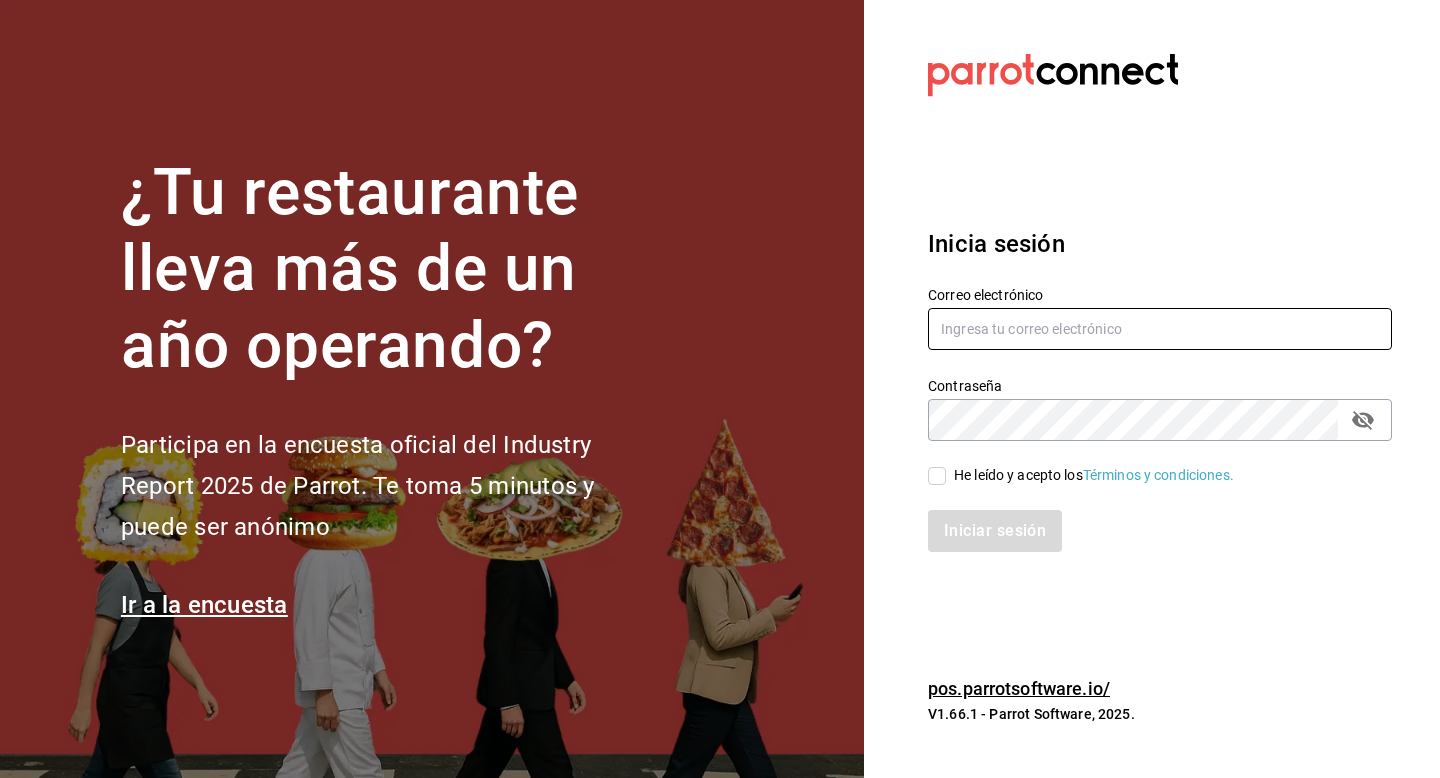 click at bounding box center [1160, 329] 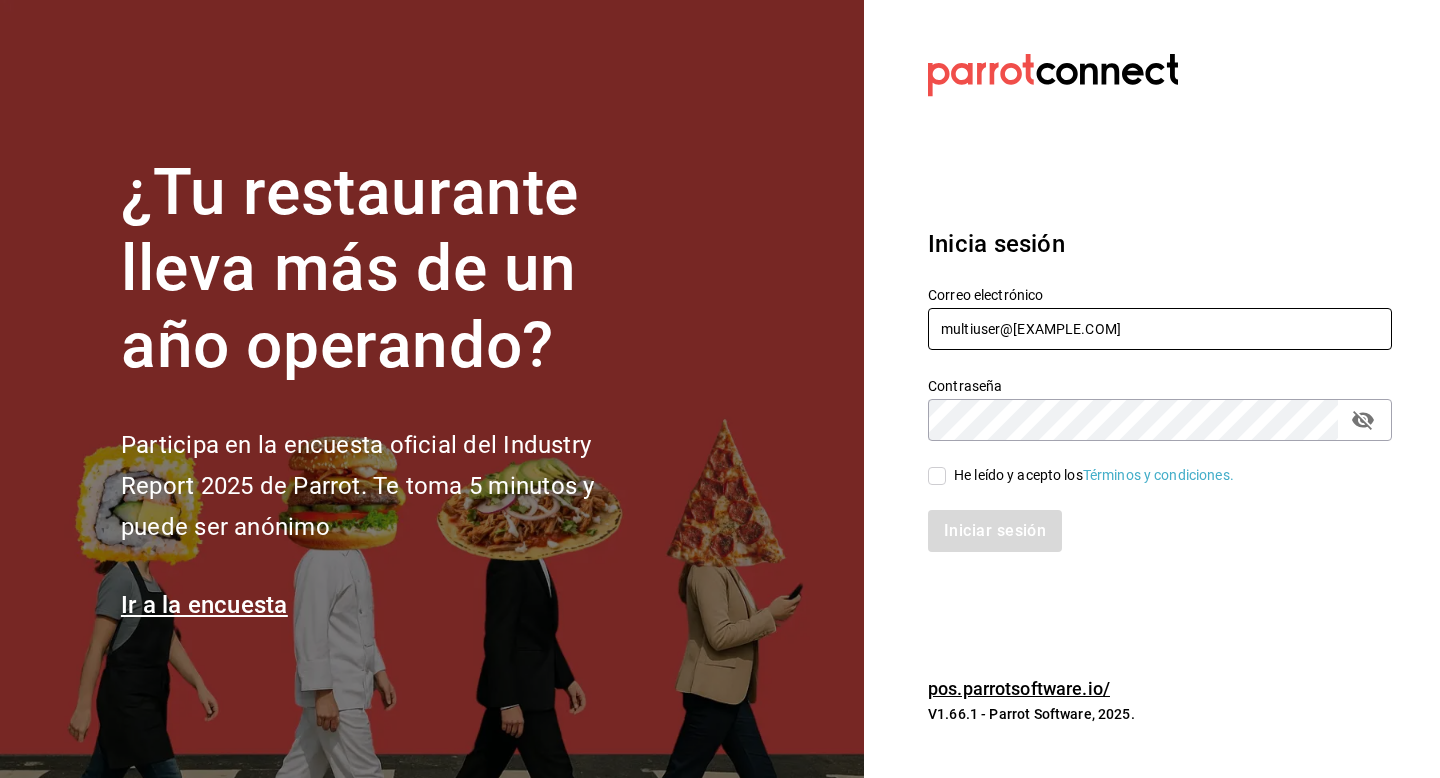type on "multiuser@[EXAMPLE.COM]" 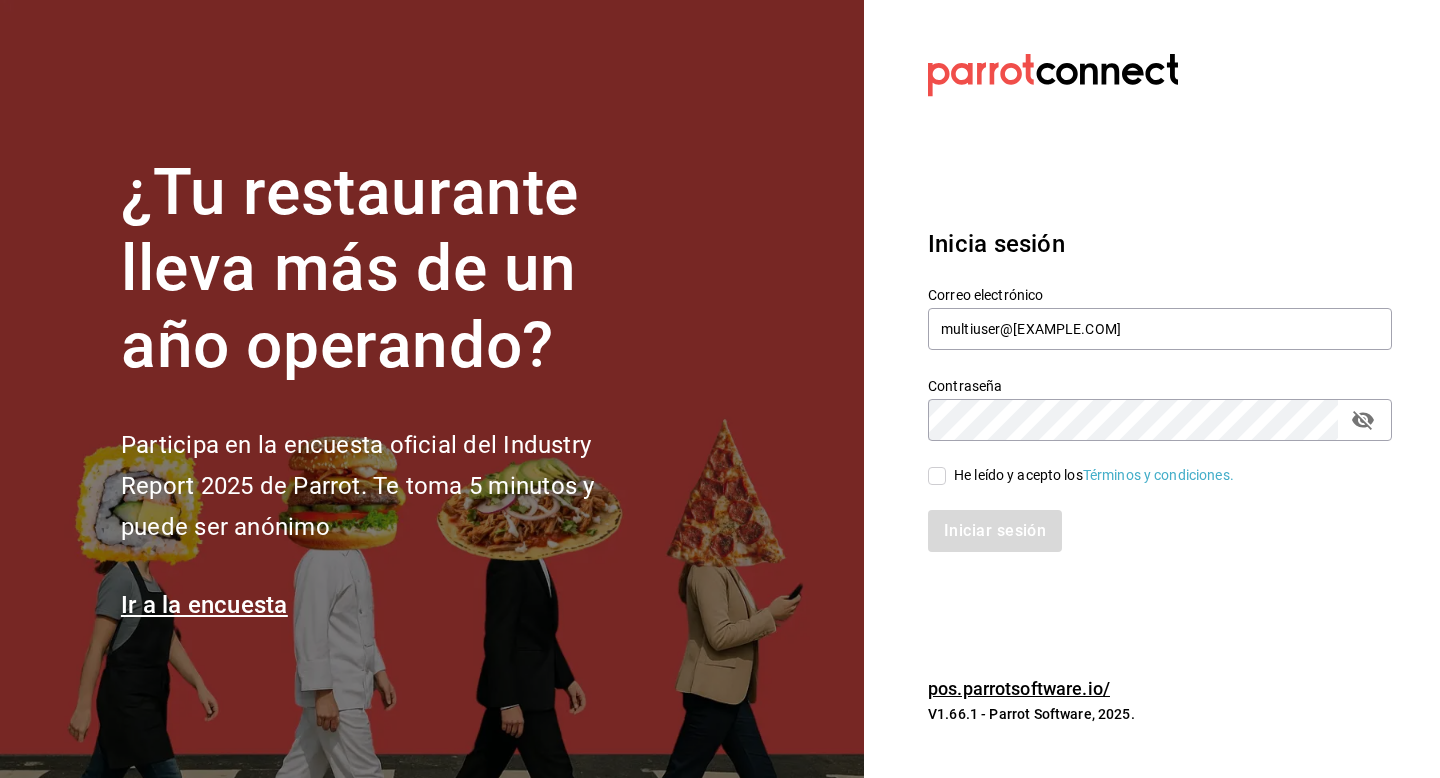 click on "He leído y acepto los  Términos y condiciones." at bounding box center (1090, 475) 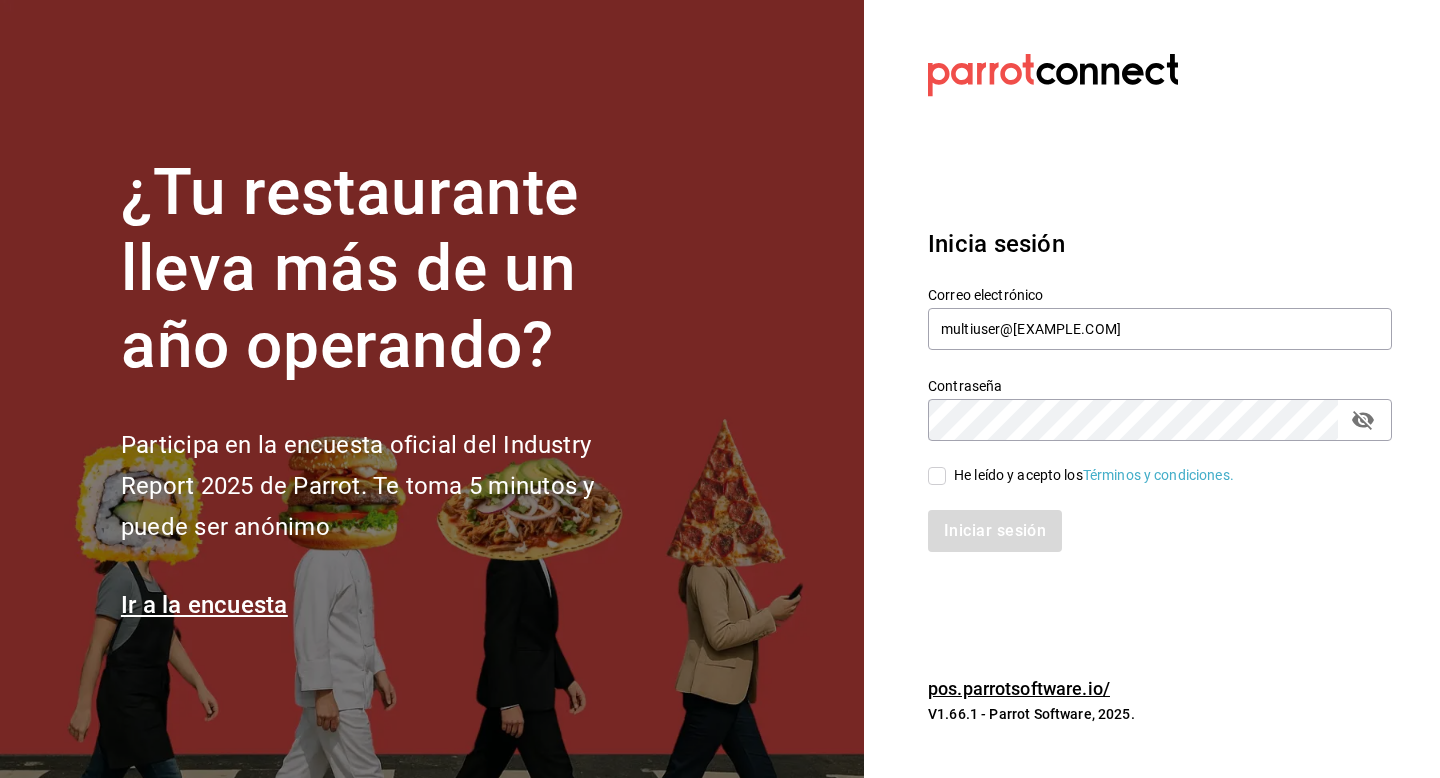 checkbox on "true" 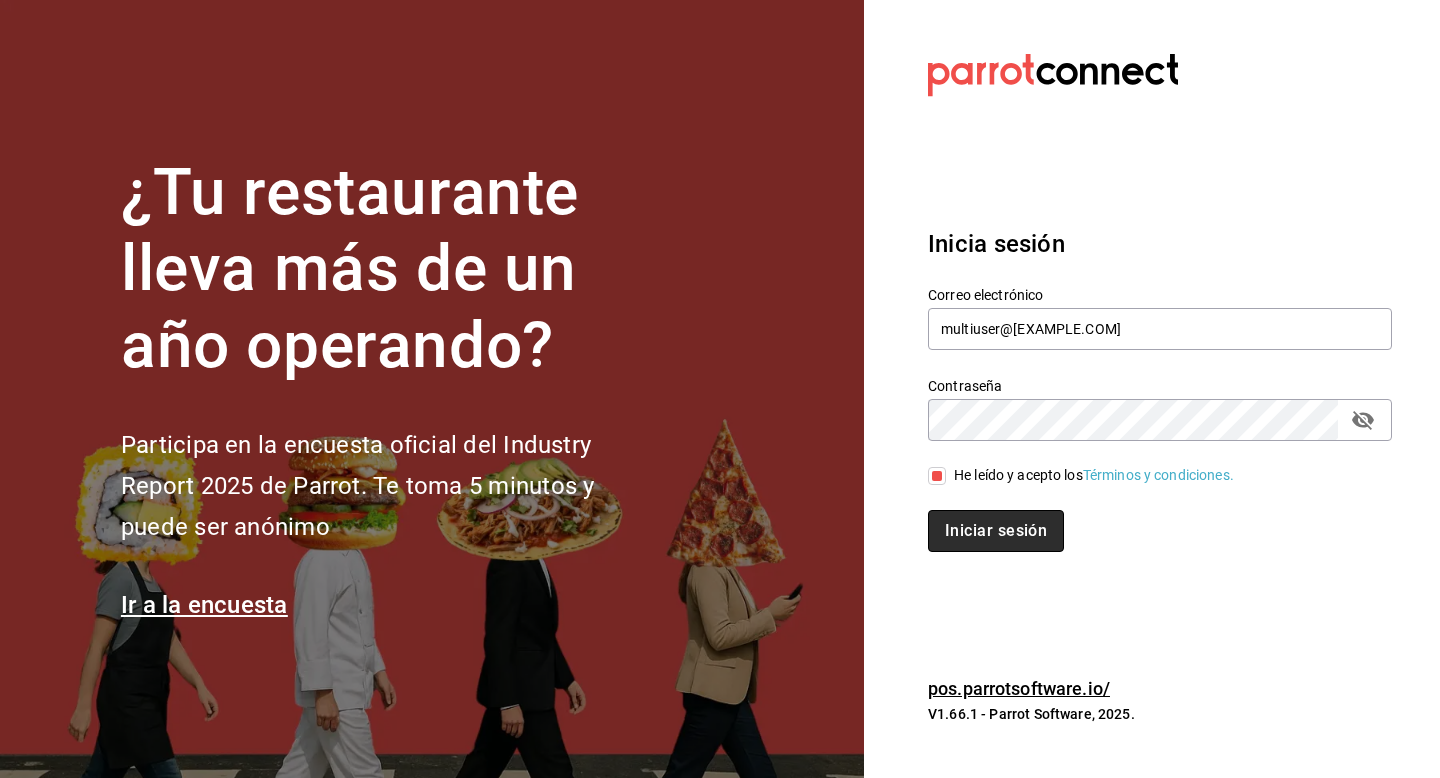 click on "Iniciar sesión" at bounding box center (996, 531) 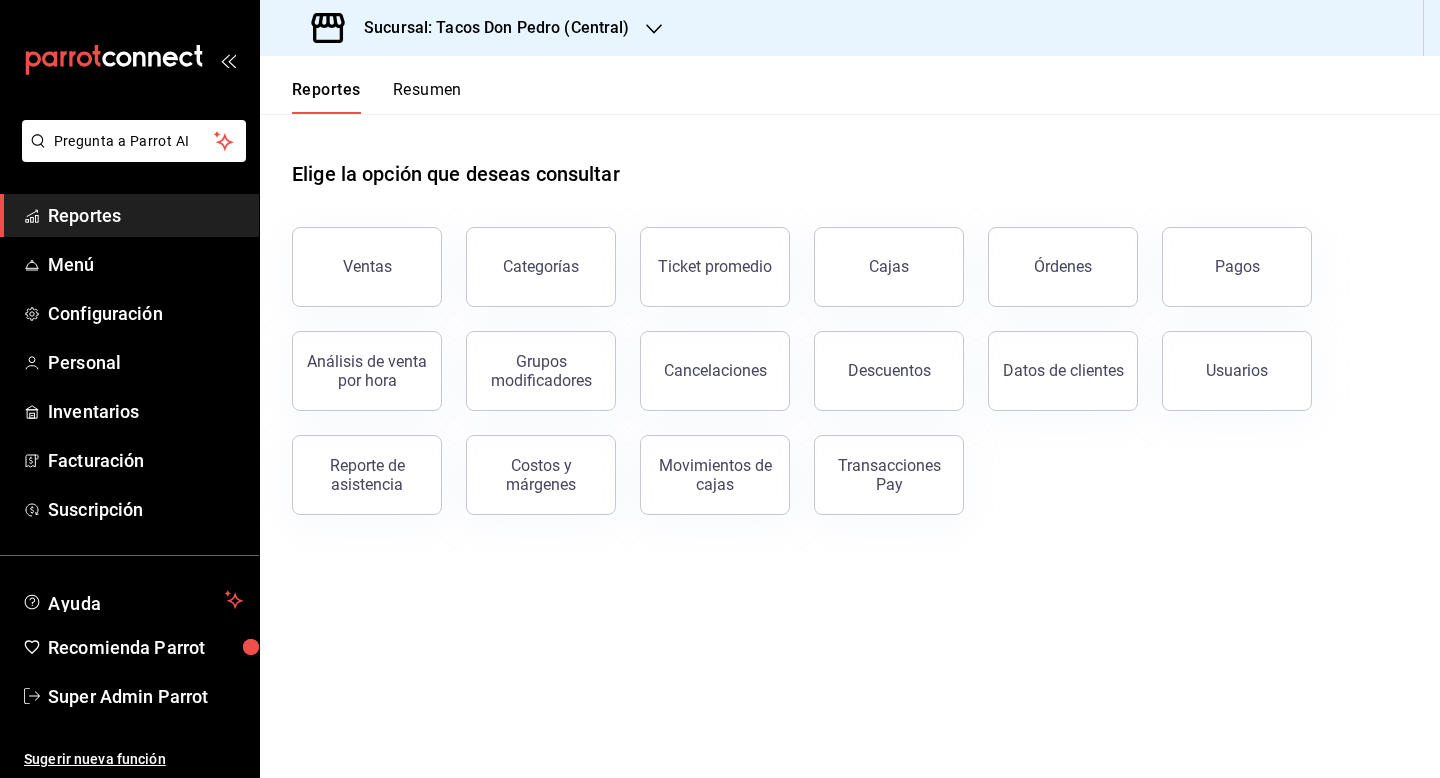 scroll, scrollTop: 0, scrollLeft: 0, axis: both 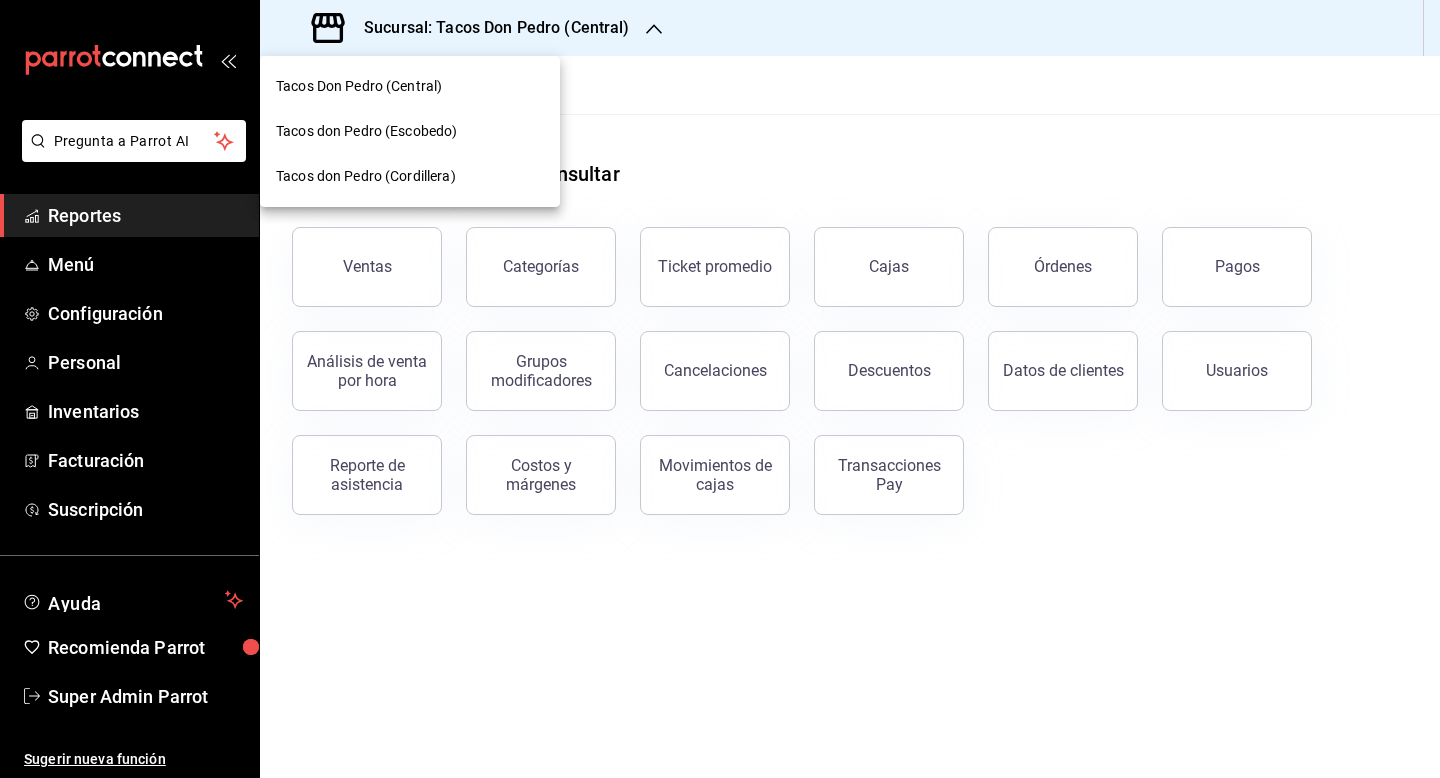 click on "Tacos don Pedro (Escobedo)" at bounding box center (366, 131) 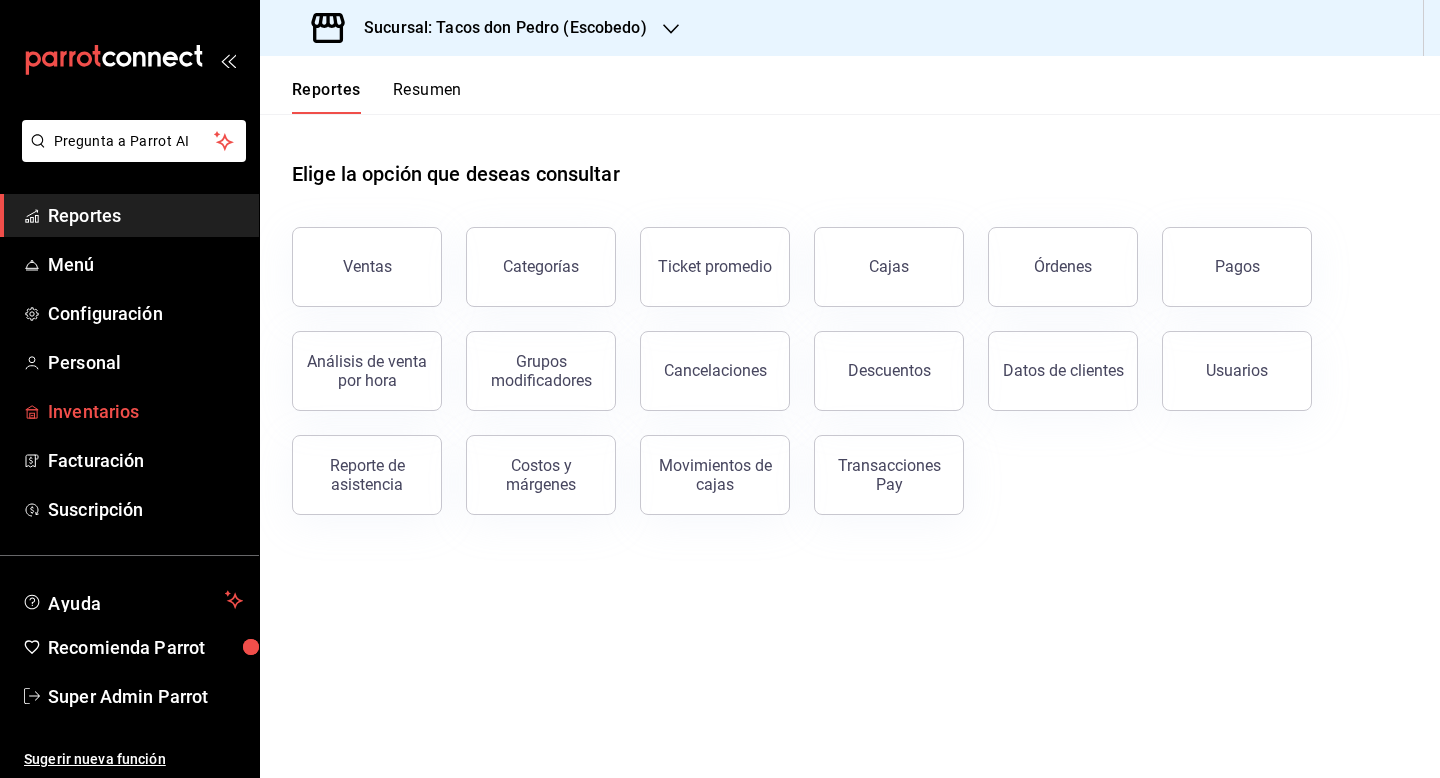 click on "Inventarios" at bounding box center (145, 411) 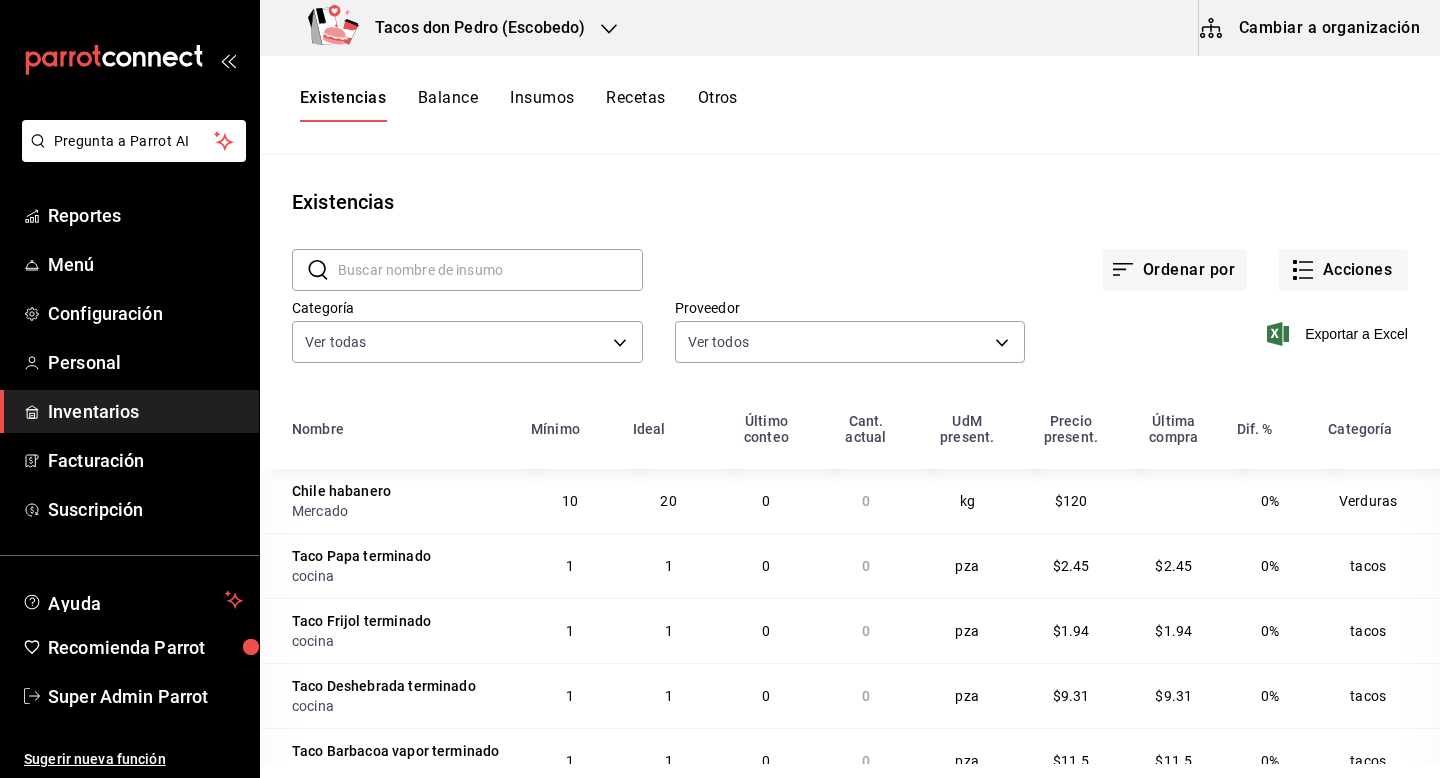 click at bounding box center (490, 270) 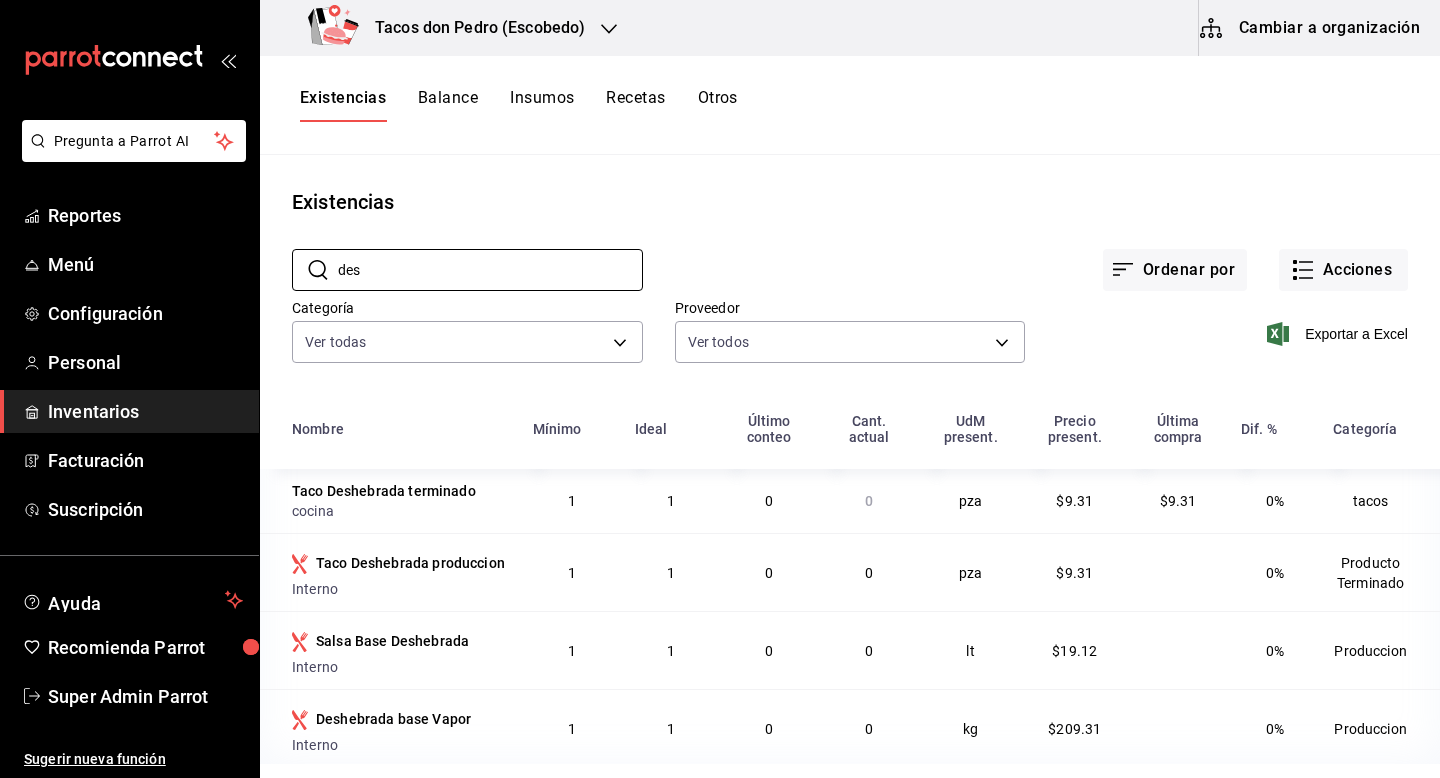 type on "des" 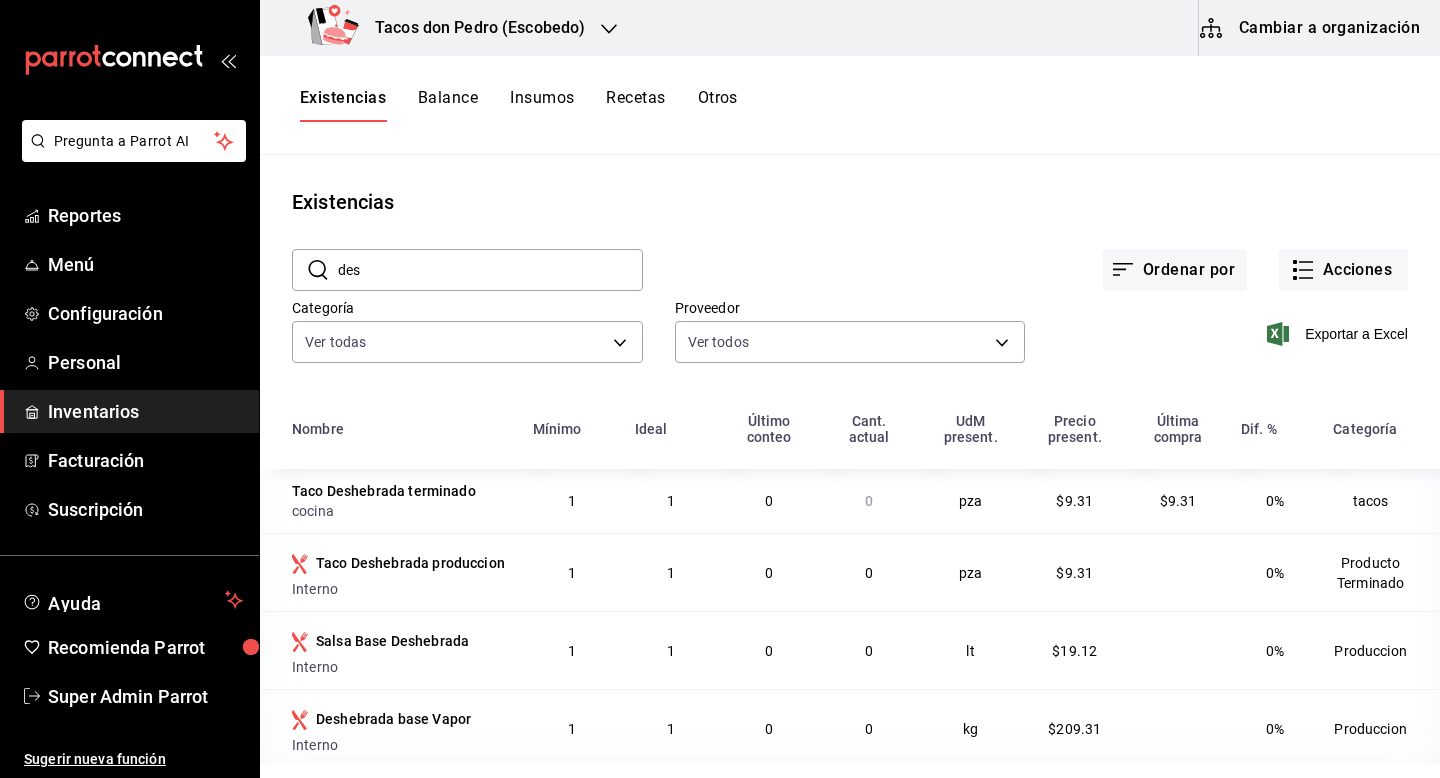 click on "Otros" at bounding box center [718, 105] 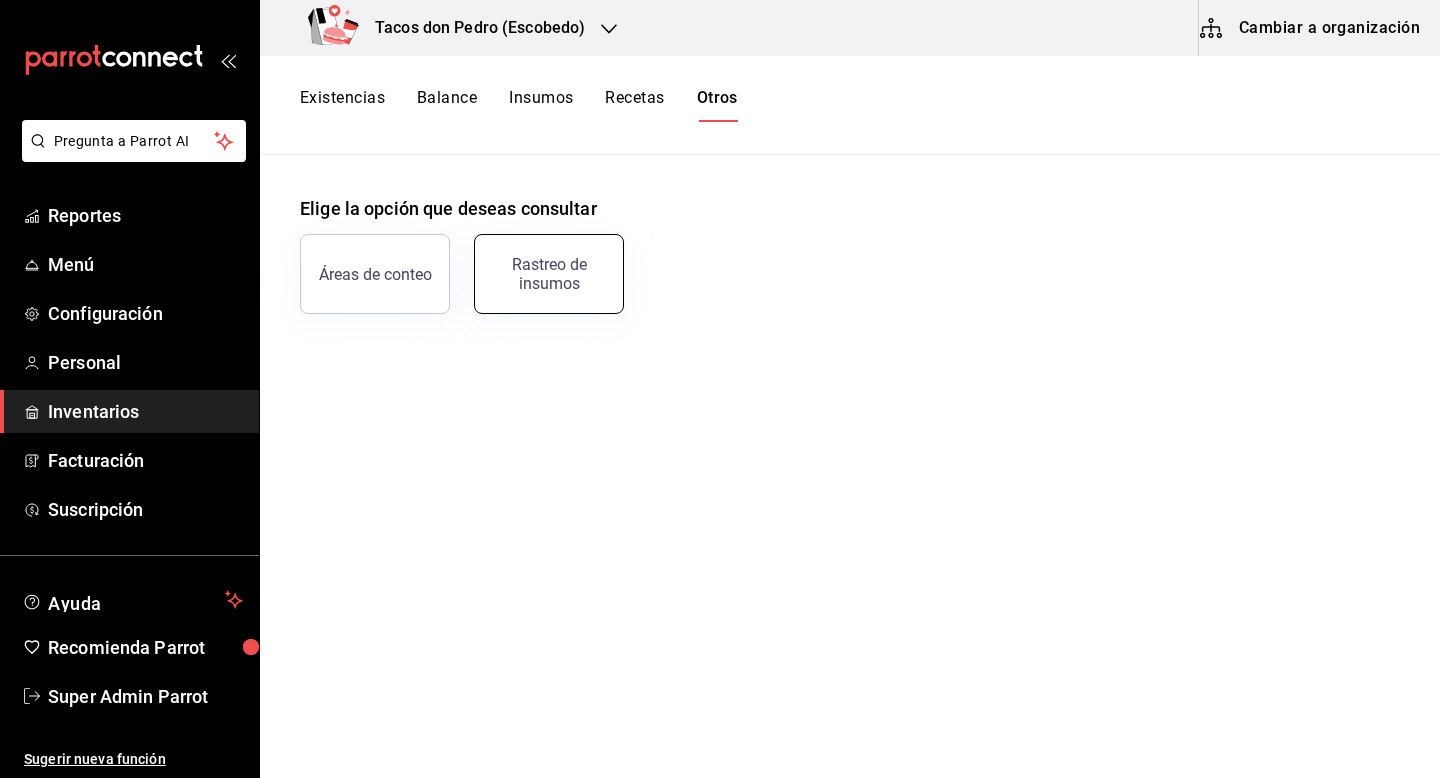 click on "Rastreo de insumos" at bounding box center (549, 274) 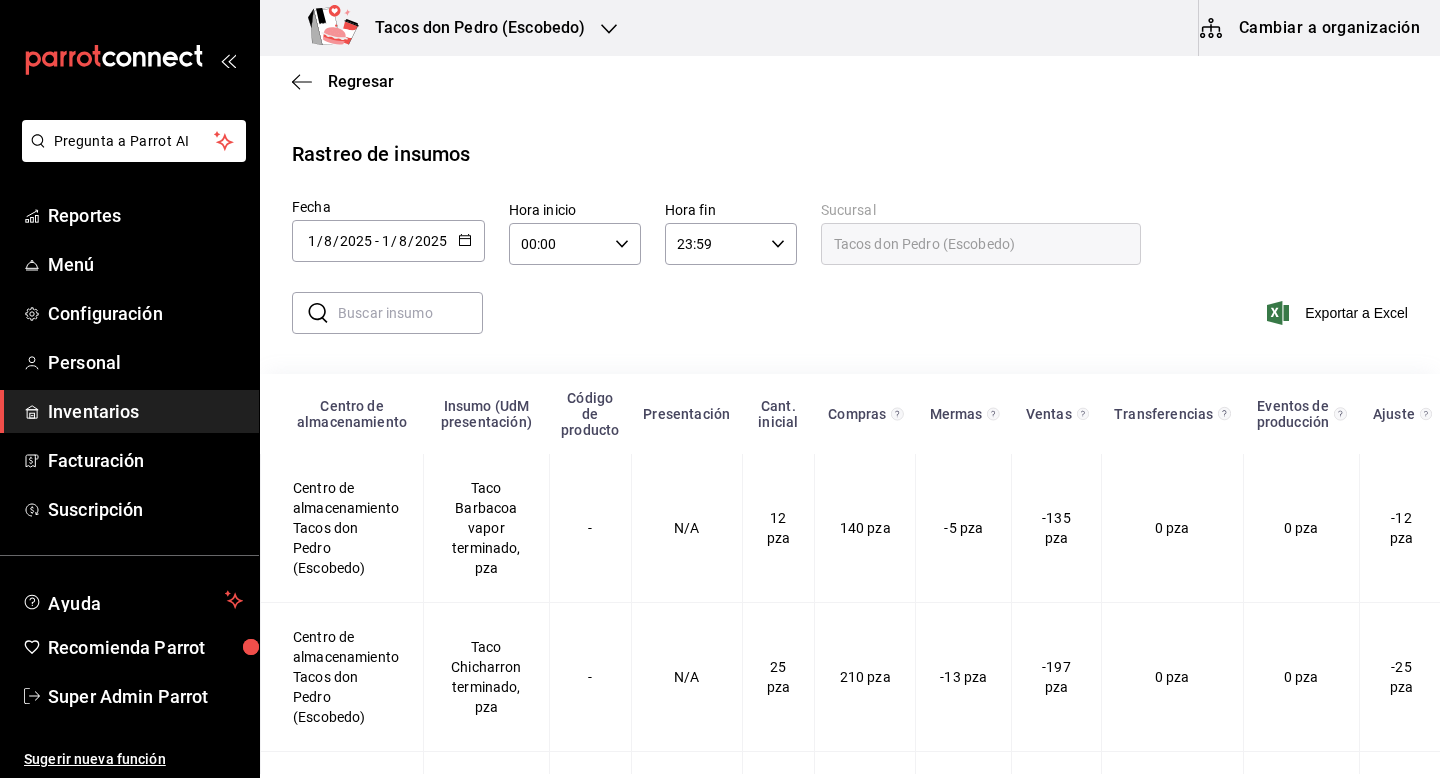 click at bounding box center (410, 313) 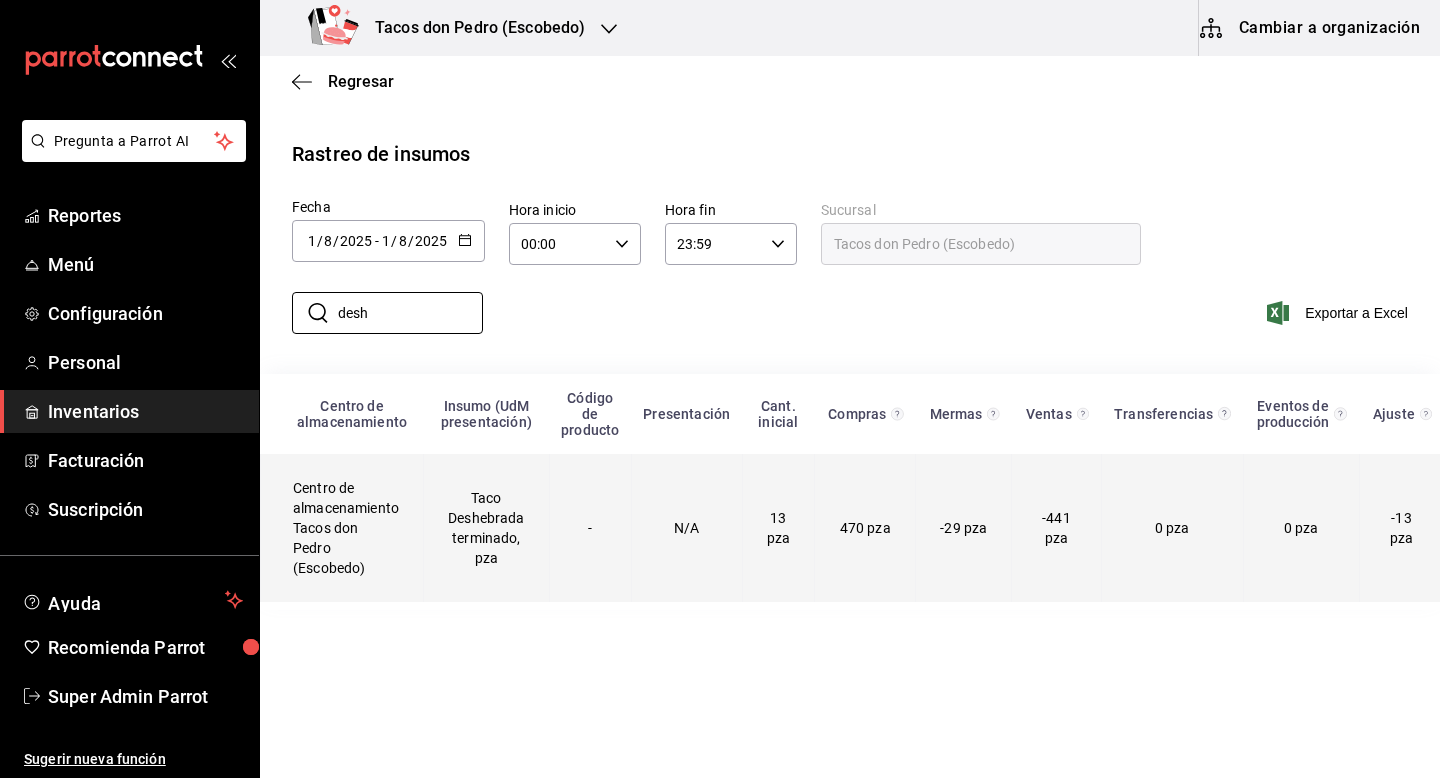 type on "desh" 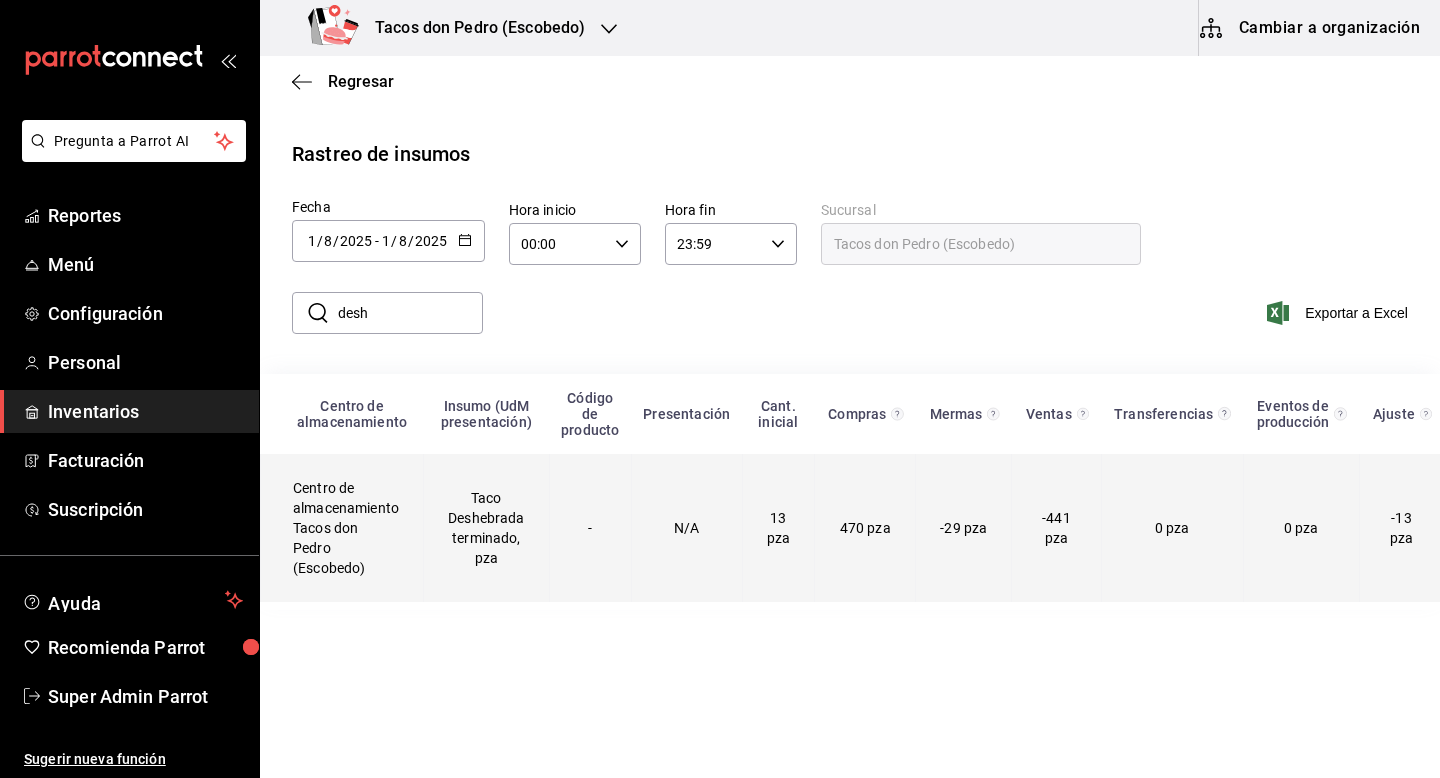 click on "Centro de almacenamiento Tacos don Pedro (Escobedo)" at bounding box center (342, 528) 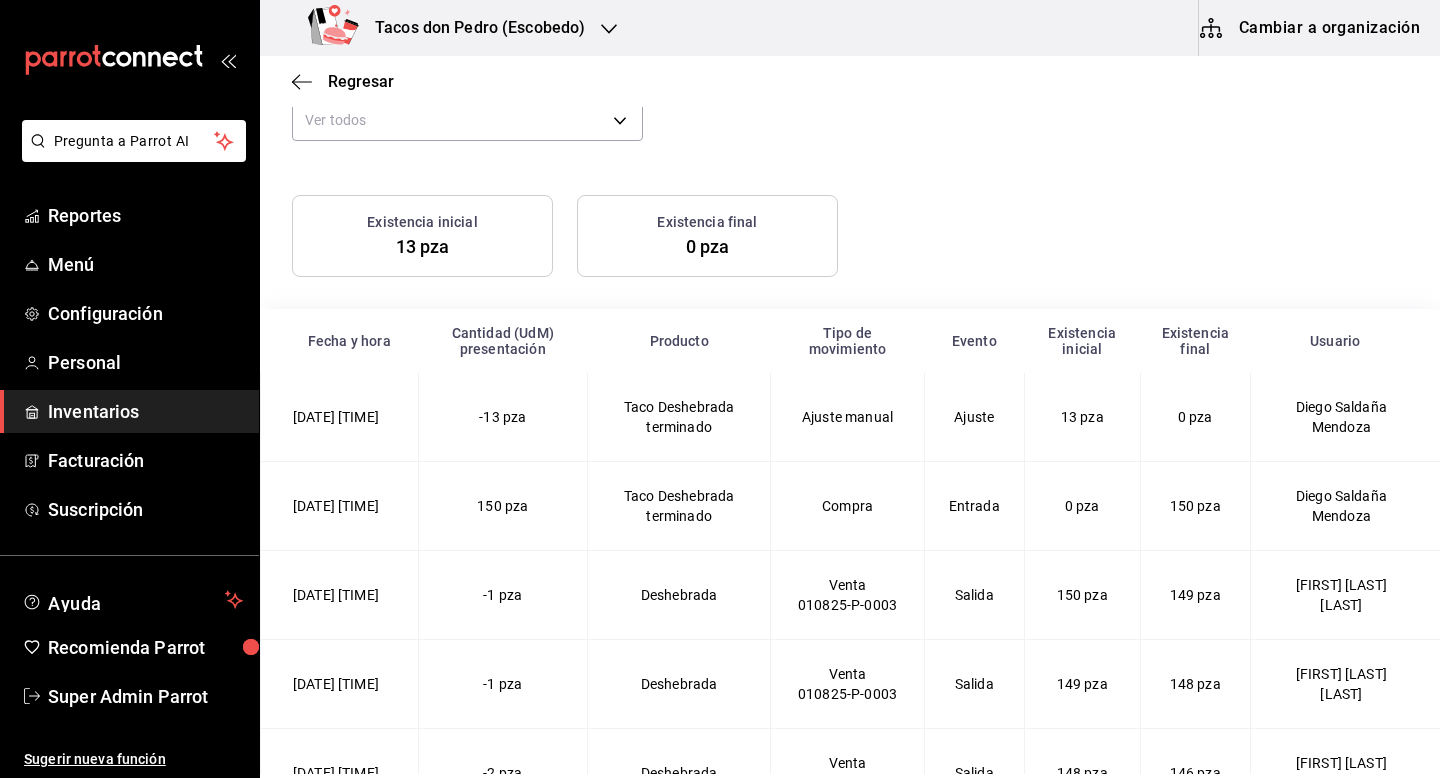scroll, scrollTop: 376, scrollLeft: 0, axis: vertical 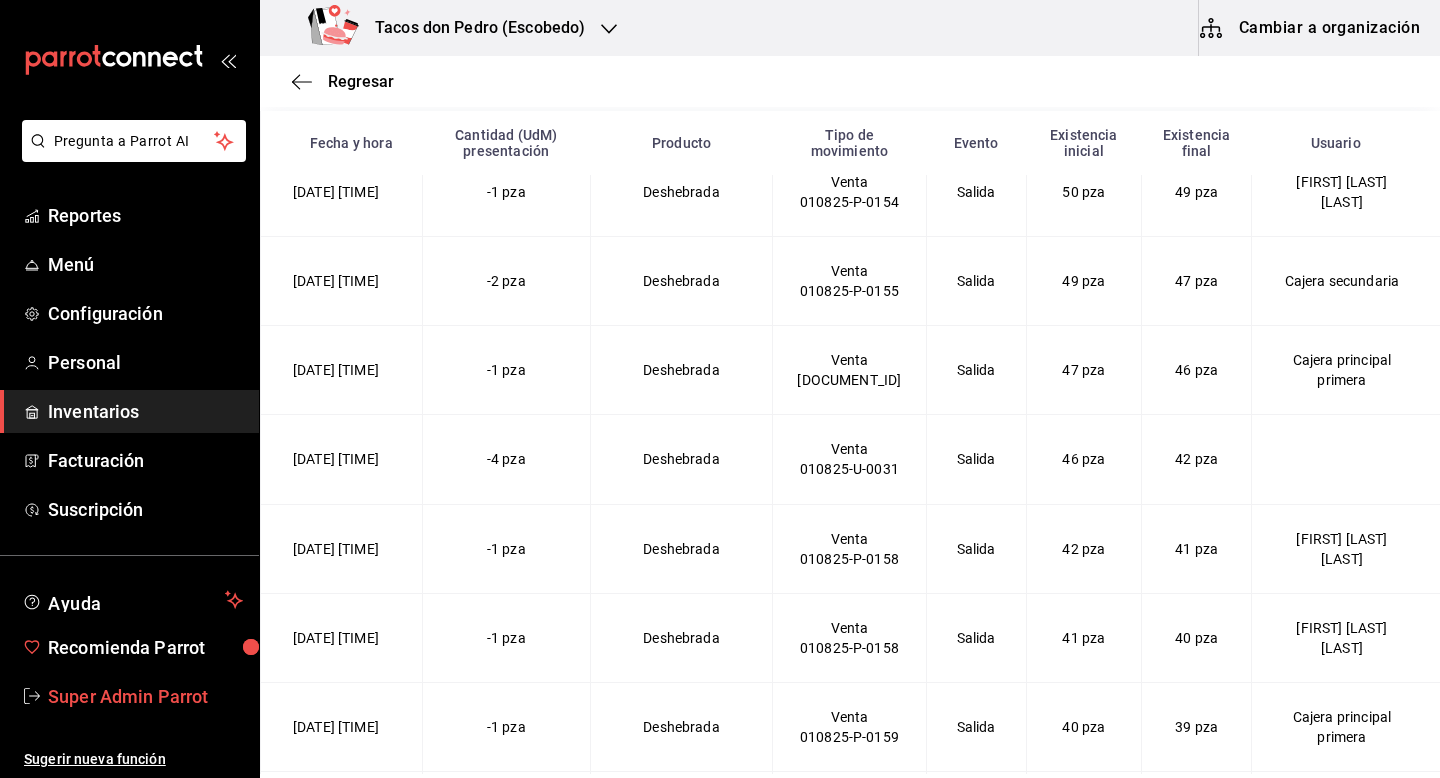 click on "Super Admin Parrot" at bounding box center (145, 696) 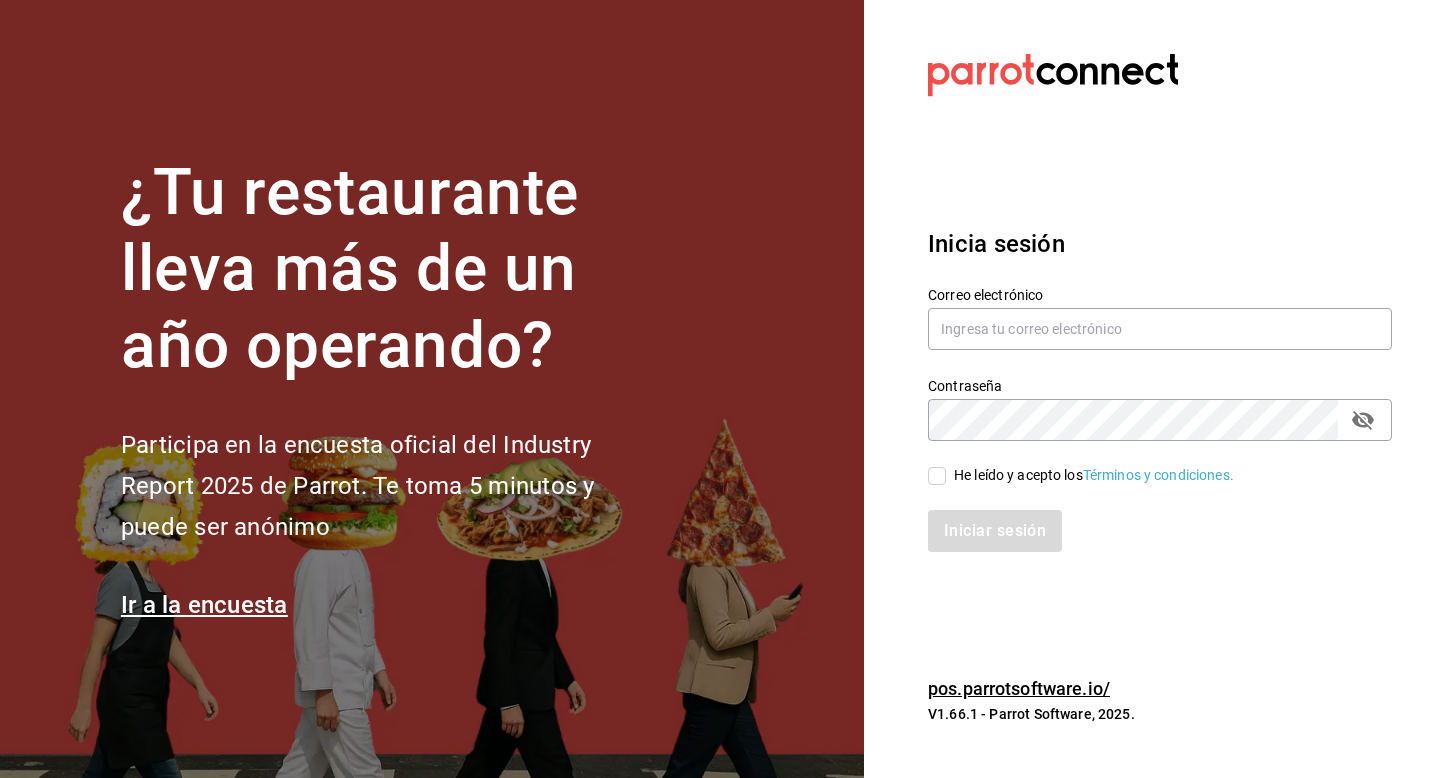 click on "Correo electrónico" at bounding box center [1160, 319] 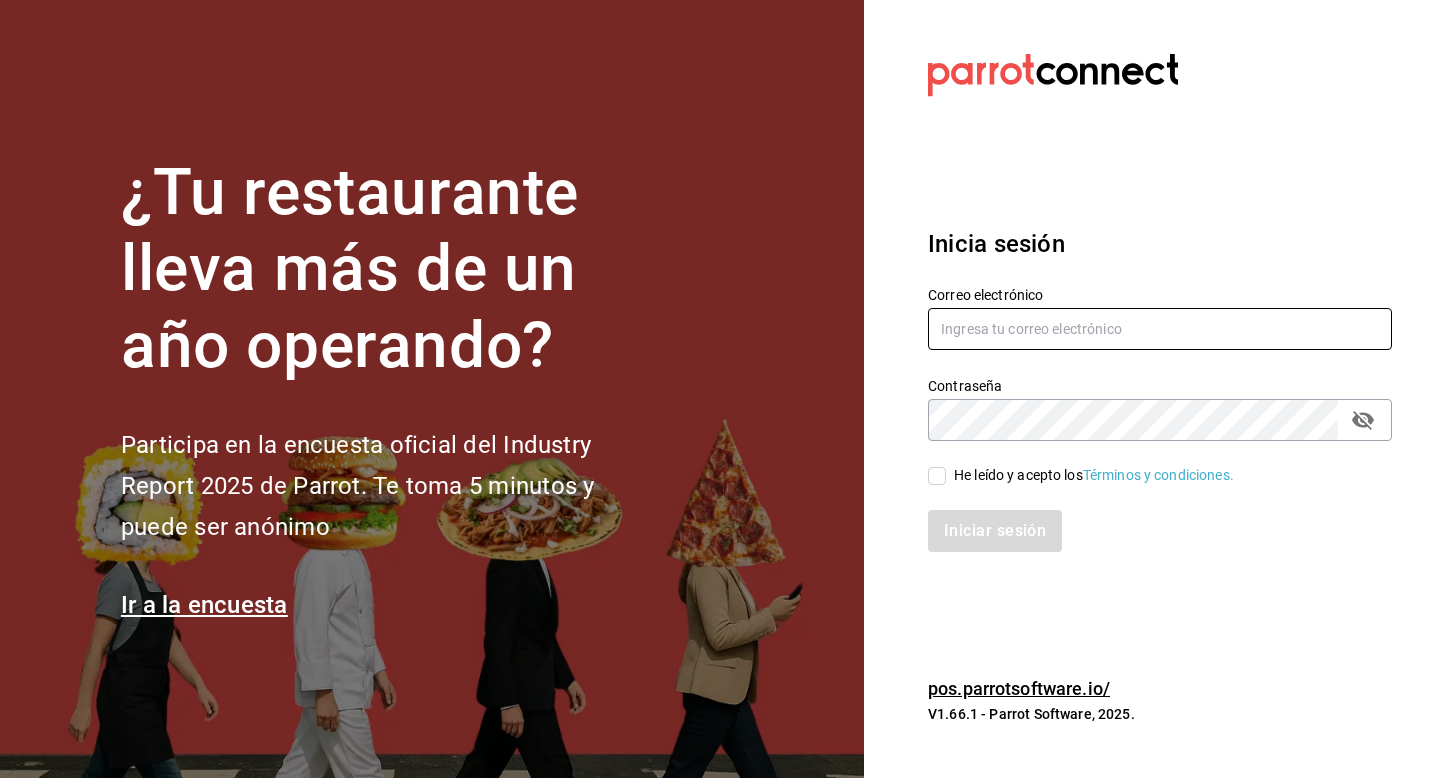 click at bounding box center (1160, 329) 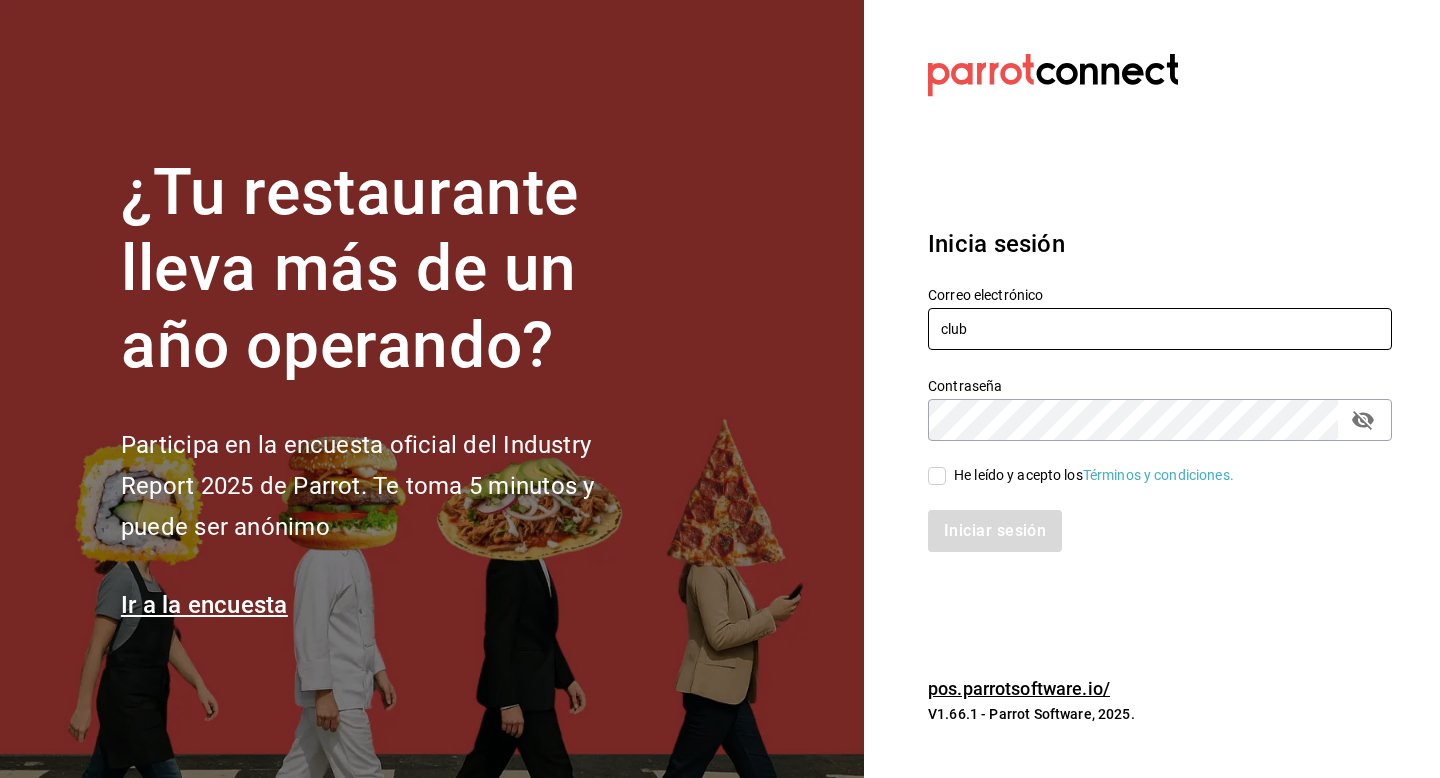 type on "club@cerveza.com" 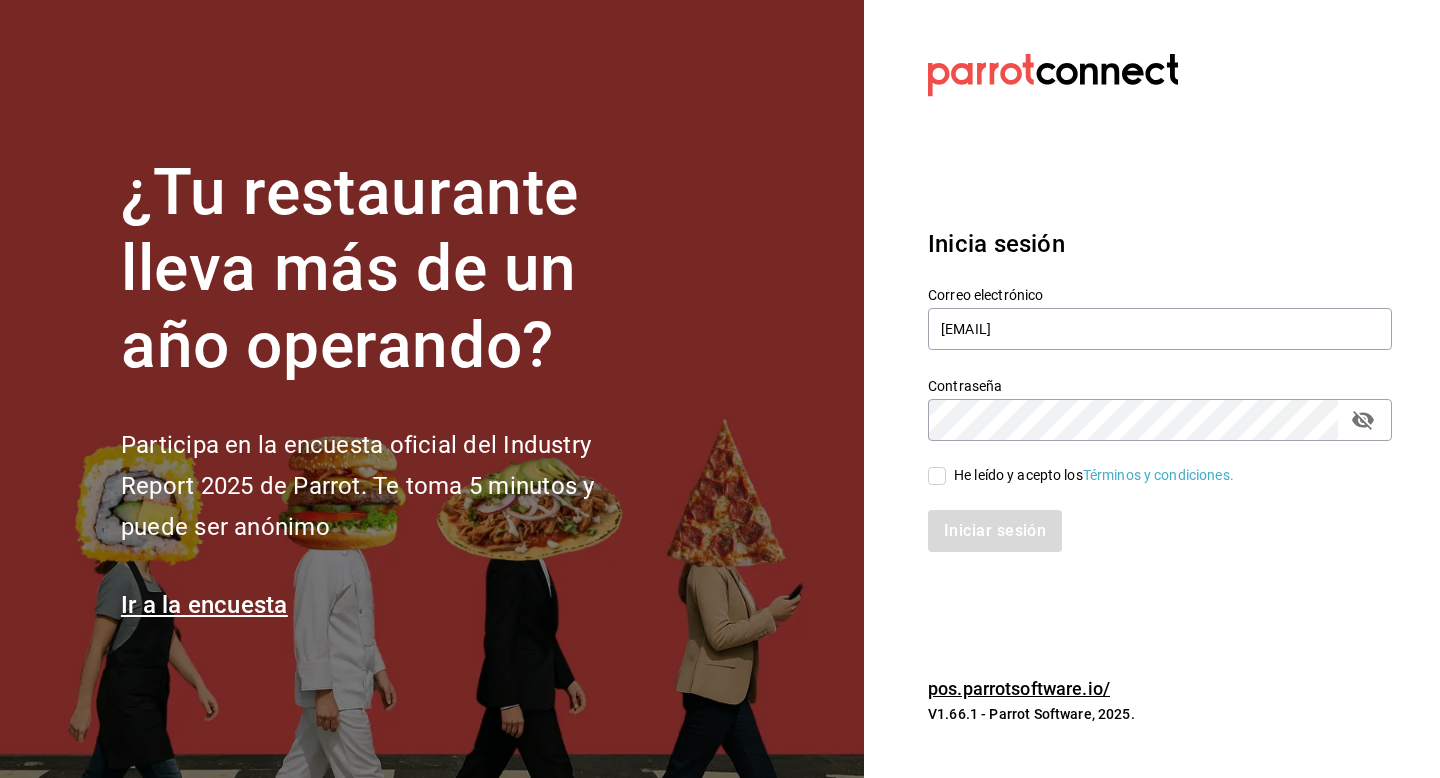 click on "He leído y acepto los  Términos y condiciones." at bounding box center (937, 476) 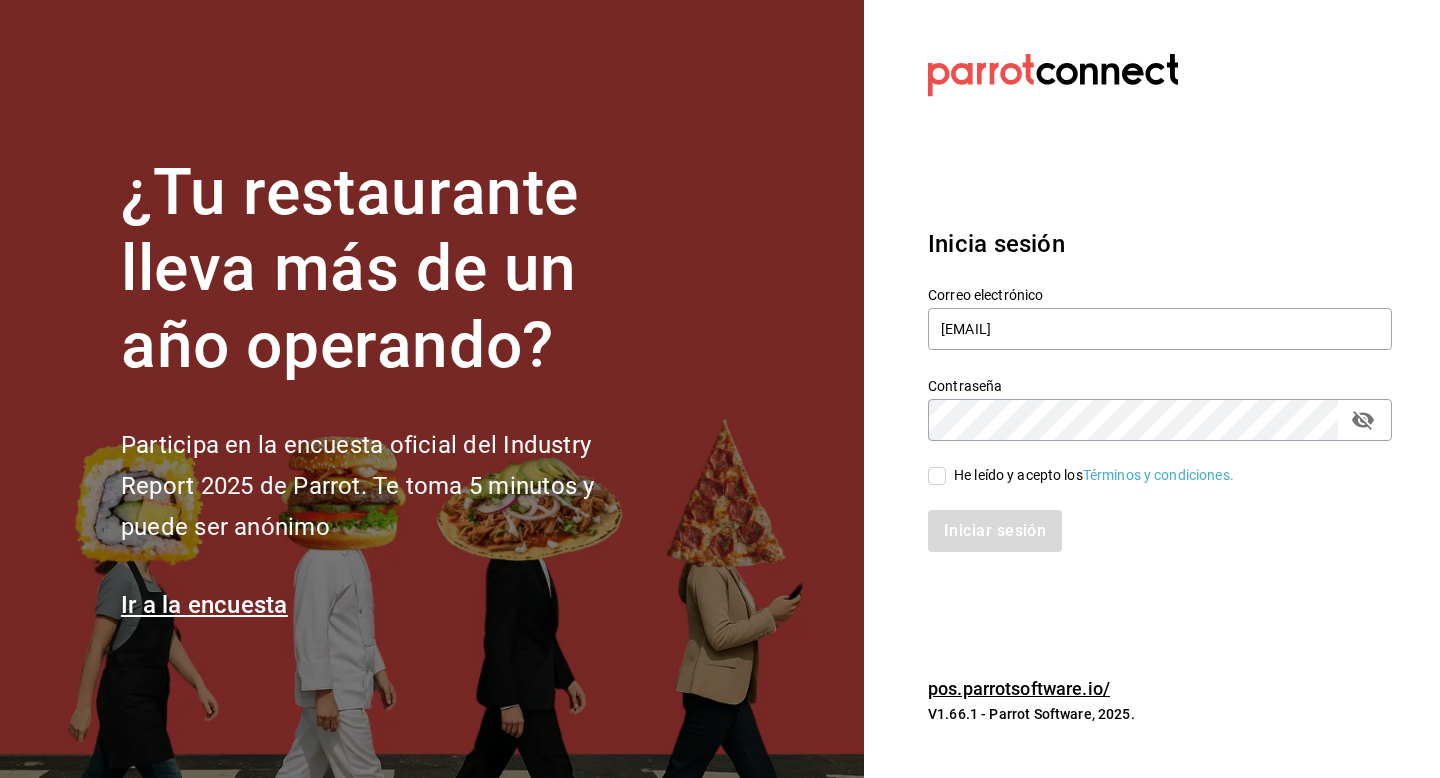 checkbox on "true" 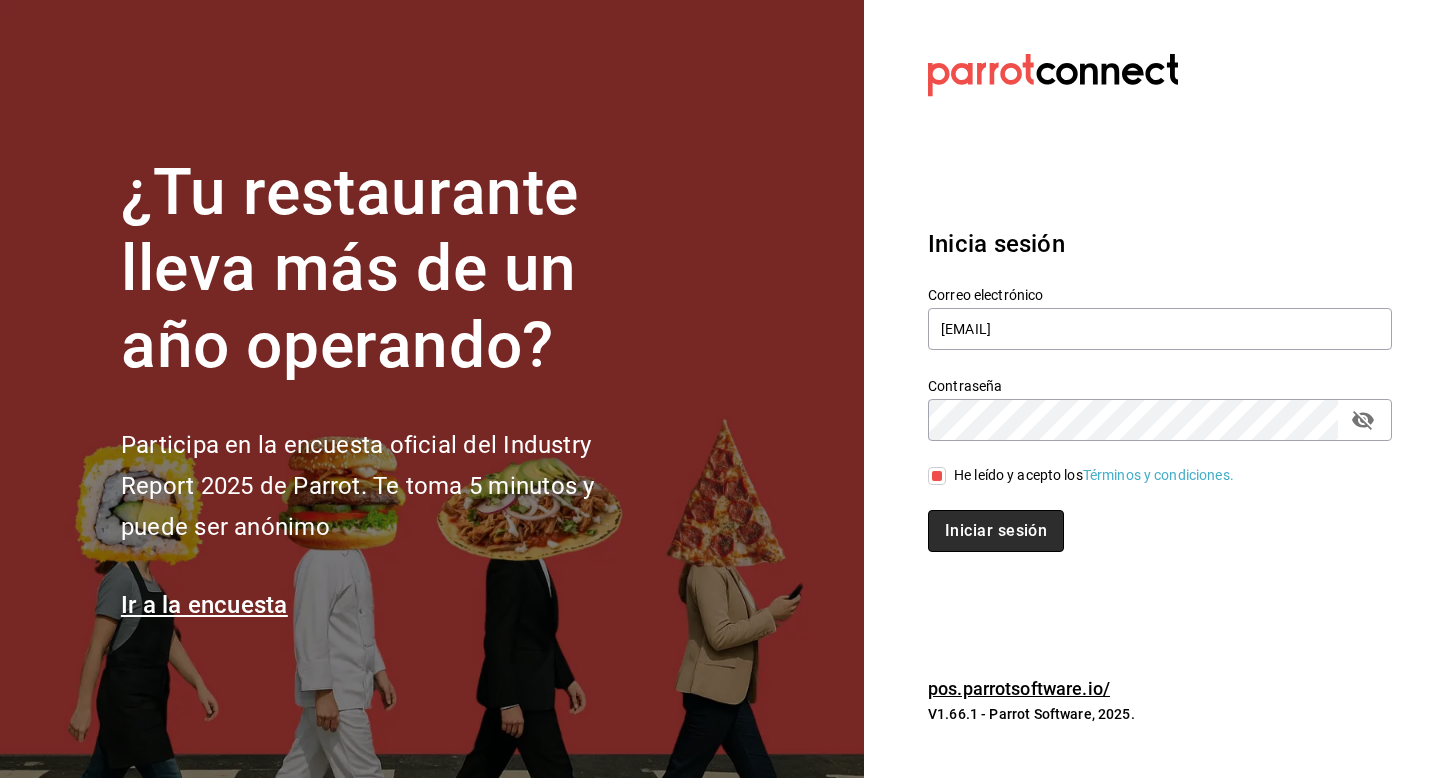 click on "Iniciar sesión" at bounding box center (996, 531) 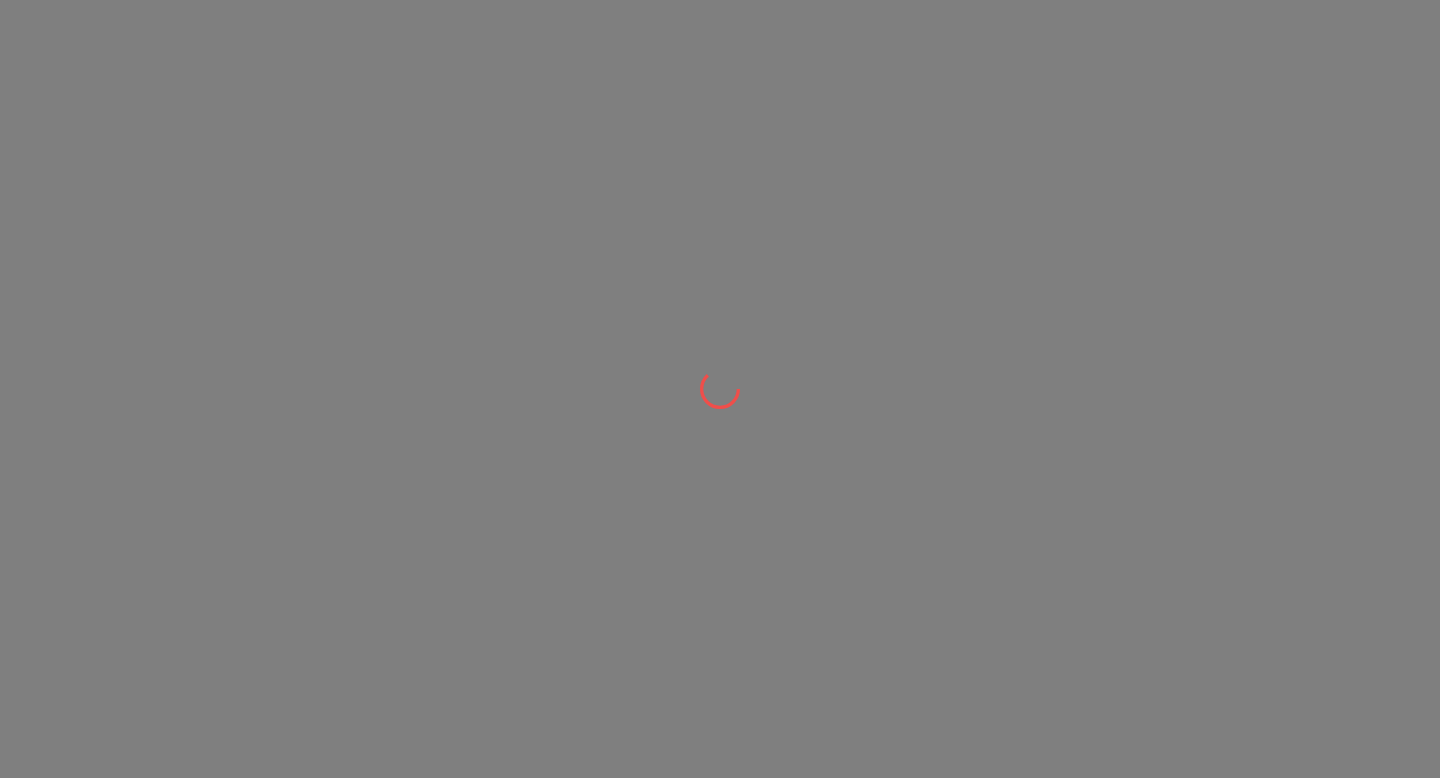 scroll, scrollTop: 0, scrollLeft: 0, axis: both 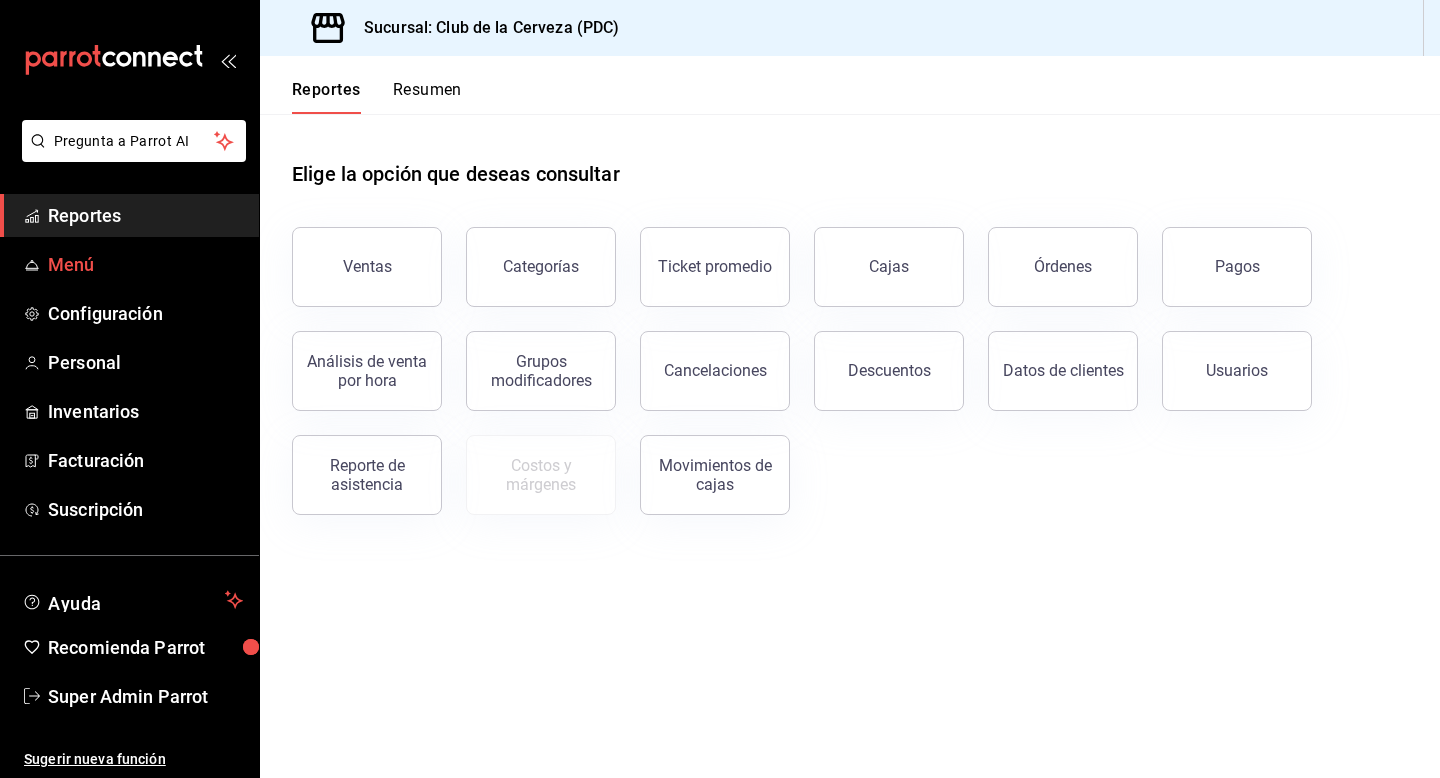 click on "Menú" at bounding box center [129, 264] 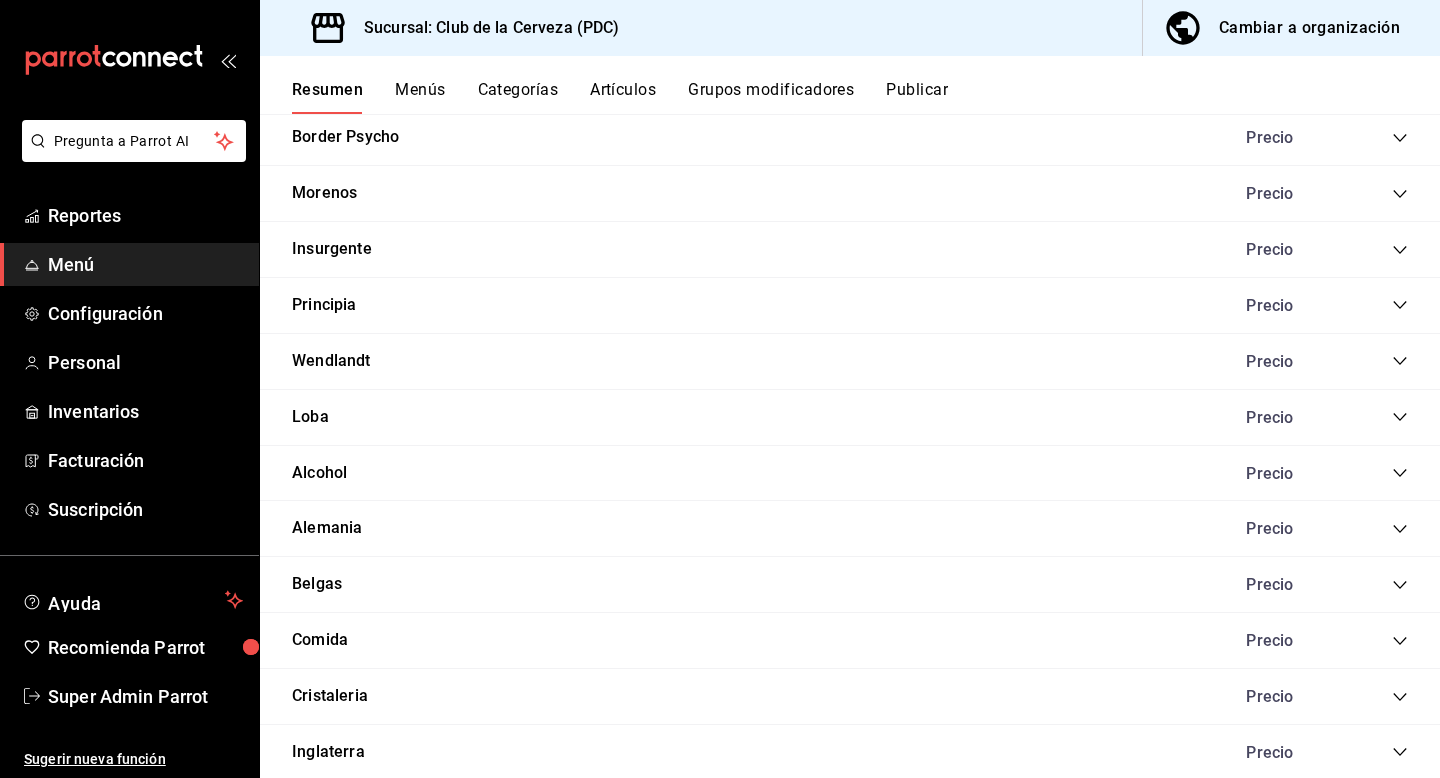 scroll, scrollTop: 1142, scrollLeft: 0, axis: vertical 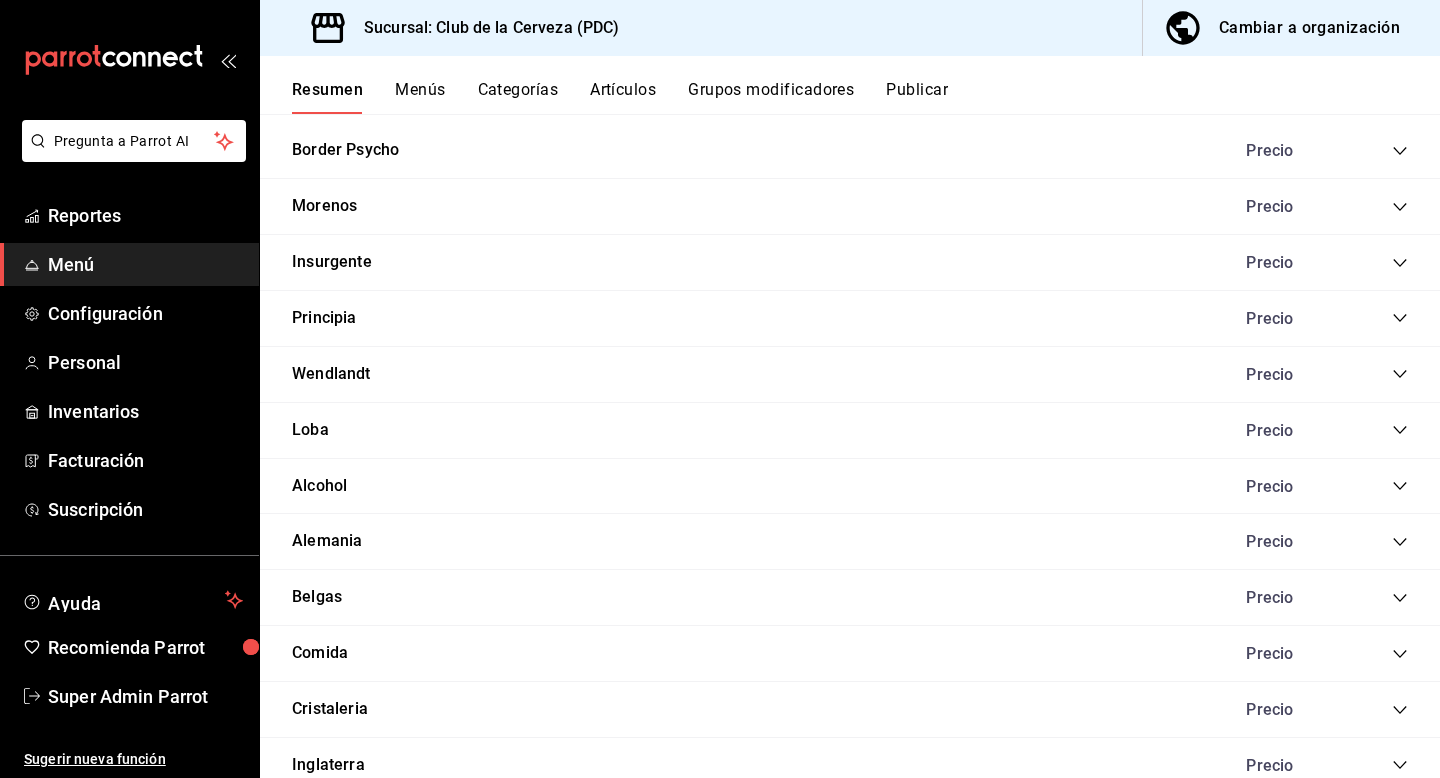 click 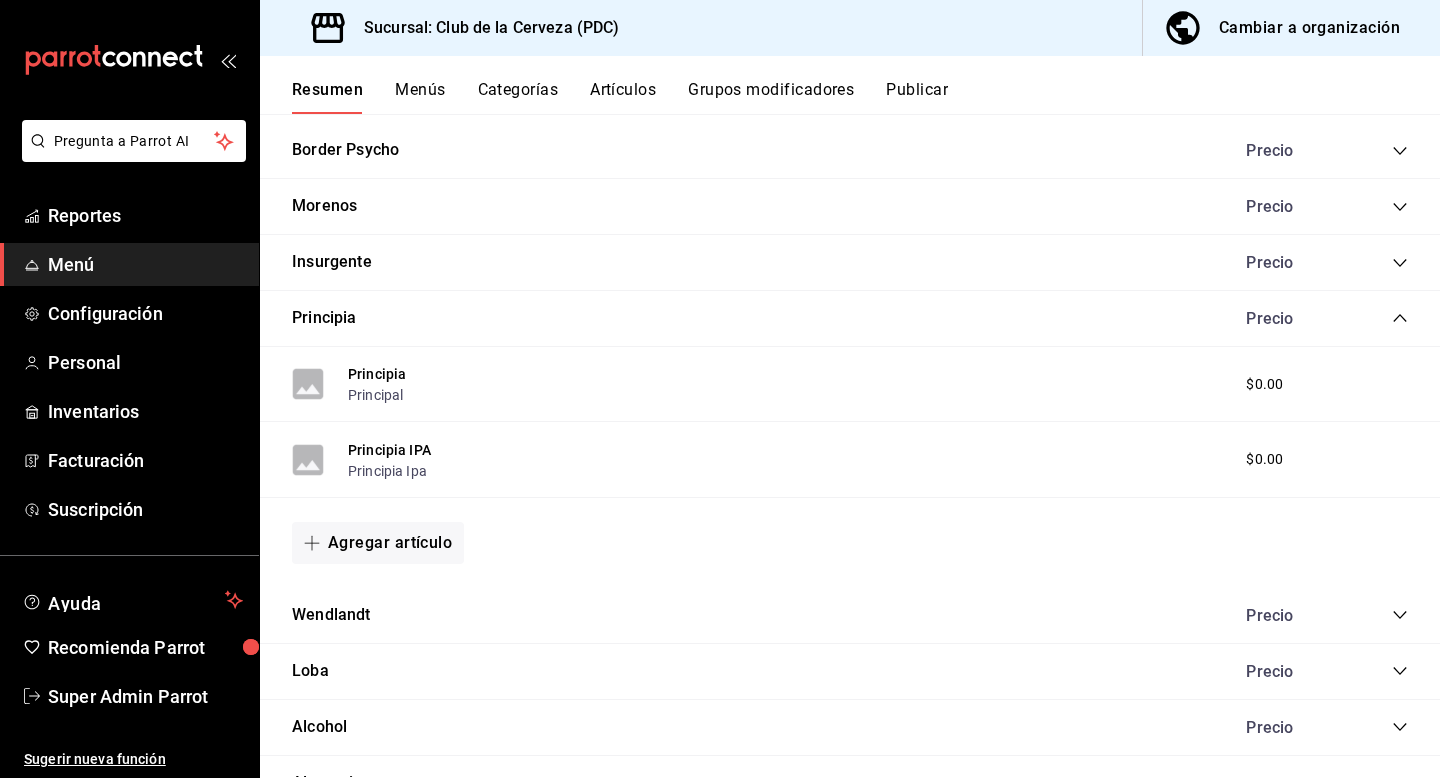 click on "Agregar artículo" at bounding box center [378, 543] 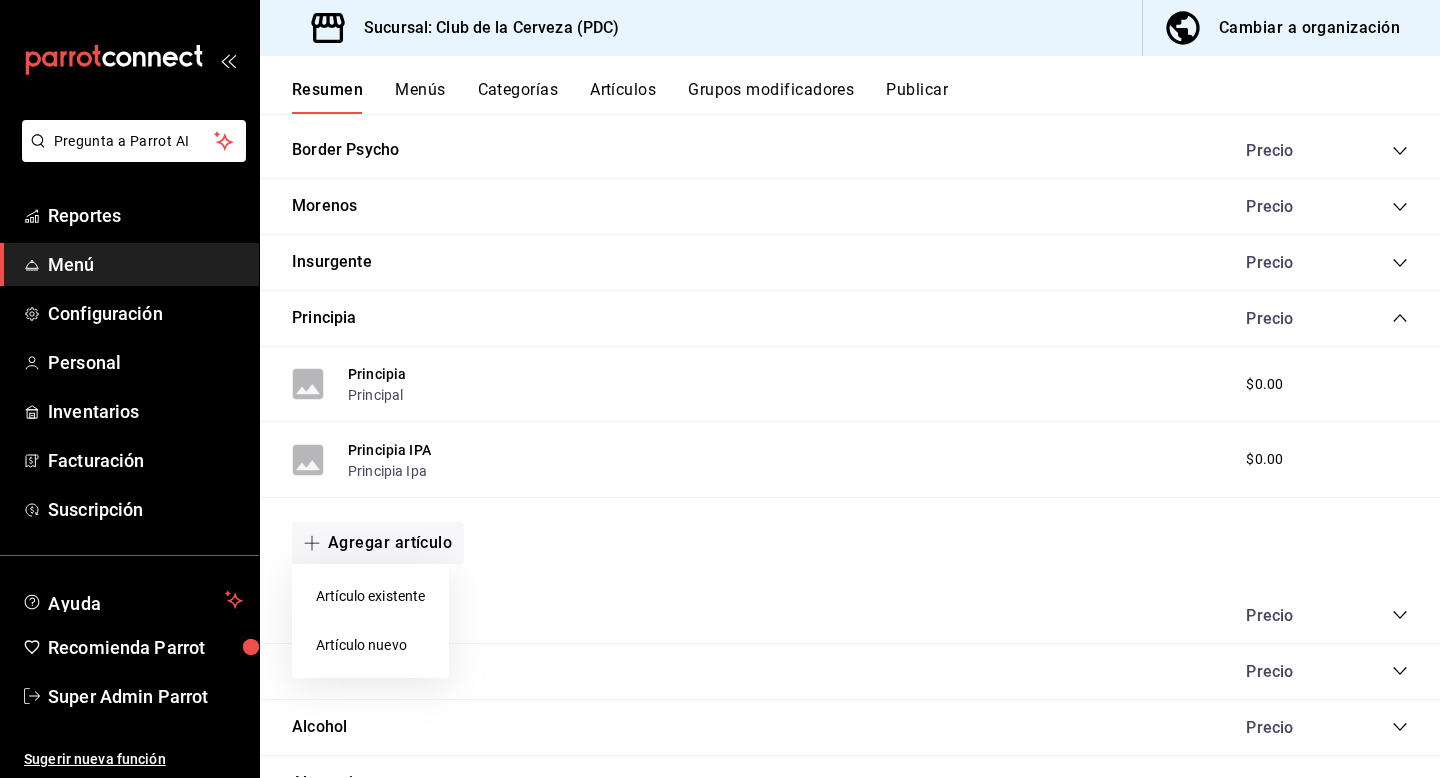 click on "Artículo existente" at bounding box center (370, 596) 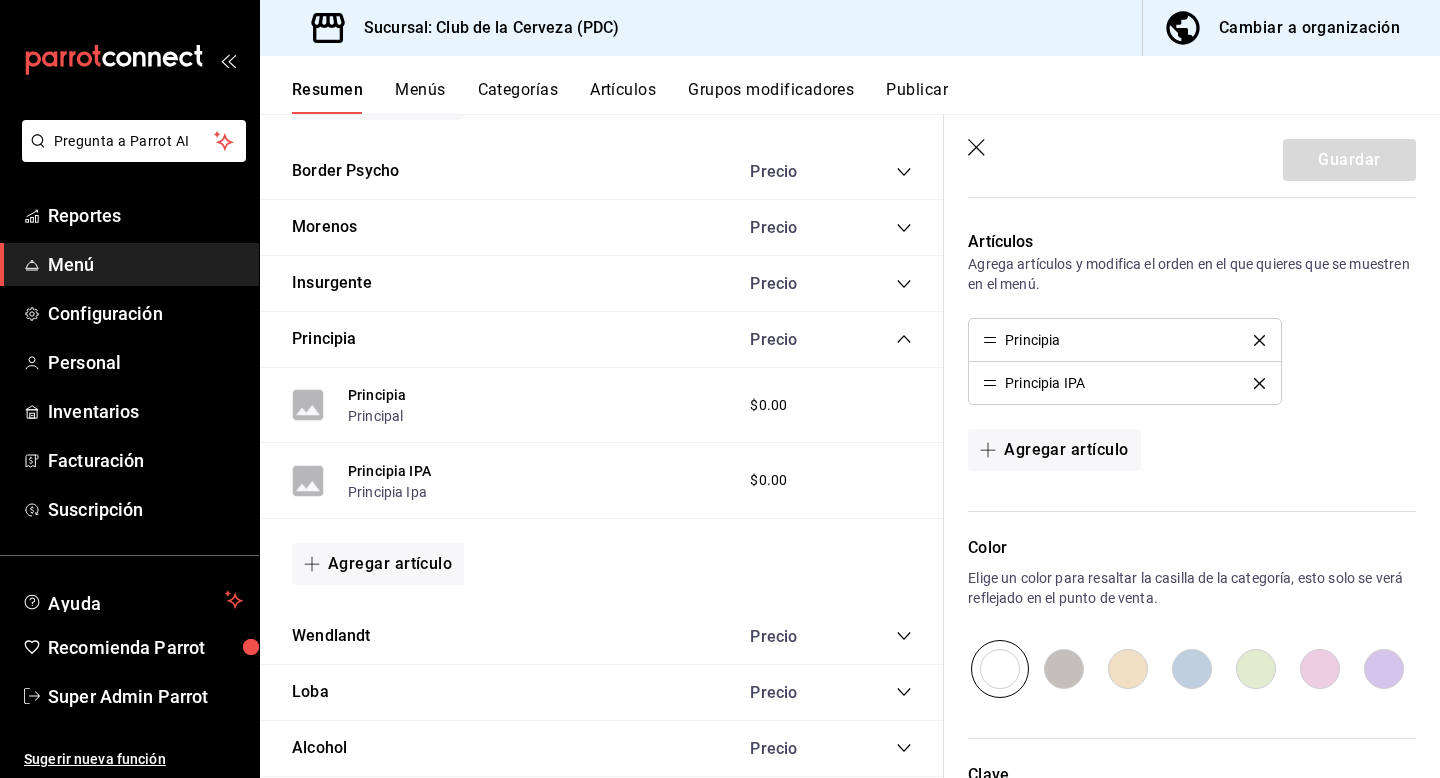 scroll, scrollTop: 476, scrollLeft: 0, axis: vertical 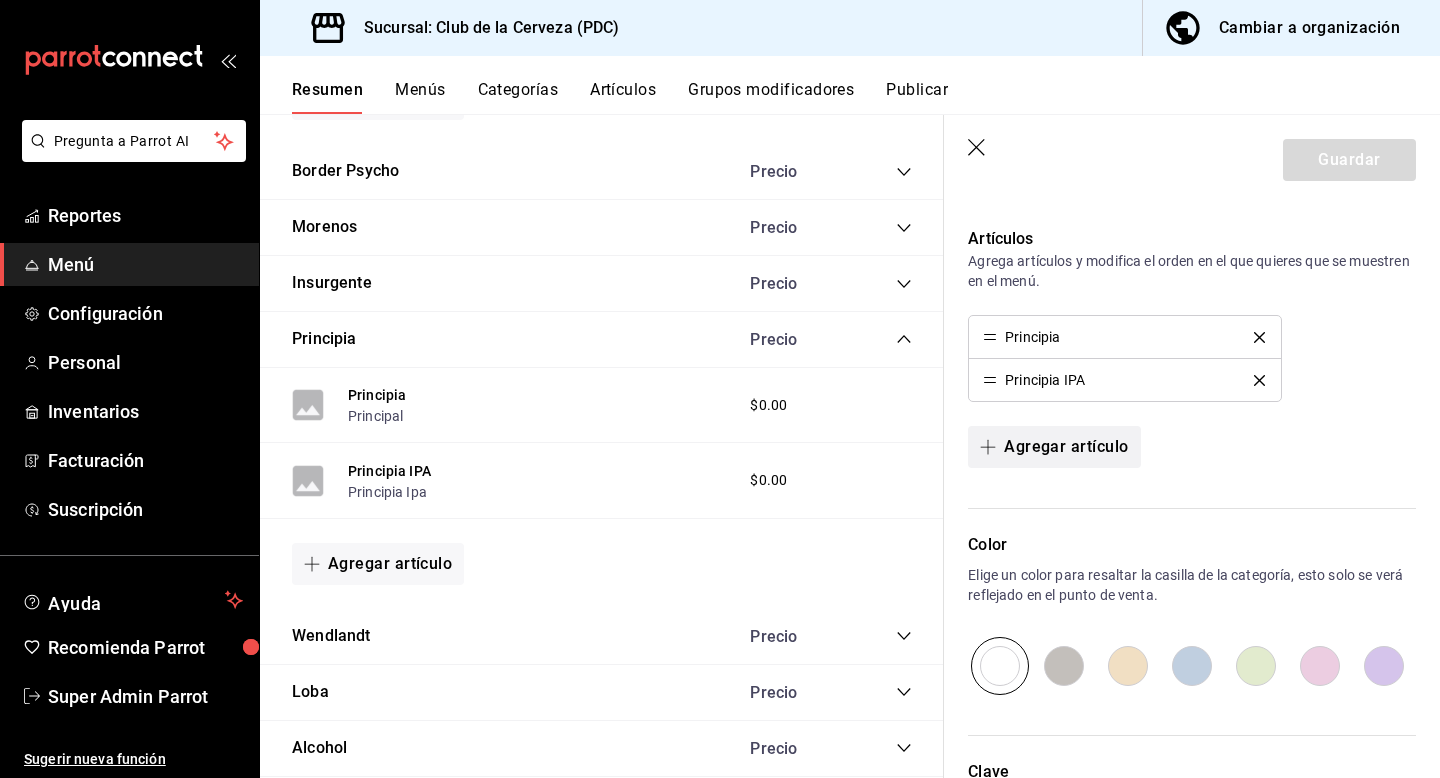 click on "Agregar artículo" at bounding box center (1054, 447) 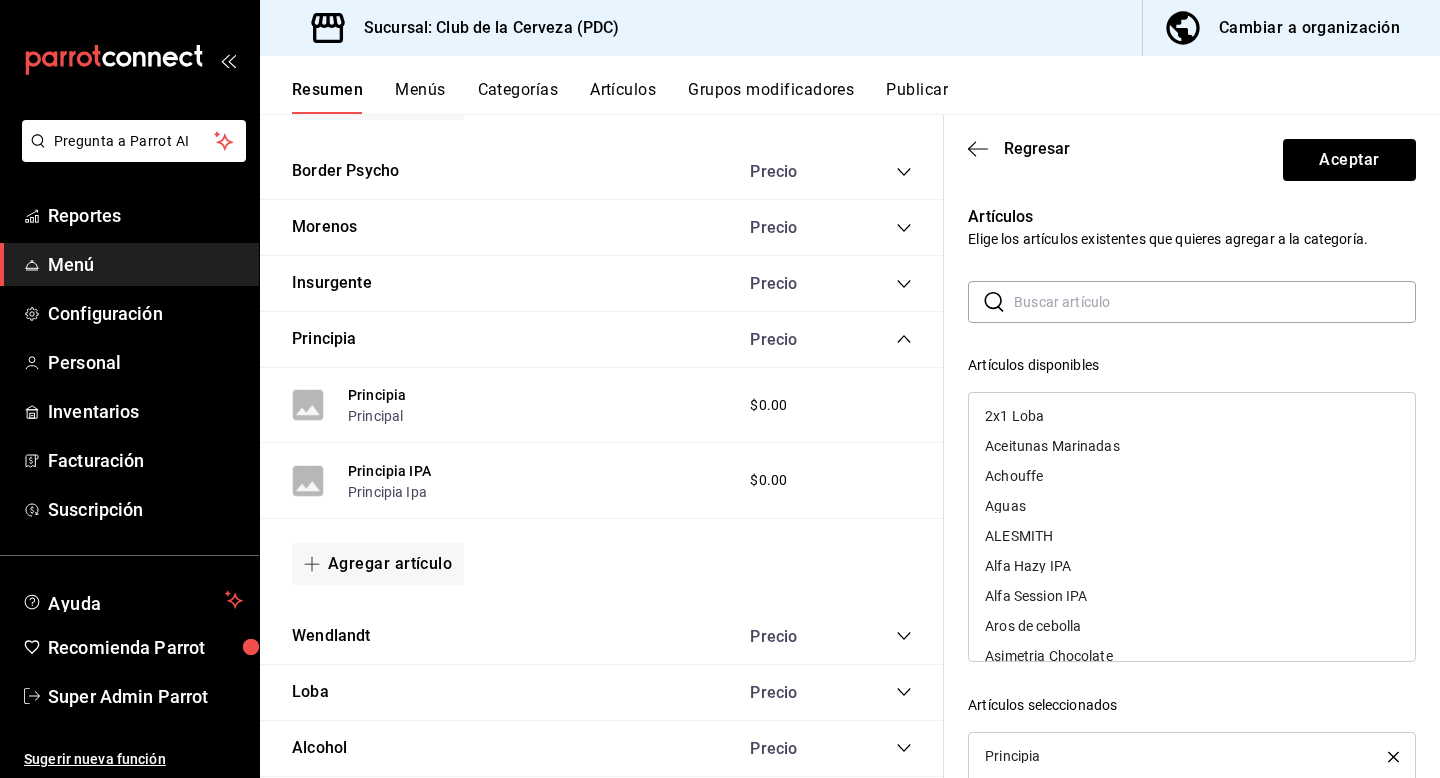 click at bounding box center [1215, 302] 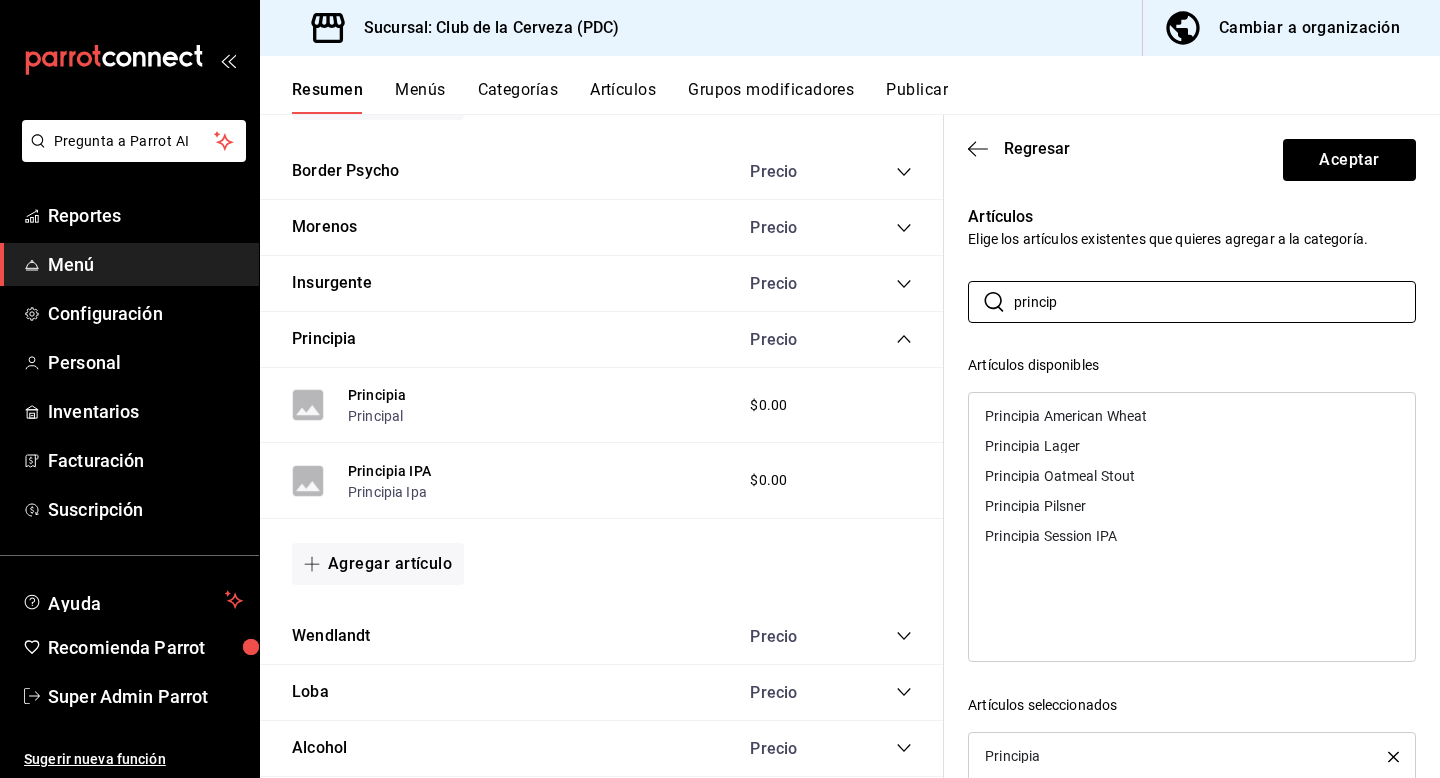 type on "princip" 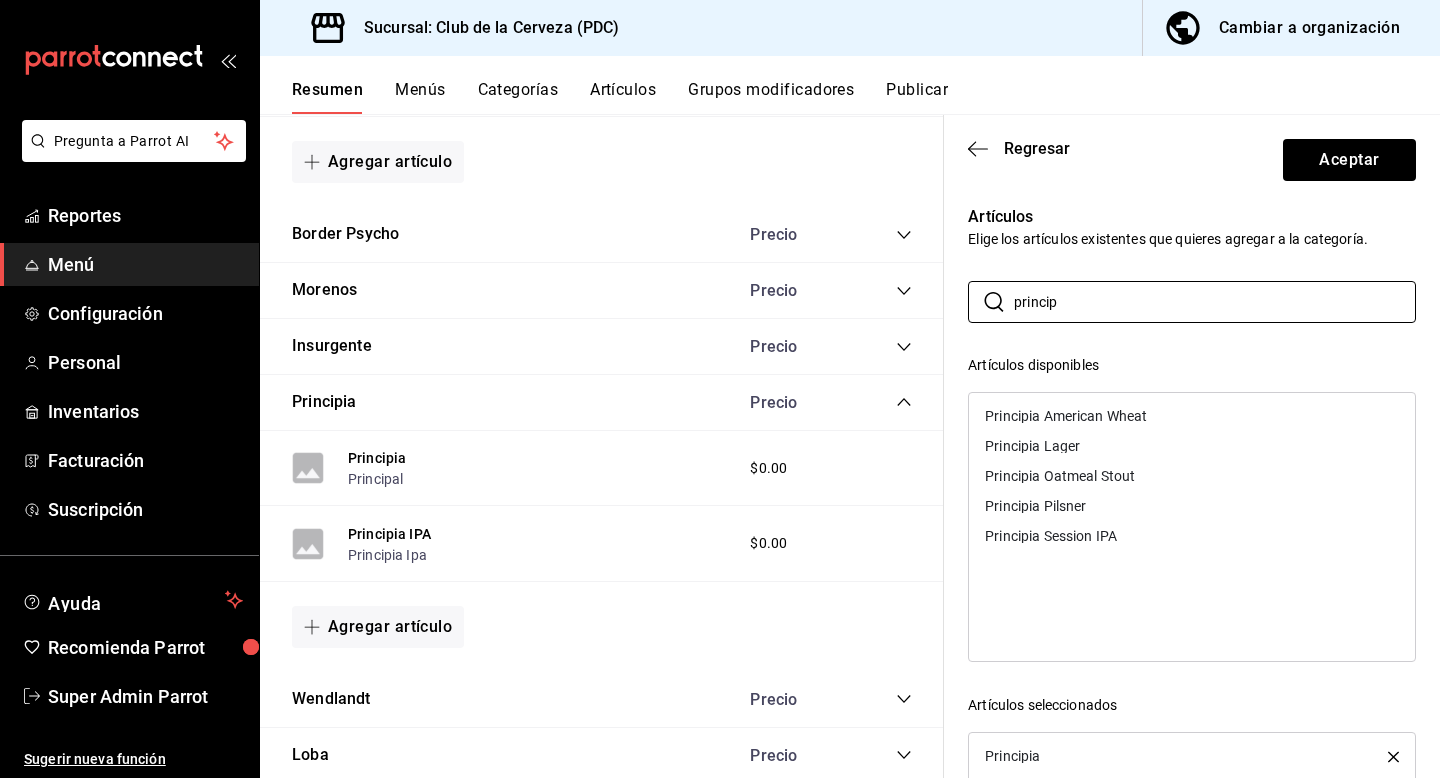 scroll, scrollTop: 1040, scrollLeft: 0, axis: vertical 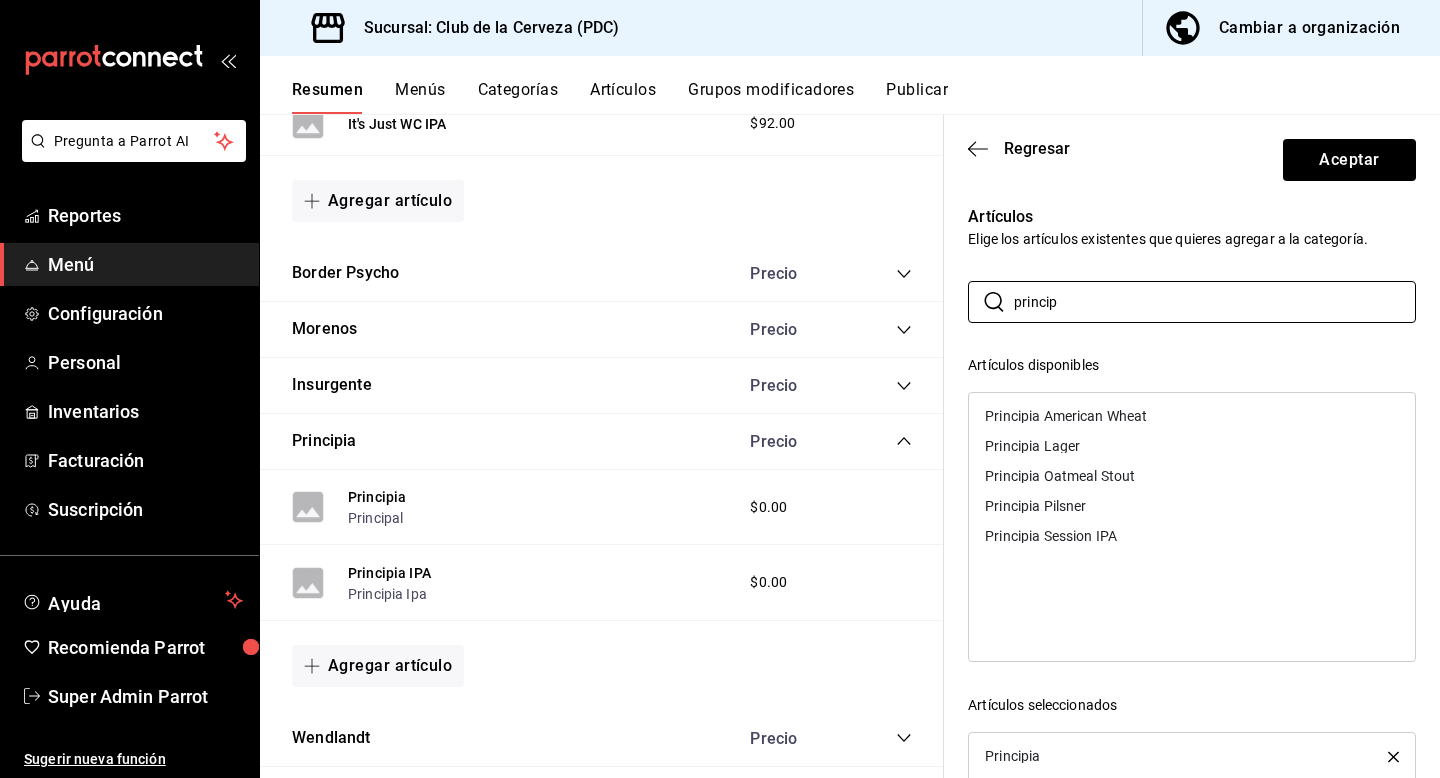 click 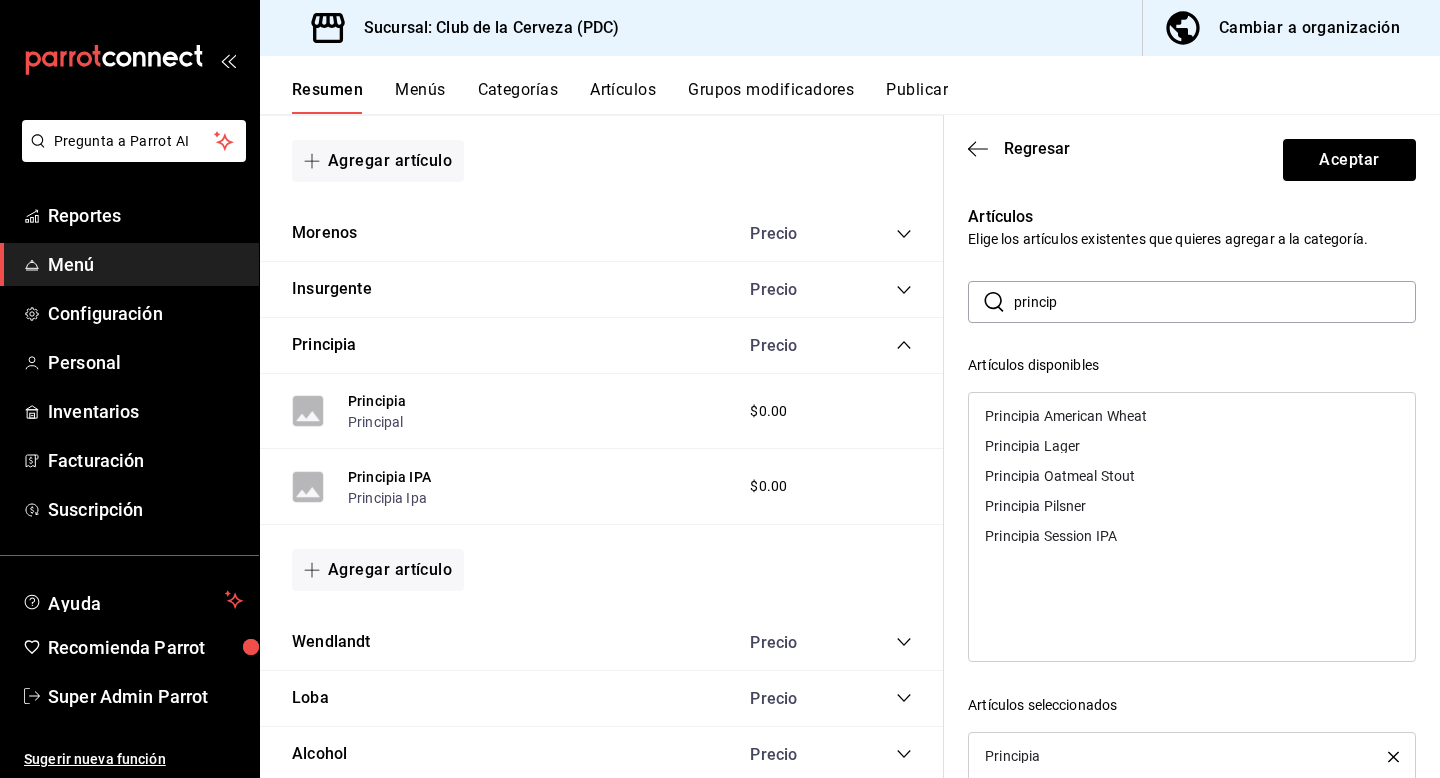 scroll, scrollTop: 1763, scrollLeft: 0, axis: vertical 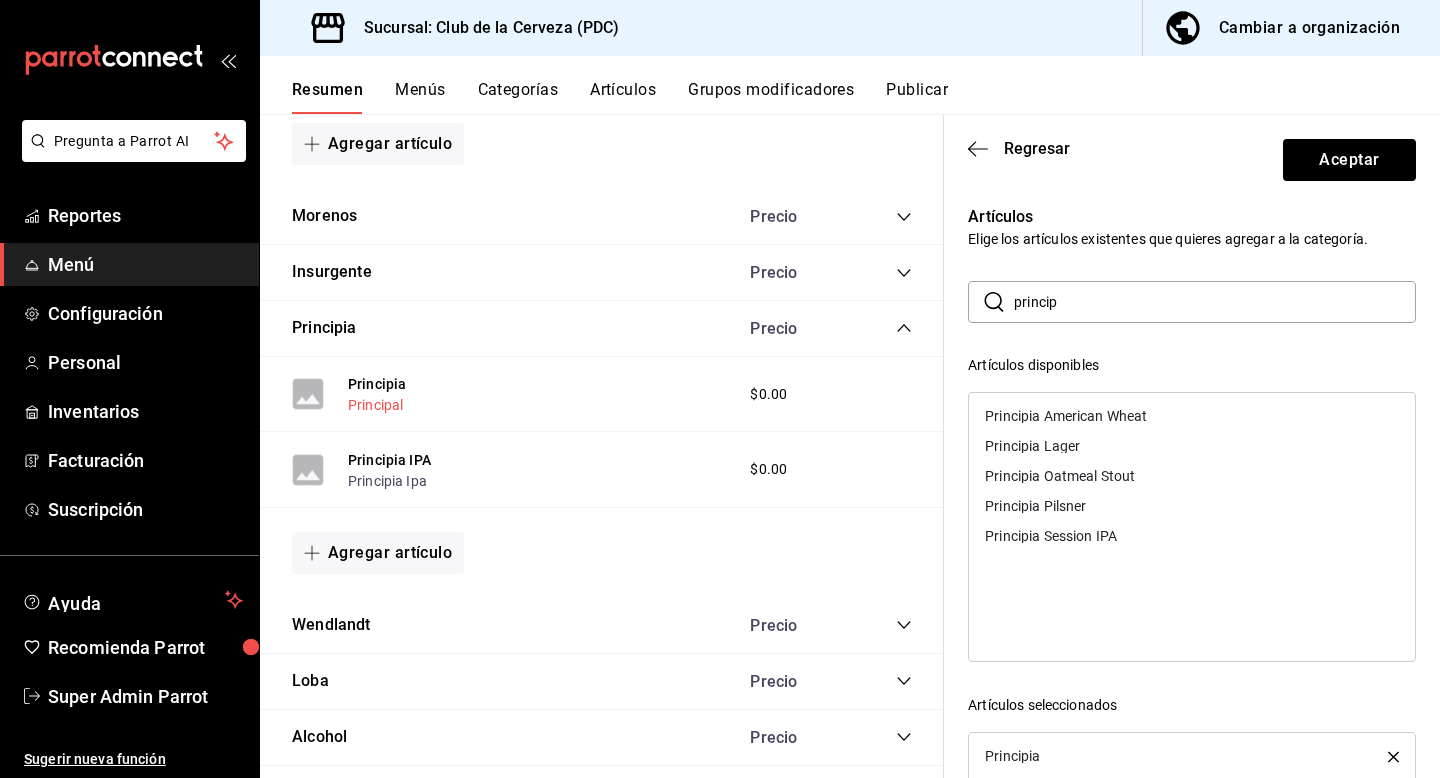 click on "Principal" at bounding box center [375, 405] 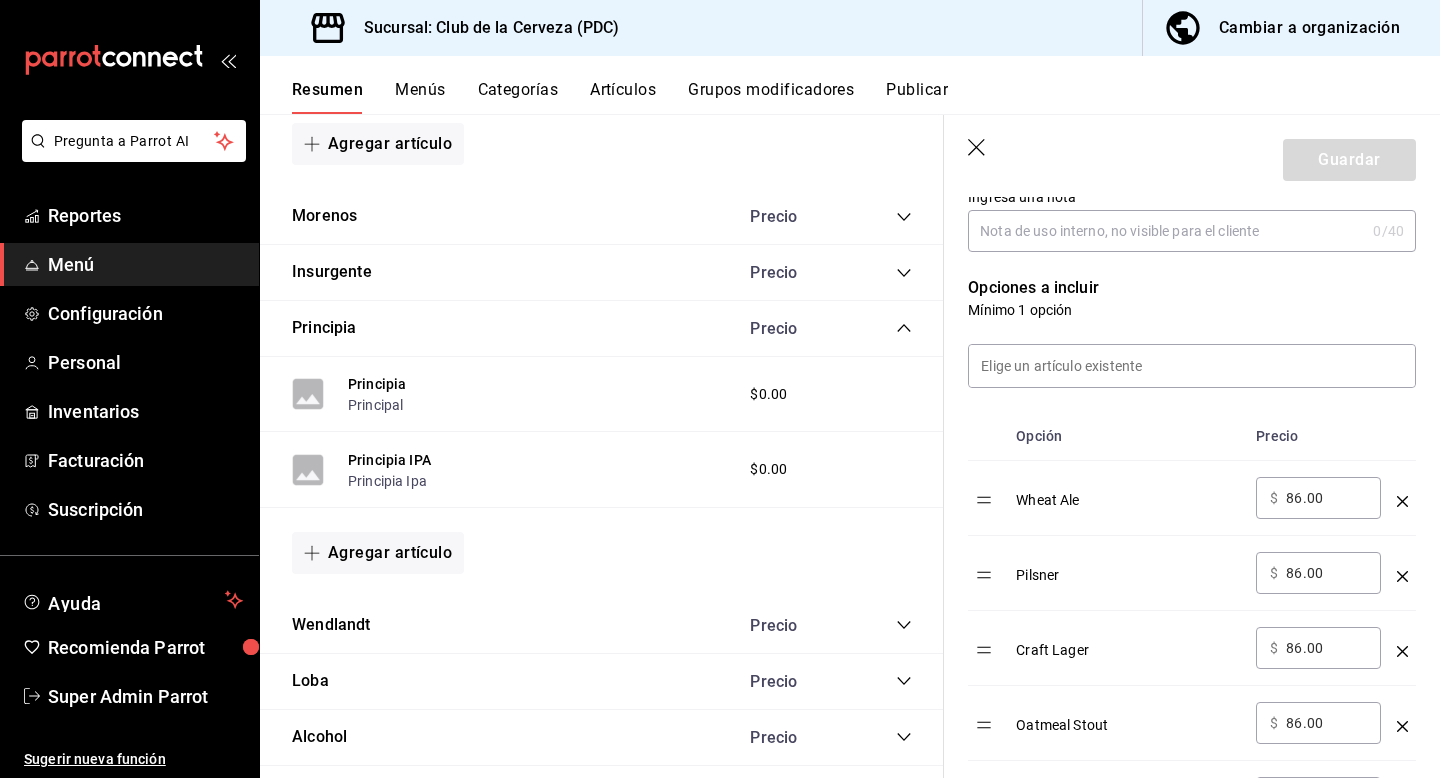 scroll, scrollTop: 524, scrollLeft: 0, axis: vertical 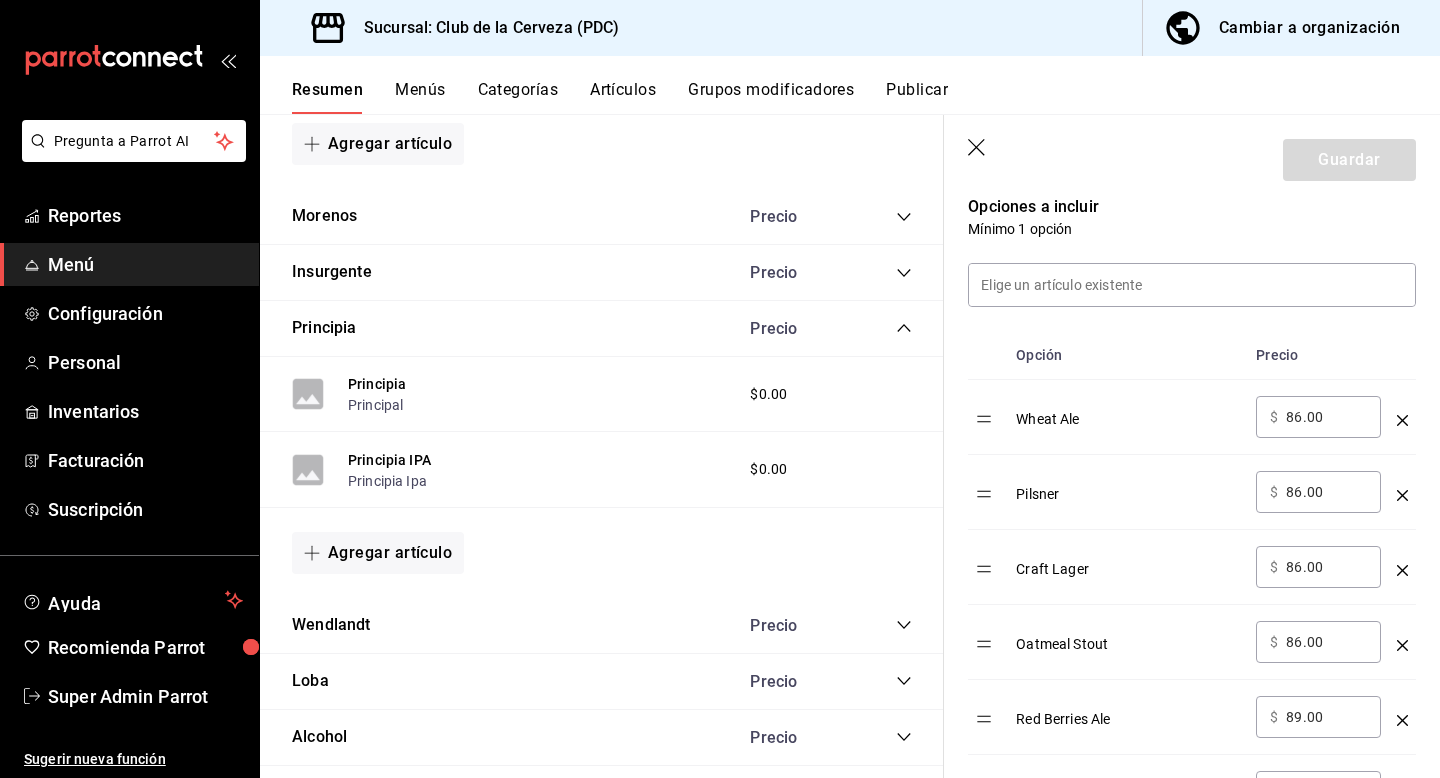 click on "Wheat Ale" at bounding box center [1128, 412] 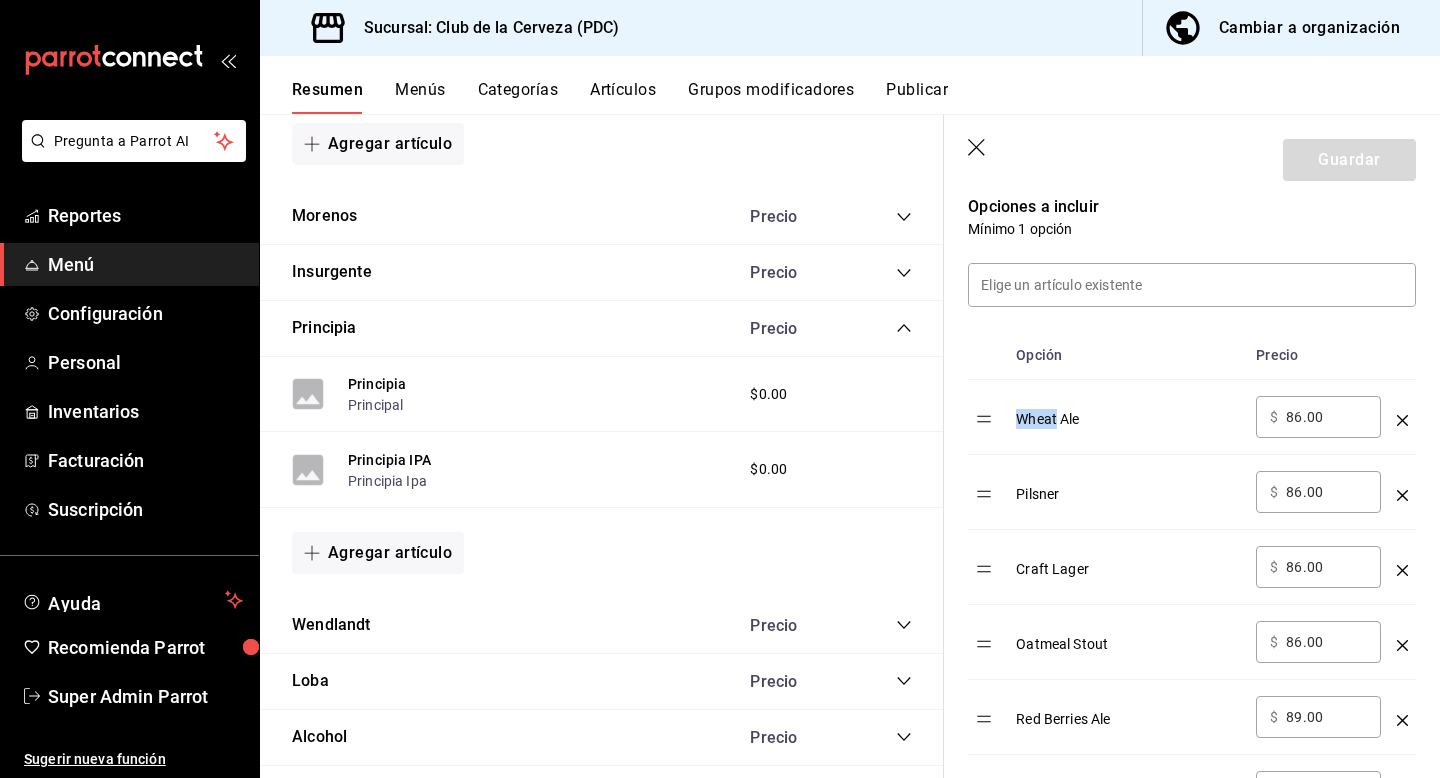 click on "Wheat Ale" at bounding box center (1128, 412) 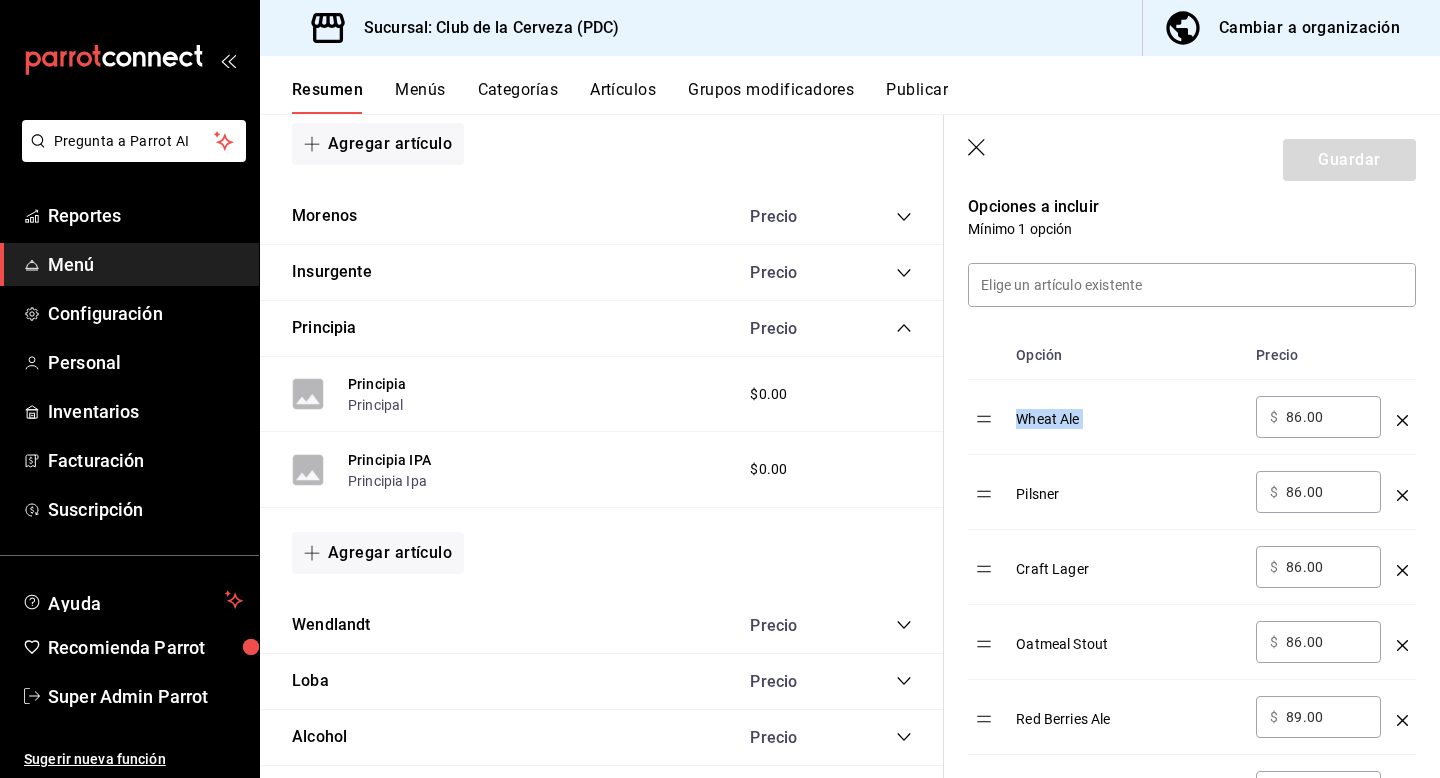 click on "Wheat Ale" at bounding box center [1128, 412] 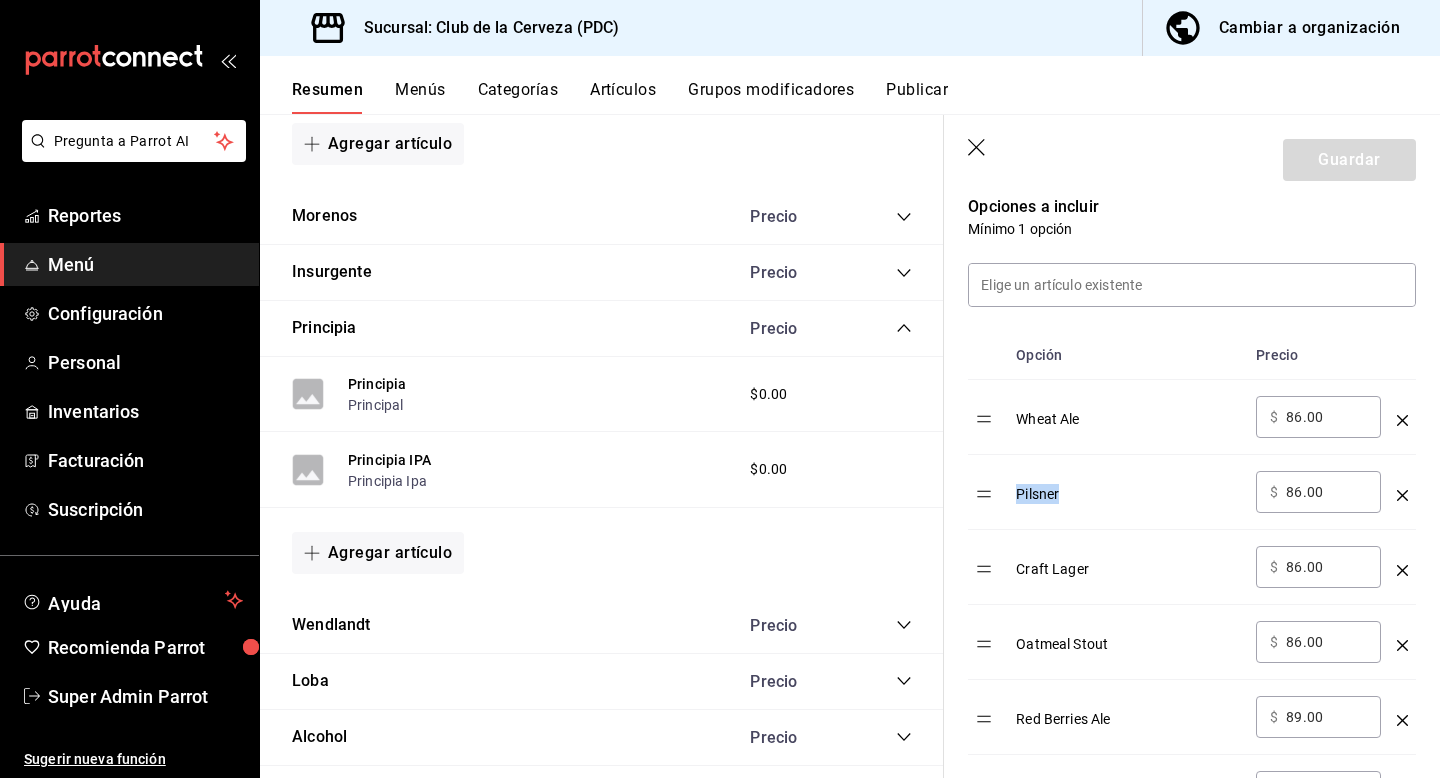 click on "Pilsner" at bounding box center [1128, 487] 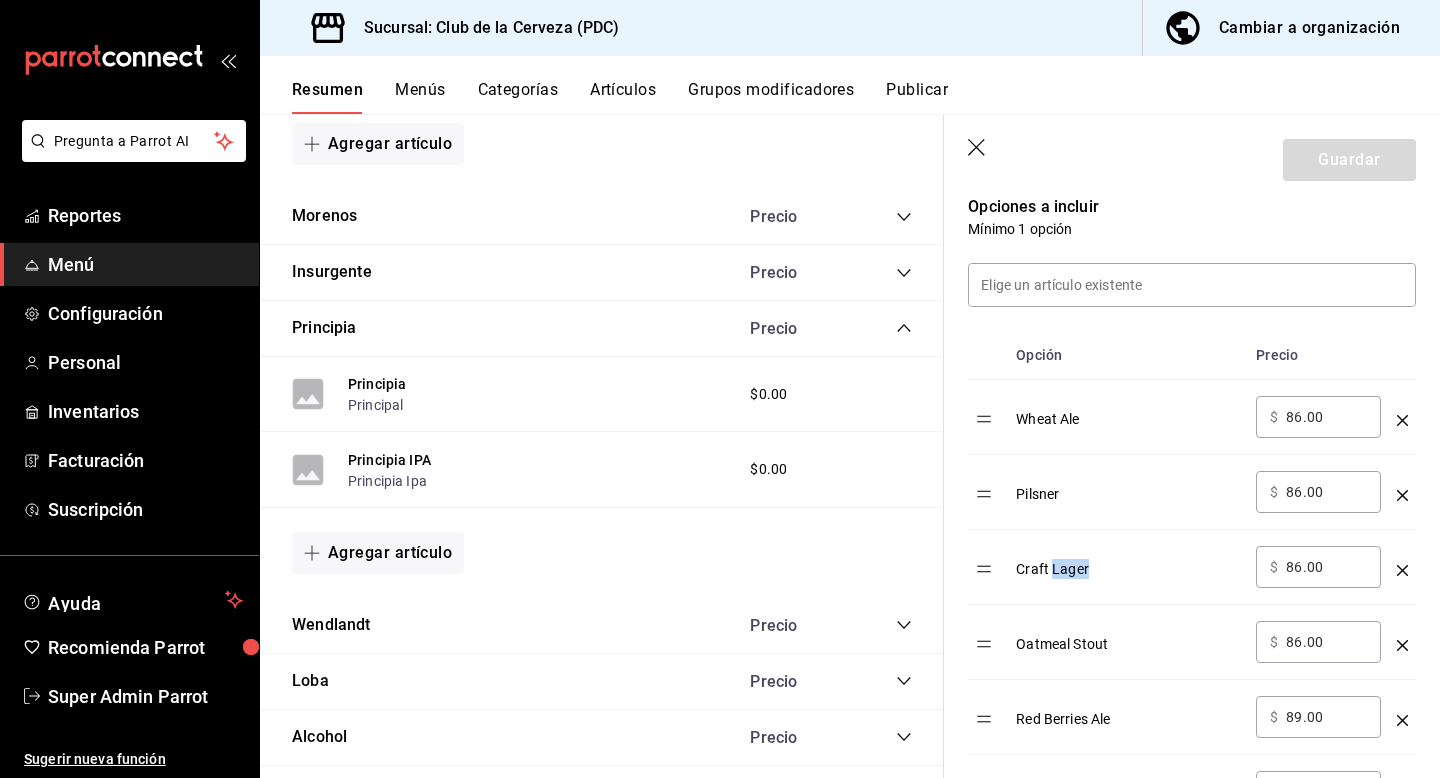 click on "Craft Lager" at bounding box center (1128, 562) 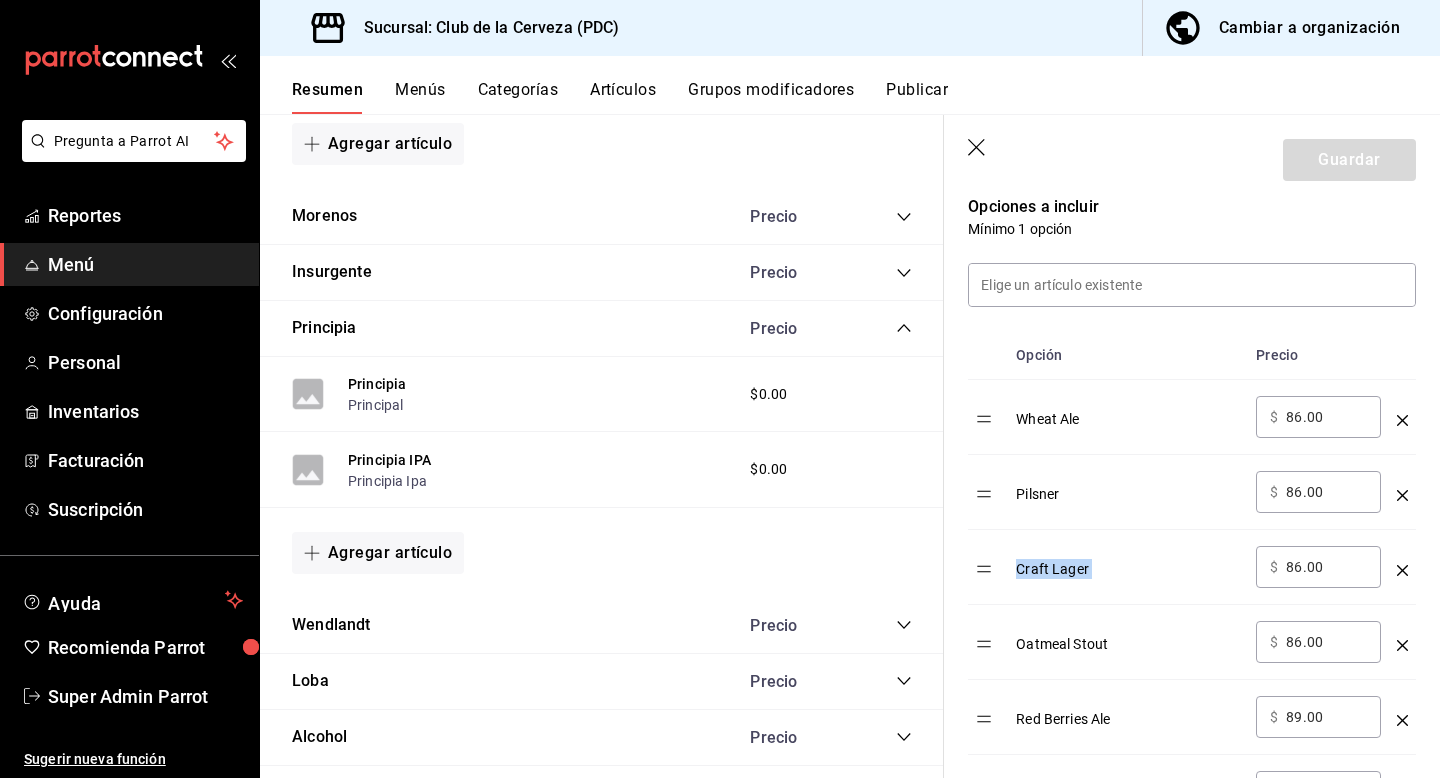 click on "Craft Lager" at bounding box center [1128, 562] 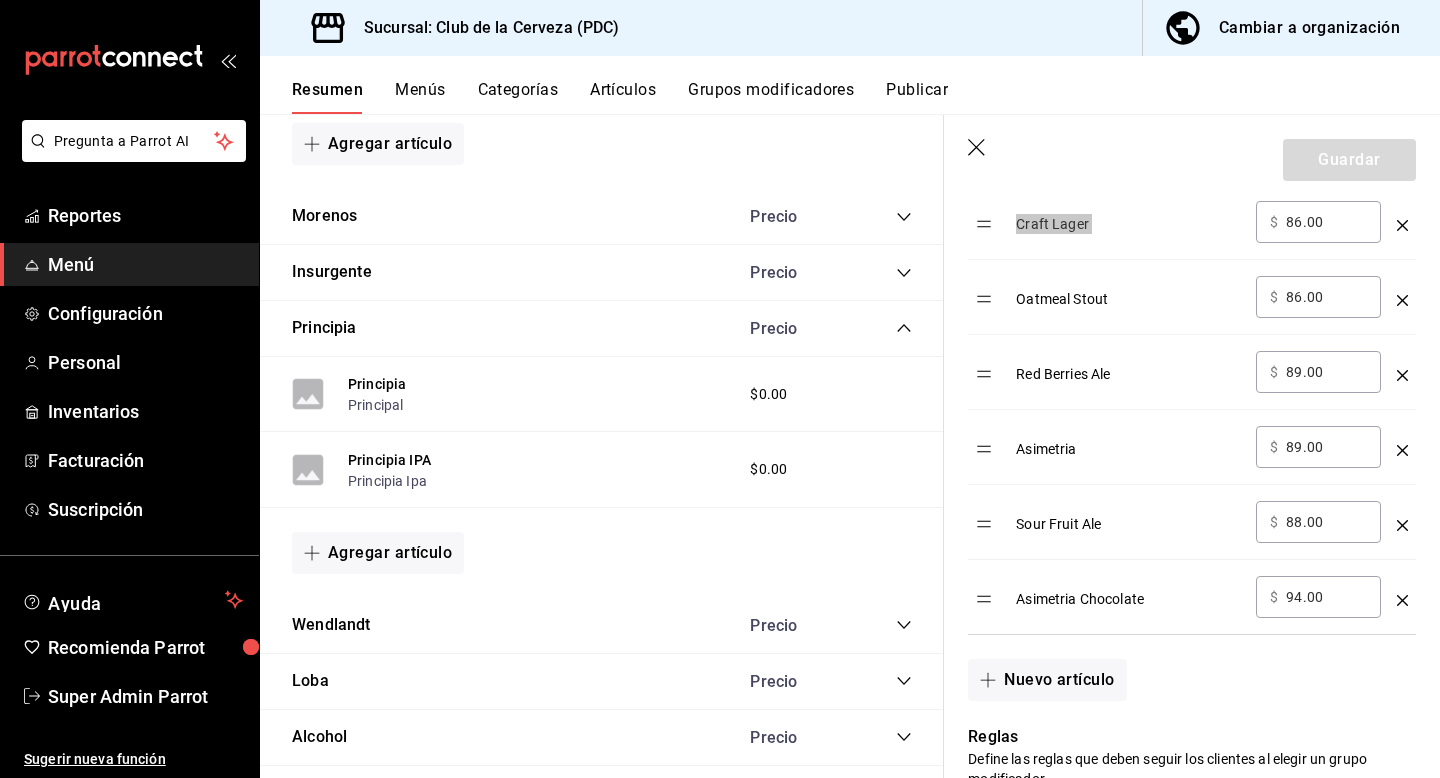 scroll, scrollTop: 844, scrollLeft: 0, axis: vertical 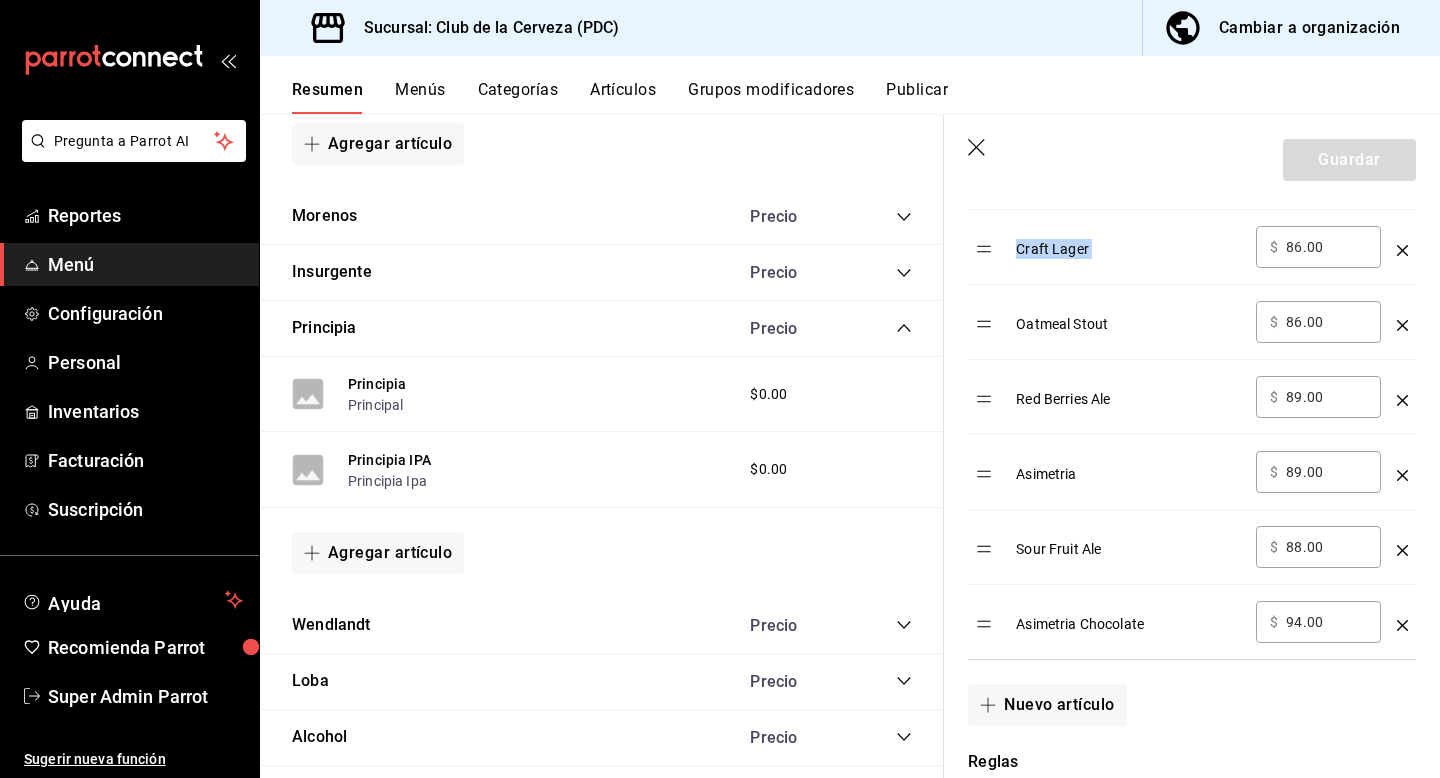 click on "Oatmeal Stout" at bounding box center (1128, 317) 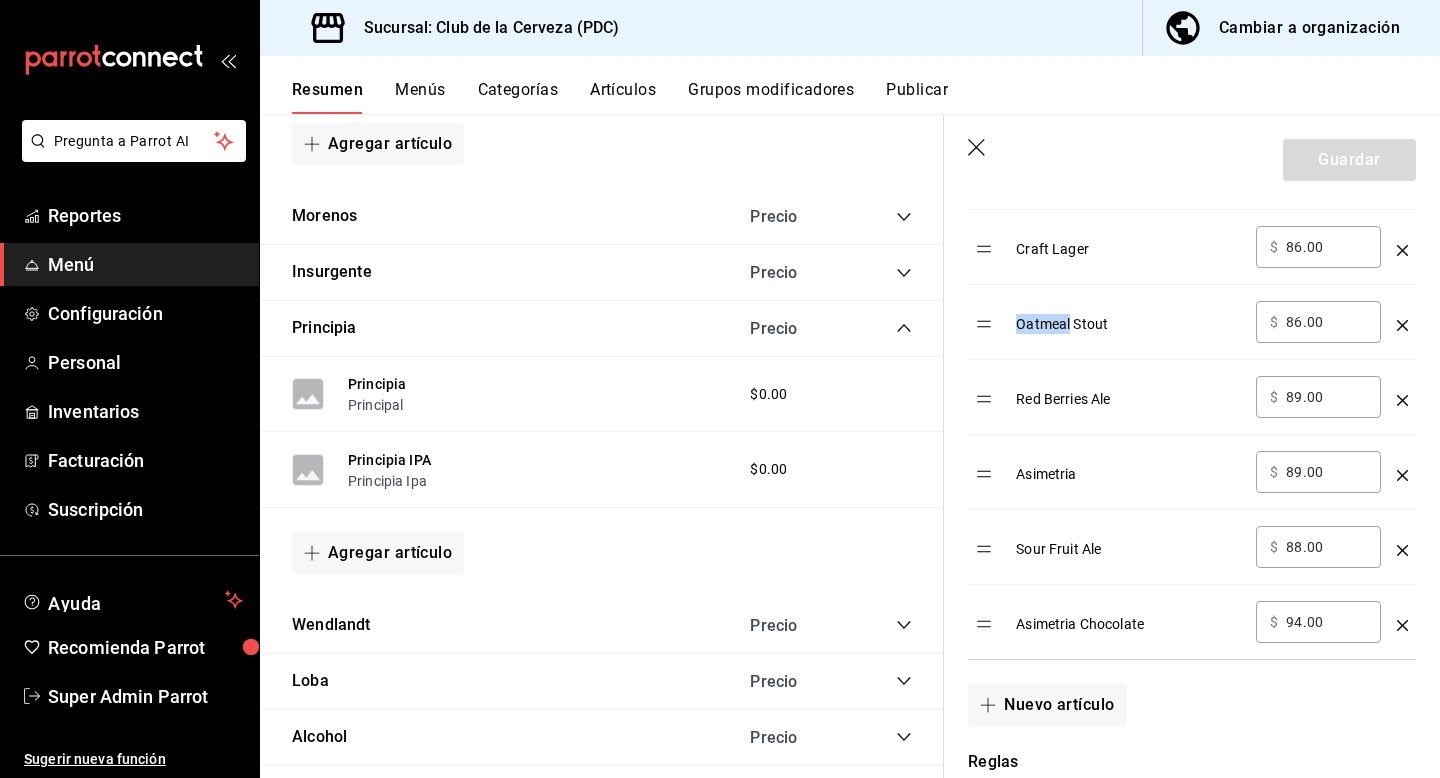 click on "Oatmeal Stout" at bounding box center (1128, 317) 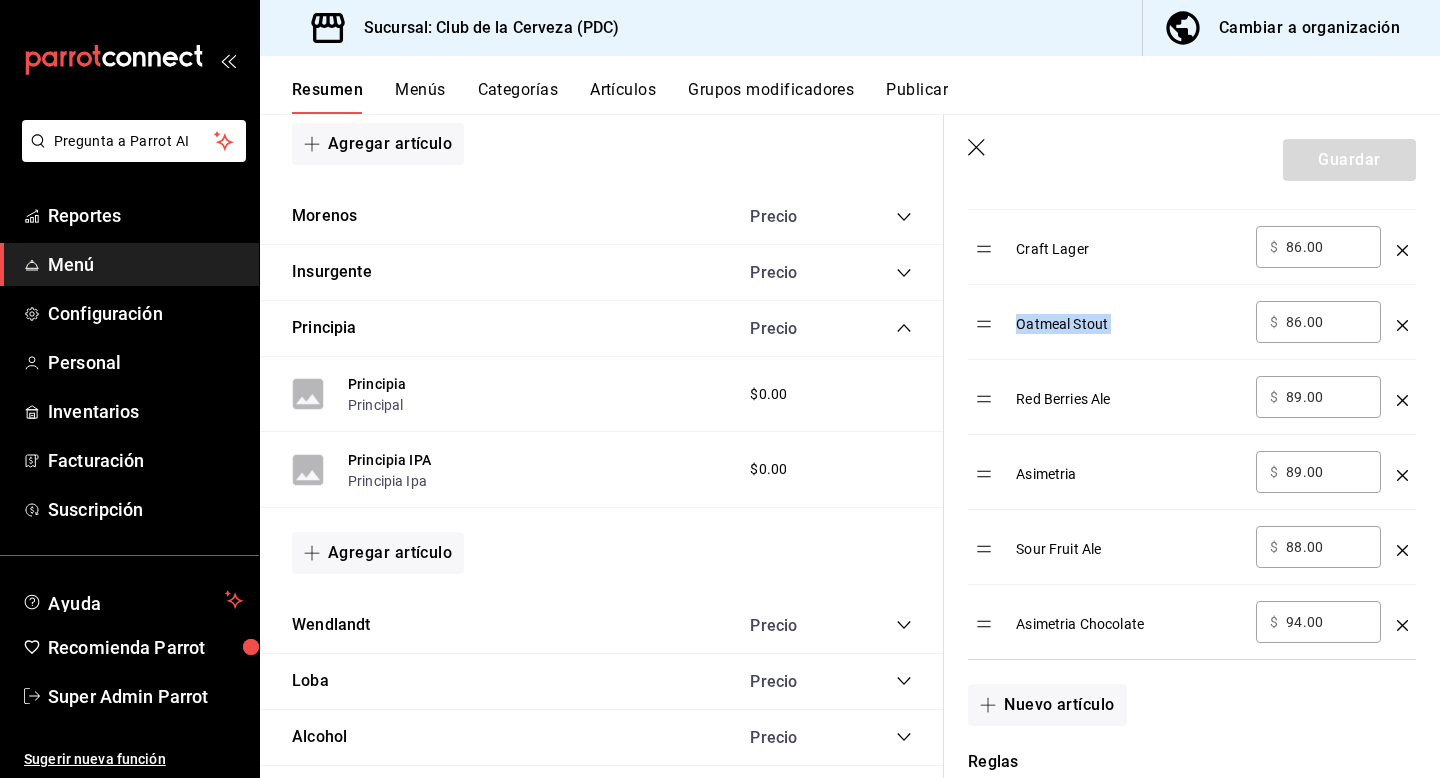 click on "Oatmeal Stout" at bounding box center (1128, 317) 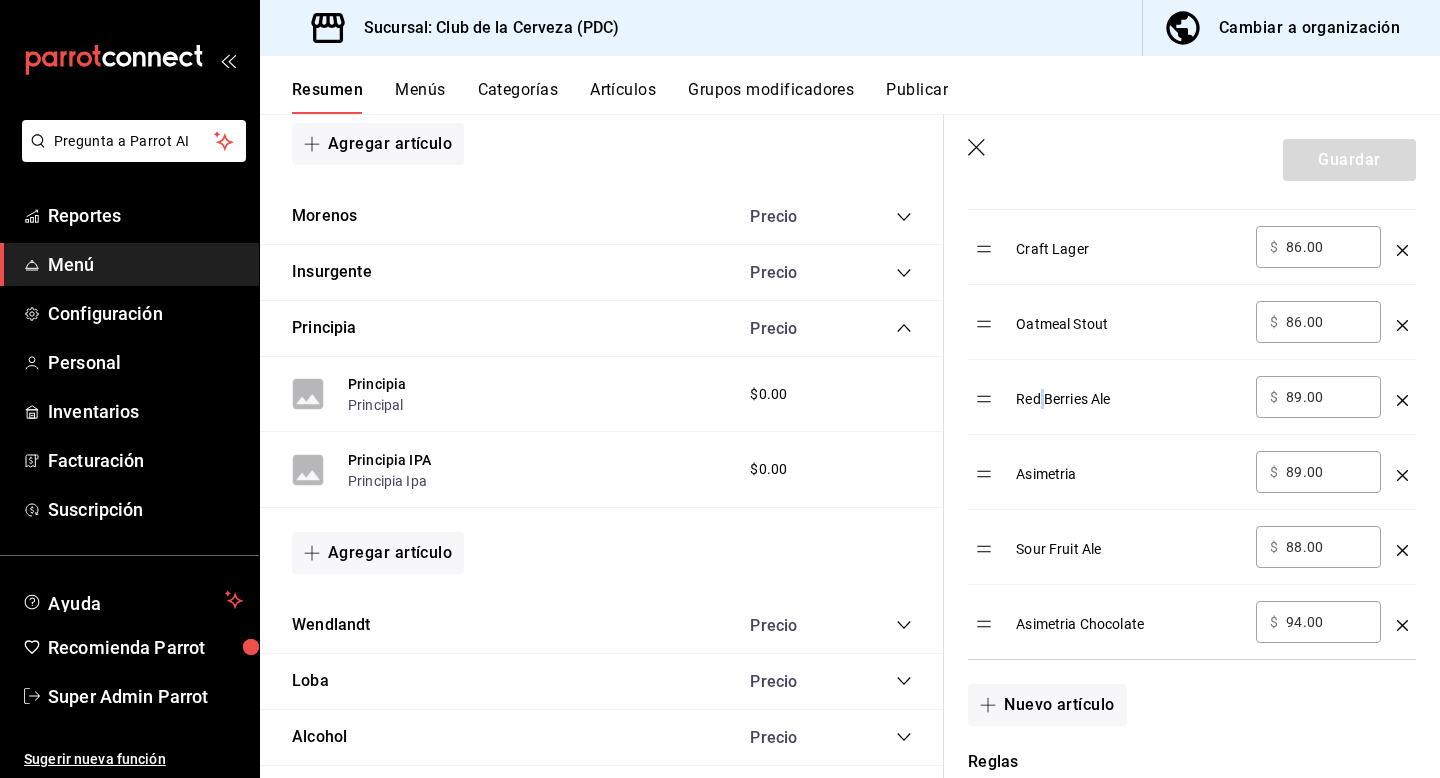 click on "Red Berries Ale" at bounding box center (1128, 392) 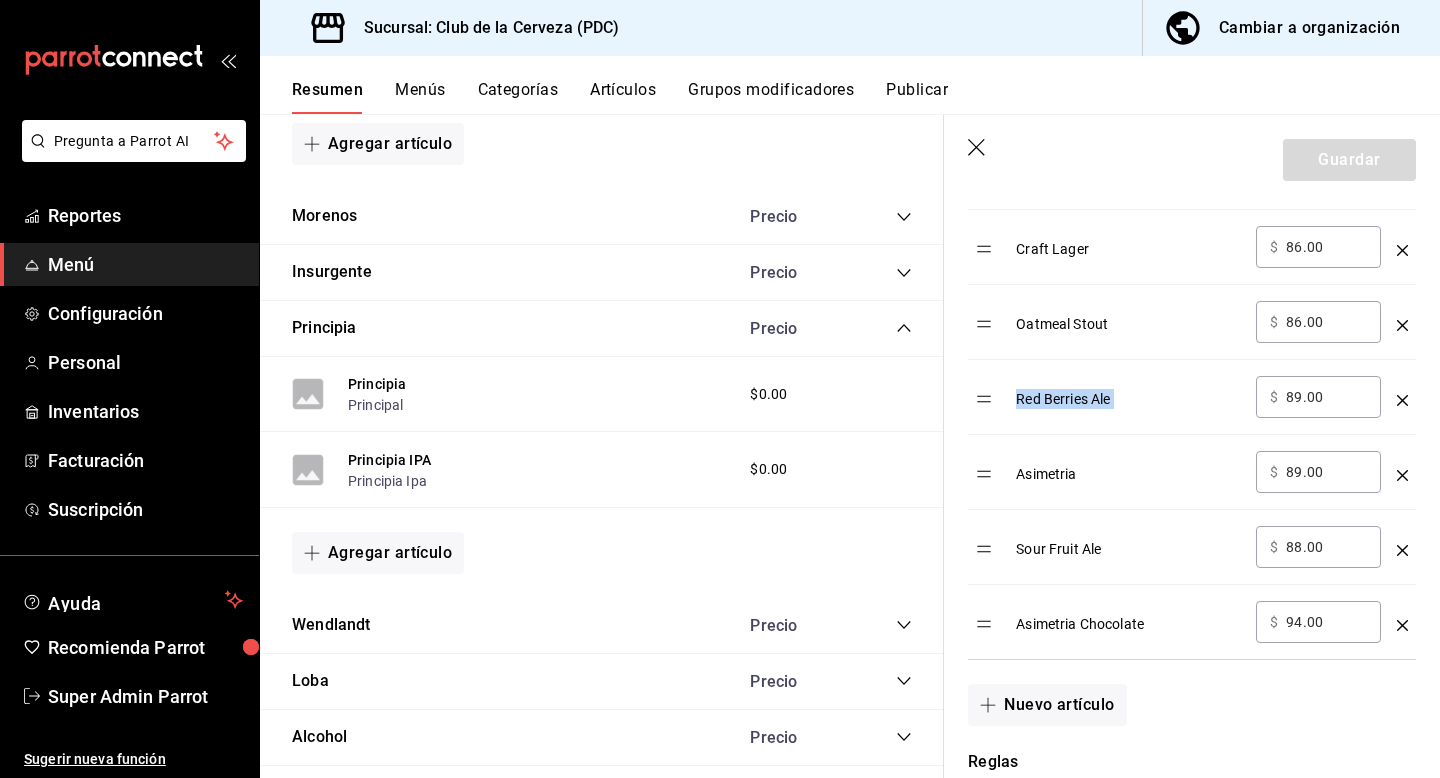 click on "Red Berries Ale" at bounding box center (1128, 392) 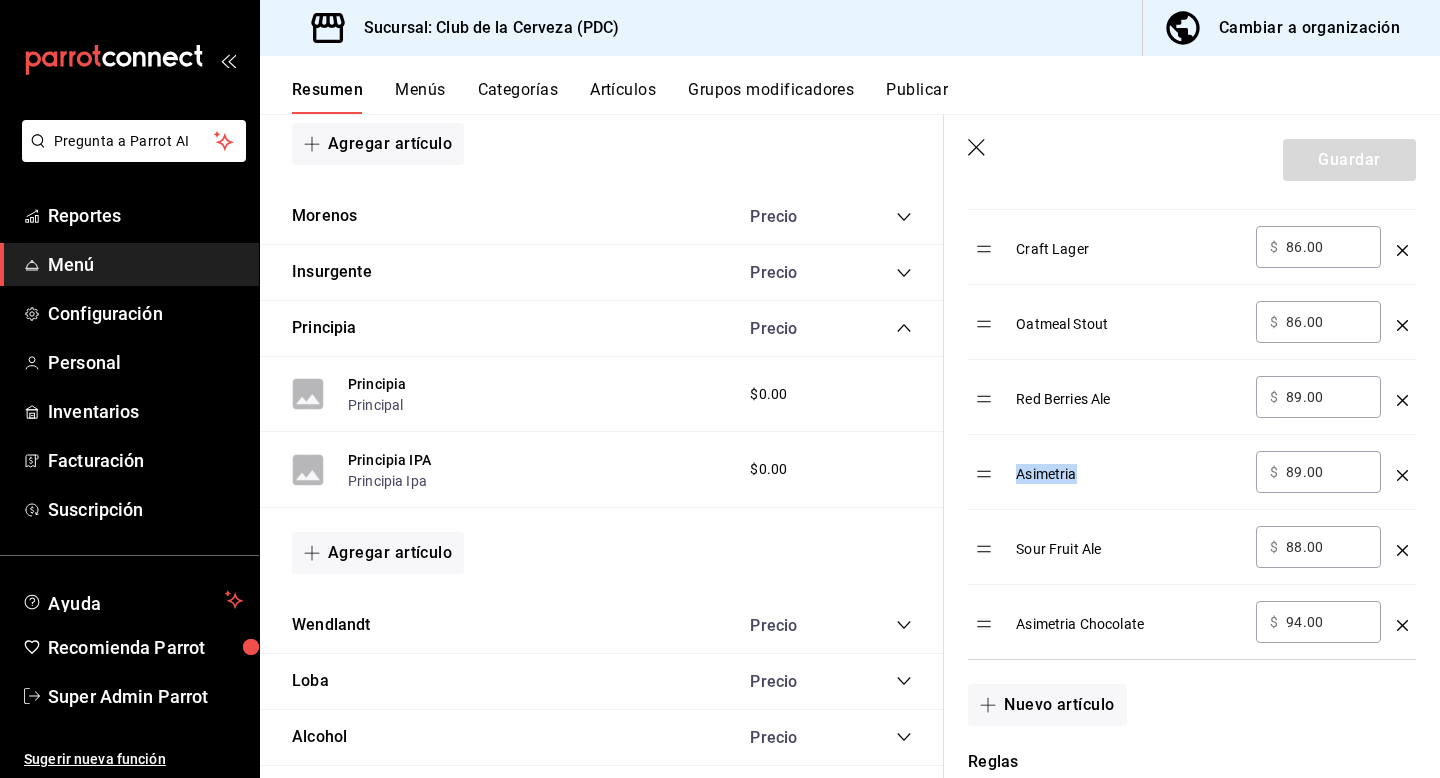 click on "Asimetria" at bounding box center [1128, 467] 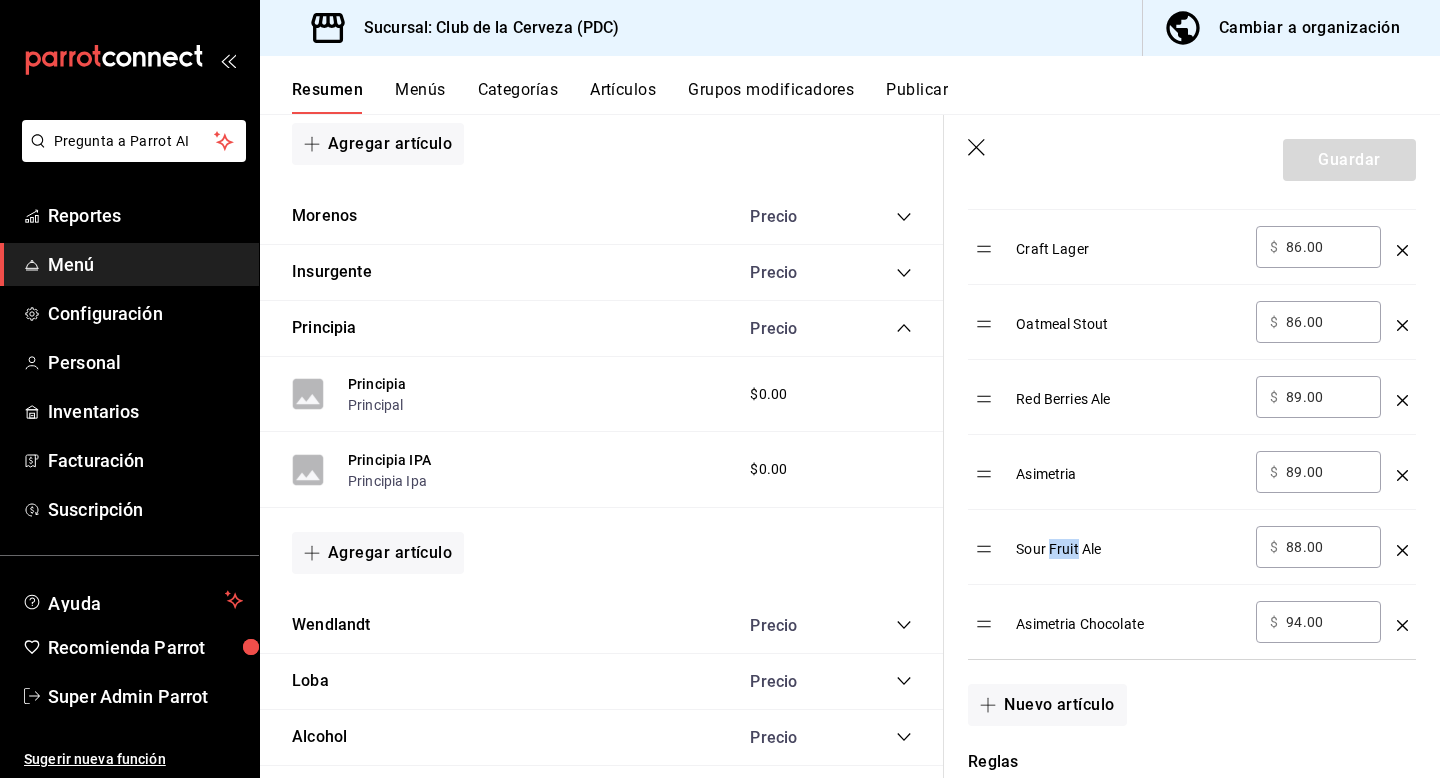 click on "Sour Fruit Ale" at bounding box center [1128, 542] 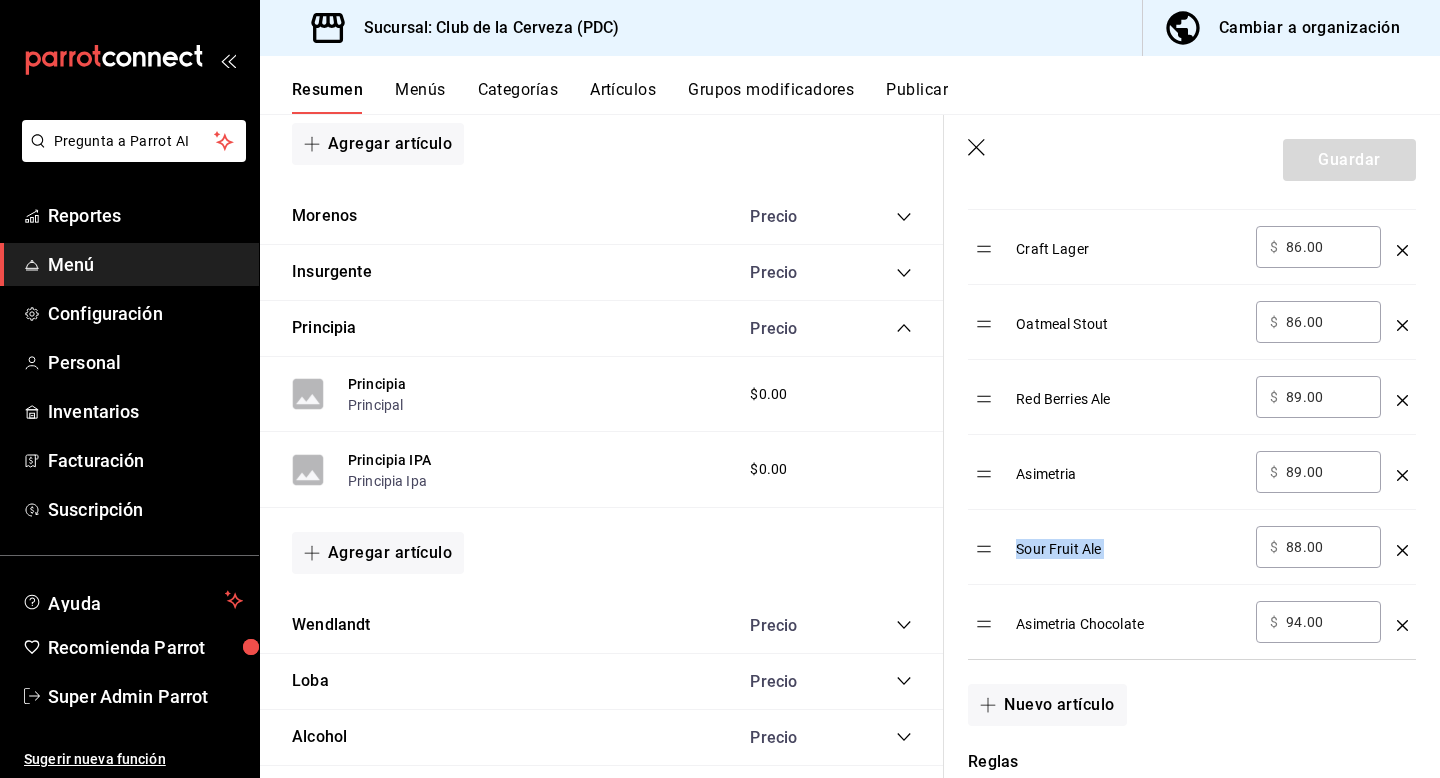 click on "Sour Fruit Ale" at bounding box center [1128, 542] 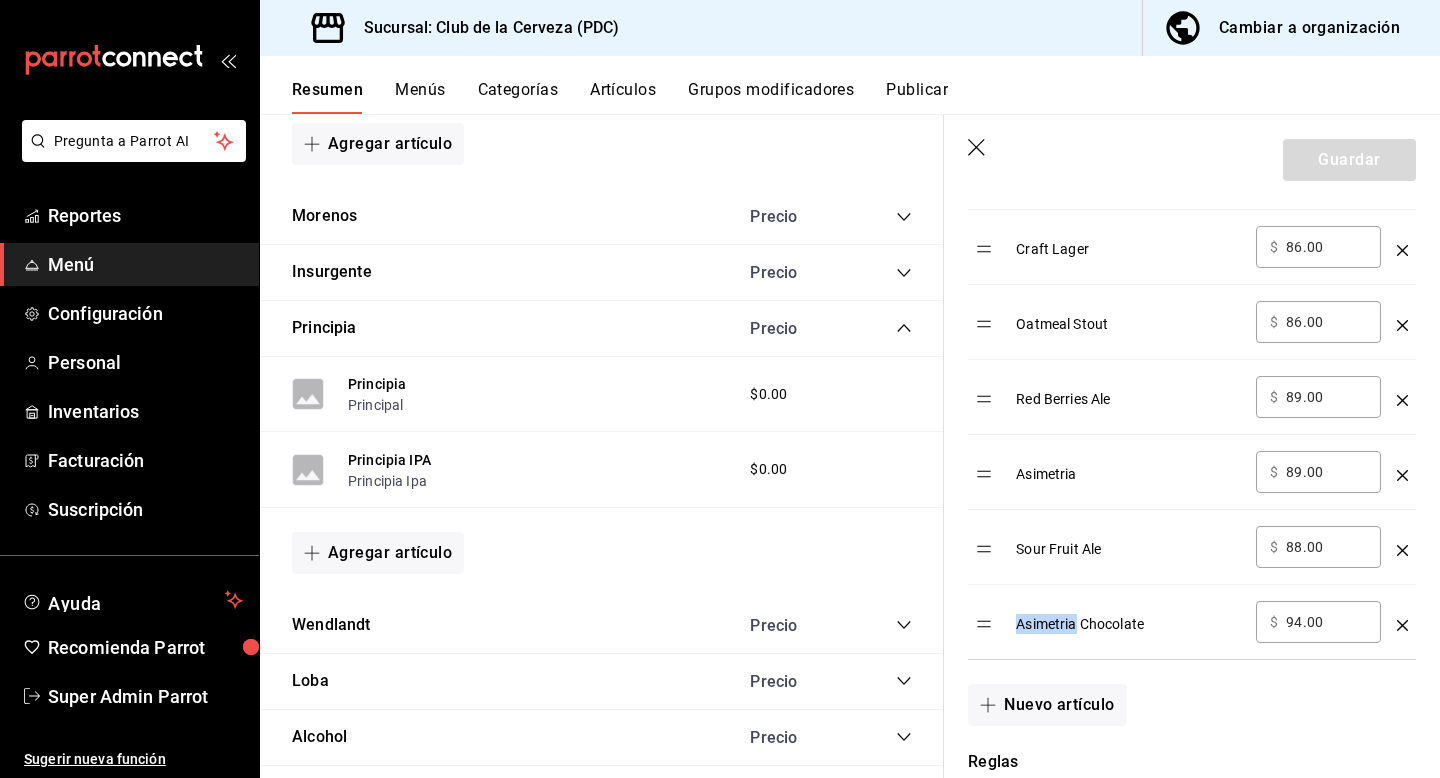click on "Asimetria Chocolate" at bounding box center [1128, 617] 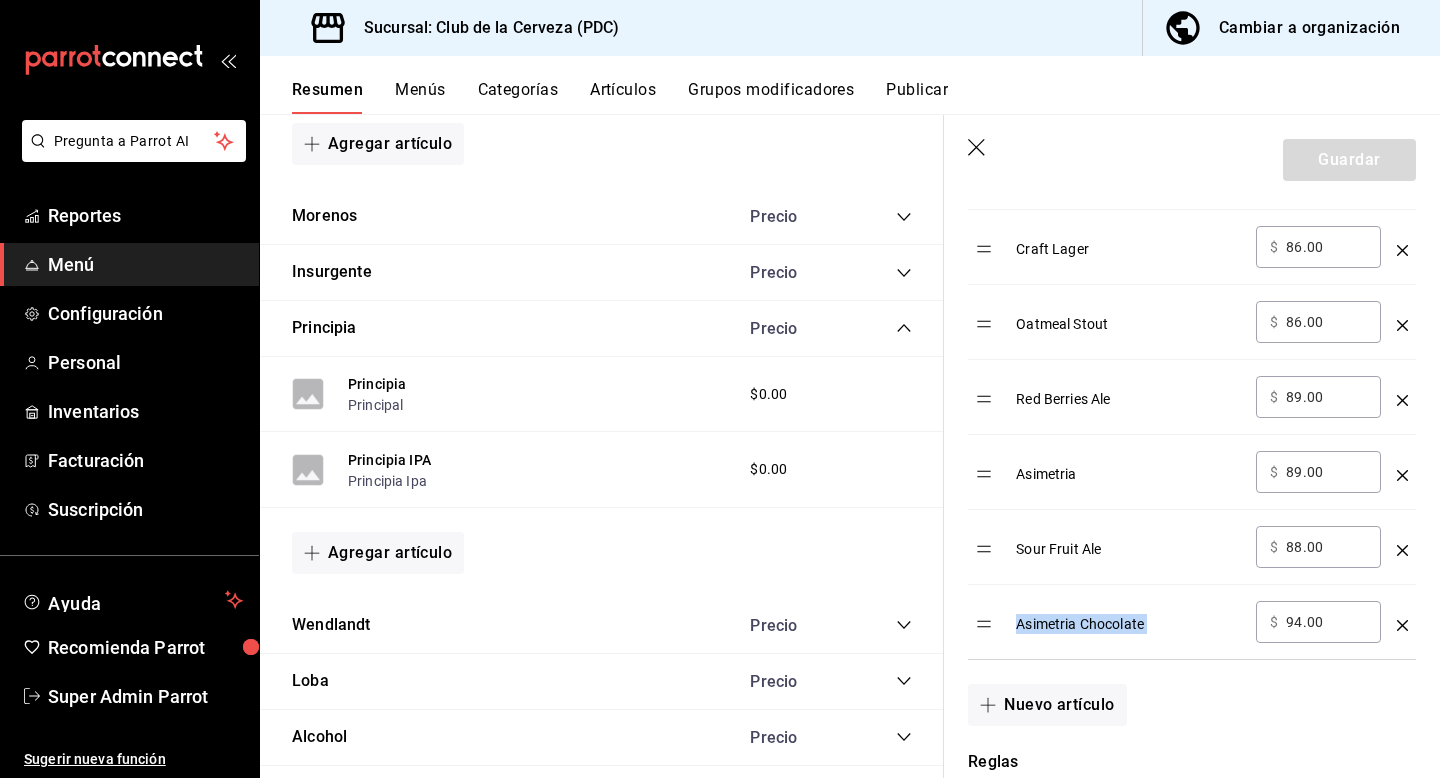 click on "Asimetria Chocolate" at bounding box center [1128, 617] 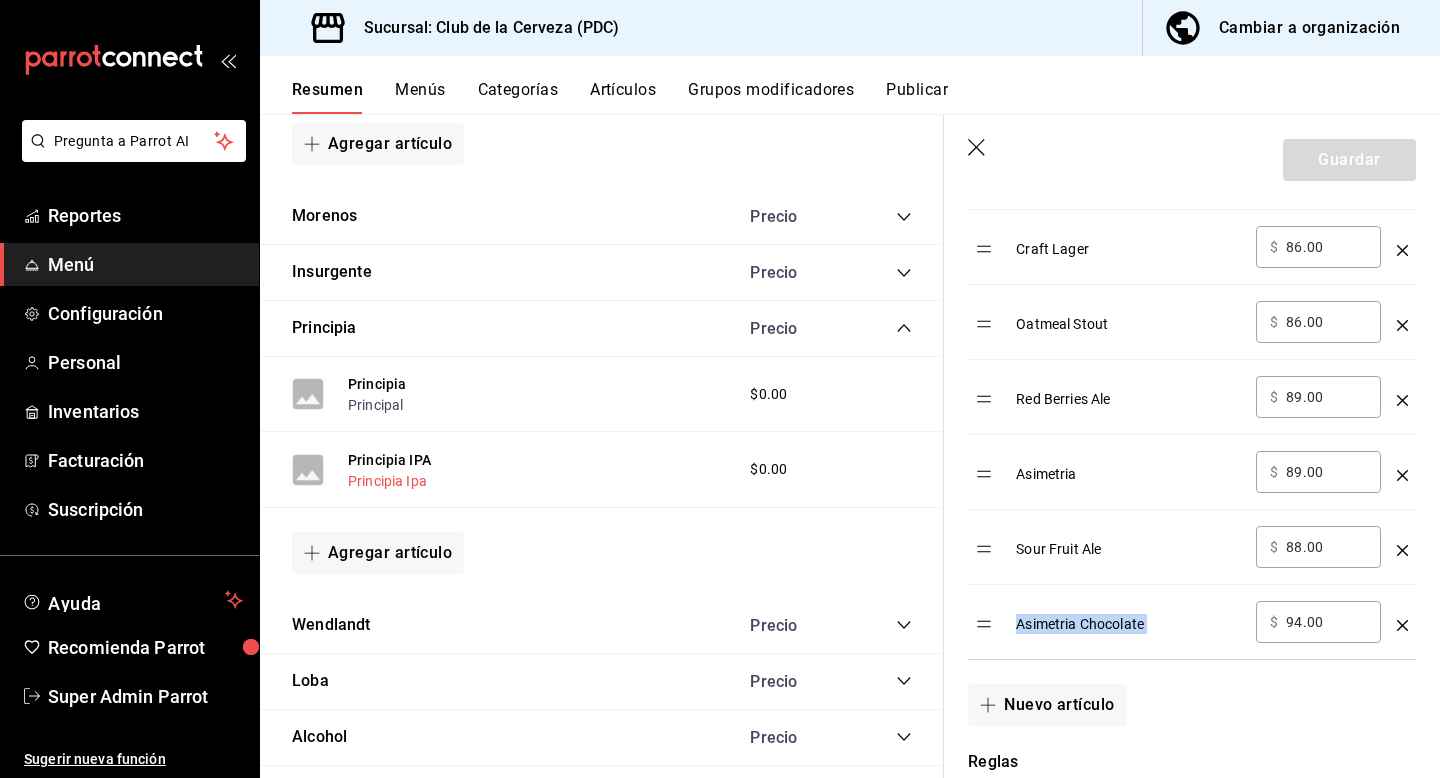 click on "Principia Ipa" at bounding box center (387, 481) 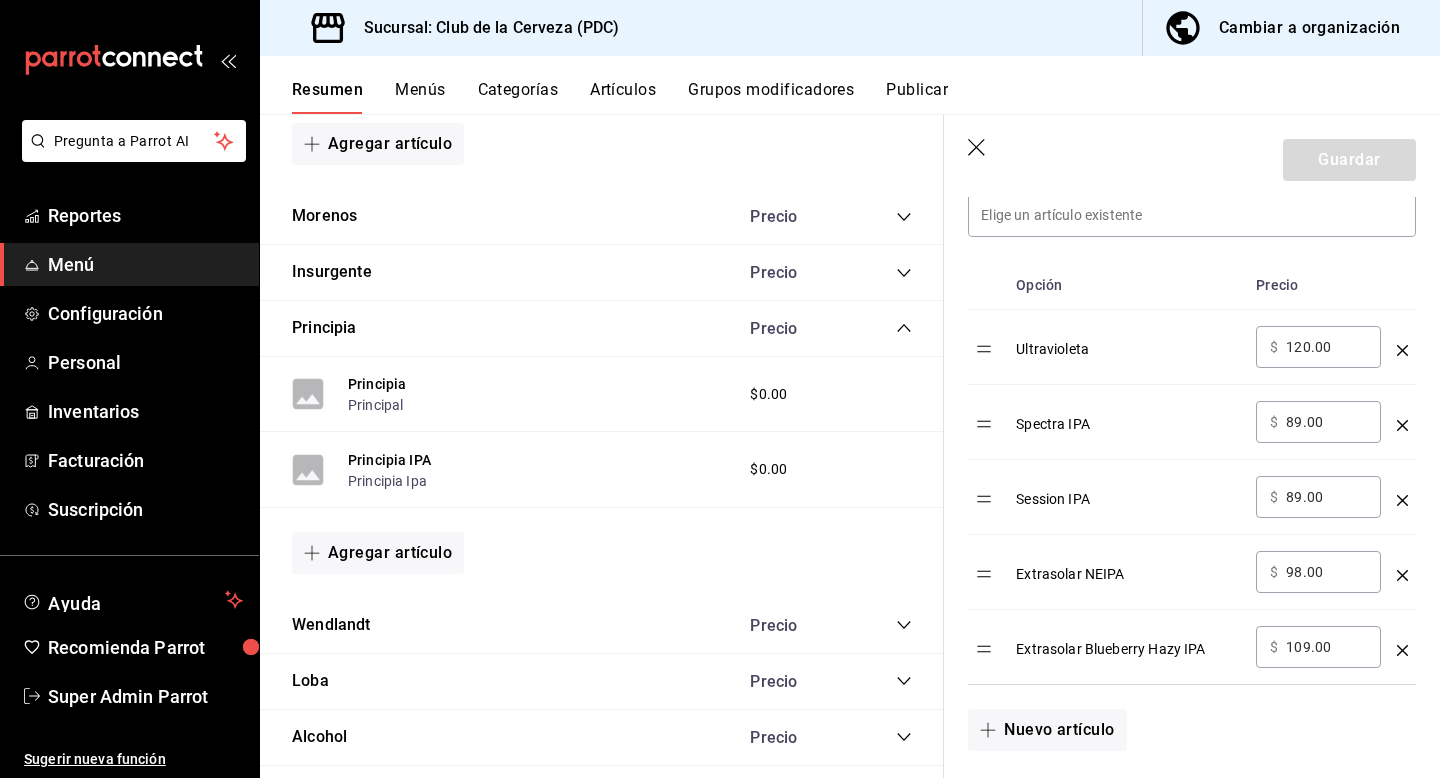 scroll, scrollTop: 608, scrollLeft: 0, axis: vertical 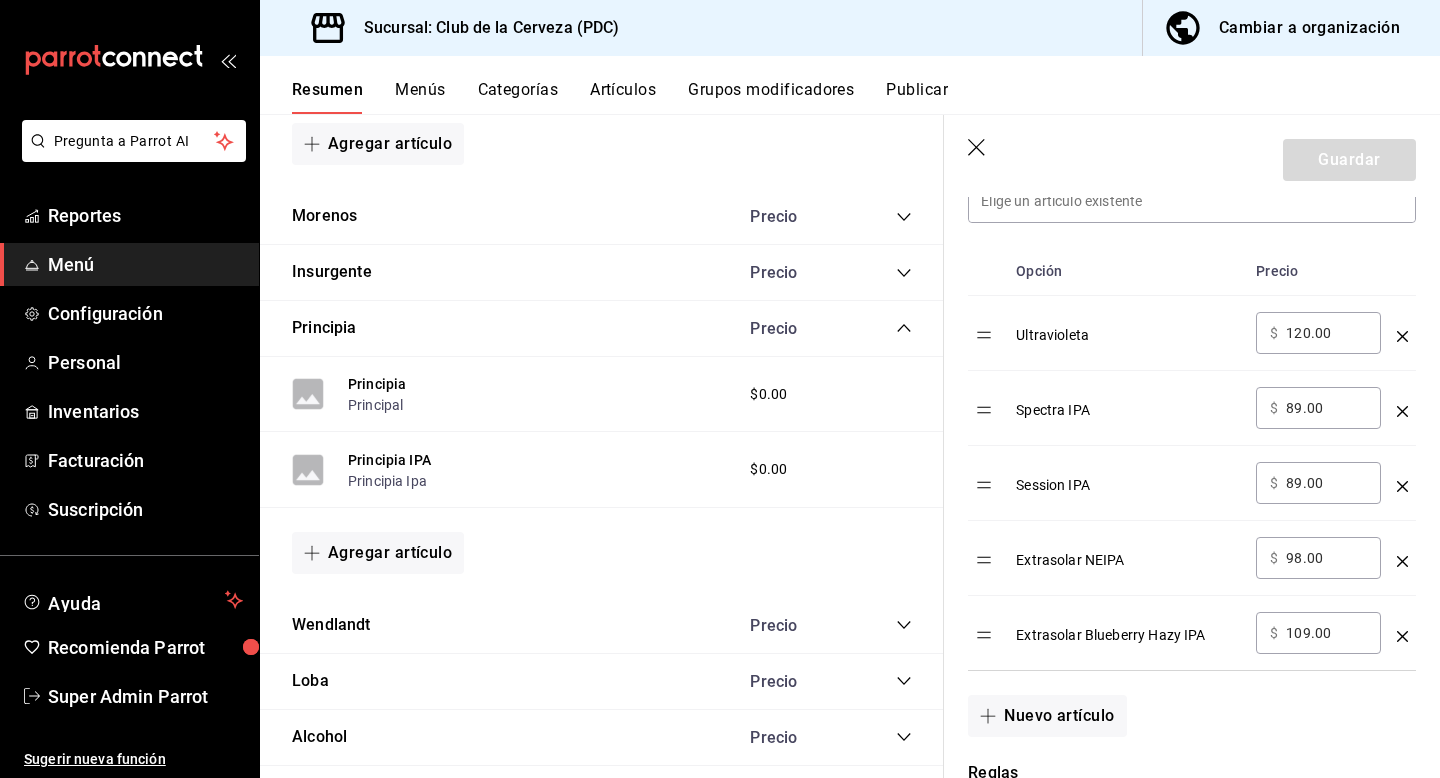 click on "Ultravioleta" at bounding box center [1128, 328] 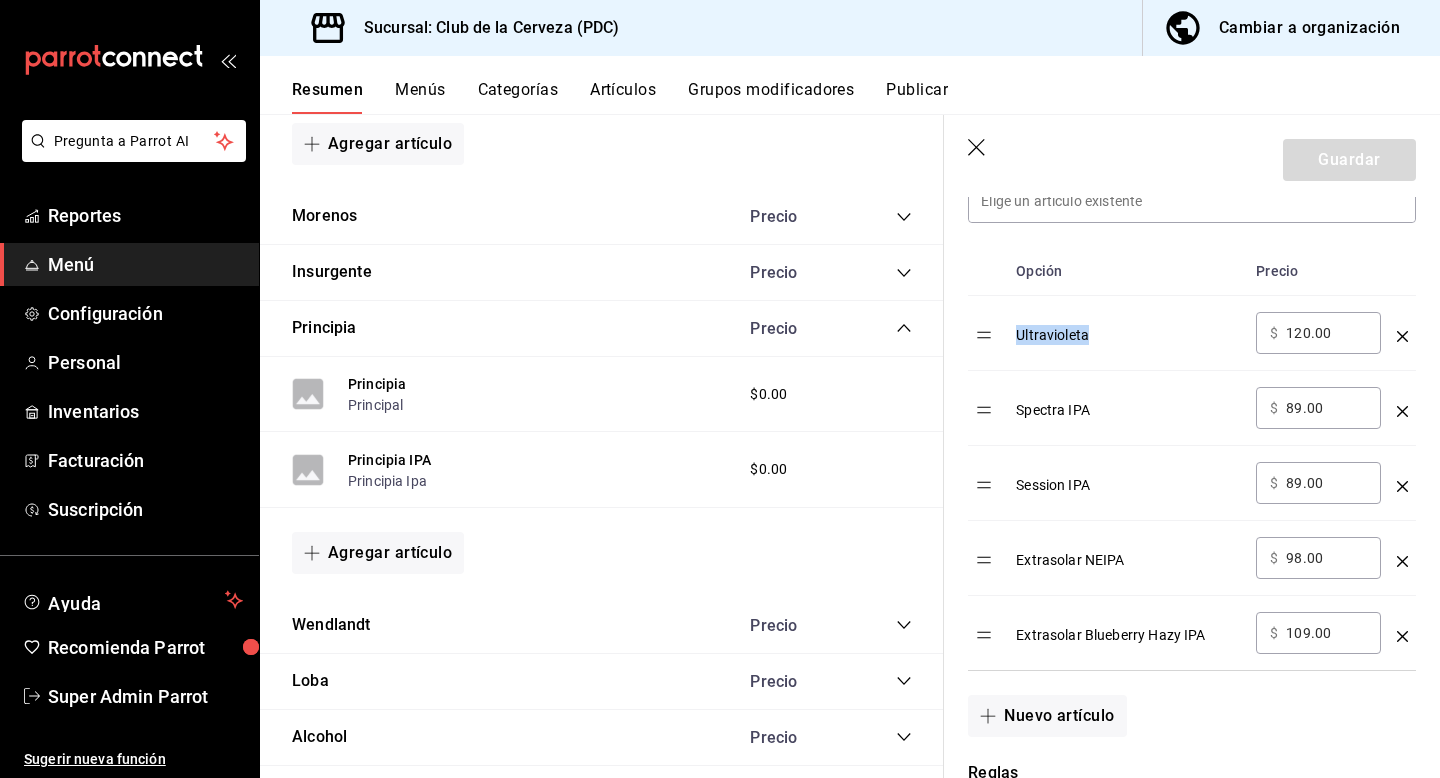 click on "Ultravioleta" at bounding box center [1128, 328] 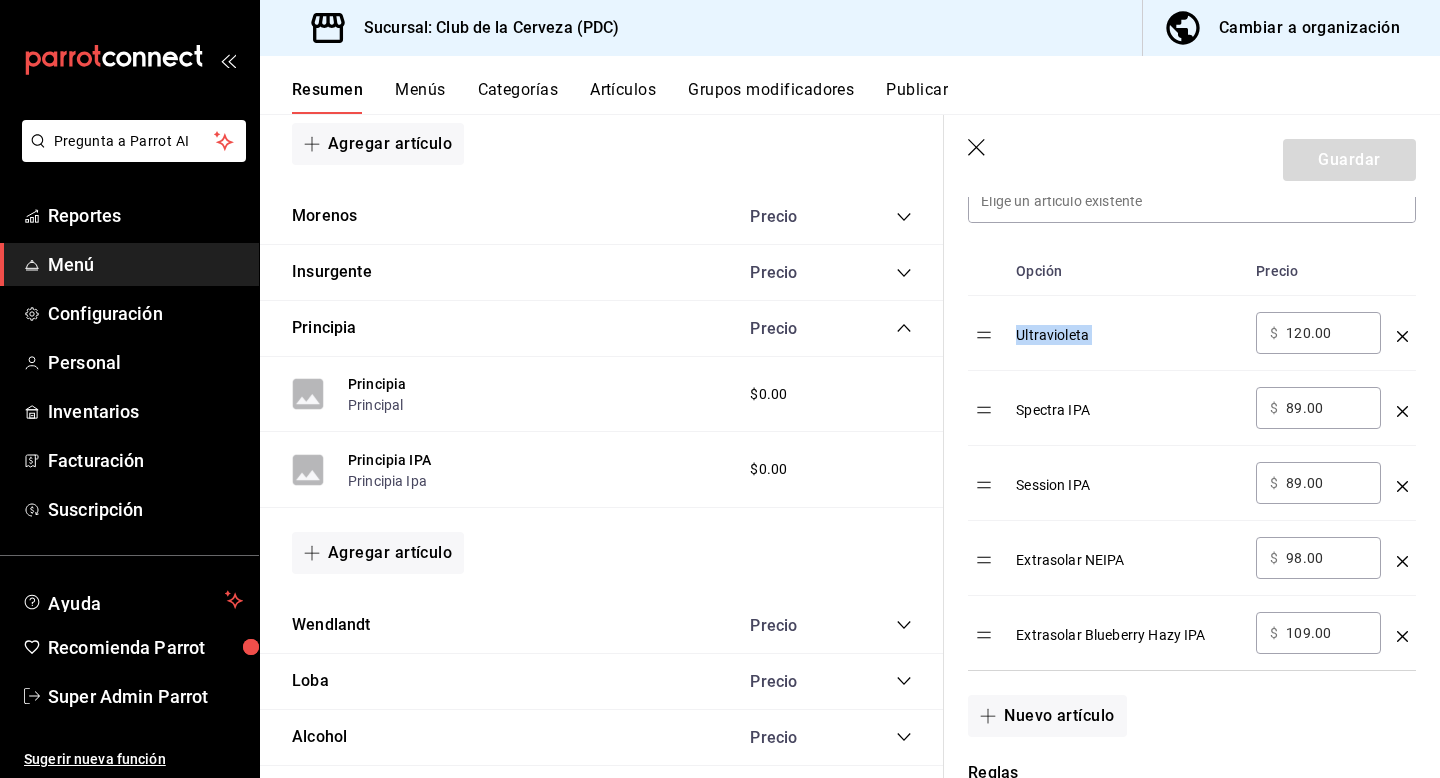 click on "Ultravioleta" at bounding box center [1128, 328] 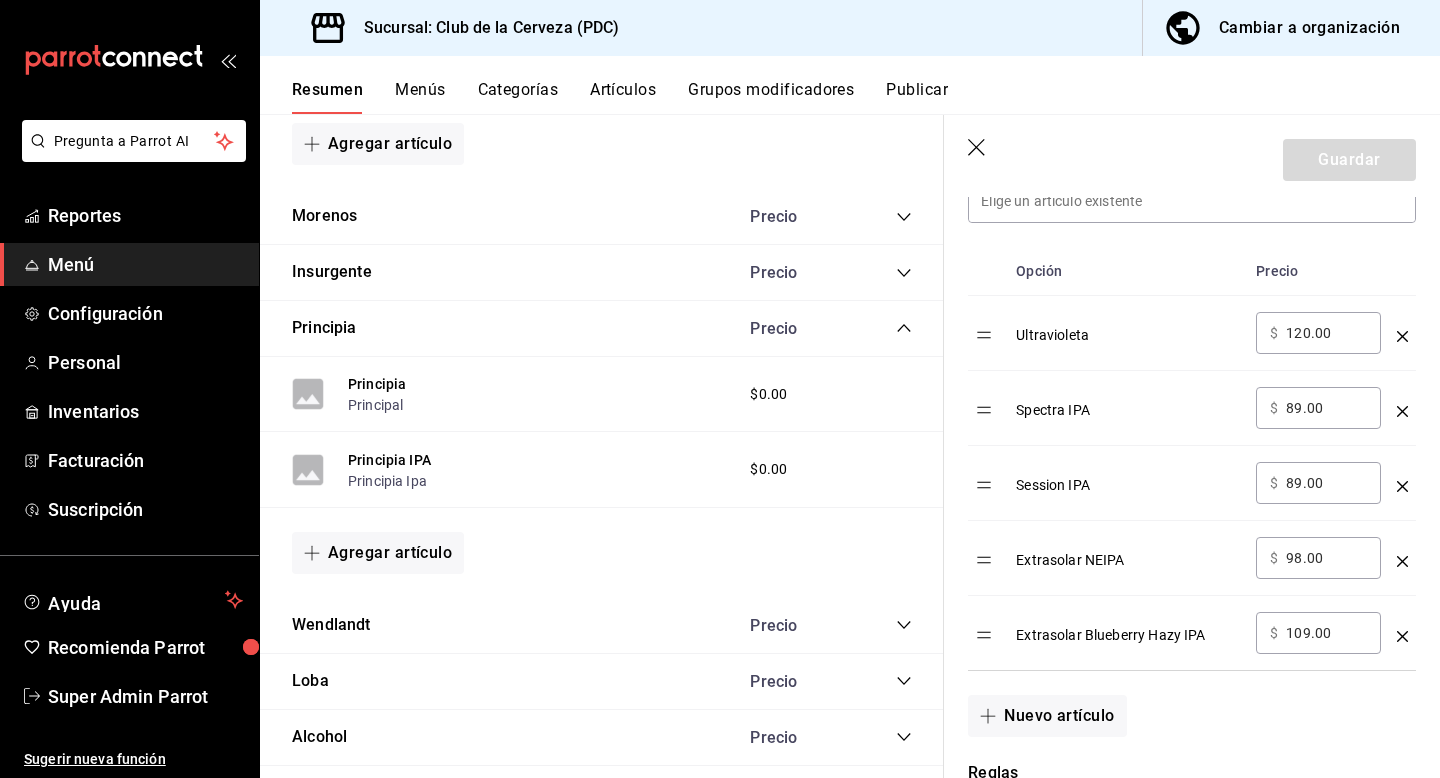 click on "Spectra IPA" at bounding box center (1128, 403) 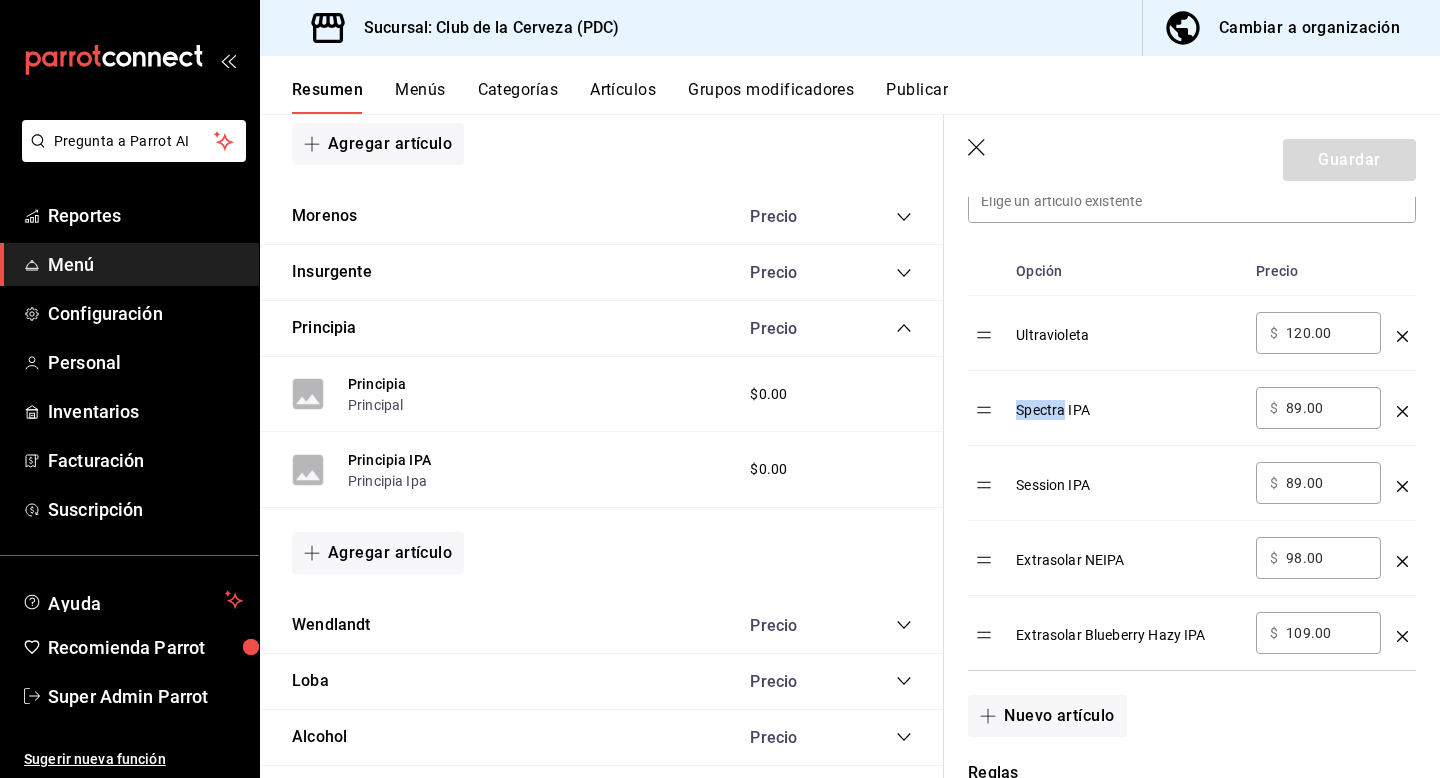 click on "Spectra IPA" at bounding box center (1128, 403) 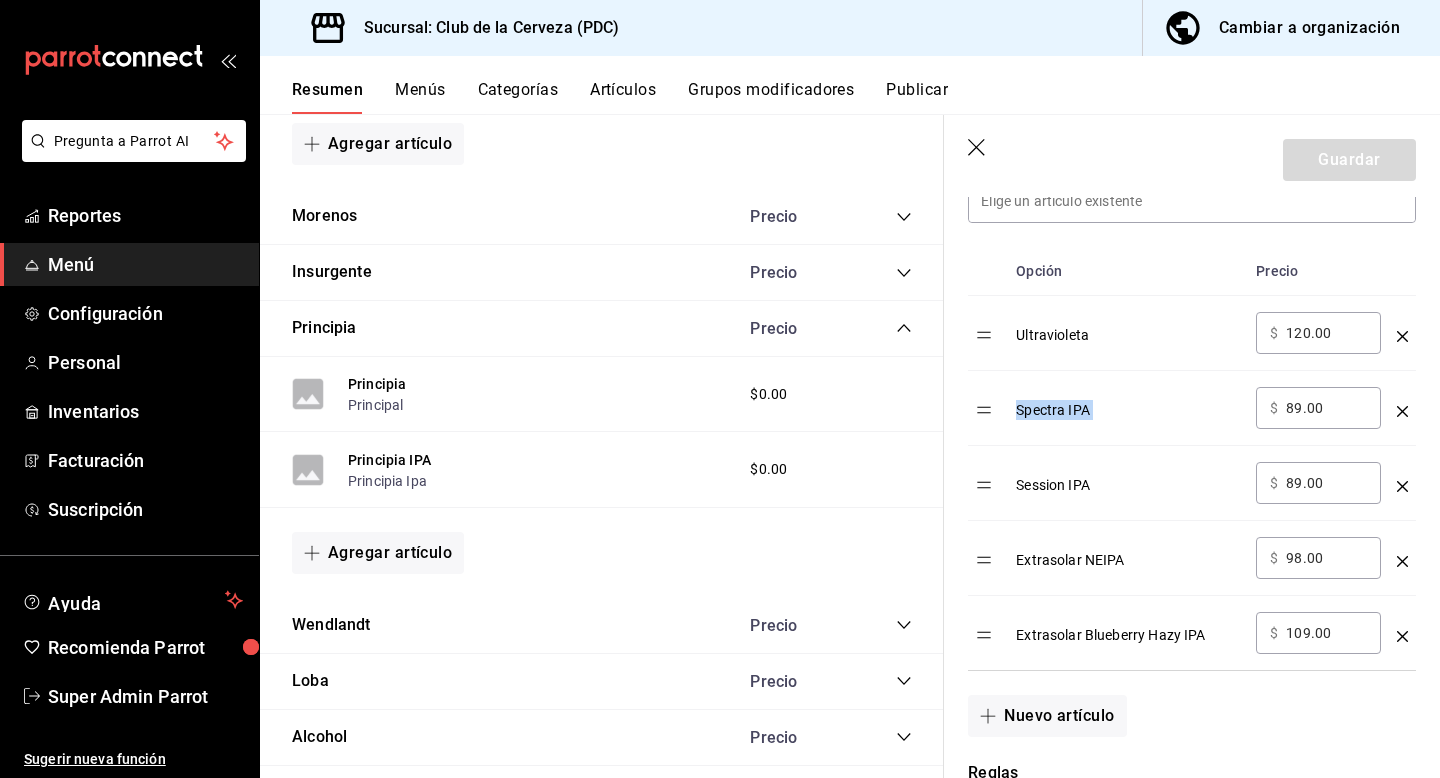 click on "Spectra IPA" at bounding box center (1128, 403) 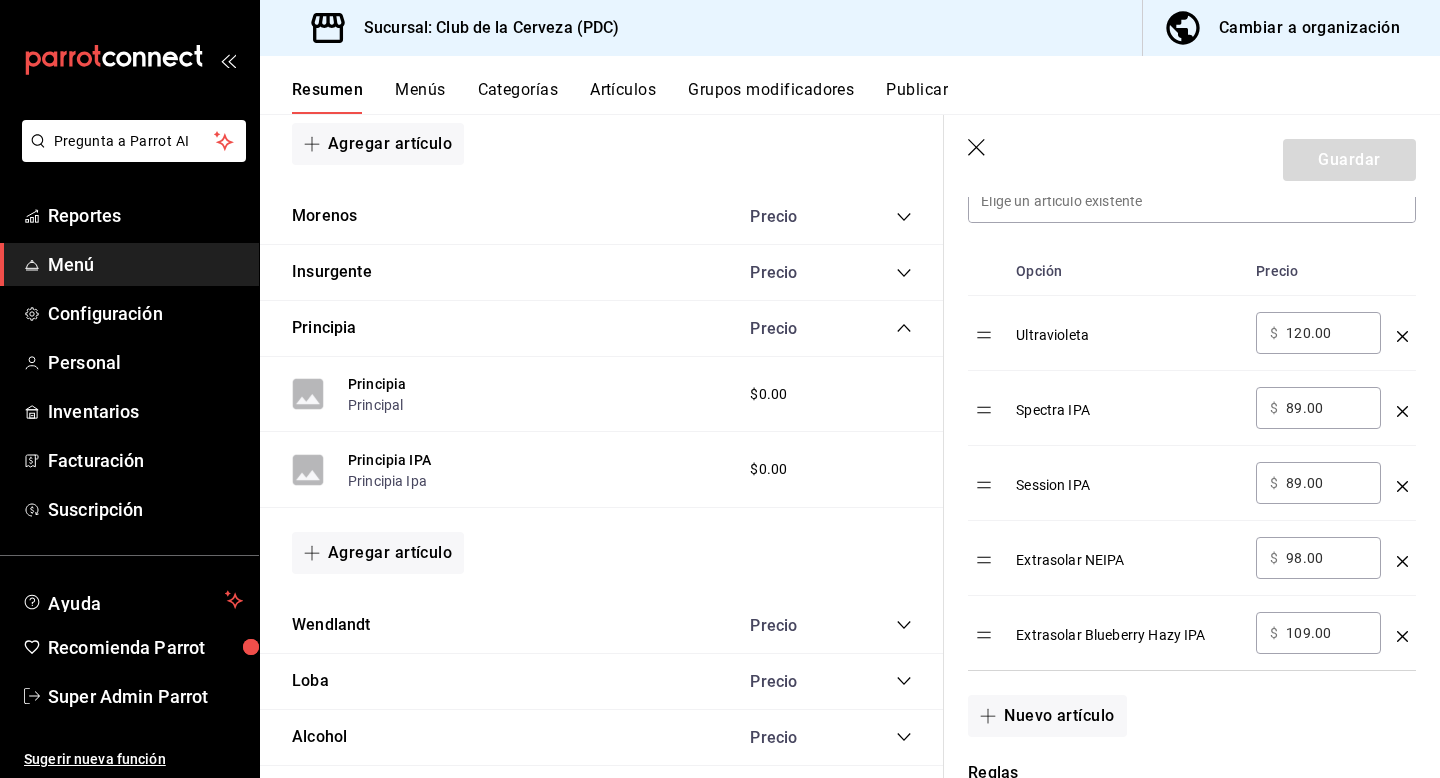 click on "Session IPA" at bounding box center (1128, 478) 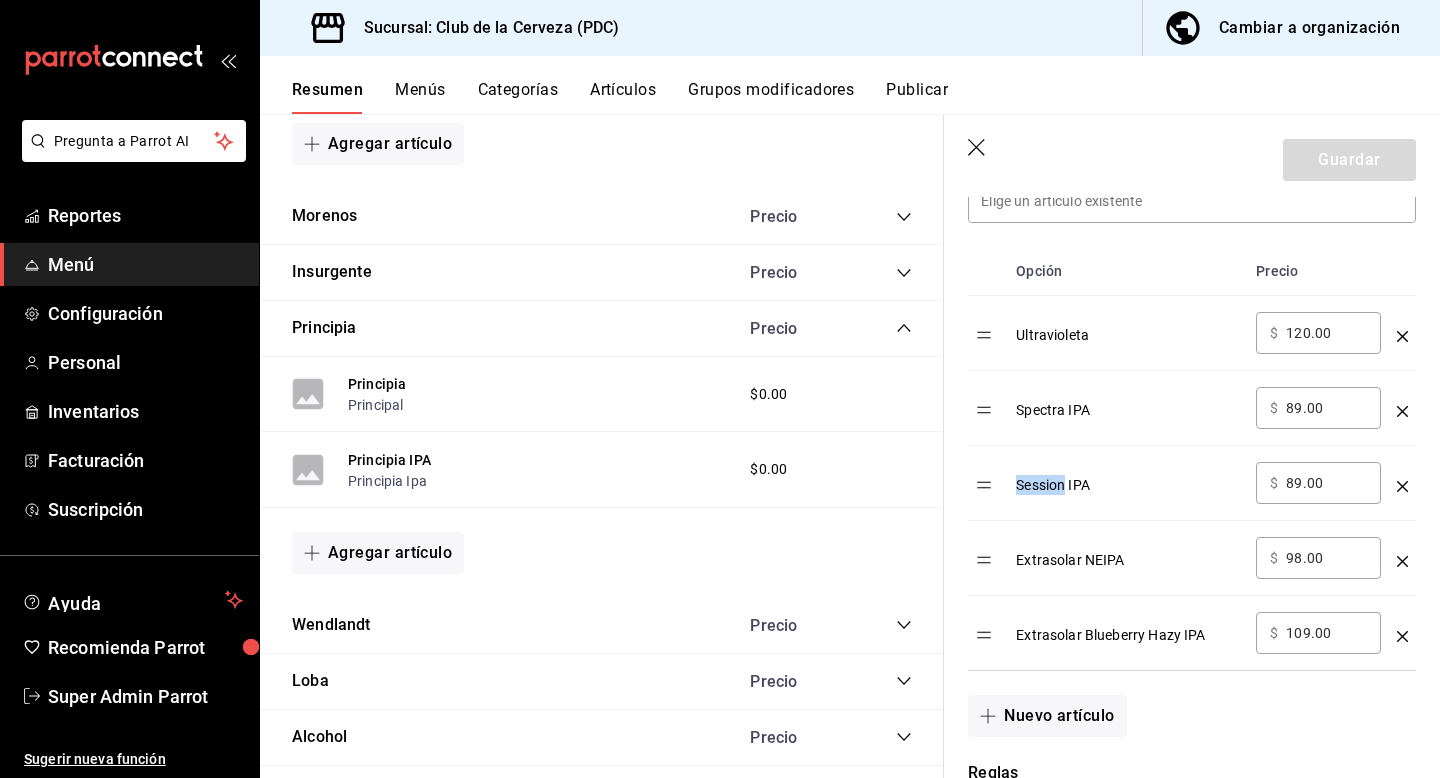 click on "Session IPA" at bounding box center (1128, 478) 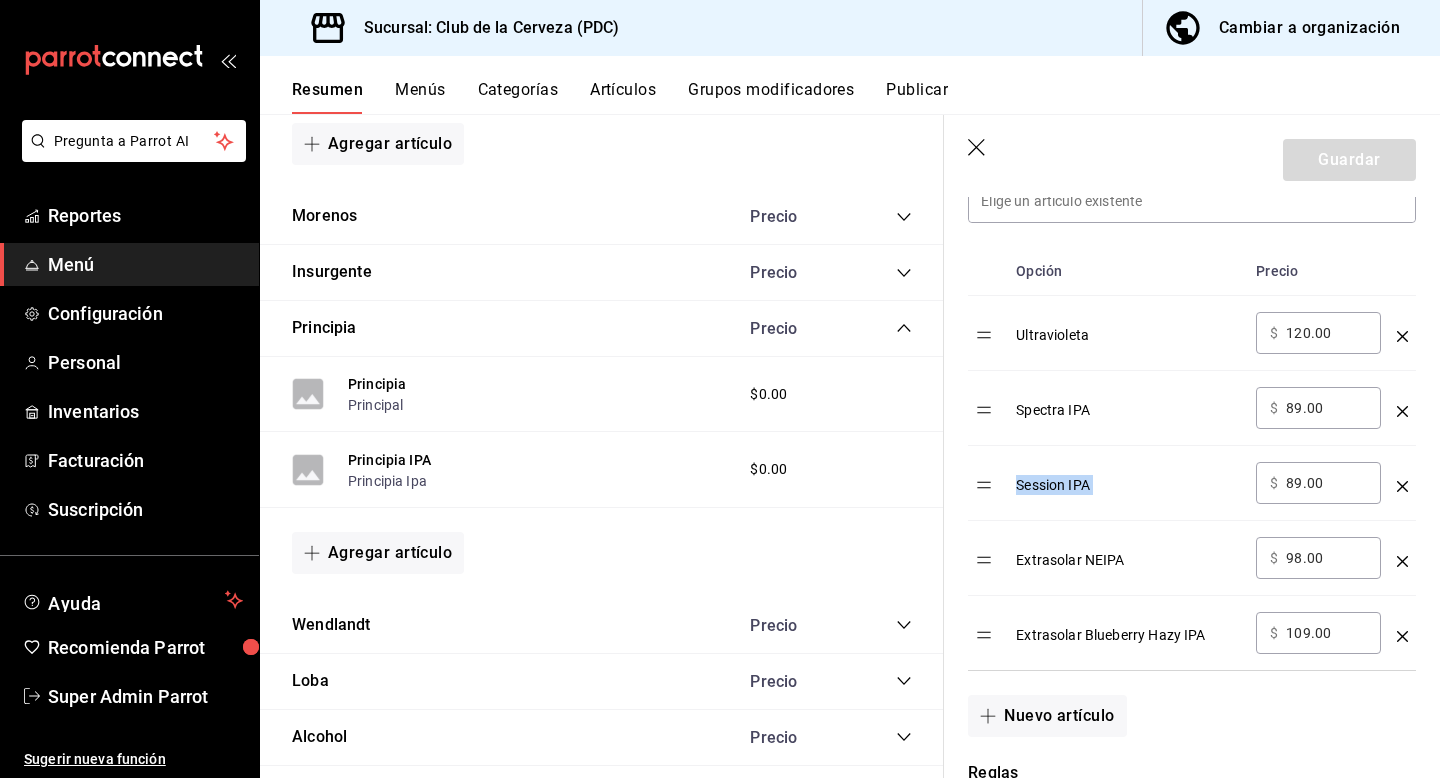 click on "Session IPA" at bounding box center (1128, 478) 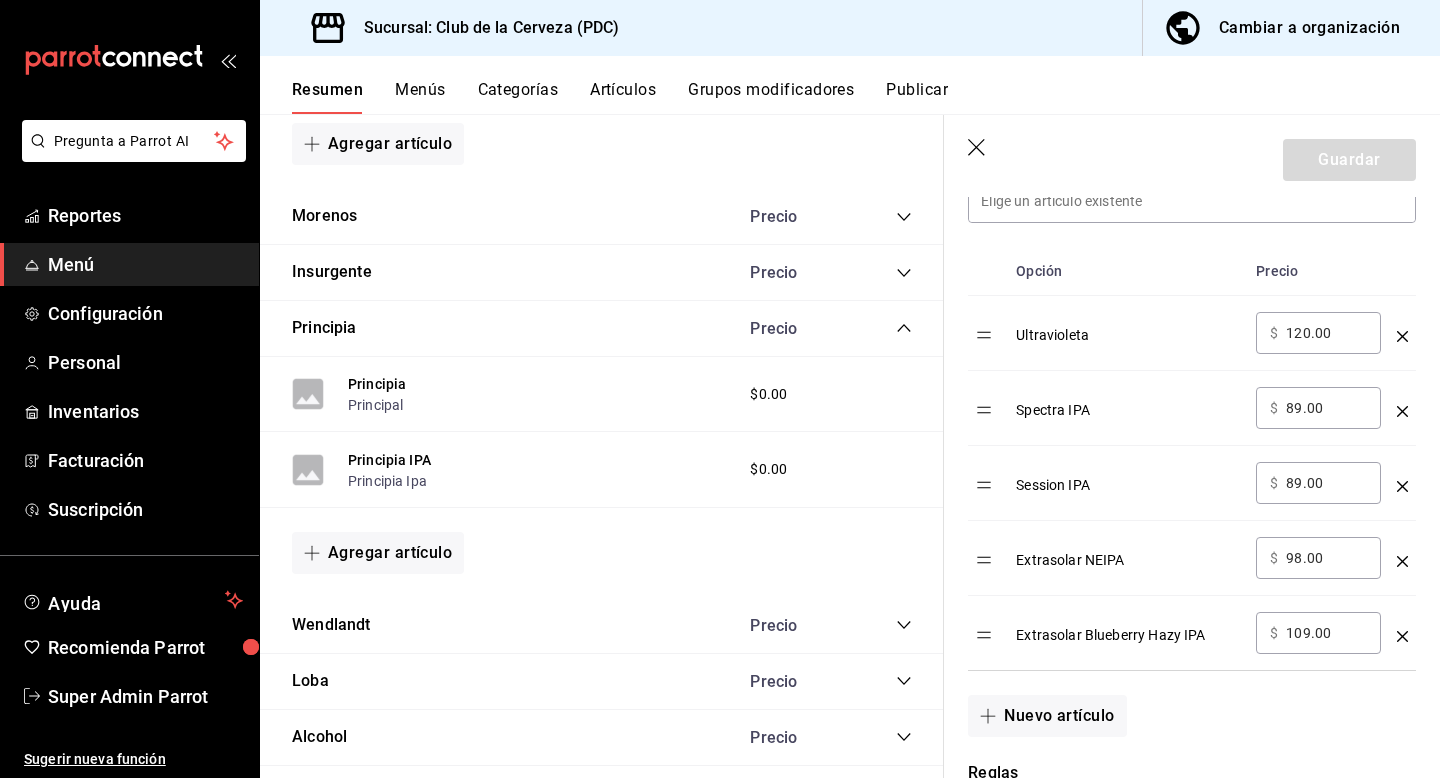 click on "Extrasolar NEIPA" at bounding box center (1128, 553) 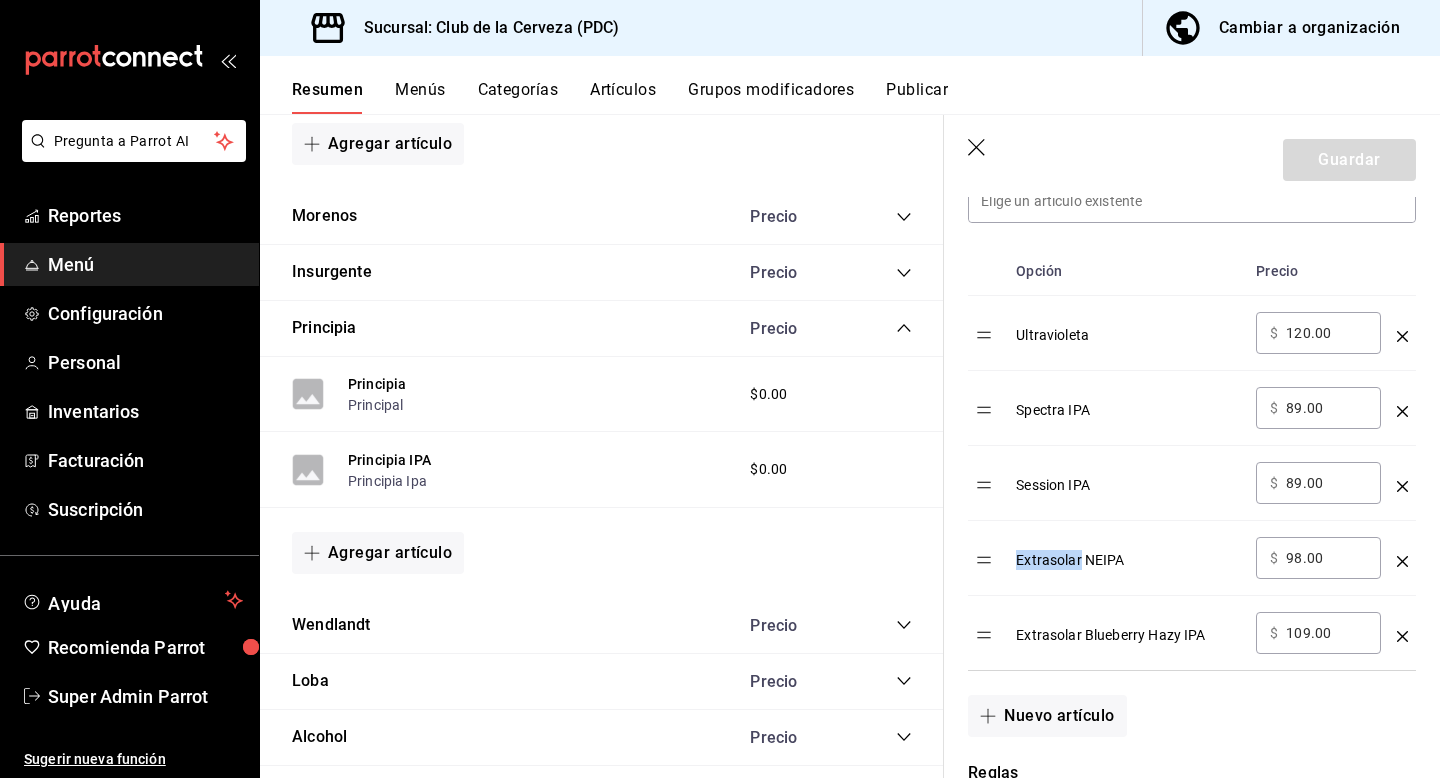 click on "Extrasolar NEIPA" at bounding box center (1128, 553) 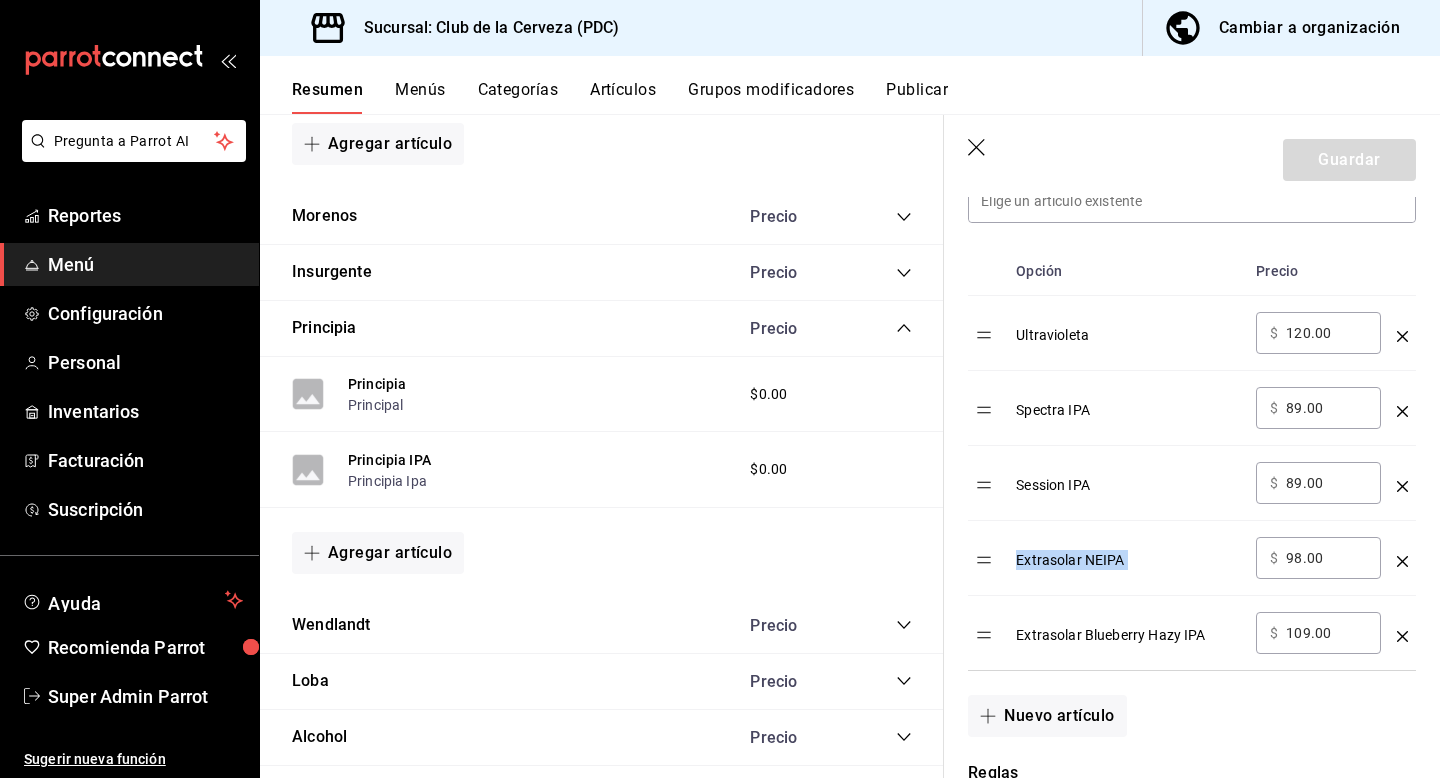 click on "Extrasolar NEIPA" at bounding box center [1128, 553] 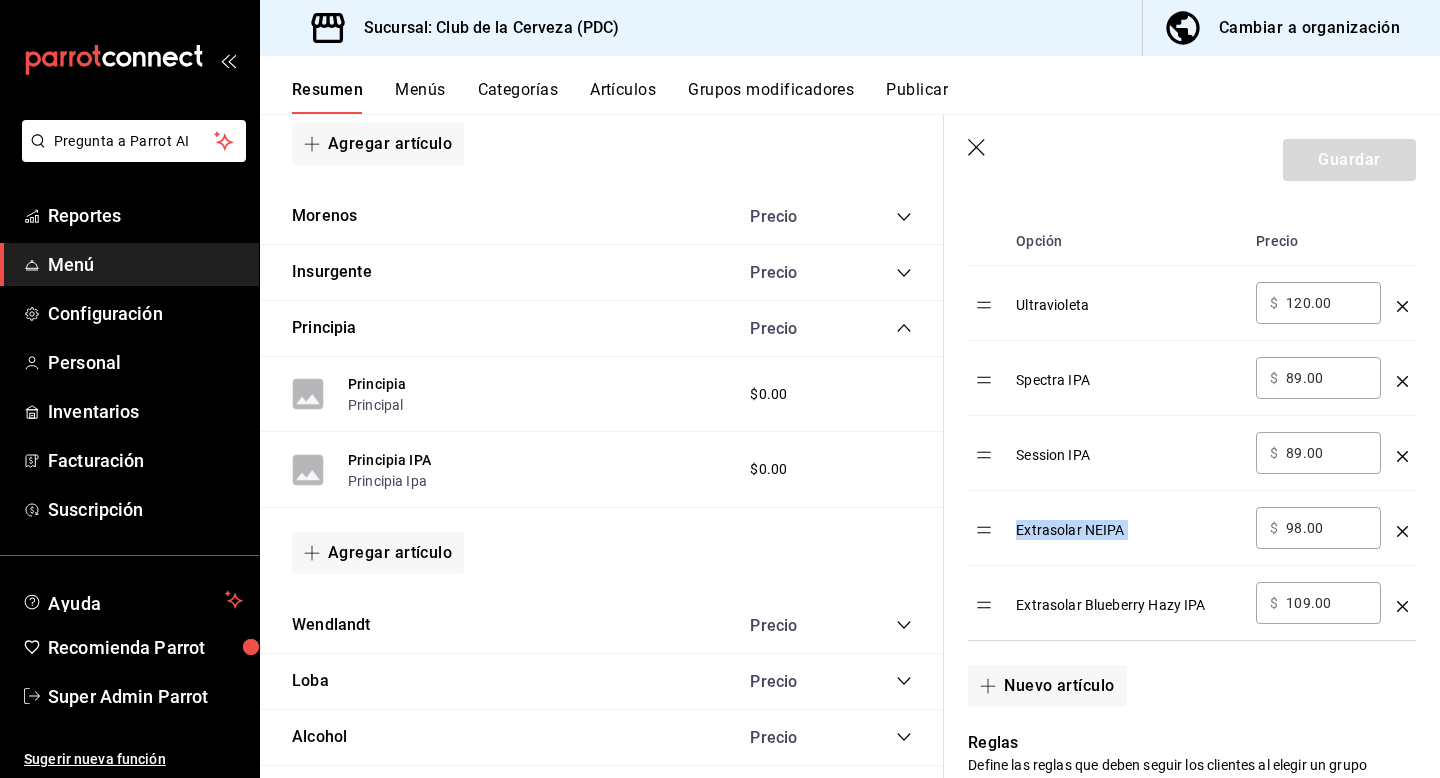 scroll, scrollTop: 650, scrollLeft: 0, axis: vertical 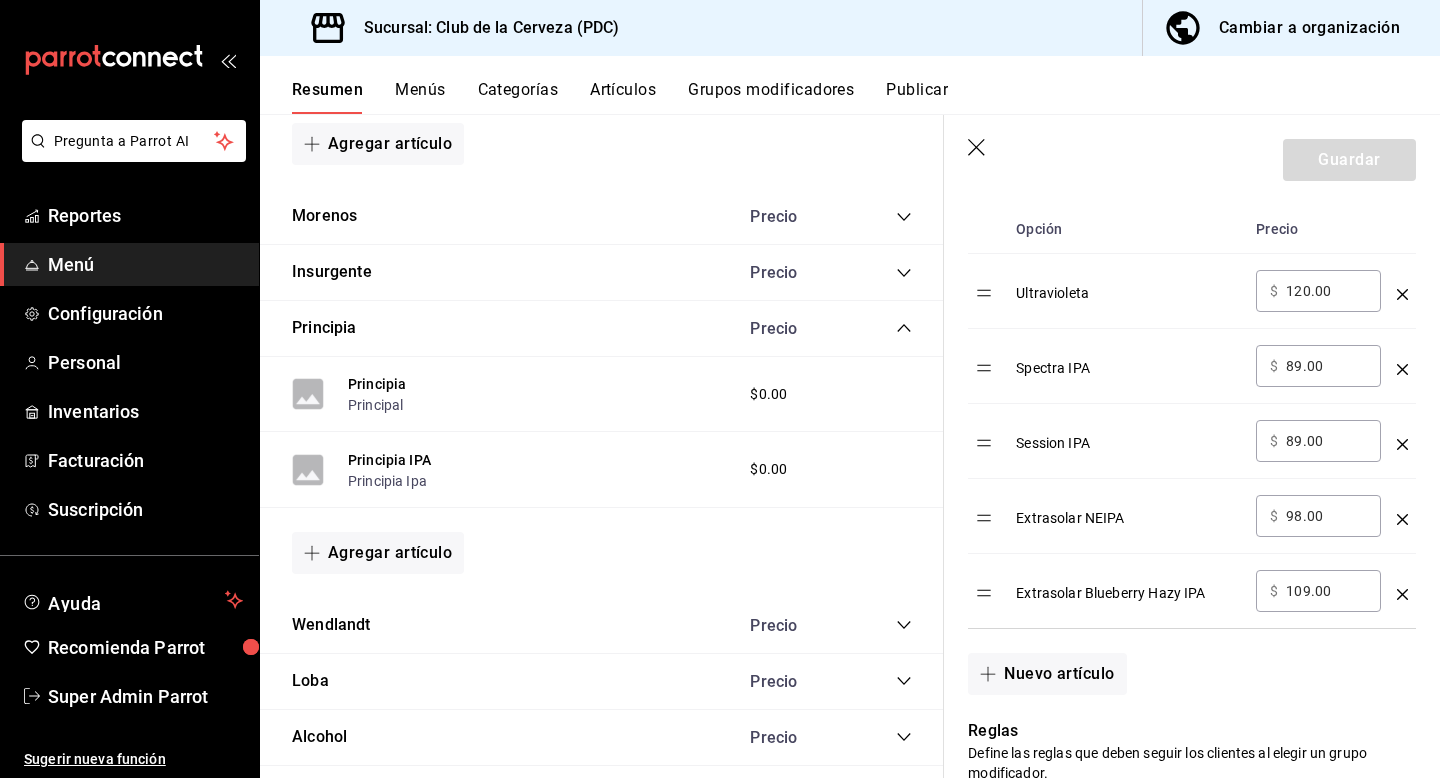 click on "Extrasolar Blueberry Hazy IPA" at bounding box center [1128, 586] 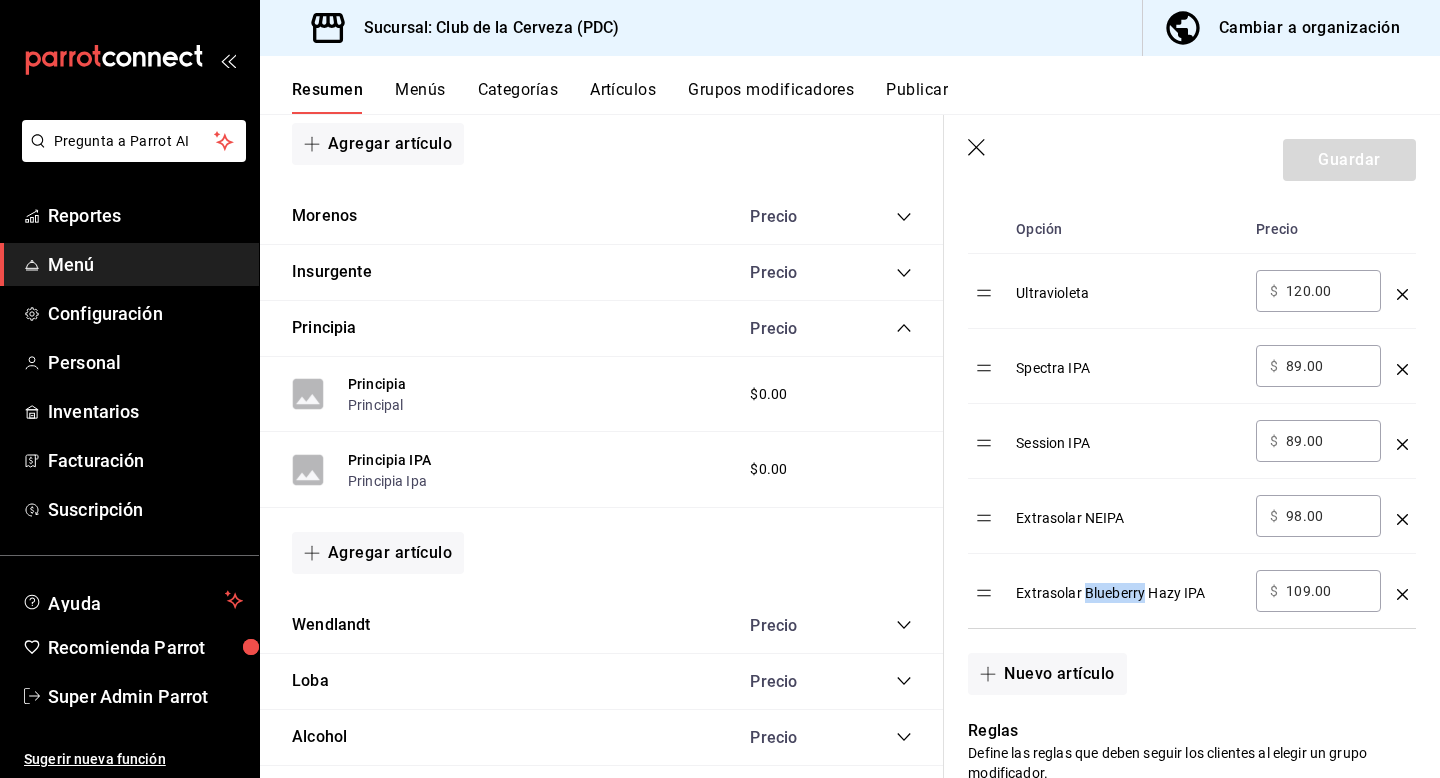 click on "Extrasolar Blueberry Hazy IPA" at bounding box center [1128, 586] 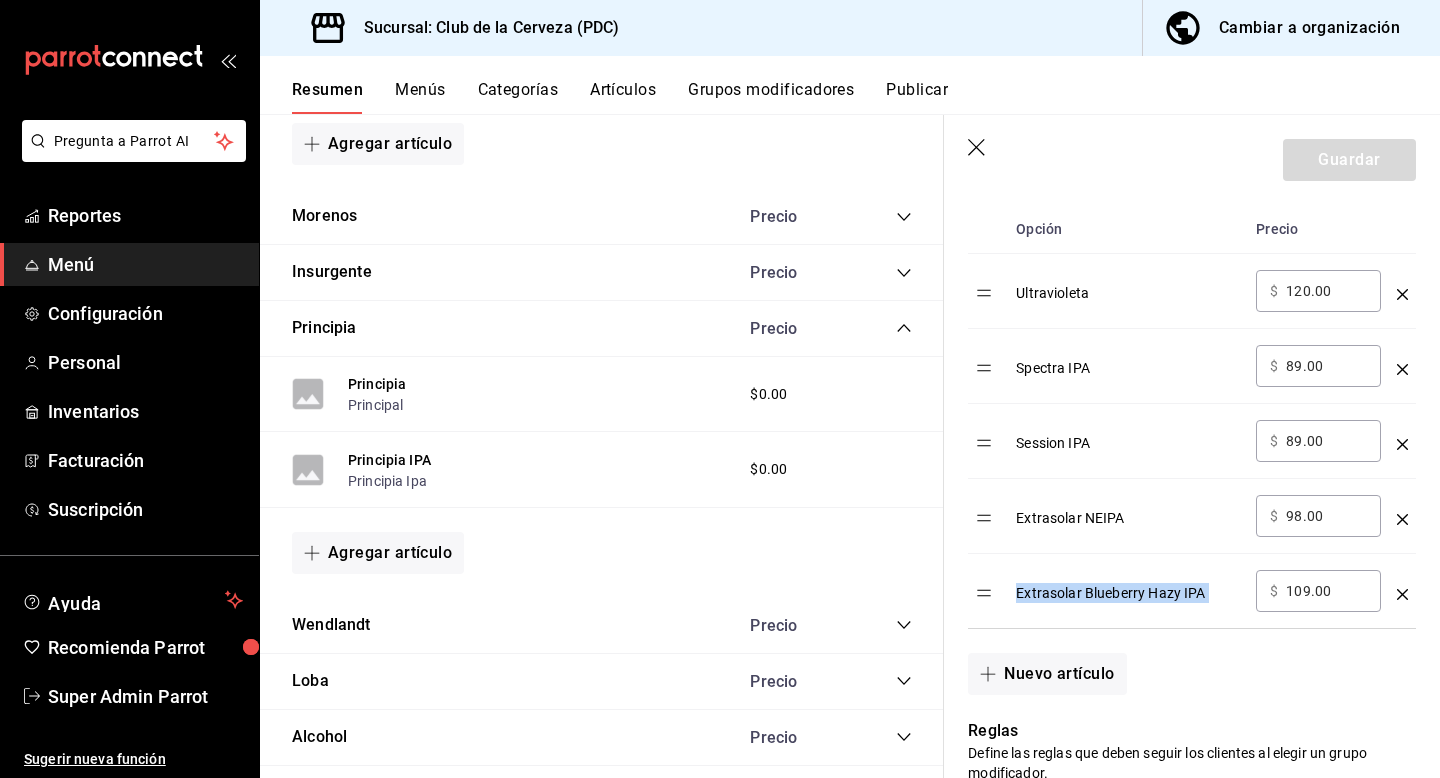 click on "Extrasolar Blueberry Hazy IPA" at bounding box center (1128, 586) 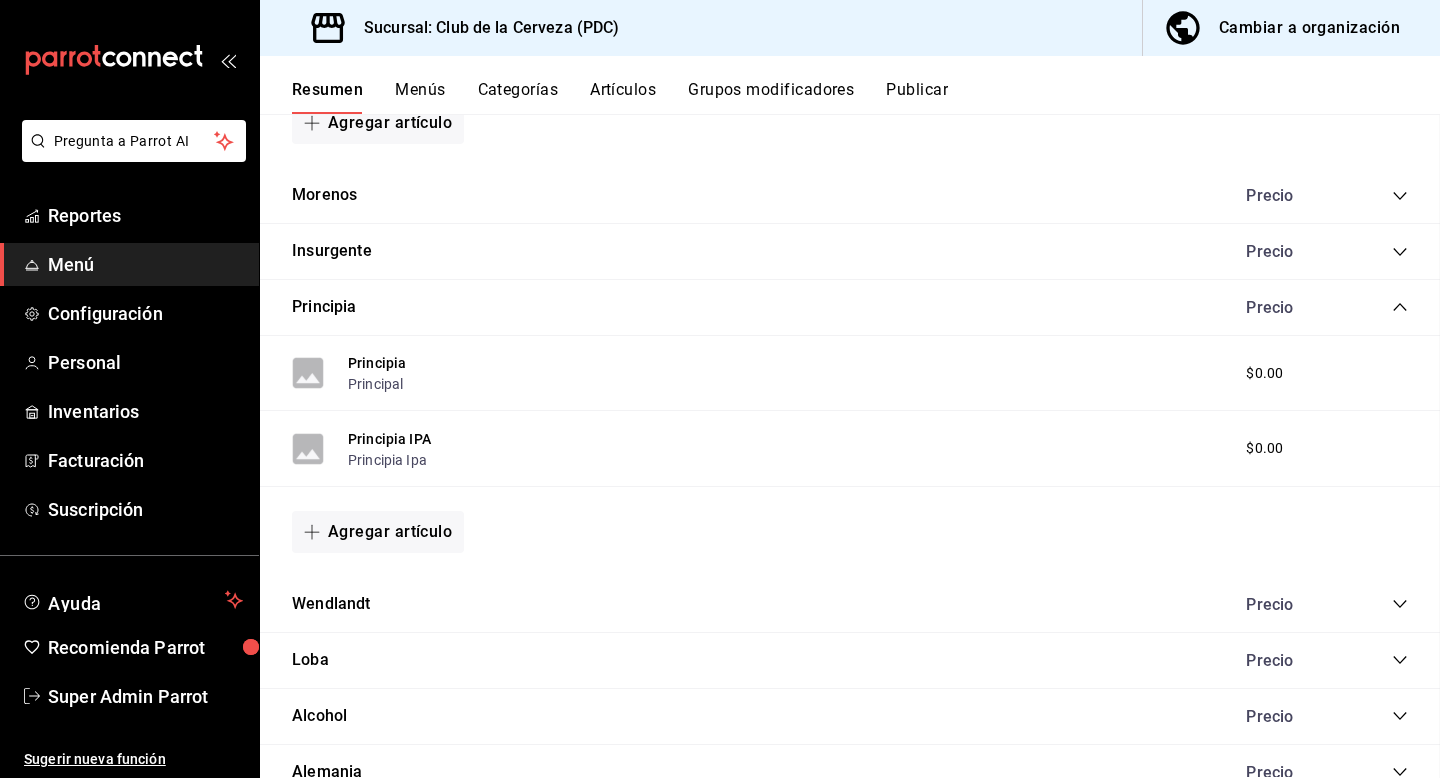 scroll, scrollTop: 0, scrollLeft: 0, axis: both 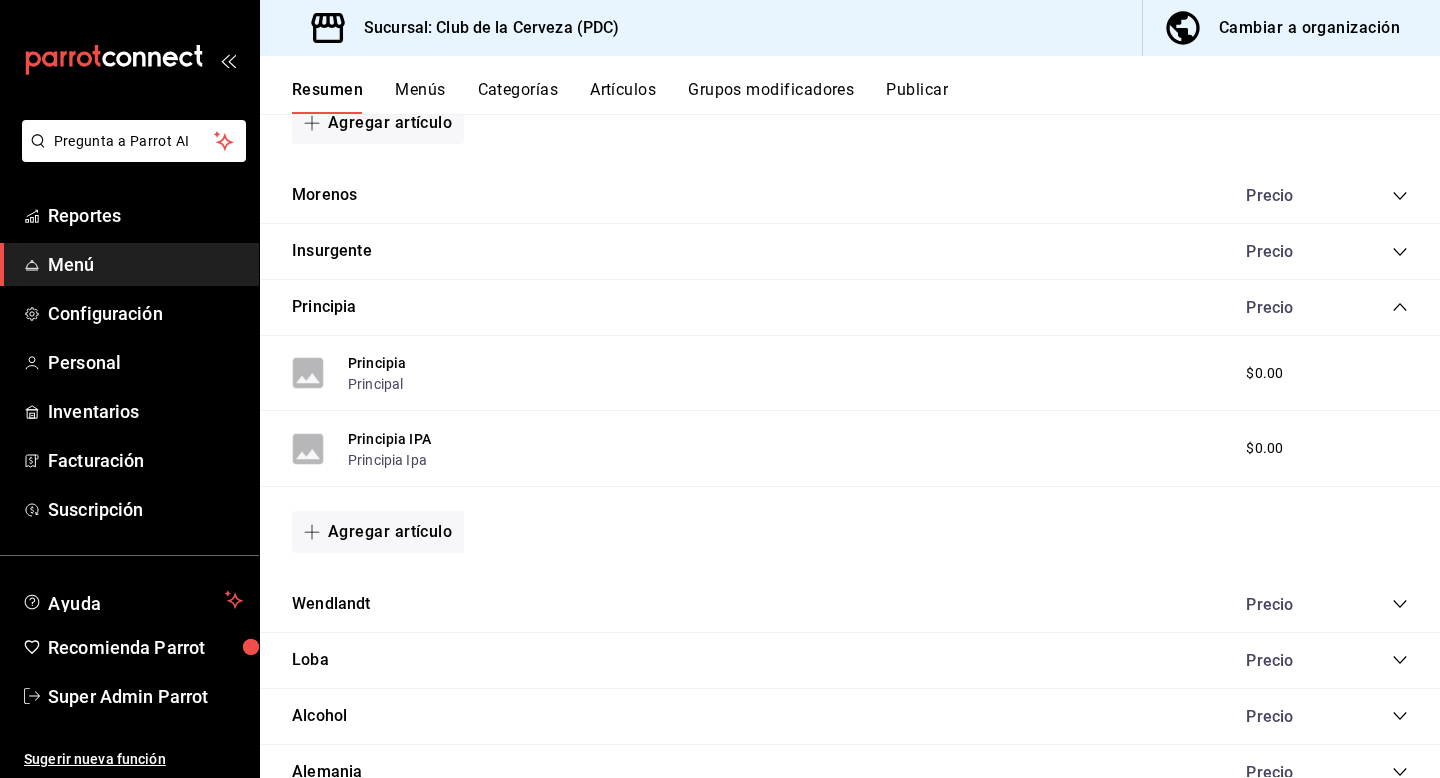 click on "Grupos modificadores" at bounding box center [771, 97] 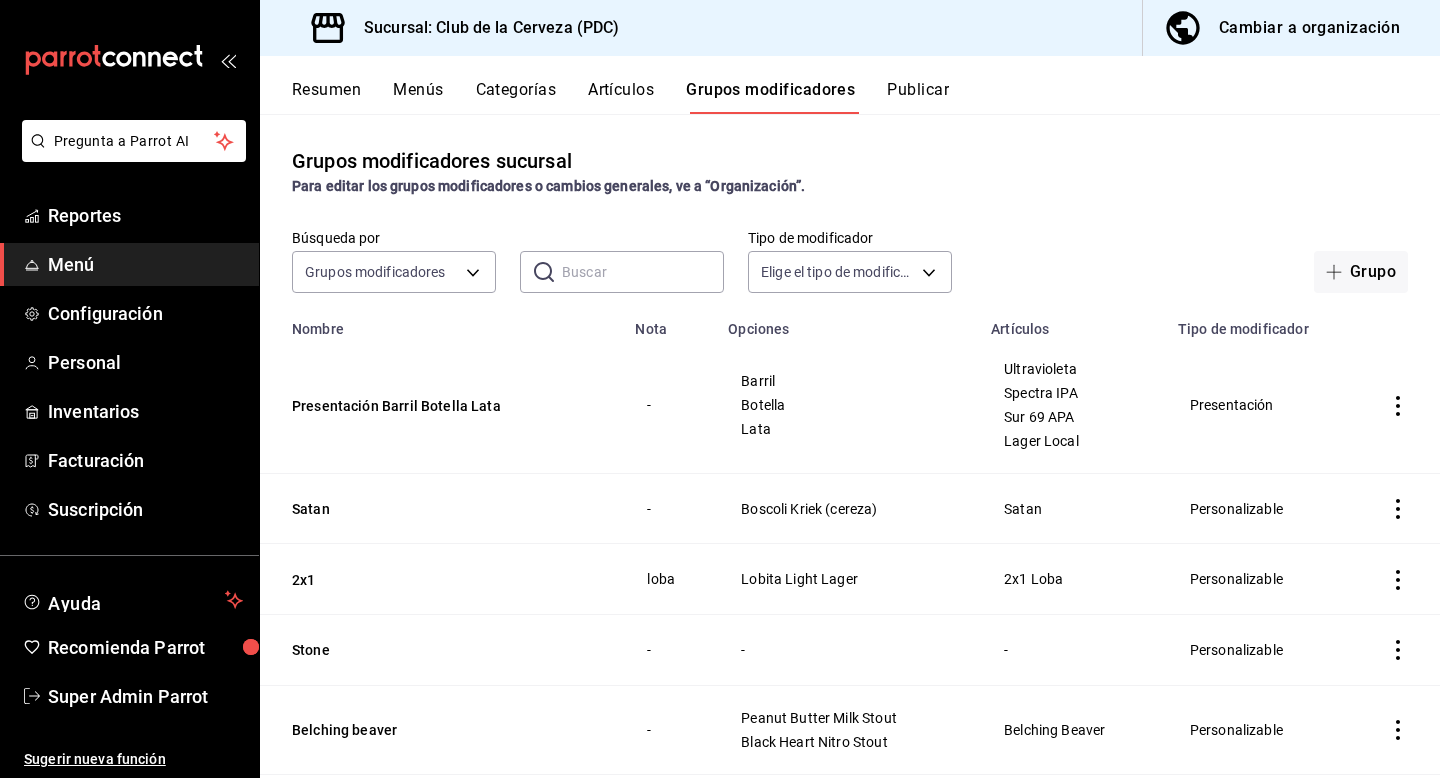 drag, startPoint x: 465, startPoint y: 408, endPoint x: 783, endPoint y: 381, distance: 319.14417 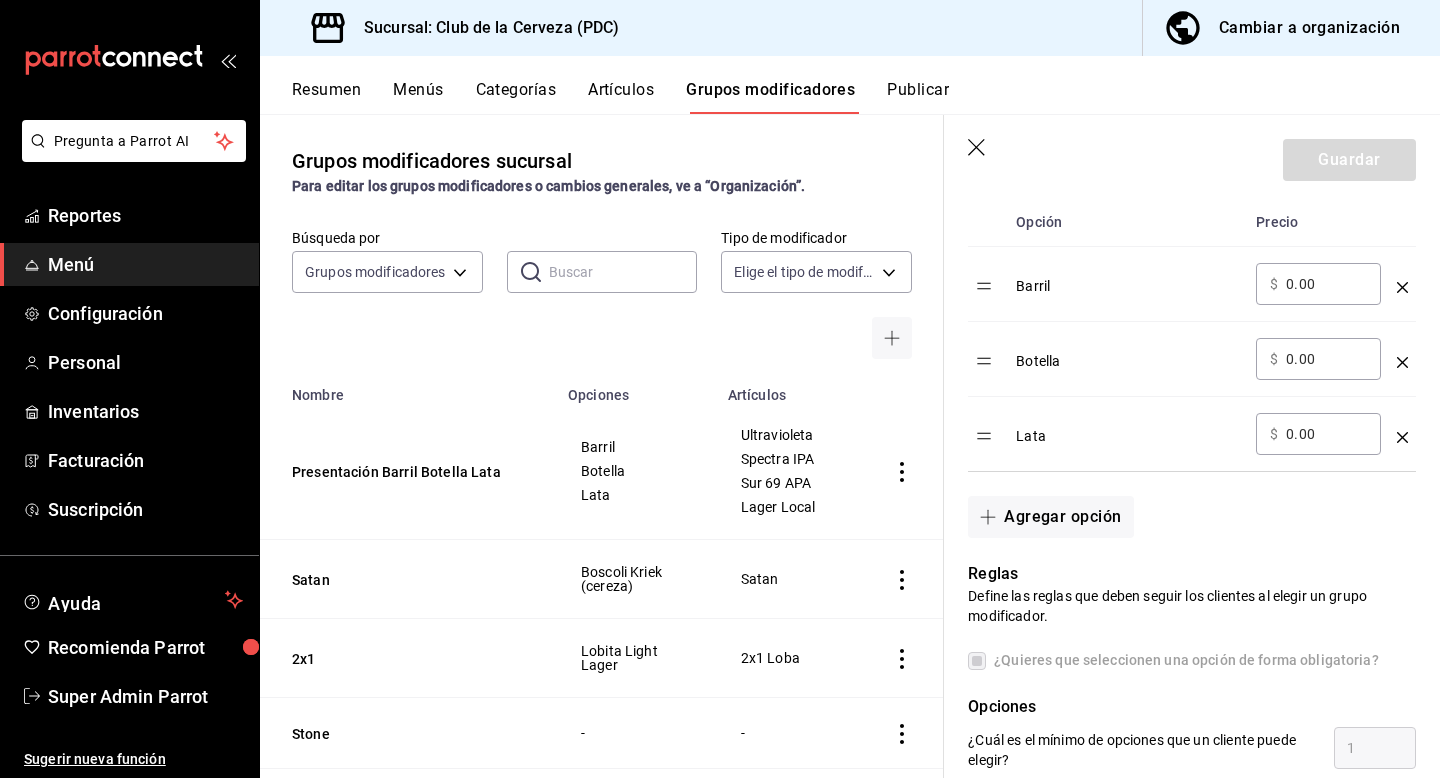 scroll, scrollTop: 594, scrollLeft: 0, axis: vertical 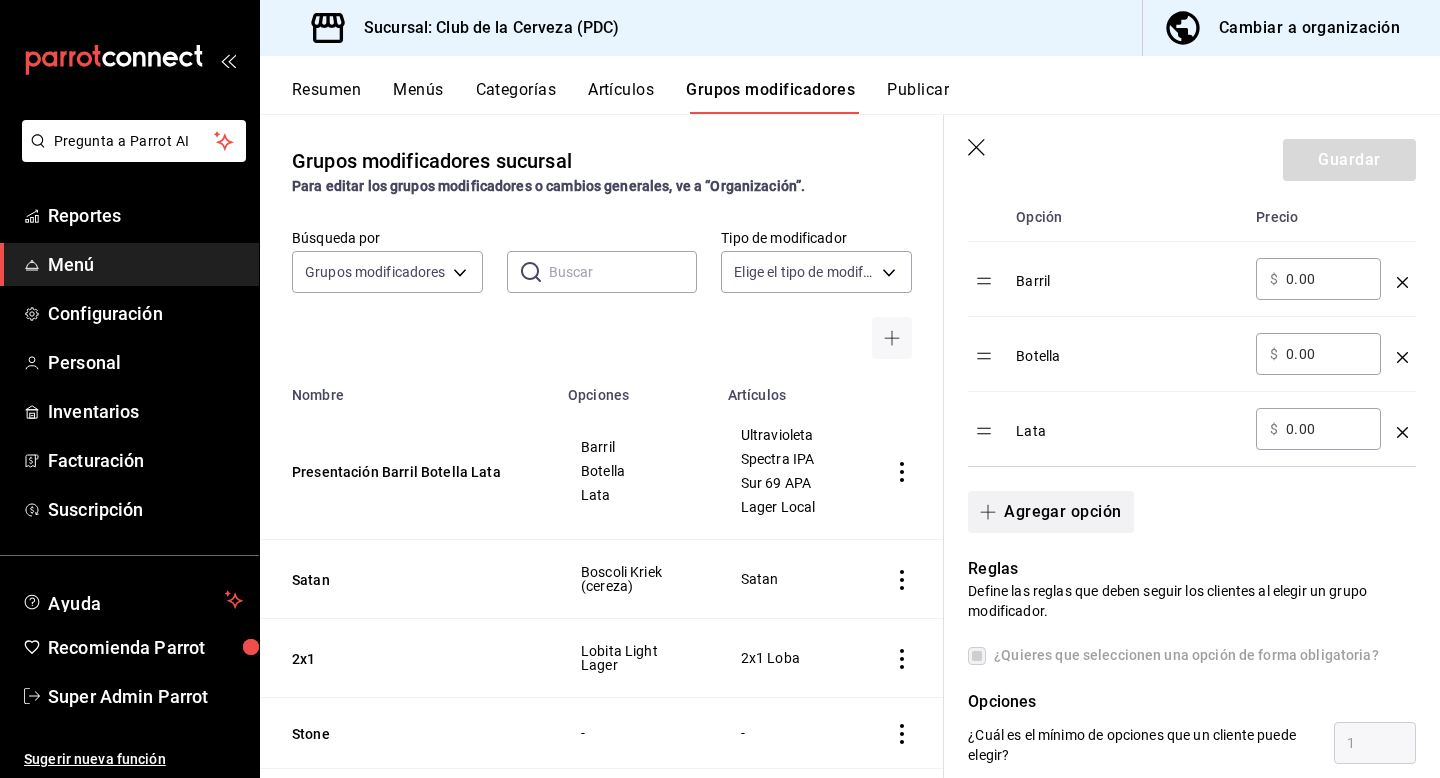 click on "Agregar opción" at bounding box center (1050, 512) 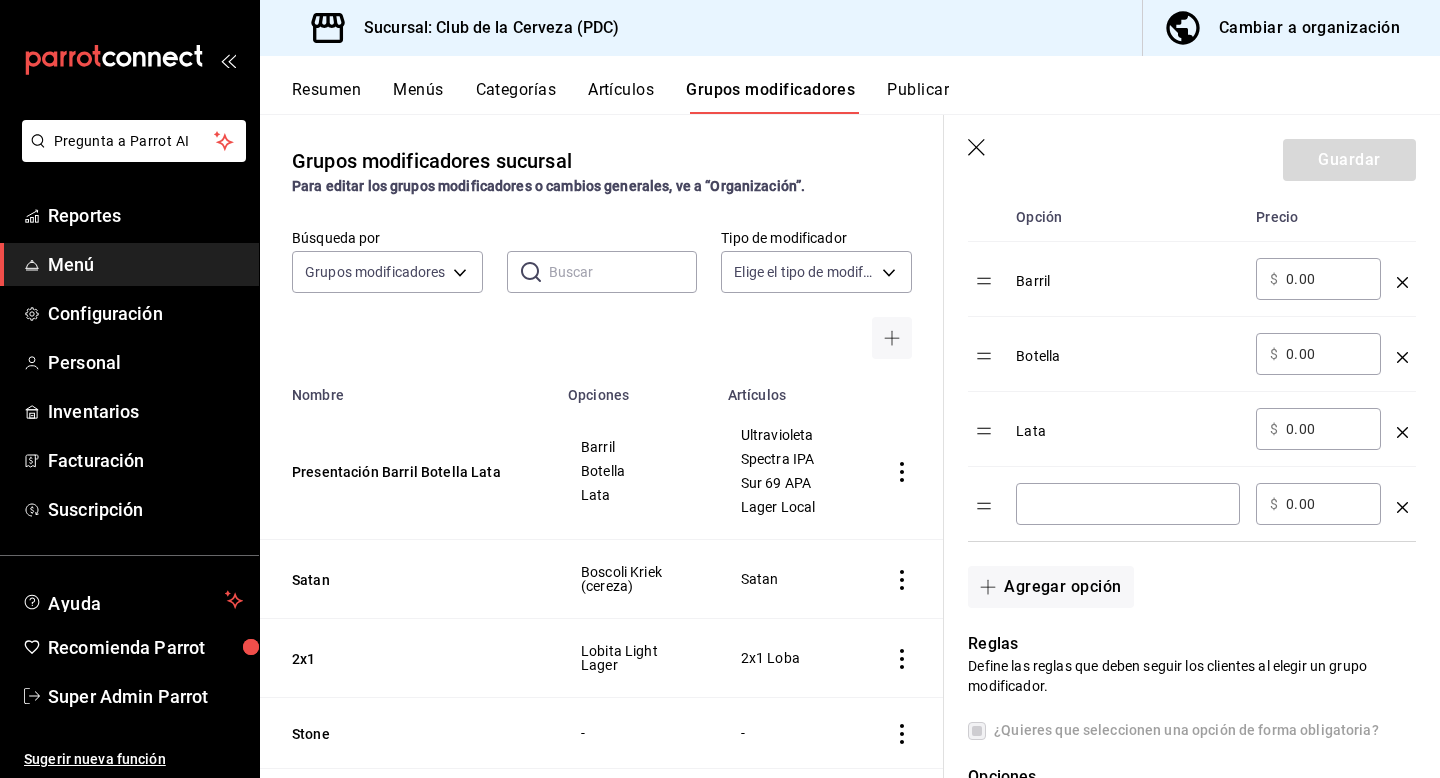 click 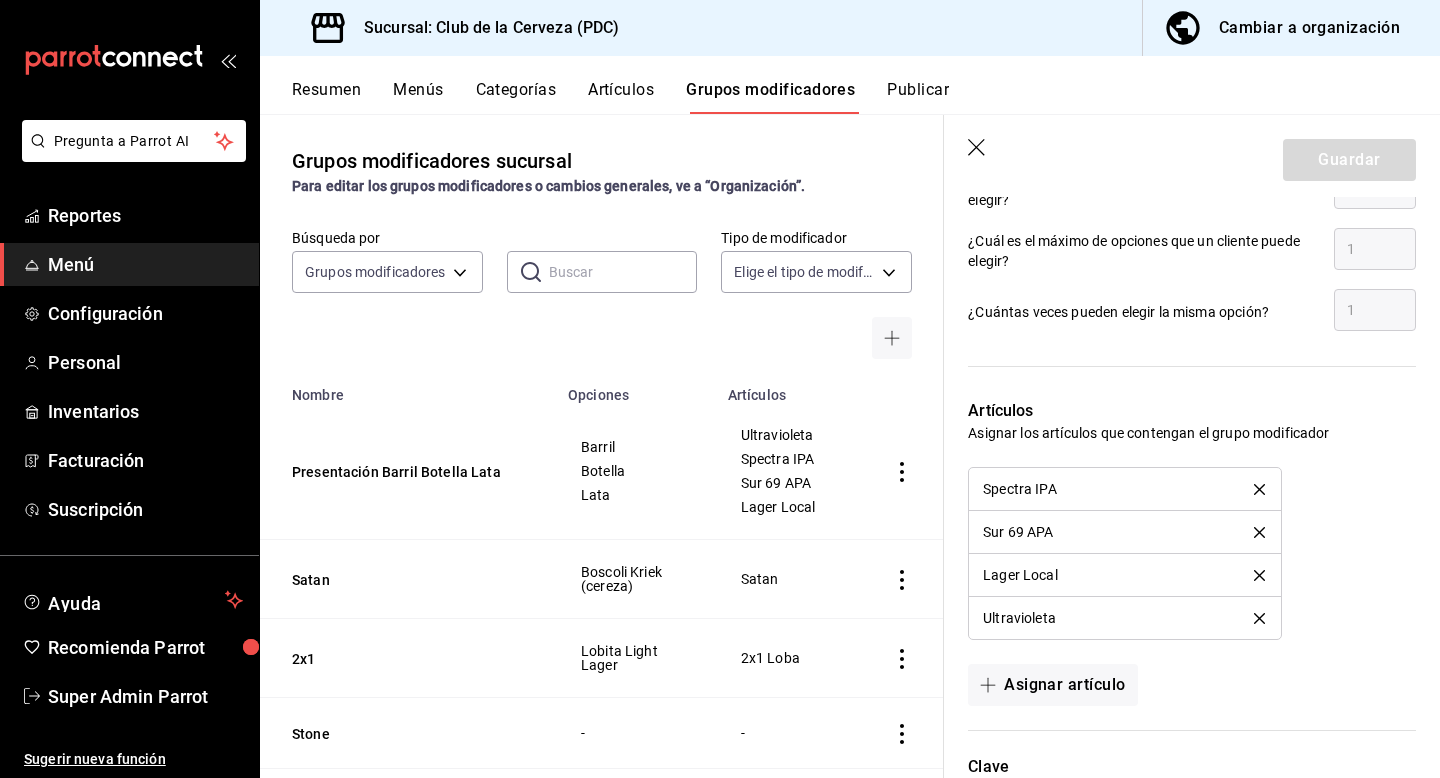 scroll, scrollTop: 1179, scrollLeft: 0, axis: vertical 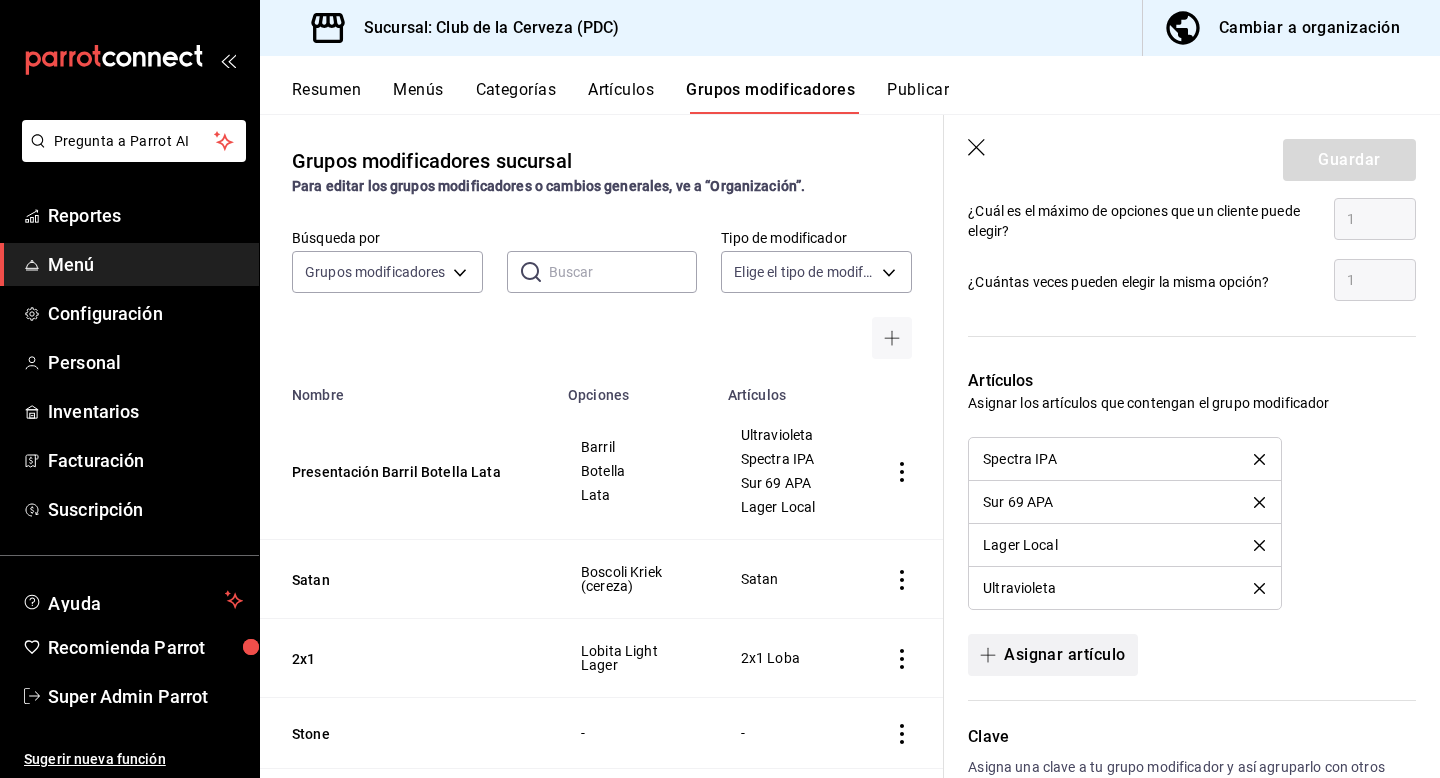 click on "Asignar artículo" at bounding box center (1052, 655) 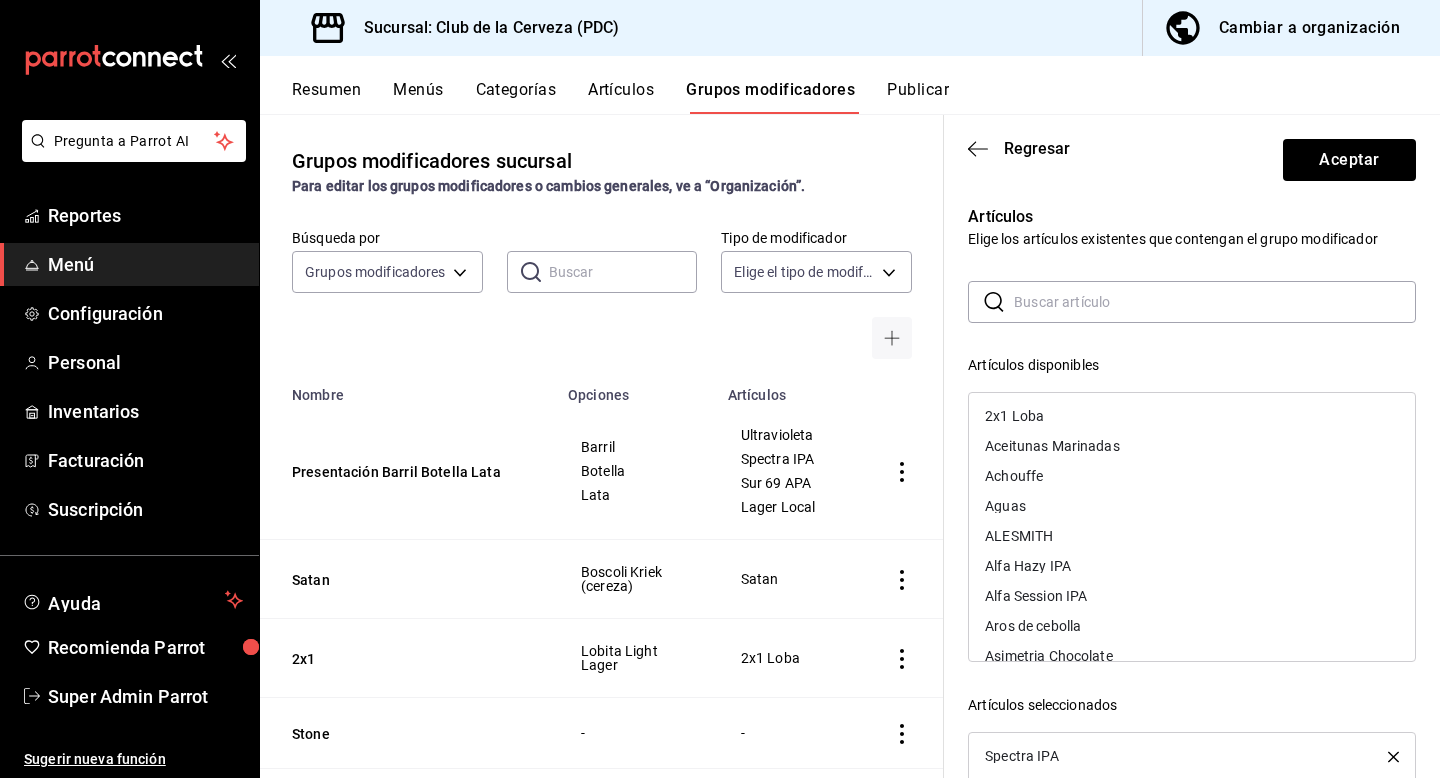 click at bounding box center [1215, 302] 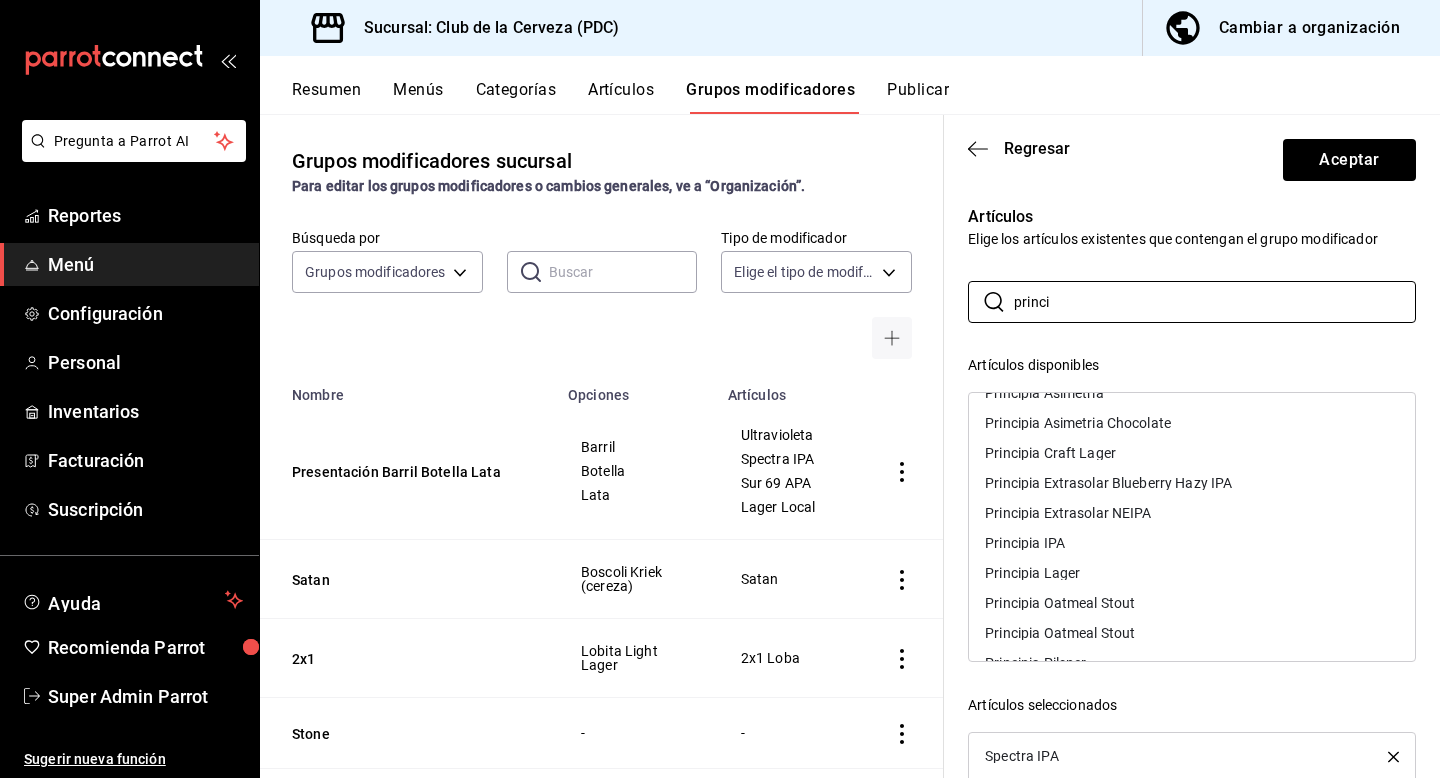 scroll, scrollTop: 0, scrollLeft: 0, axis: both 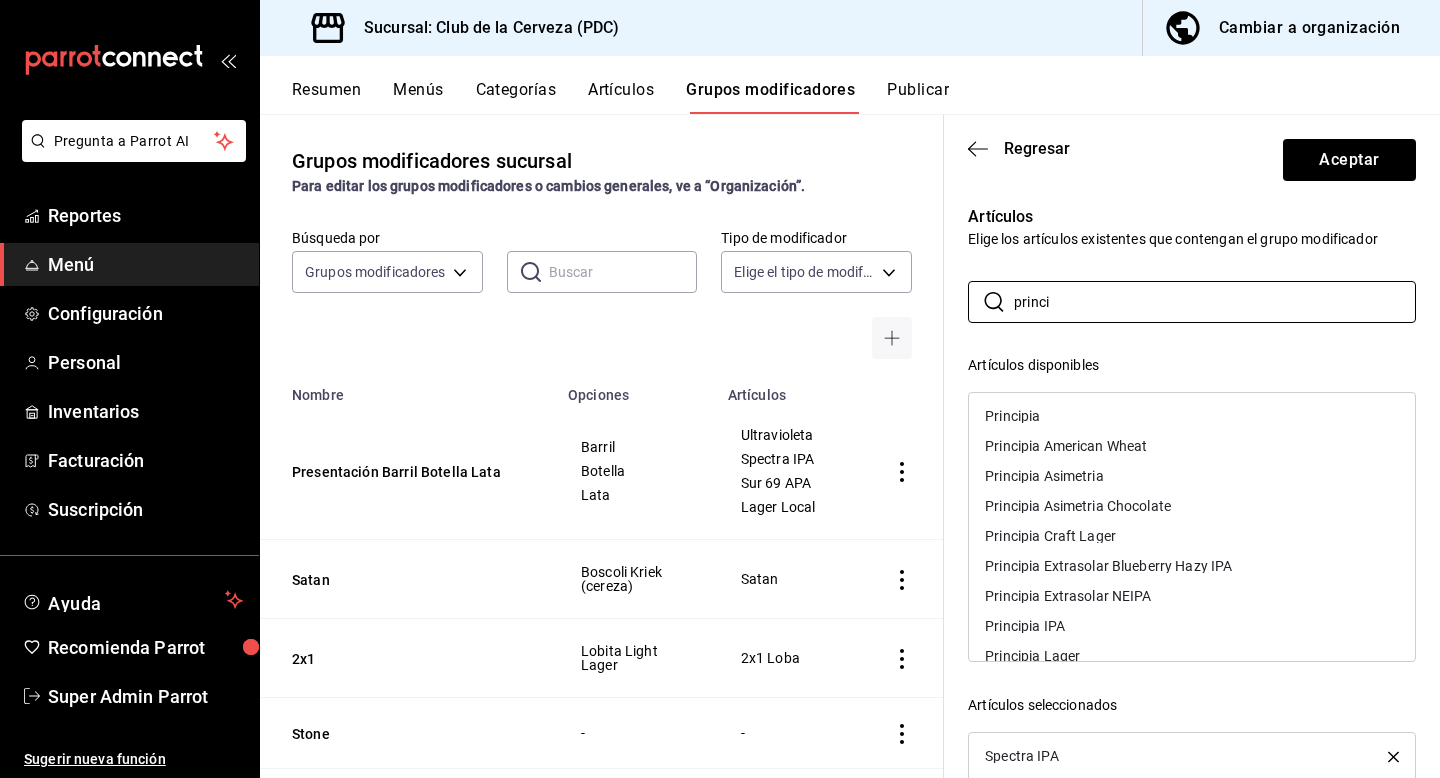type on "princi" 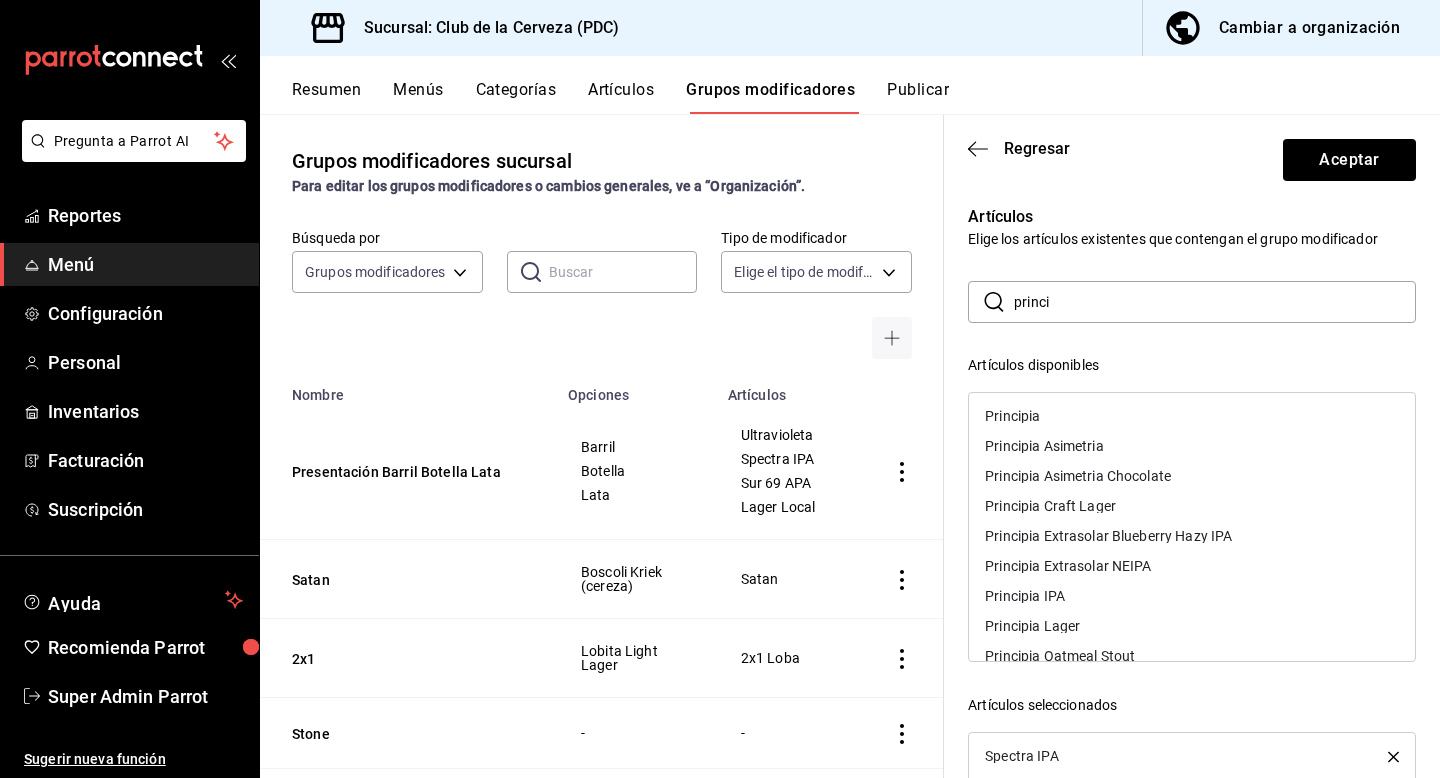 click on "Principia Asimetria" at bounding box center [1044, 446] 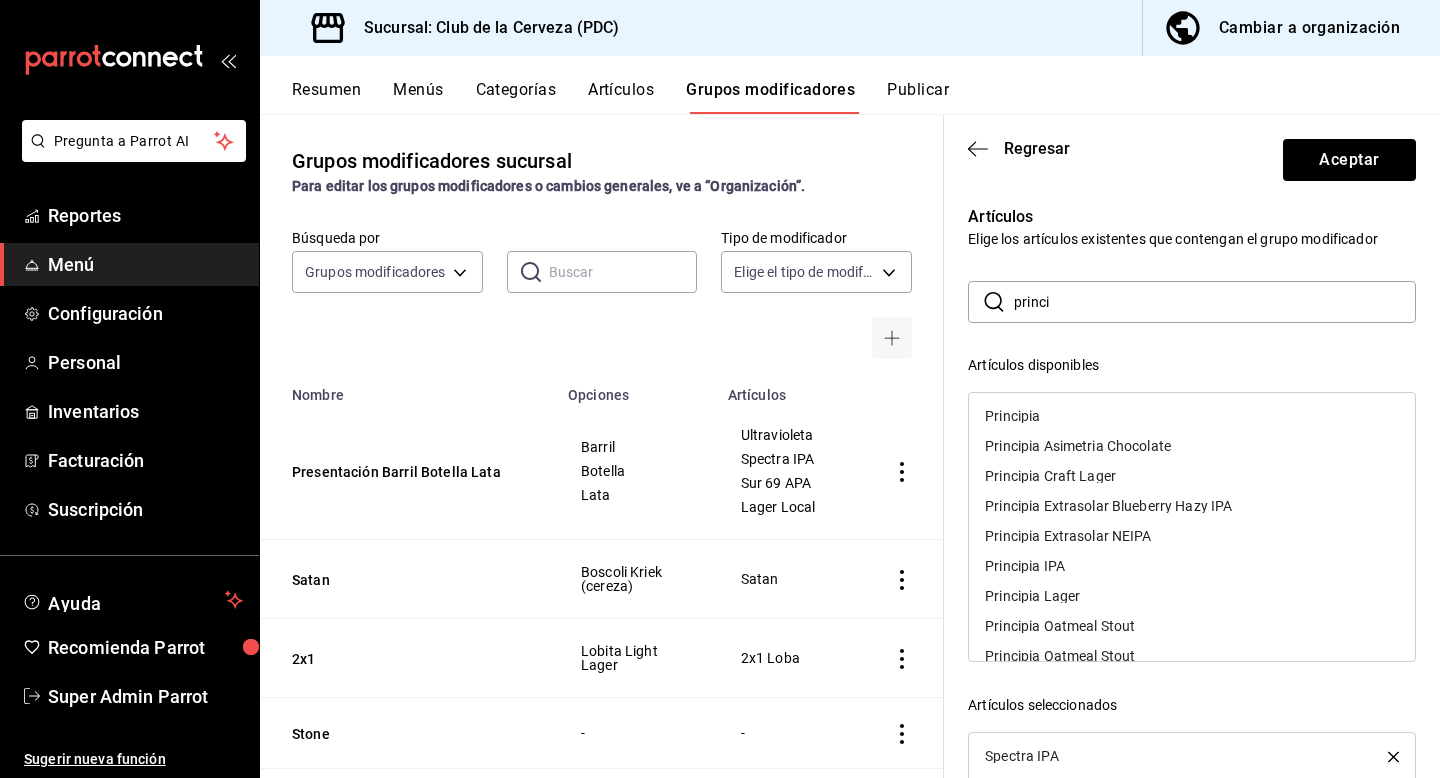 click on "Principia Asimetria Chocolate" at bounding box center [1078, 446] 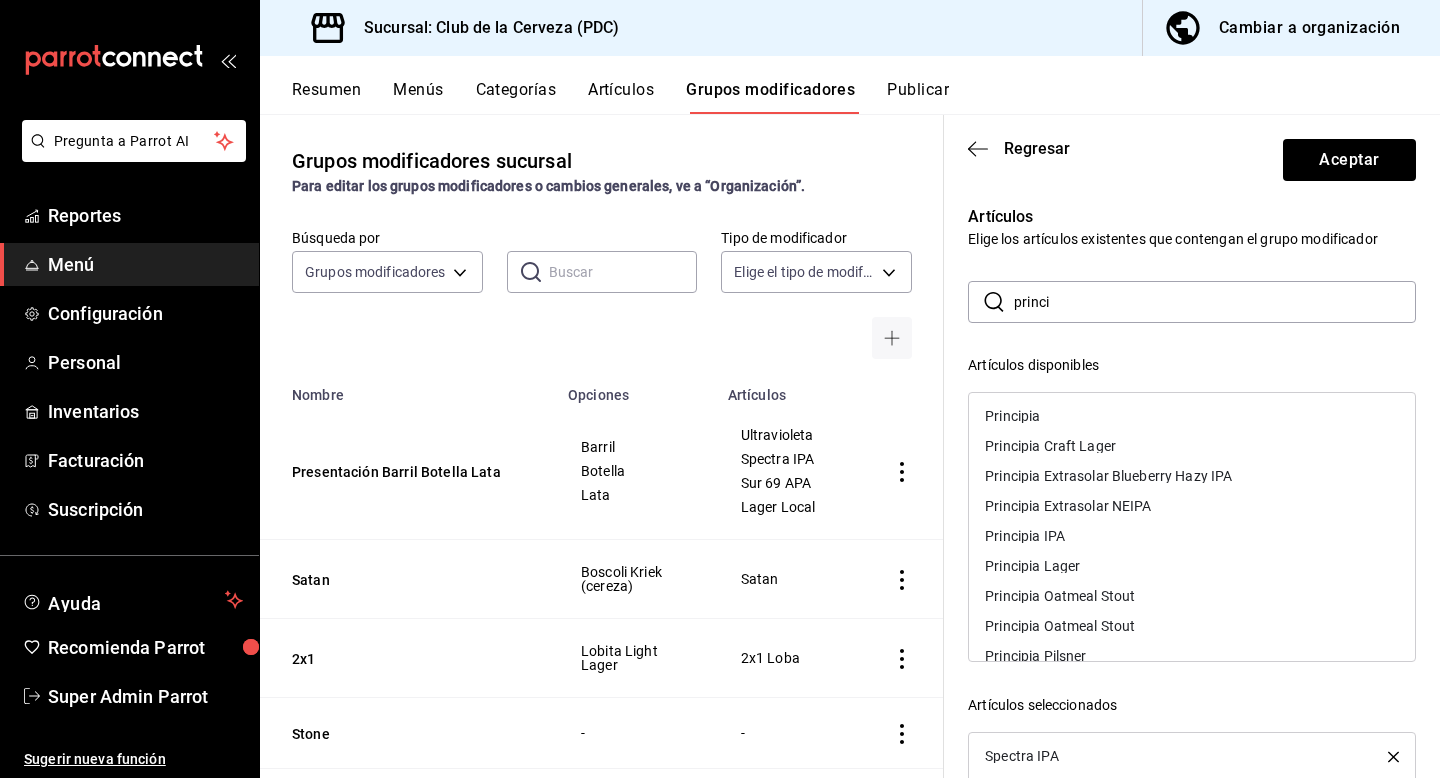 click on "Principia Craft Lager" at bounding box center (1050, 446) 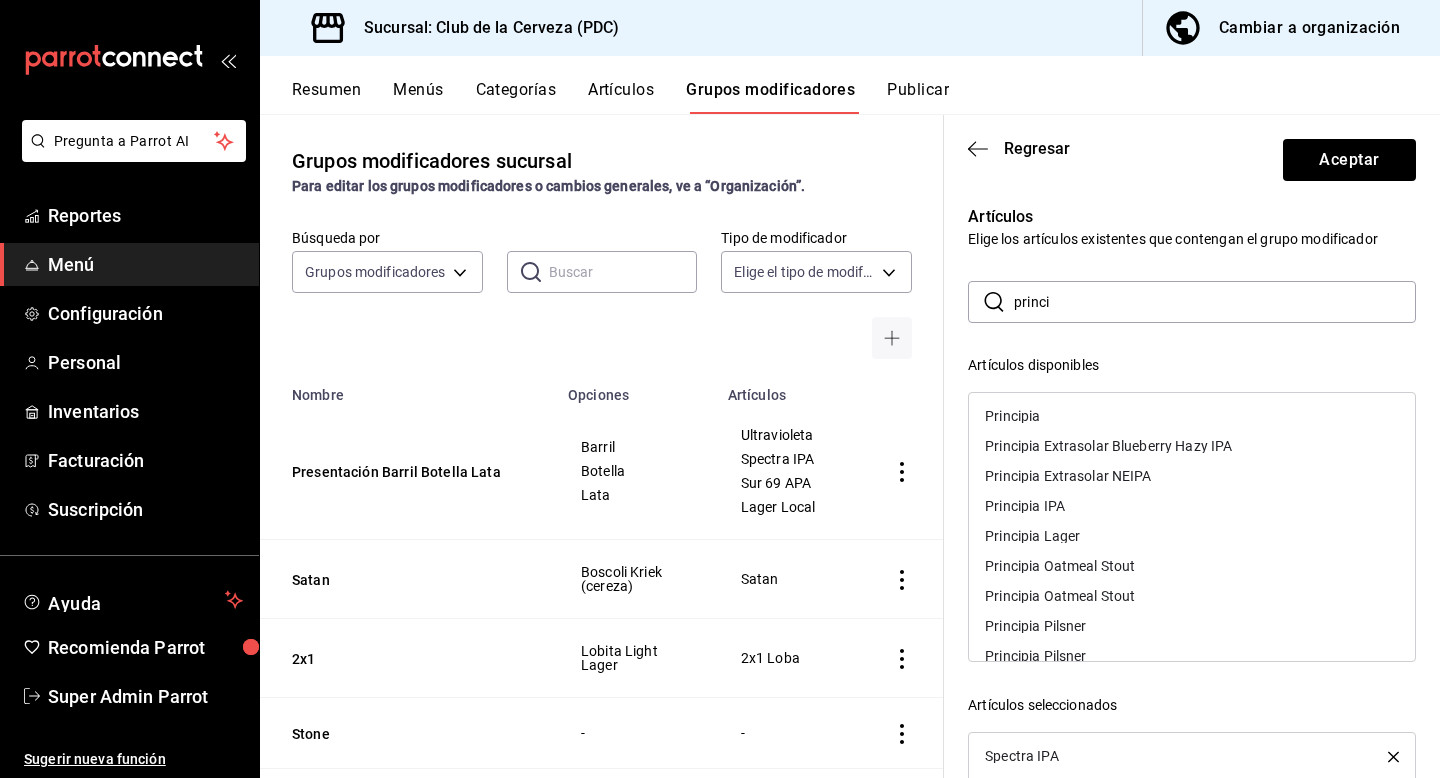 click on "Principia Extrasolar Blueberry Hazy IPA" at bounding box center (1108, 446) 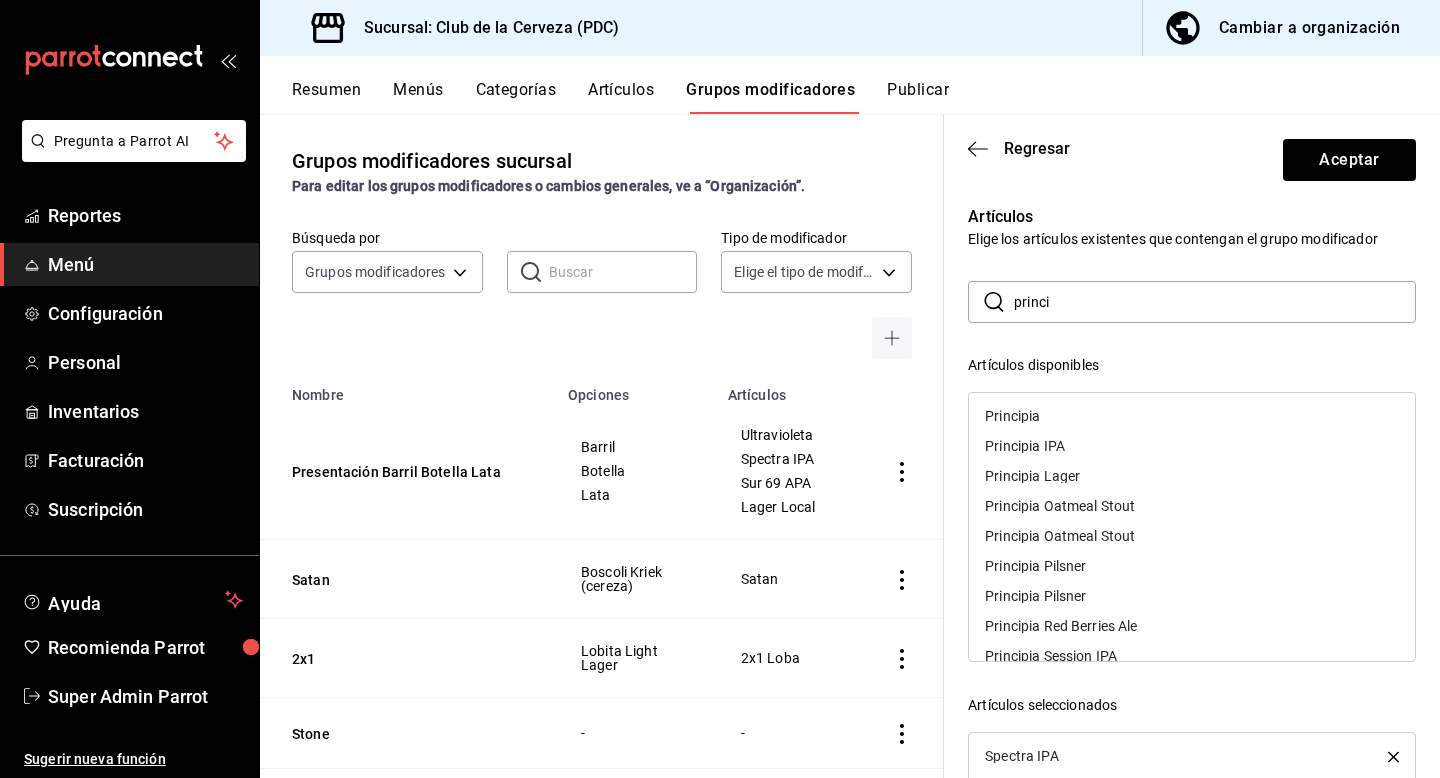 click on "Principia IPA" at bounding box center (1025, 446) 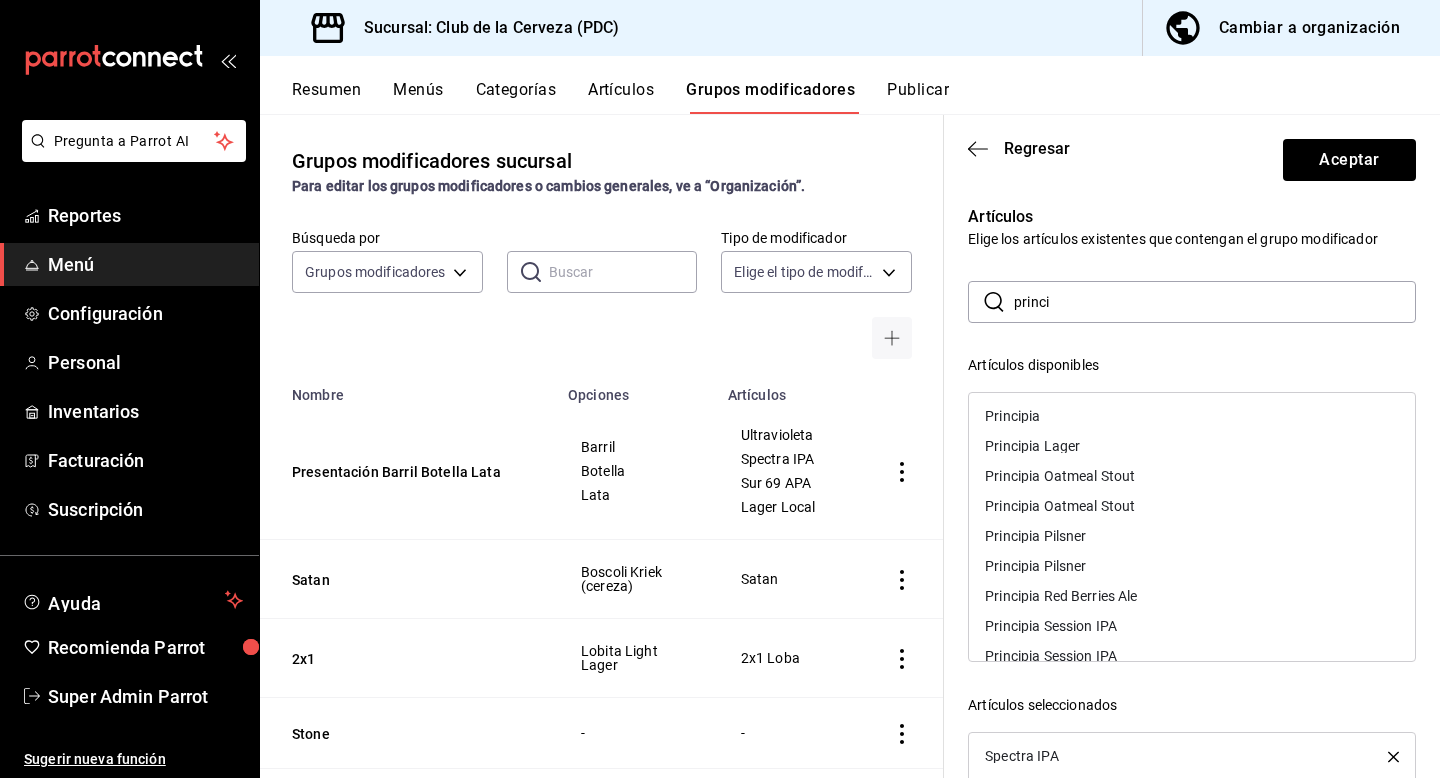 click on "Principia Lager" at bounding box center [1032, 446] 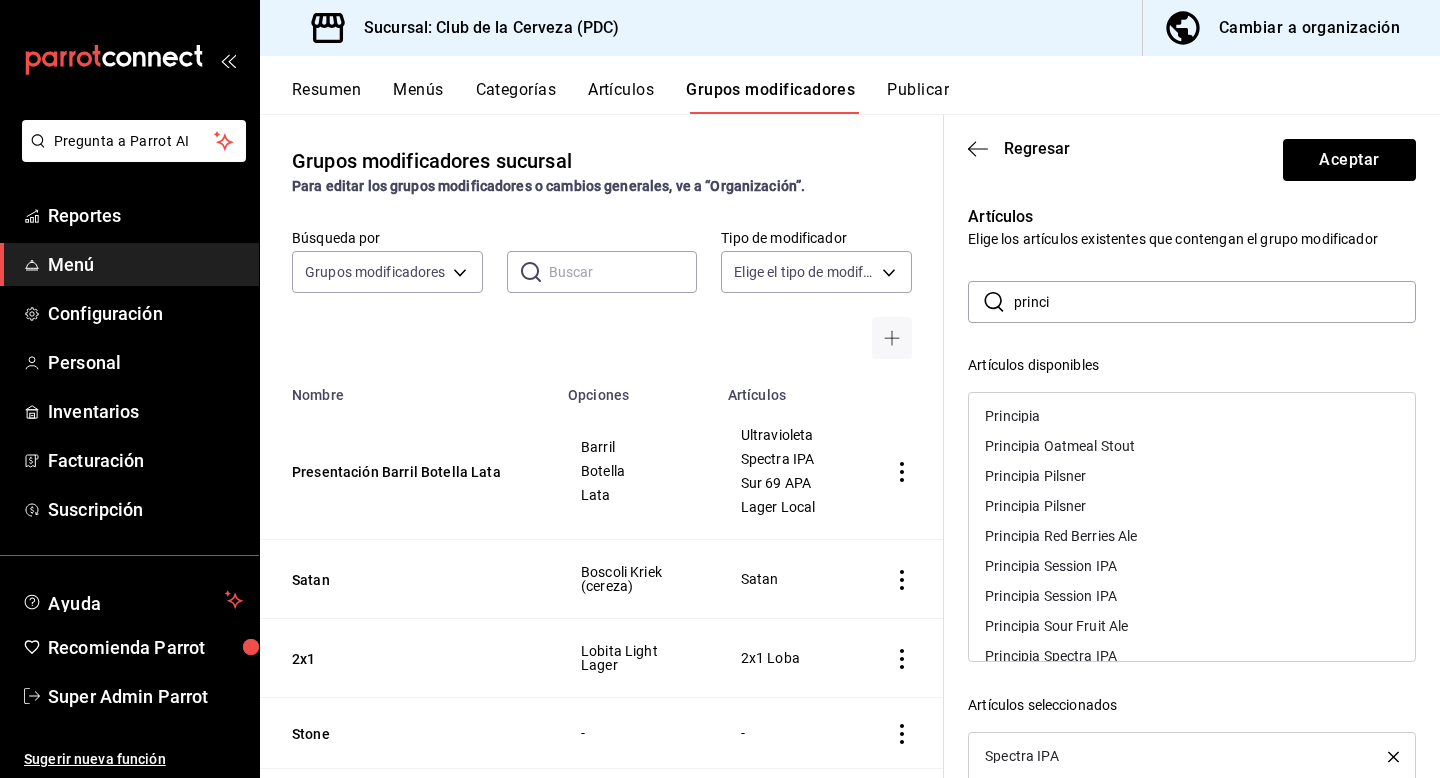 click on "Principia Oatmeal Stout" at bounding box center (1060, 446) 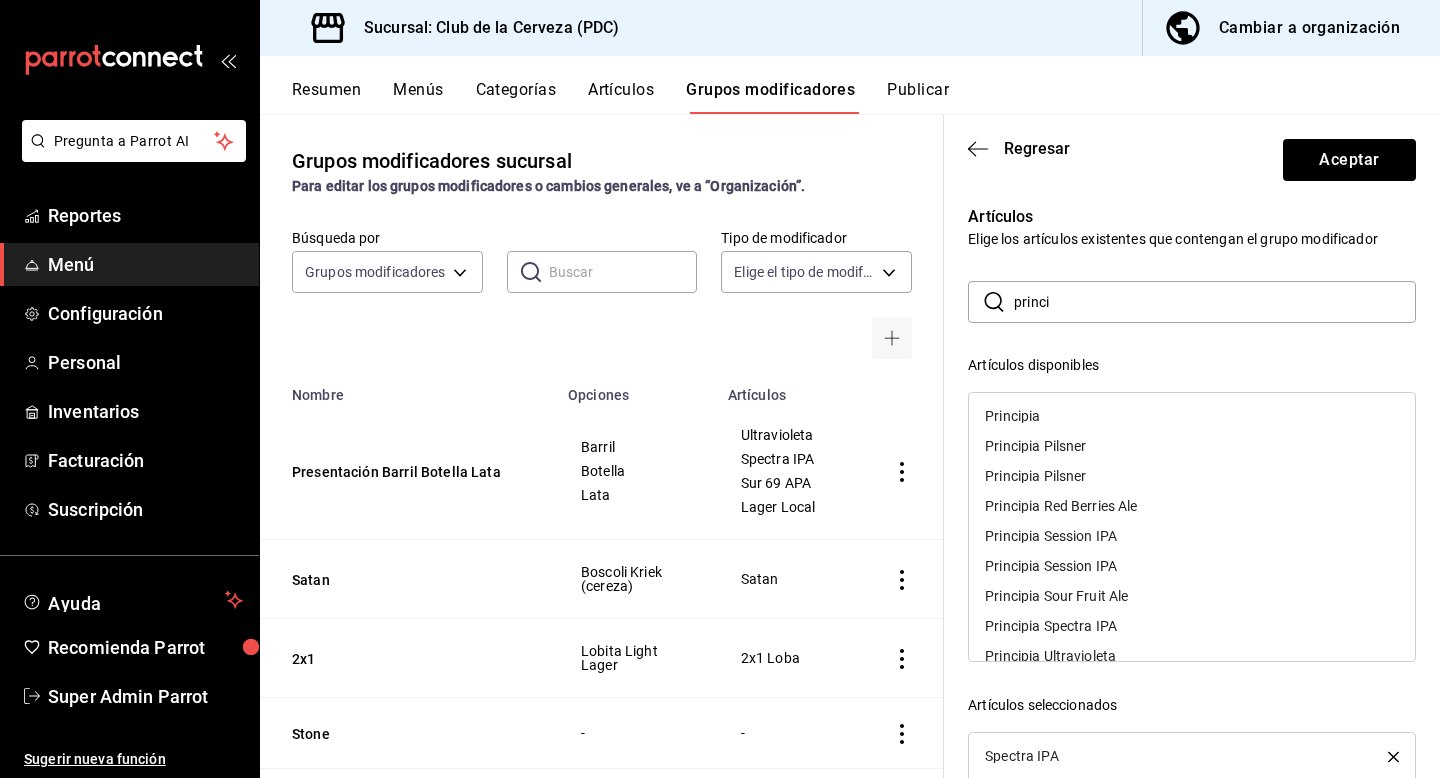 click on "Principia Pilsner" at bounding box center [1035, 446] 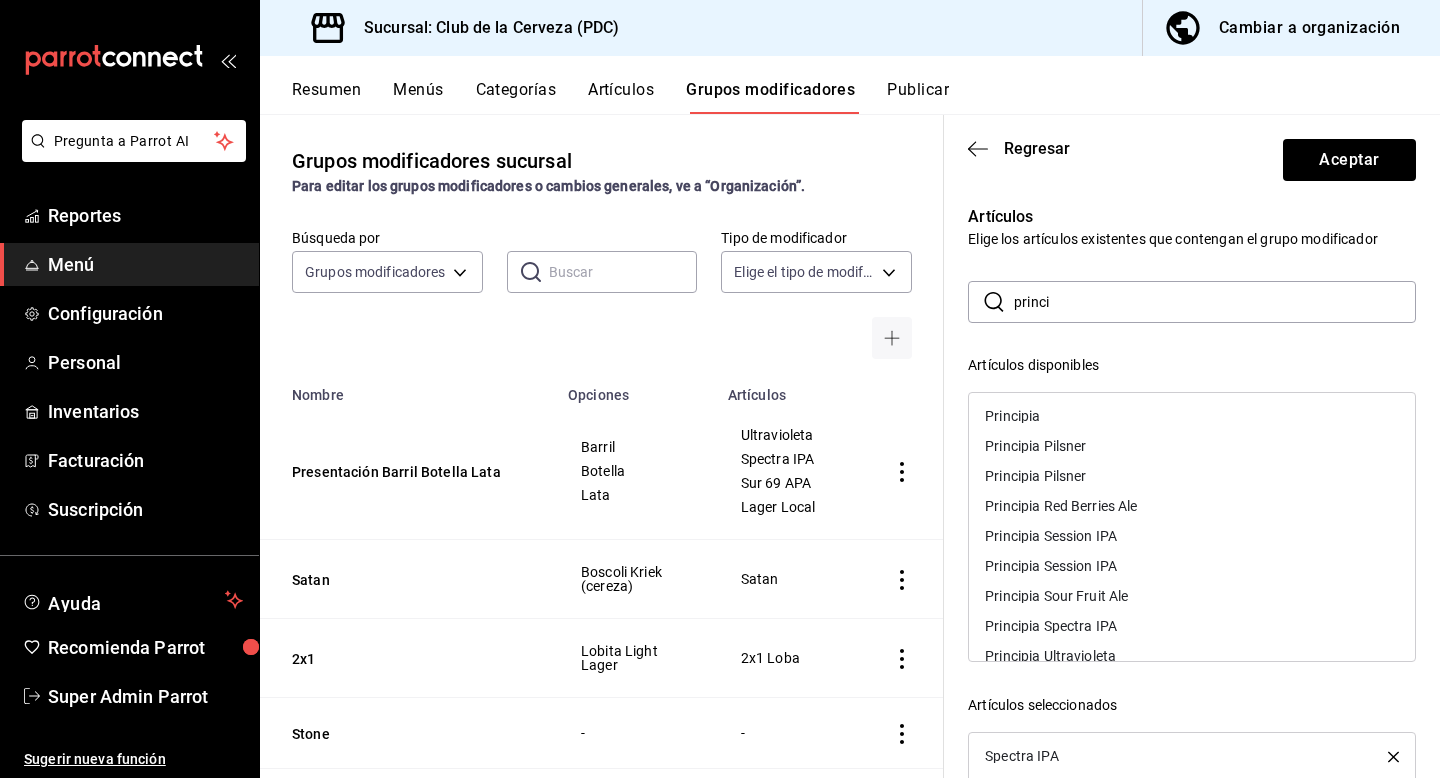 click on "Principia Pilsner" at bounding box center (1035, 476) 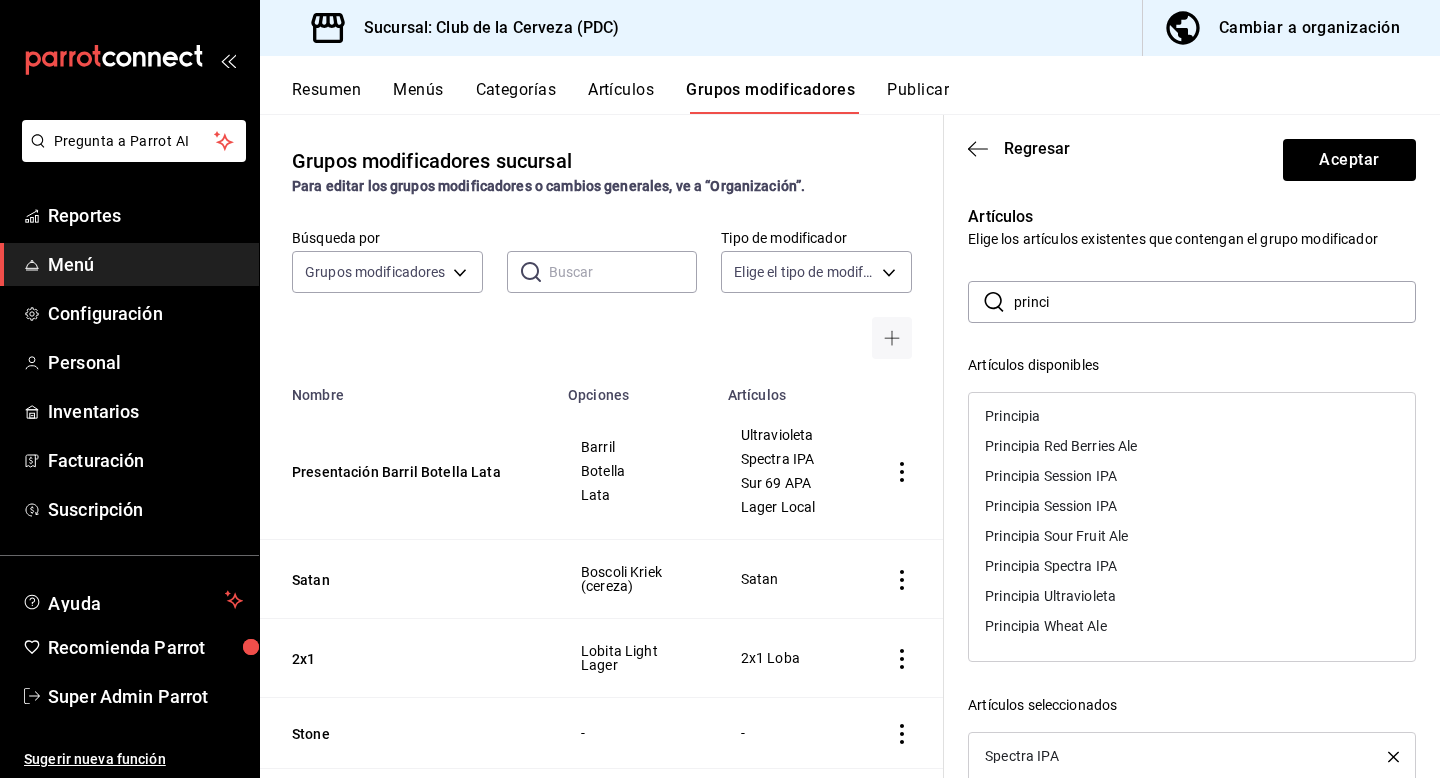 click on "Principia Red Berries Ale" at bounding box center [1061, 446] 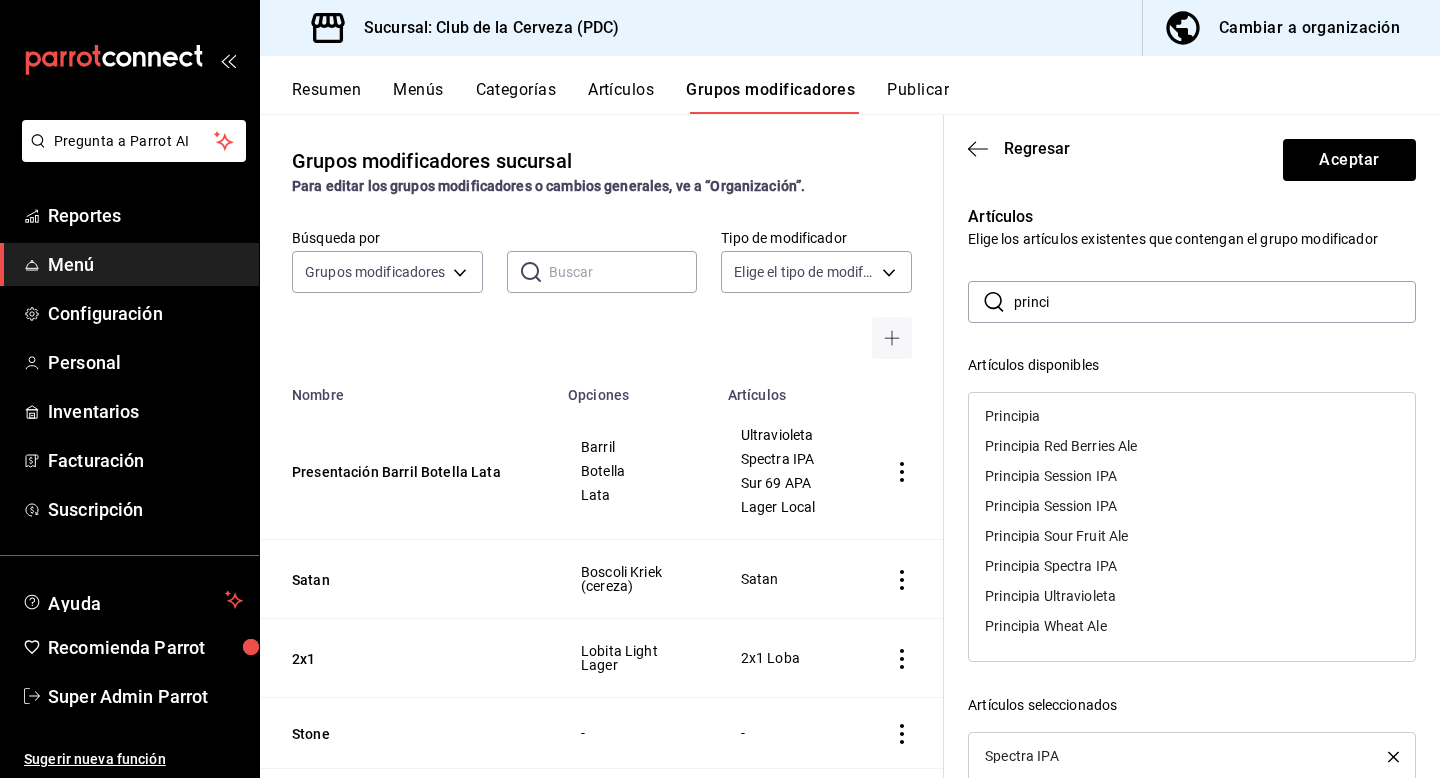 click on "Principia Session IPA" at bounding box center [1051, 476] 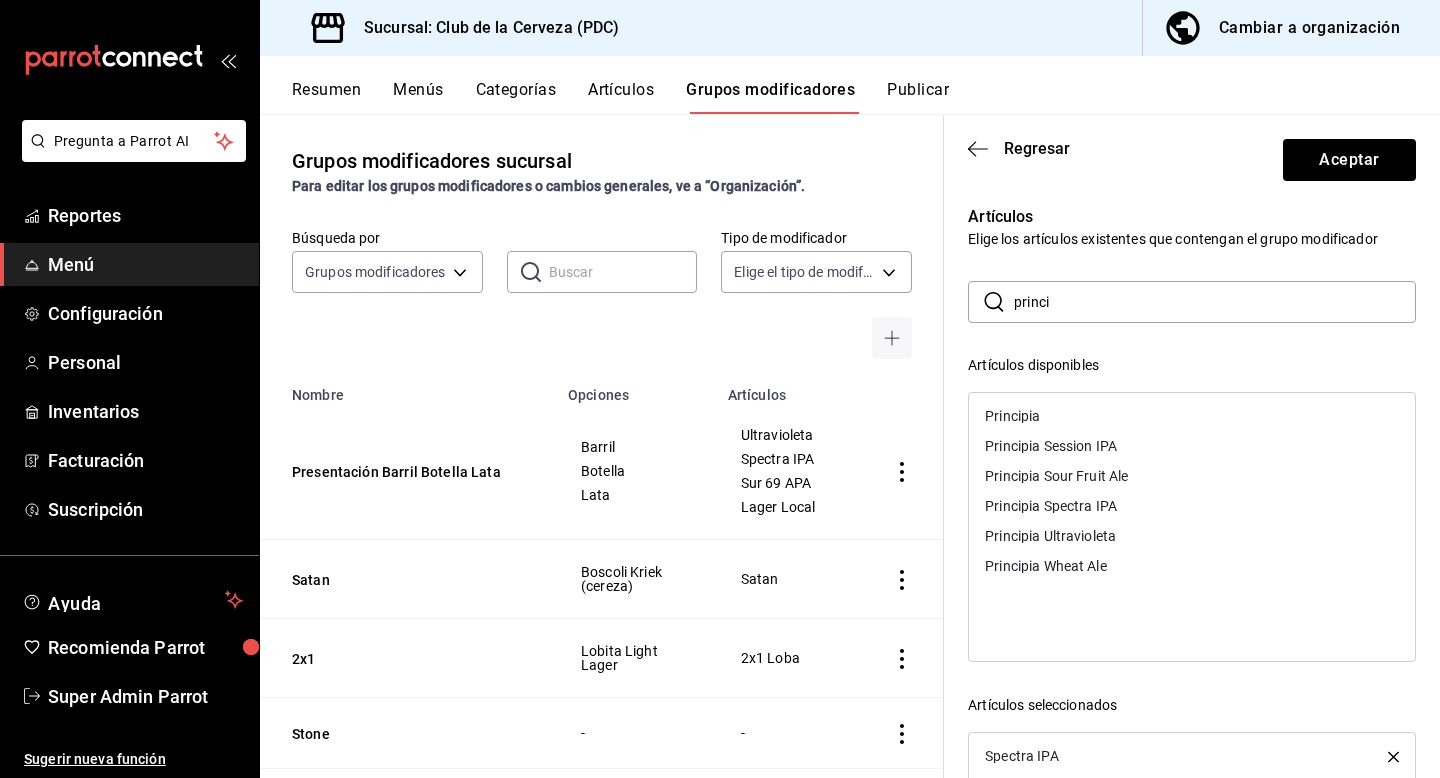 click on "Principia Session IPA" at bounding box center [1051, 446] 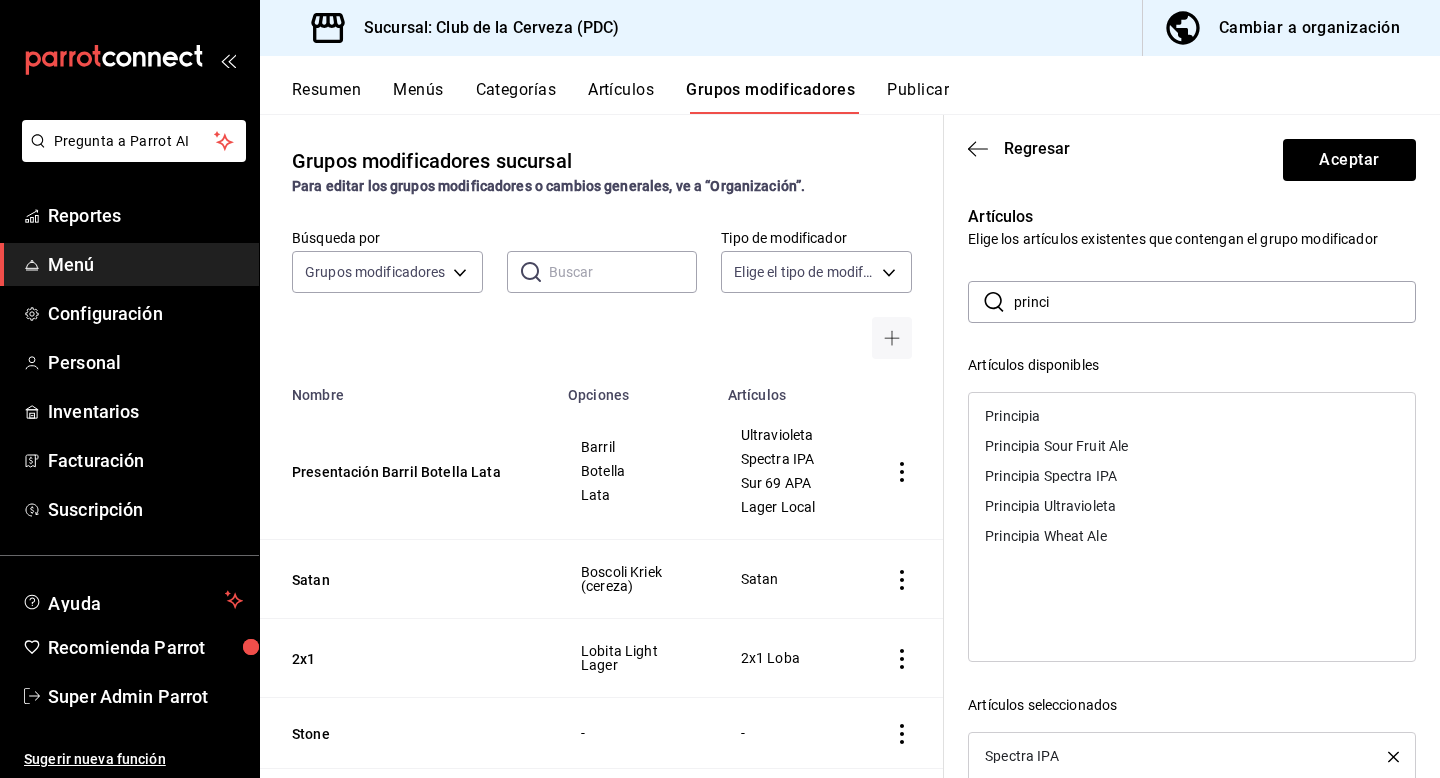 click on "Principia Sour Fruit Ale" at bounding box center [1056, 446] 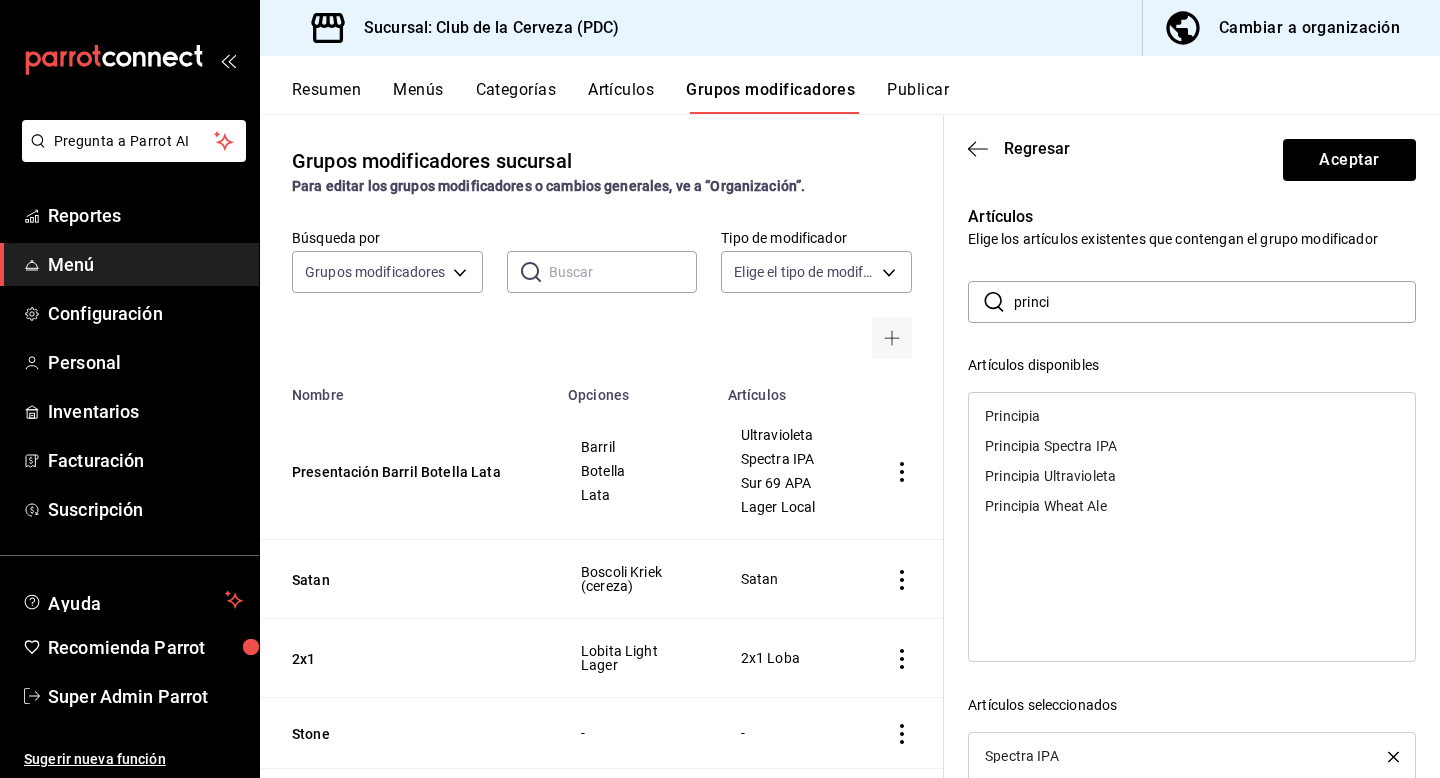 click on "Principia Spectra IPA" at bounding box center (1051, 446) 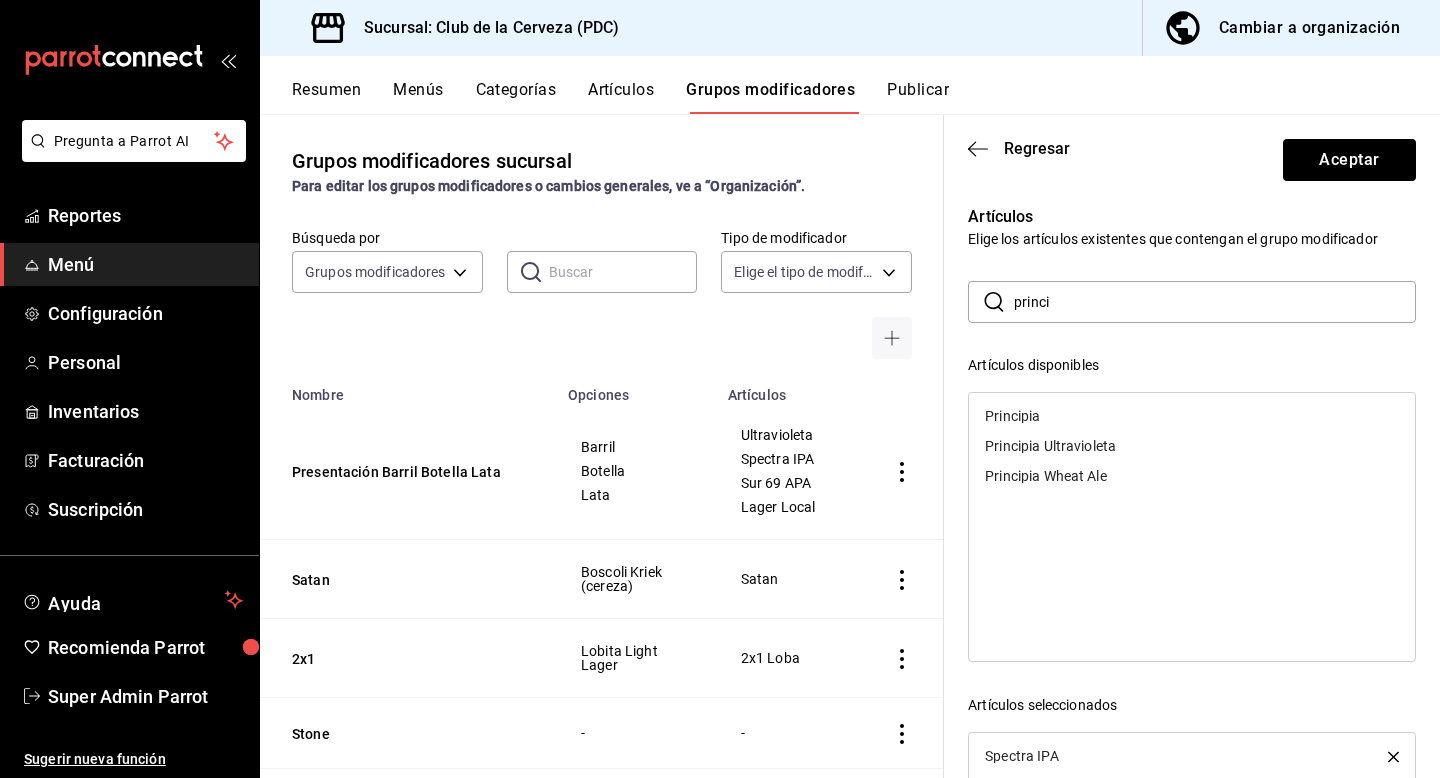 click on "Principia Ultravioleta" at bounding box center (1050, 446) 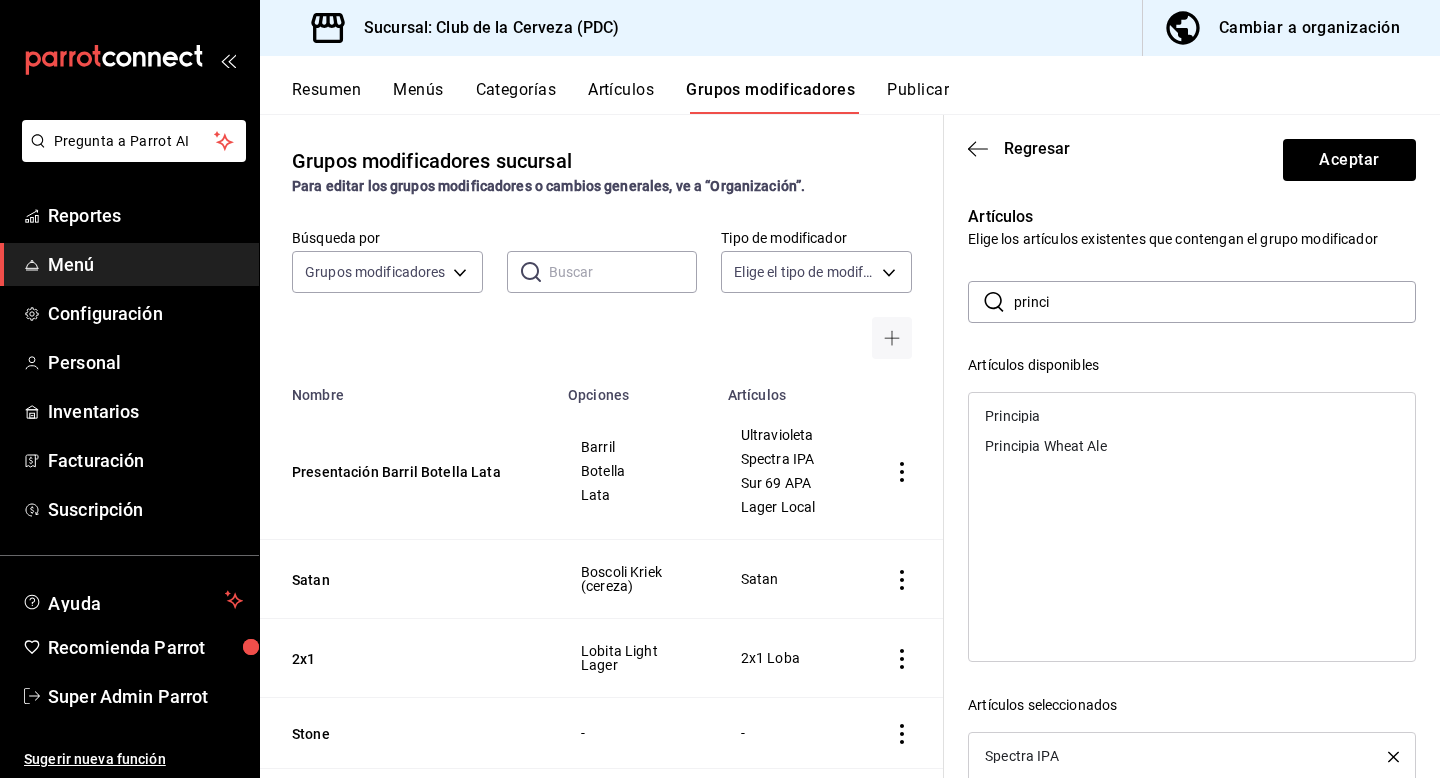 click on "Principia Wheat Ale" at bounding box center [1046, 446] 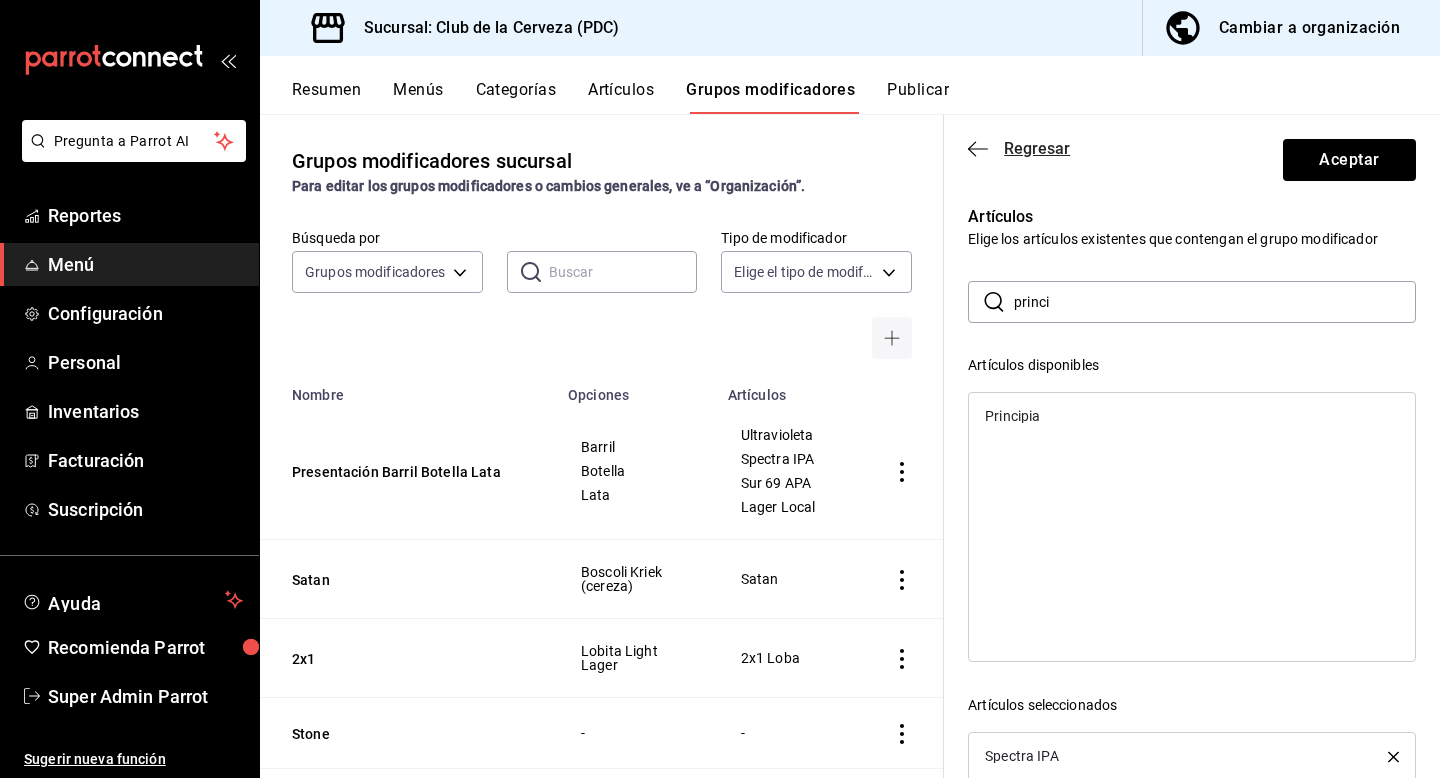 click on "Regresar" at bounding box center (1037, 148) 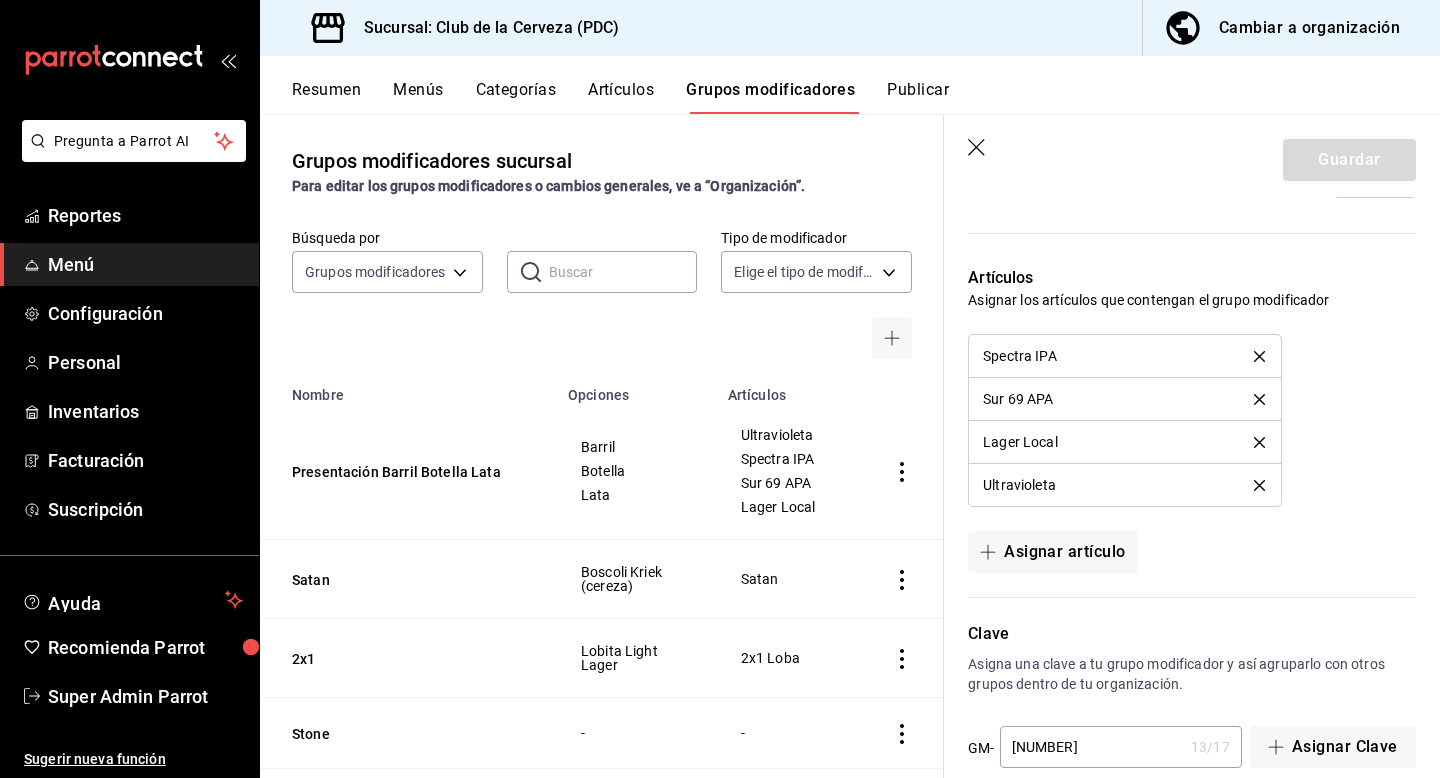 scroll, scrollTop: 1308, scrollLeft: 0, axis: vertical 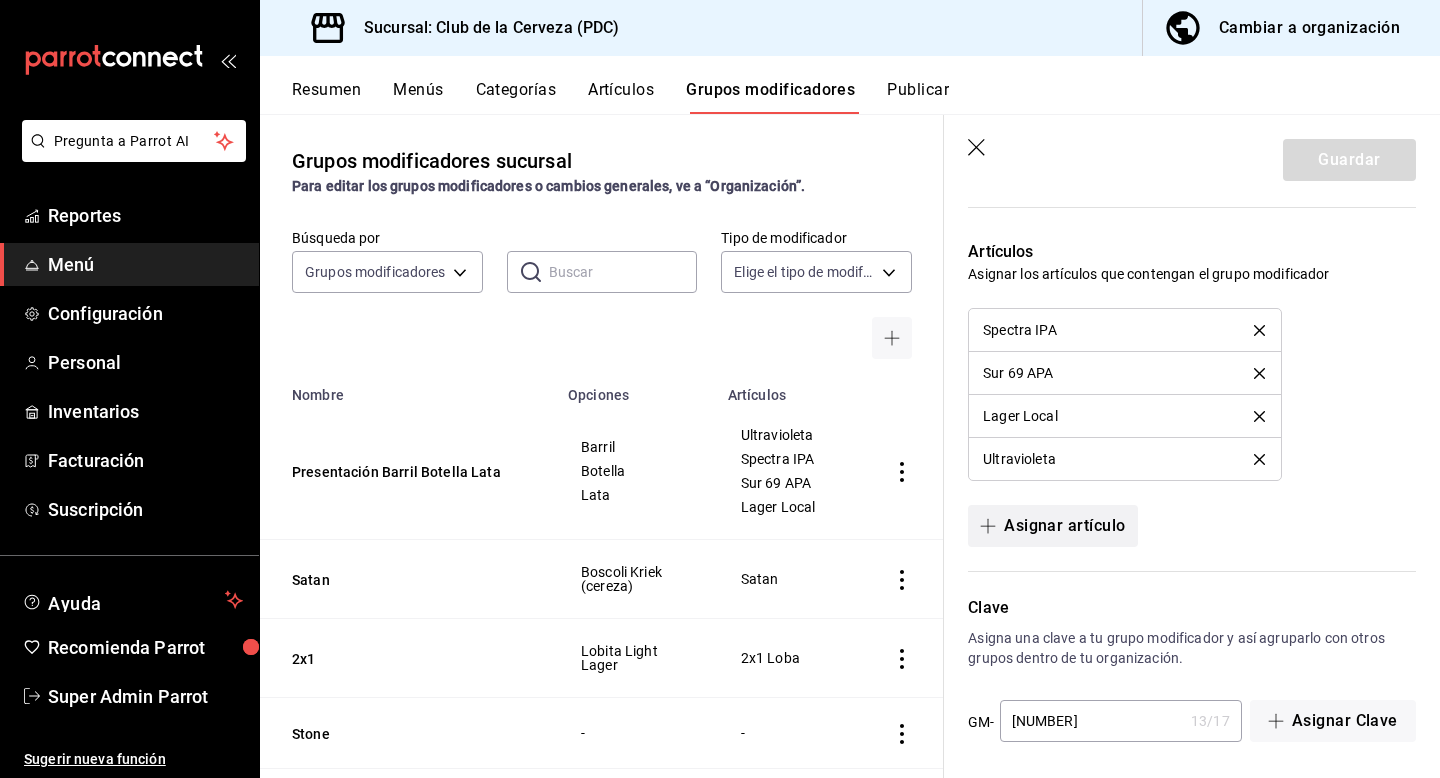click on "Asignar artículo" at bounding box center [1052, 526] 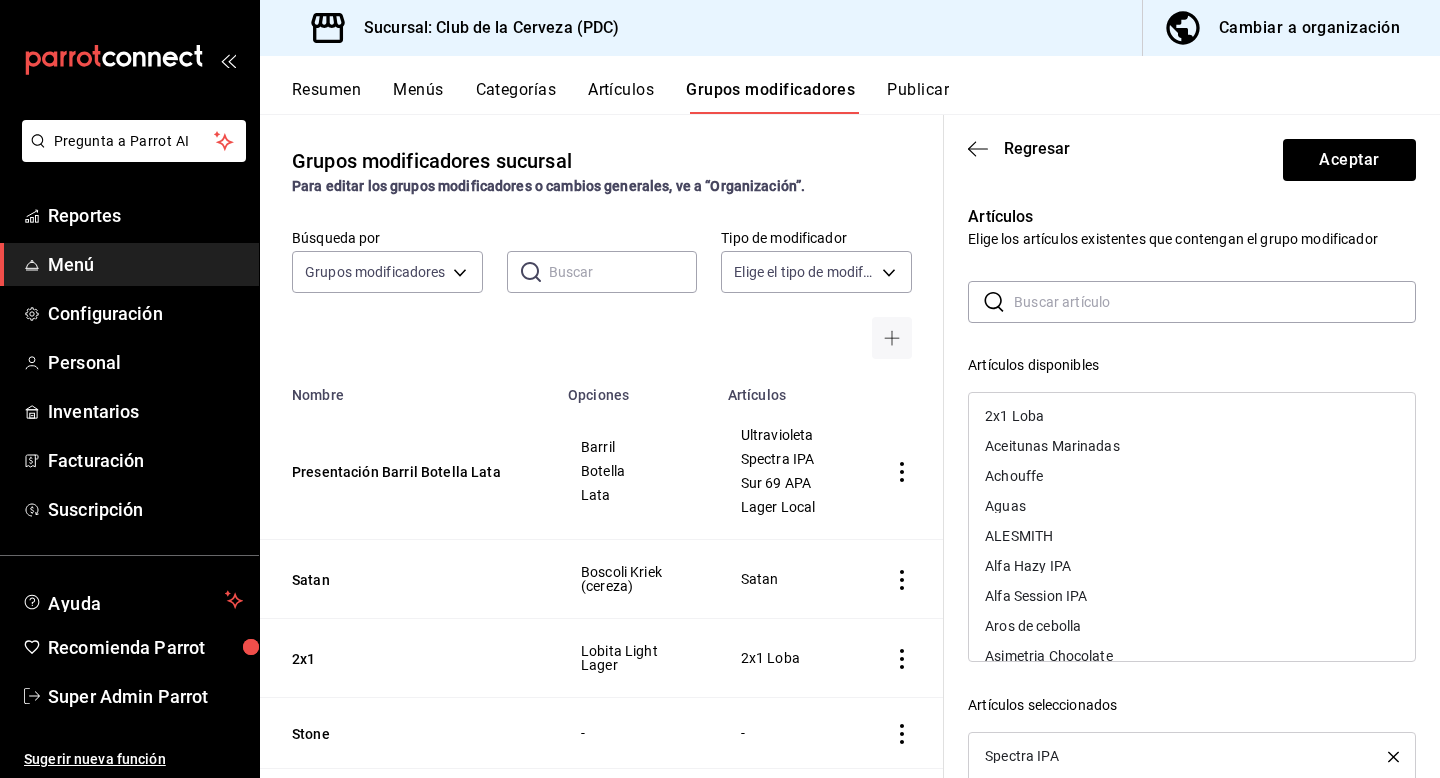 click at bounding box center (1215, 302) 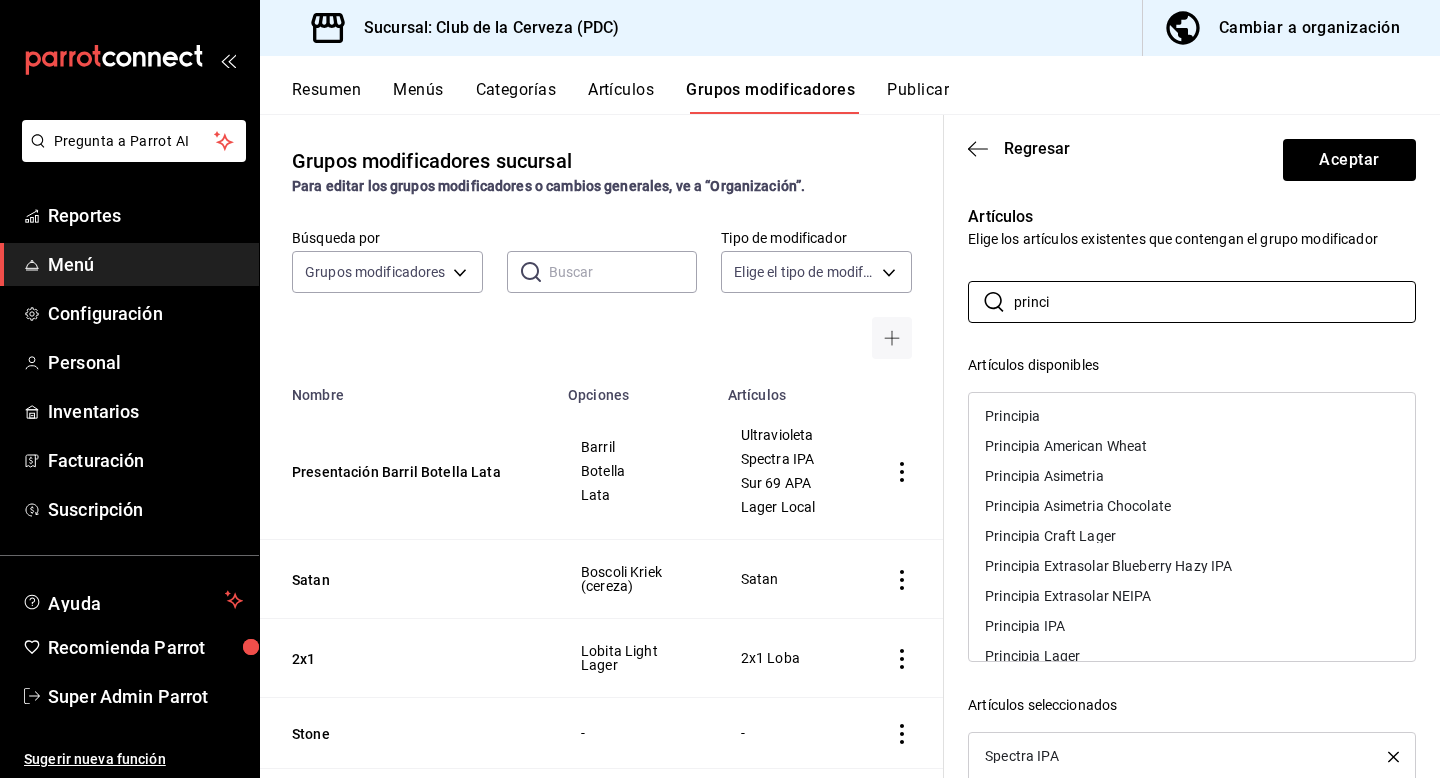 type on "princi" 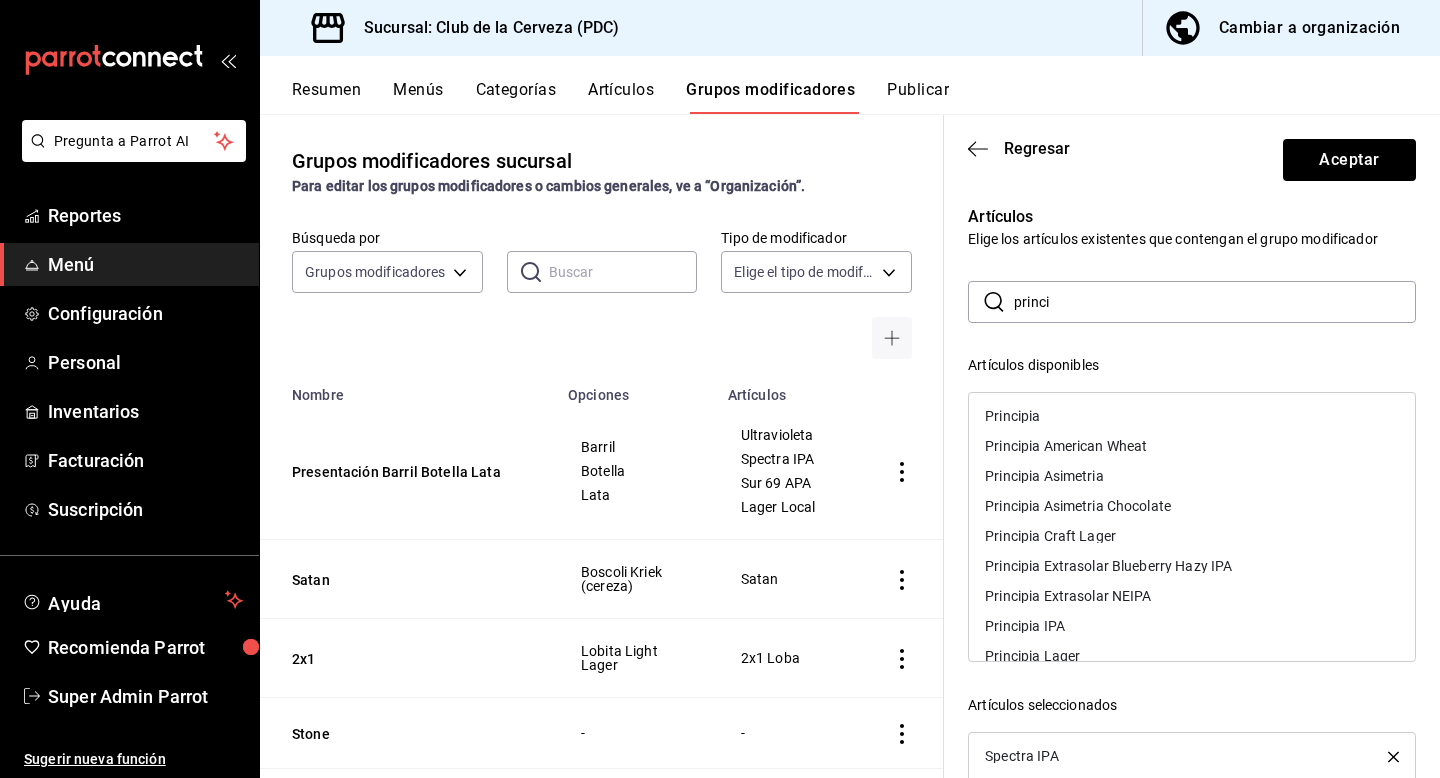 click on "Principia American Wheat" at bounding box center (1066, 446) 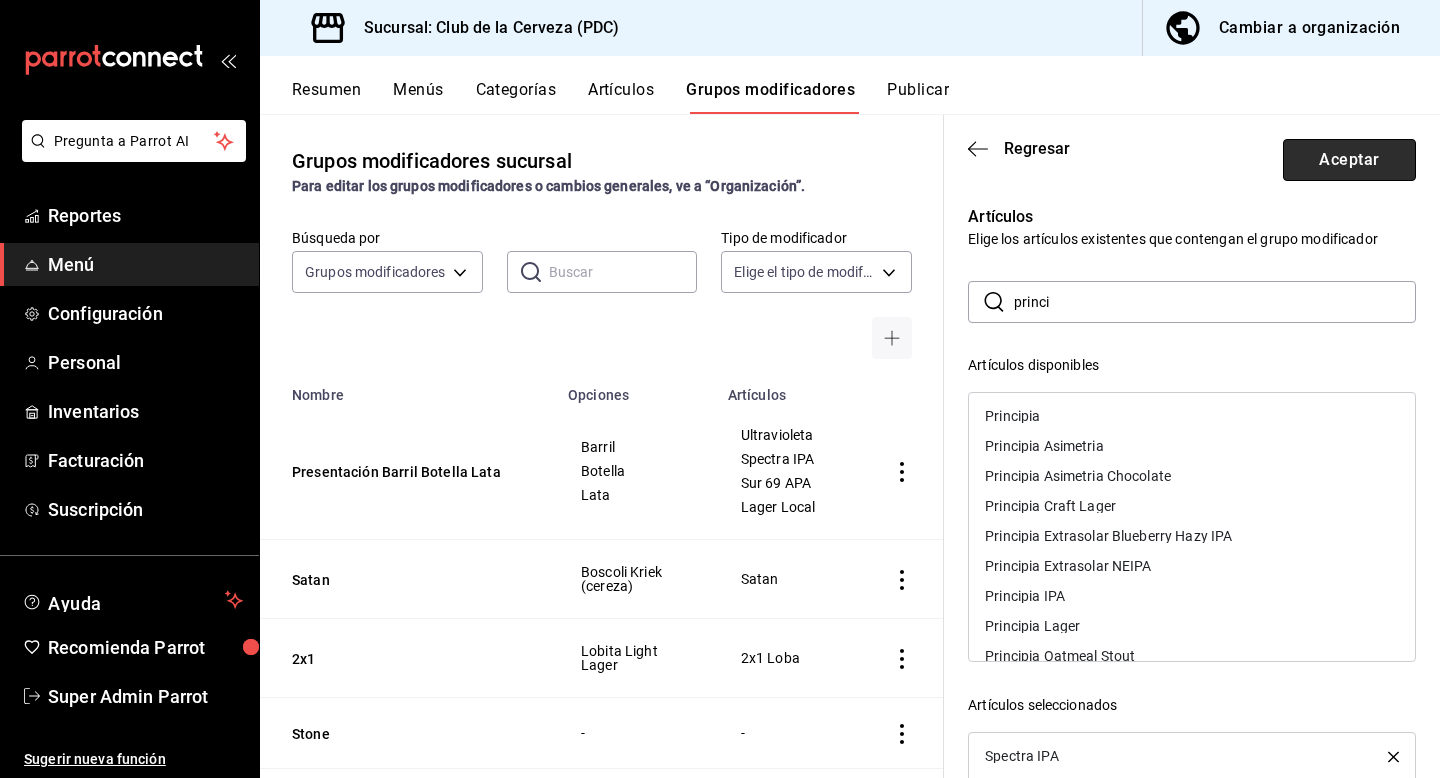 click on "Aceptar" at bounding box center [1349, 160] 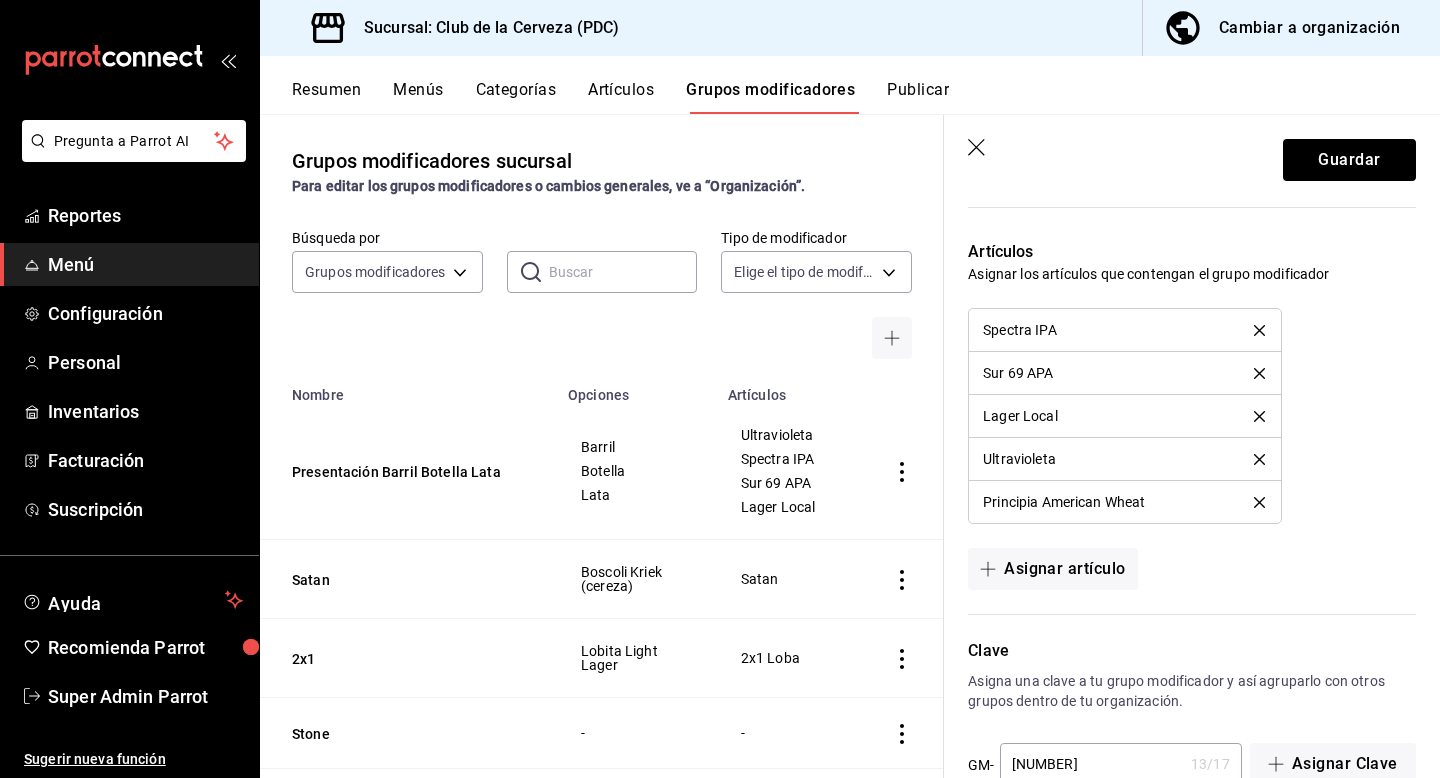 click 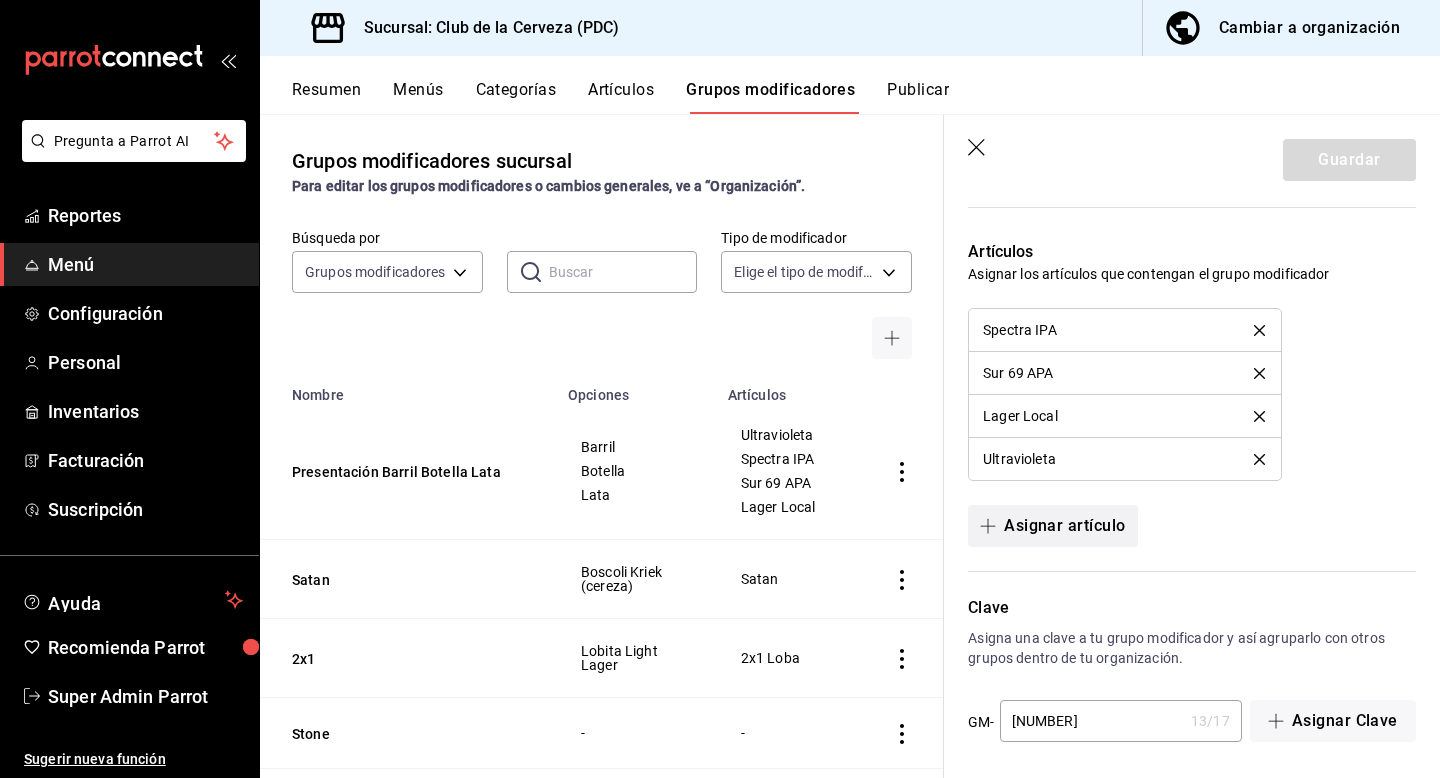 click on "Asignar artículo" at bounding box center [1052, 526] 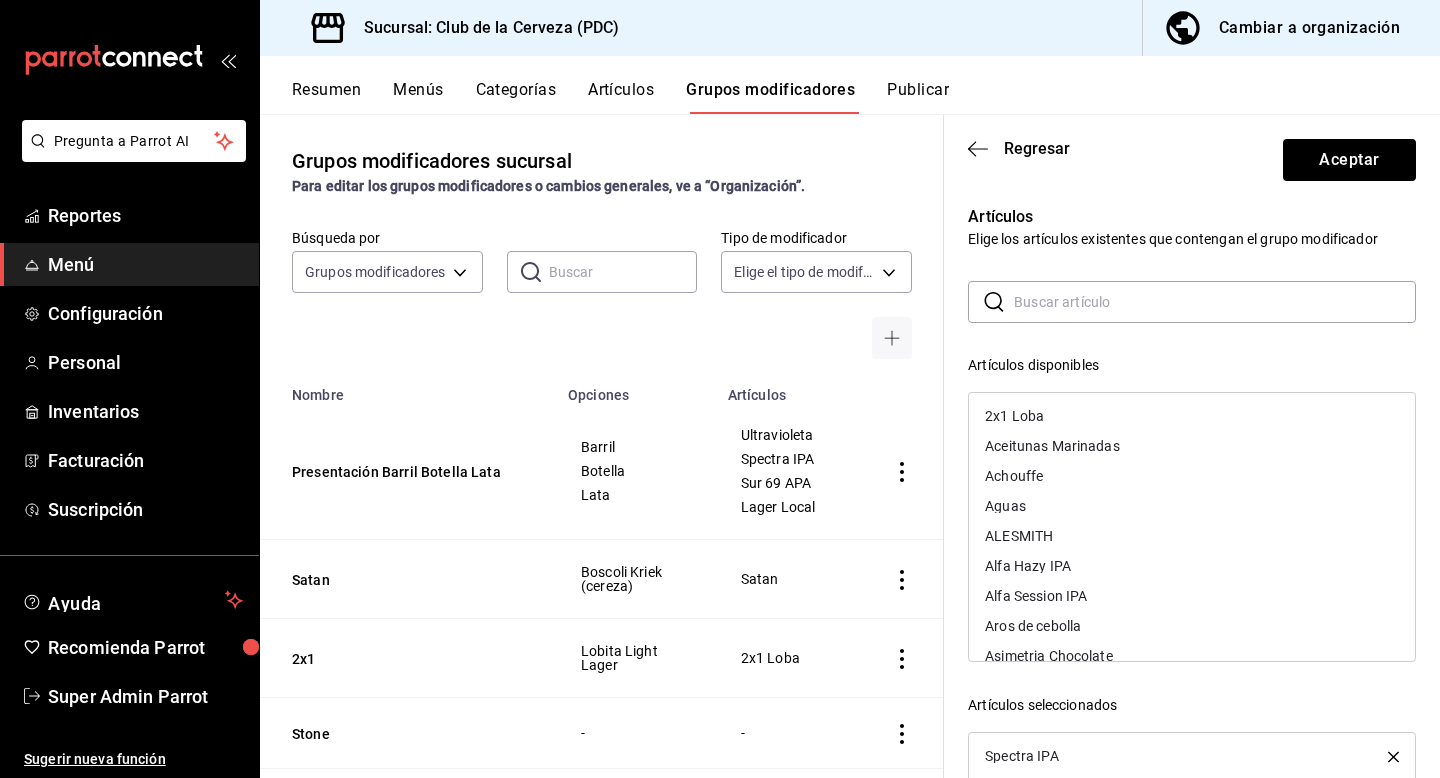 click at bounding box center [1215, 302] 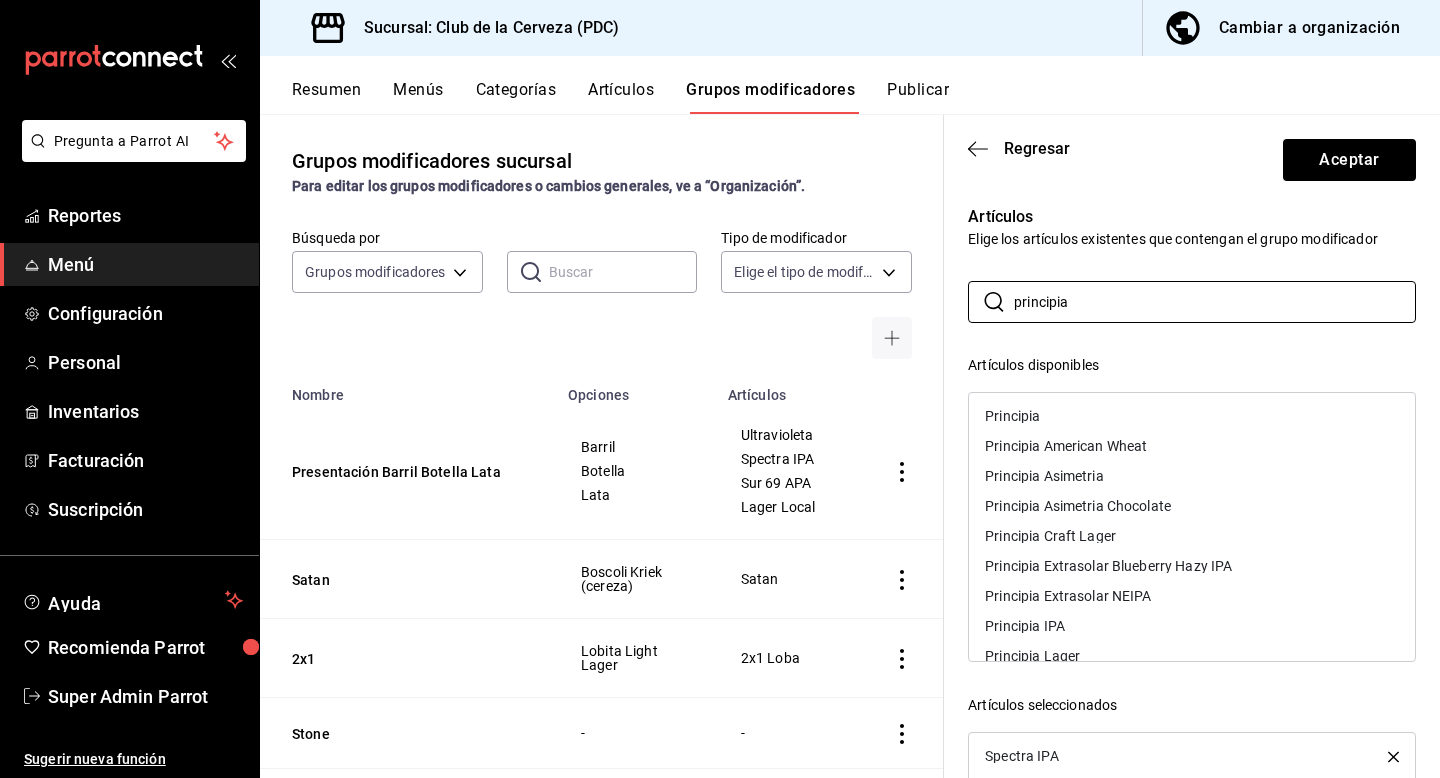 type on "principia" 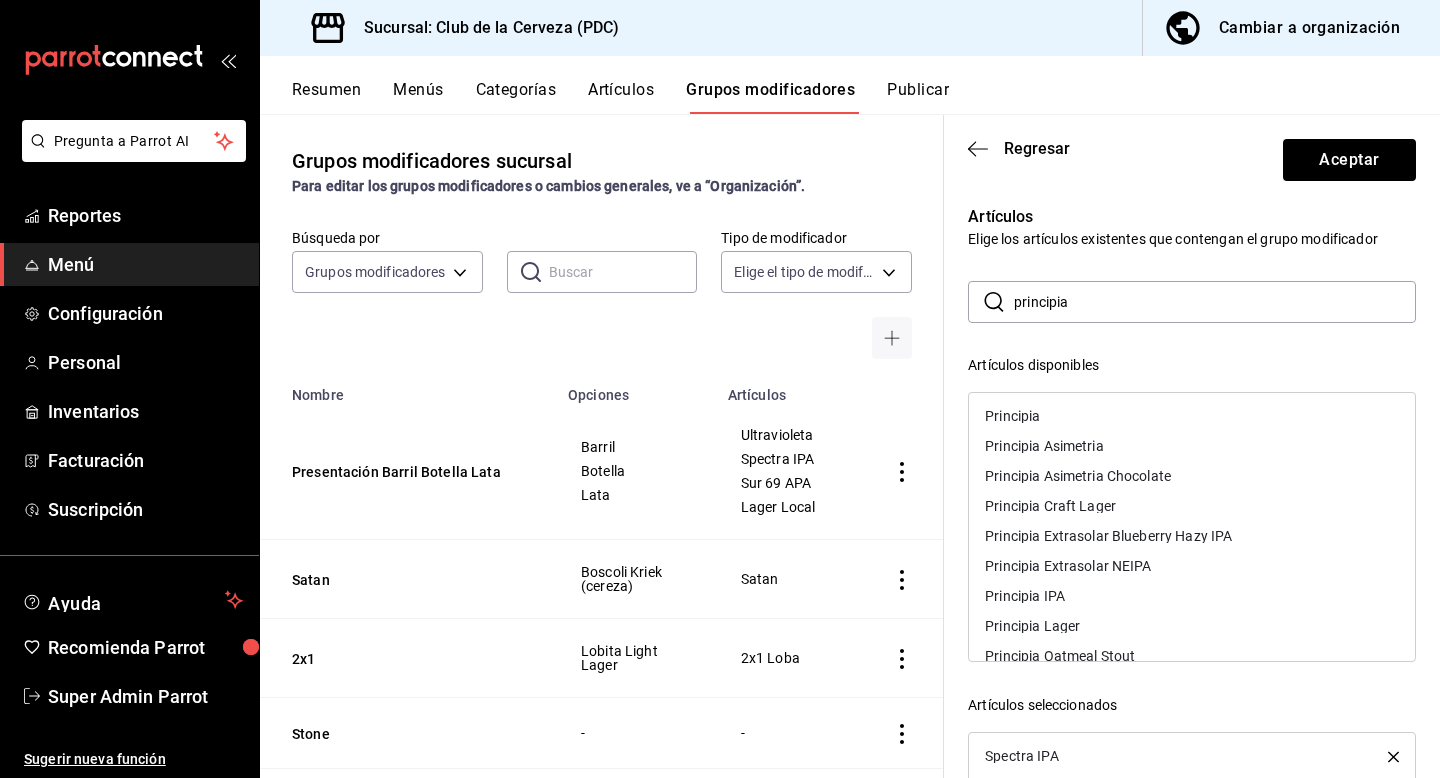 click on "Principia Asimetria" at bounding box center [1044, 446] 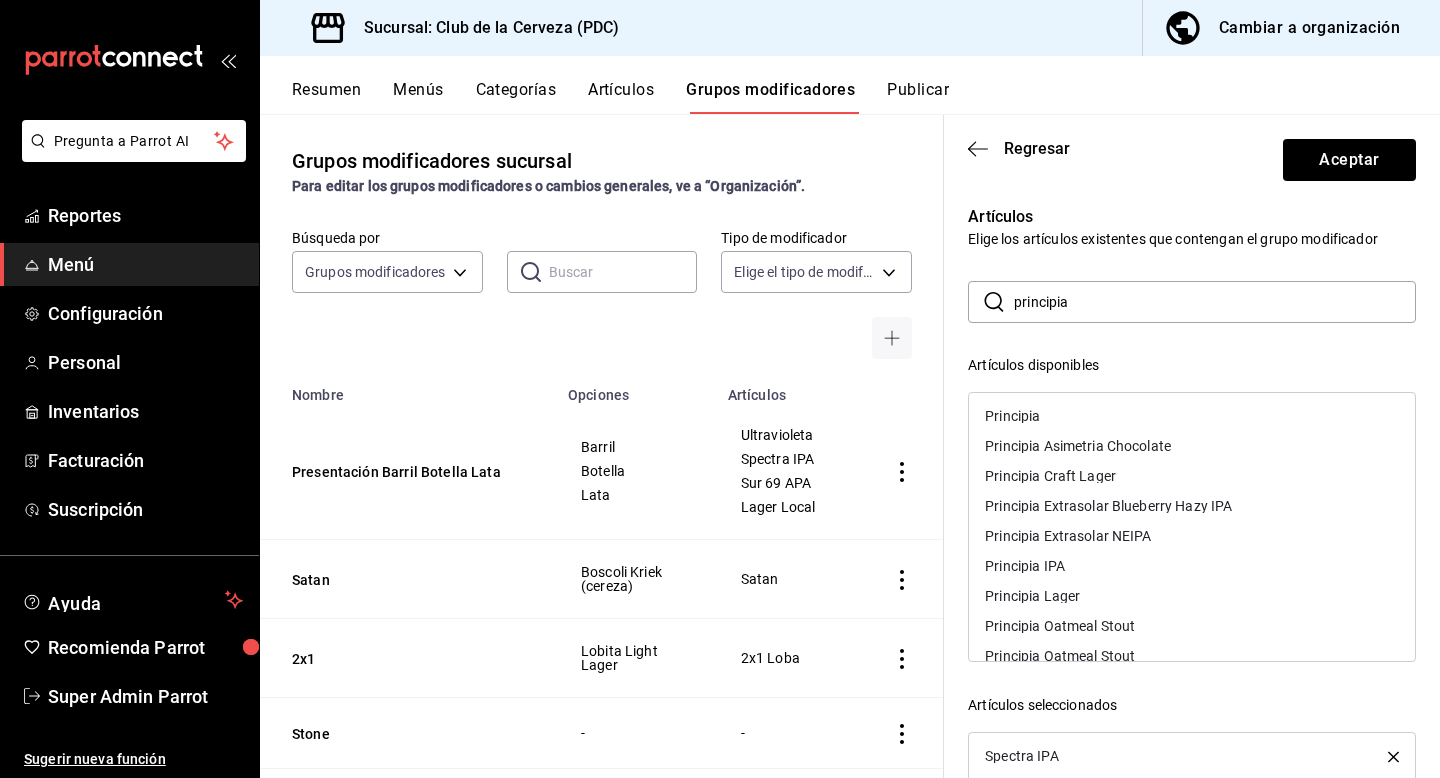 click on "Principia Asimetria Chocolate" at bounding box center (1078, 446) 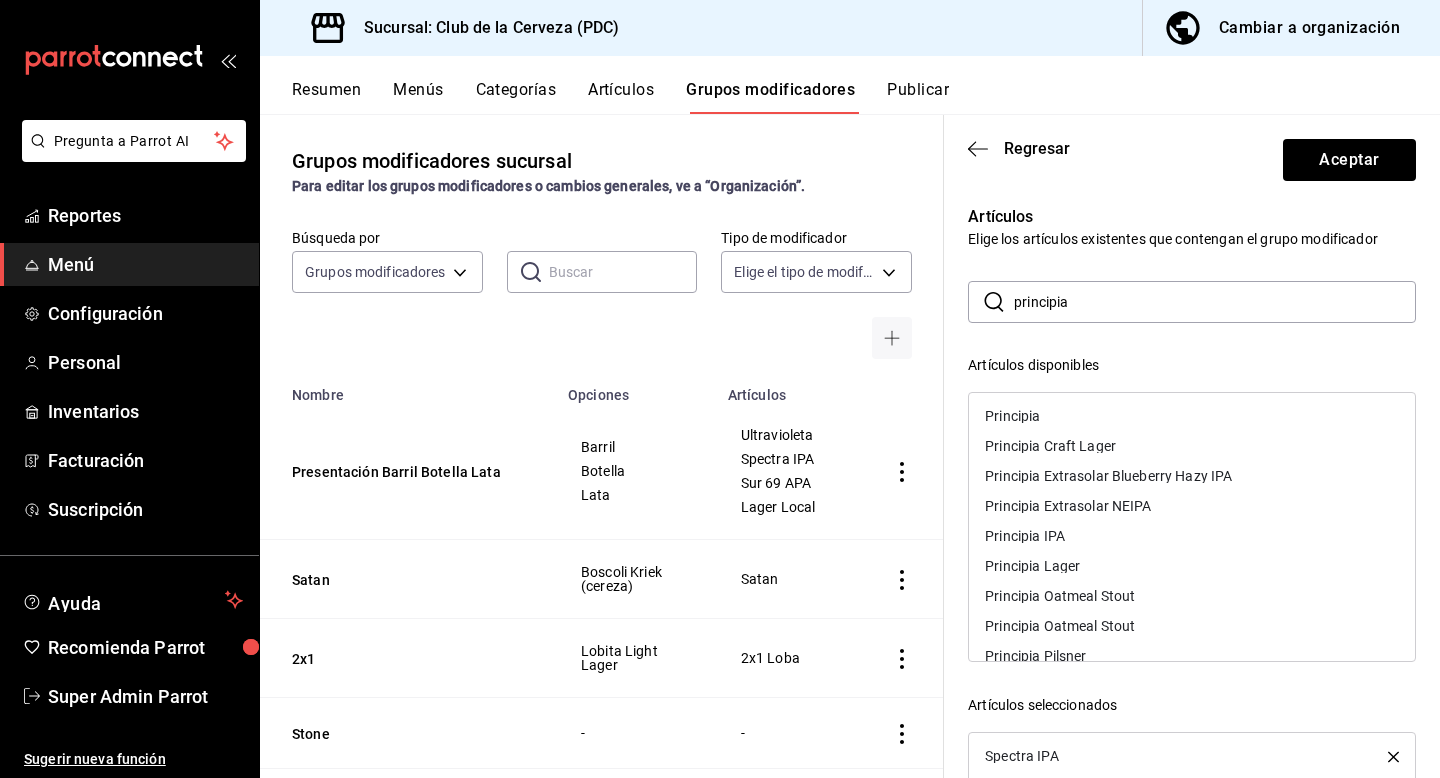 click on "Principia Craft Lager" at bounding box center [1050, 446] 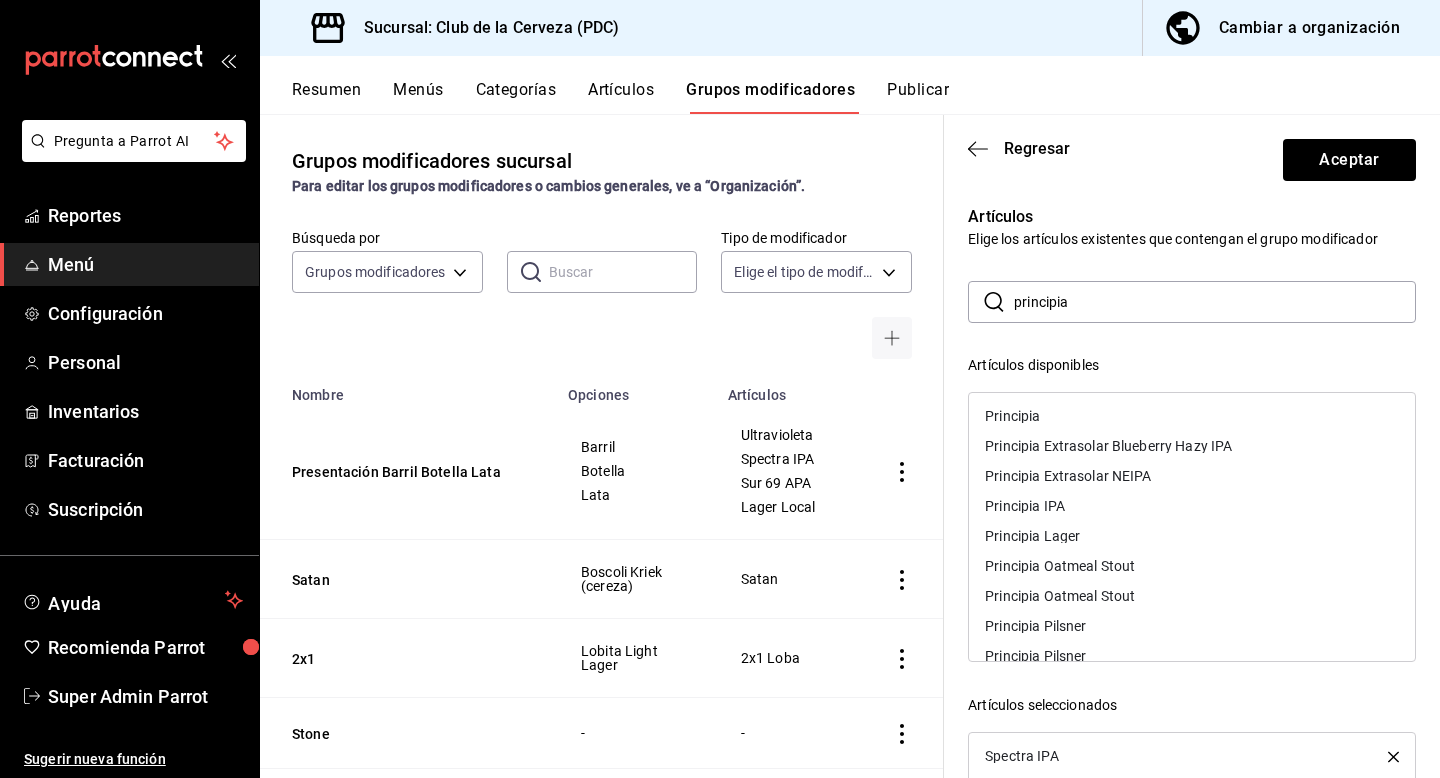 click on "Principia Extrasolar Blueberry Hazy IPA" at bounding box center (1108, 446) 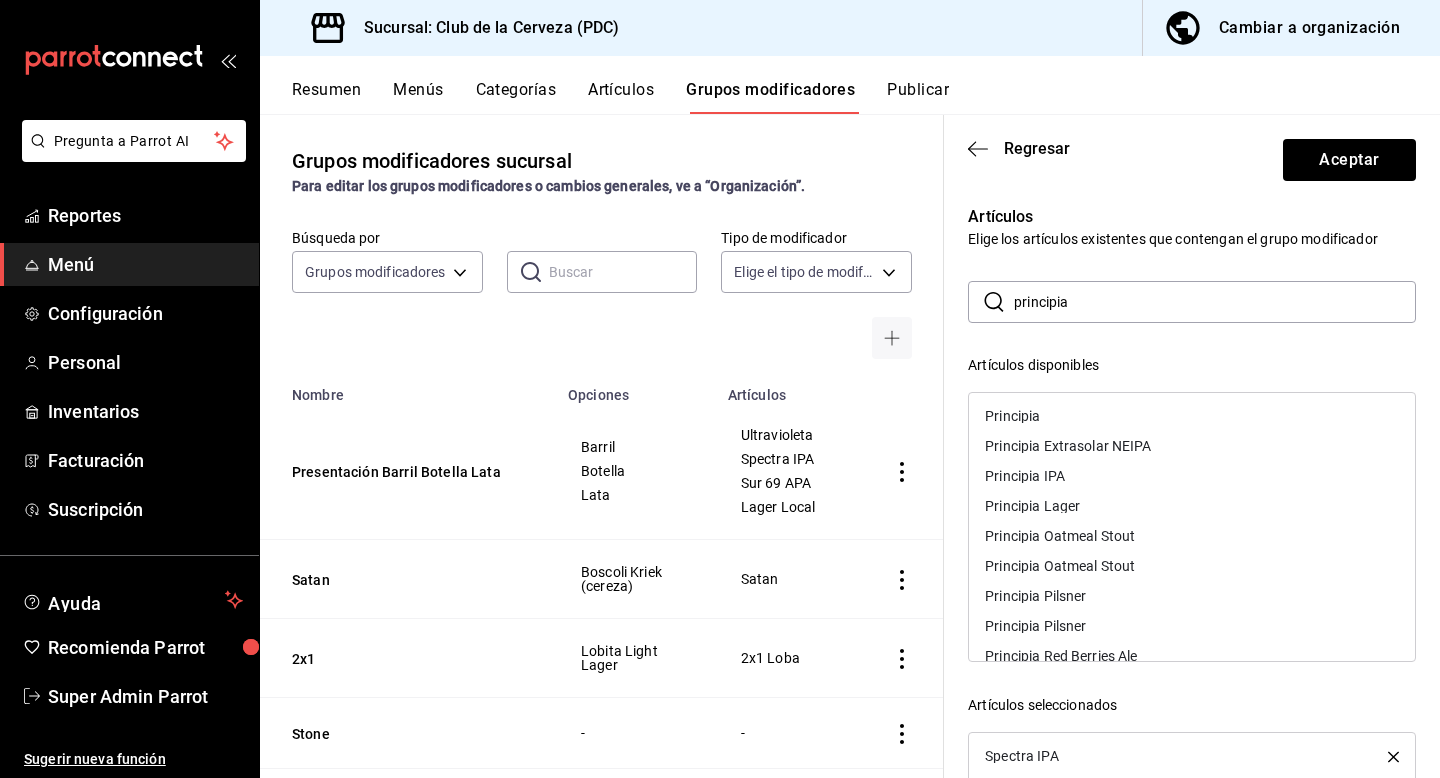 click on "Principia Extrasolar NEIPA" at bounding box center [1068, 446] 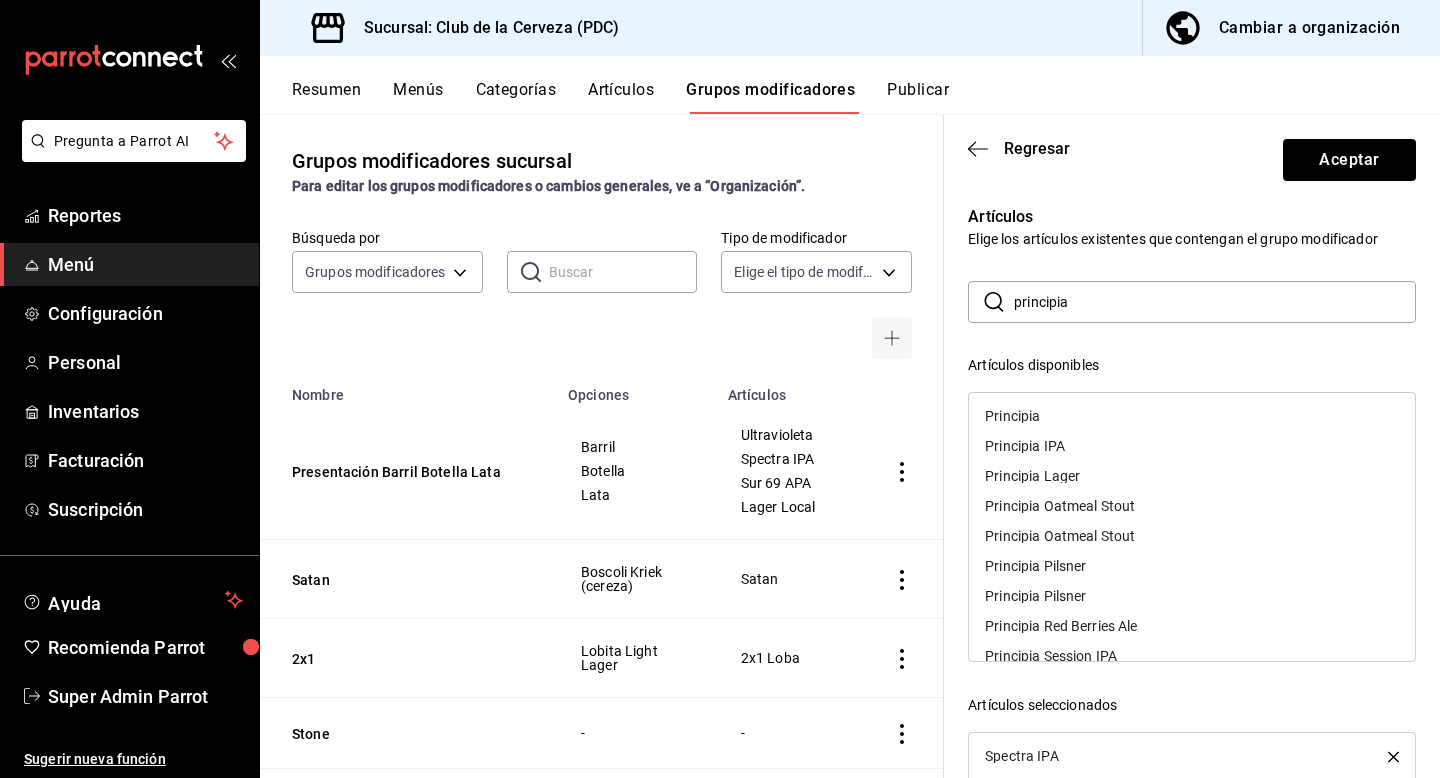 click on "Principia Lager" at bounding box center (1032, 476) 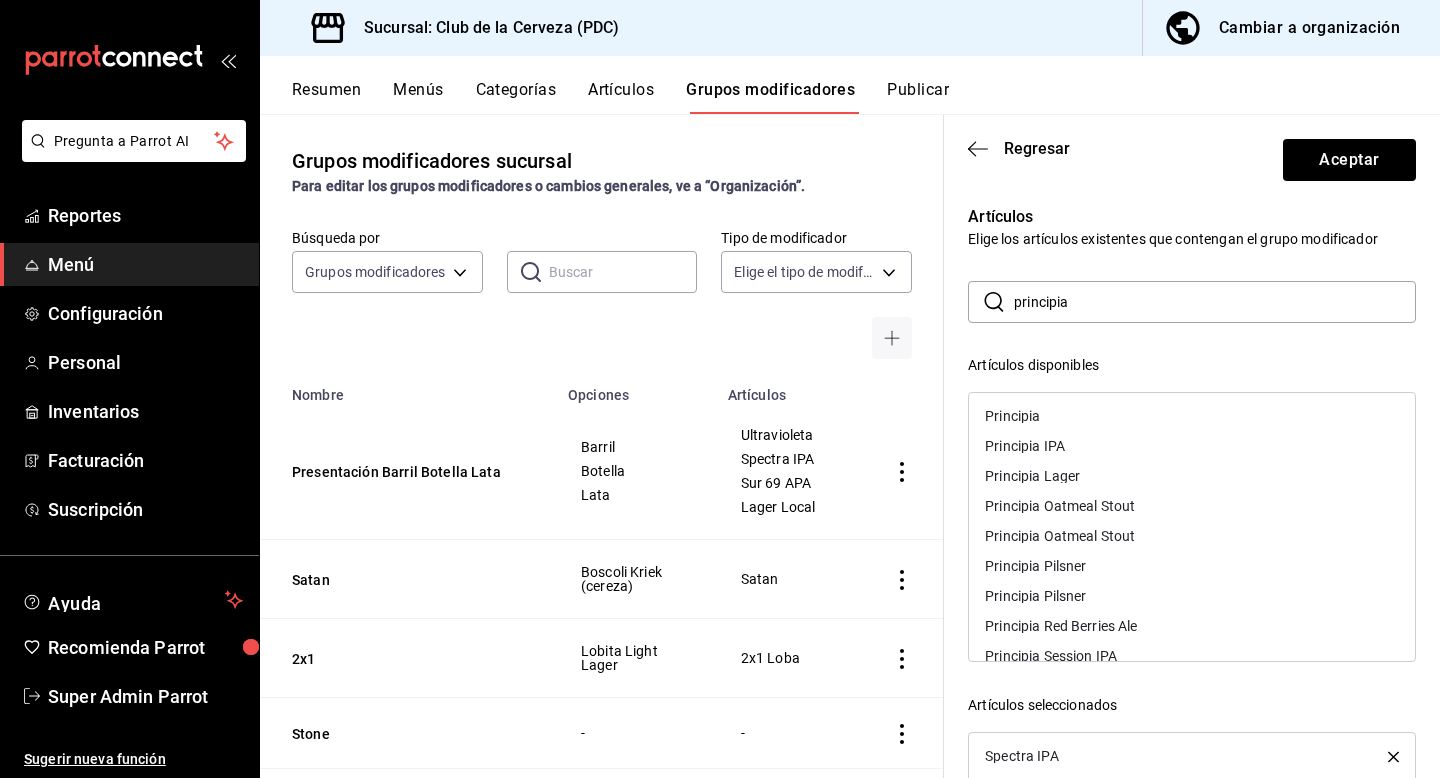 click on "Principia Oatmeal Stout" at bounding box center [1060, 506] 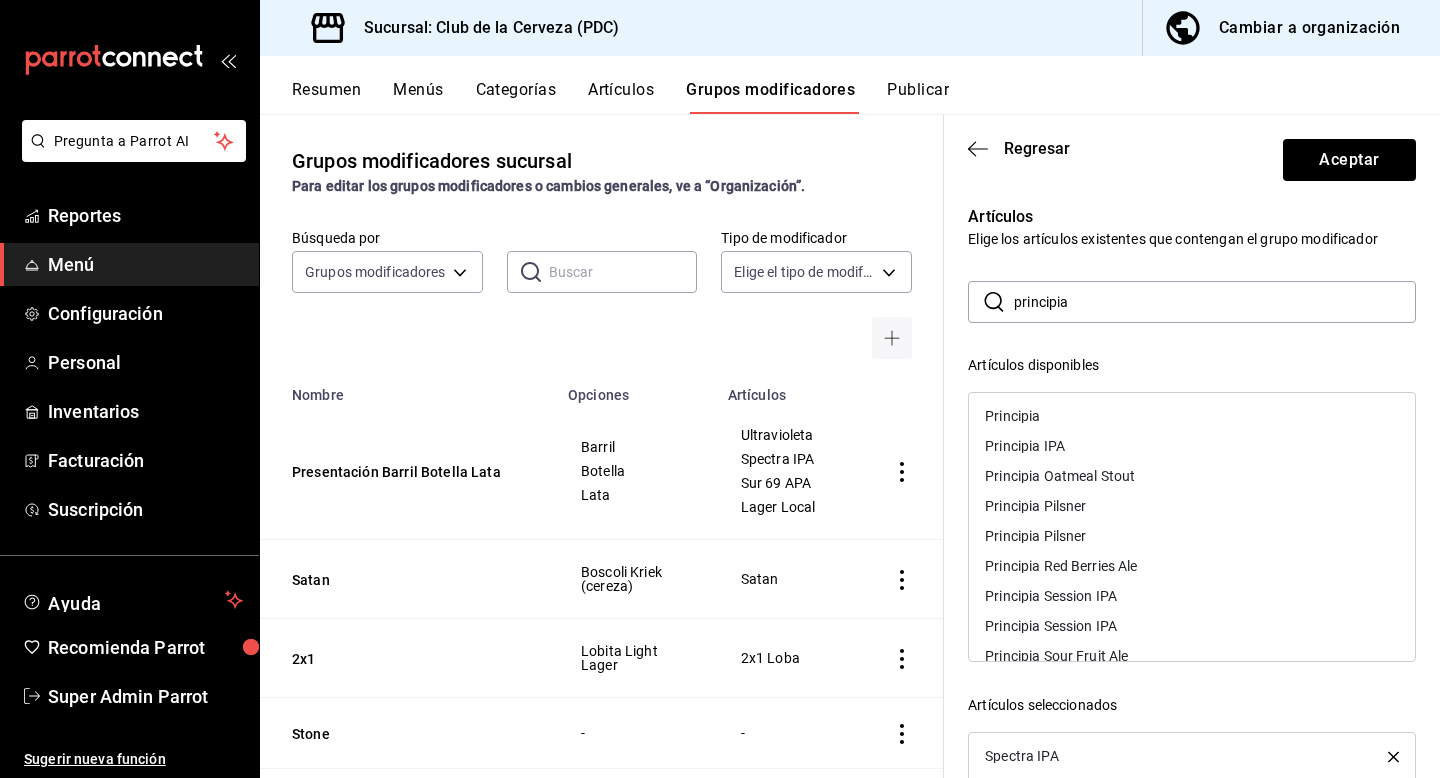 click on "Principia Oatmeal Stout" at bounding box center [1060, 476] 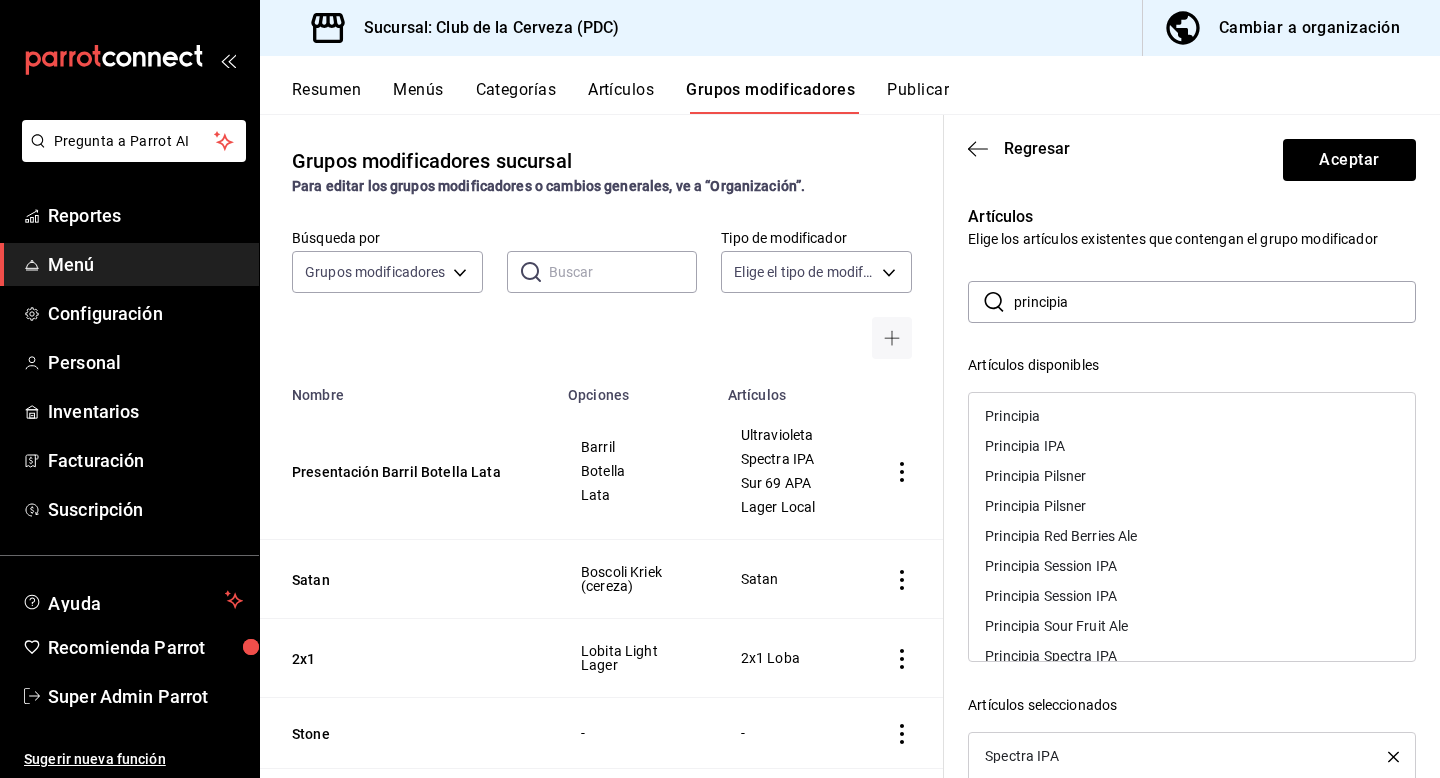 click on "Principia Pilsner" at bounding box center [1035, 476] 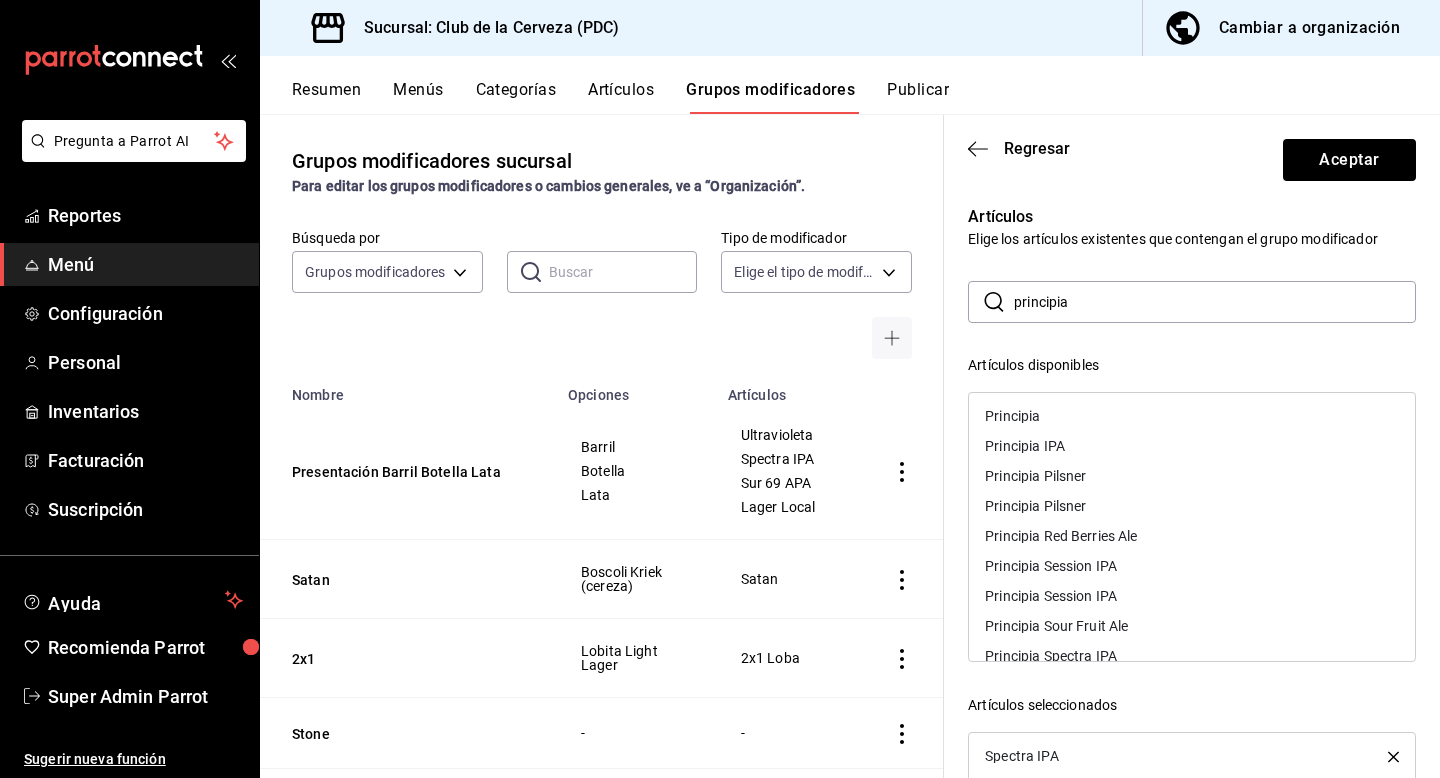 click on "Principia Pilsner" at bounding box center (1035, 506) 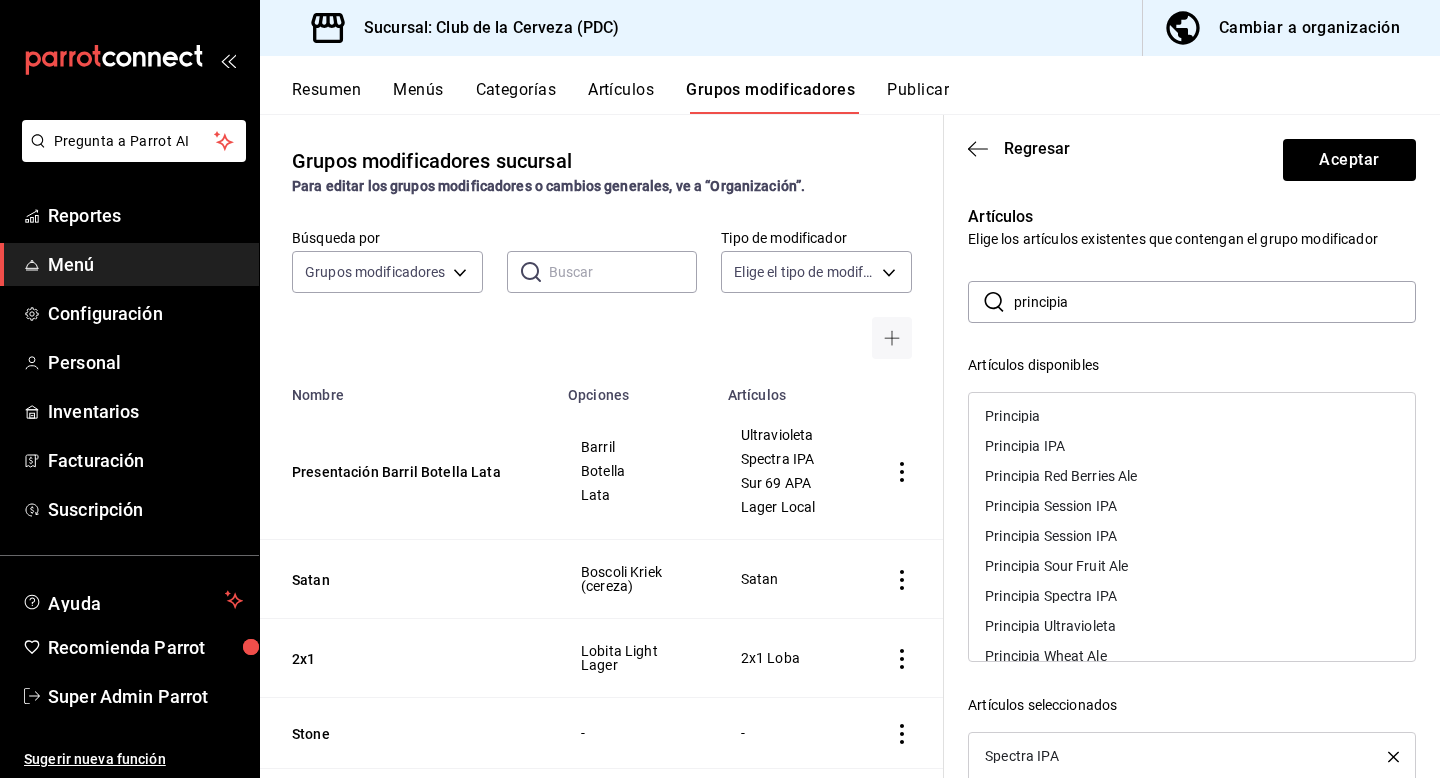 click on "Principia Red Berries Ale" at bounding box center (1061, 476) 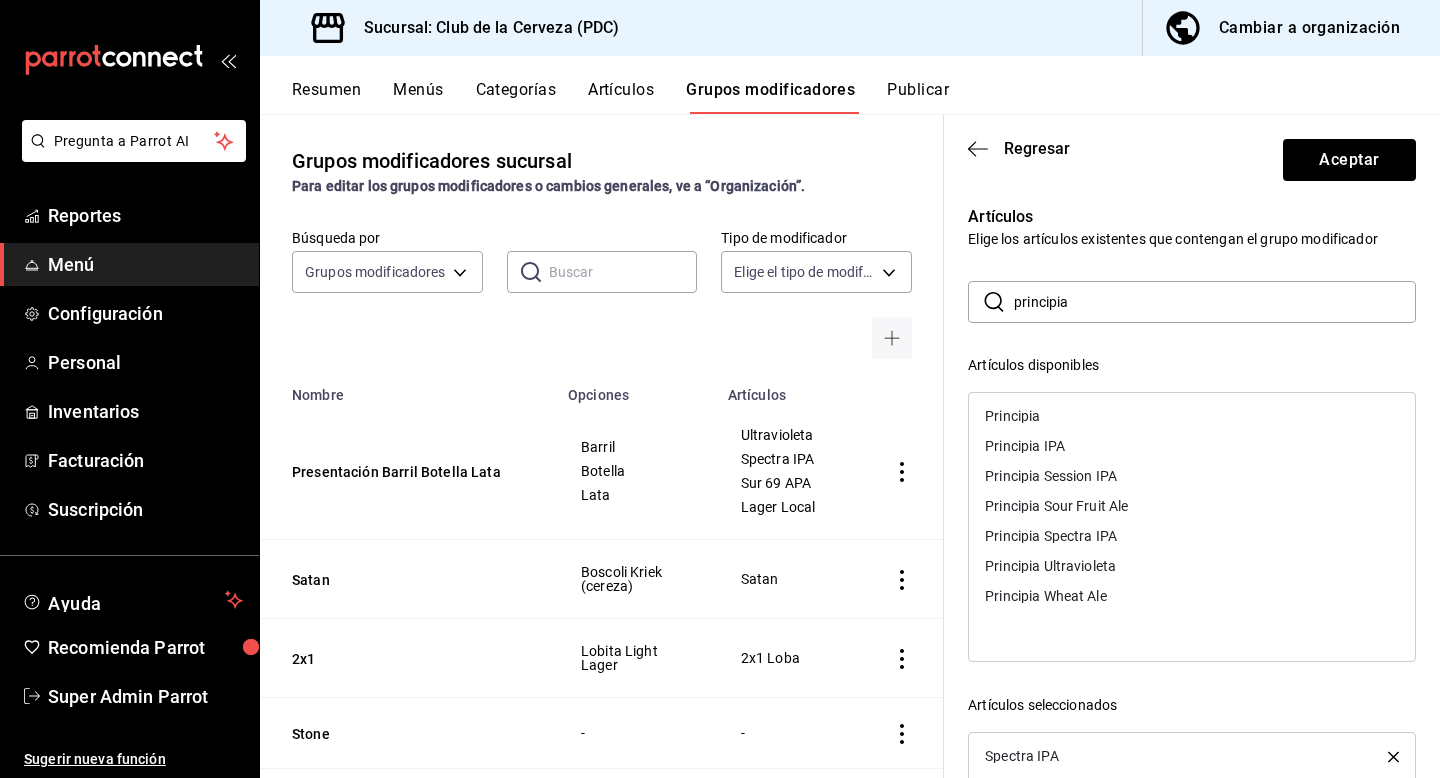 click on "Principia Session IPA" at bounding box center (1051, 476) 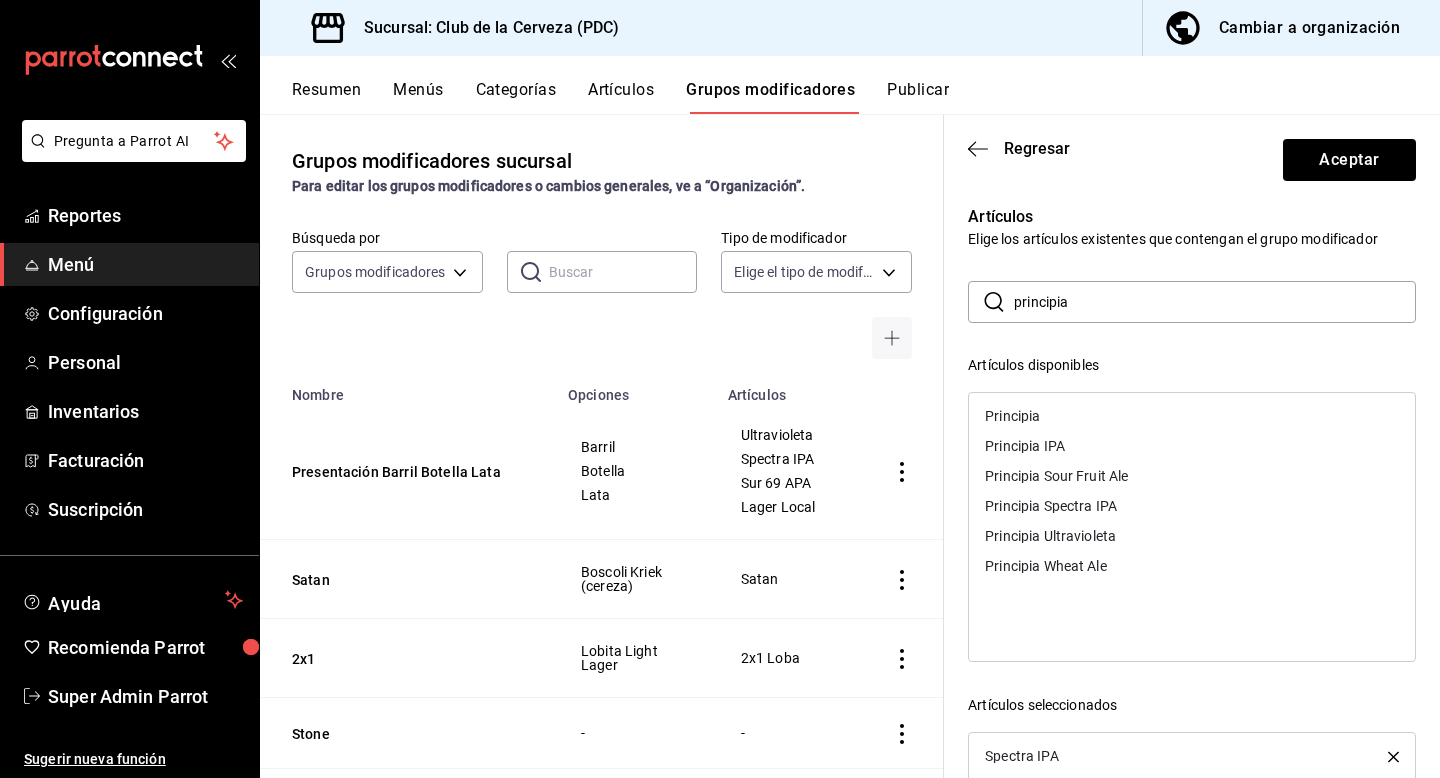 click on "Principia Sour Fruit Ale" at bounding box center [1056, 476] 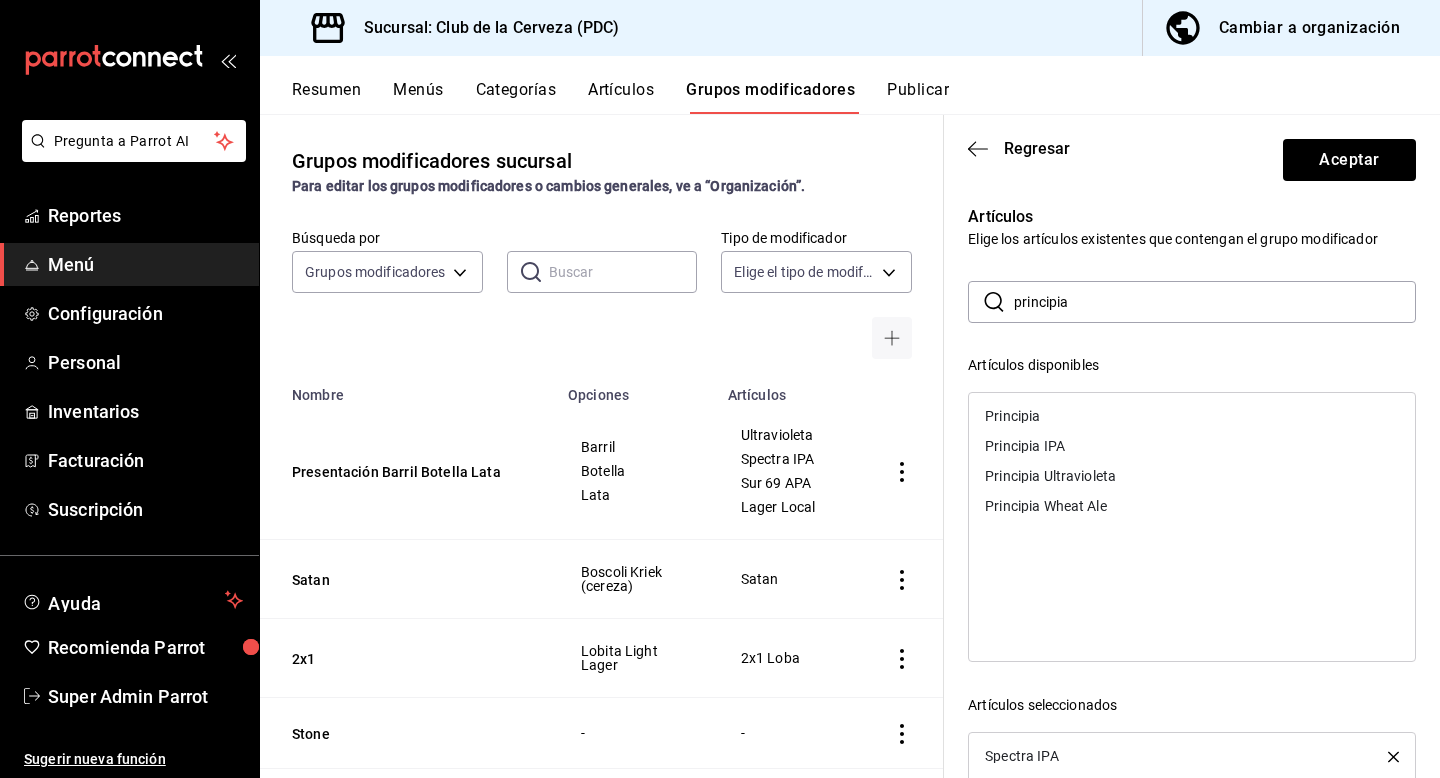 click on "Principia Ultravioleta" at bounding box center [1050, 476] 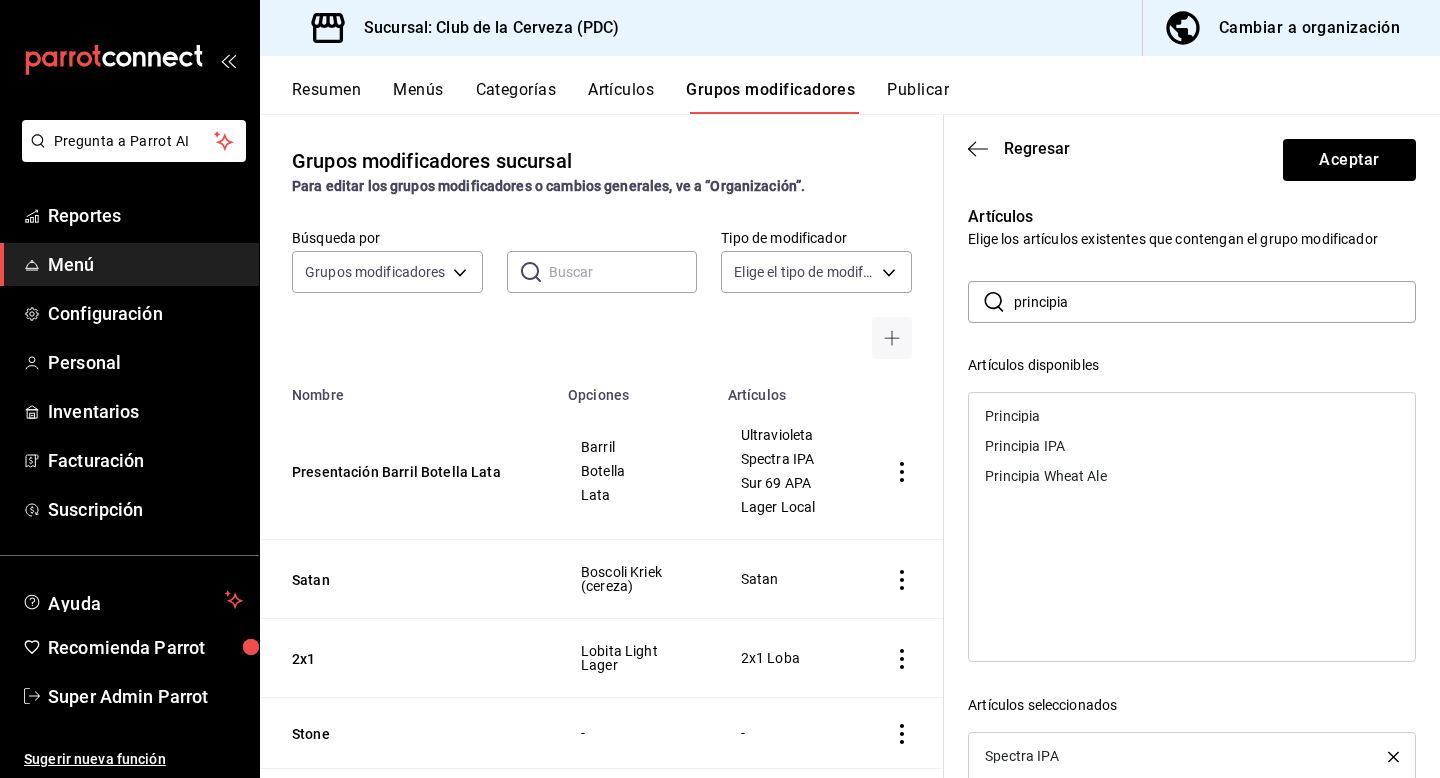 click on "Principia Wheat Ale" at bounding box center (1046, 476) 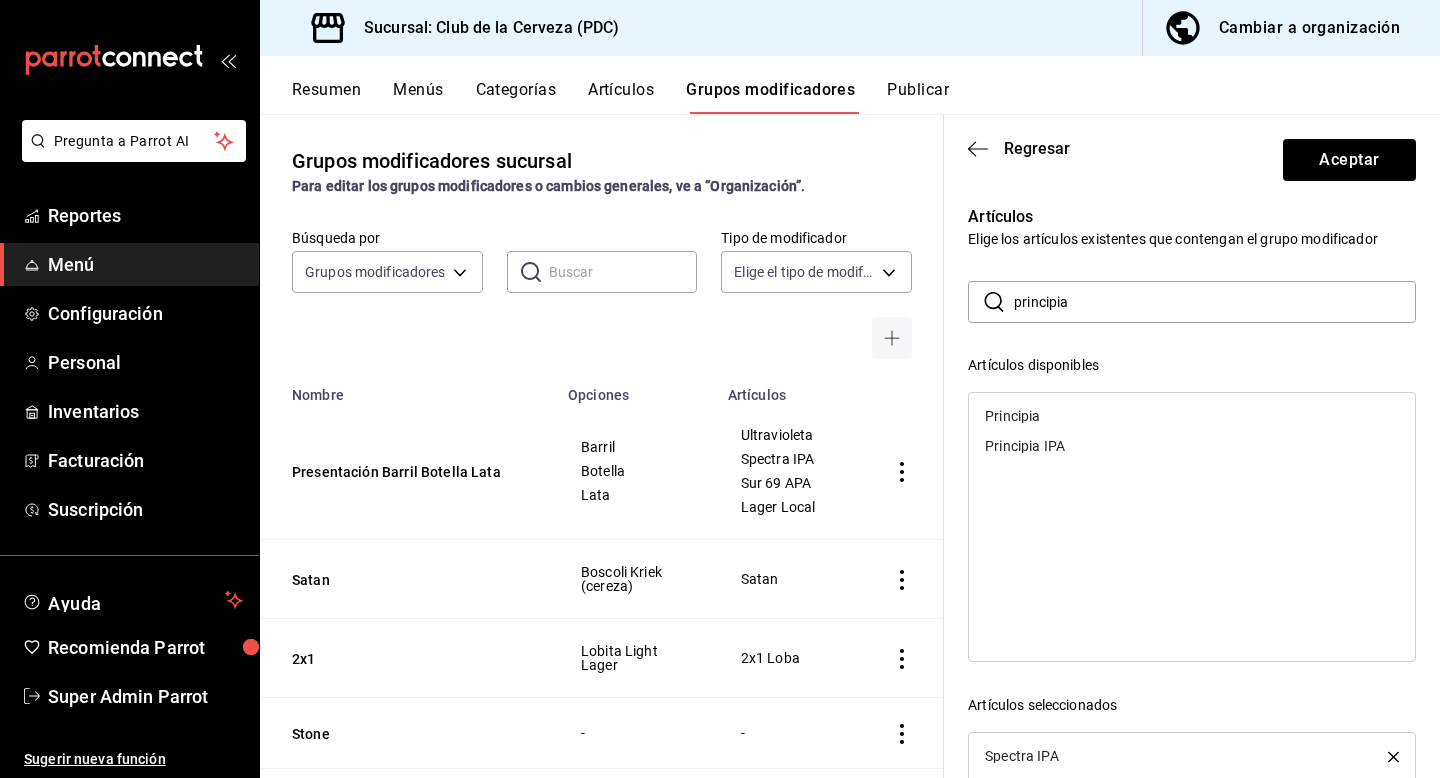 click on "Regresar Aceptar" at bounding box center (1192, 156) 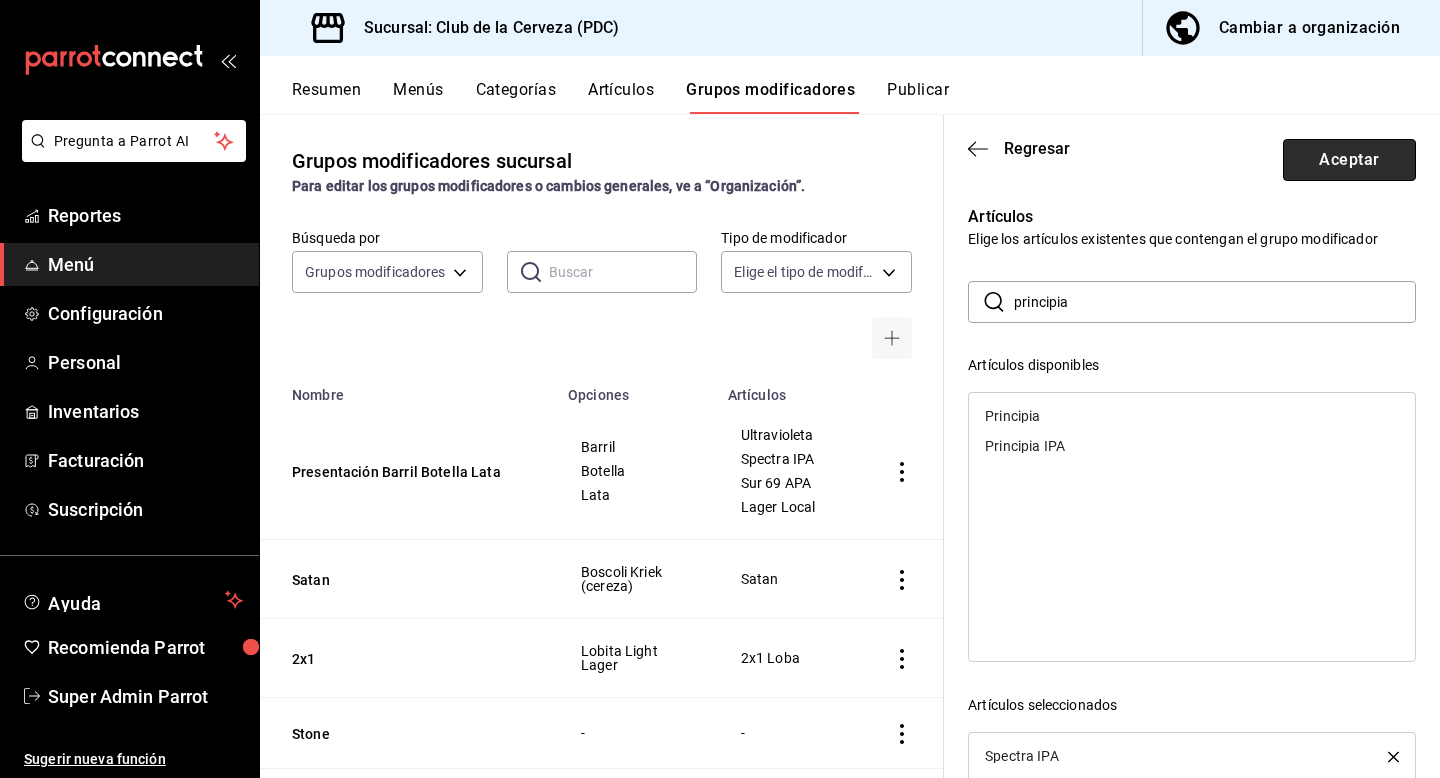 click on "Aceptar" at bounding box center (1349, 160) 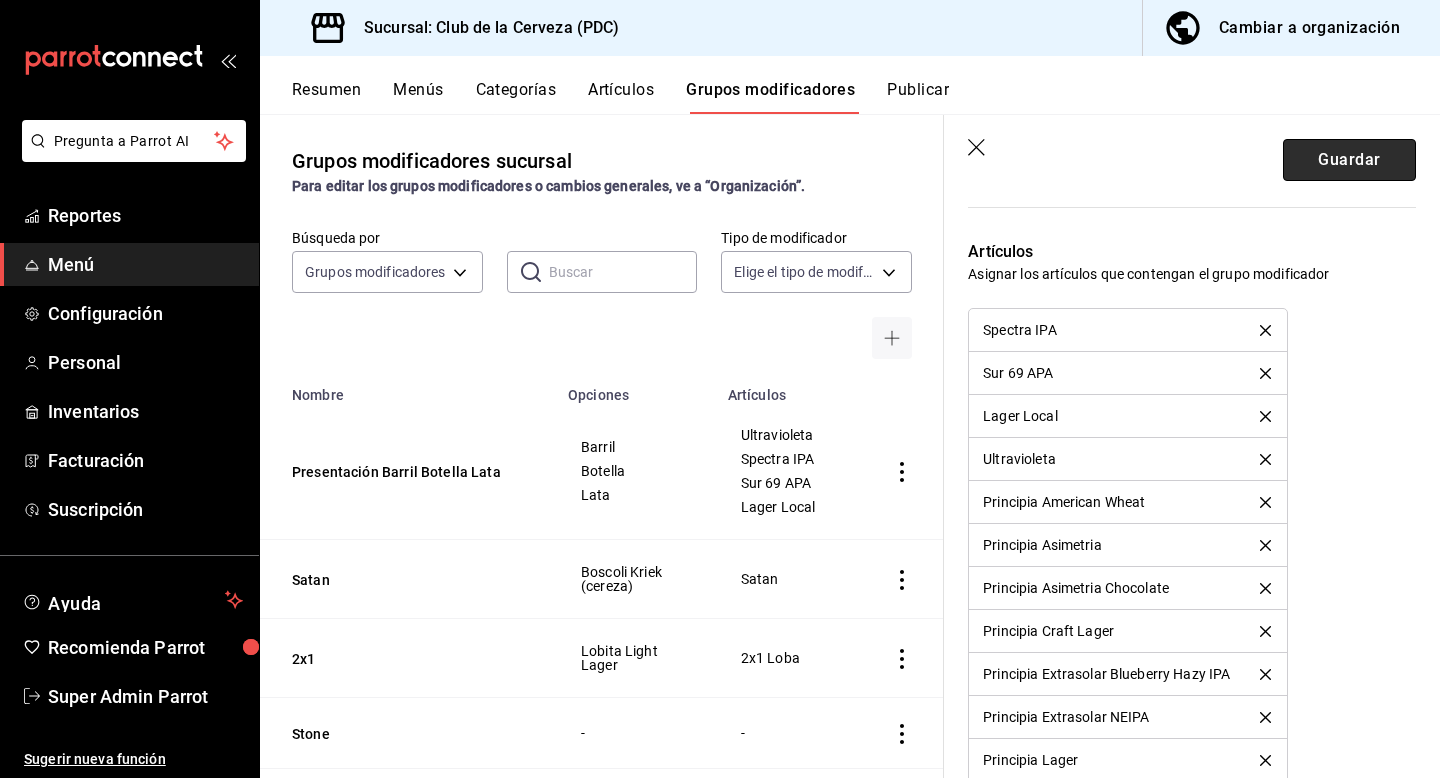 click on "Guardar" at bounding box center [1349, 160] 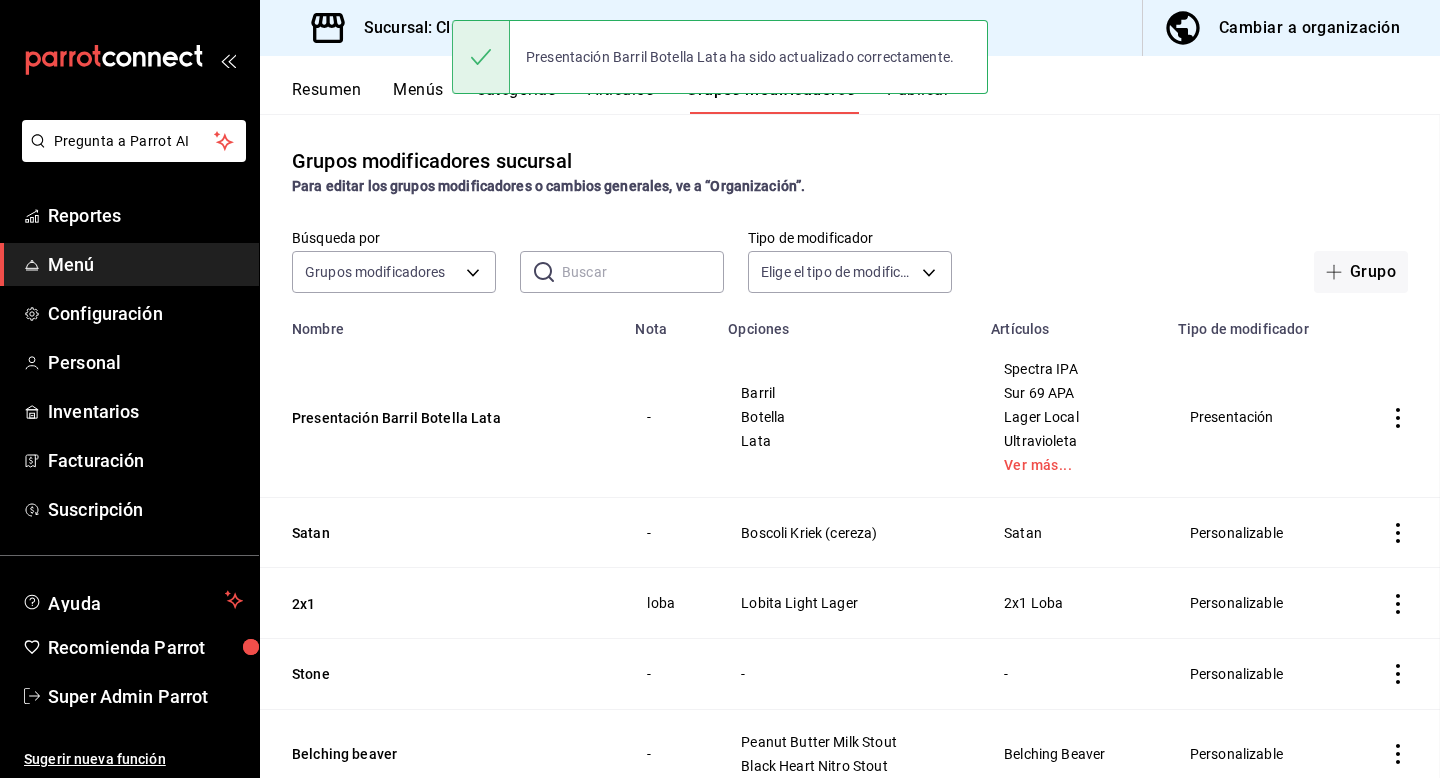 scroll, scrollTop: 0, scrollLeft: 0, axis: both 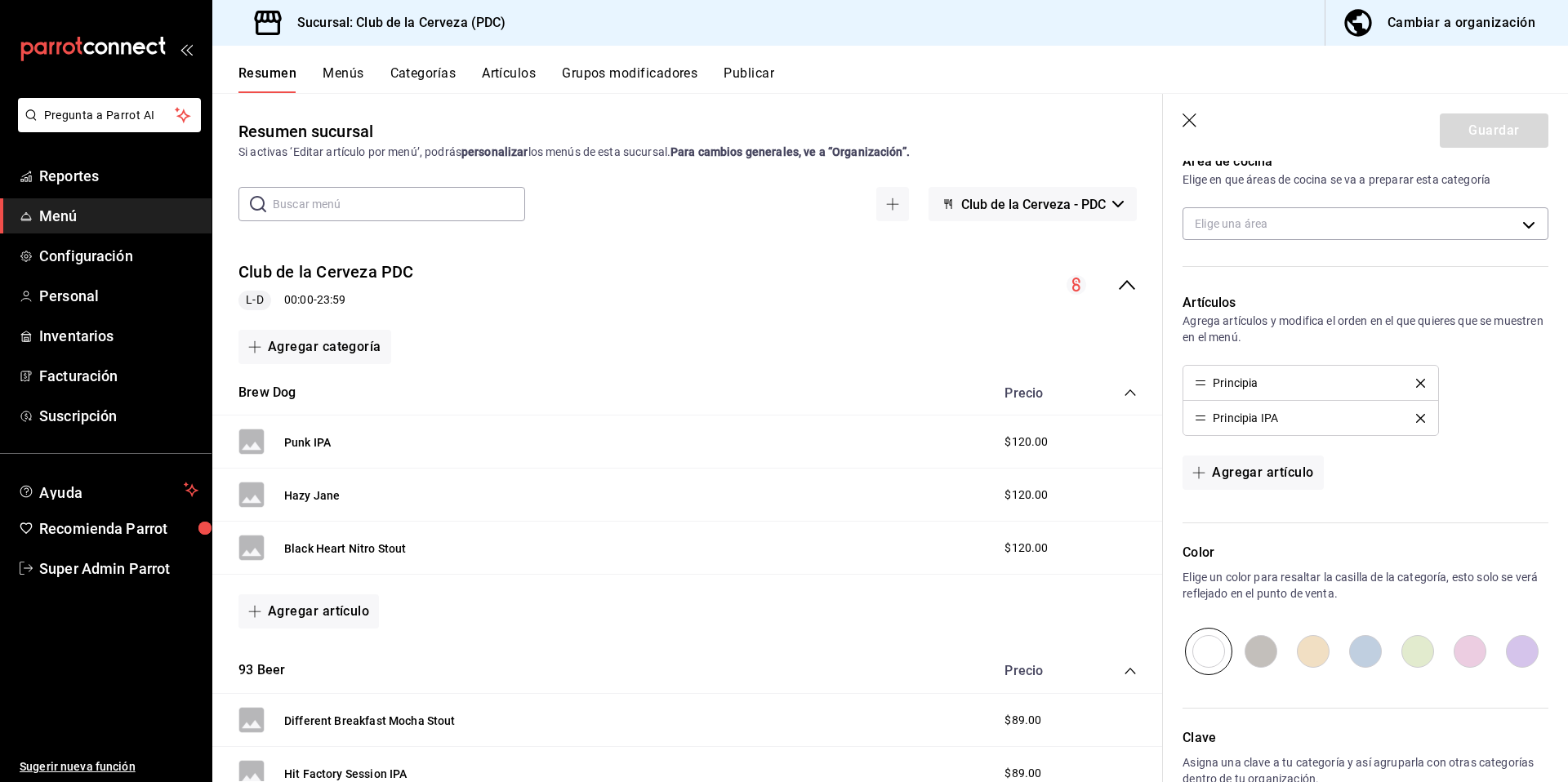 click on "Menú" at bounding box center [118, 215] 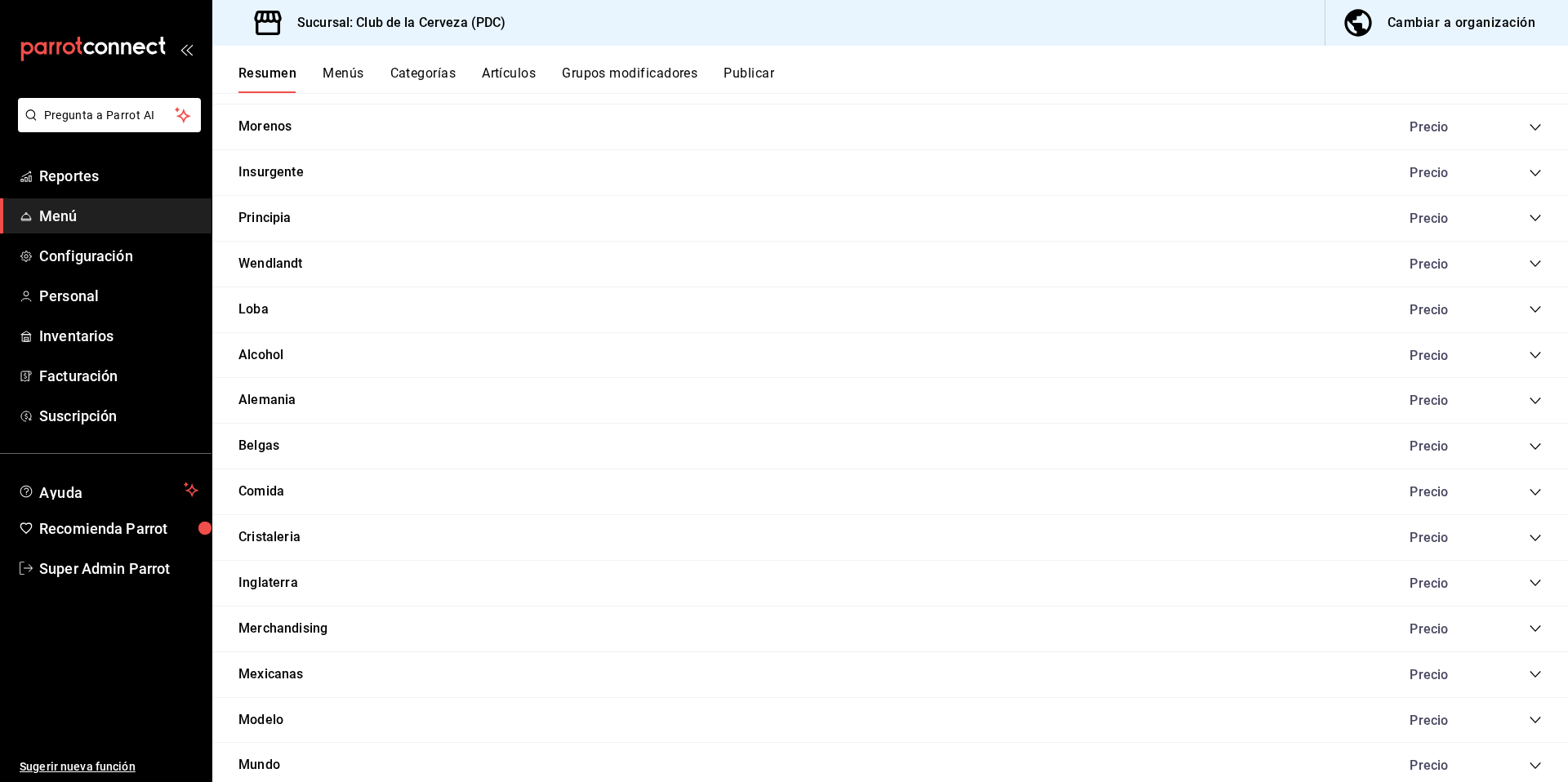 scroll, scrollTop: 903, scrollLeft: 0, axis: vertical 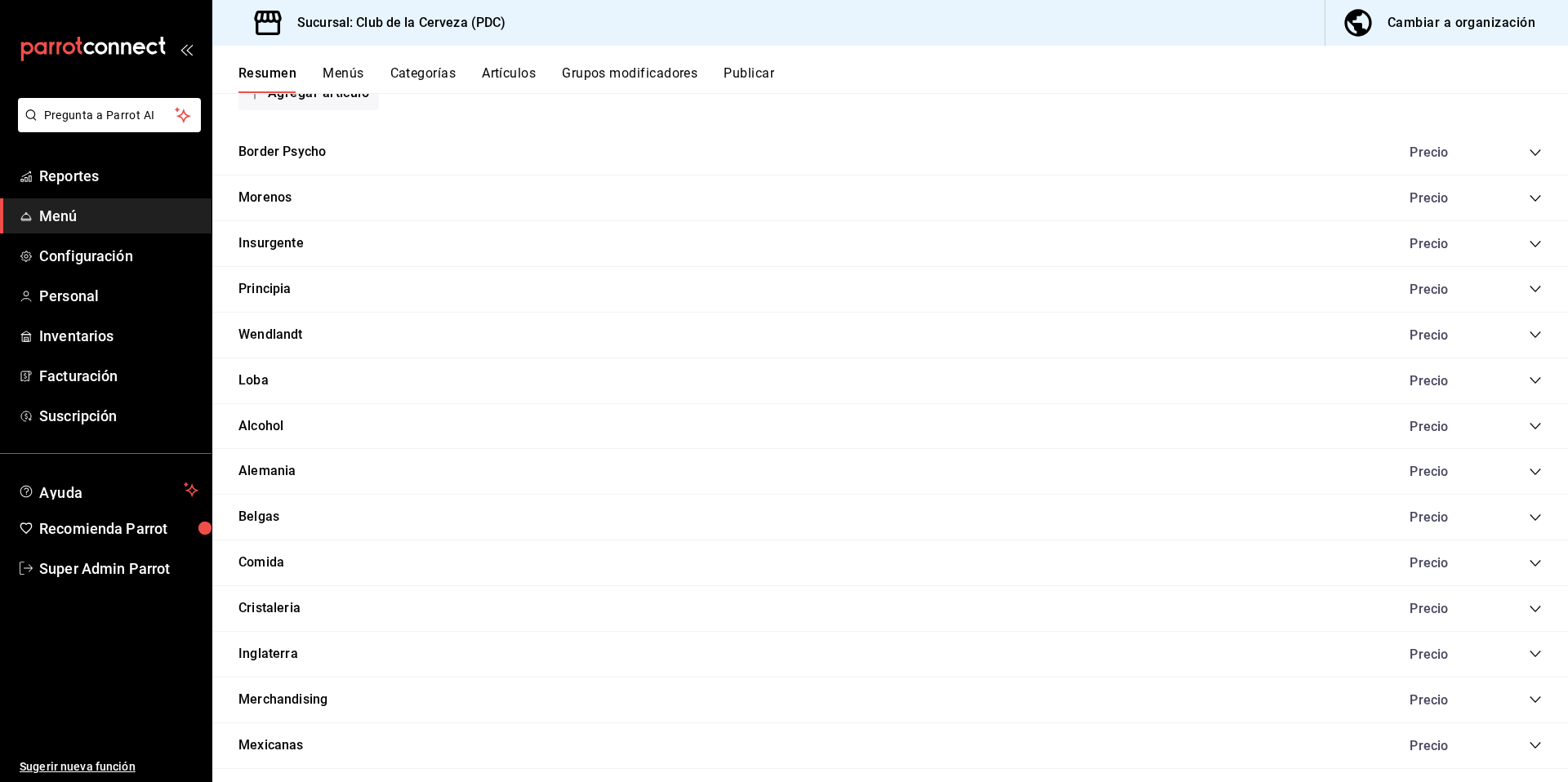 click 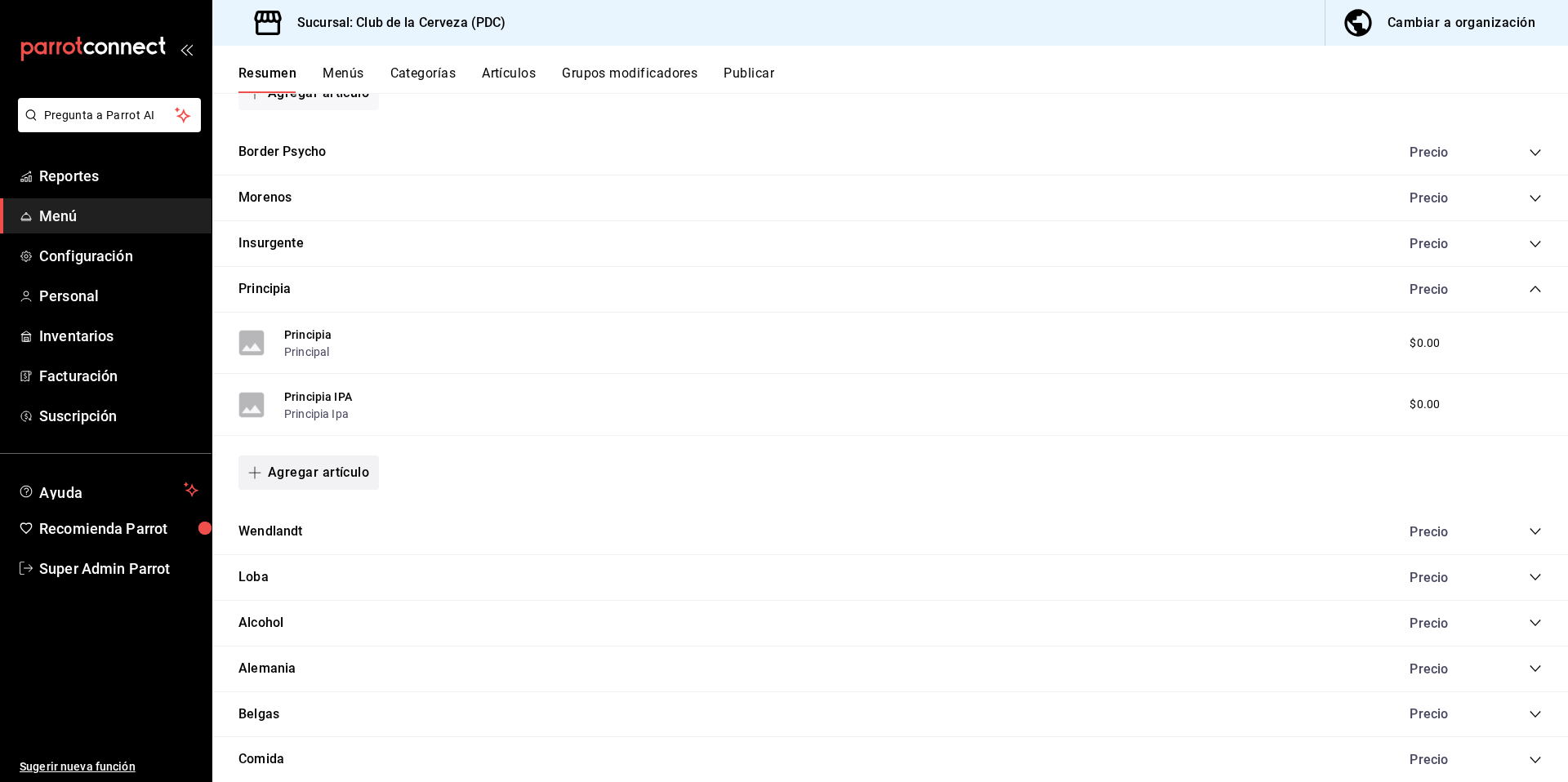 click on "Agregar artículo" at bounding box center [309, 473] 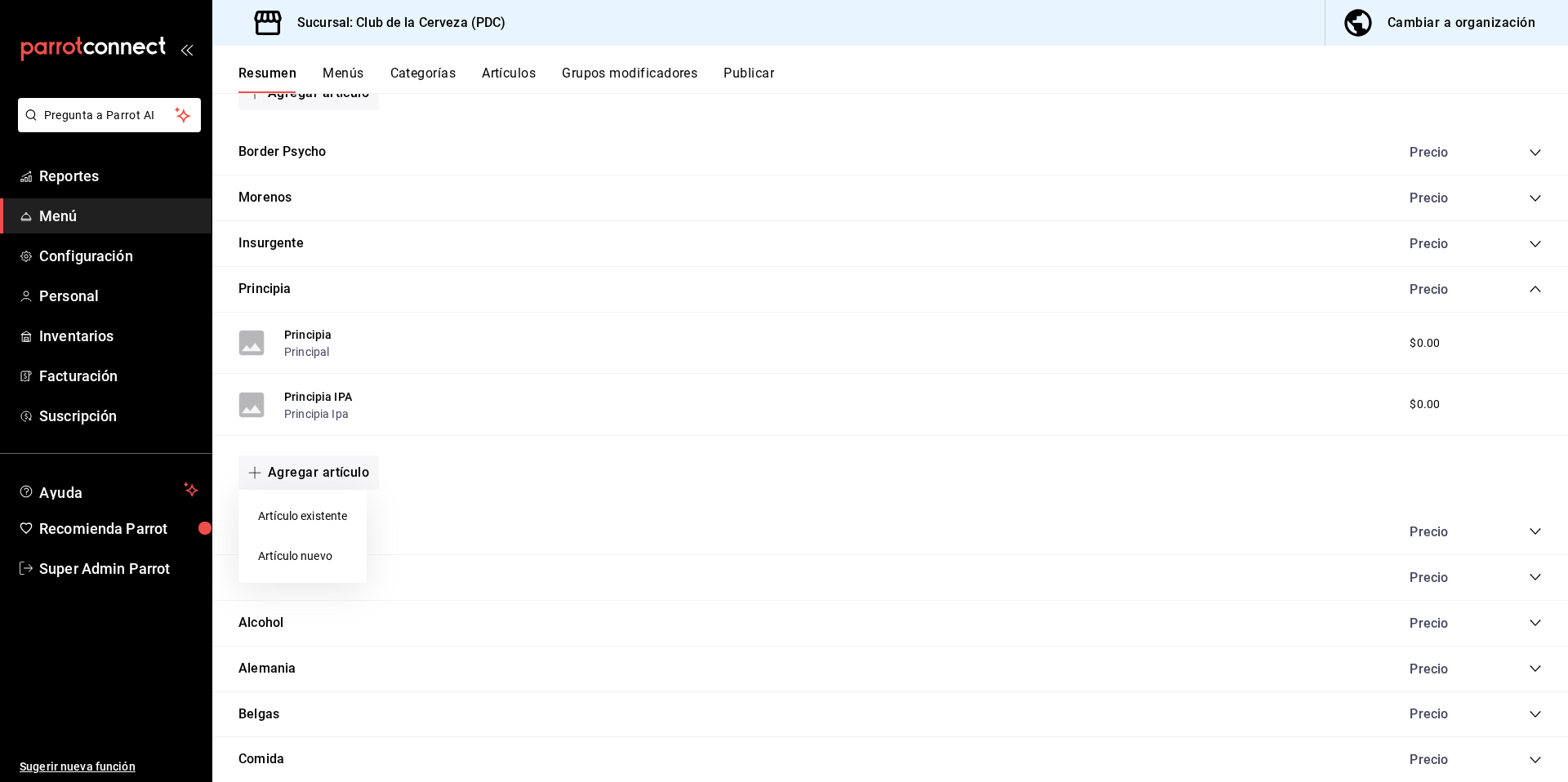 click on "Artículo nuevo" at bounding box center (302, 556) 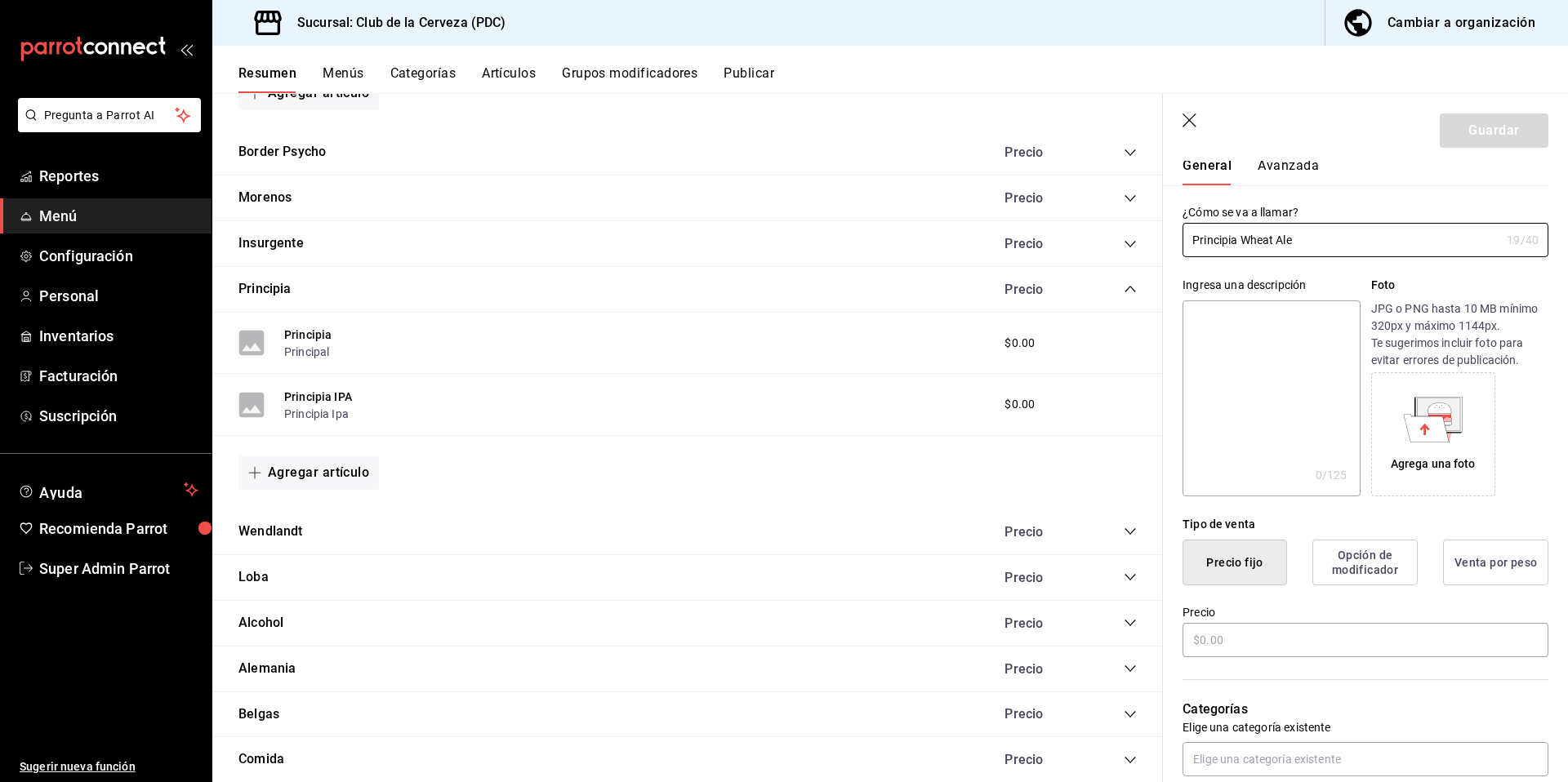 scroll, scrollTop: 52, scrollLeft: 0, axis: vertical 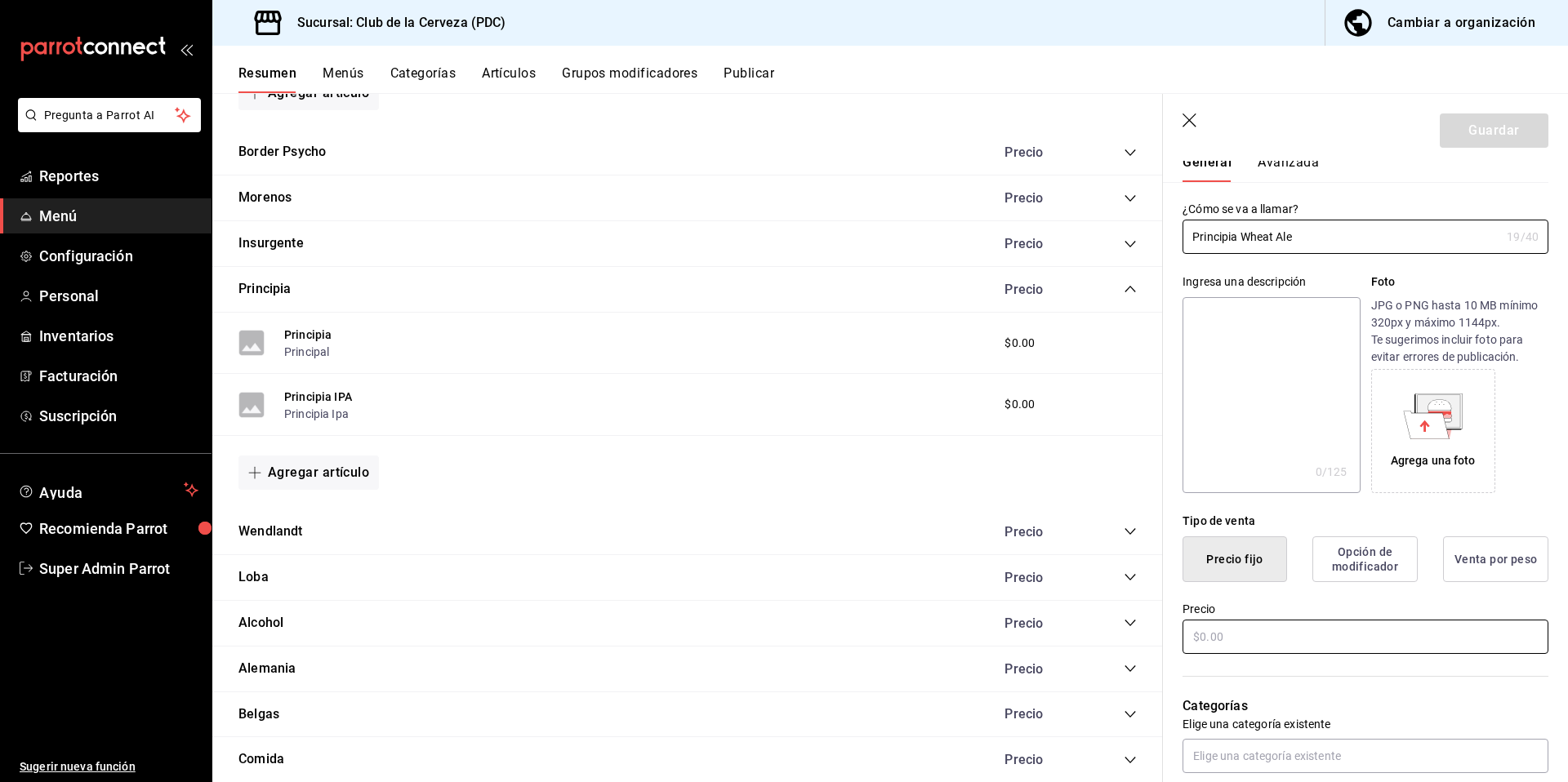type on "Principia Wheat Ale" 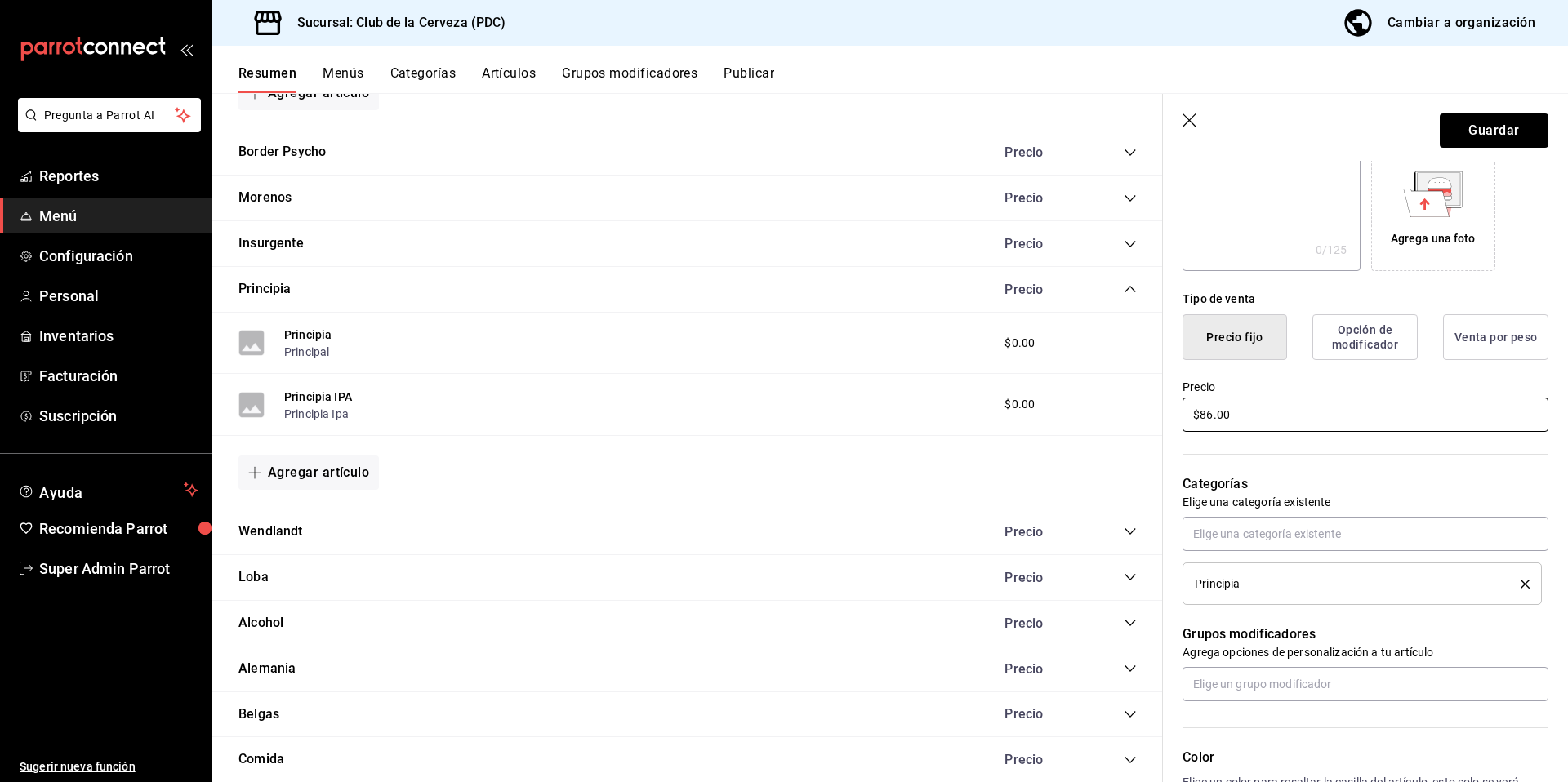 scroll, scrollTop: 292, scrollLeft: 0, axis: vertical 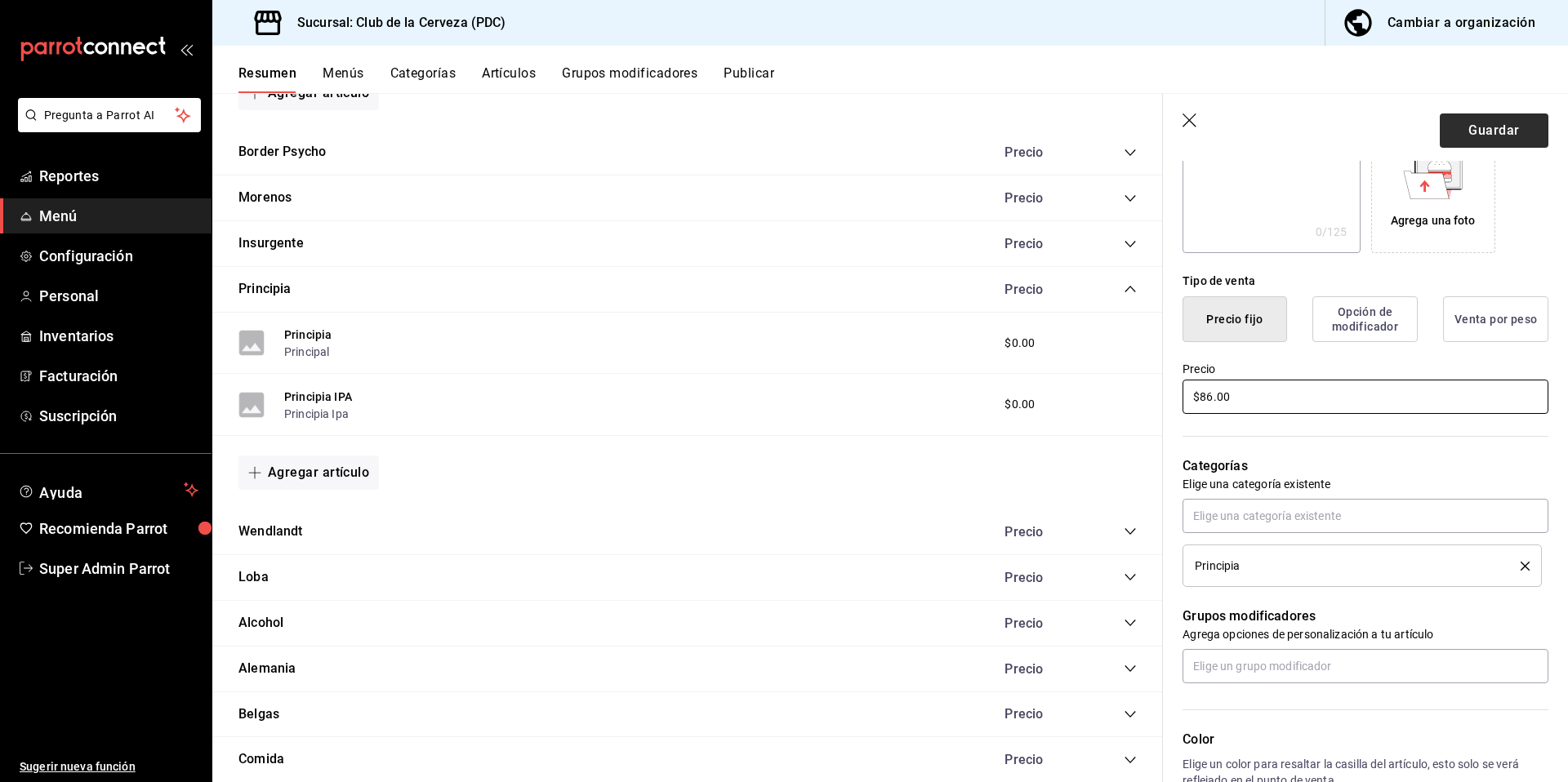 type on "$86.00" 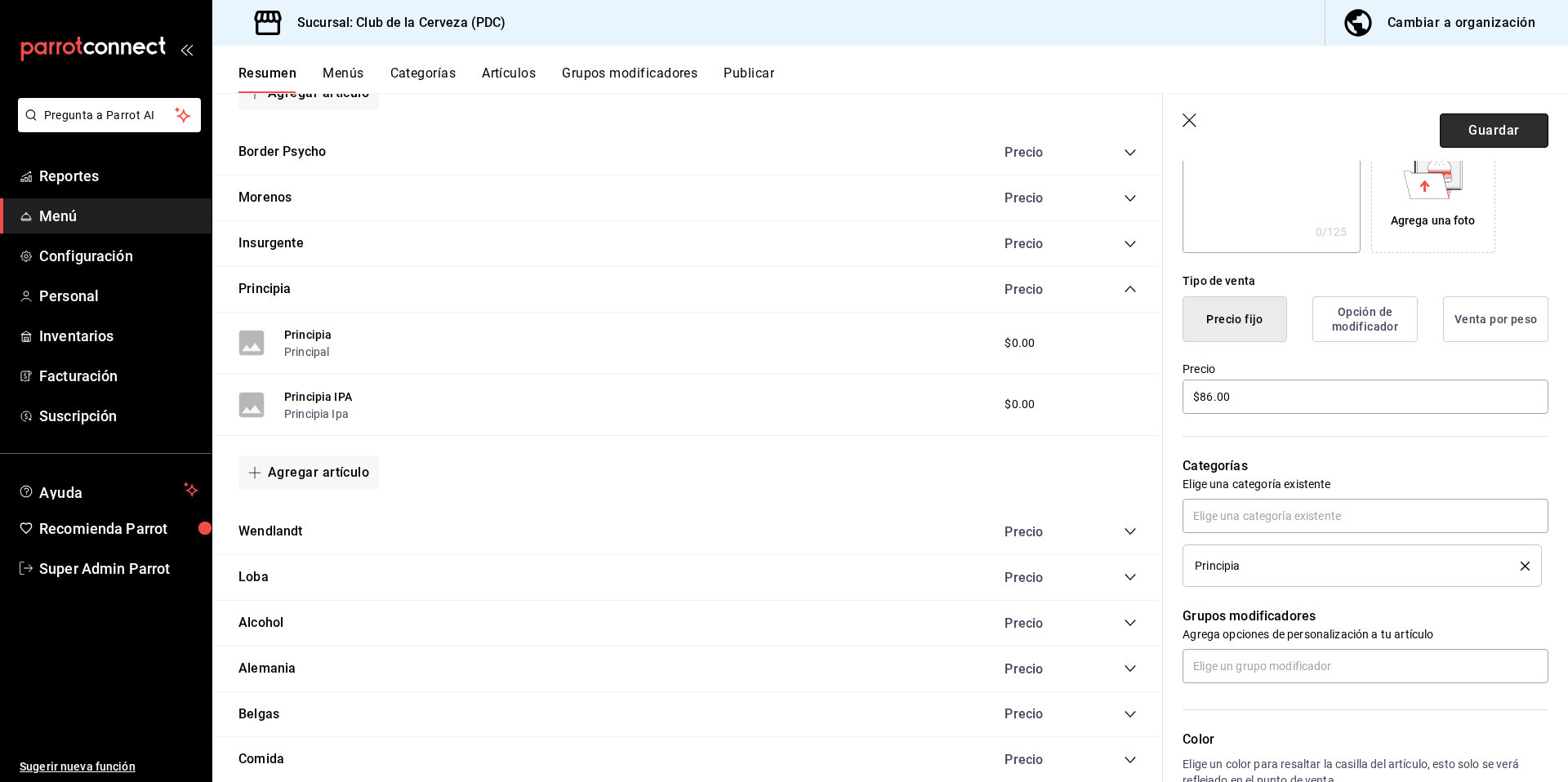 click on "Guardar" at bounding box center [1494, 131] 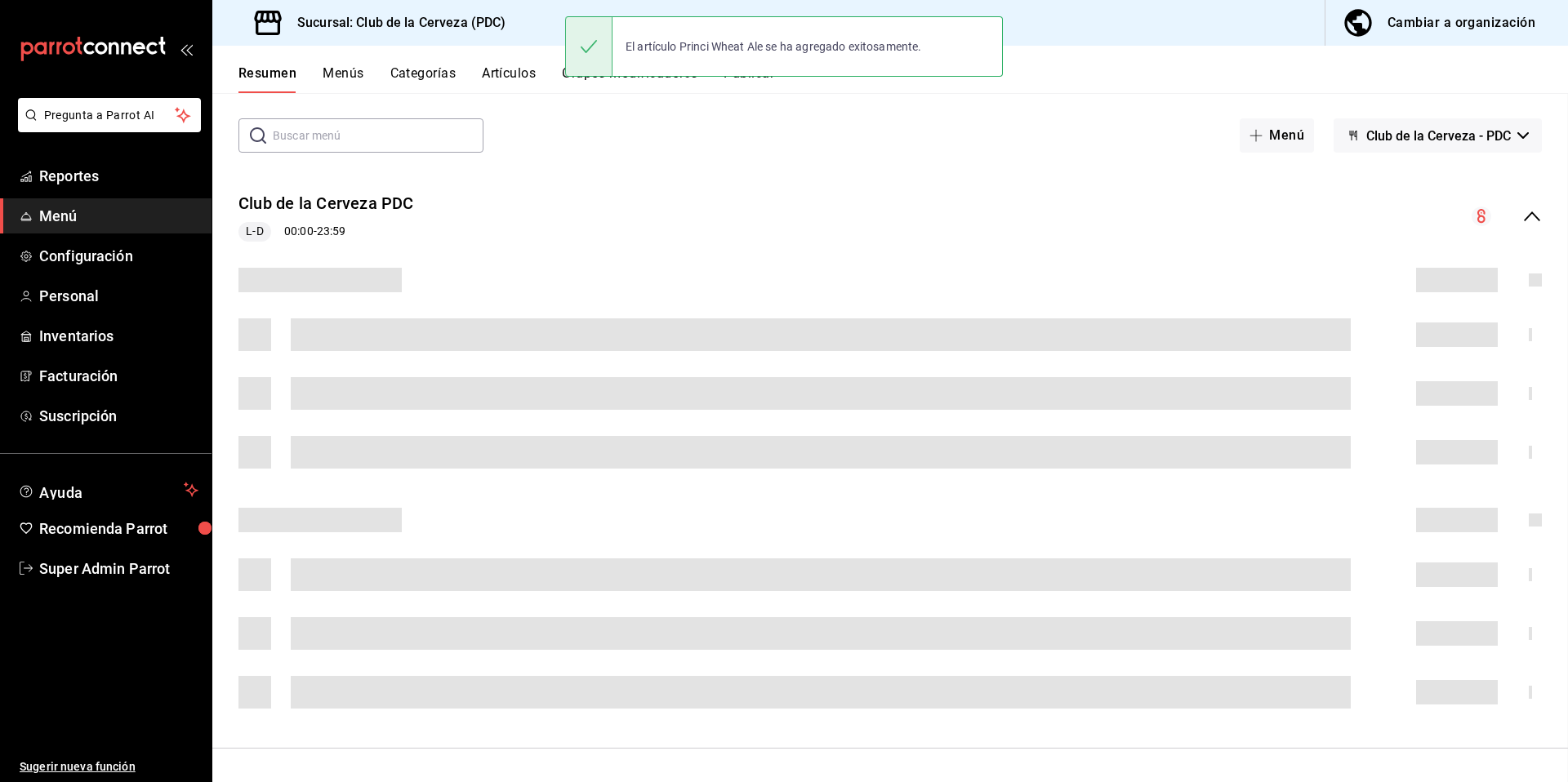 scroll, scrollTop: 0, scrollLeft: 0, axis: both 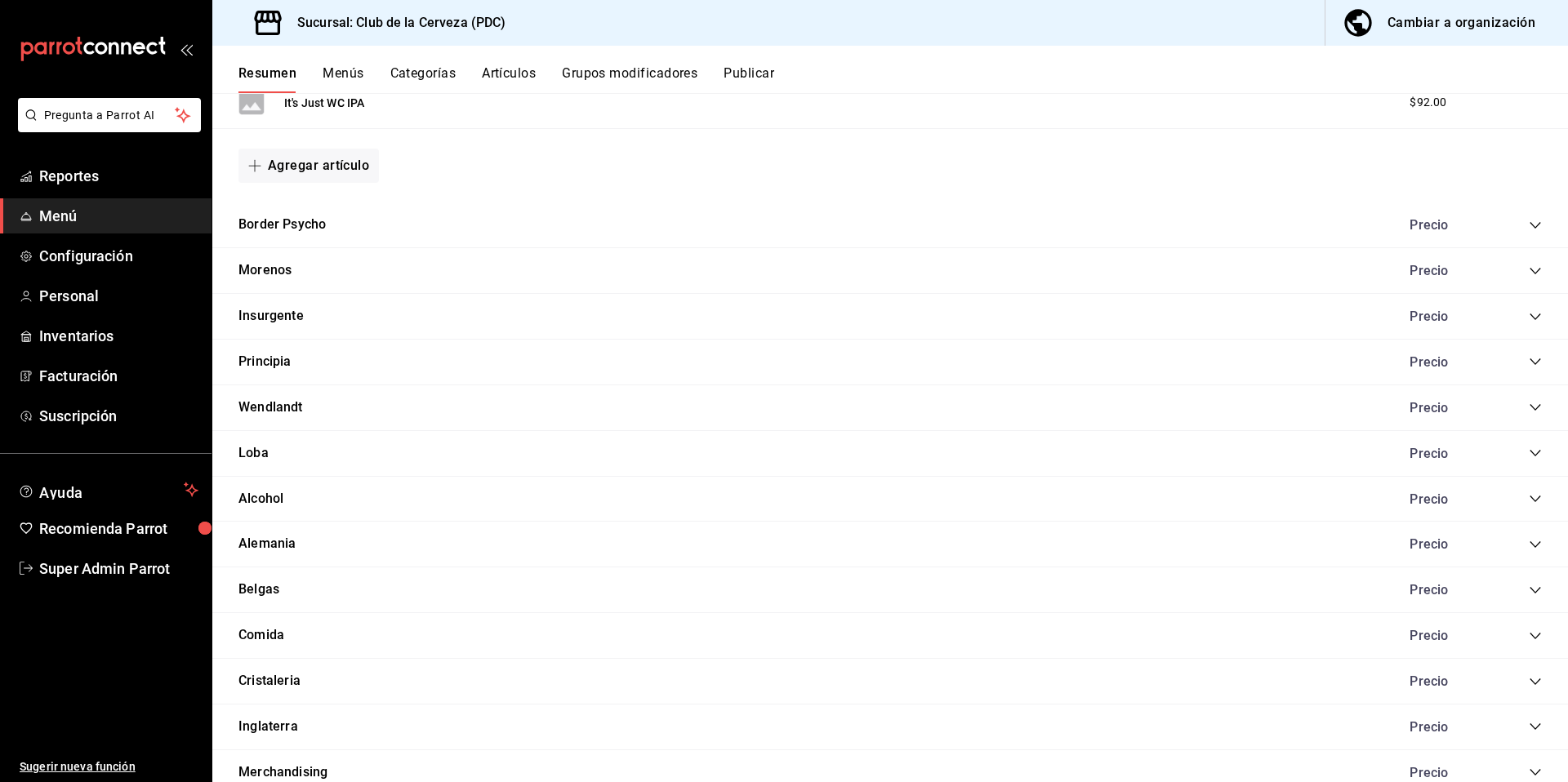 click 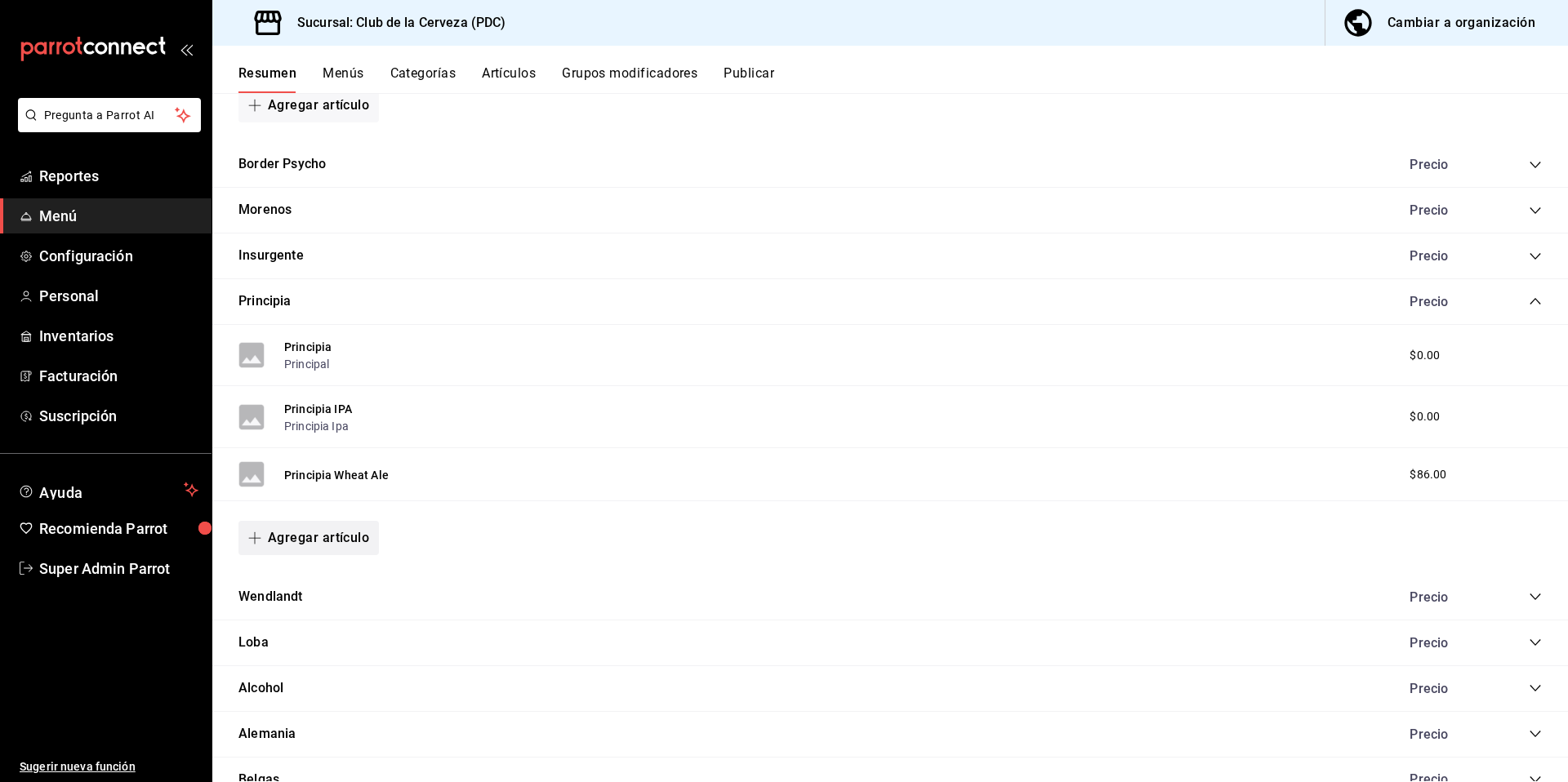 scroll, scrollTop: 895, scrollLeft: 0, axis: vertical 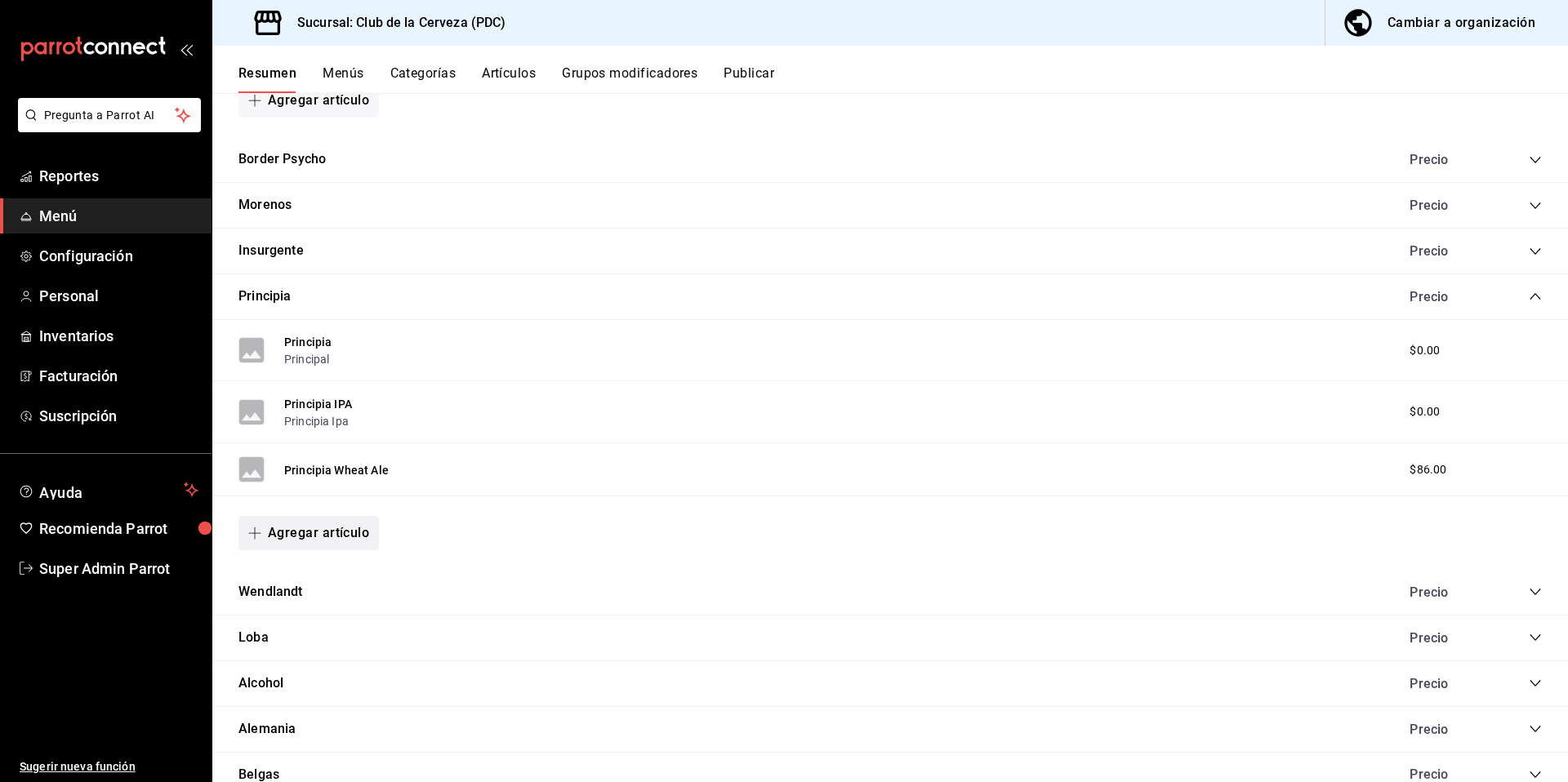 click on "Agregar artículo" at bounding box center [309, 533] 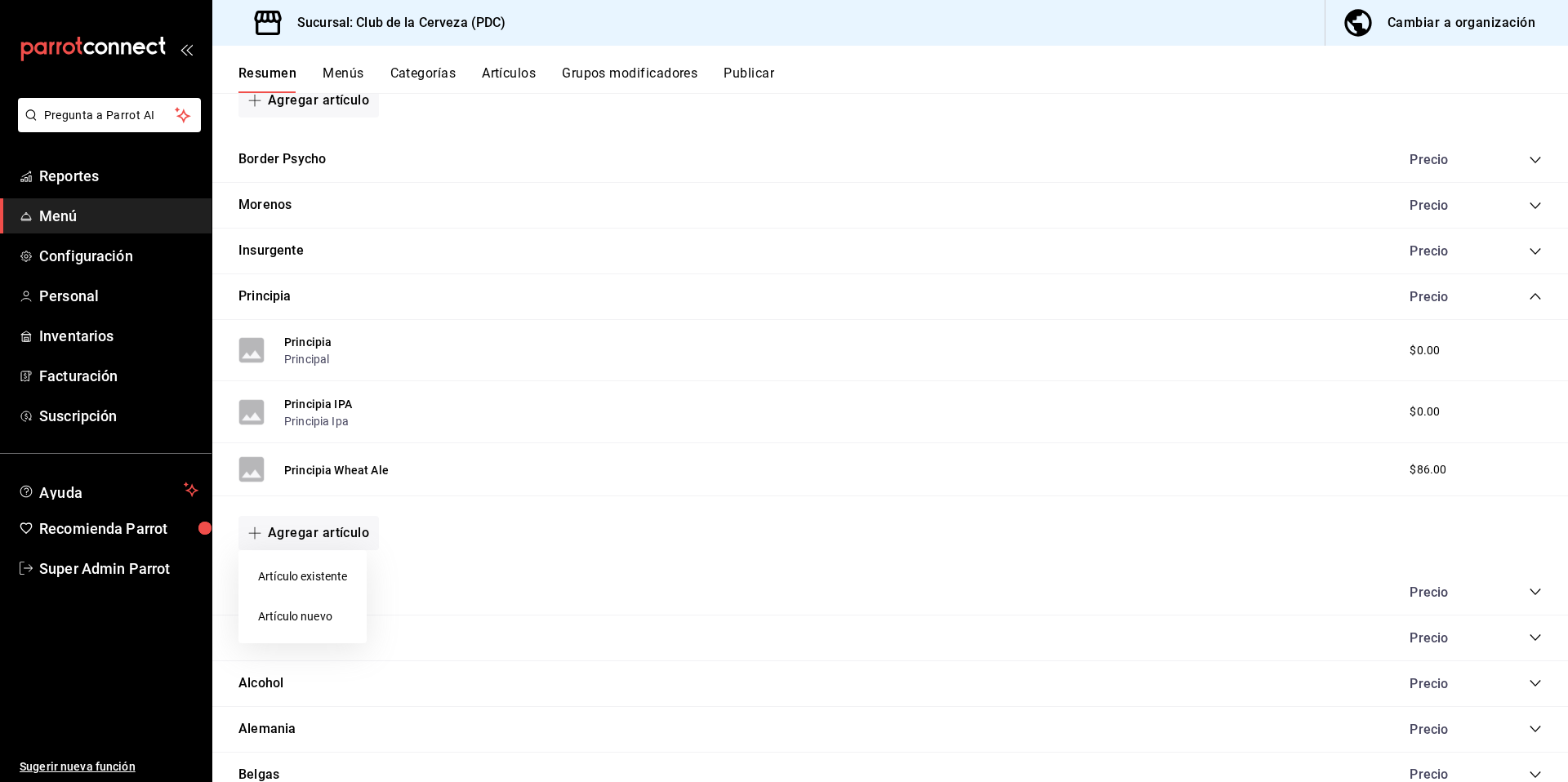 click on "Artículo nuevo" at bounding box center [302, 616] 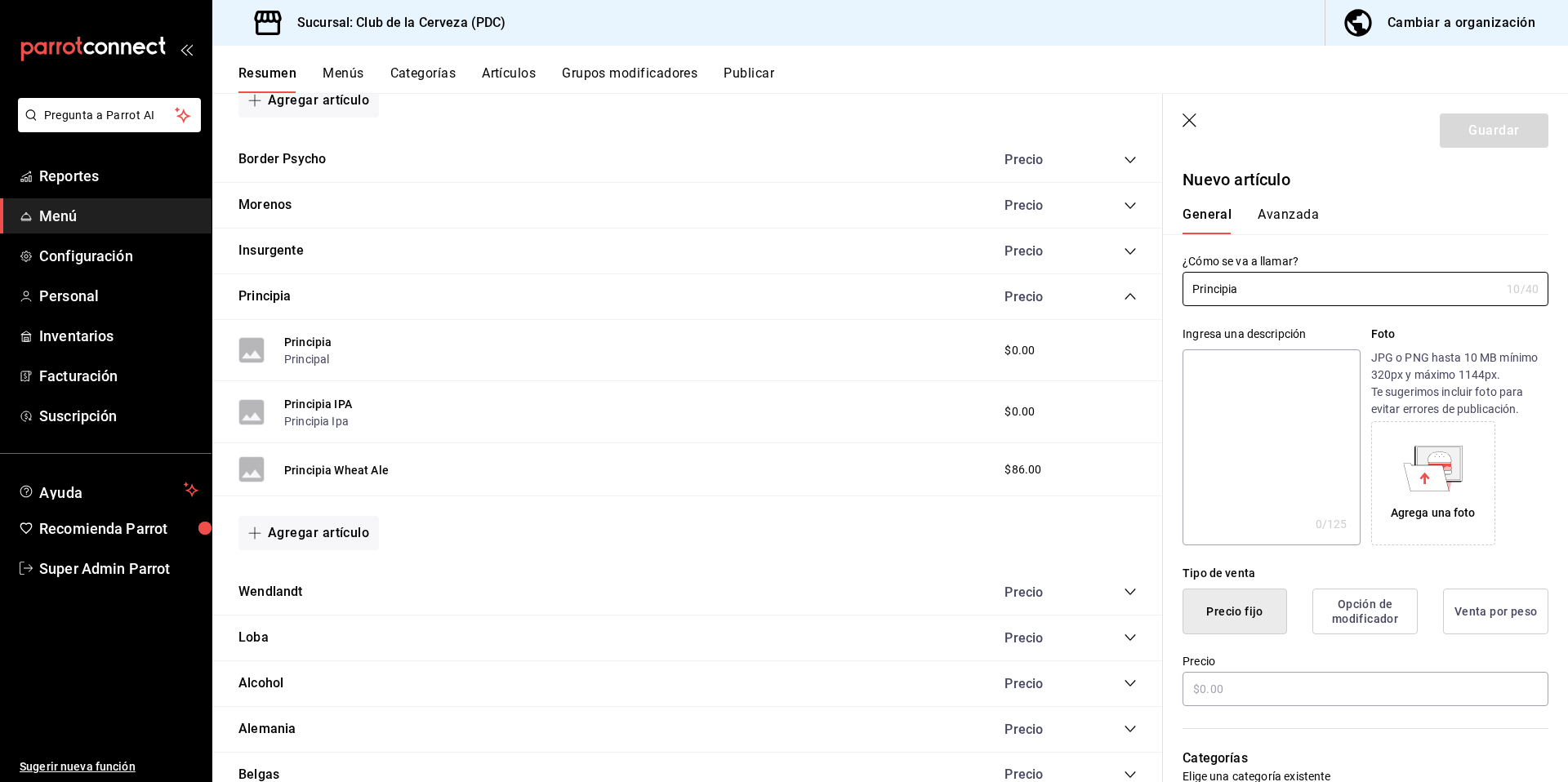 paste on "Pilsner" 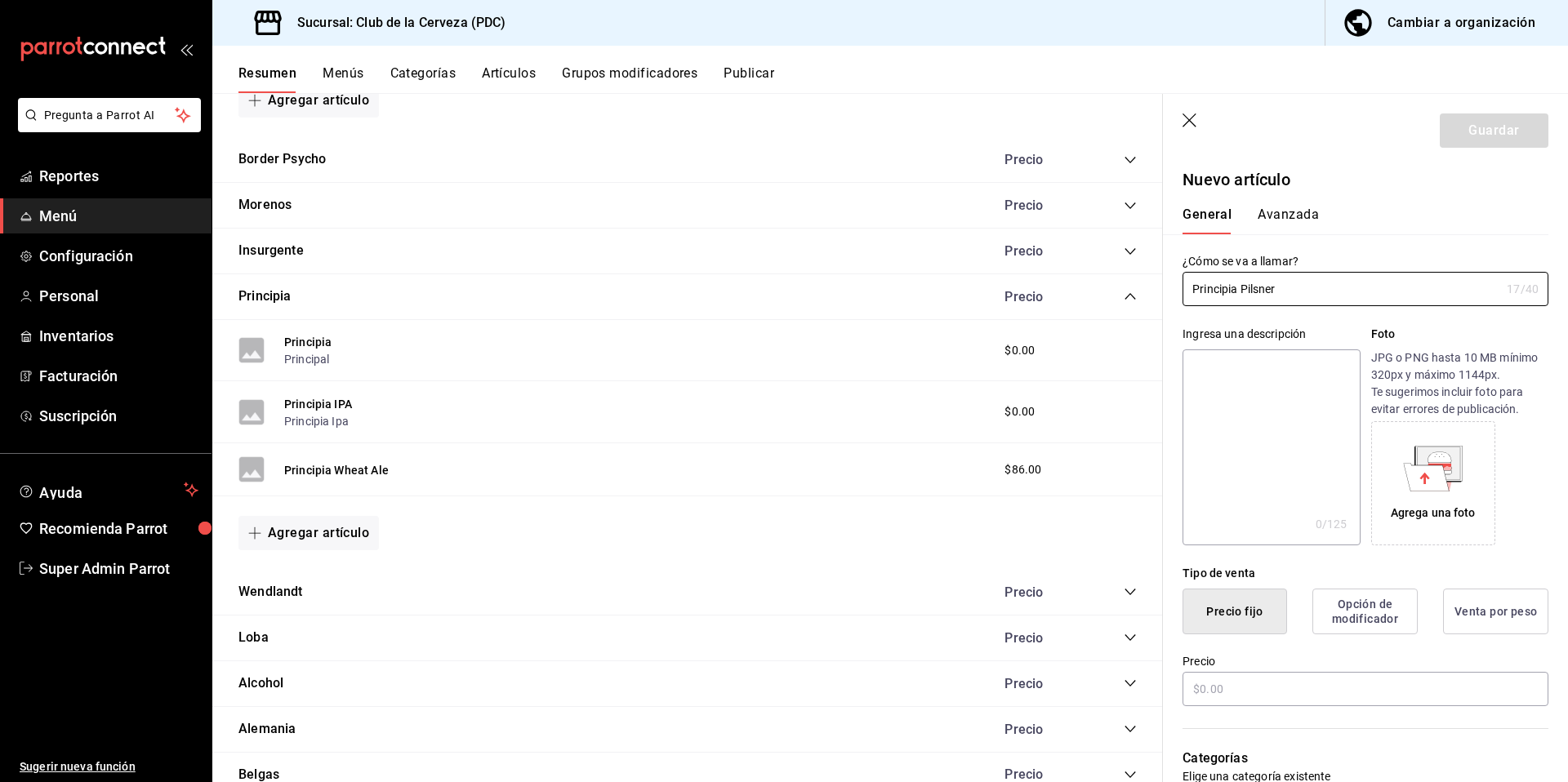 scroll, scrollTop: 198, scrollLeft: 0, axis: vertical 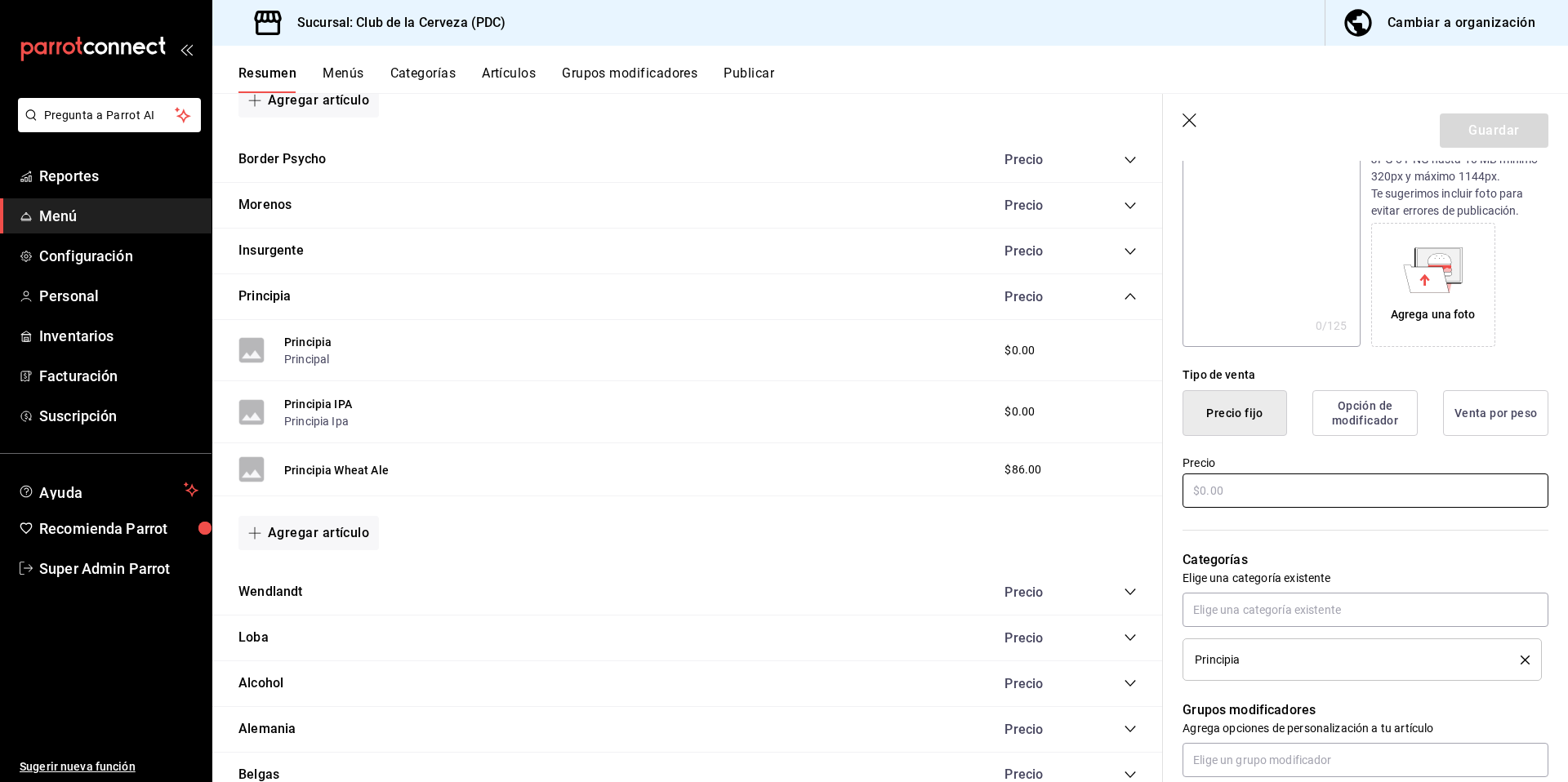 type on "Principia Pilsner" 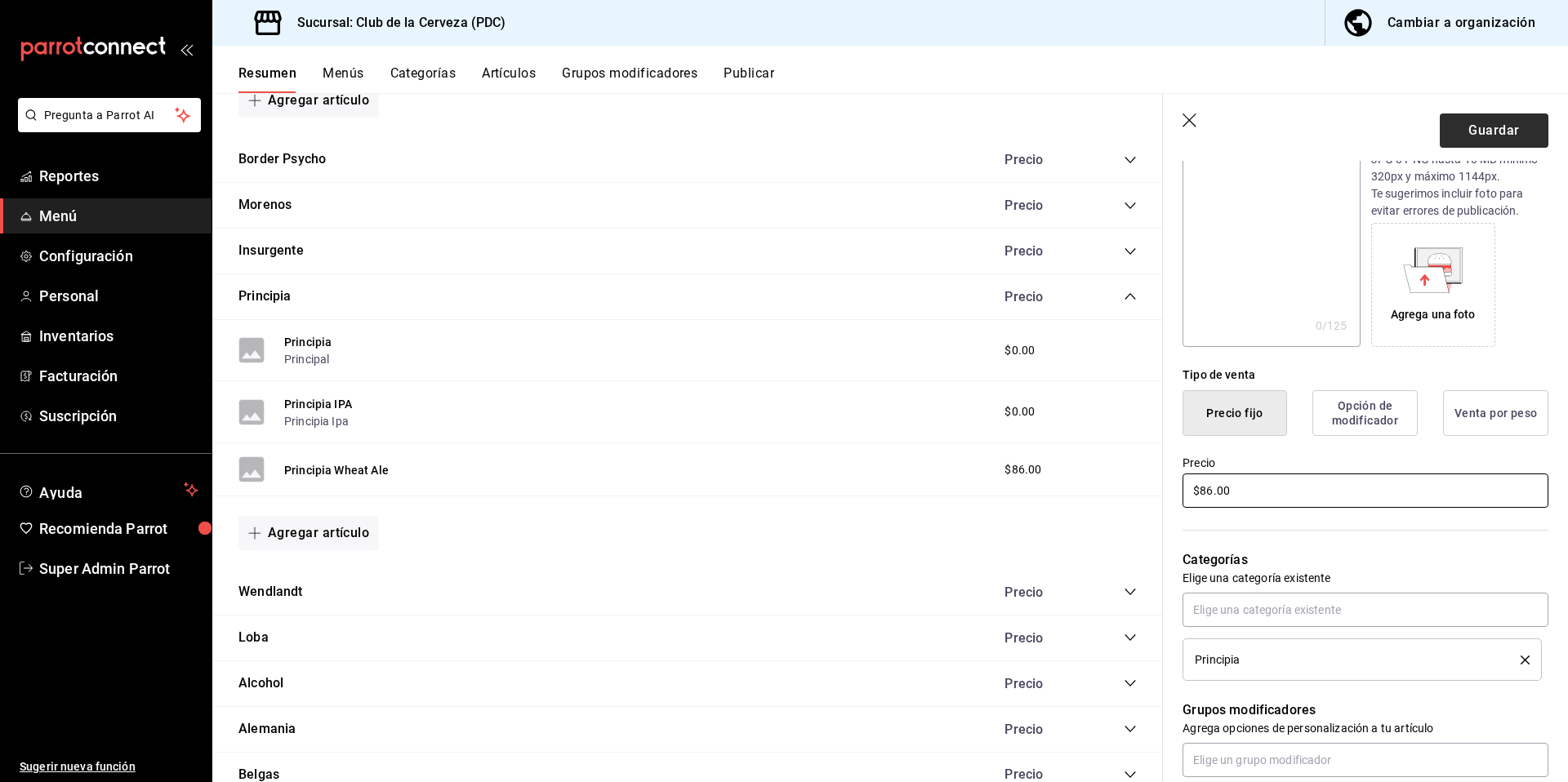 type on "$86.00" 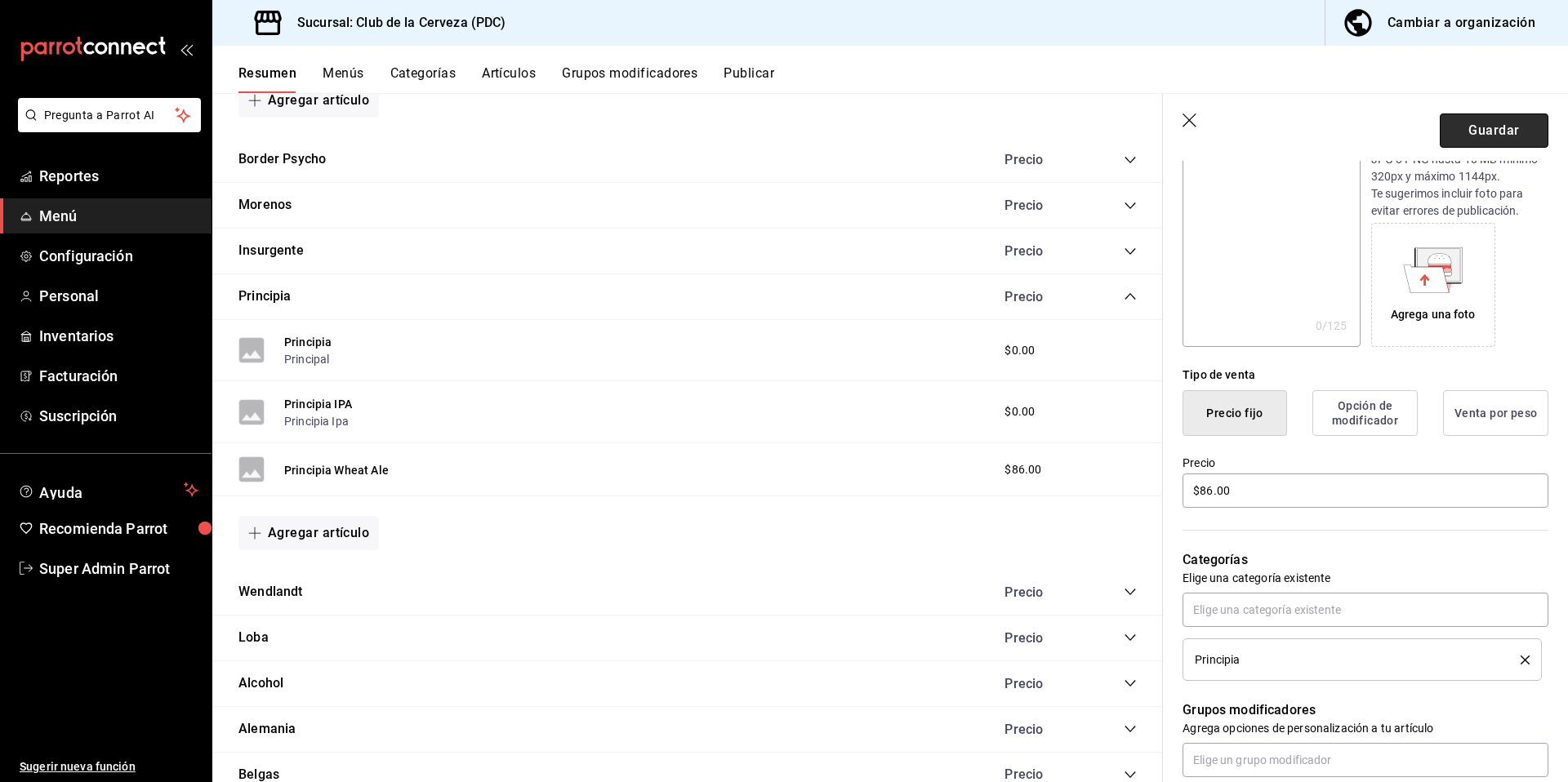 click on "Guardar" at bounding box center [1494, 131] 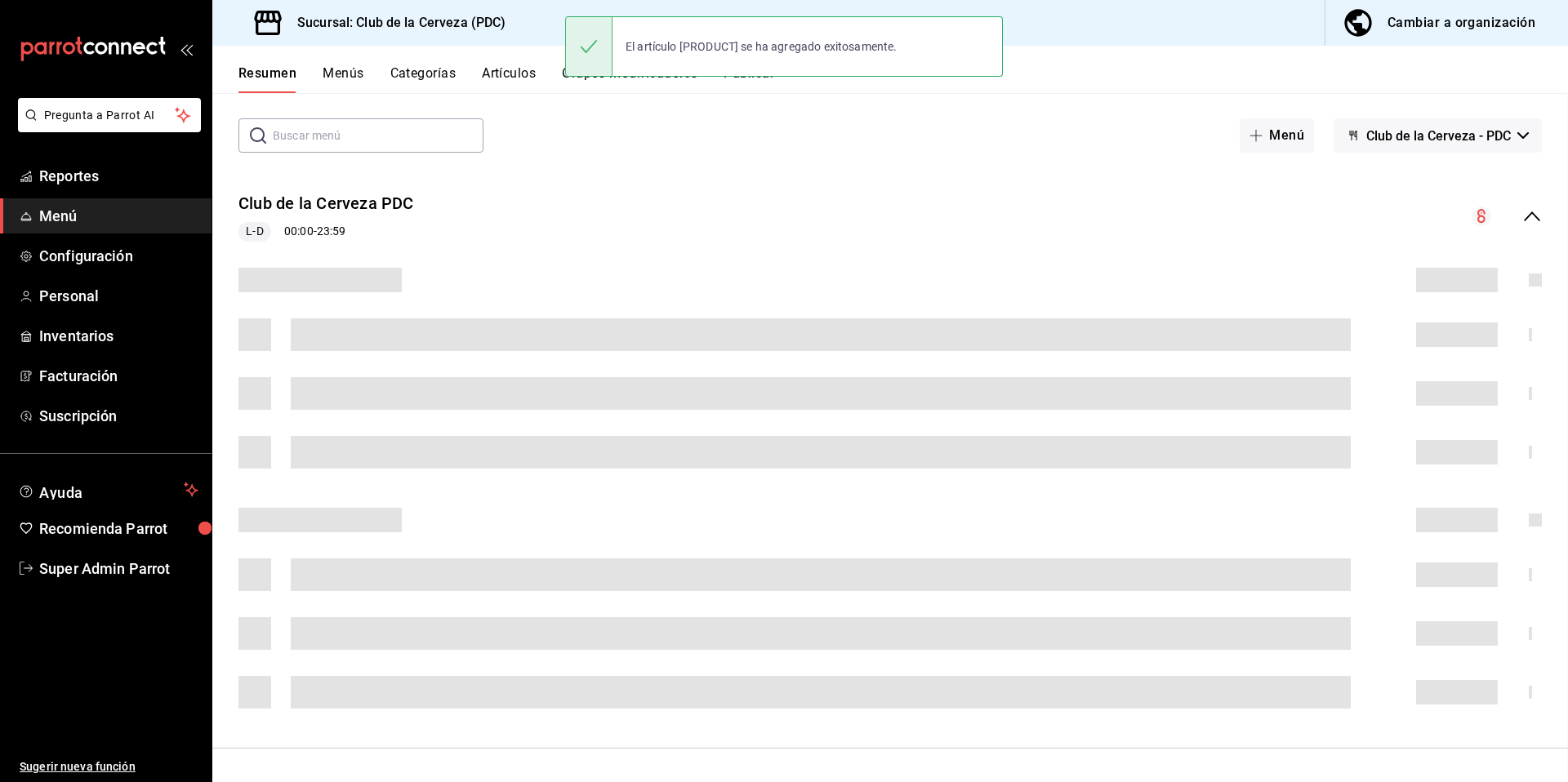 scroll, scrollTop: 0, scrollLeft: 0, axis: both 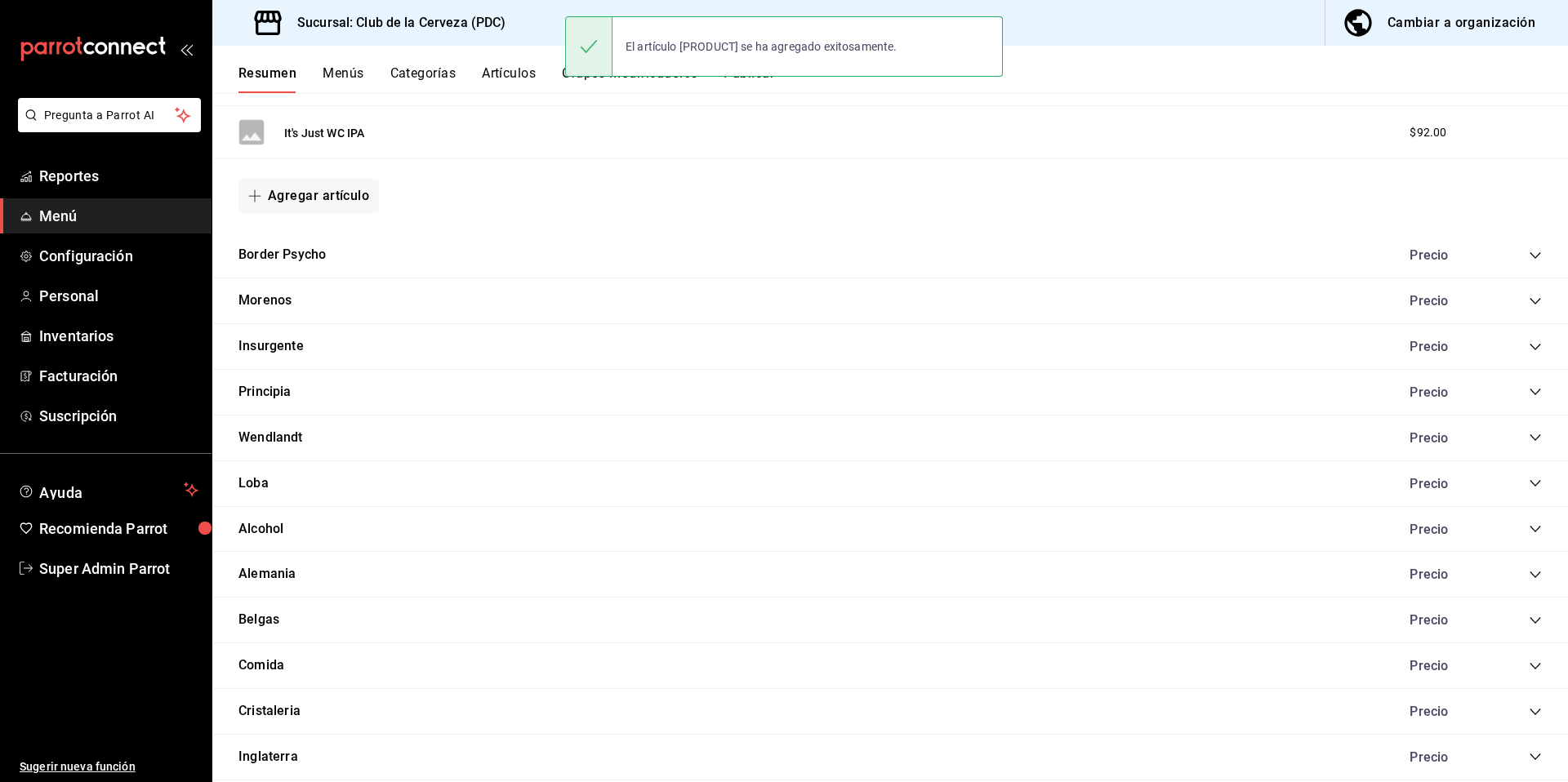 click 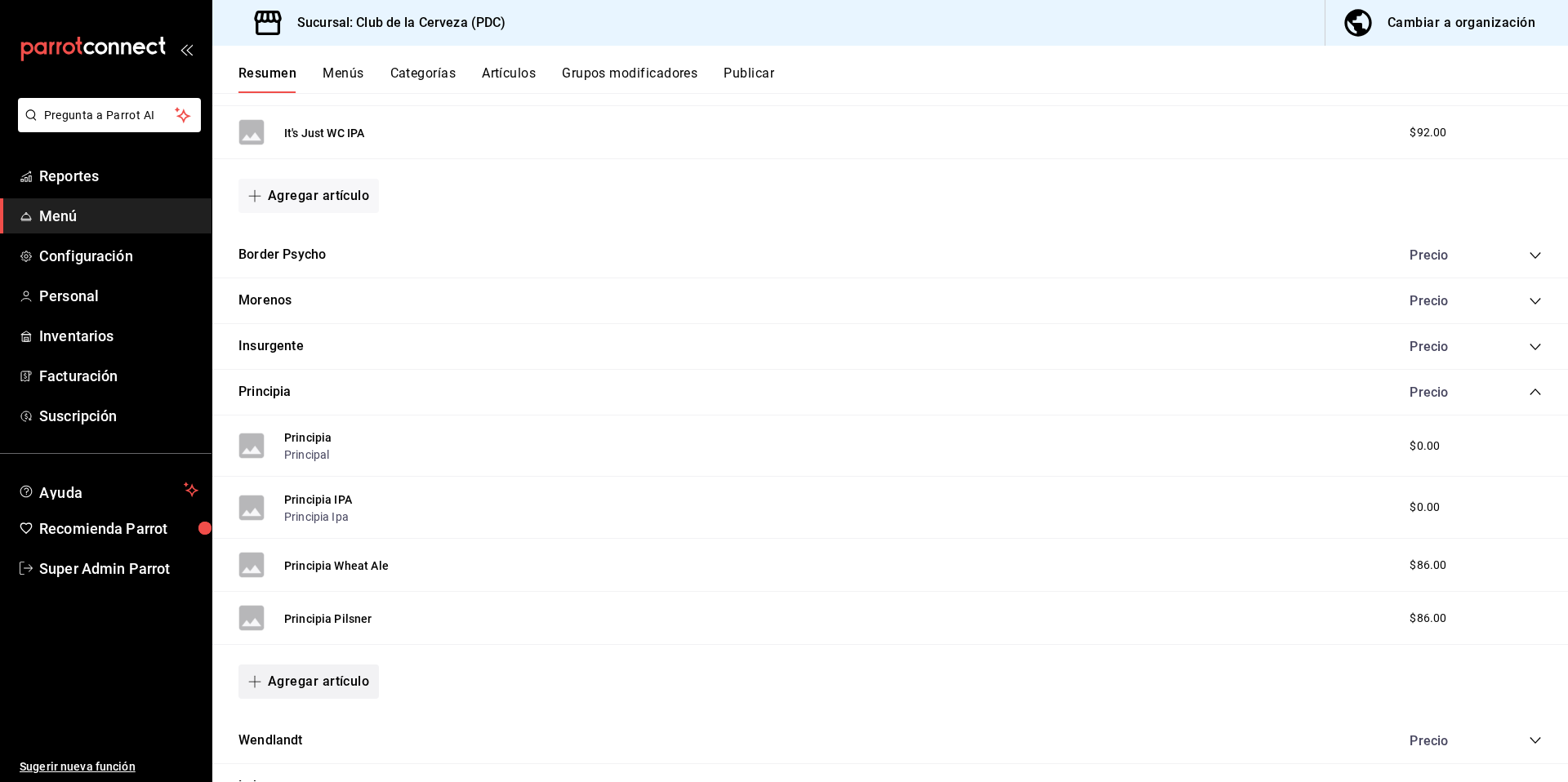 click on "Agregar artículo" at bounding box center (309, 682) 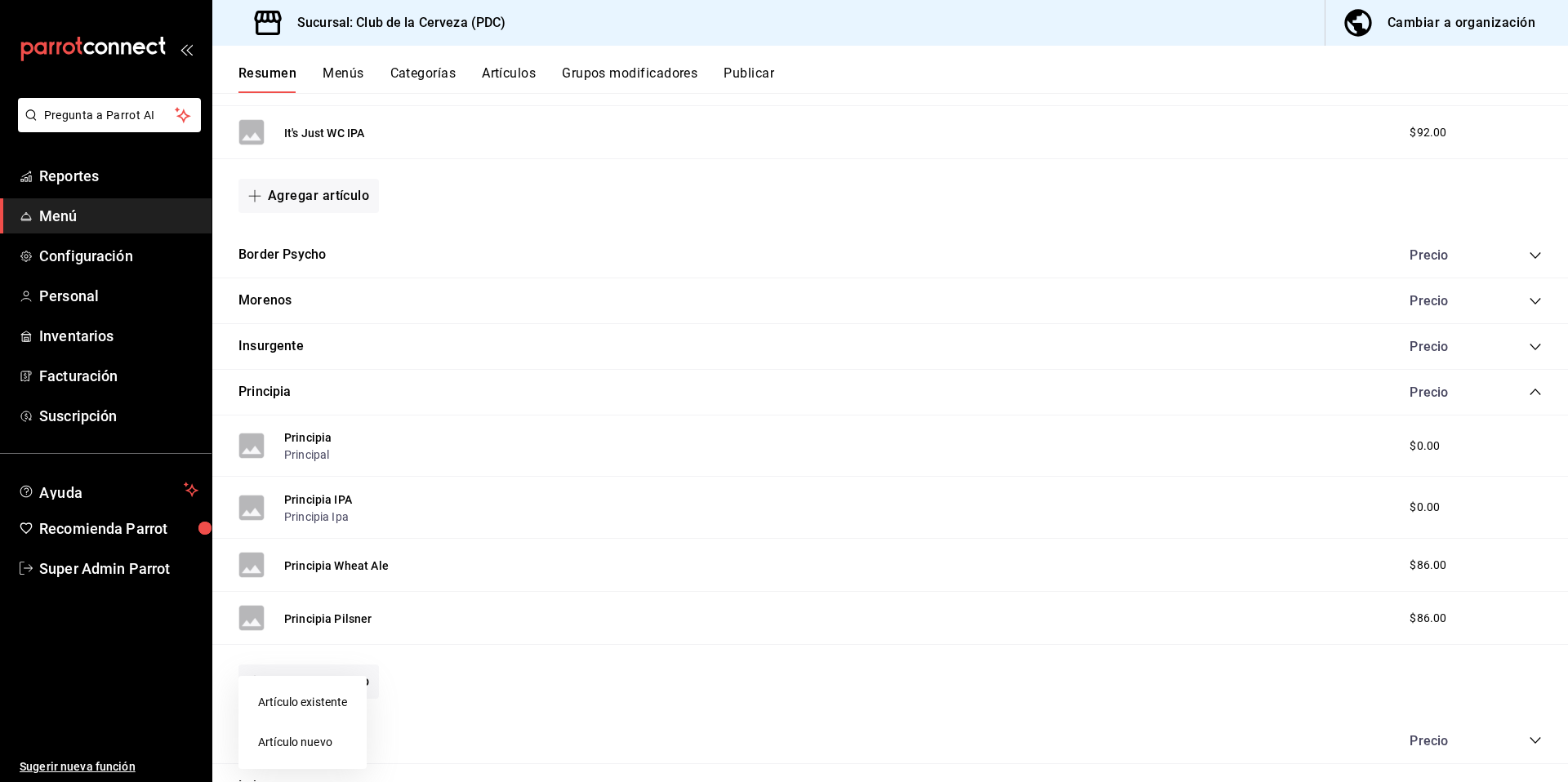 click on "Artículo nuevo" at bounding box center [302, 742] 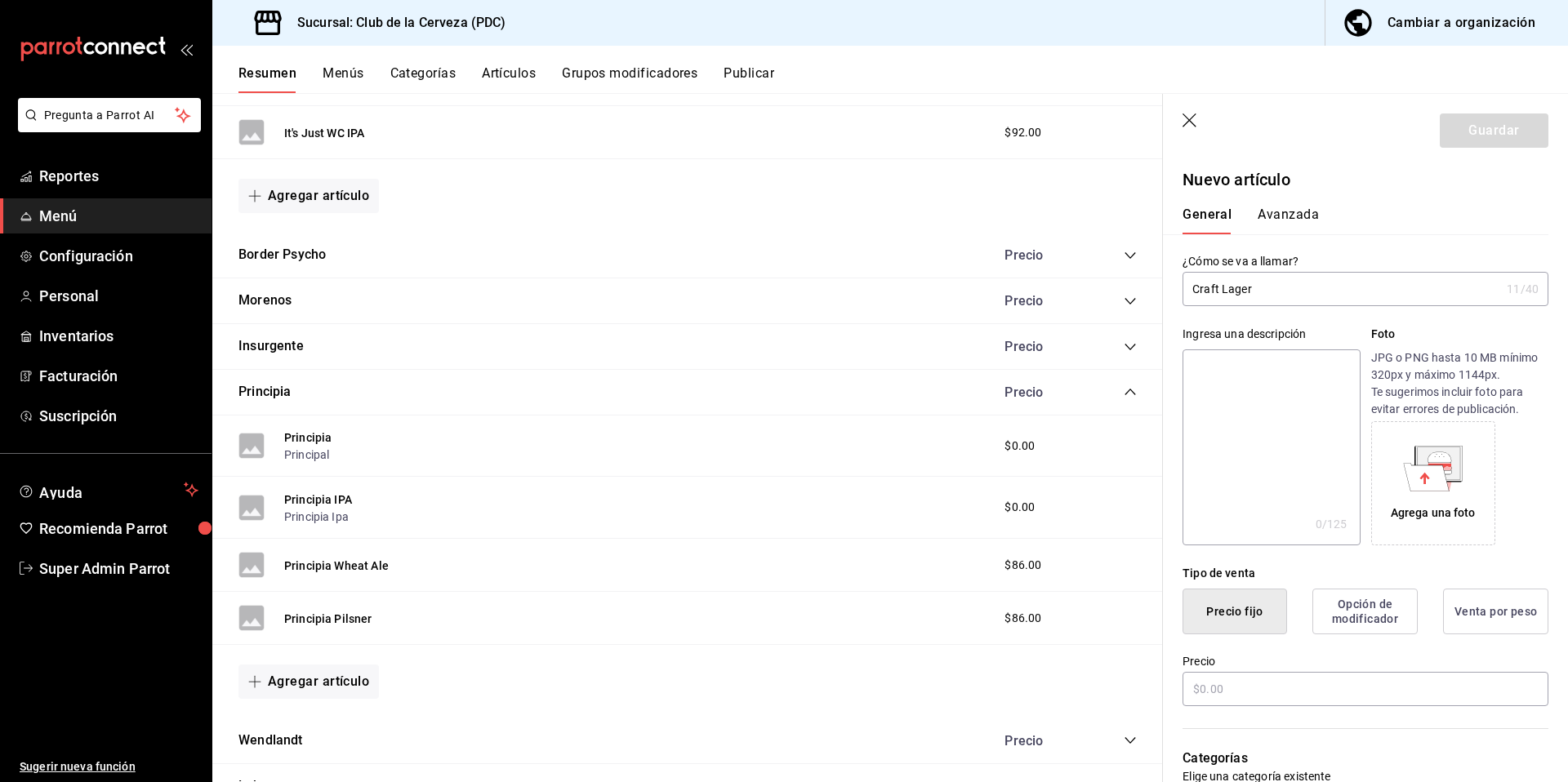click on "Craft Lager" at bounding box center [1341, 289] 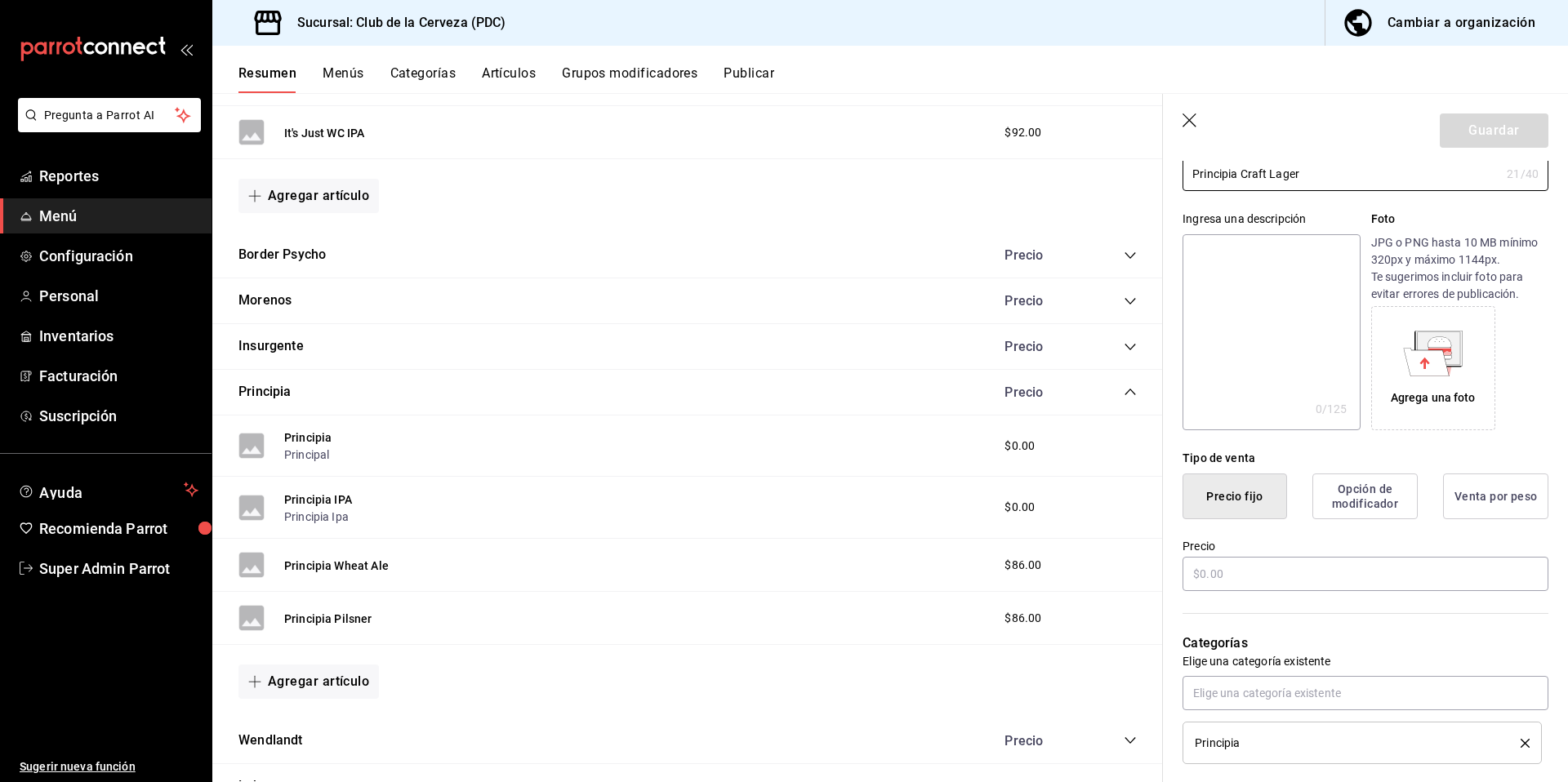 scroll, scrollTop: 158, scrollLeft: 0, axis: vertical 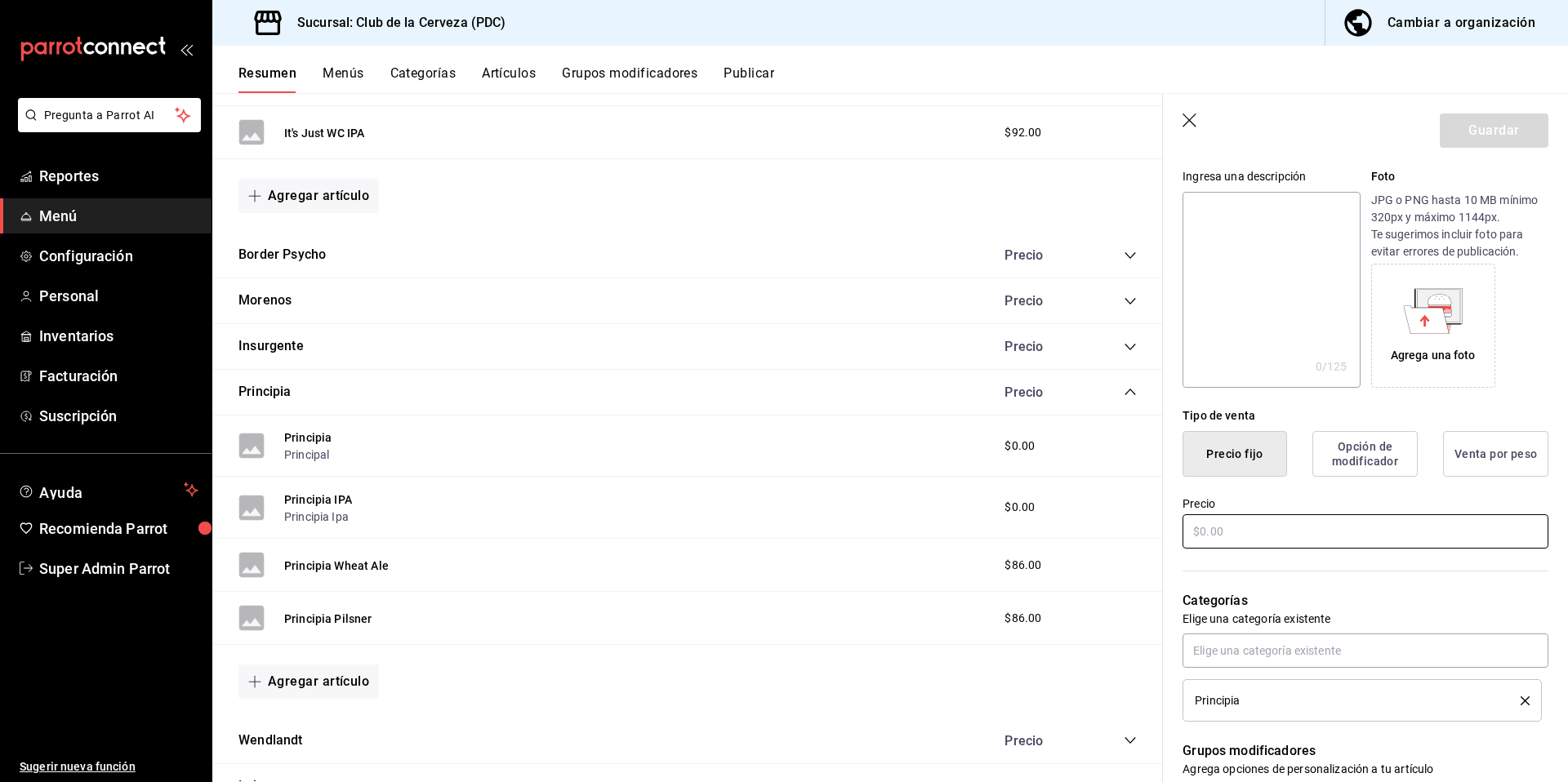 type on "Principia Craft Lager" 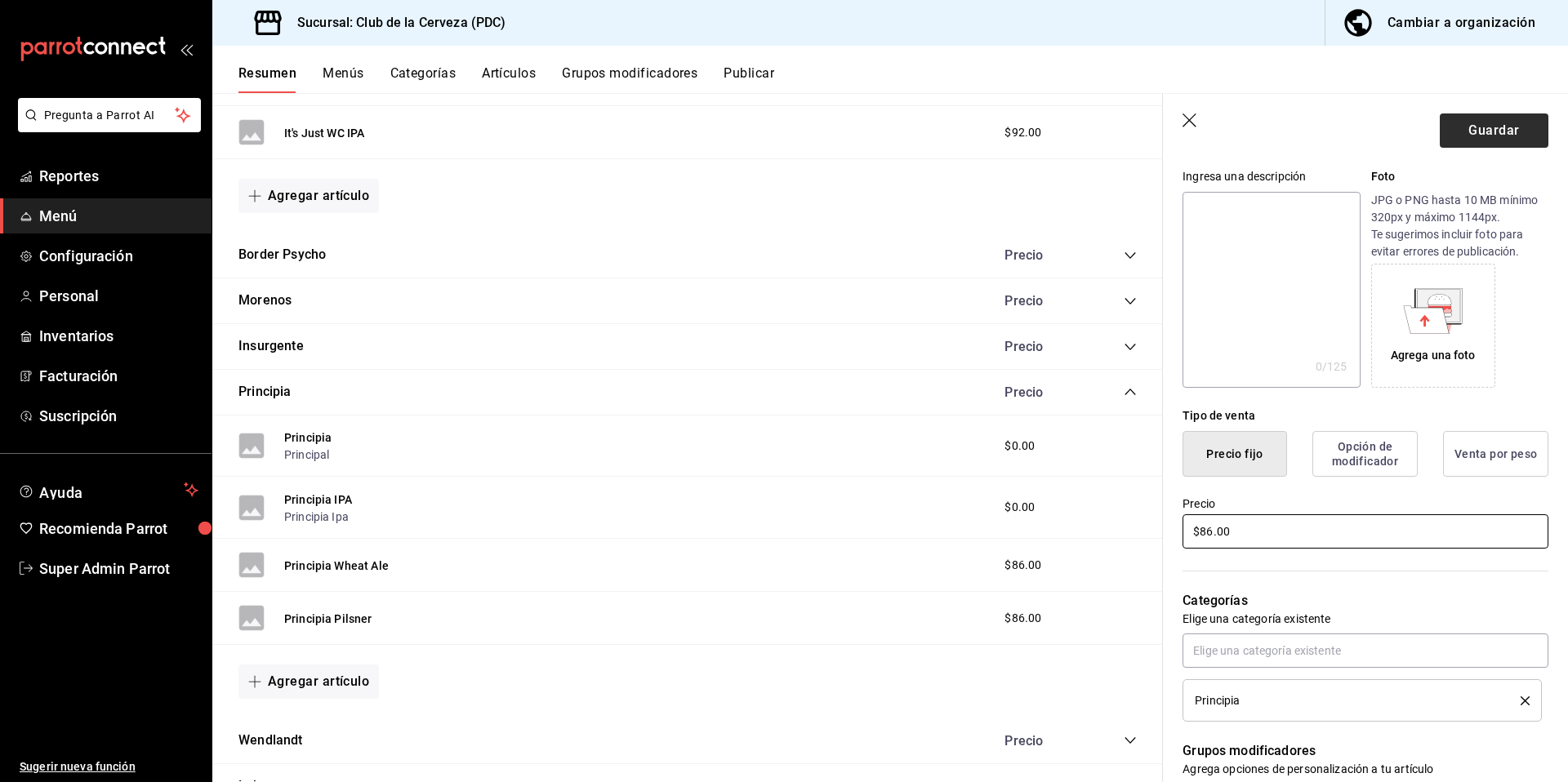 type on "$86.00" 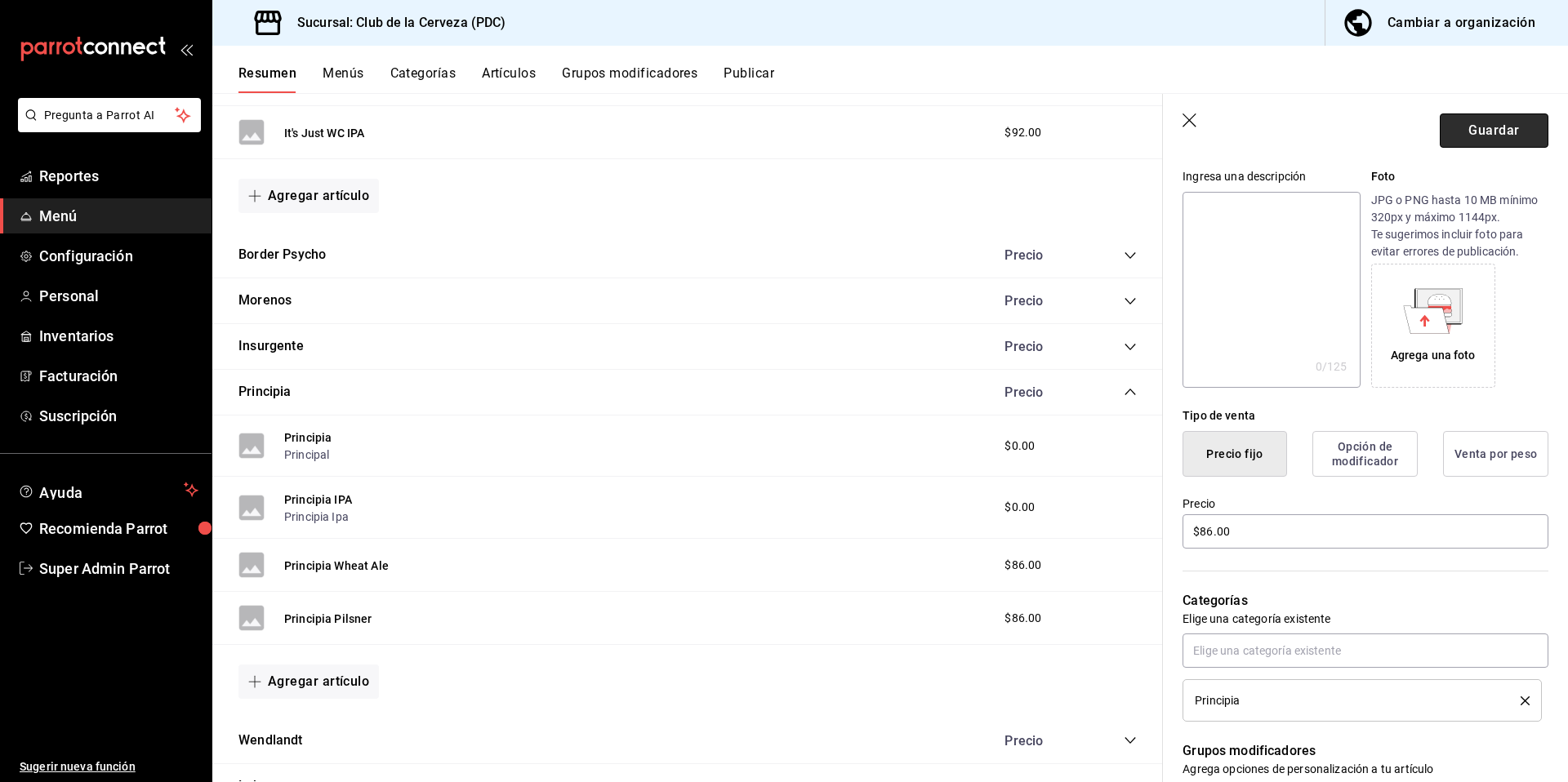 click on "Guardar" at bounding box center (1494, 131) 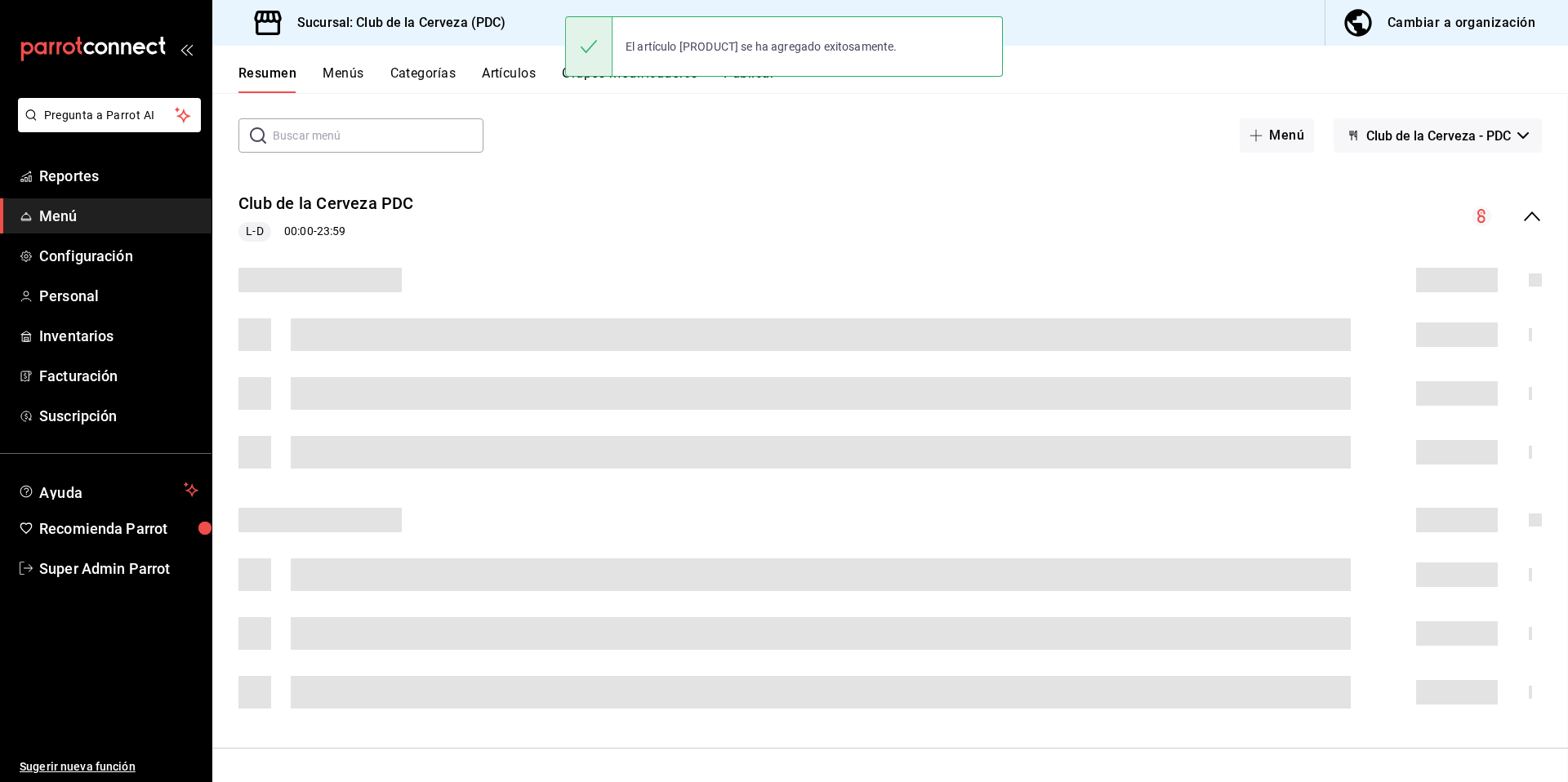scroll, scrollTop: 0, scrollLeft: 0, axis: both 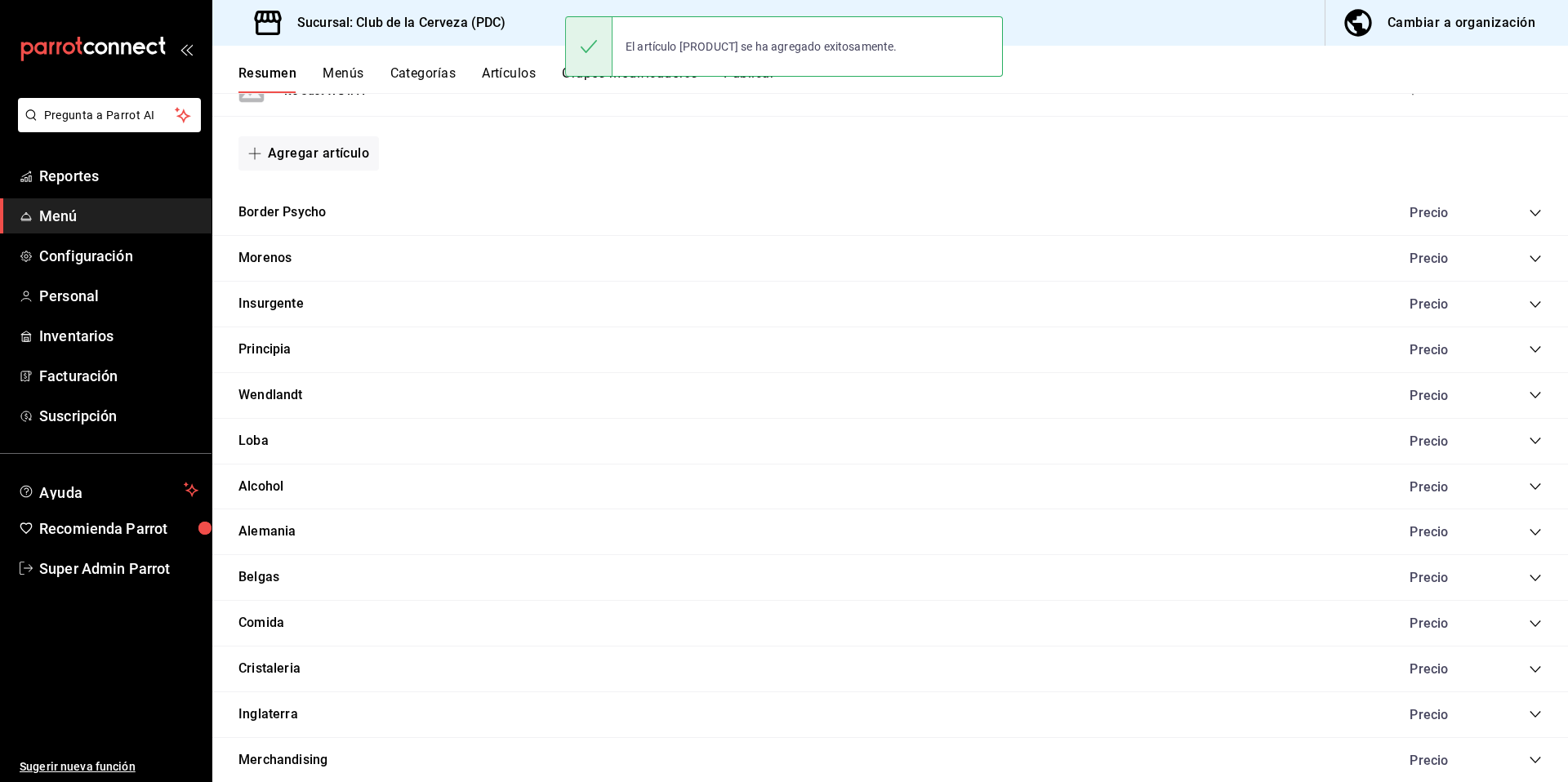 click 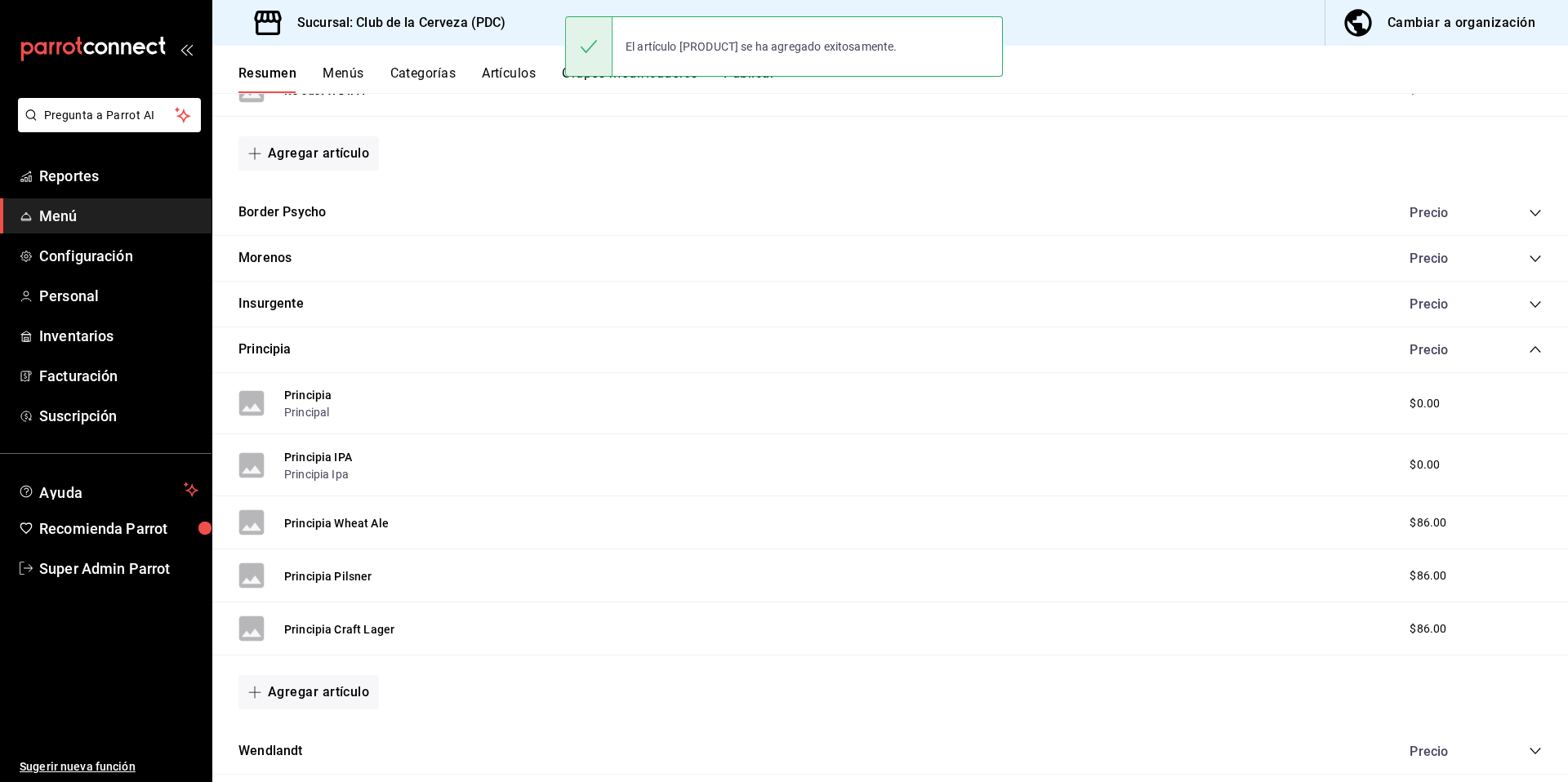 scroll, scrollTop: 990, scrollLeft: 0, axis: vertical 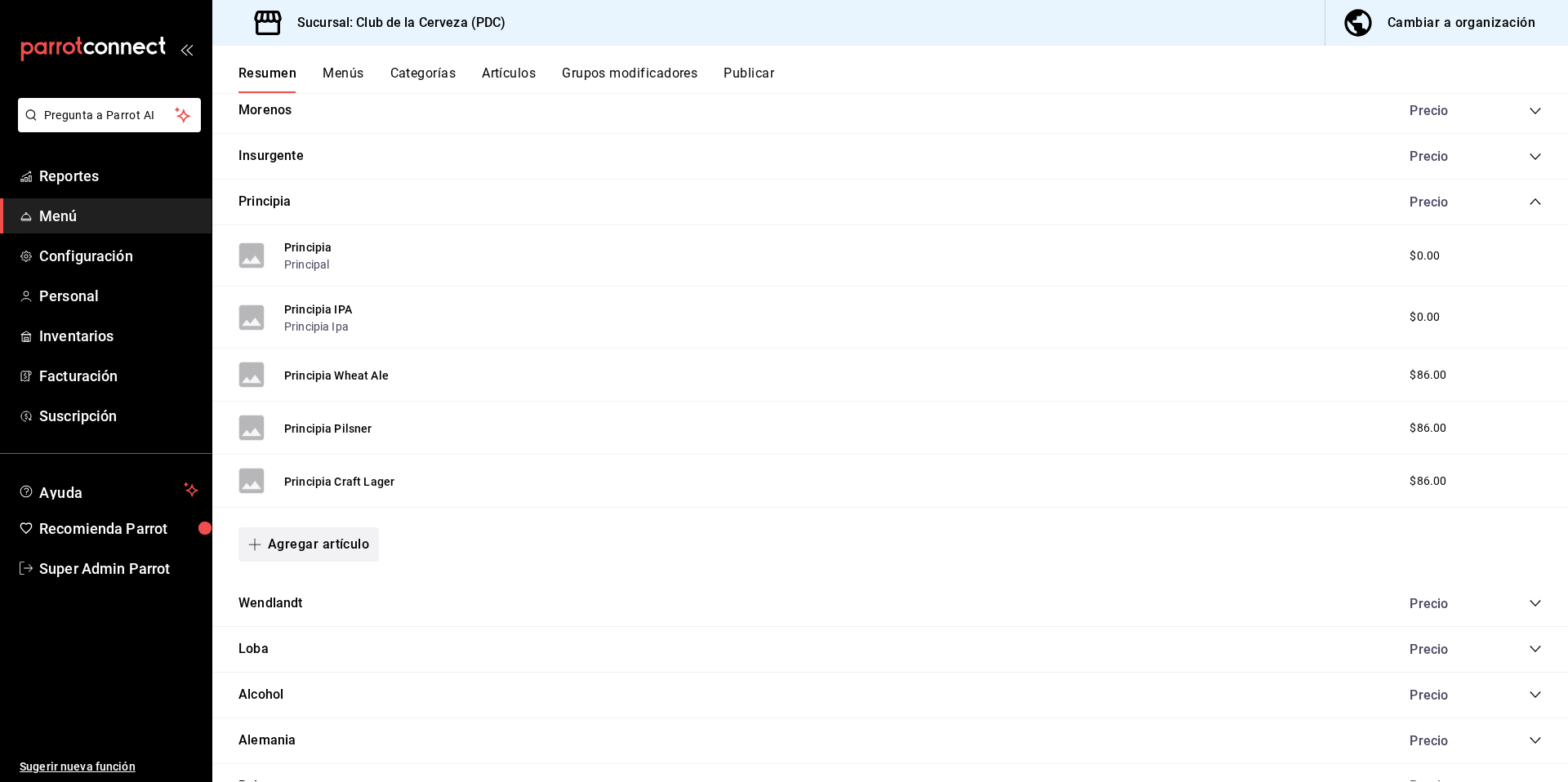 click on "Agregar artículo" at bounding box center (309, 544) 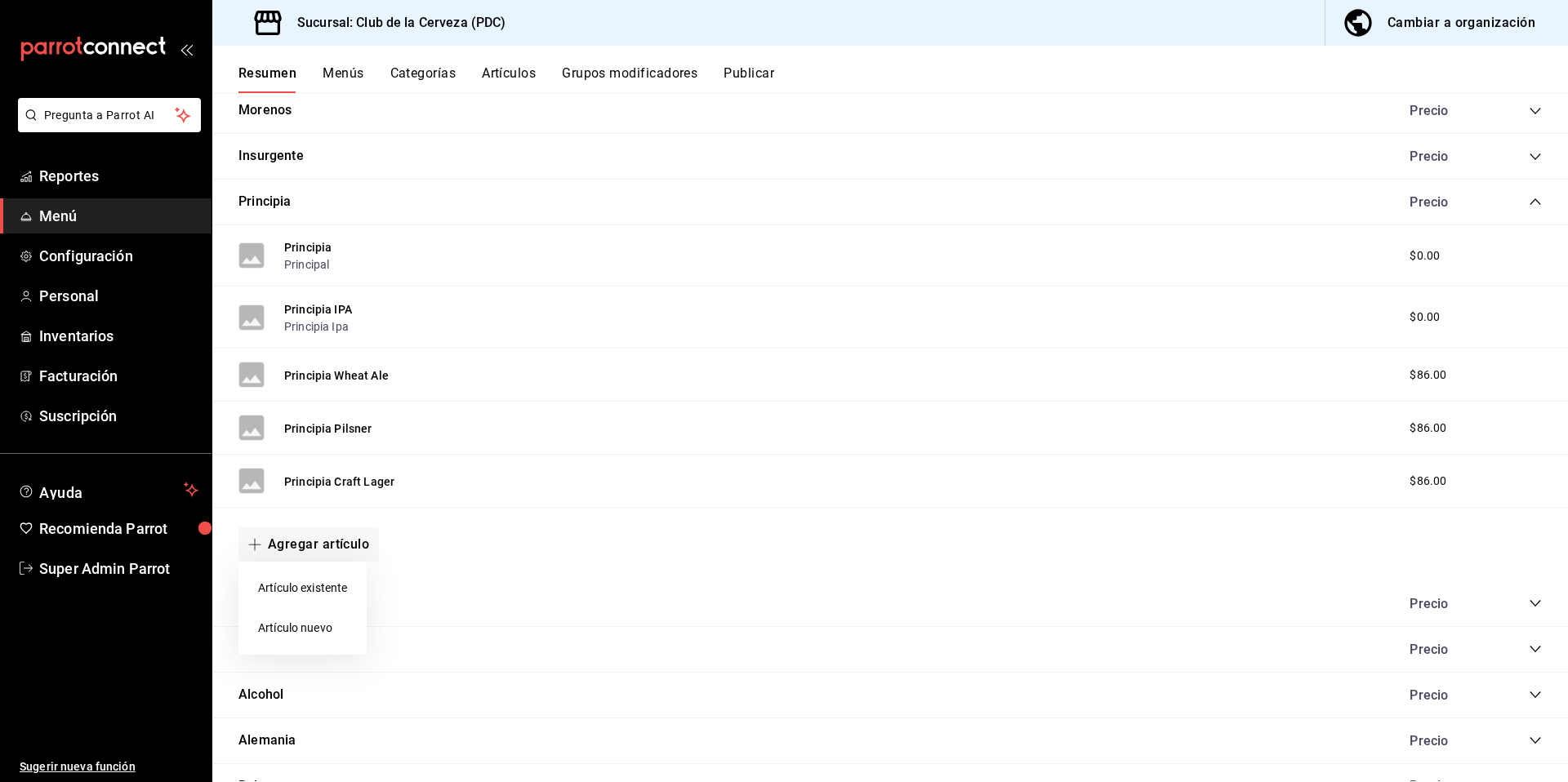 click on "Artículo nuevo" at bounding box center (302, 628) 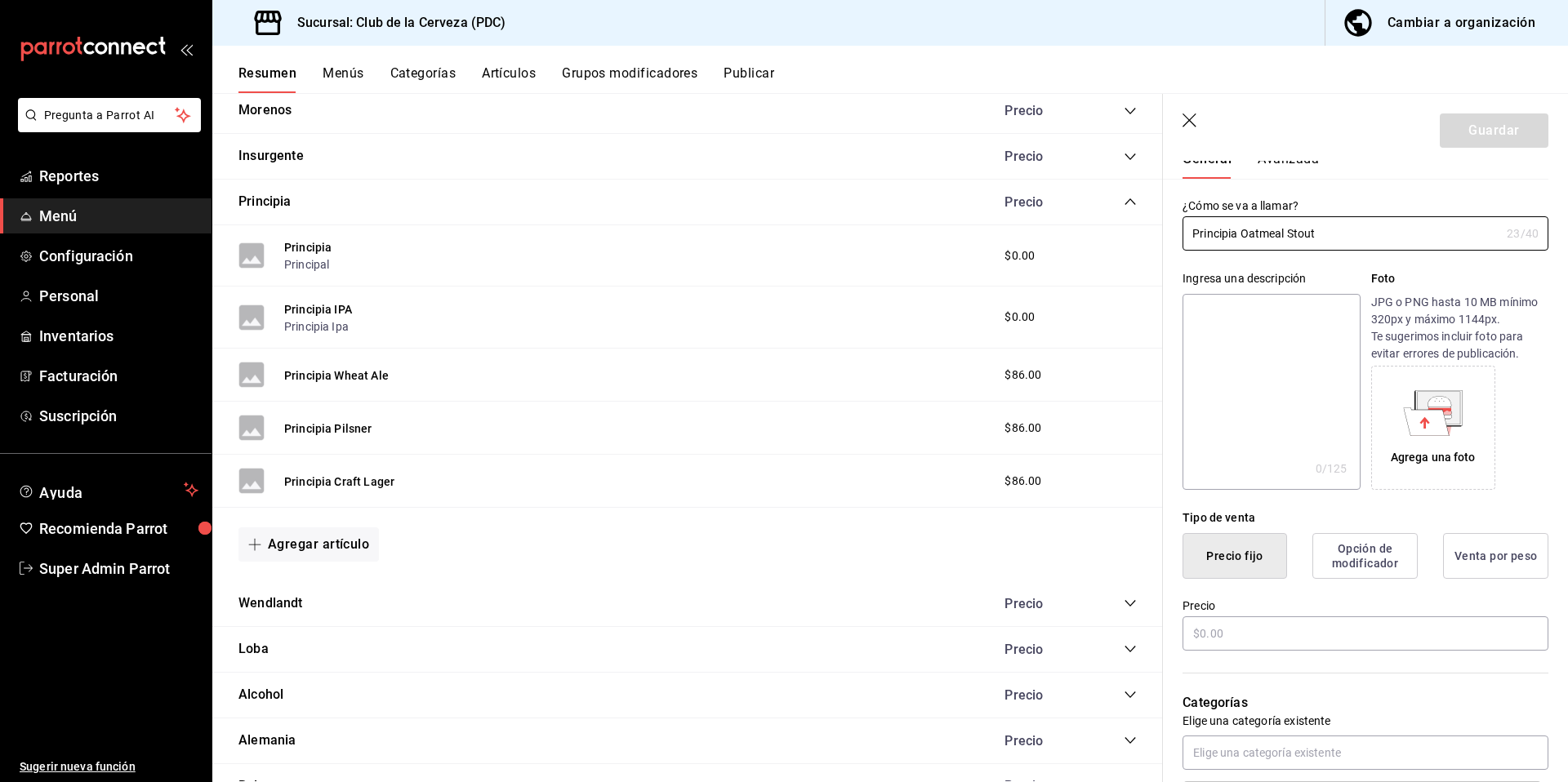 scroll, scrollTop: 139, scrollLeft: 0, axis: vertical 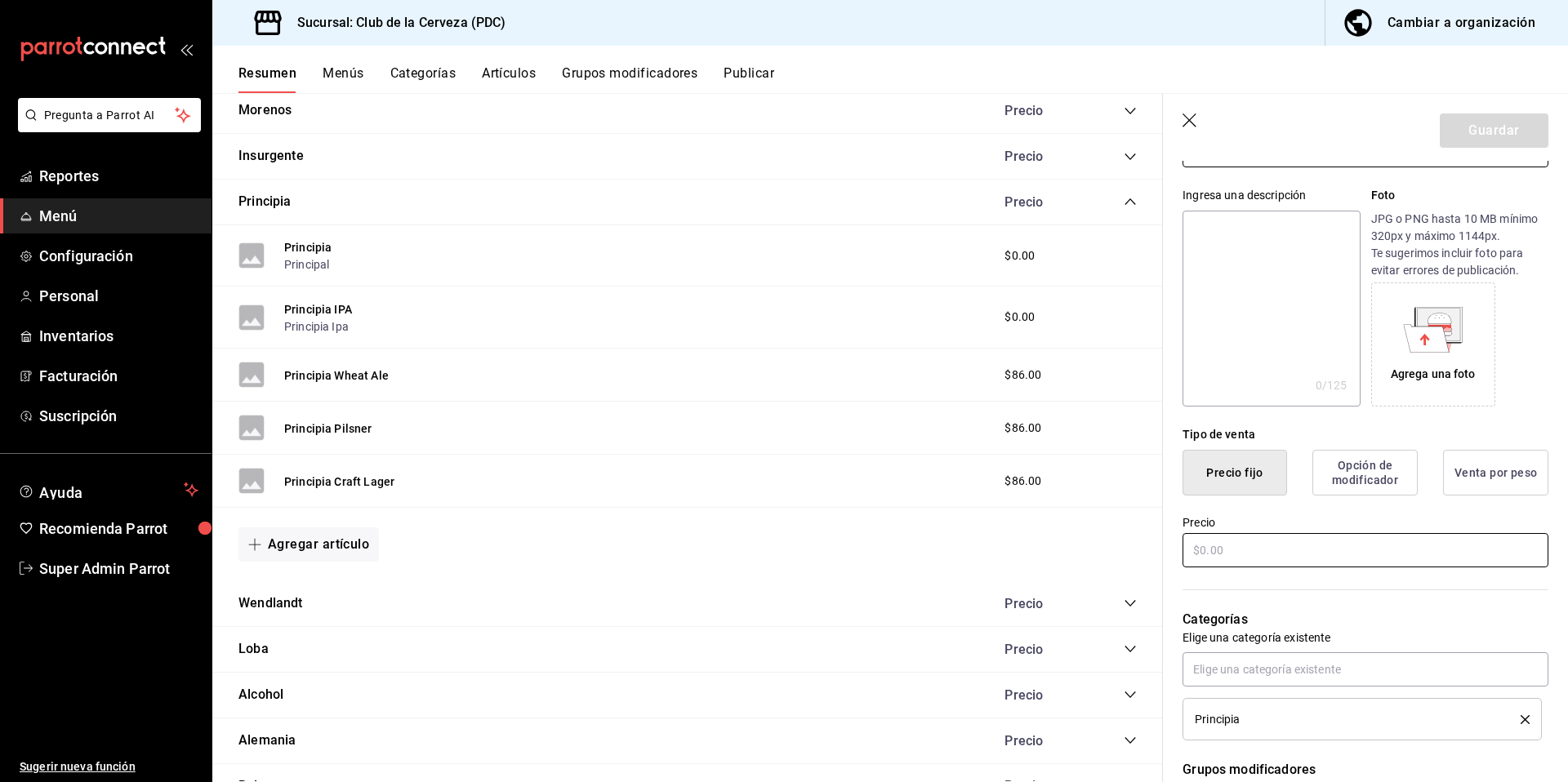 type on "Principia Oatmeal Stout" 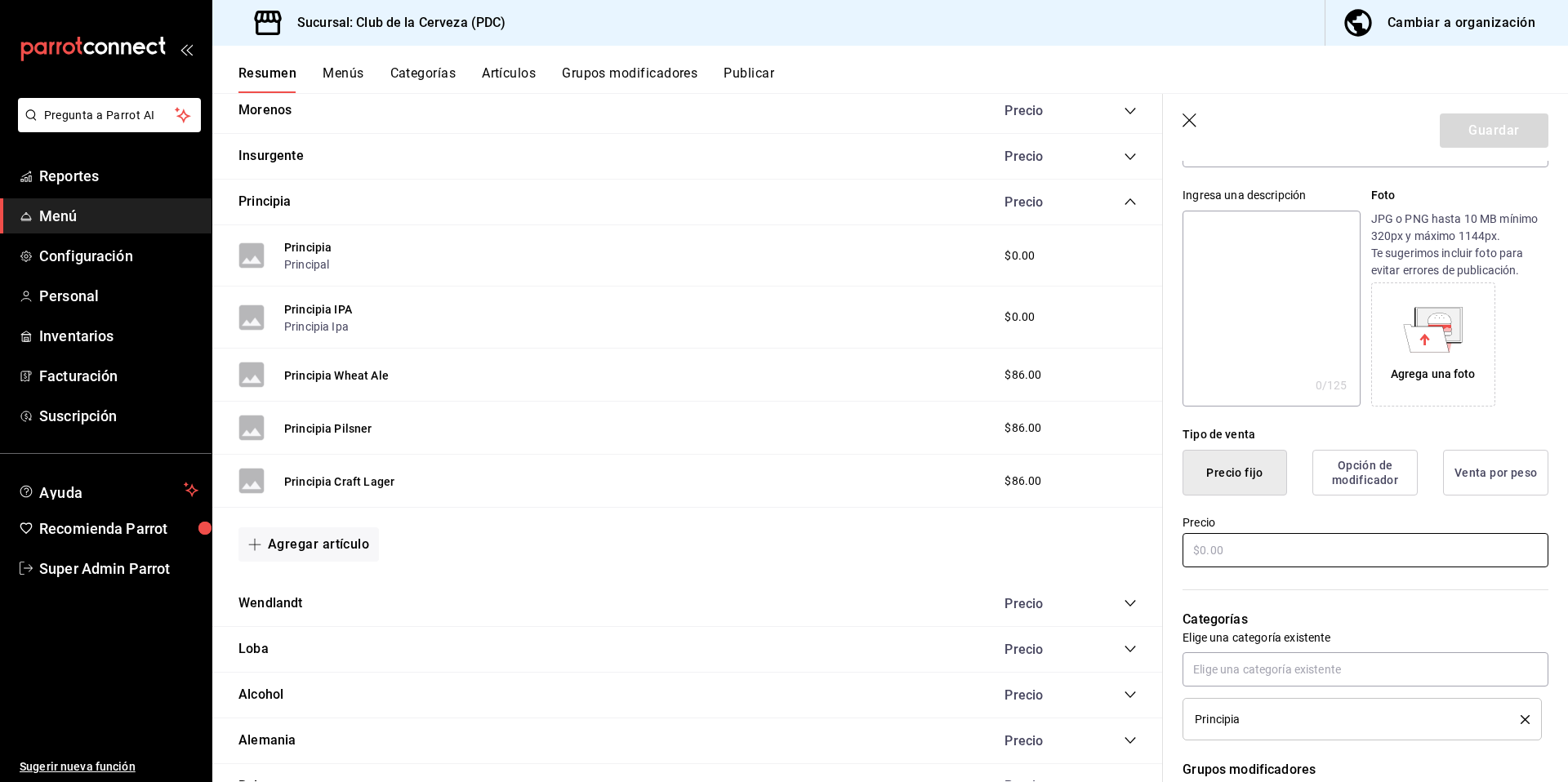click at bounding box center [1365, 550] 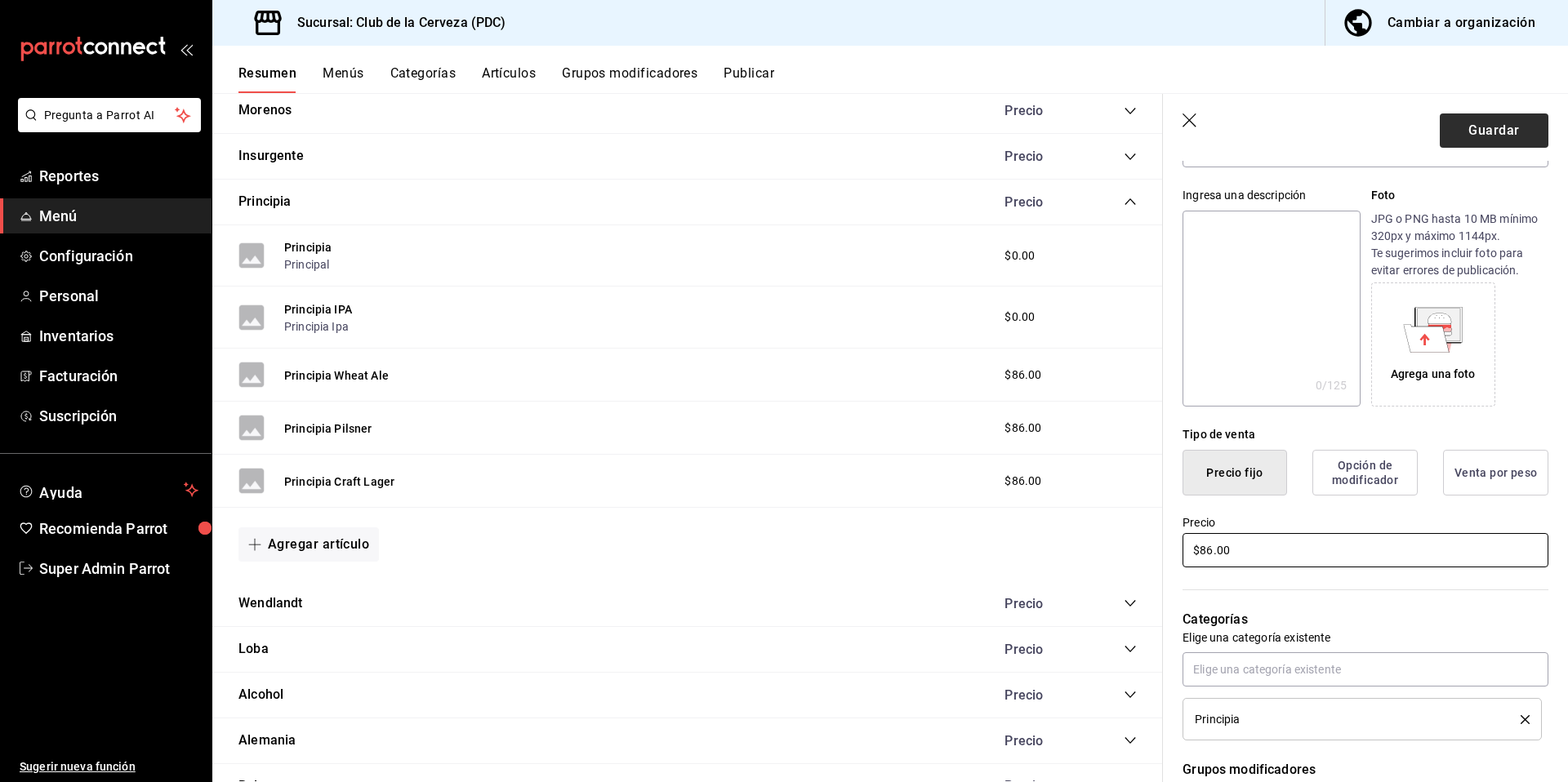 type on "$86.00" 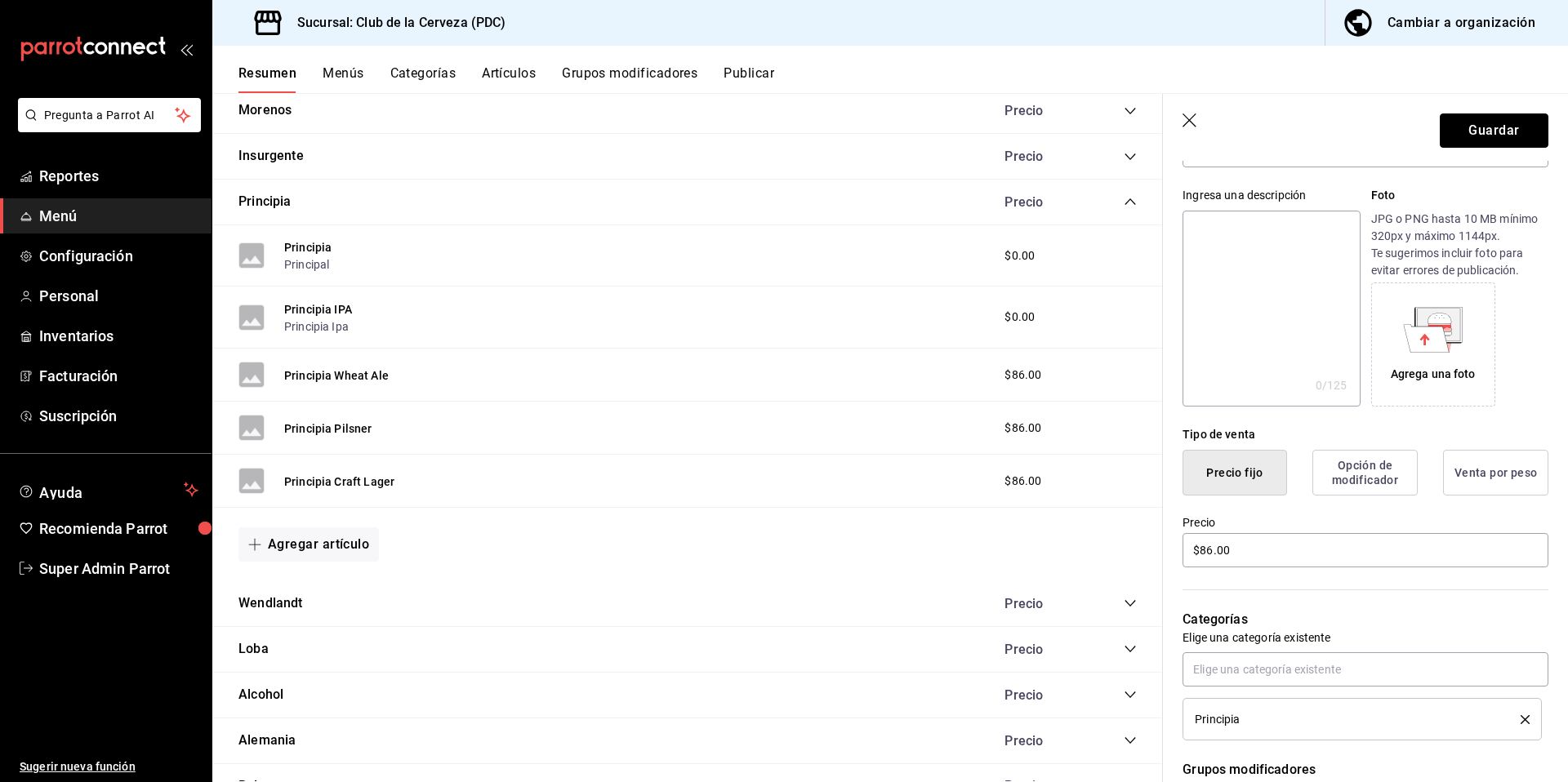 click on "Guardar" at bounding box center (1494, 131) 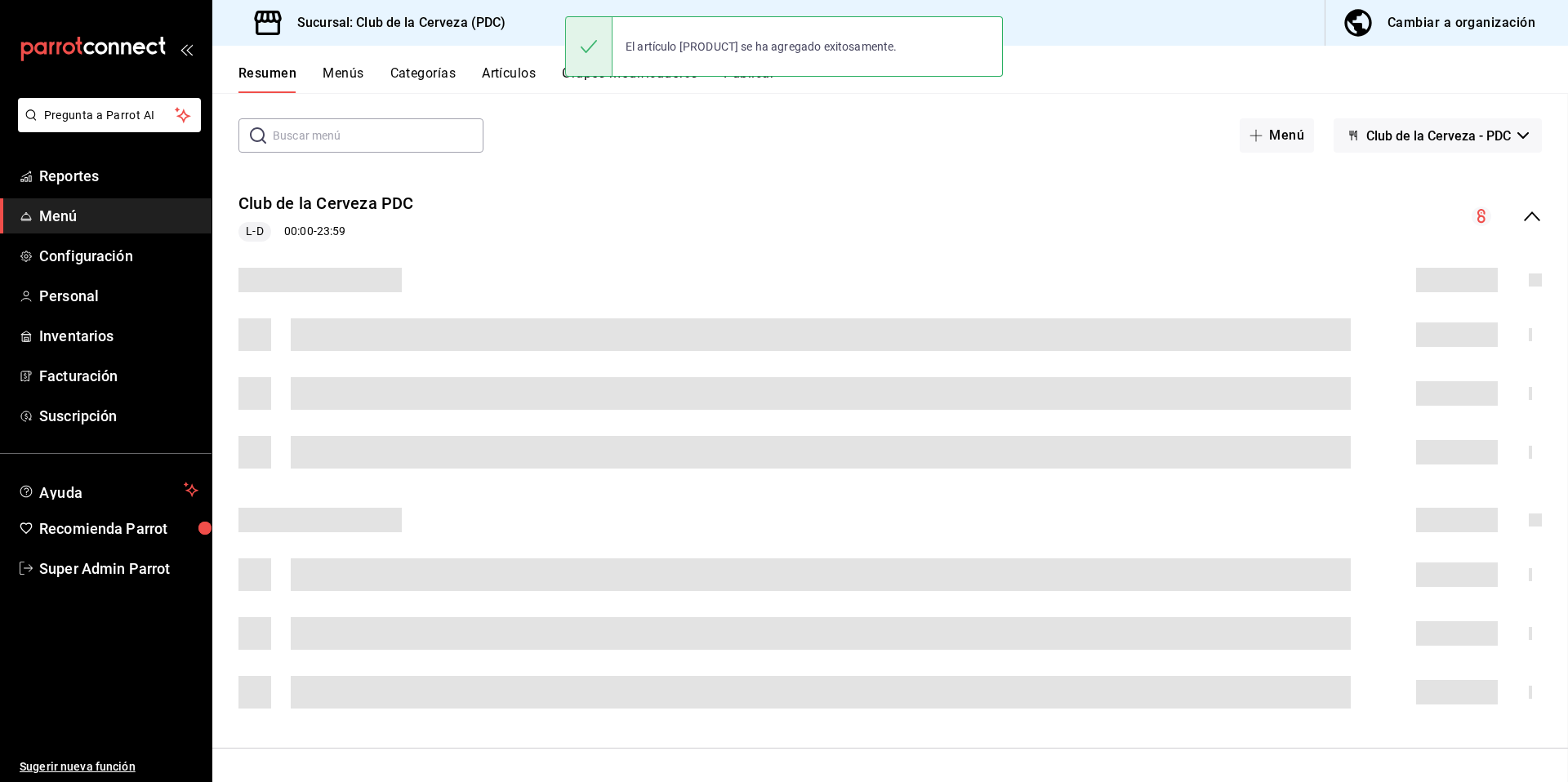 scroll, scrollTop: 0, scrollLeft: 0, axis: both 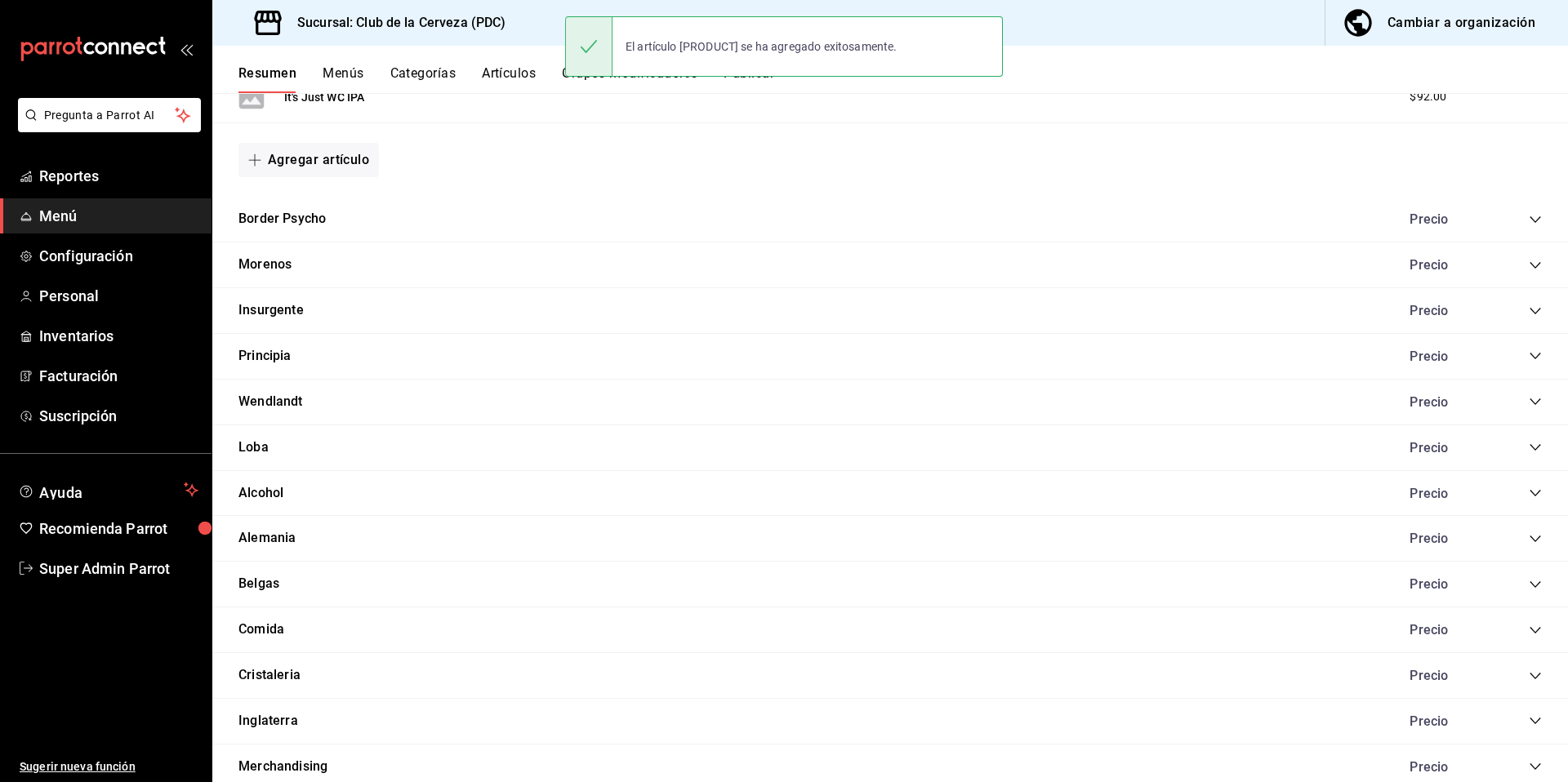 click 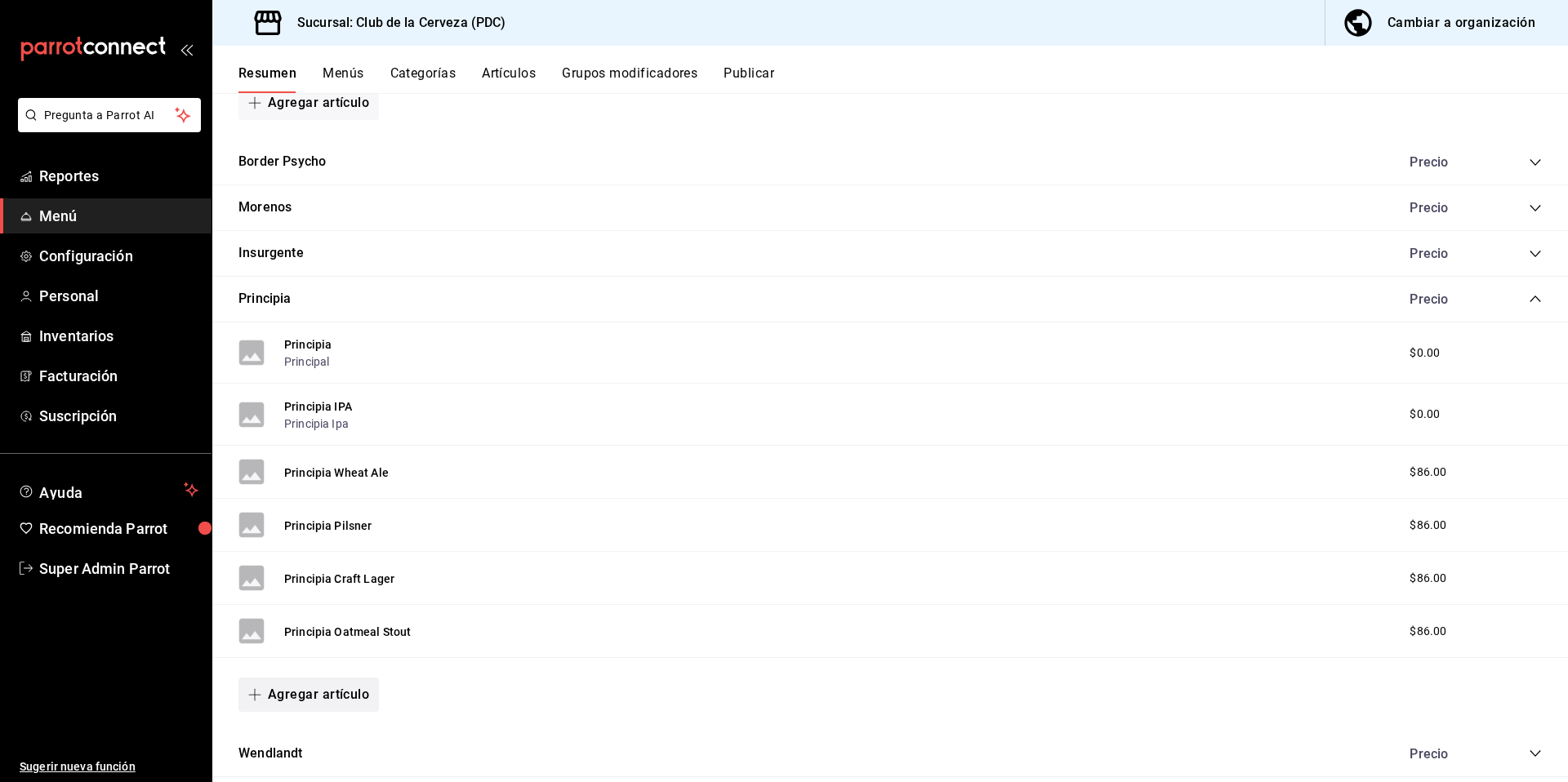 scroll, scrollTop: 898, scrollLeft: 0, axis: vertical 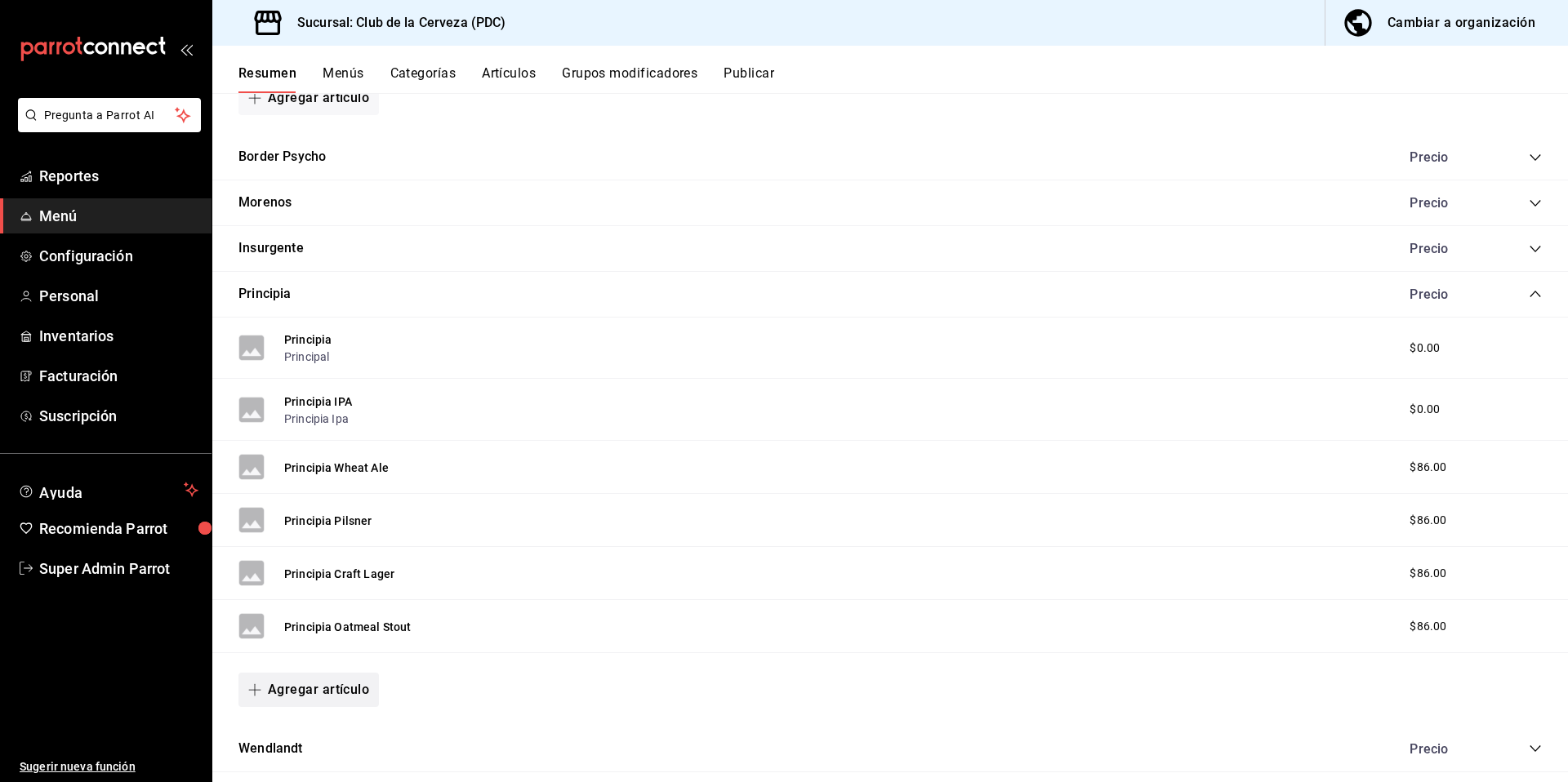 click on "Agregar artículo" at bounding box center (309, 690) 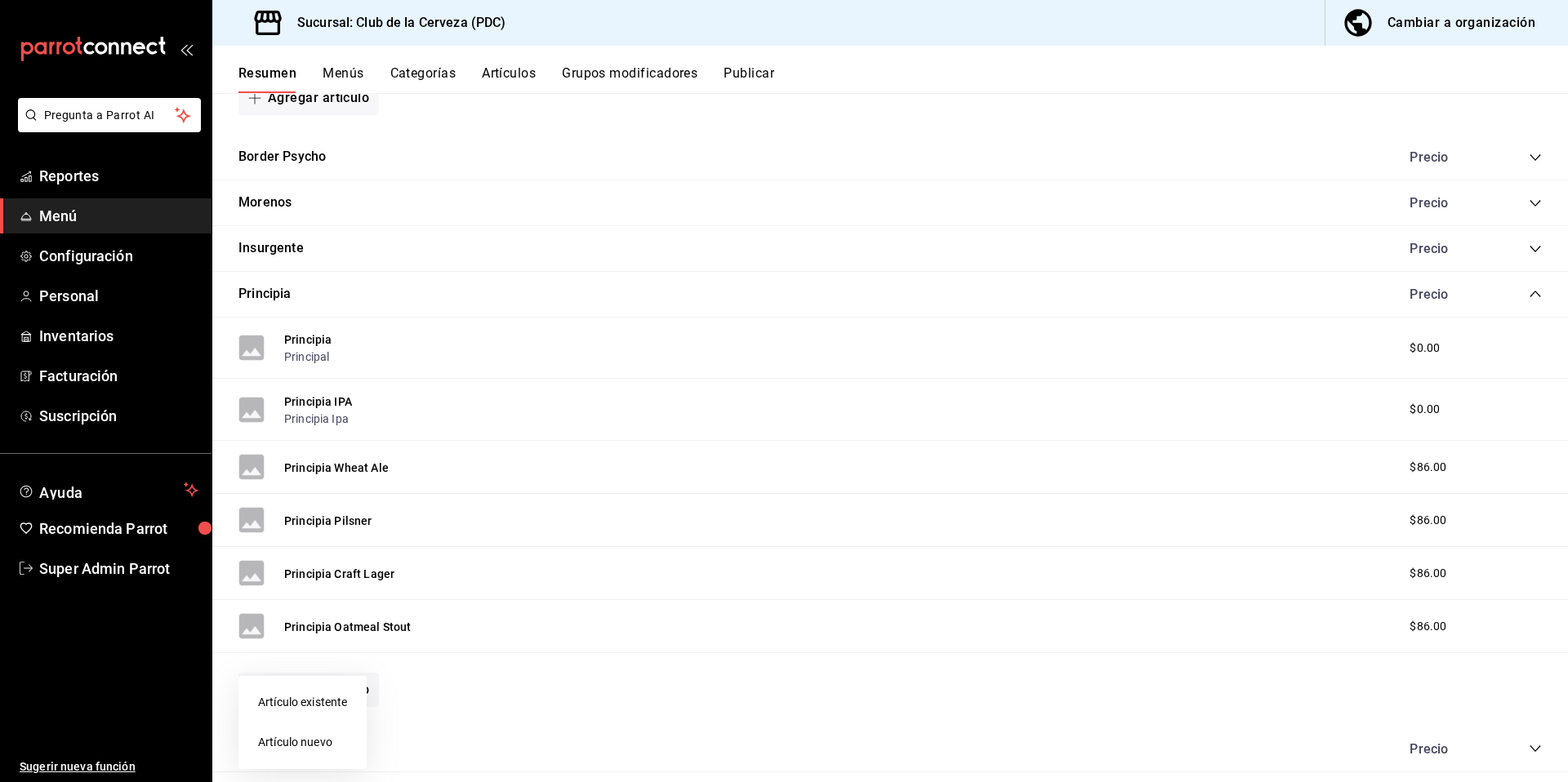 click on "Artículo nuevo" at bounding box center [302, 742] 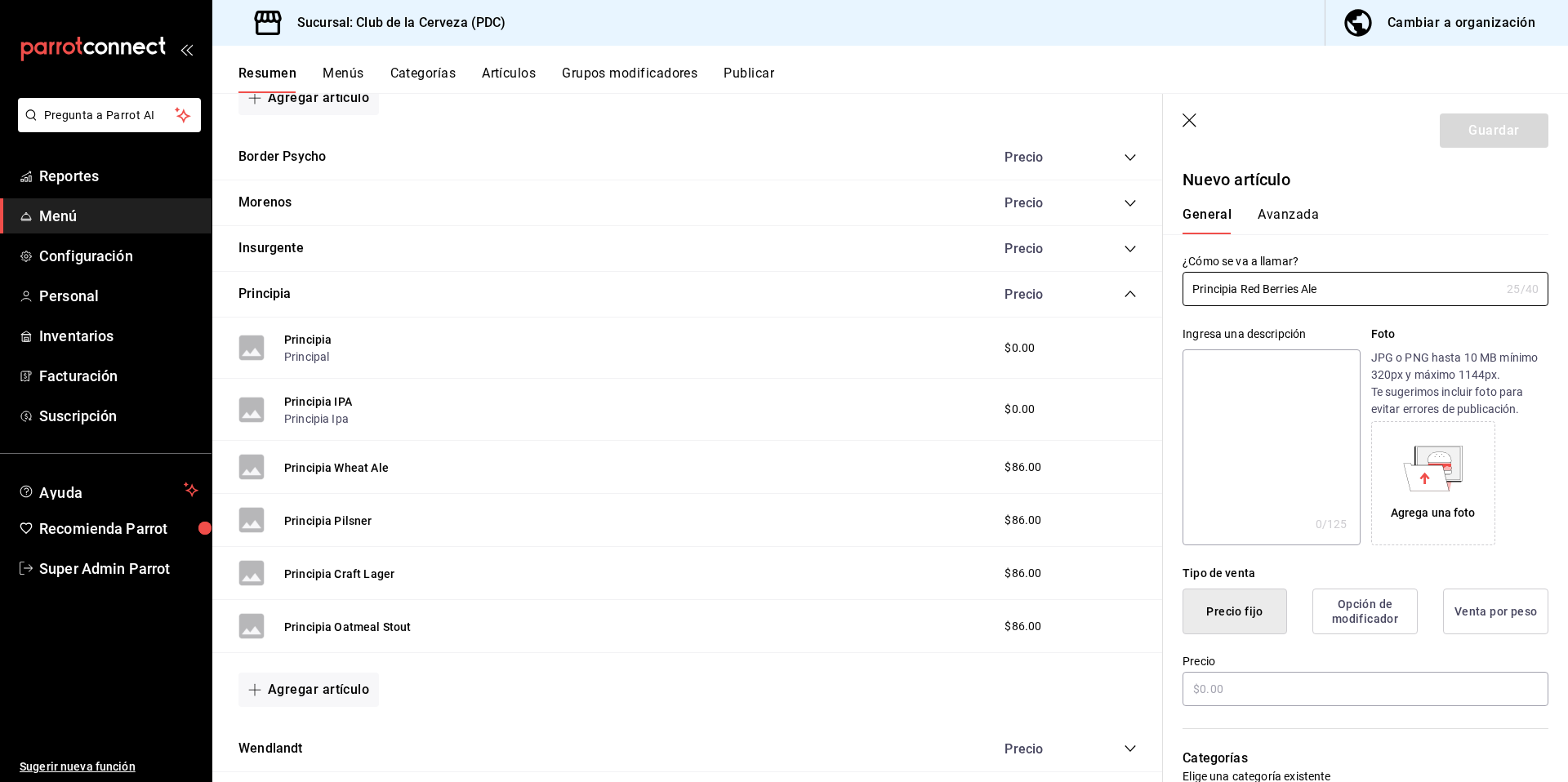 scroll, scrollTop: 140, scrollLeft: 0, axis: vertical 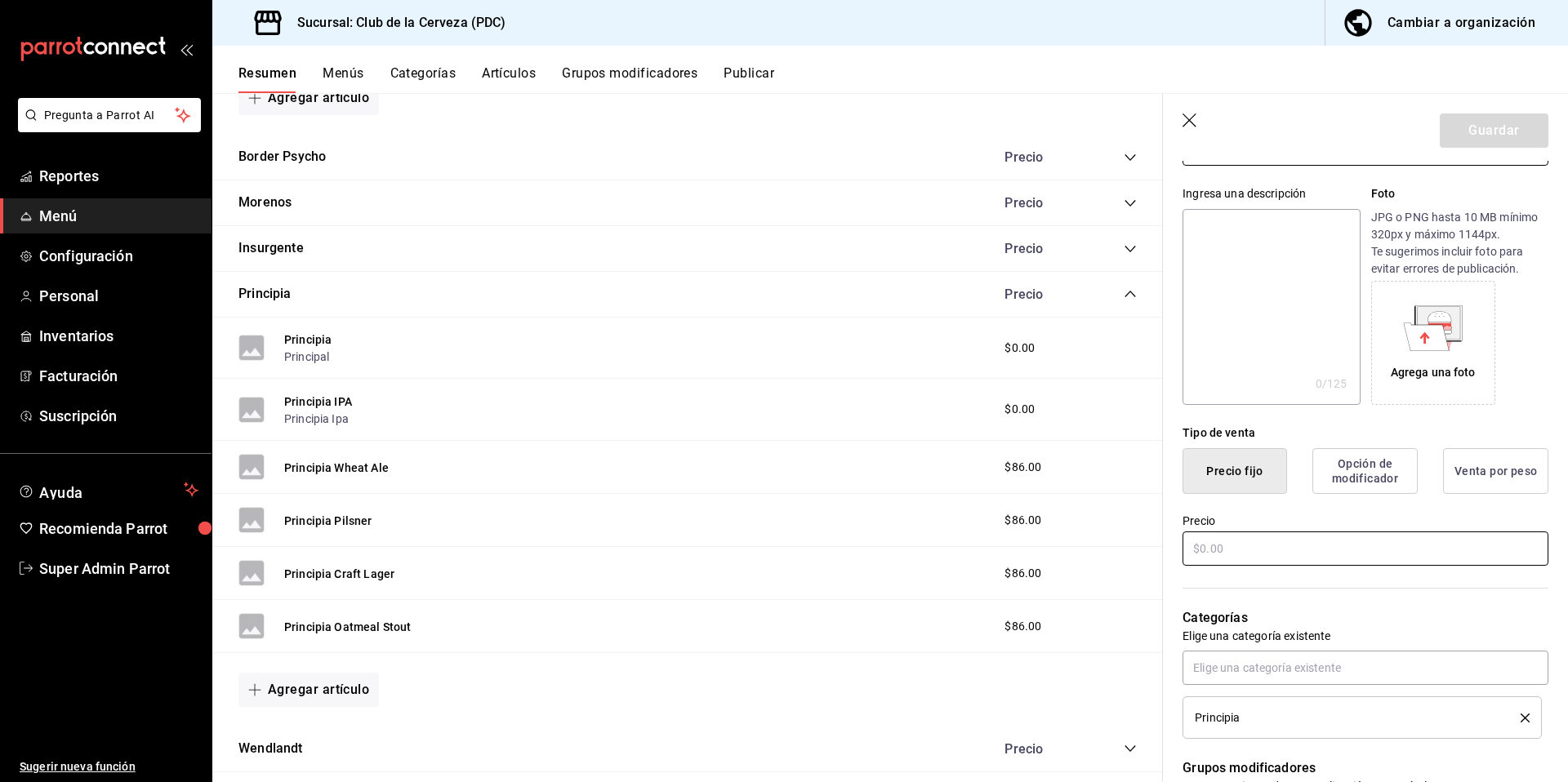 type on "Principia Red Berries Ale" 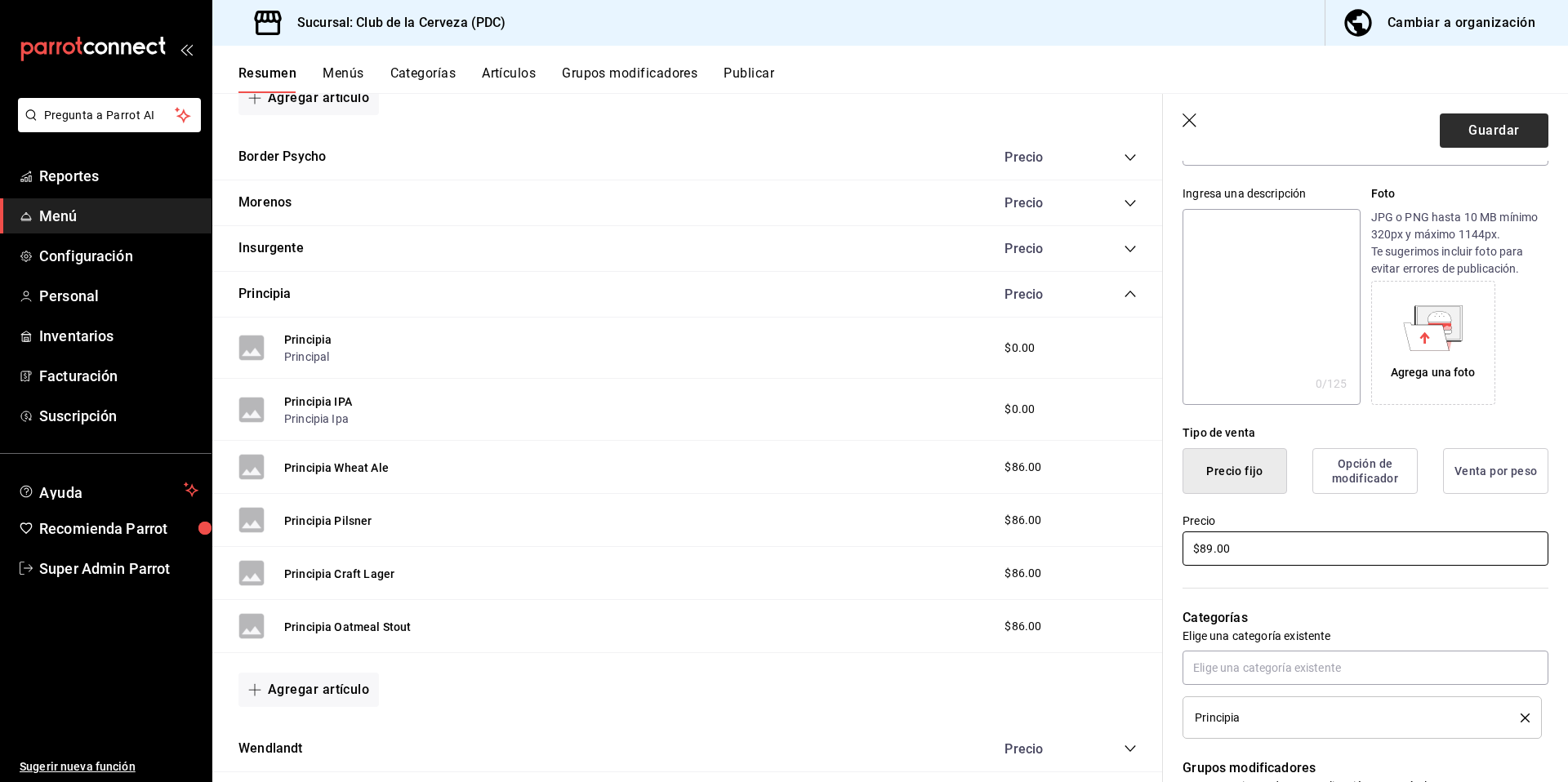 type on "$89.00" 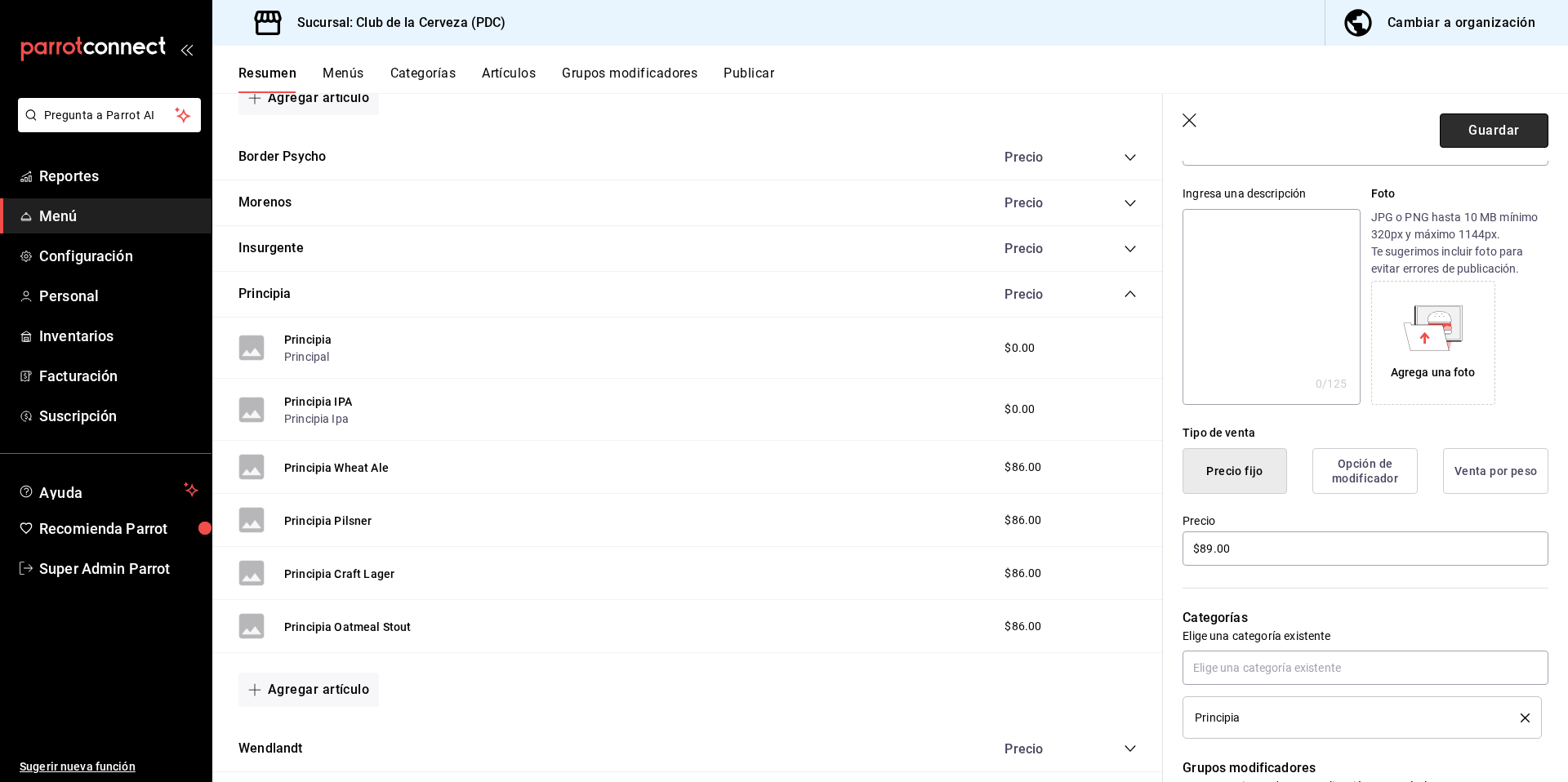 click on "Guardar" at bounding box center (1494, 131) 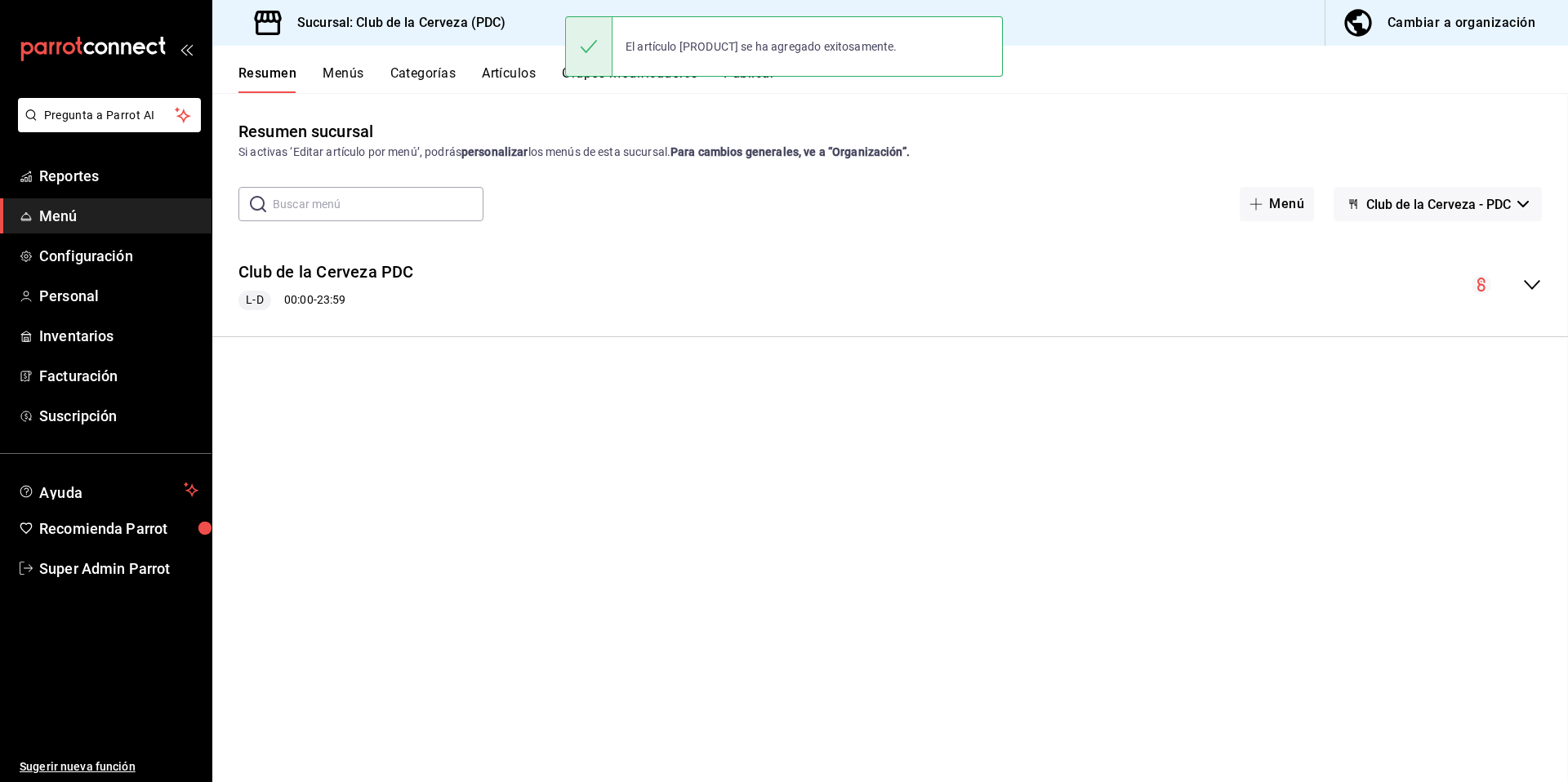 scroll, scrollTop: 0, scrollLeft: 0, axis: both 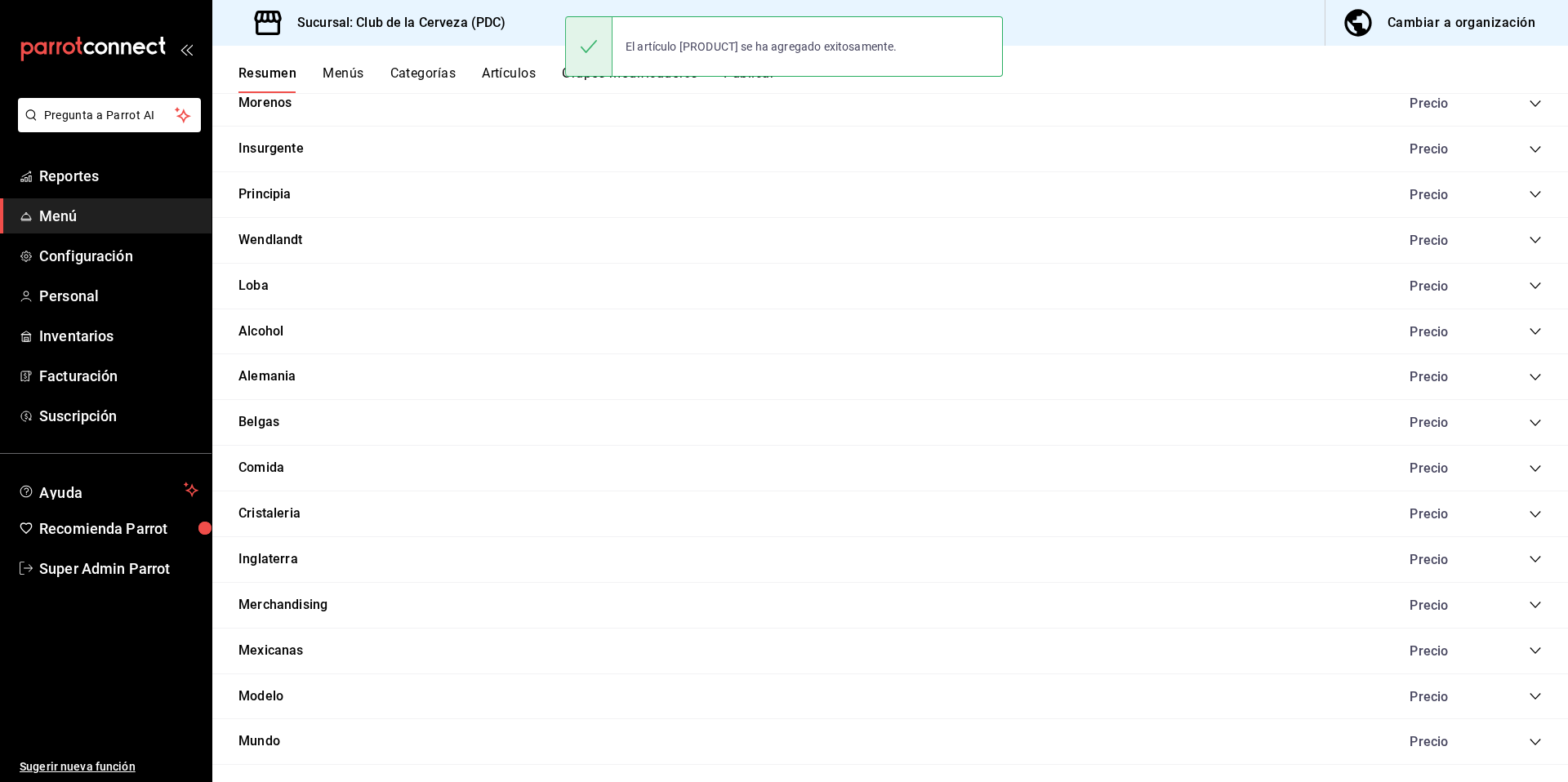 click 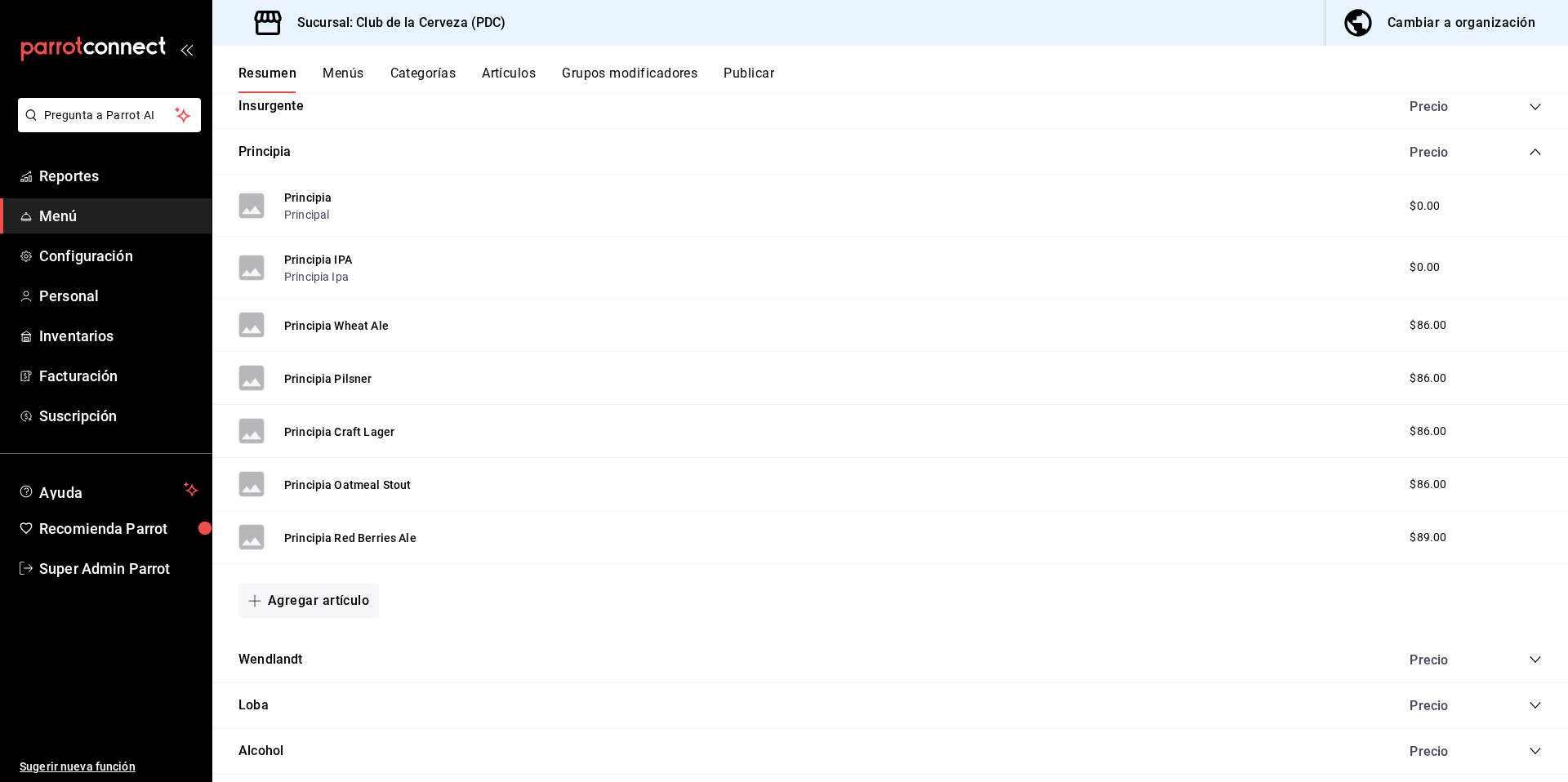 scroll, scrollTop: 1054, scrollLeft: 0, axis: vertical 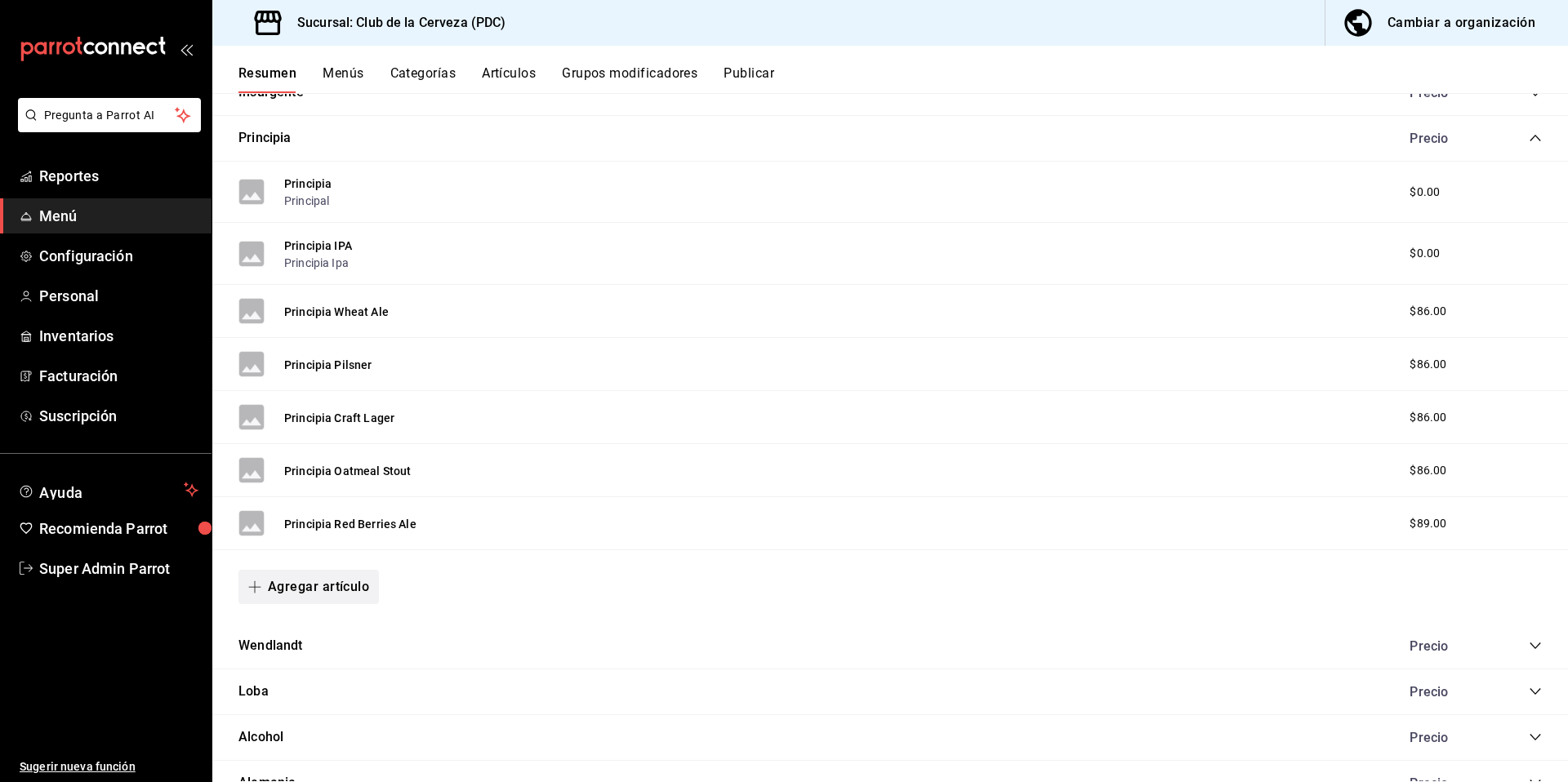 click on "Agregar artículo" at bounding box center [309, 587] 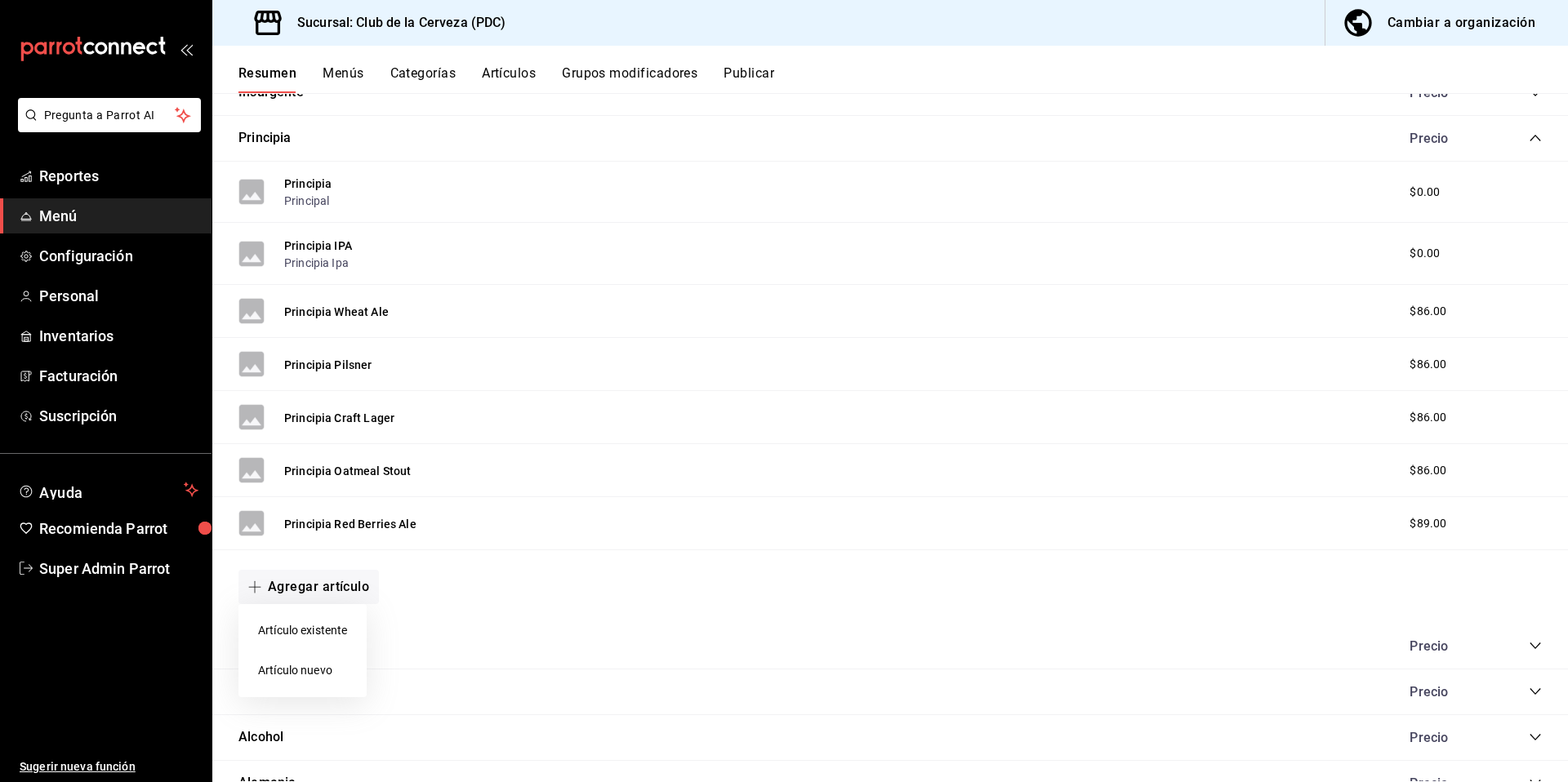 drag, startPoint x: 328, startPoint y: 647, endPoint x: 327, endPoint y: 660, distance: 13.038405 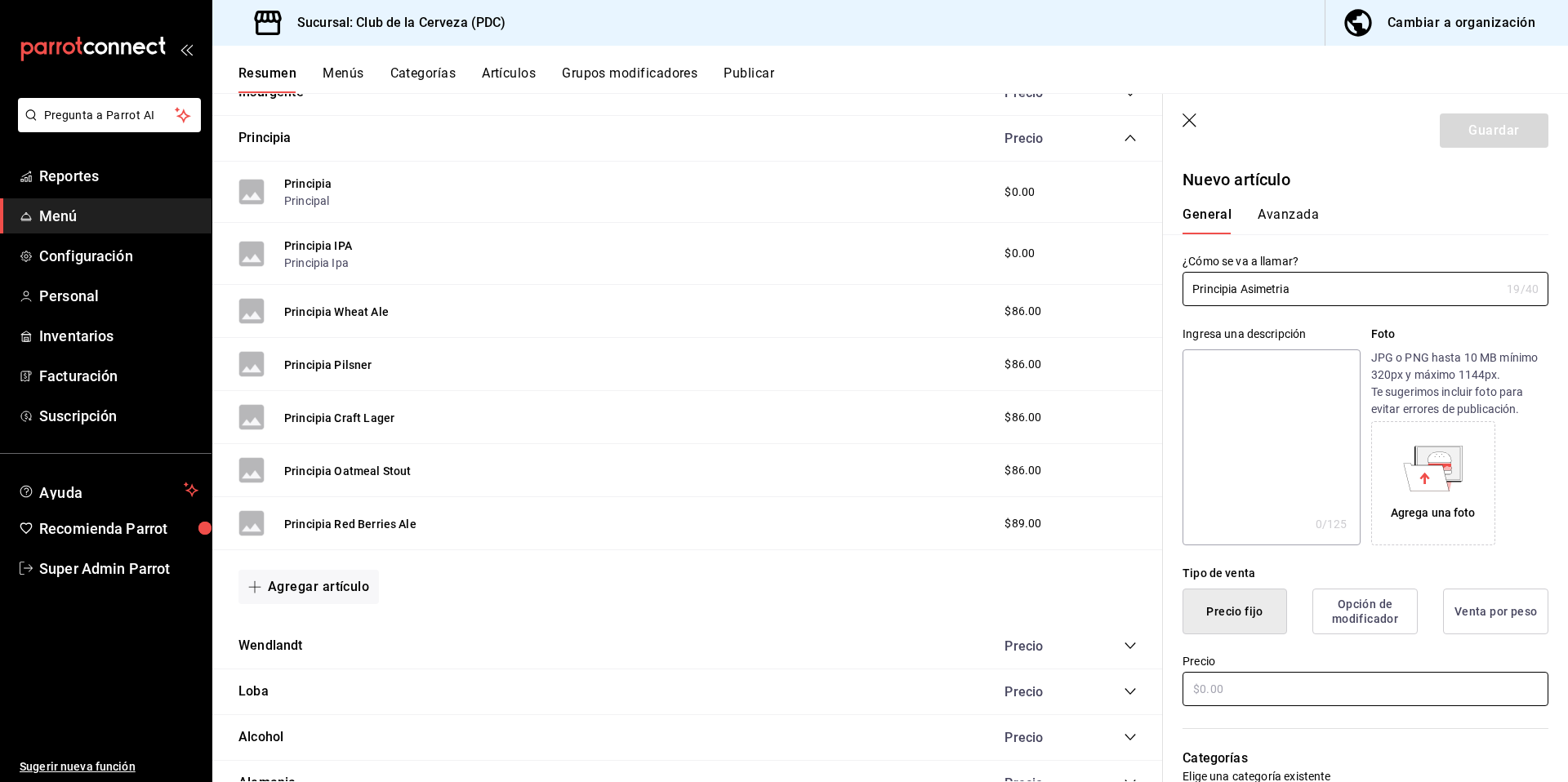 type on "Principia Asimetria" 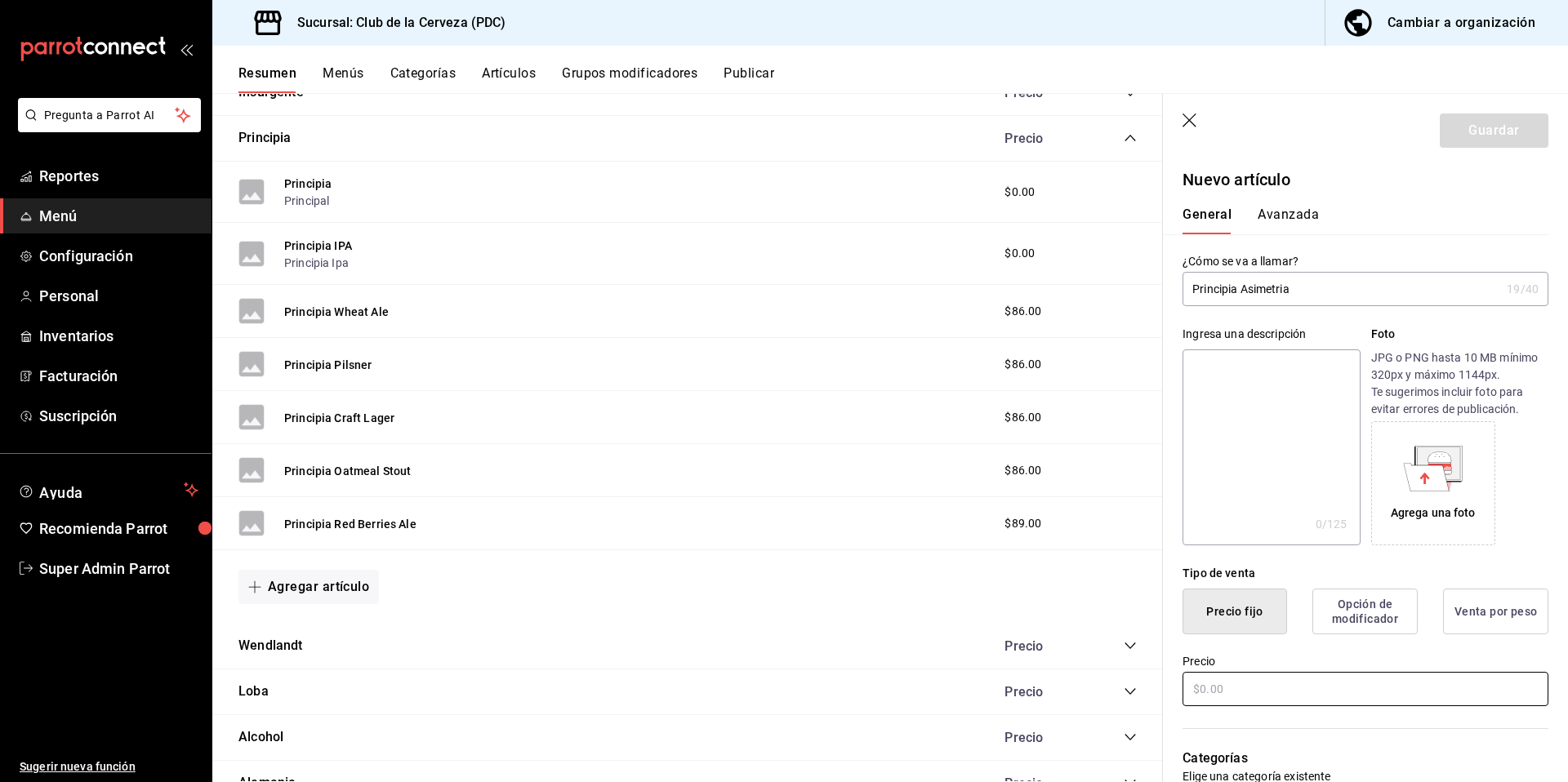 click at bounding box center [1365, 689] 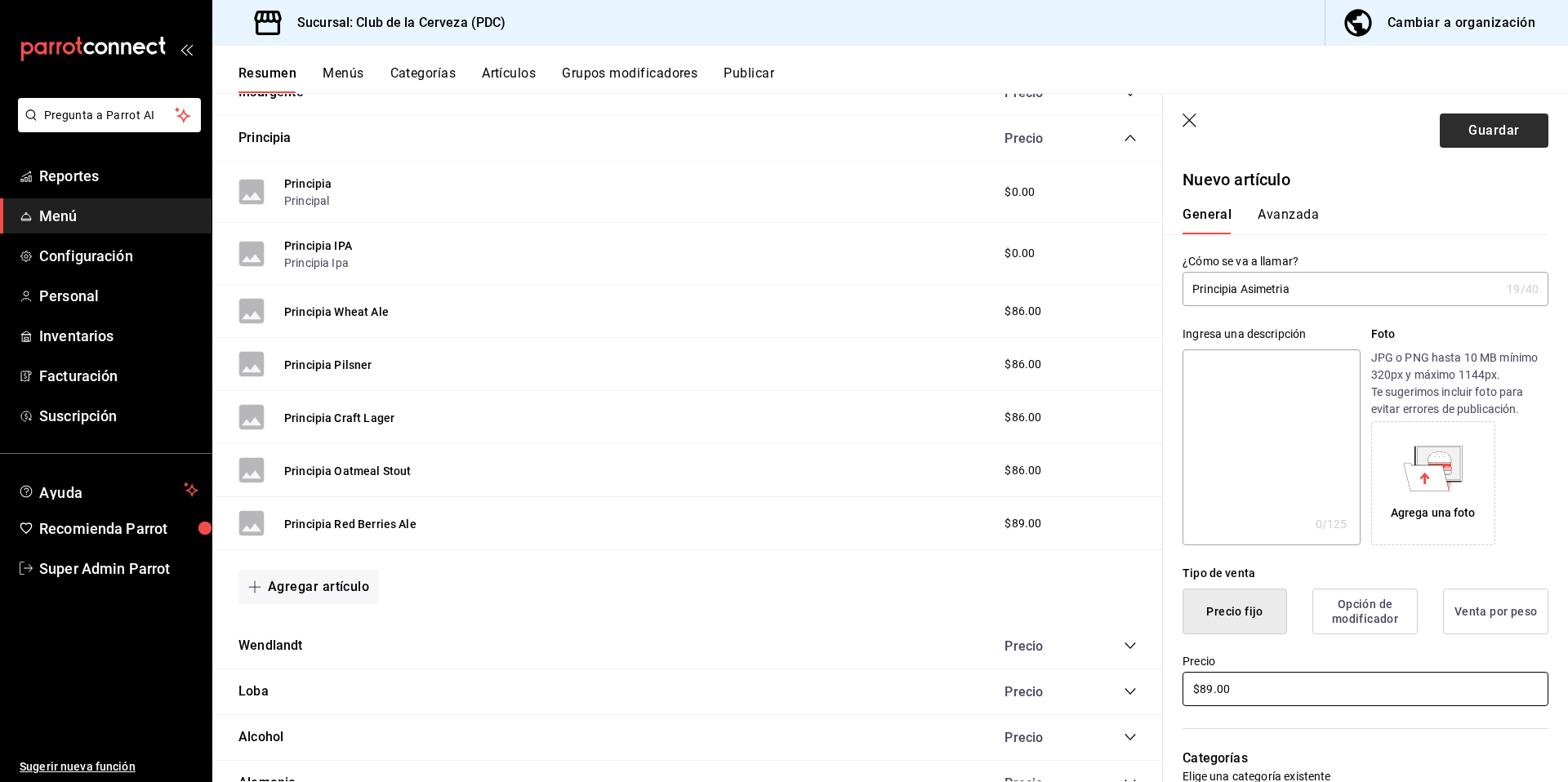 type on "$89.00" 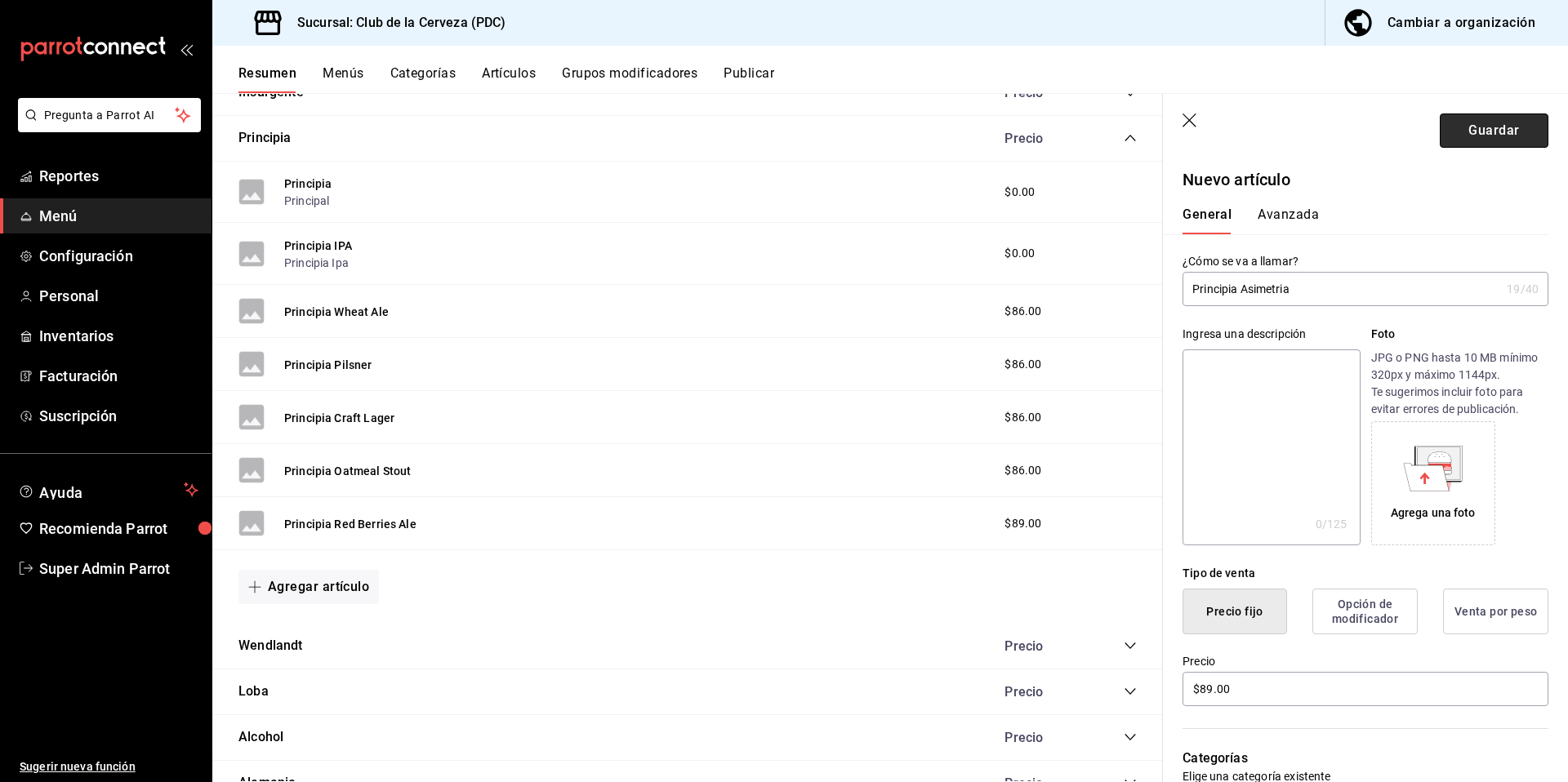 click on "Guardar" at bounding box center [1494, 131] 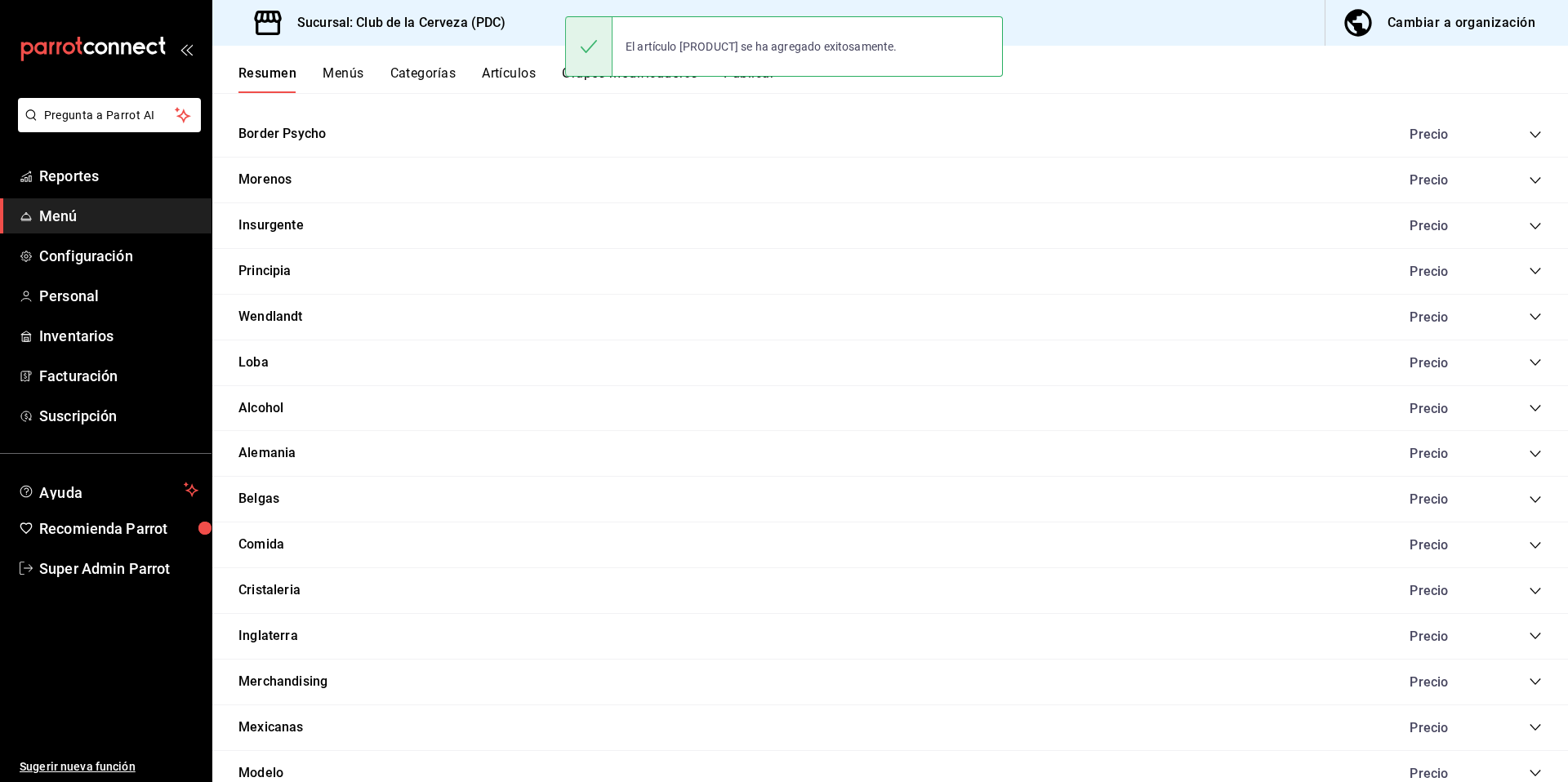 scroll, scrollTop: 1024, scrollLeft: 0, axis: vertical 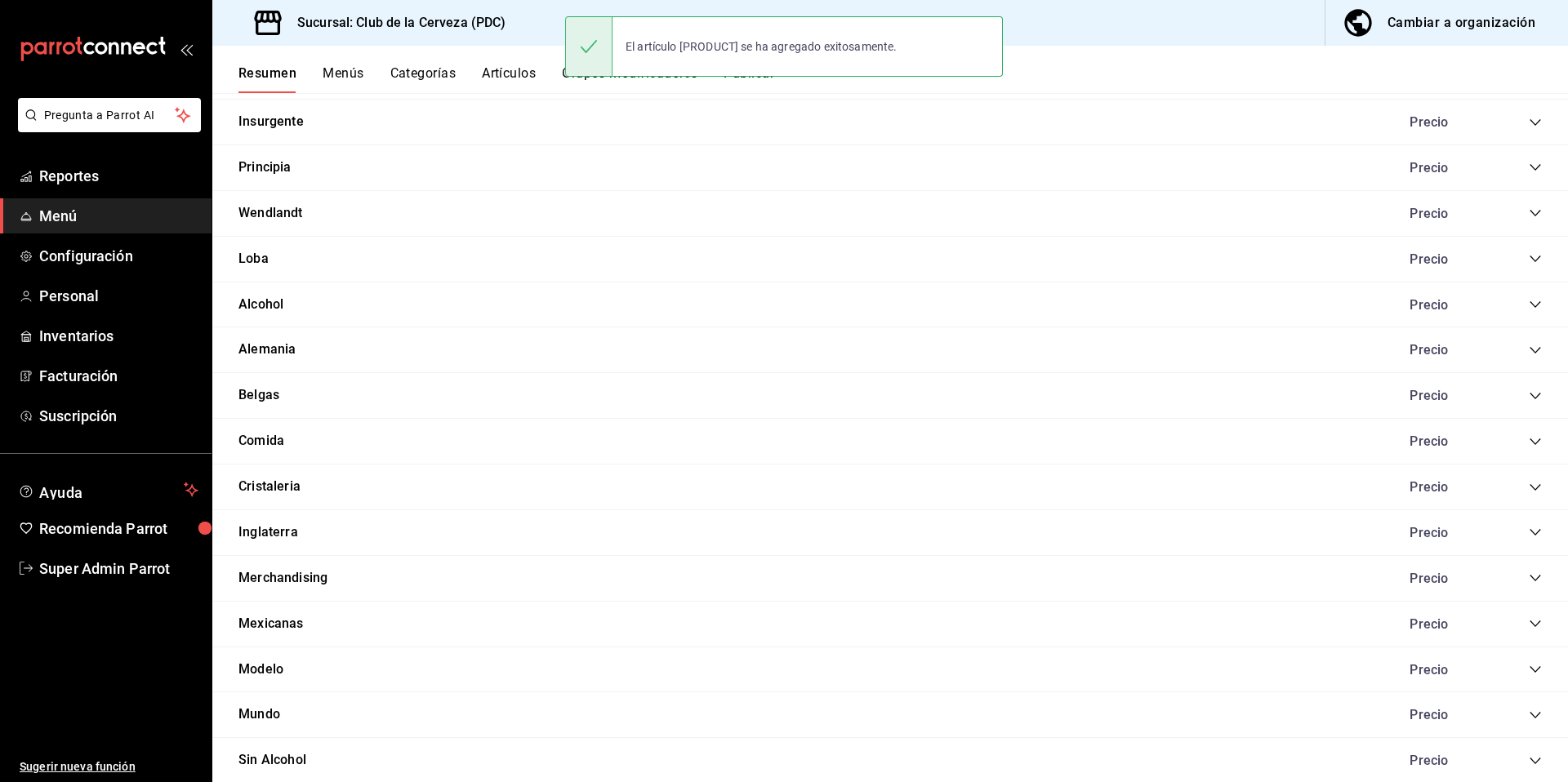 click 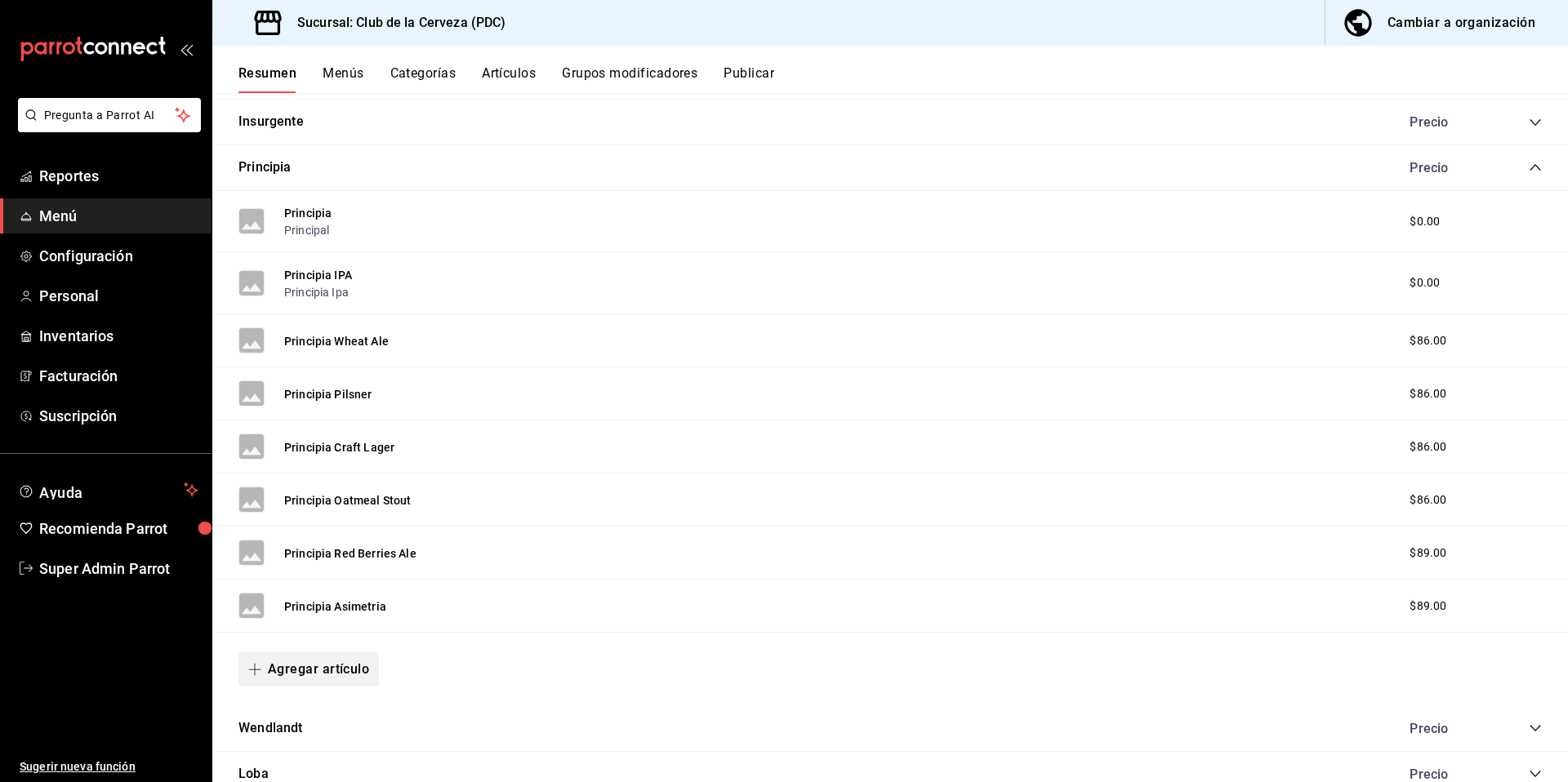 click on "Agregar artículo" at bounding box center (309, 669) 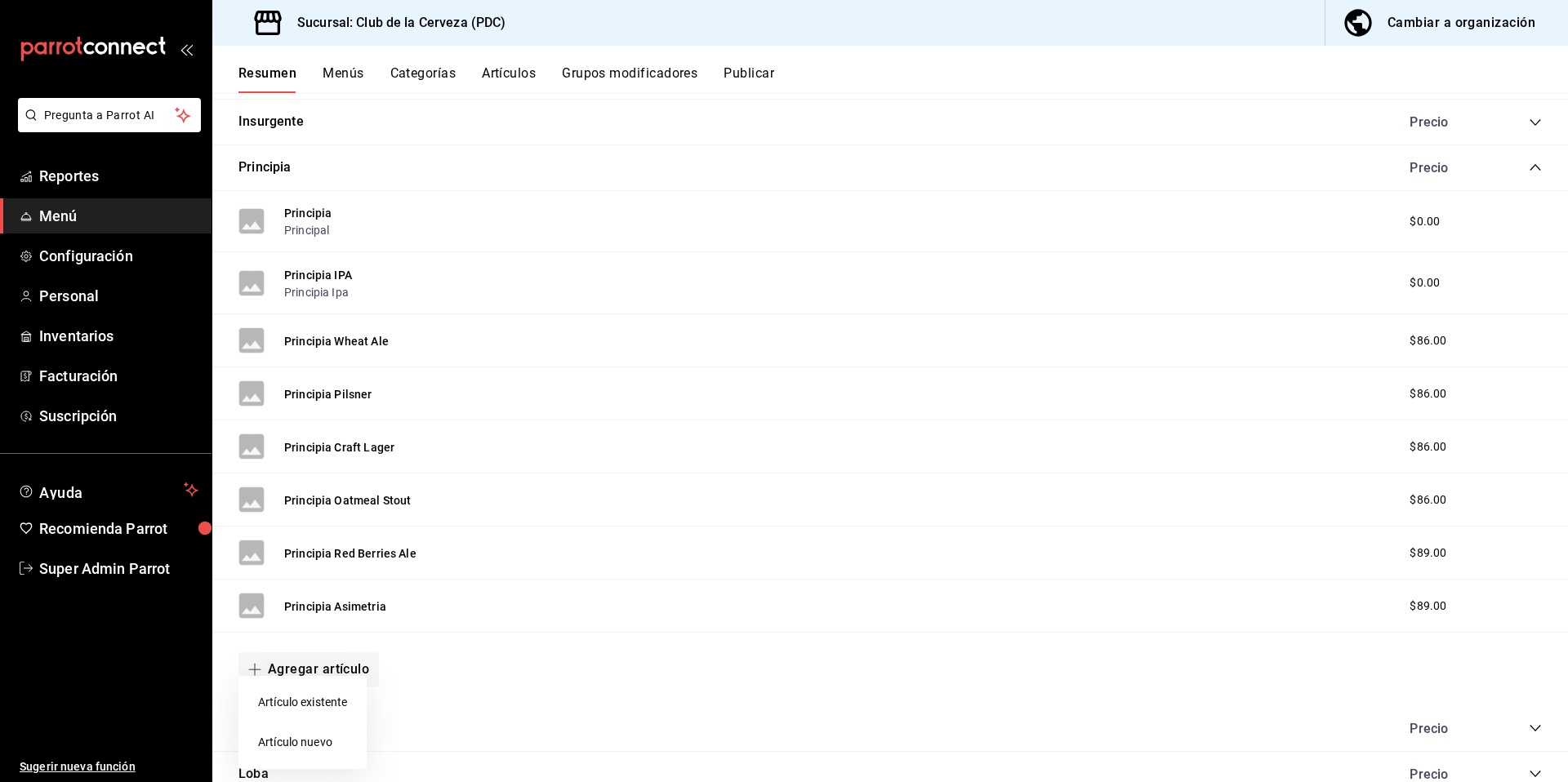 click on "Artículo nuevo" at bounding box center (302, 742) 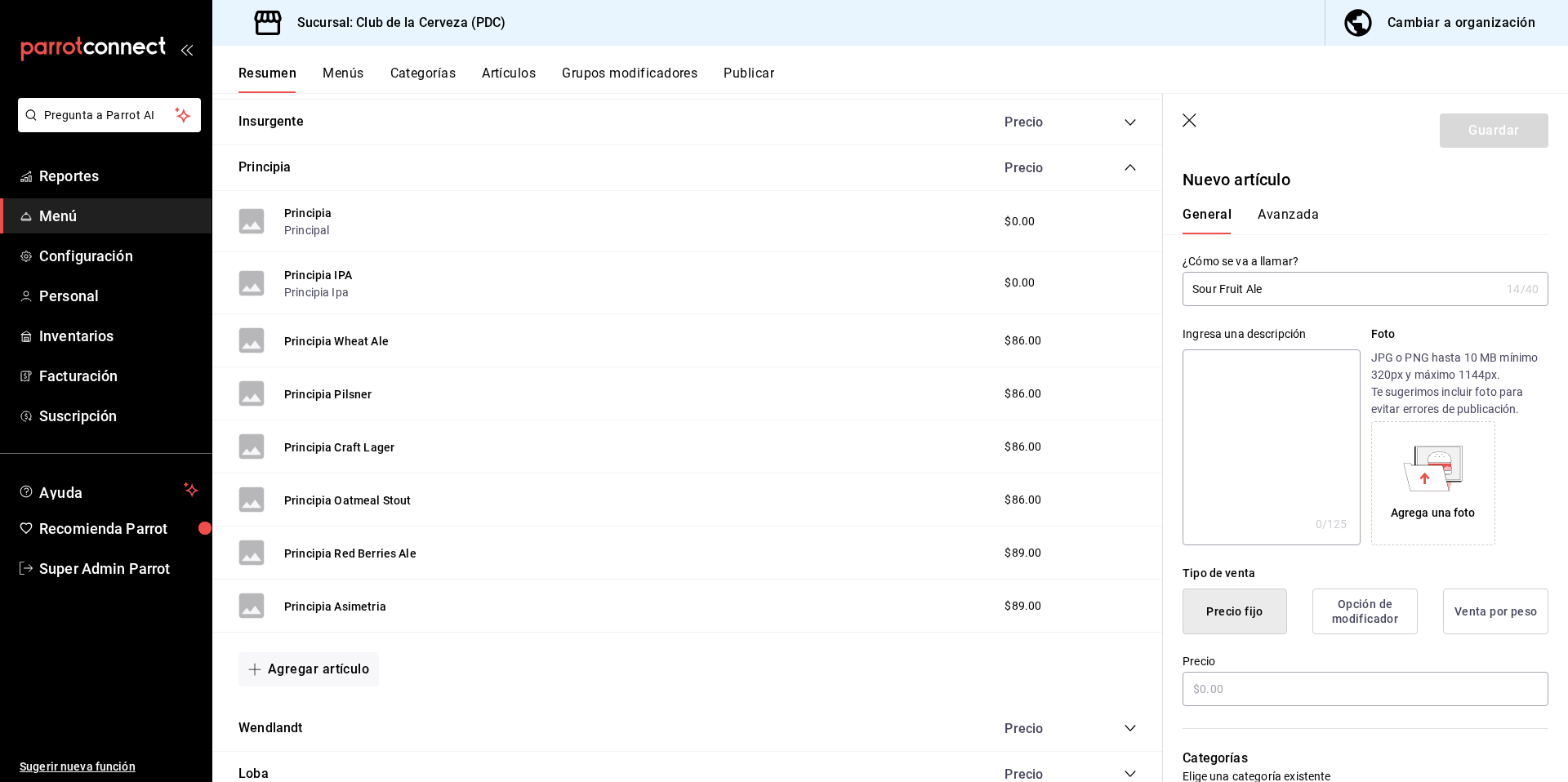 click on "Sour Fruit Ale" at bounding box center [1341, 289] 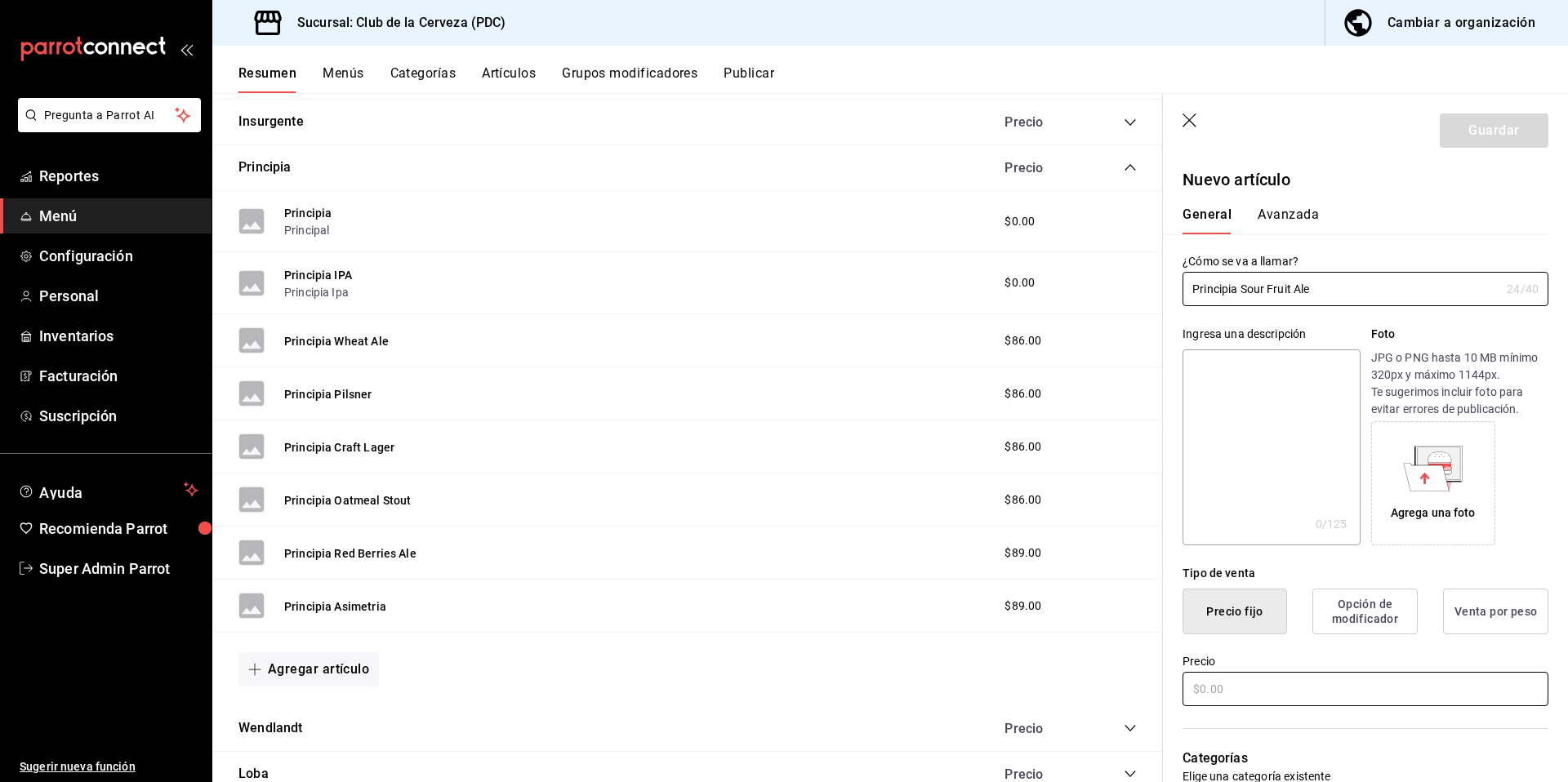 type on "Principia Sour Fruit Ale" 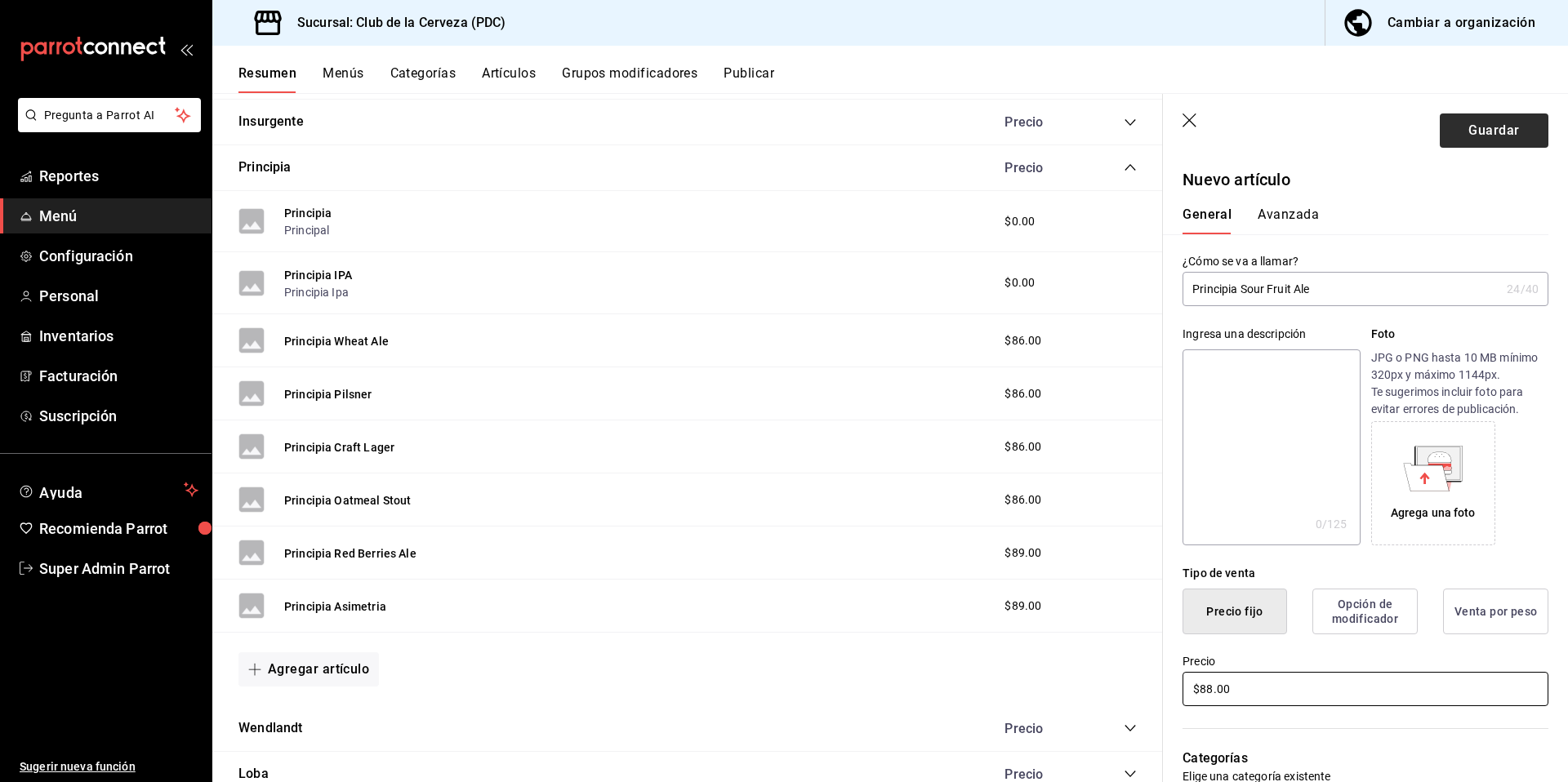 type on "$88.00" 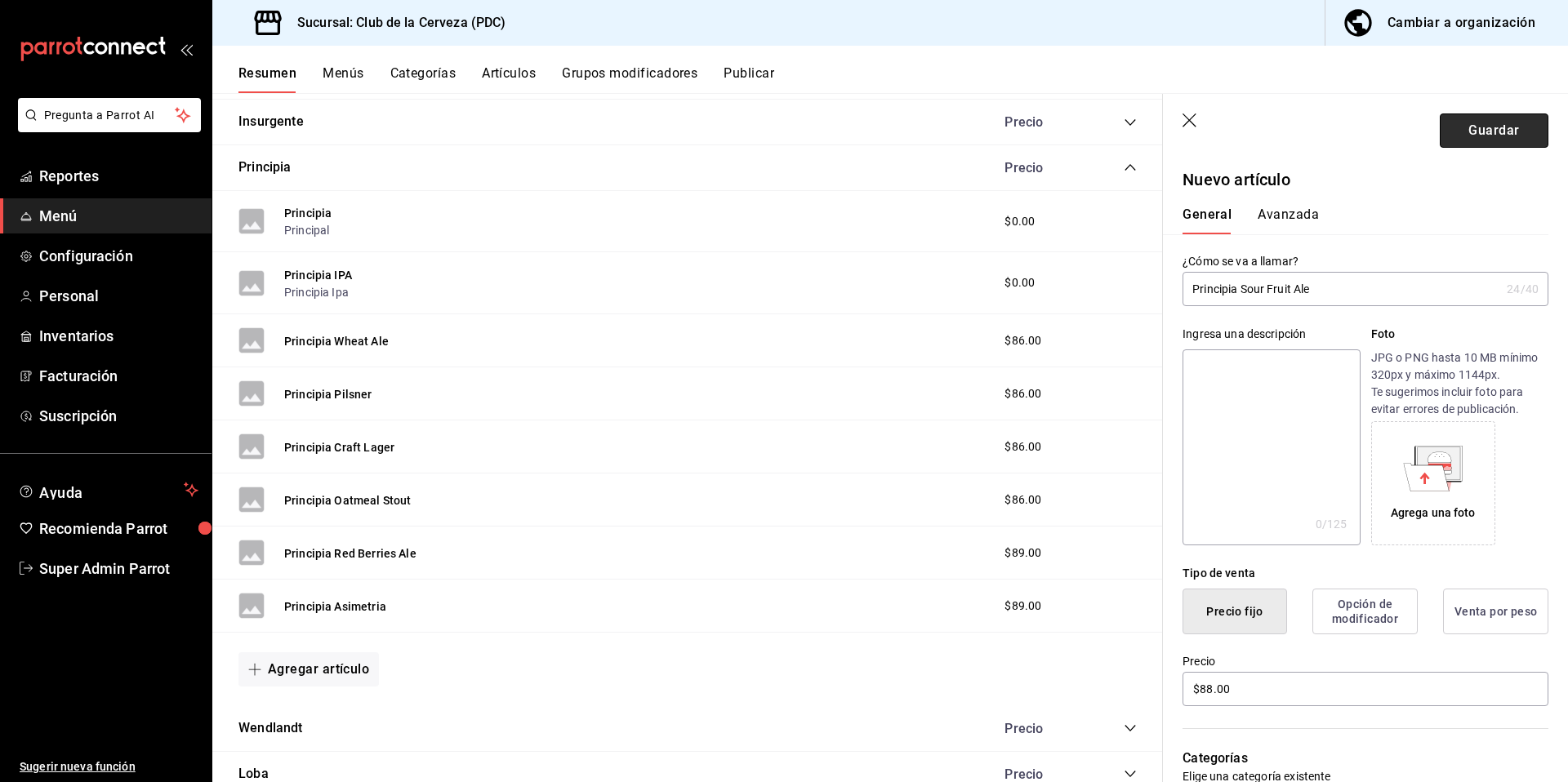 click on "Guardar" at bounding box center [1494, 131] 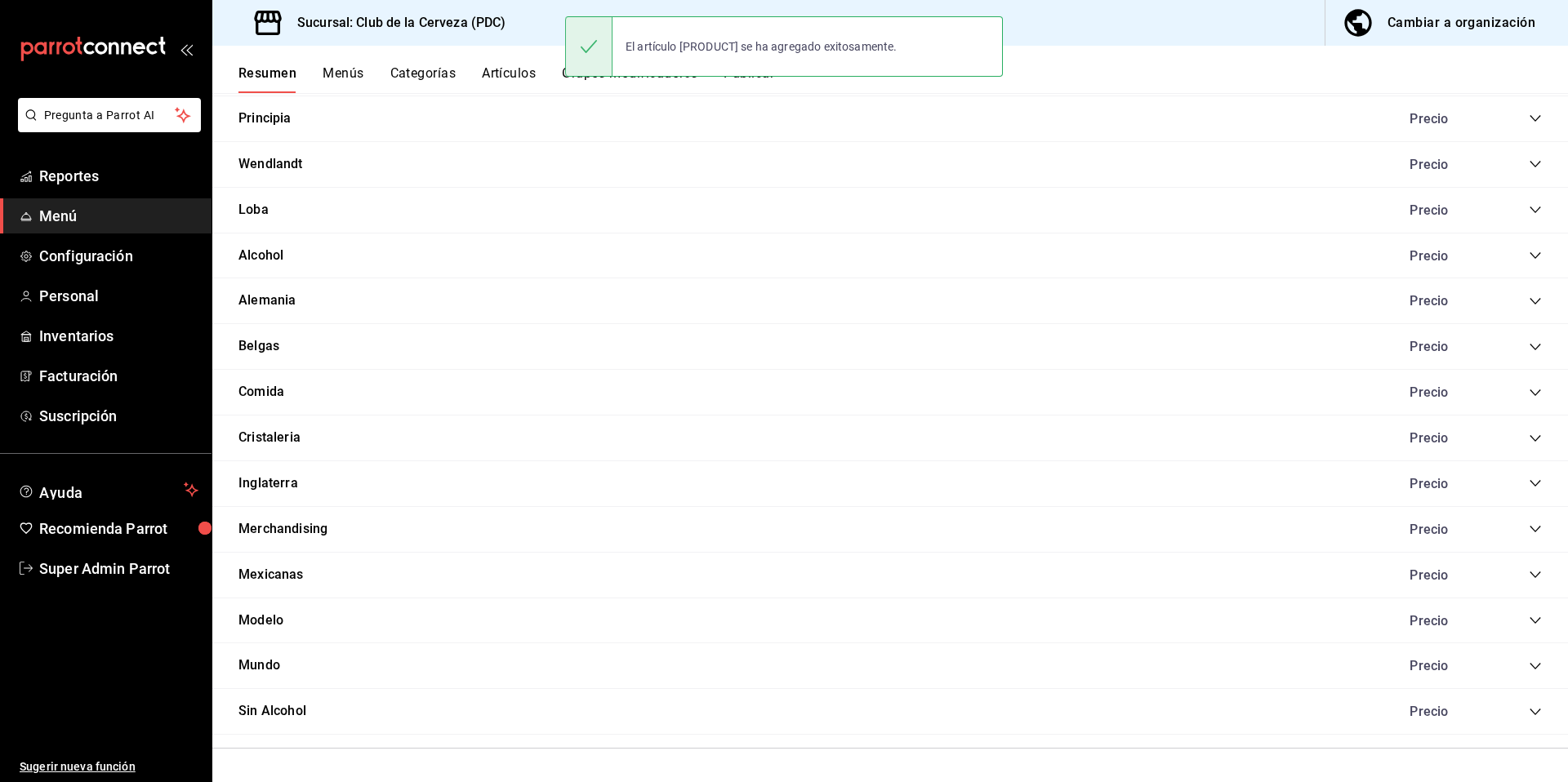scroll, scrollTop: 1059, scrollLeft: 0, axis: vertical 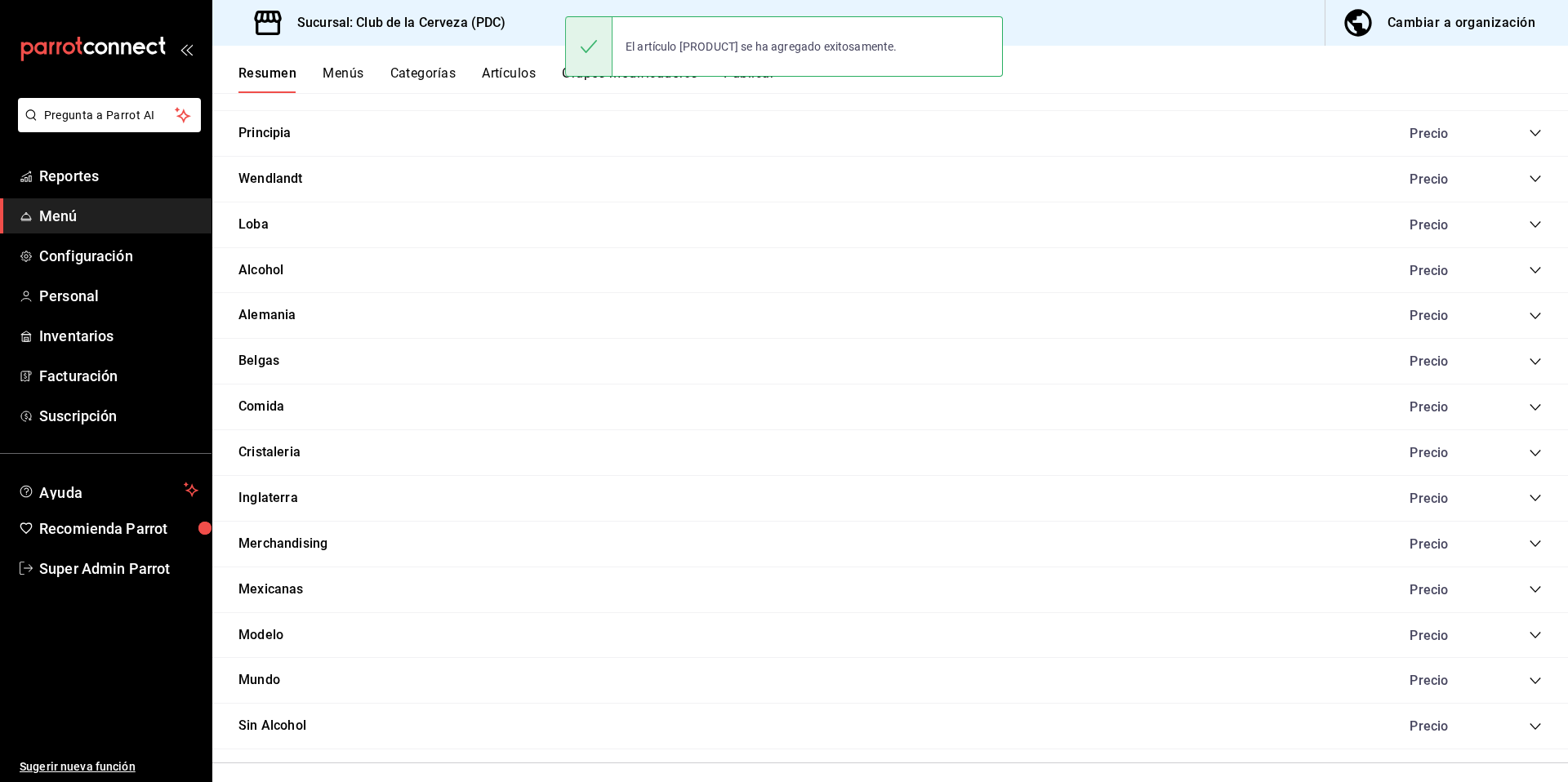 click 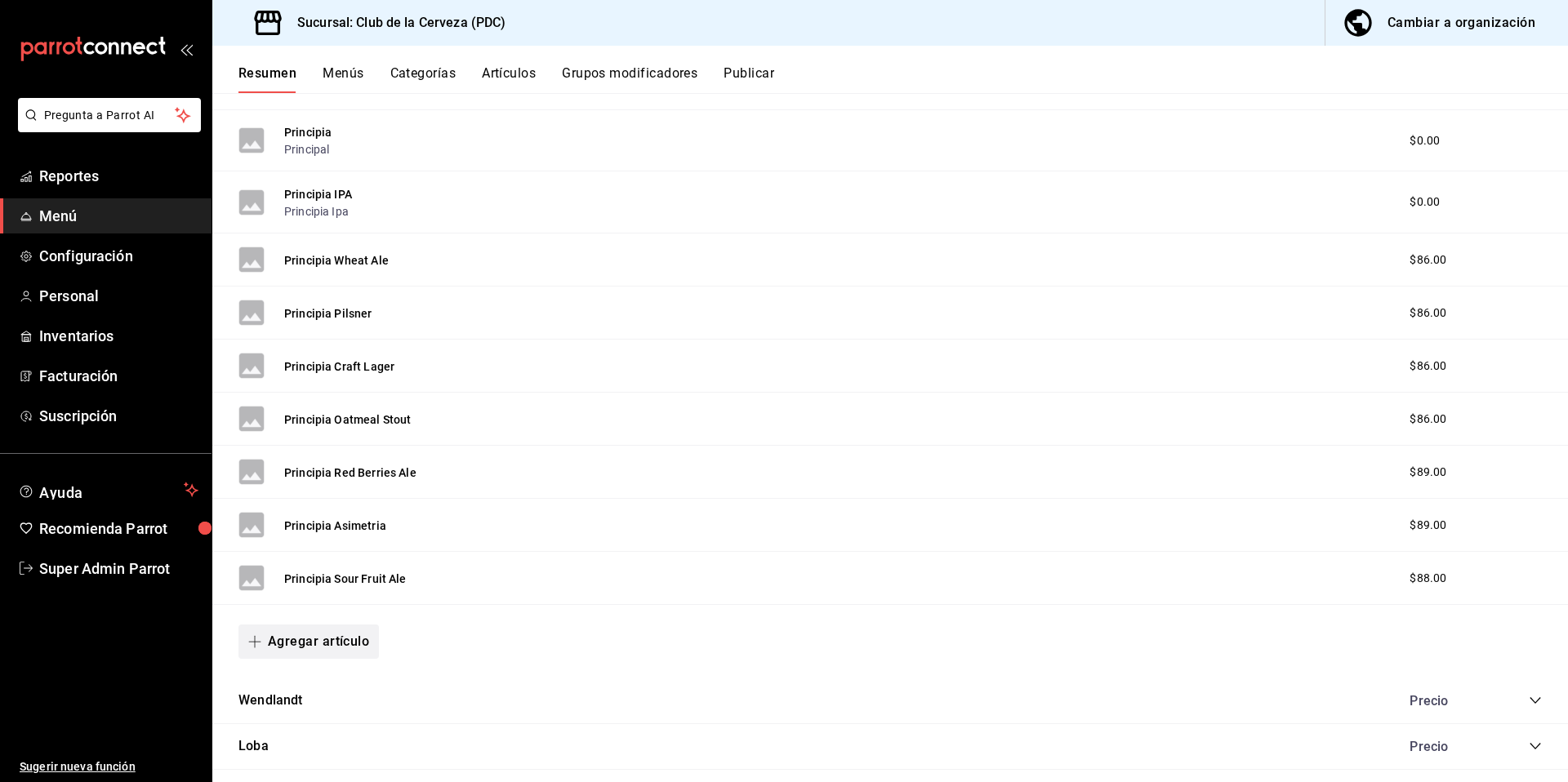 scroll, scrollTop: 1122, scrollLeft: 0, axis: vertical 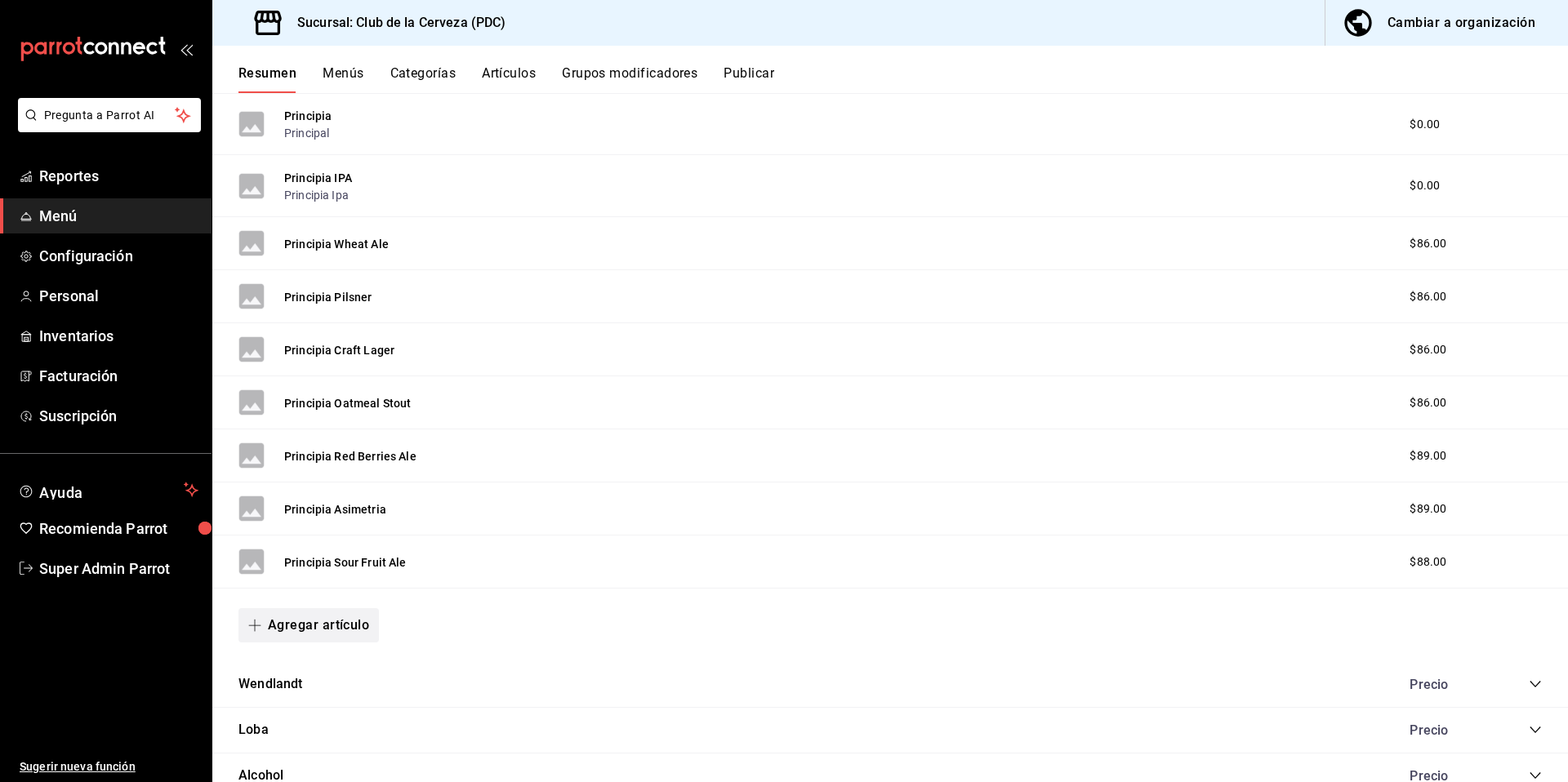 click on "Agregar artículo" at bounding box center [309, 625] 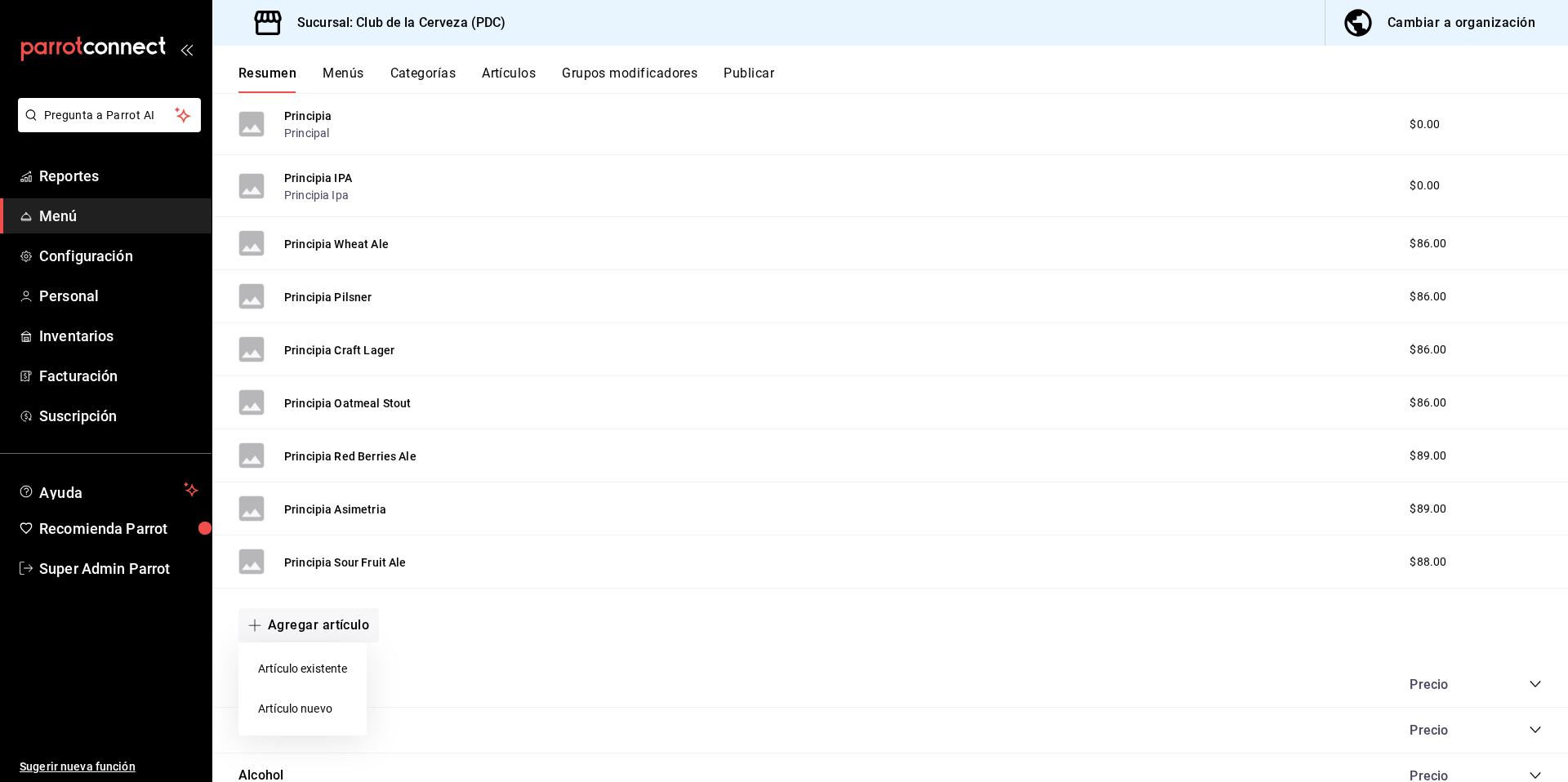 click on "Artículo nuevo" at bounding box center [302, 709] 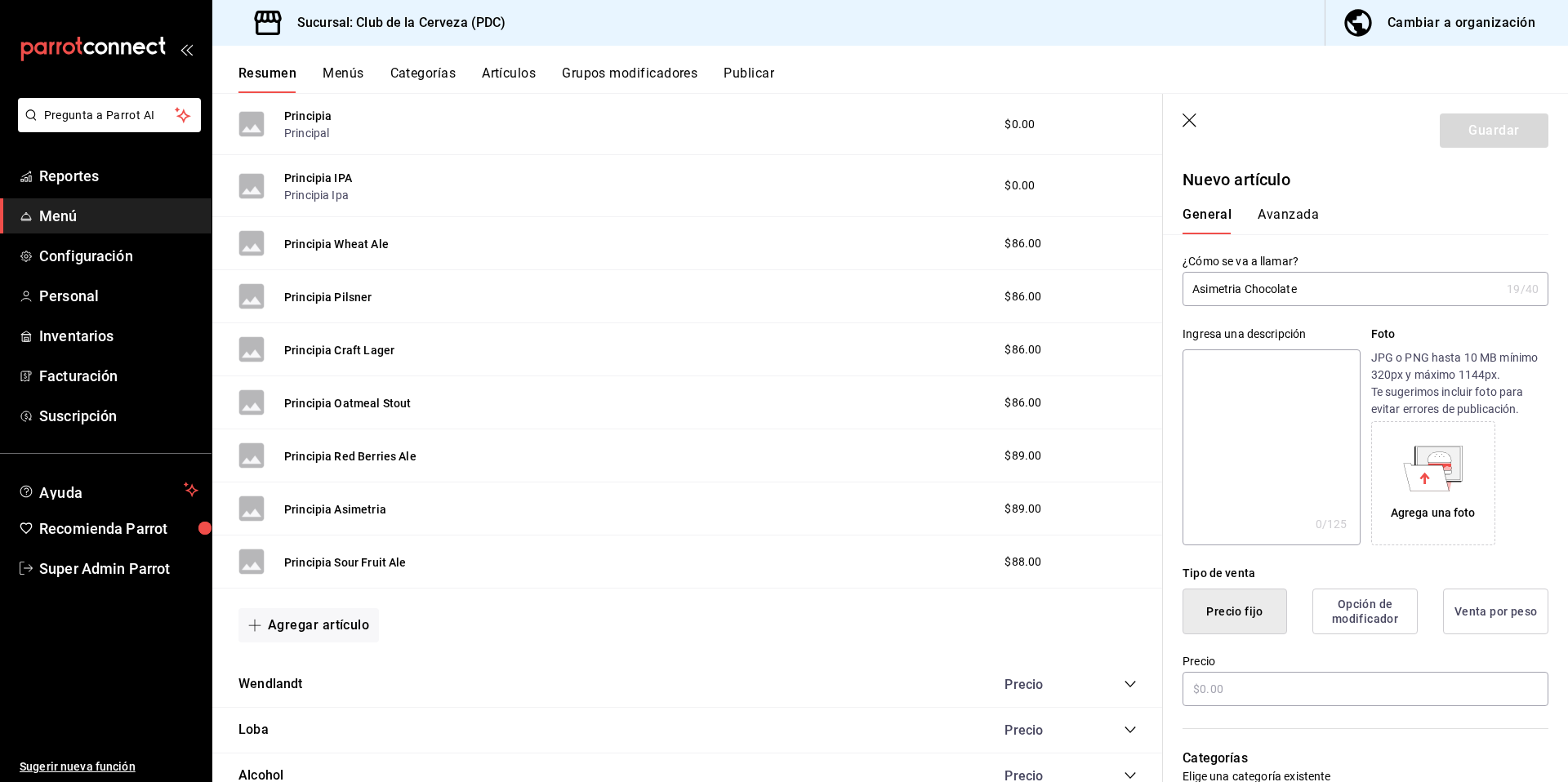 click on "Asimetria Chocolate" at bounding box center [1341, 289] 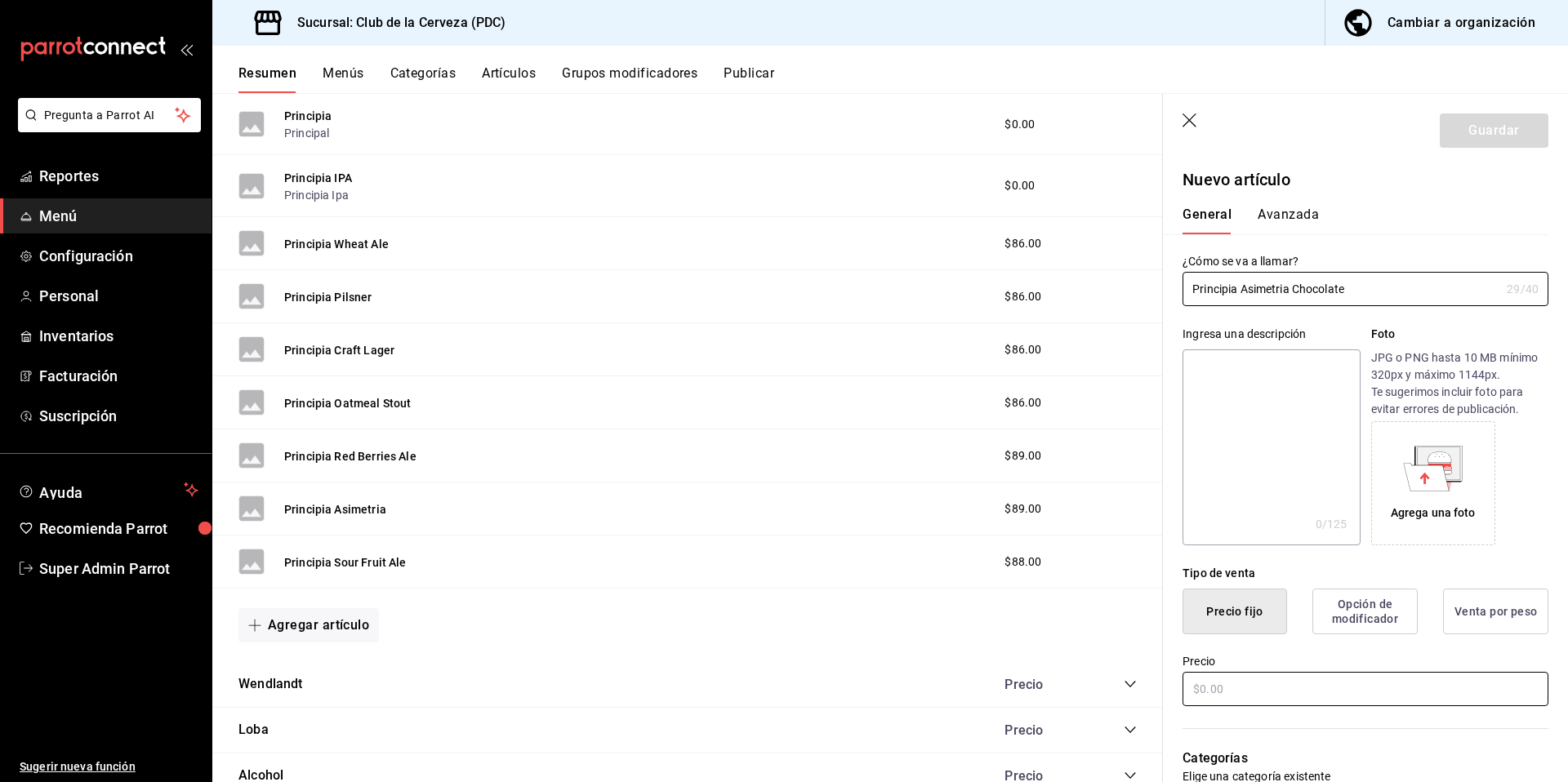 type on "Principia Asimetria Chocolate" 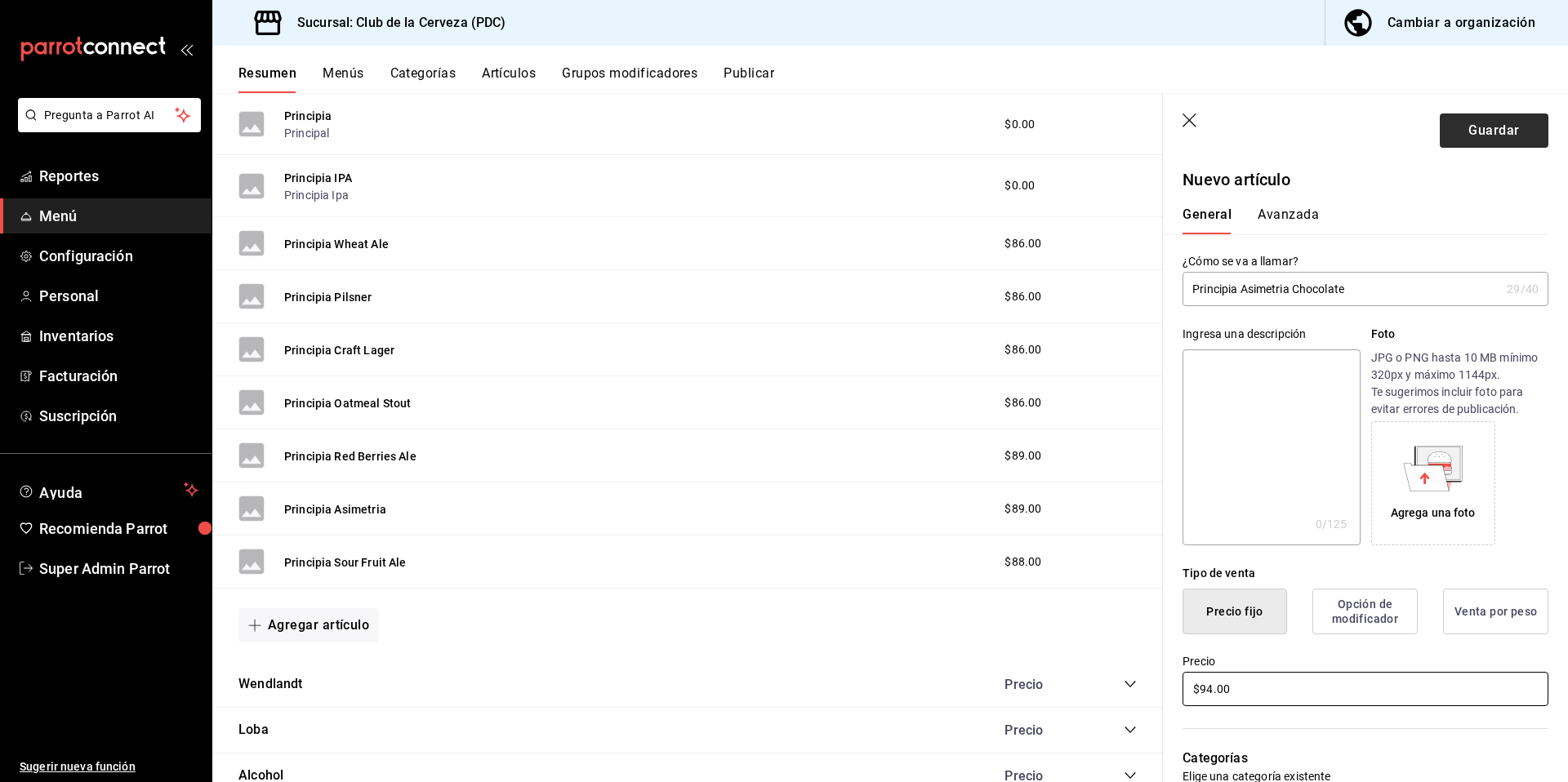type on "$94.00" 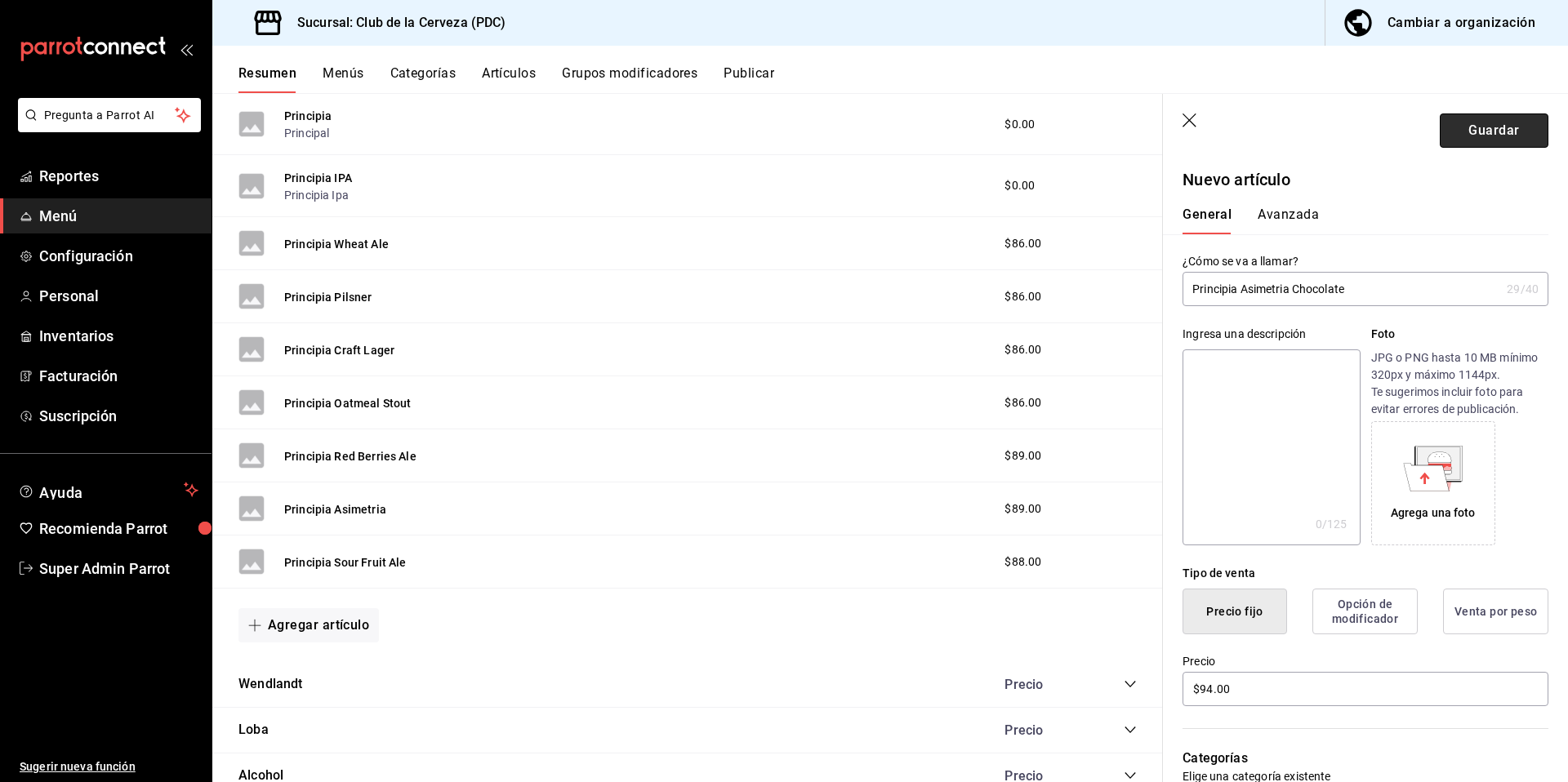 click on "Guardar" at bounding box center [1494, 131] 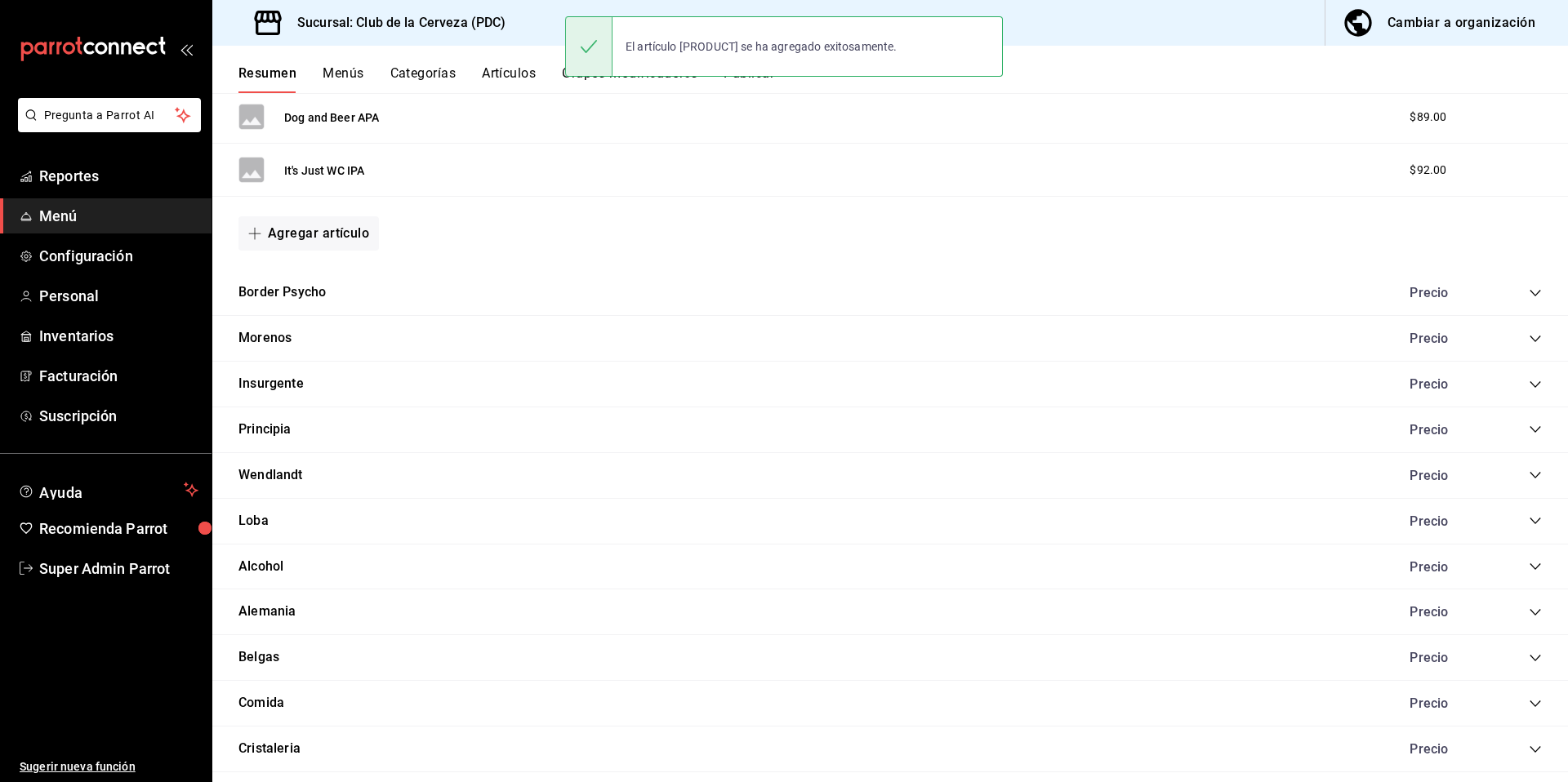 scroll, scrollTop: 766, scrollLeft: 0, axis: vertical 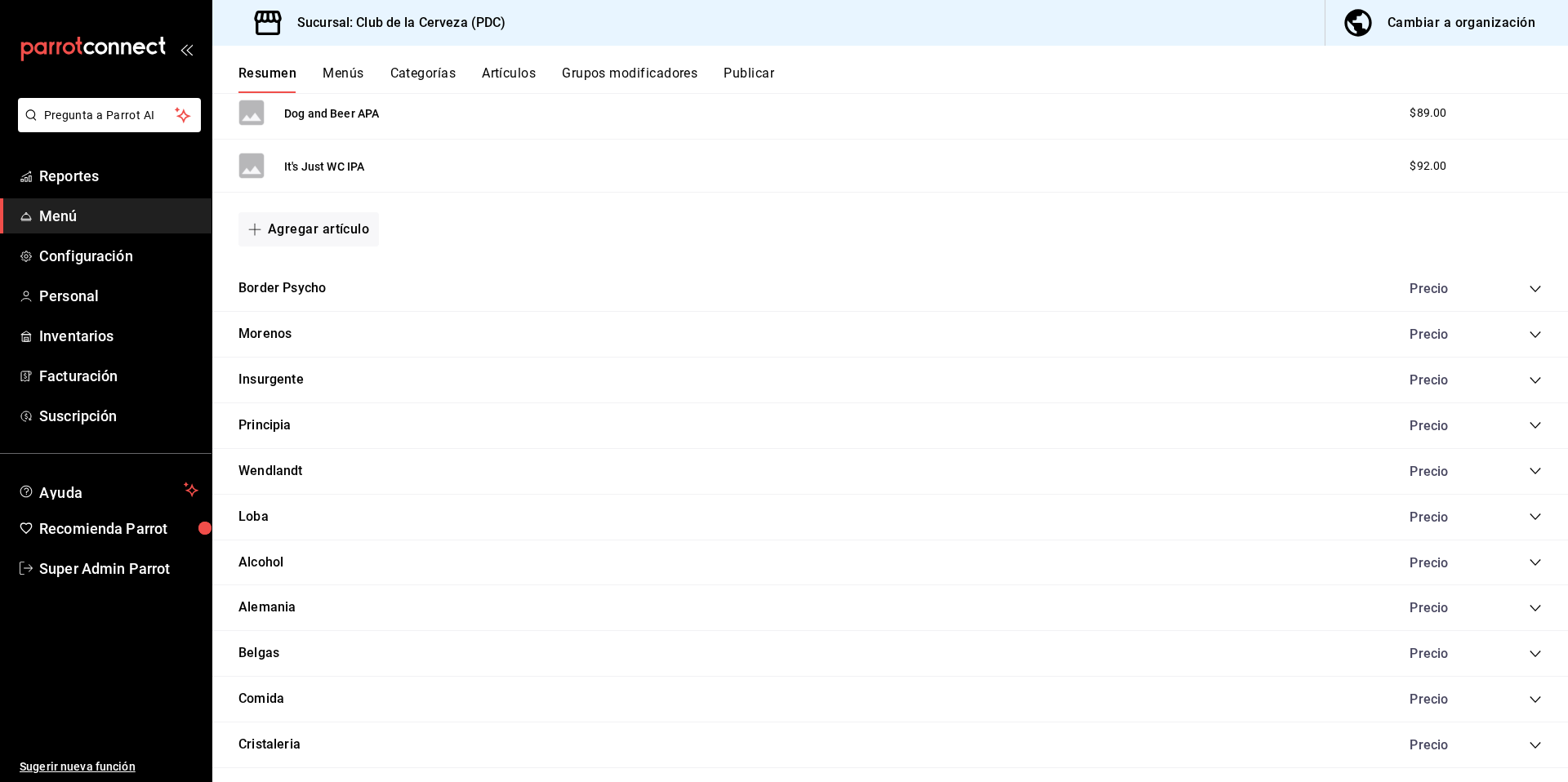 click 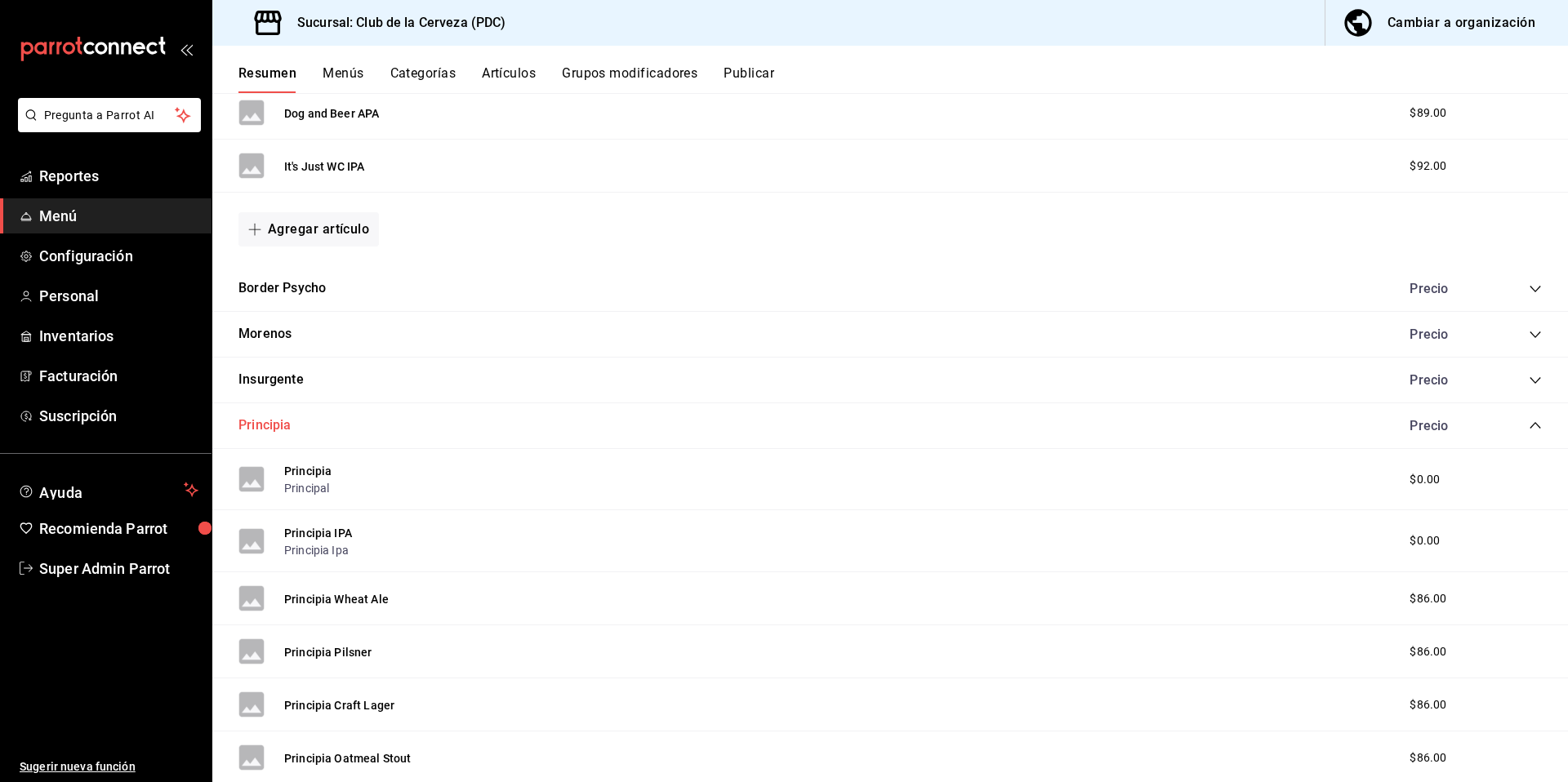 click on "Principia" at bounding box center [265, 425] 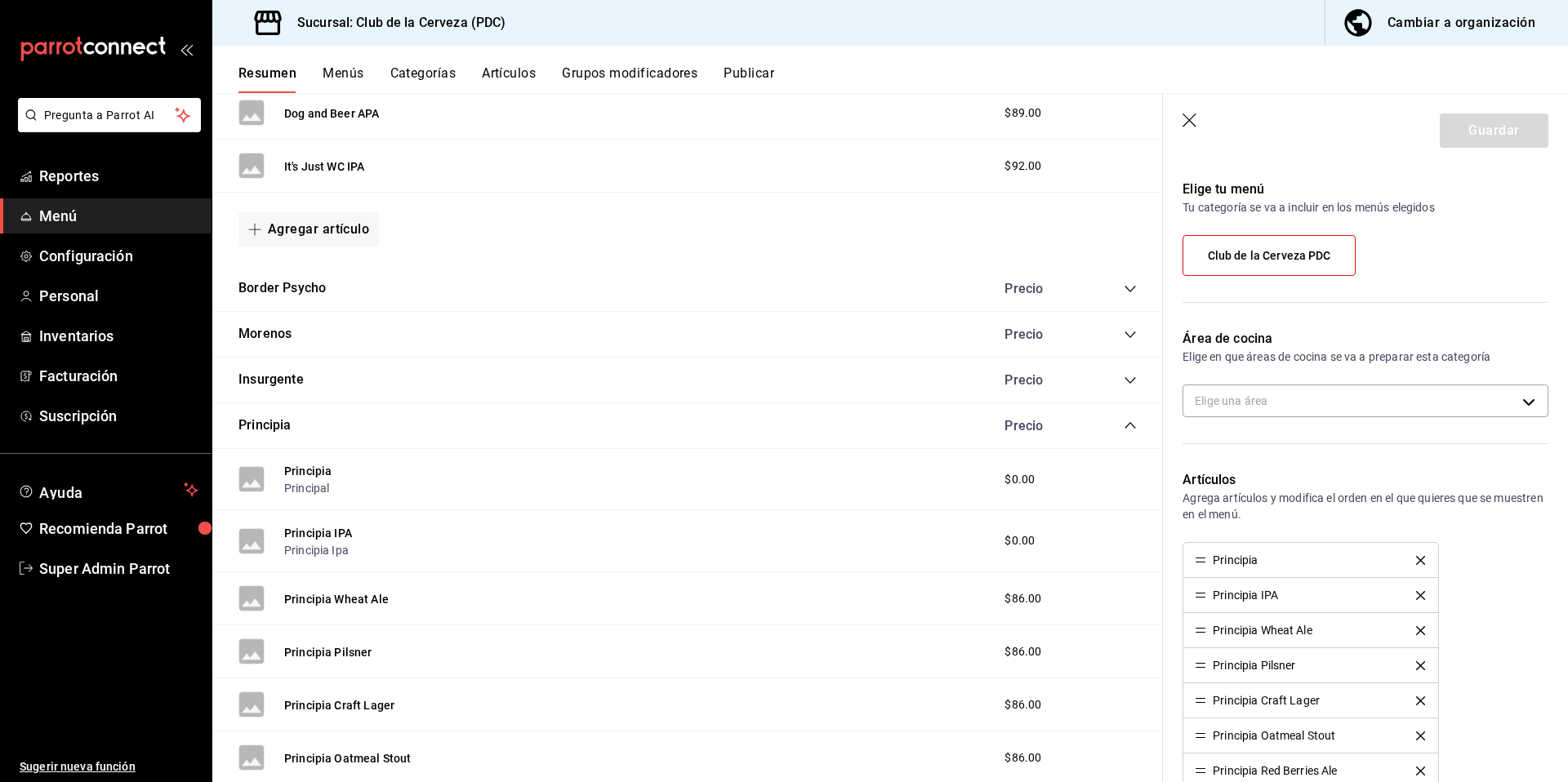 scroll, scrollTop: 103, scrollLeft: 0, axis: vertical 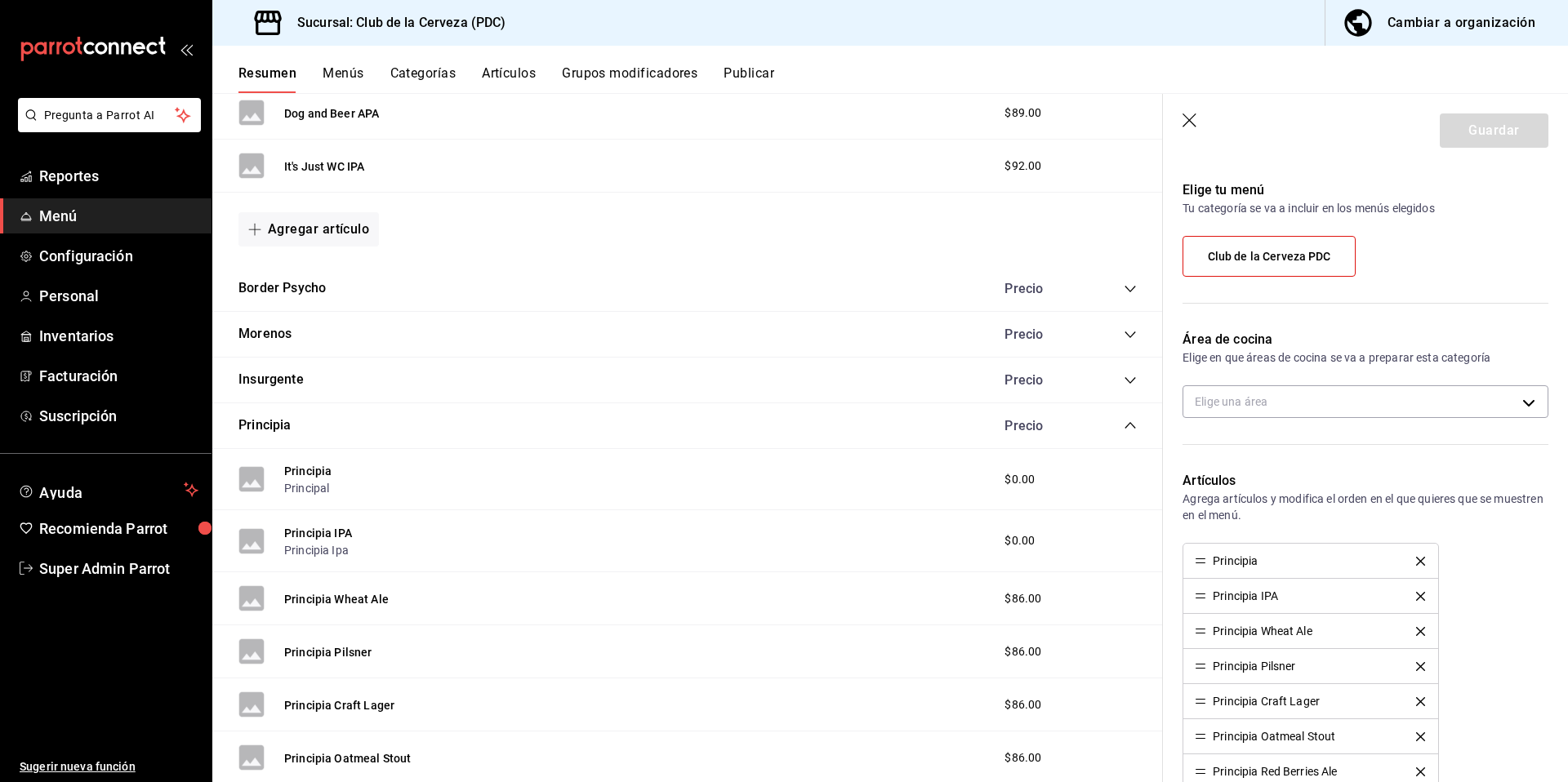 click 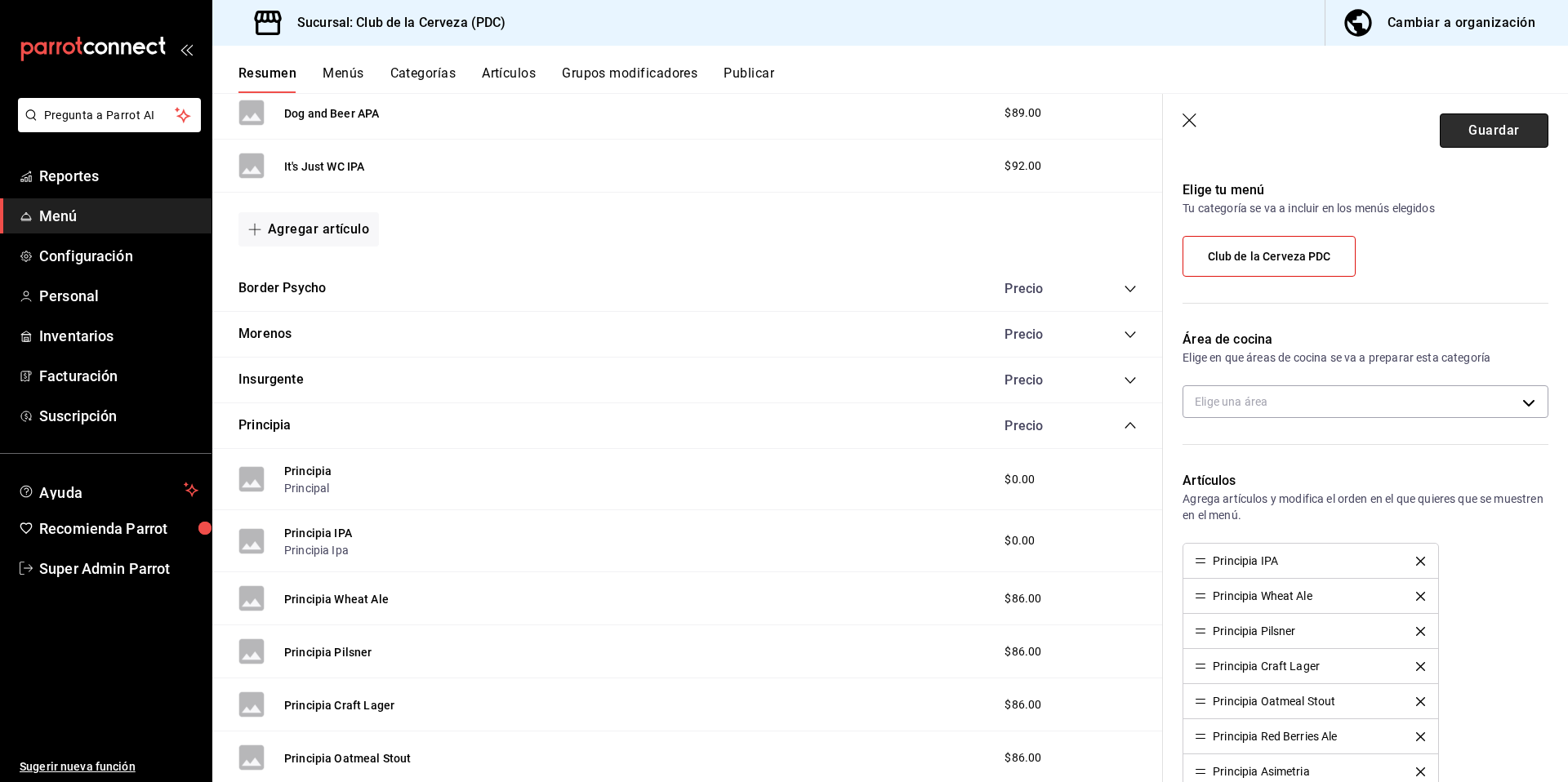 click on "Guardar" at bounding box center [1494, 131] 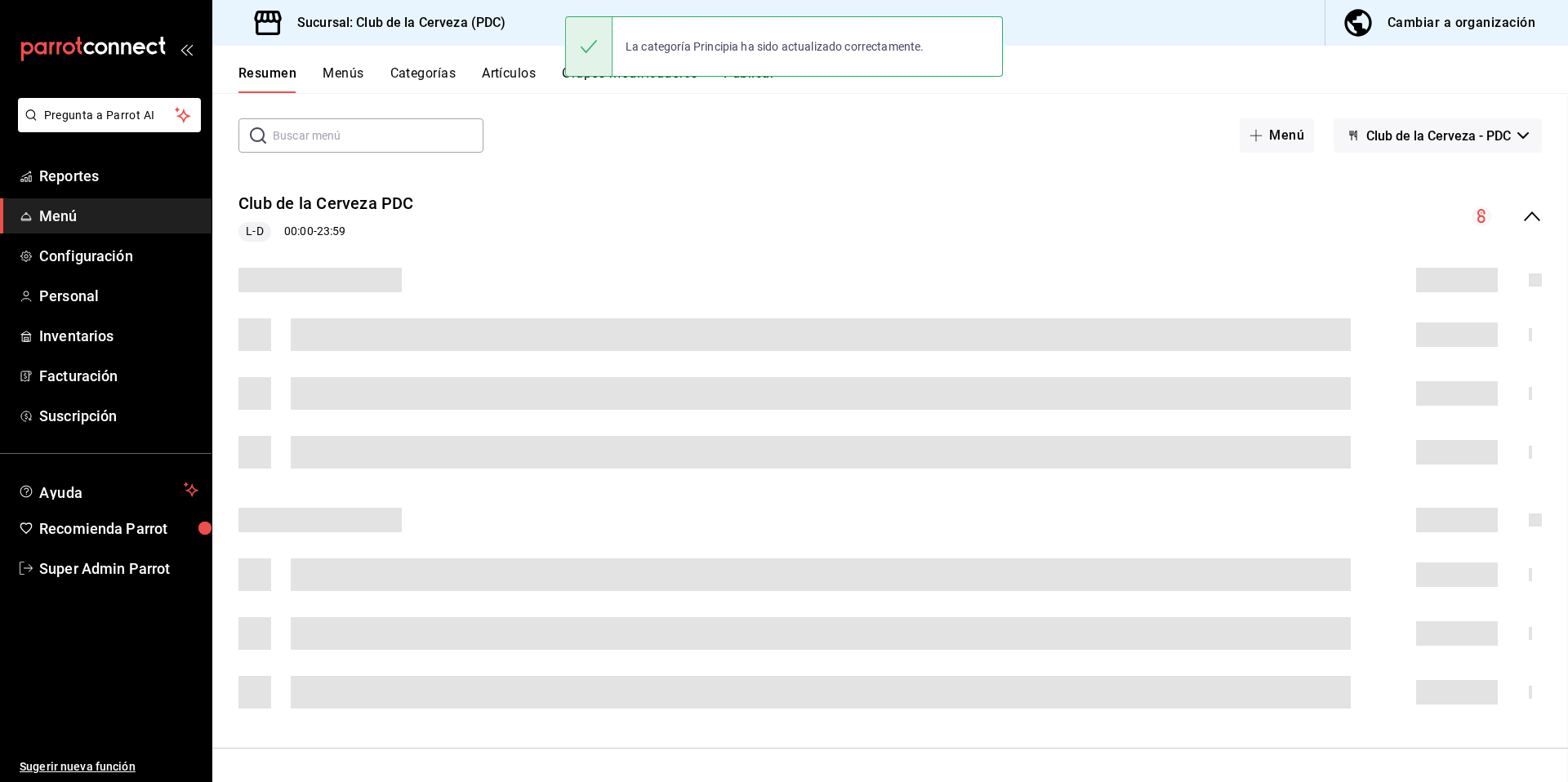 scroll, scrollTop: 0, scrollLeft: 0, axis: both 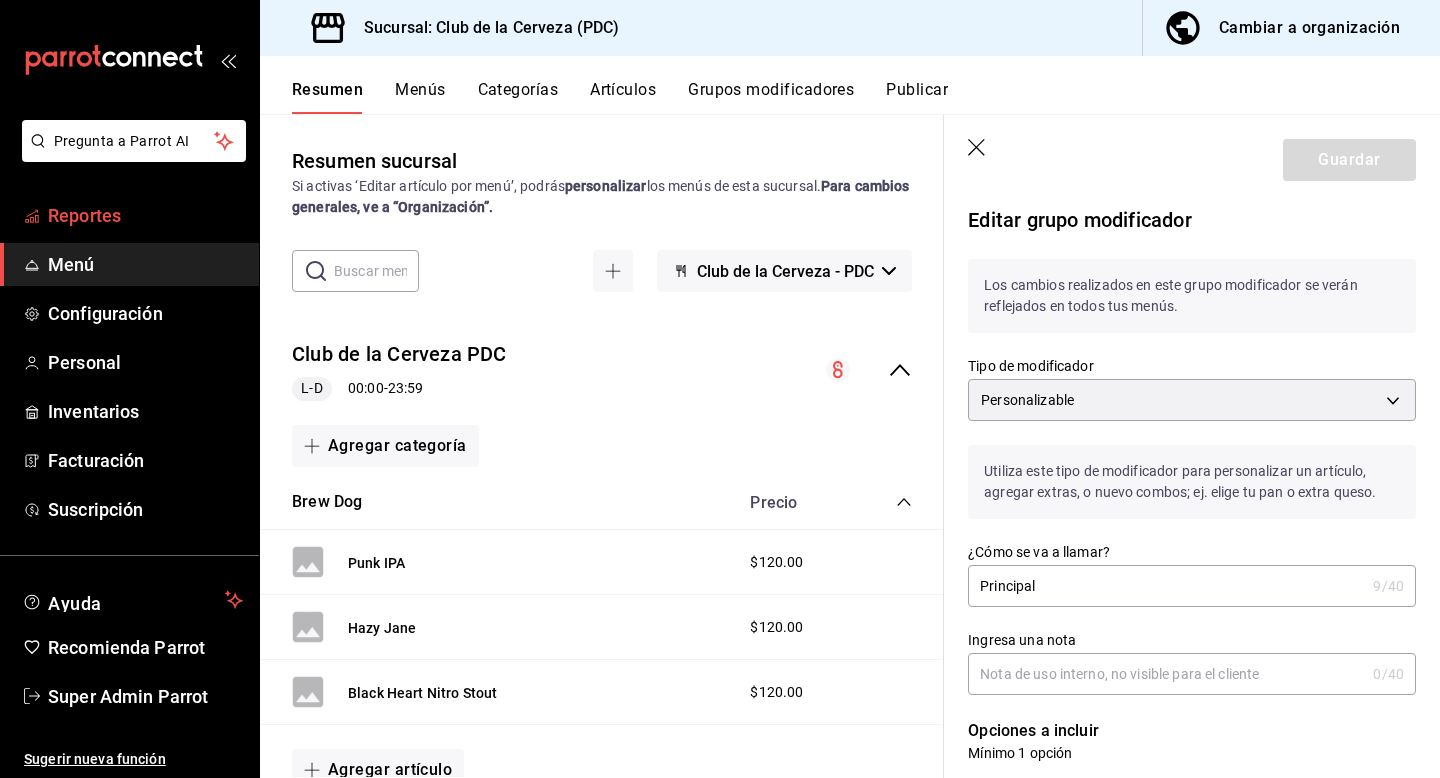 click on "Reportes" at bounding box center [145, 215] 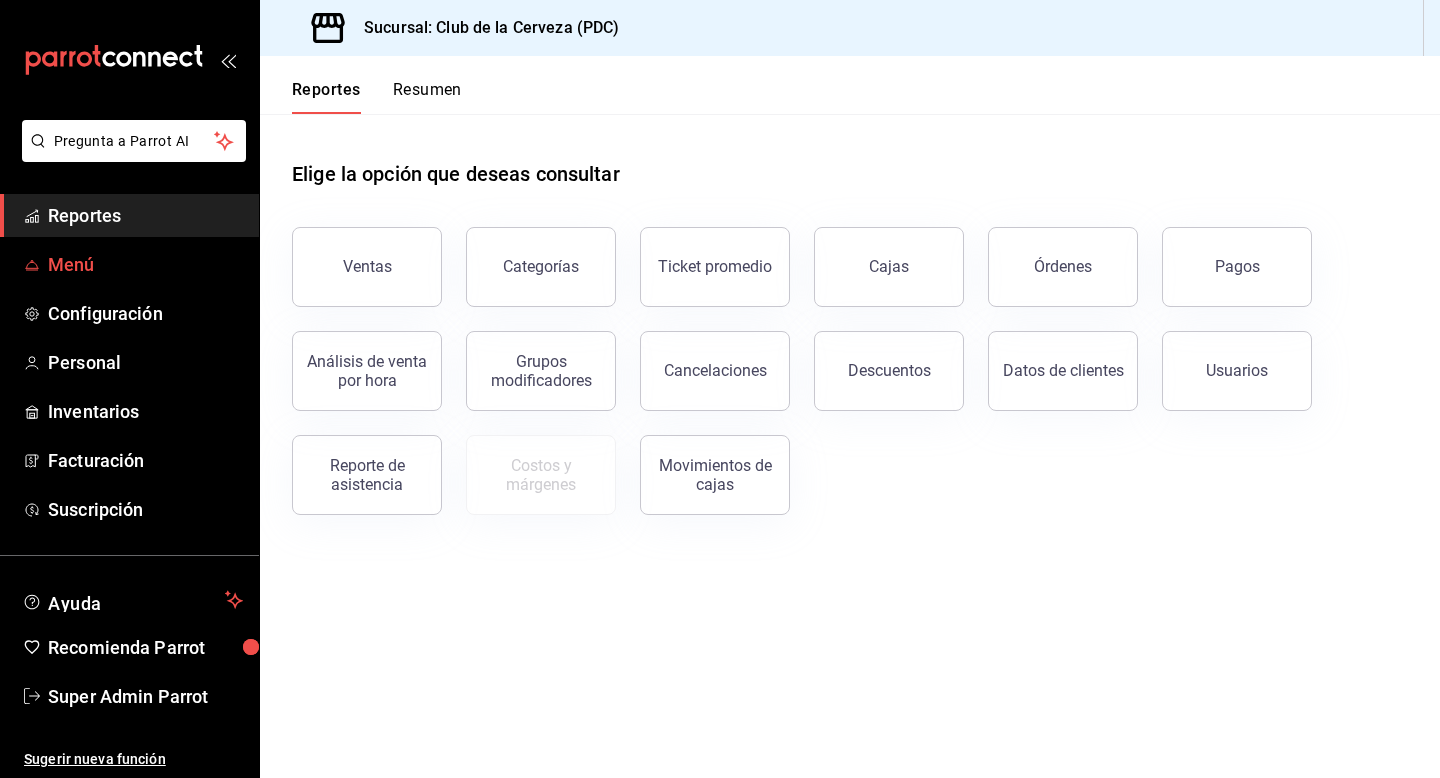 click on "Menú" at bounding box center (129, 264) 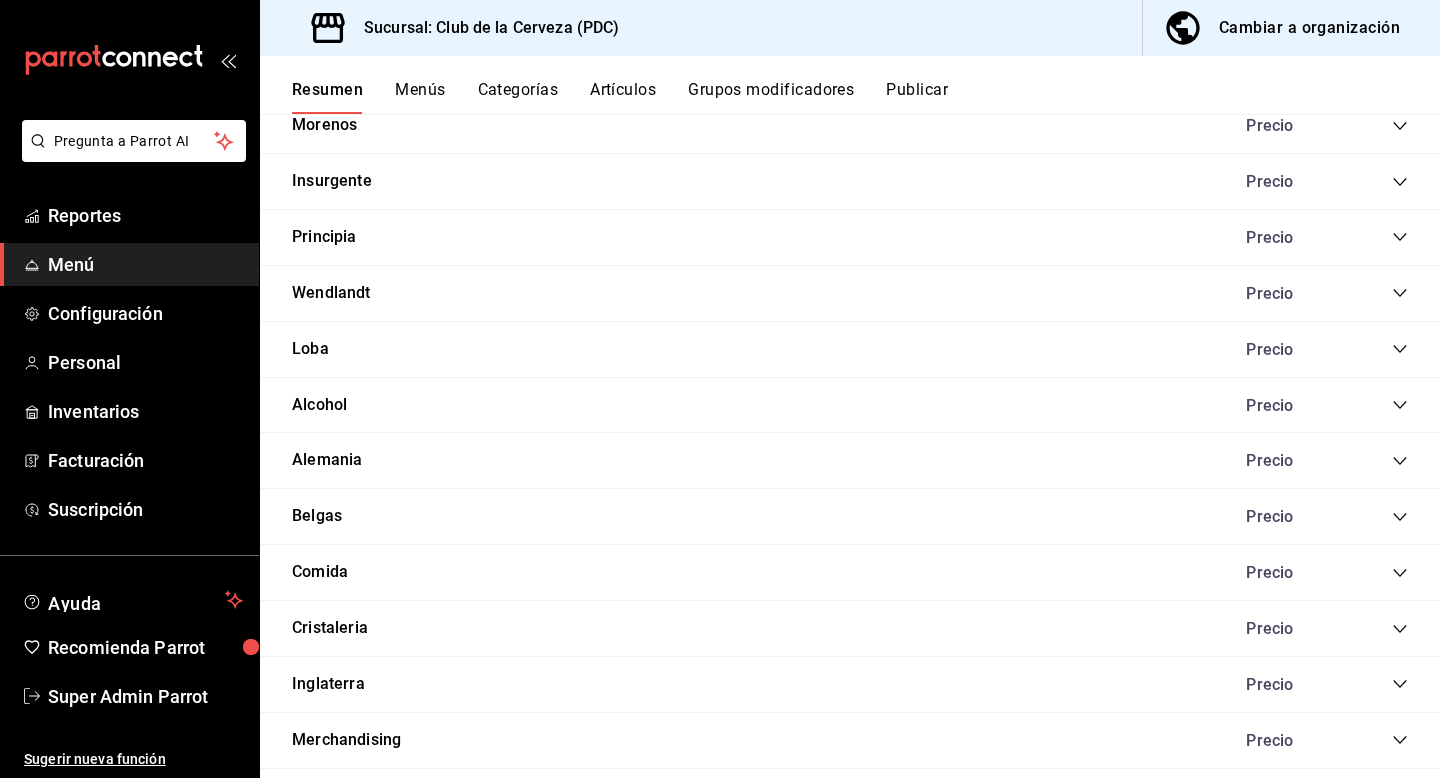 scroll, scrollTop: 1229, scrollLeft: 0, axis: vertical 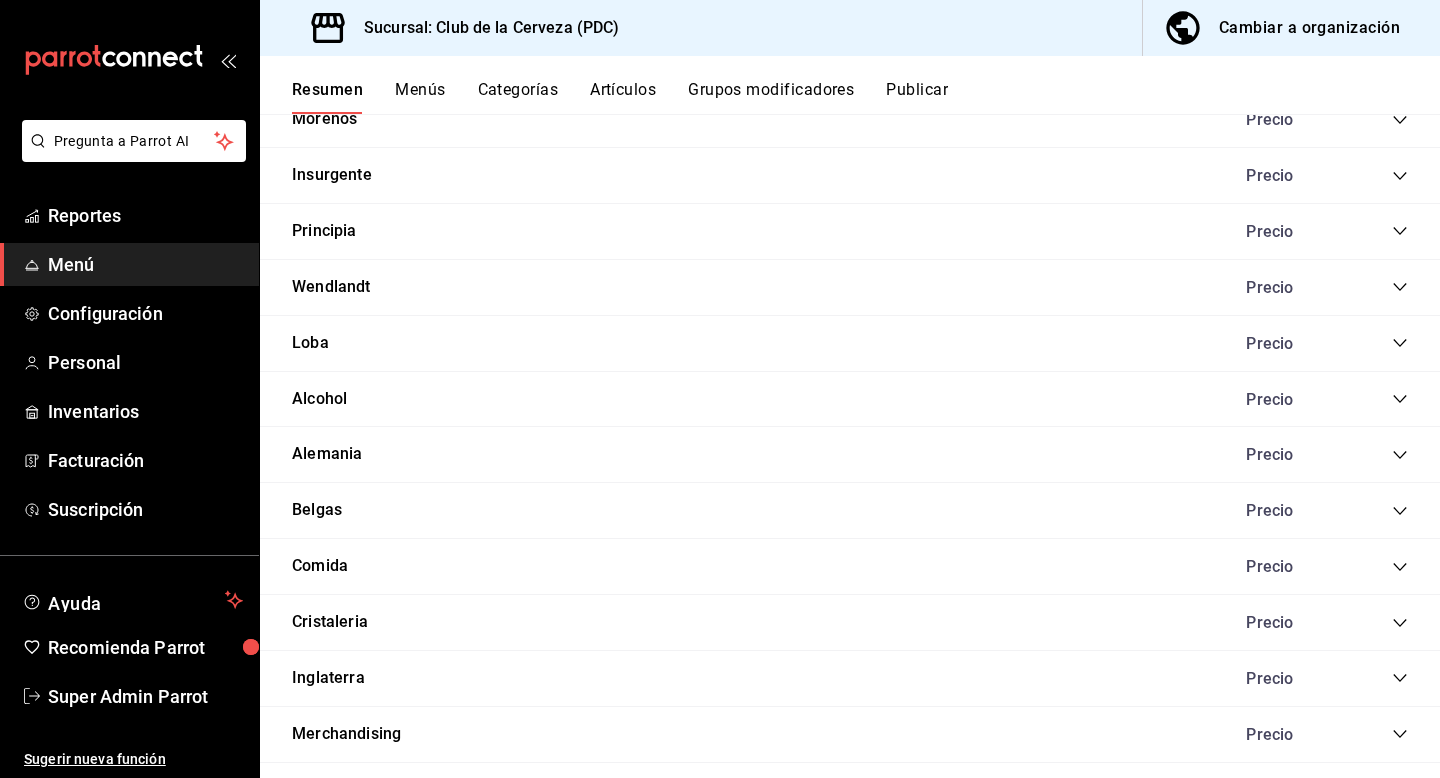 click on "[PRODUCT] Precio" at bounding box center (850, 232) 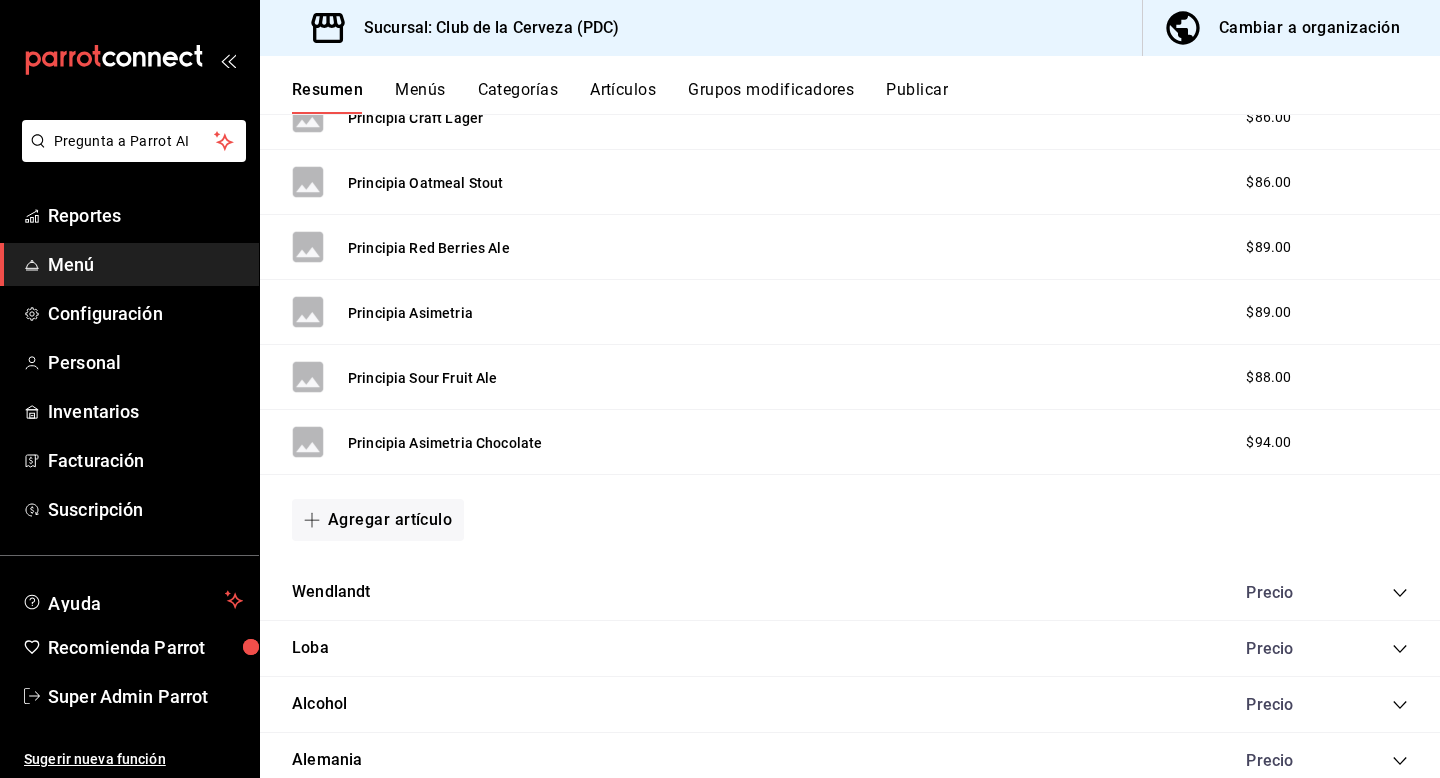 scroll, scrollTop: 1624, scrollLeft: 0, axis: vertical 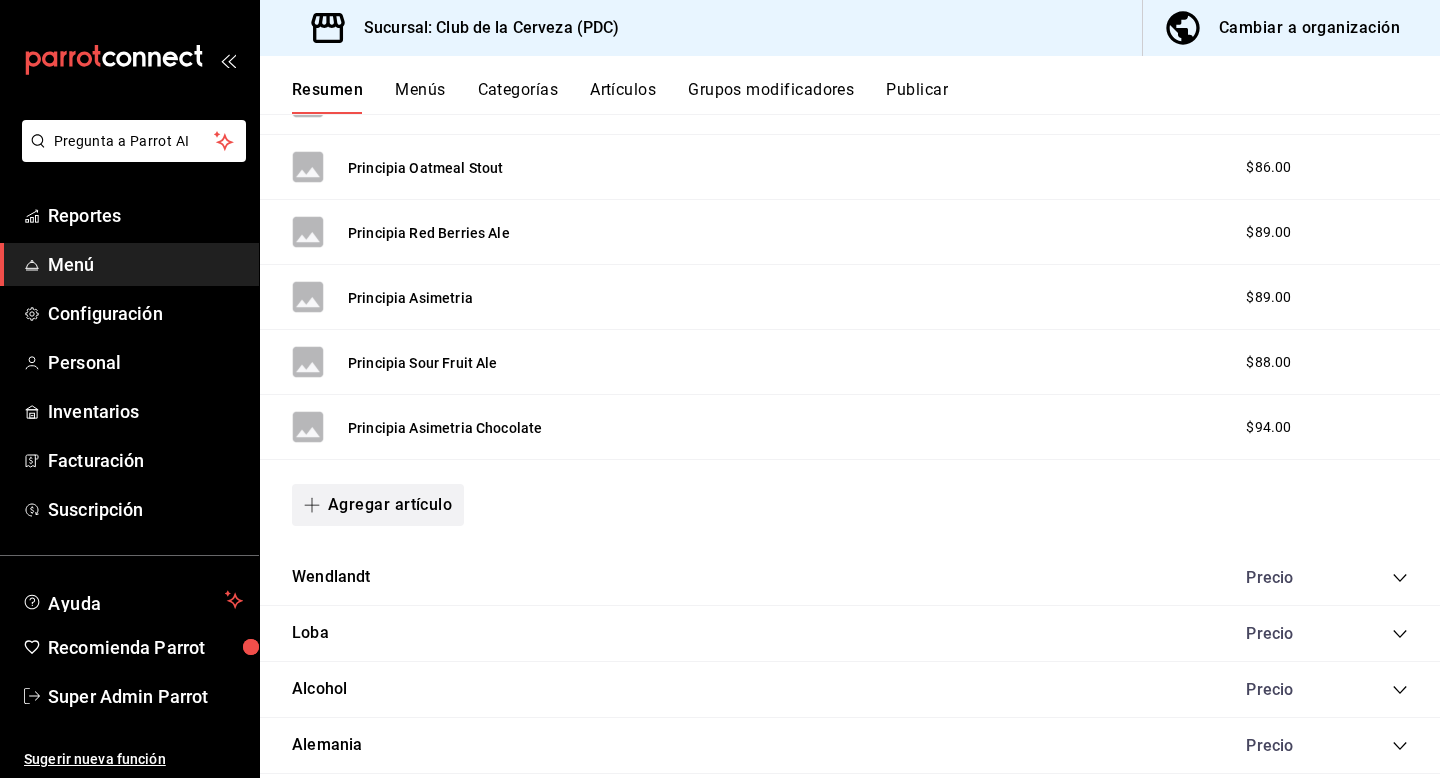 click on "Agregar artículo" at bounding box center [378, 505] 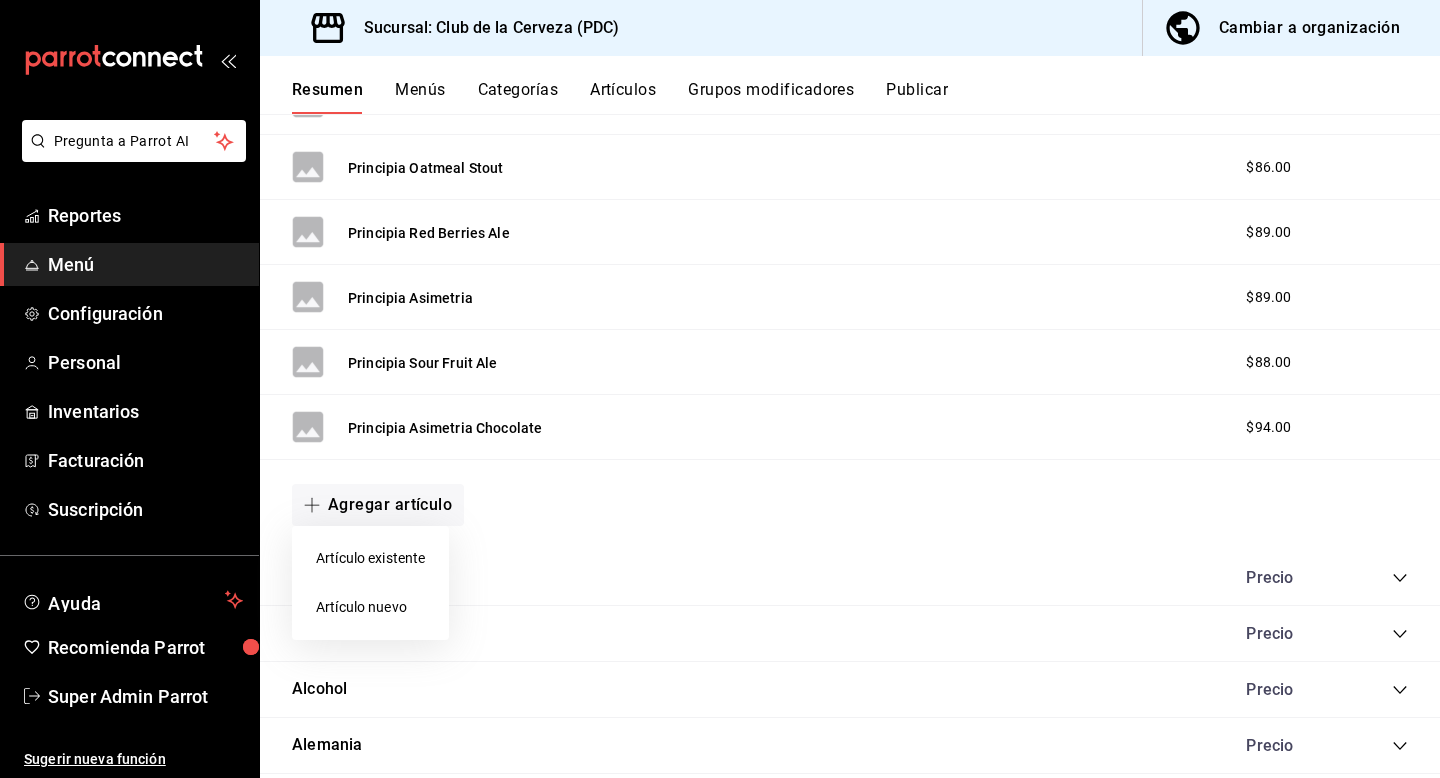 click on "Artículo nuevo" at bounding box center [370, 607] 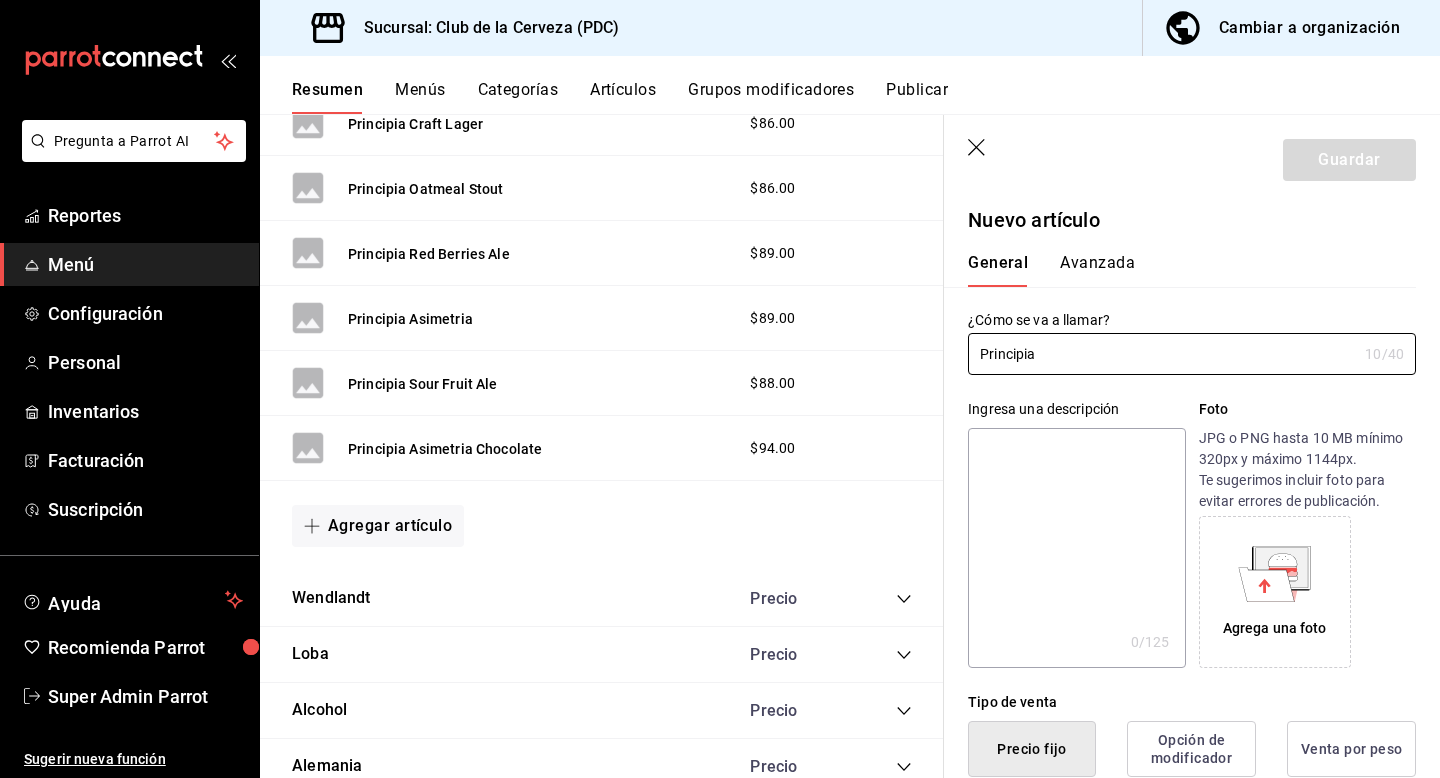 paste on "Ultravioleta" 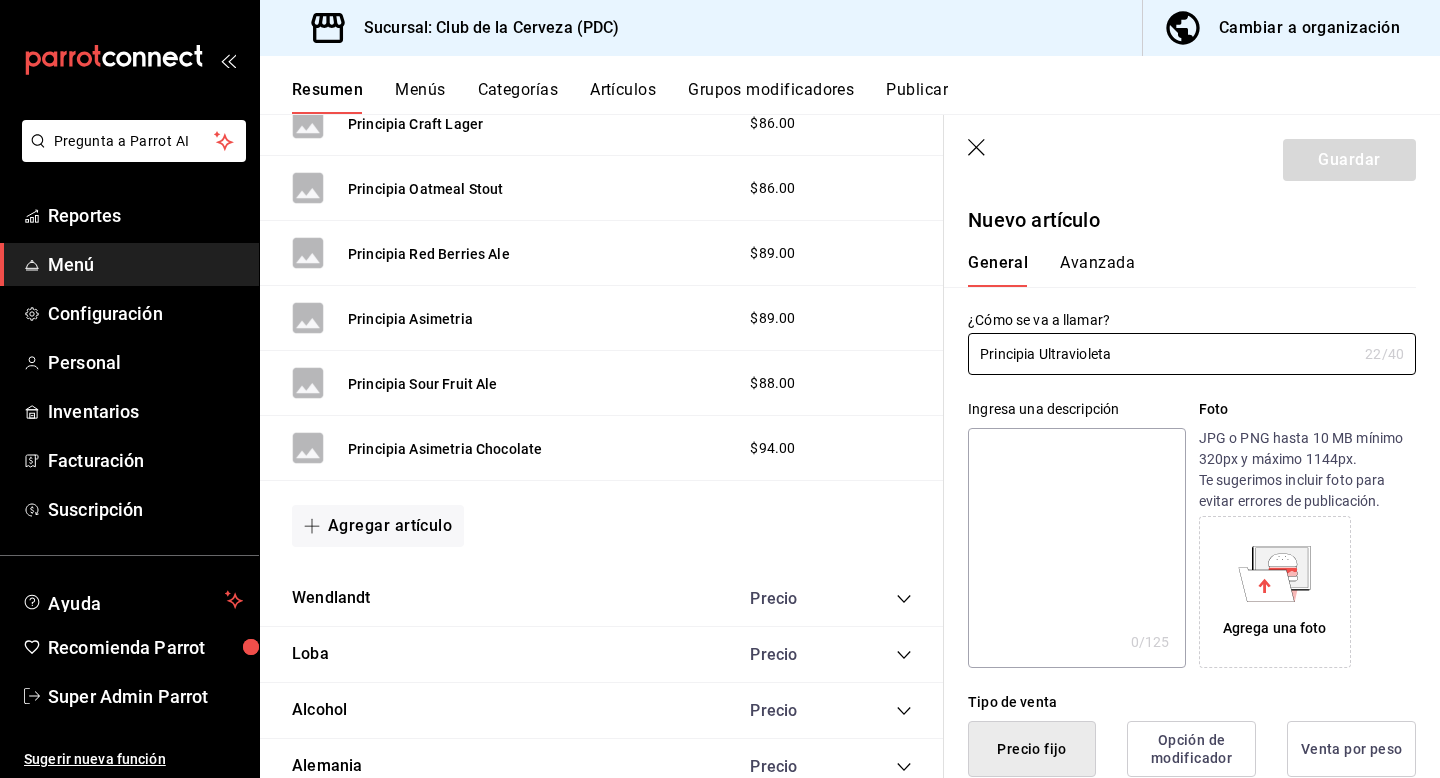 type on "Principia Ultravioleta" 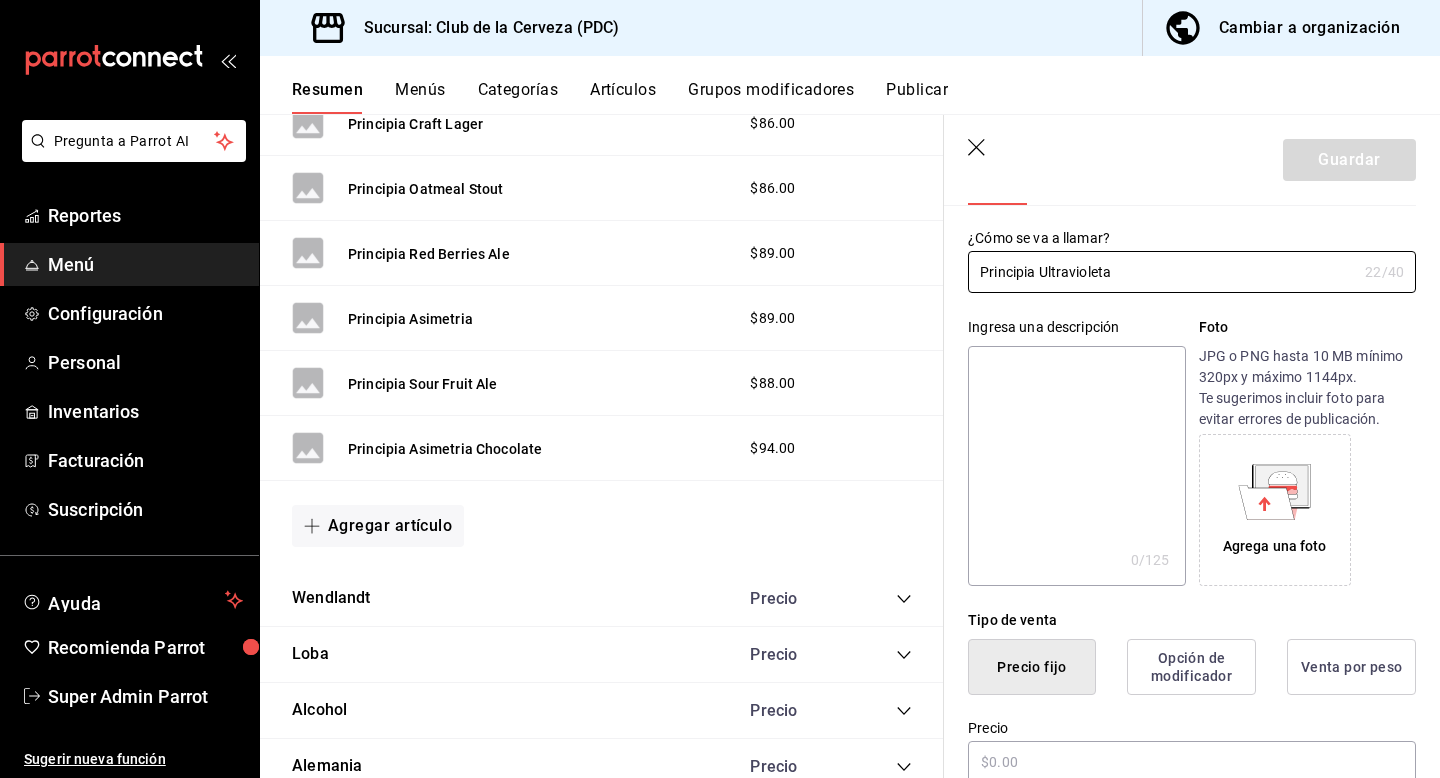 scroll, scrollTop: 185, scrollLeft: 0, axis: vertical 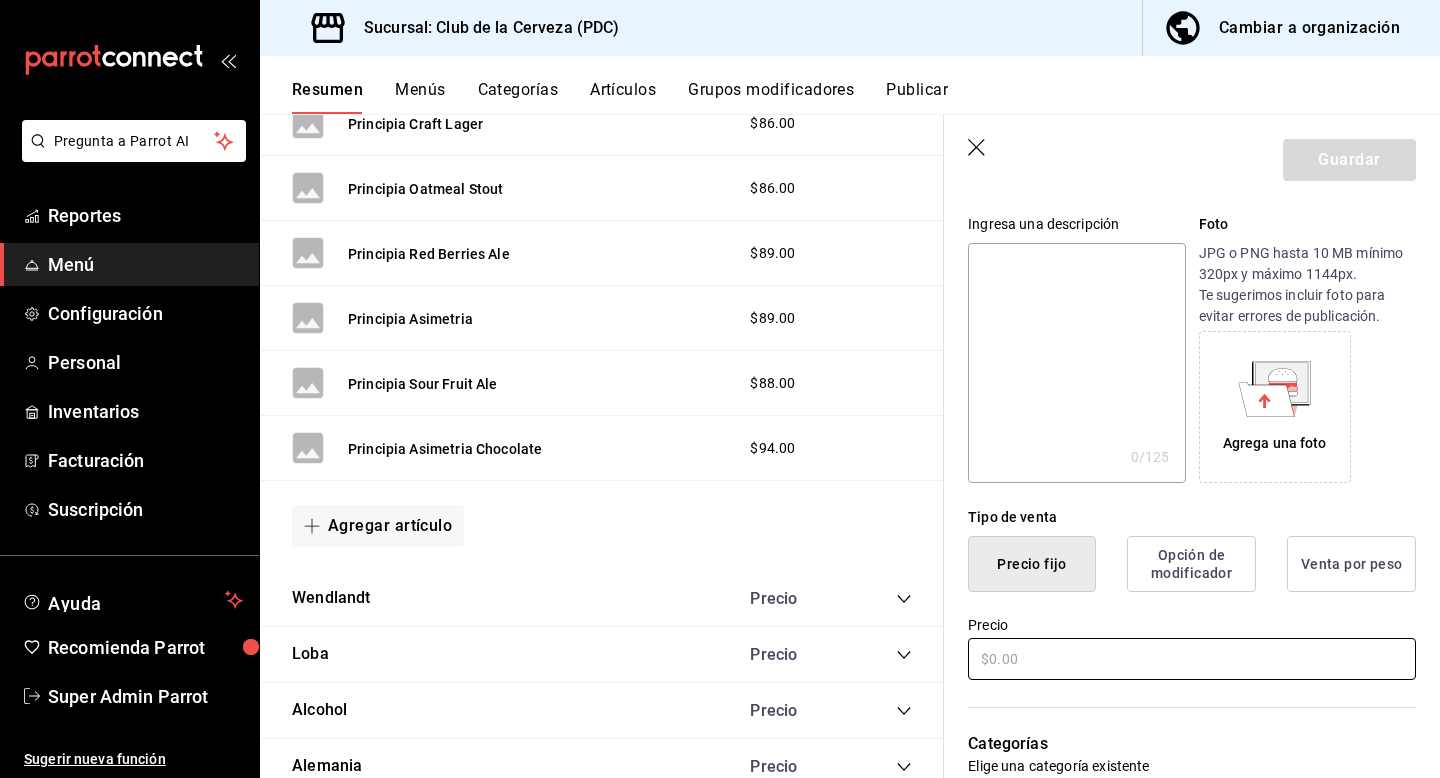 click at bounding box center [1192, 659] 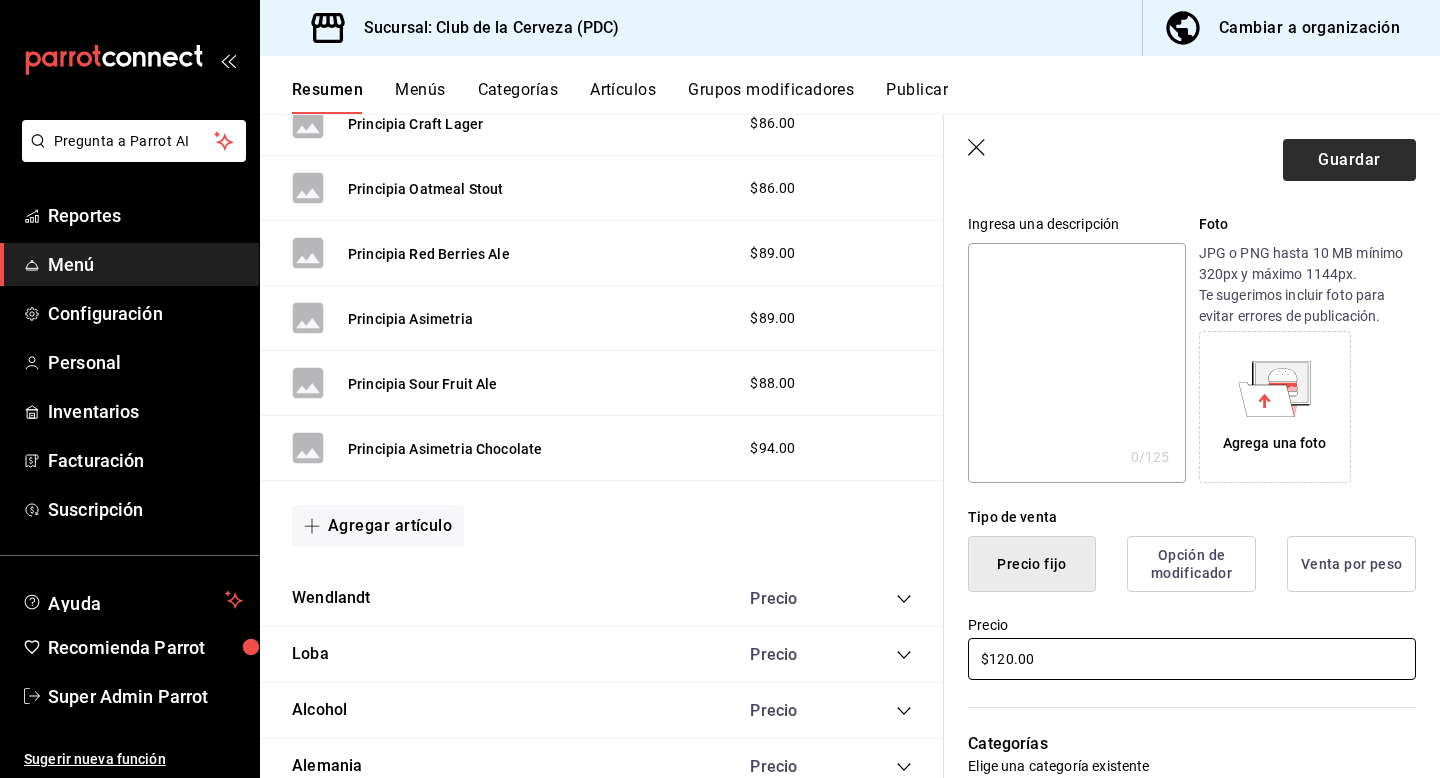 type on "$120.00" 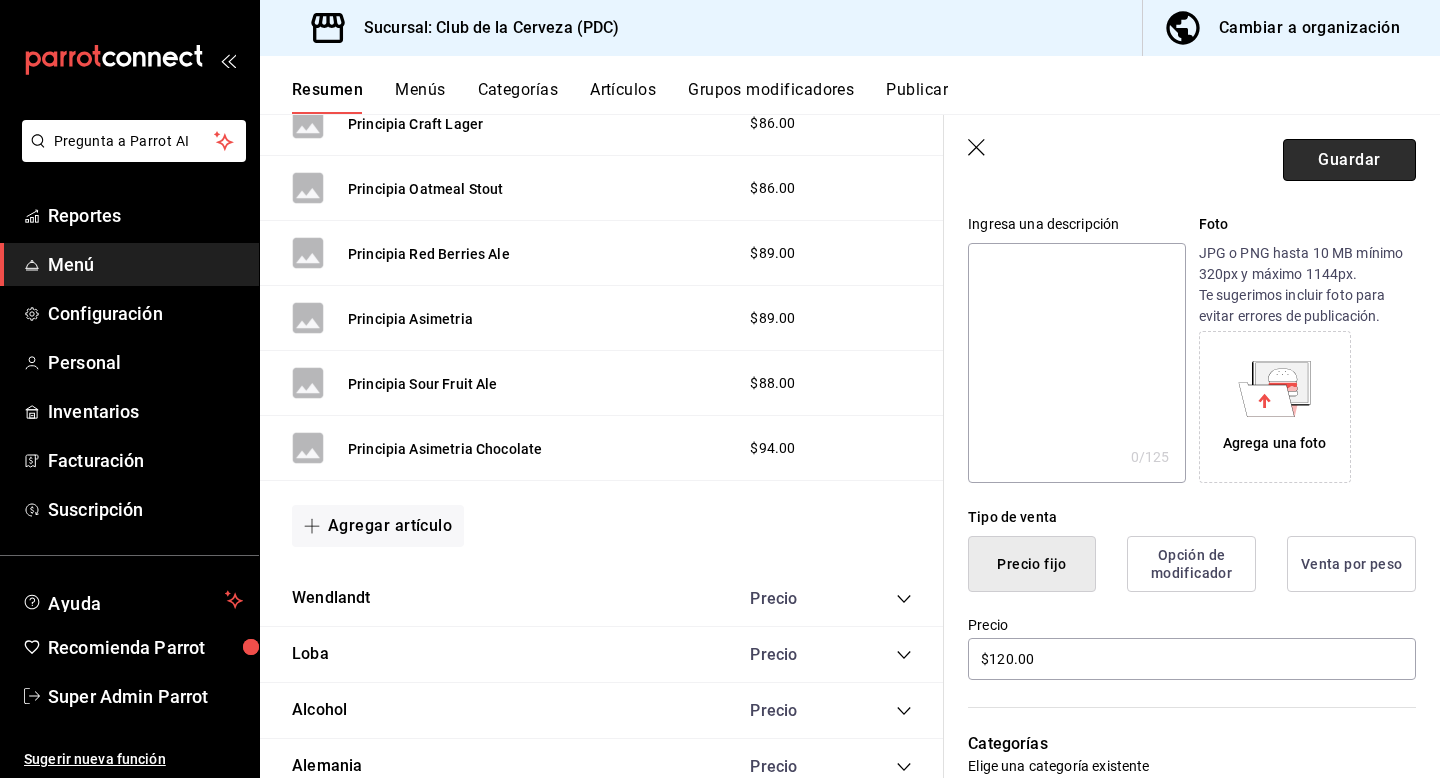 click on "Guardar" at bounding box center (1349, 160) 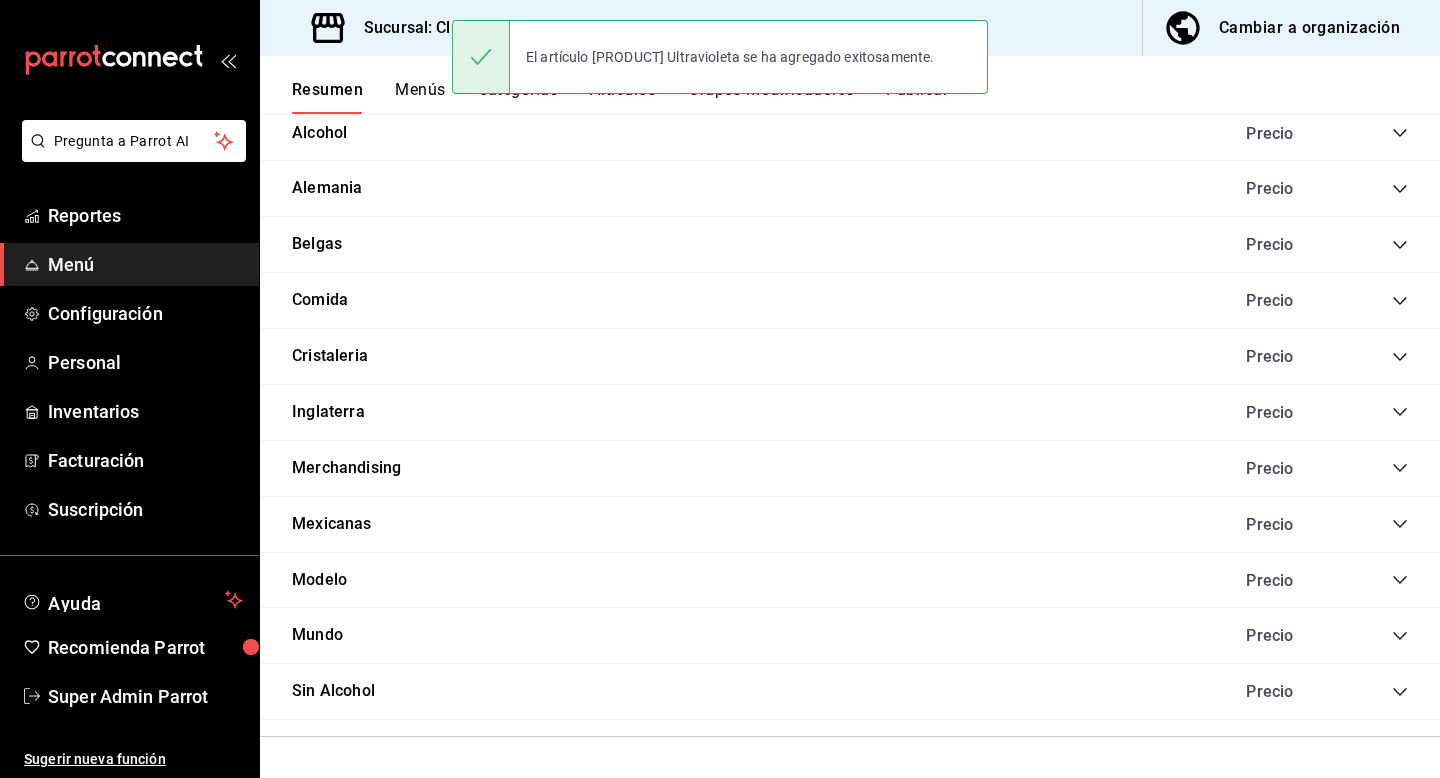 scroll, scrollTop: 0, scrollLeft: 0, axis: both 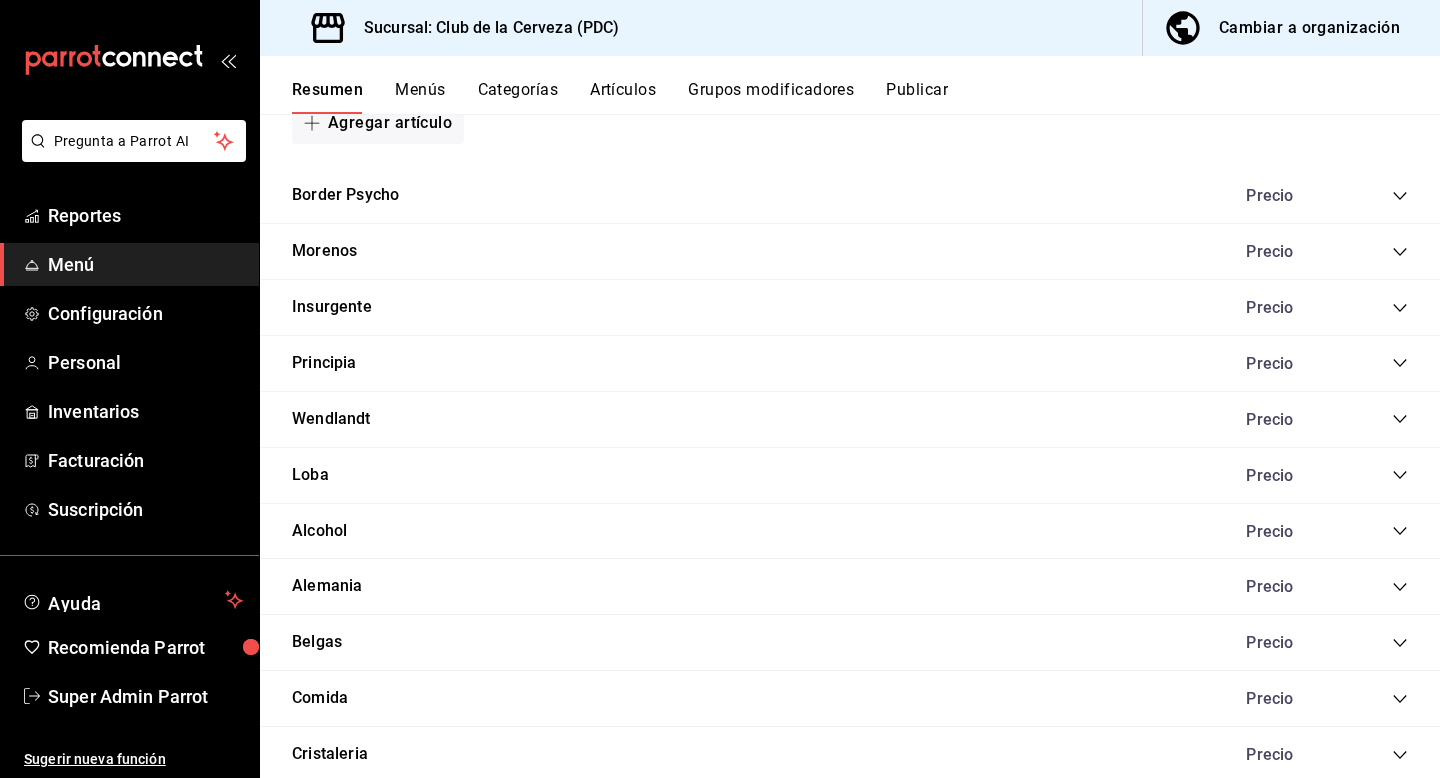 click 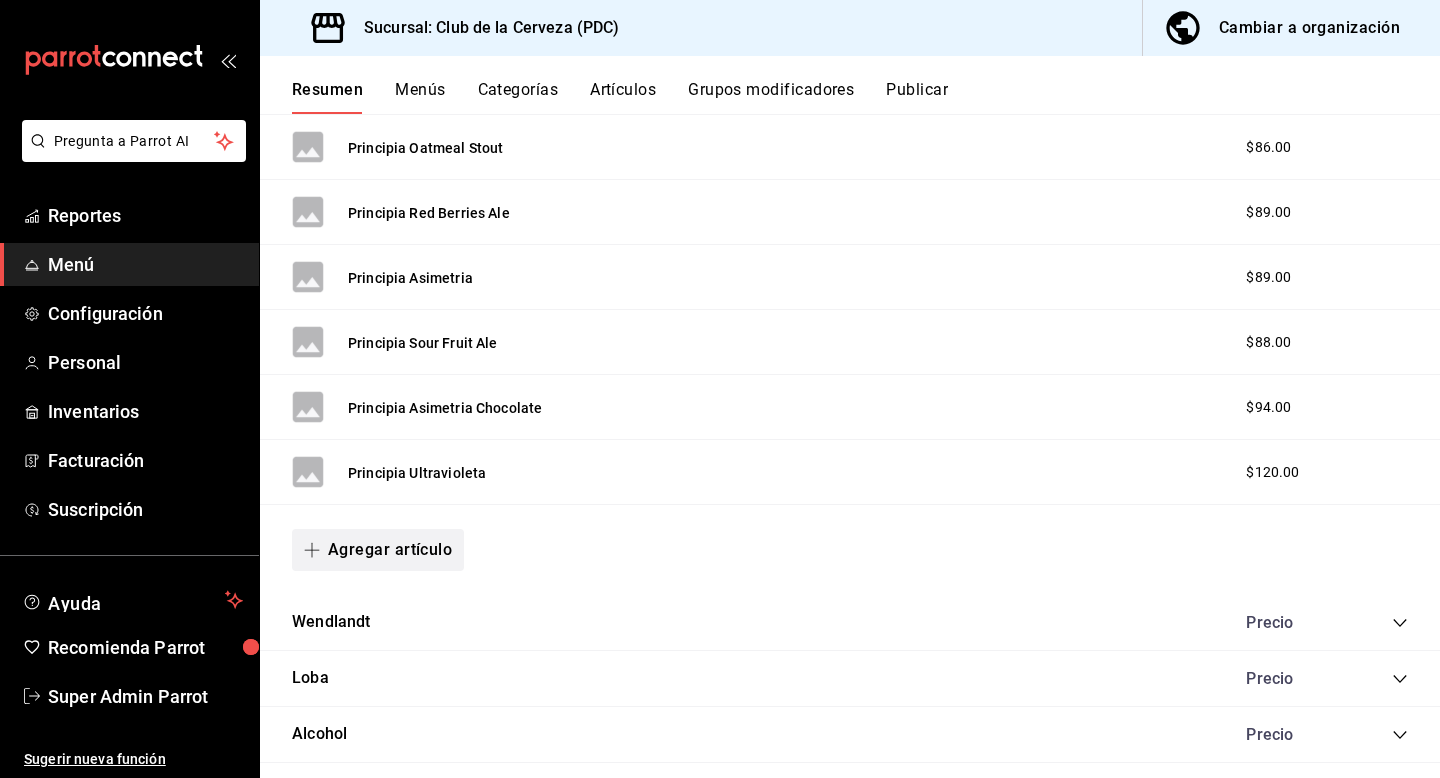 scroll, scrollTop: 1669, scrollLeft: 0, axis: vertical 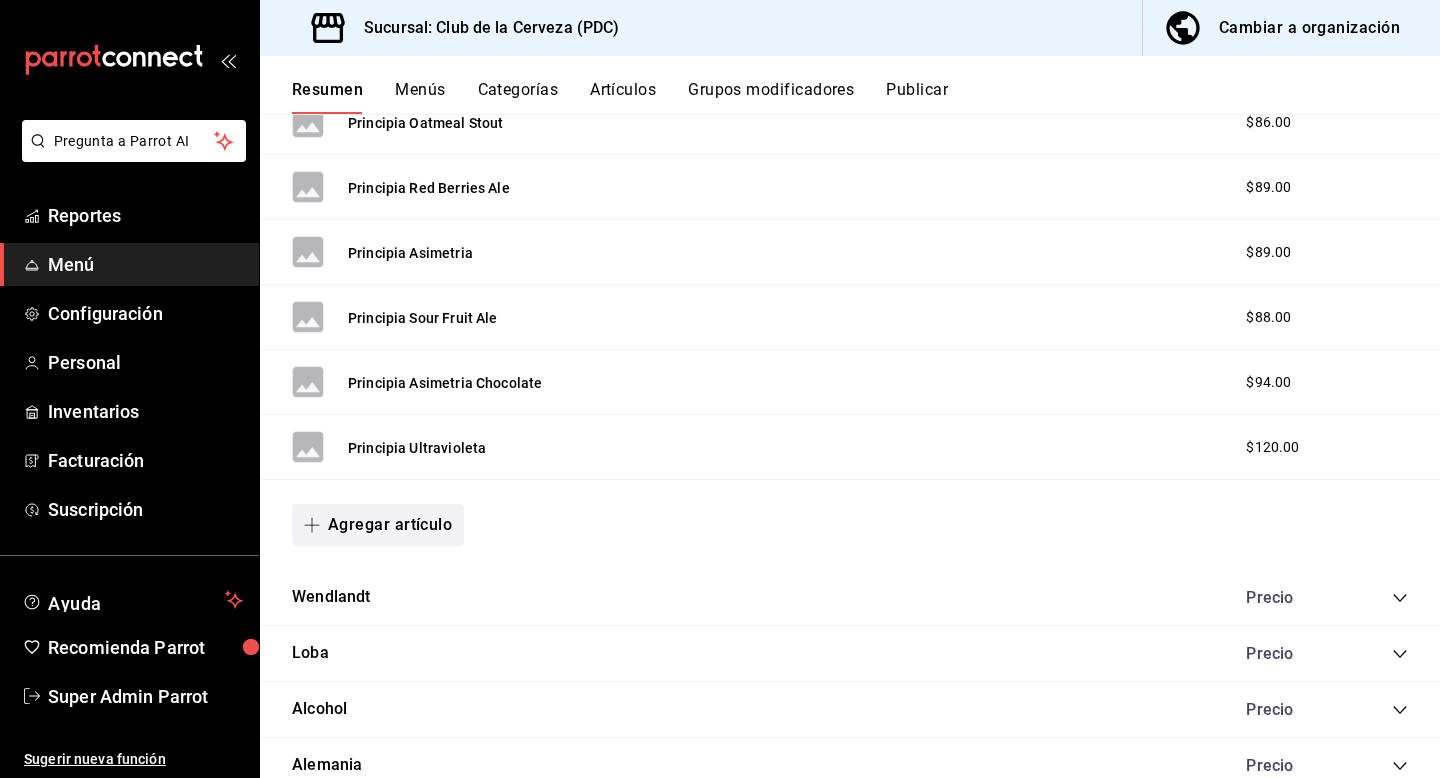 click on "Agregar artículo" at bounding box center [378, 525] 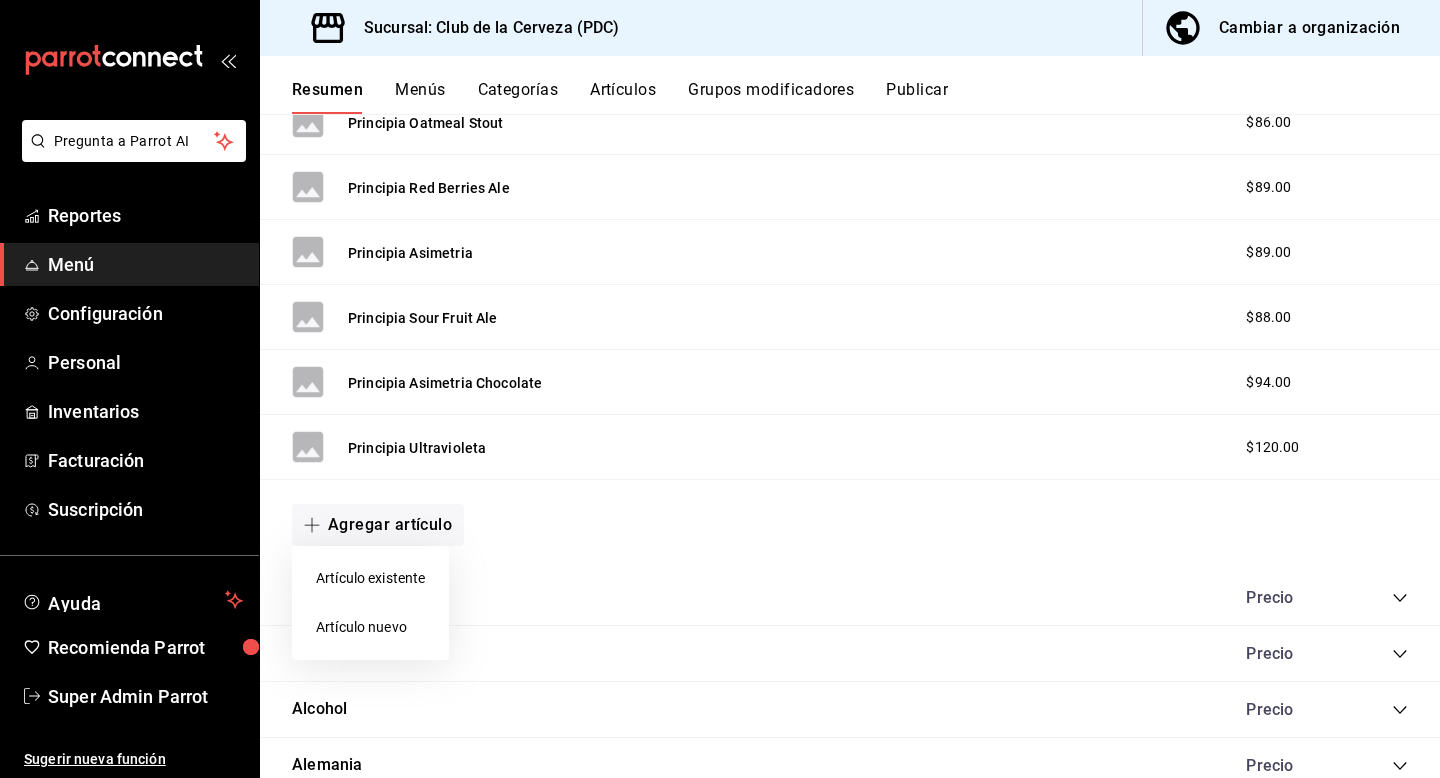 drag, startPoint x: 401, startPoint y: 615, endPoint x: 461, endPoint y: 582, distance: 68.47627 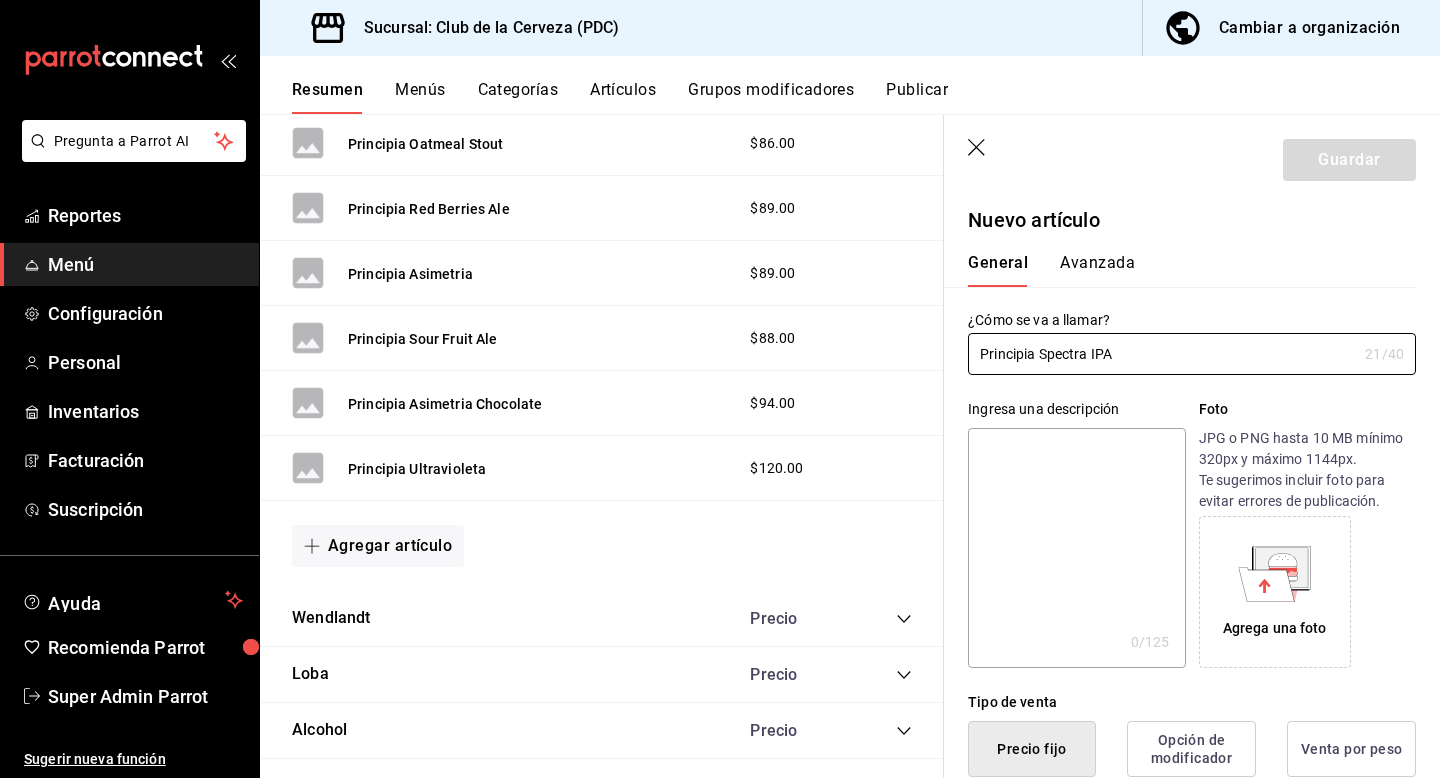 type on "Principia Spectra IPA" 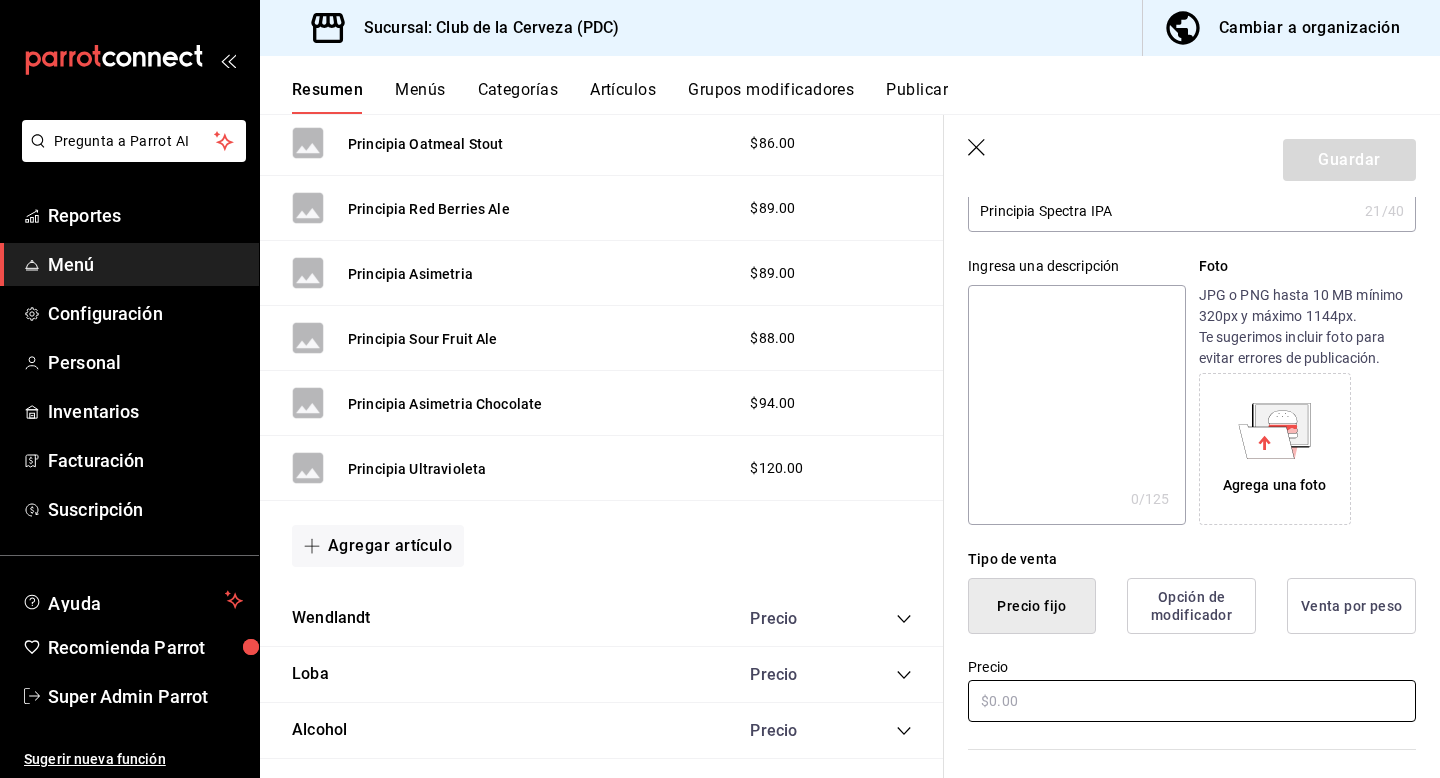click at bounding box center [1192, 701] 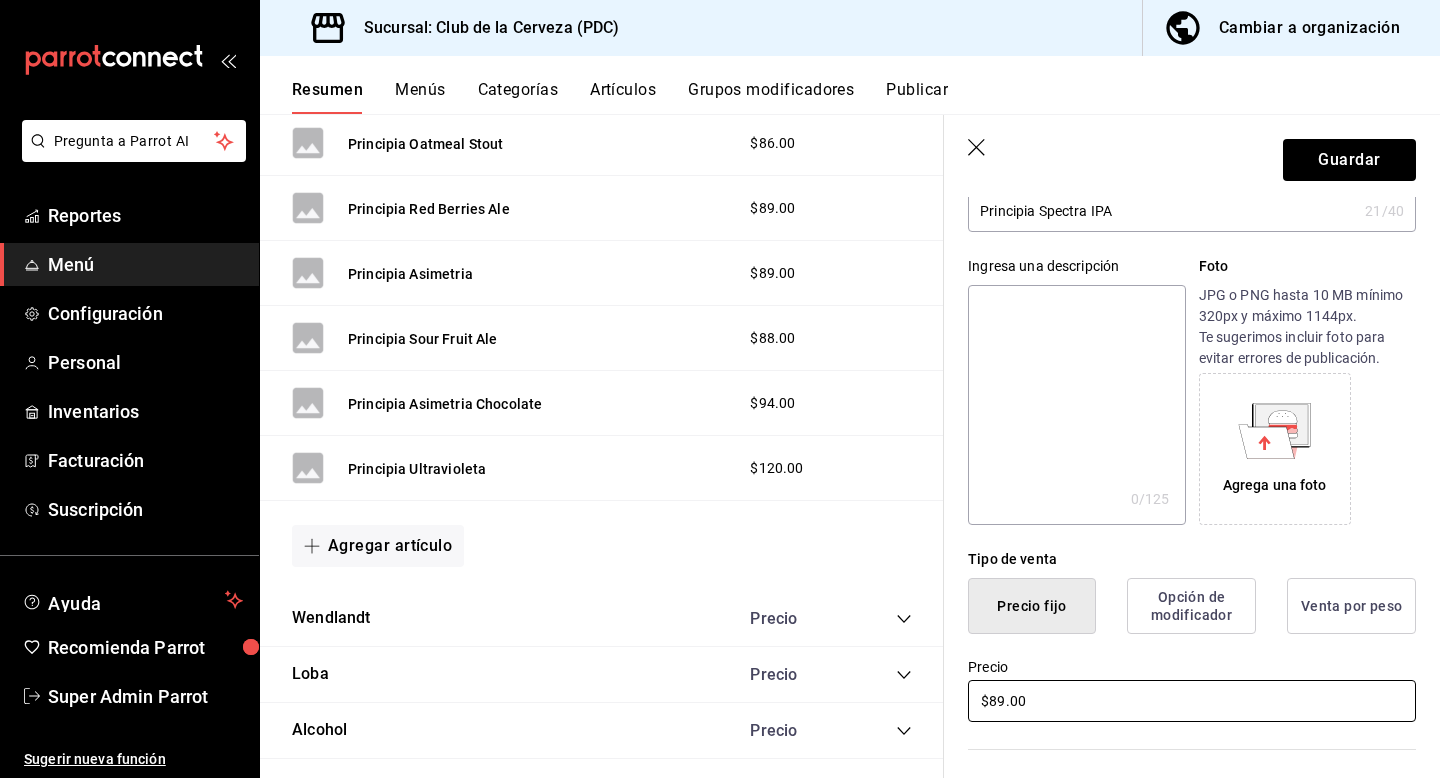 type on "$89.00" 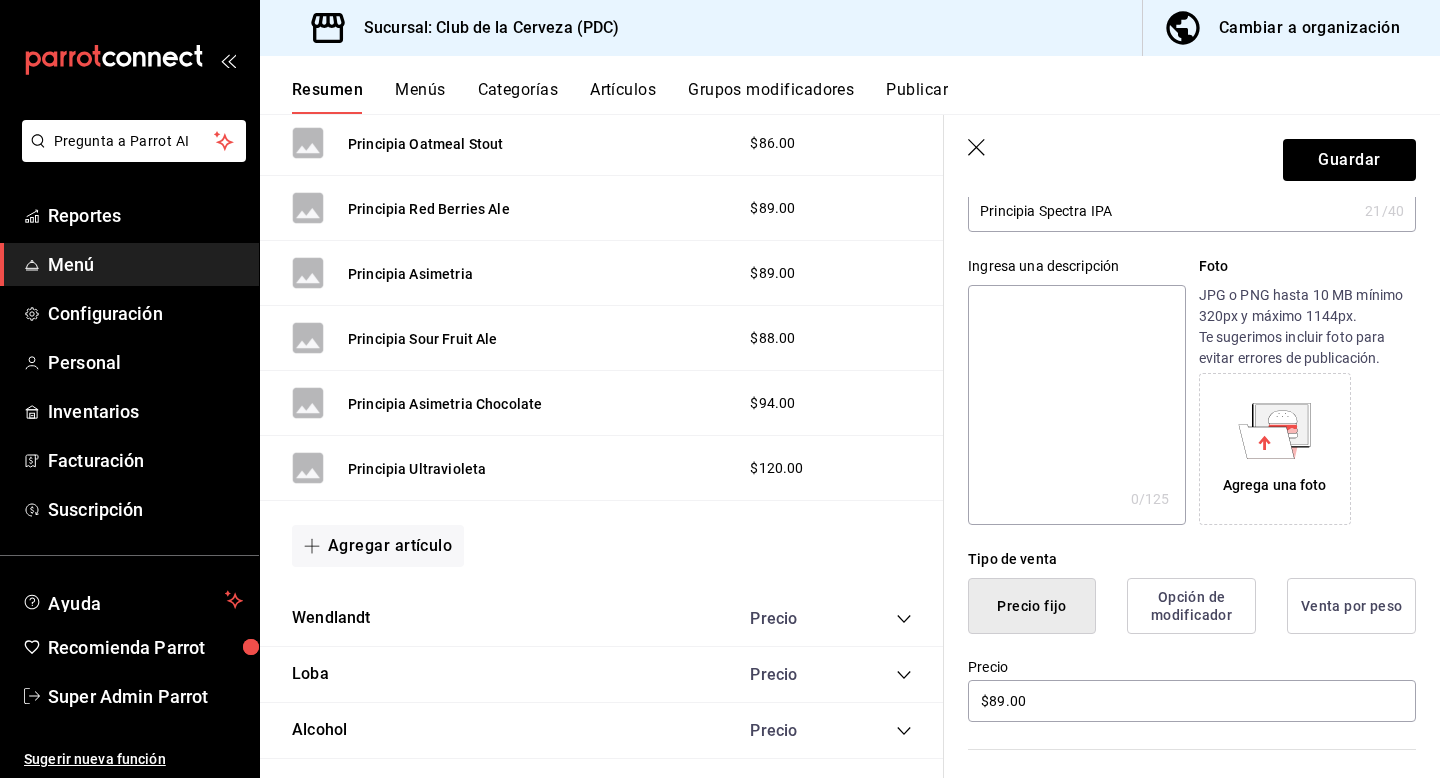 click on "Guardar" at bounding box center [1192, 156] 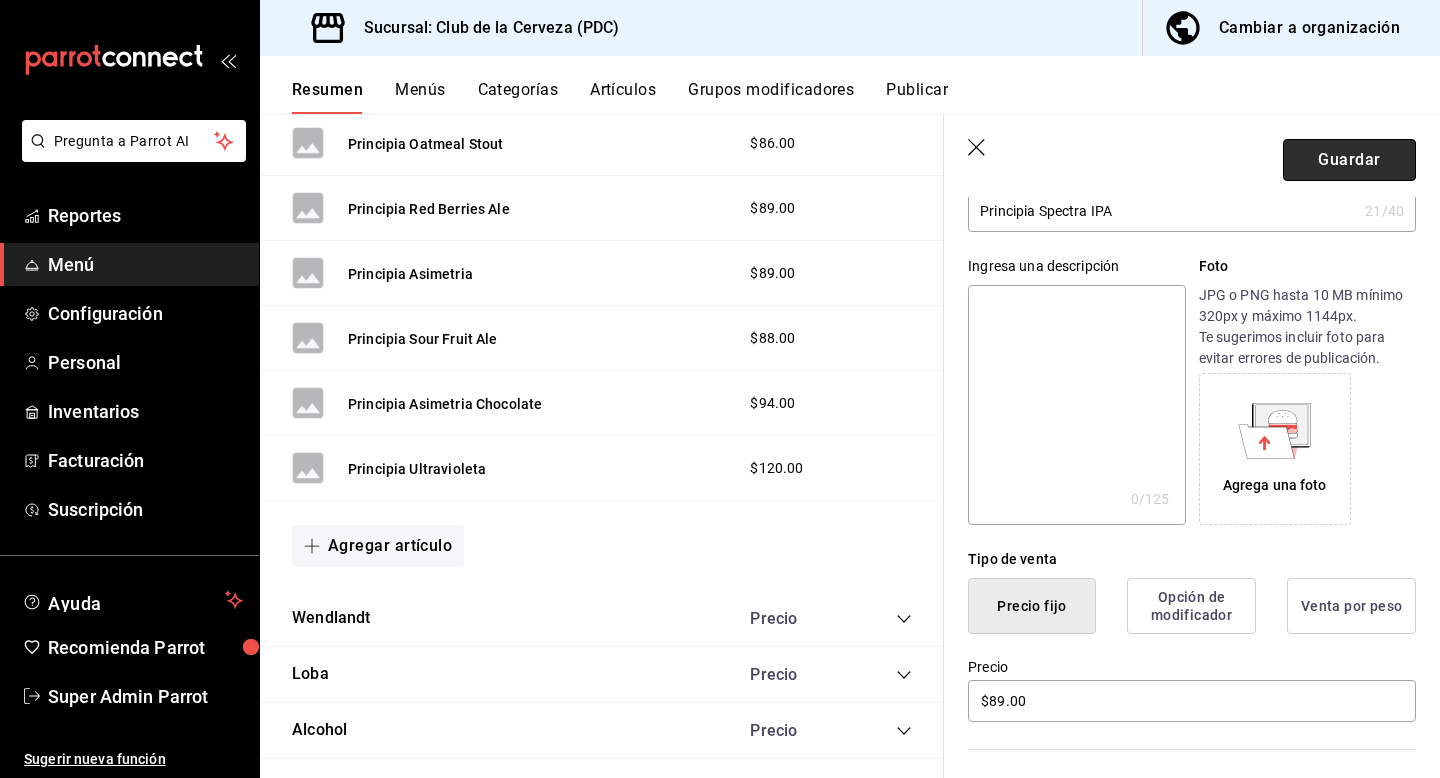 click on "Guardar" at bounding box center [1349, 160] 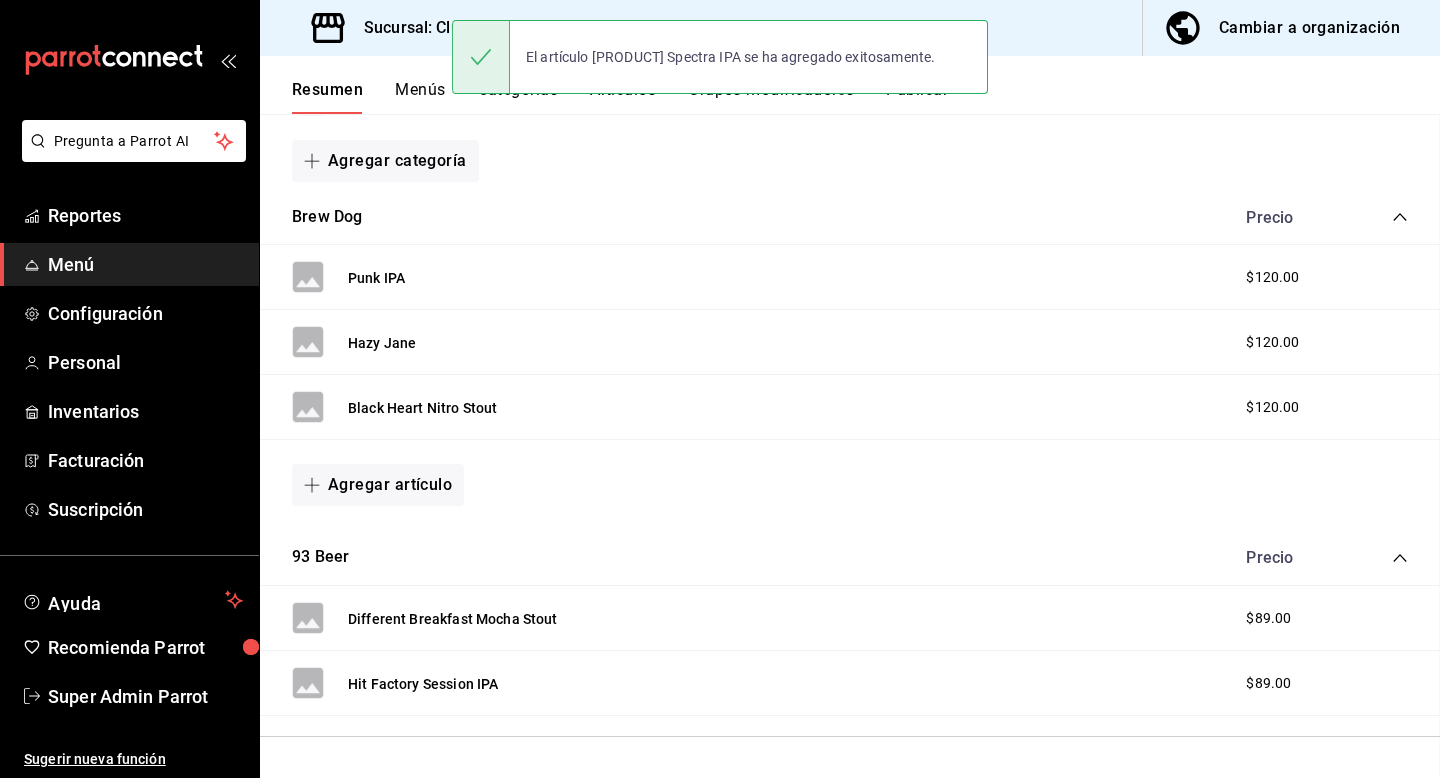 scroll, scrollTop: 0, scrollLeft: 0, axis: both 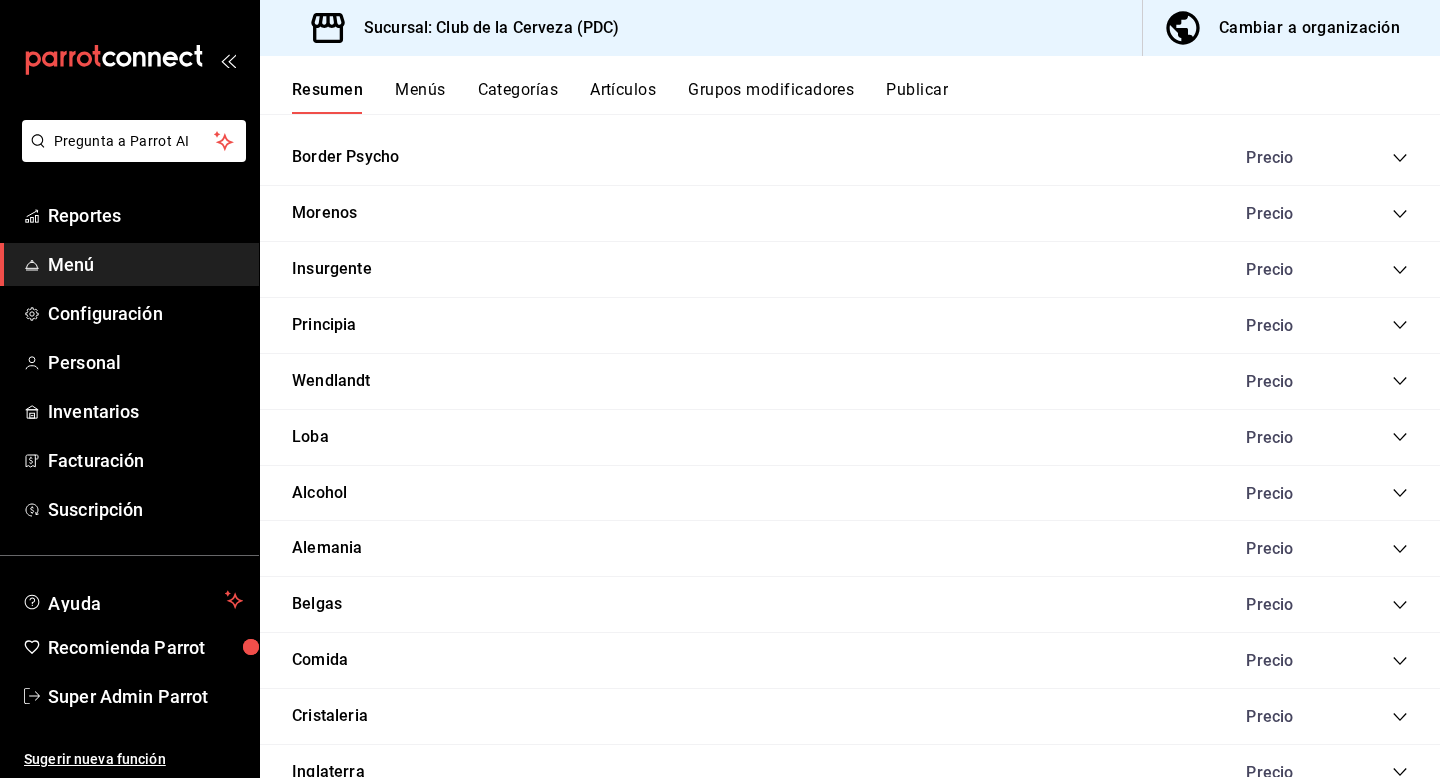 click 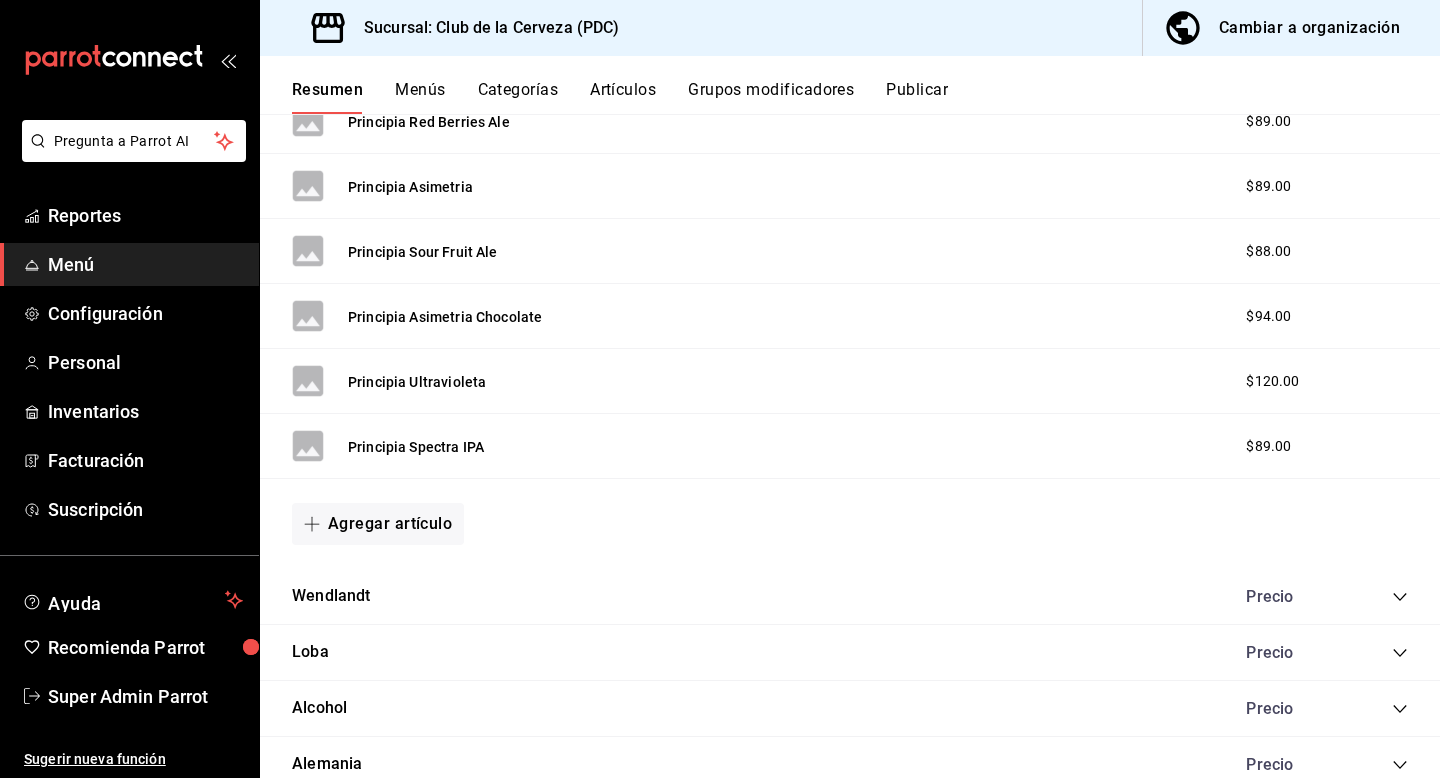 scroll, scrollTop: 1785, scrollLeft: 0, axis: vertical 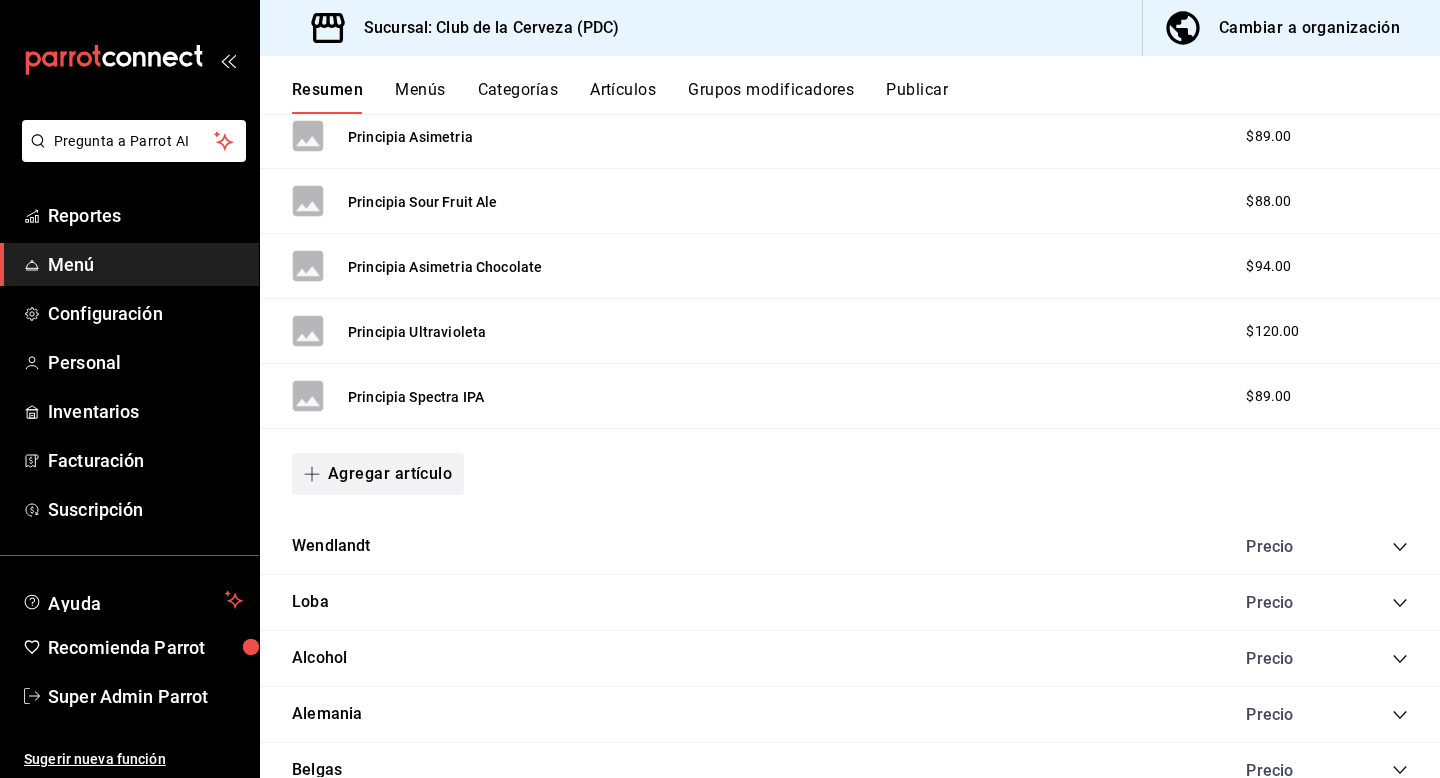 click on "Agregar artículo" at bounding box center [378, 474] 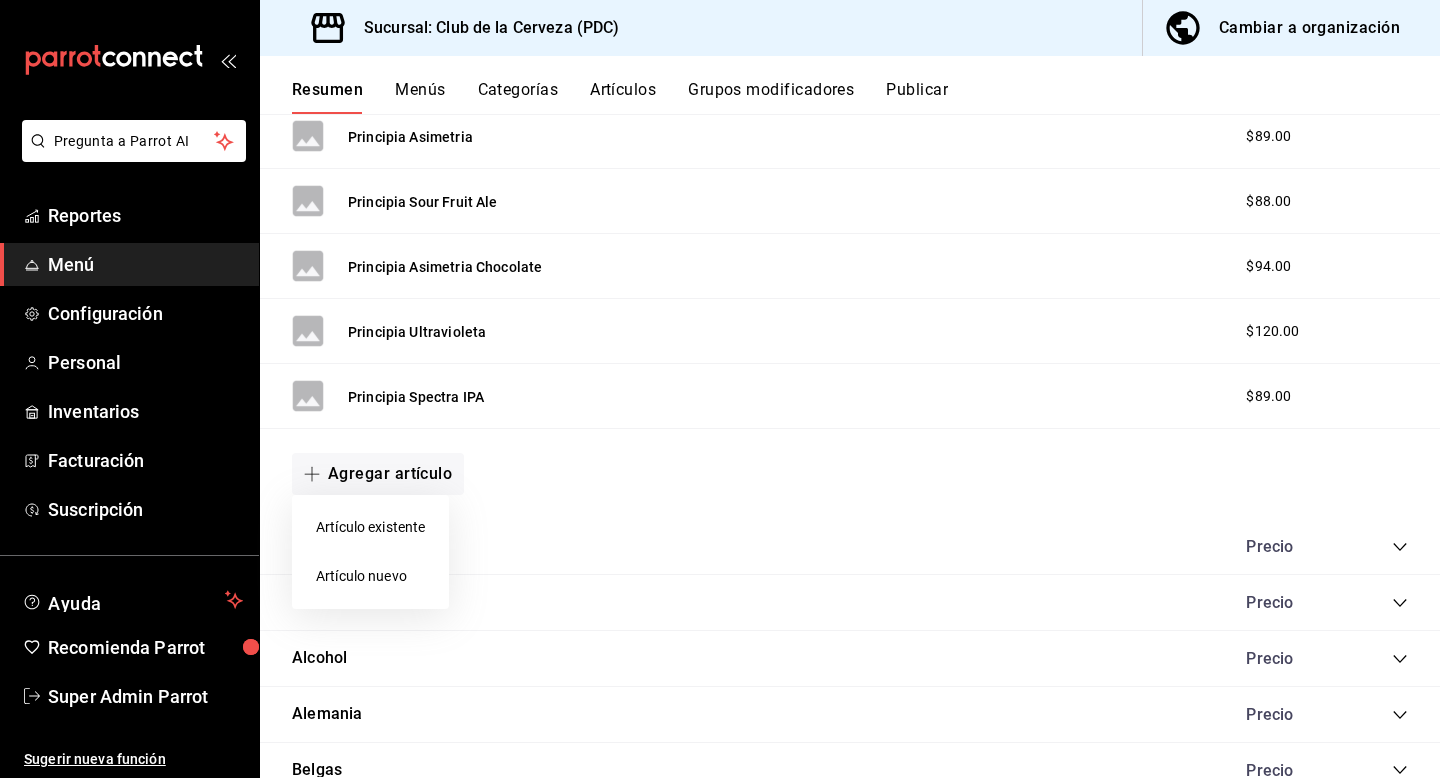 drag, startPoint x: 387, startPoint y: 576, endPoint x: 397, endPoint y: 572, distance: 10.770329 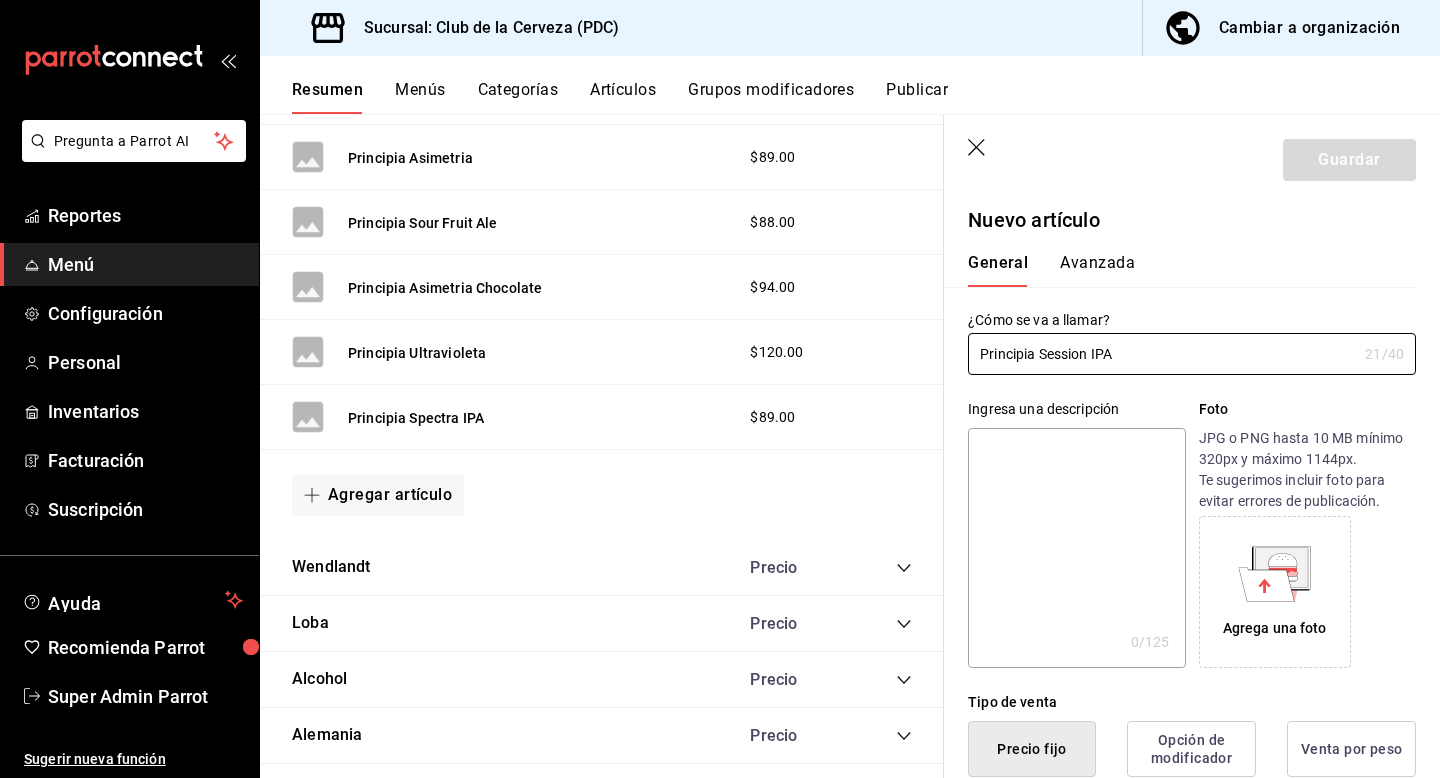 type on "Principia Session IPA" 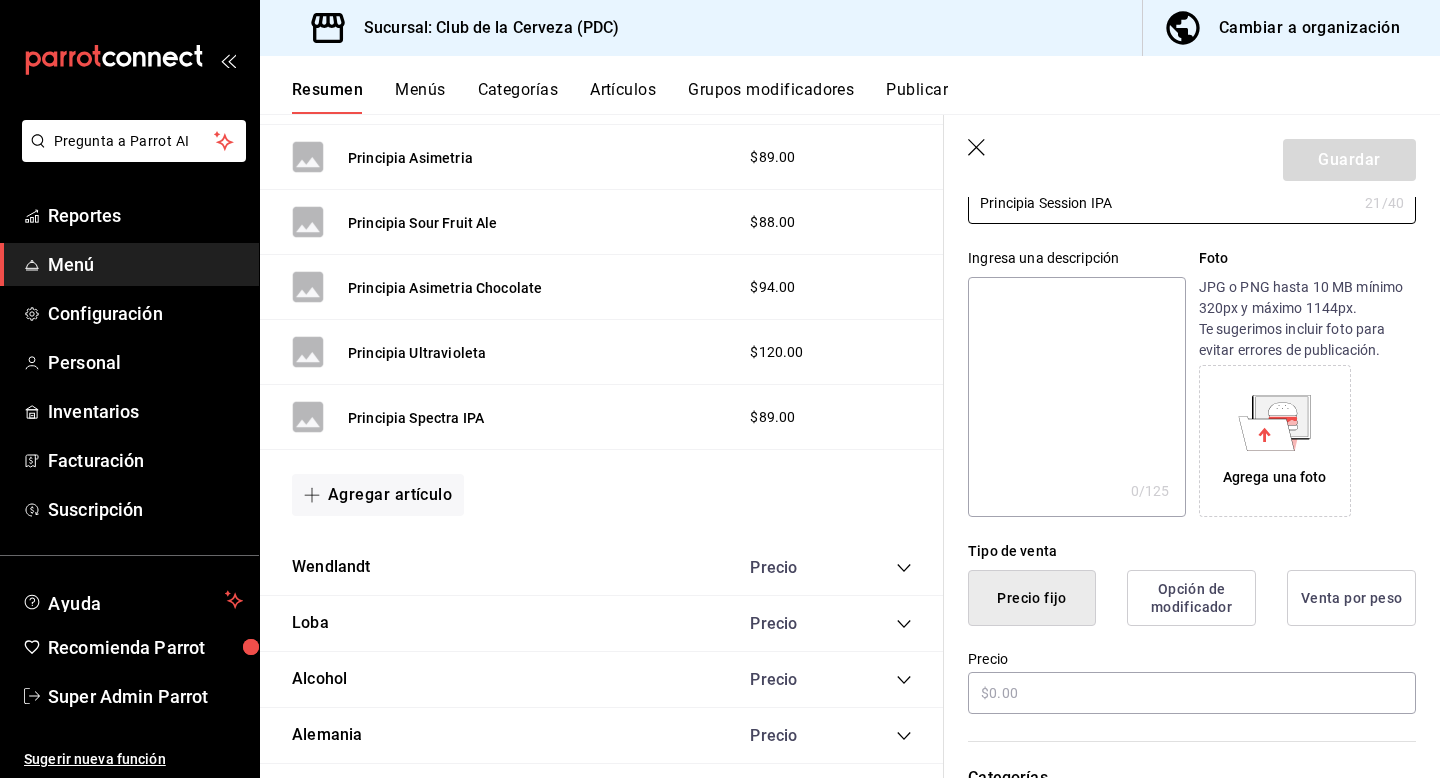 scroll, scrollTop: 310, scrollLeft: 0, axis: vertical 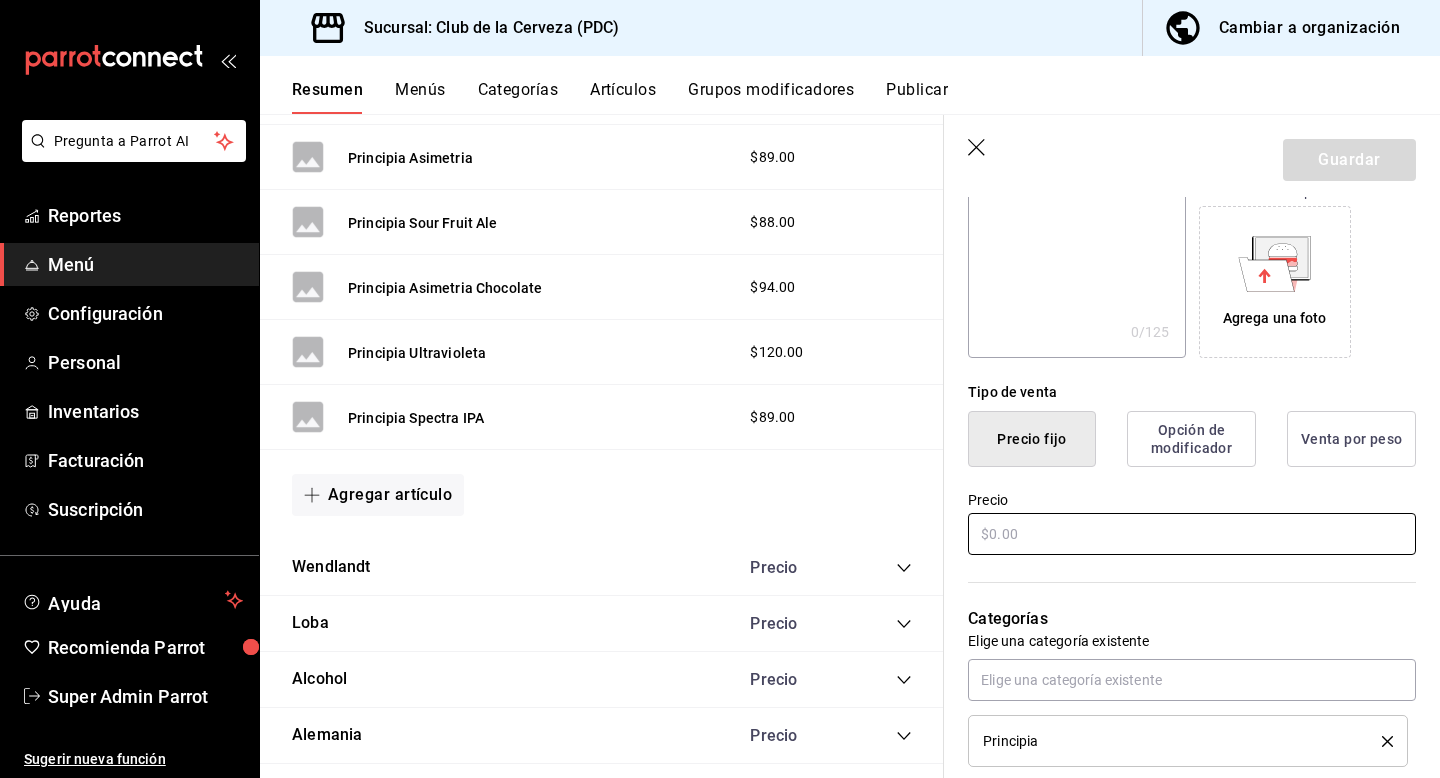 click at bounding box center [1192, 534] 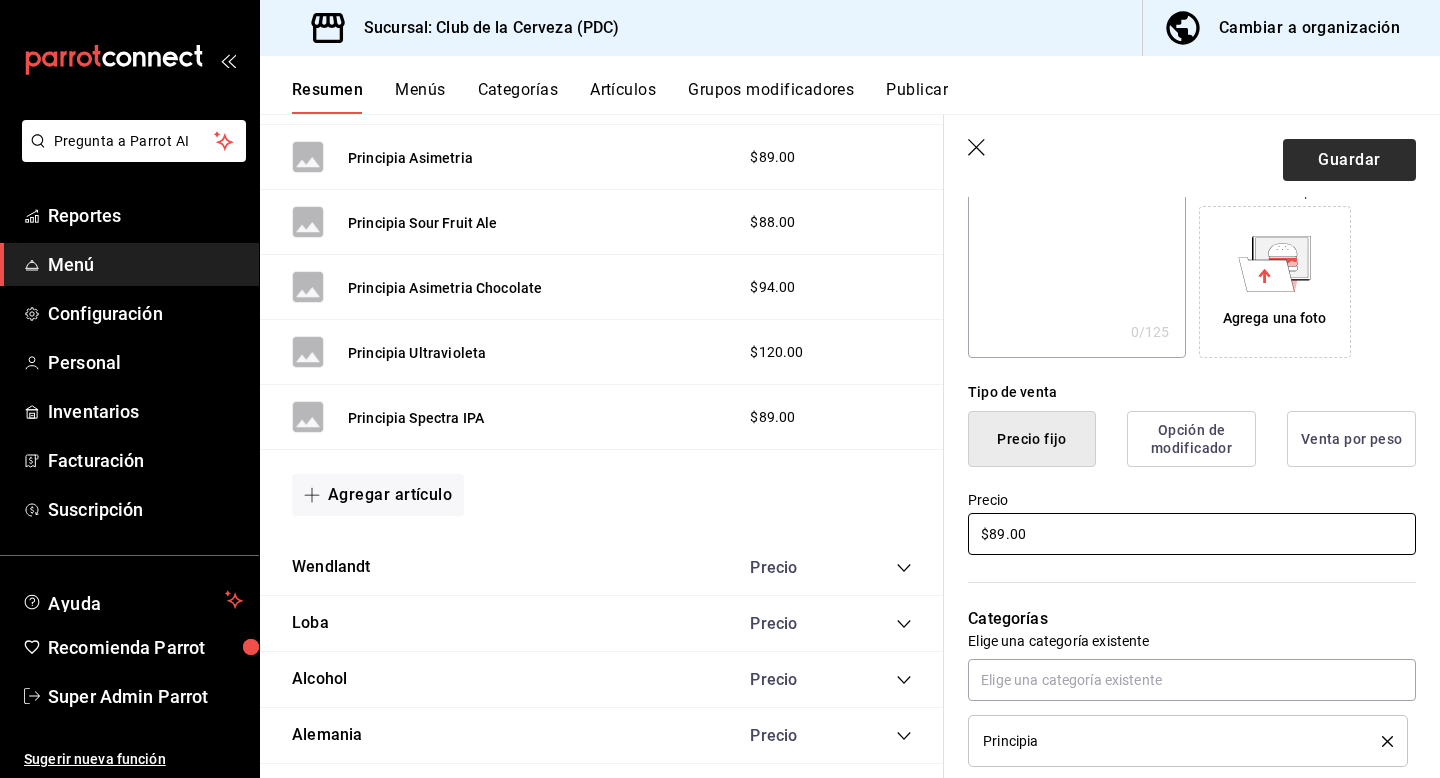 type on "$89.00" 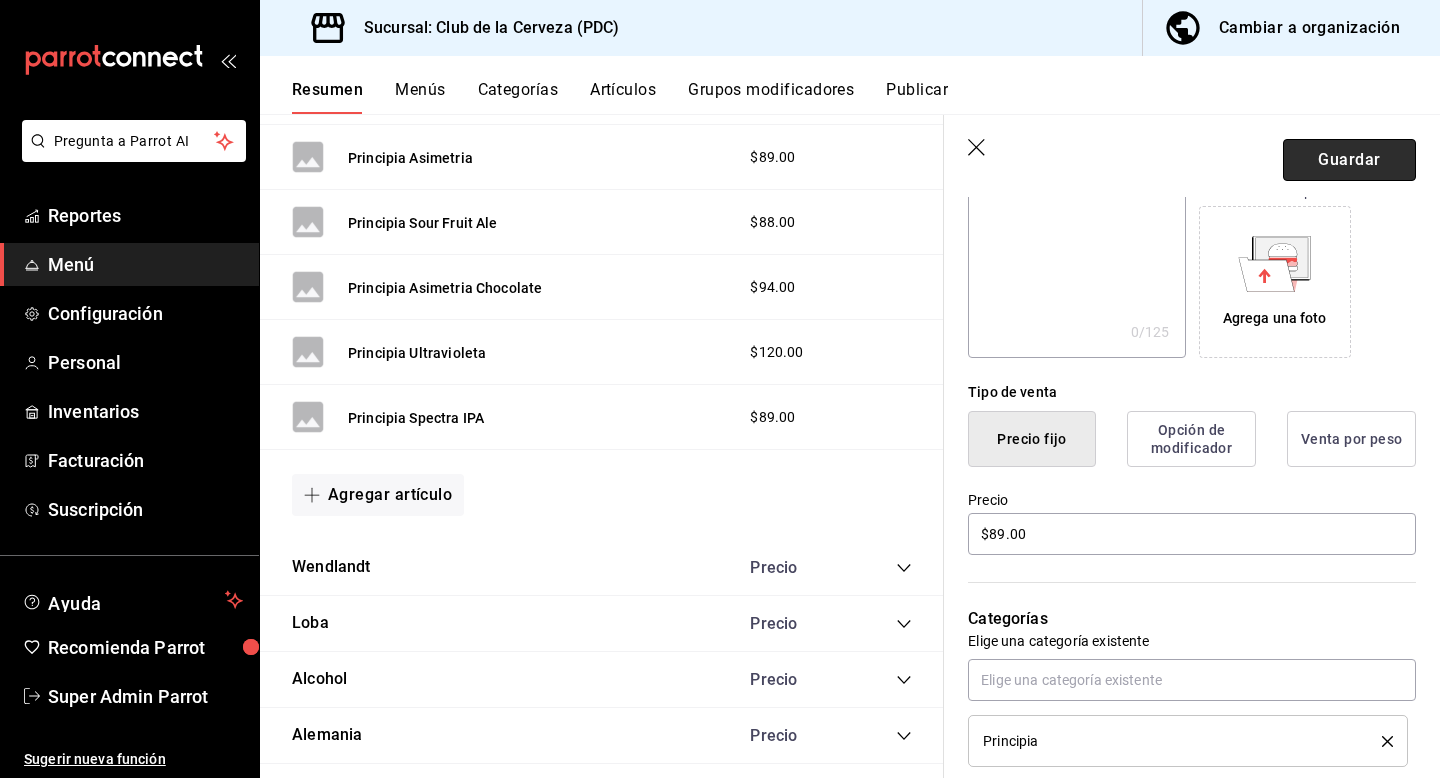 click on "Guardar" at bounding box center (1349, 160) 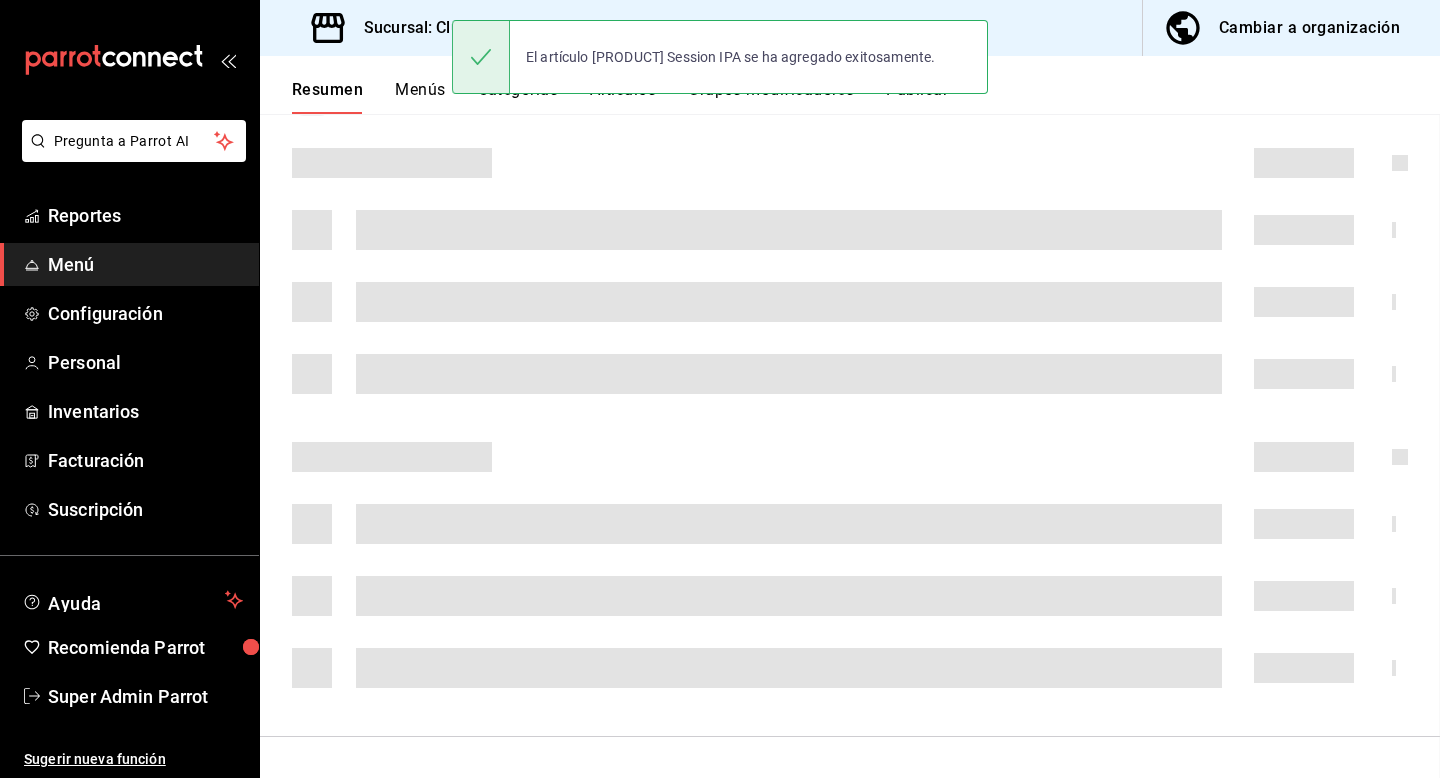 scroll, scrollTop: 0, scrollLeft: 0, axis: both 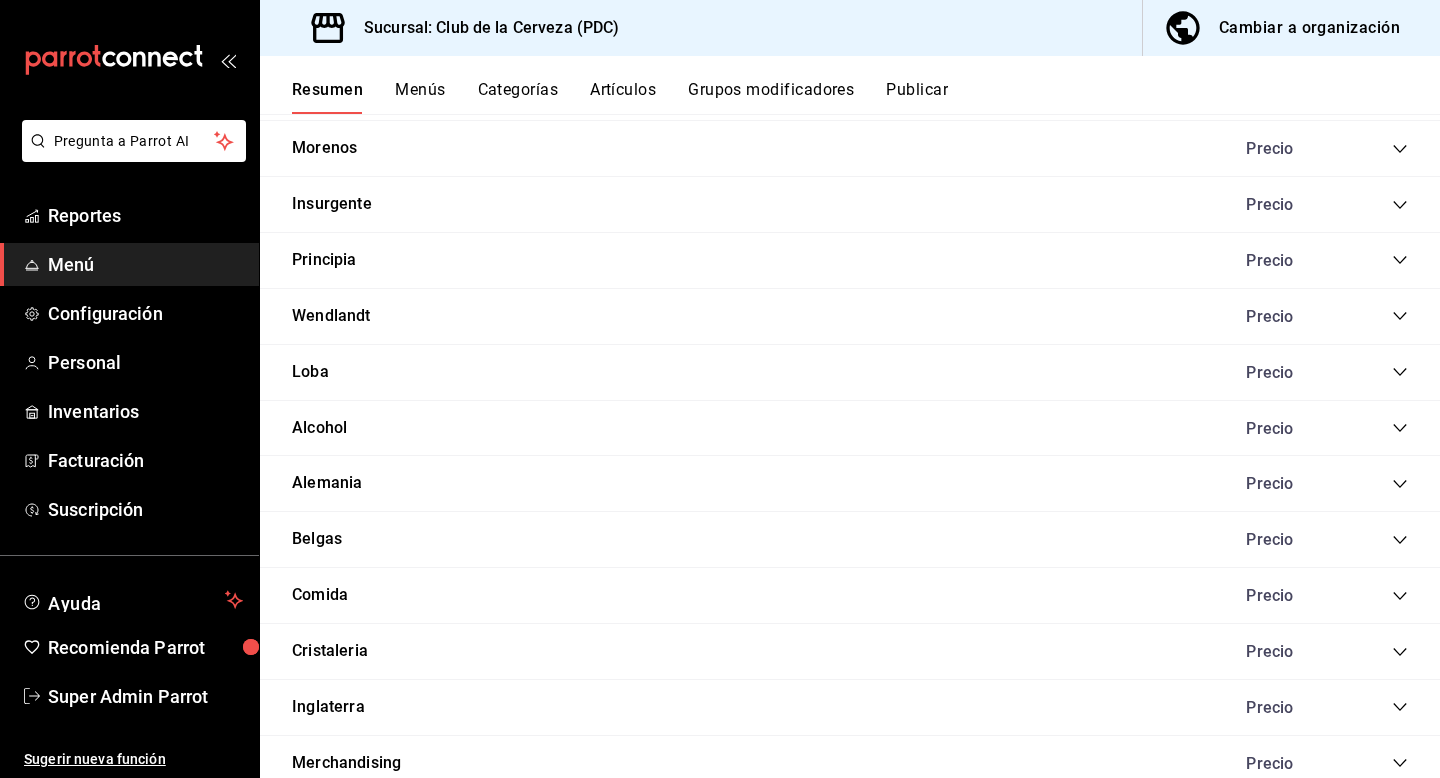 click 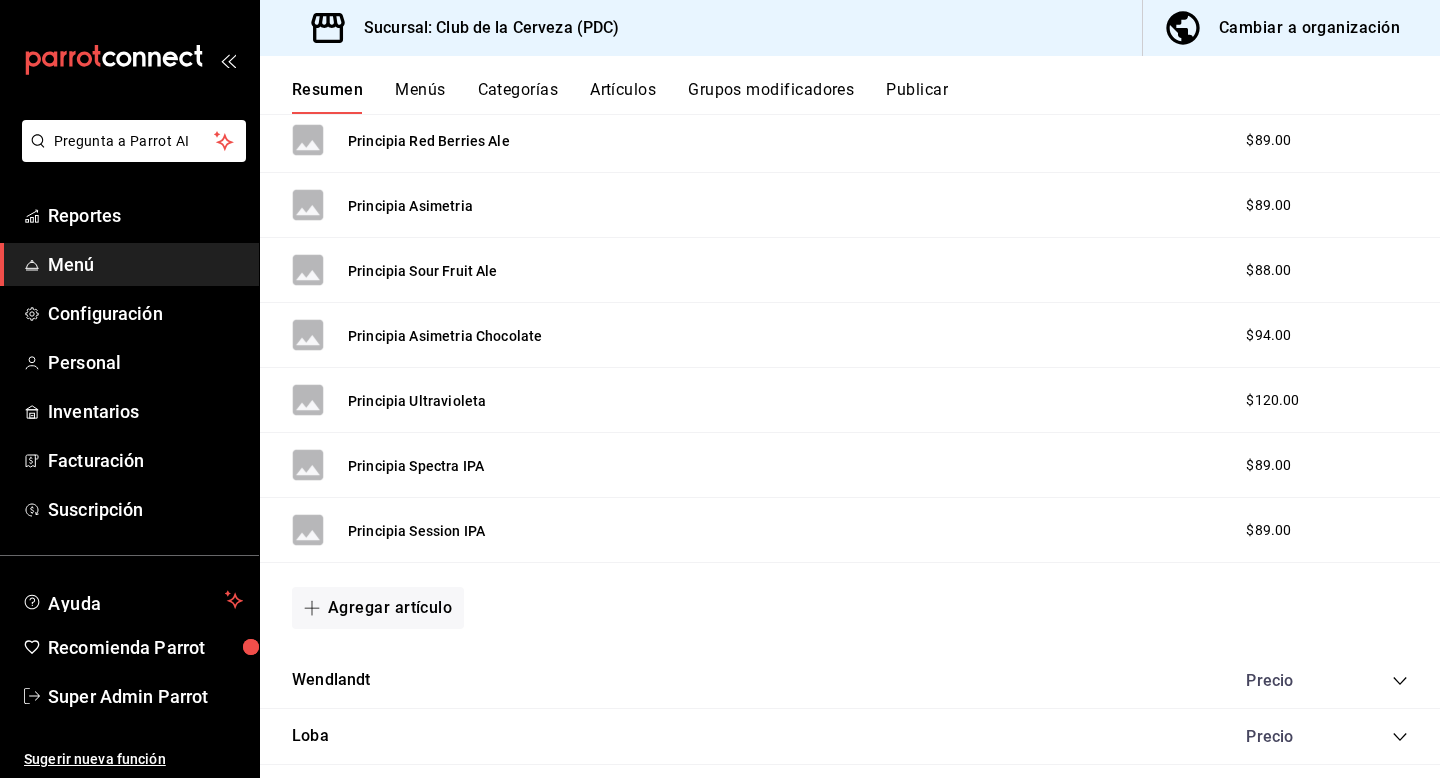 scroll, scrollTop: 1756, scrollLeft: 0, axis: vertical 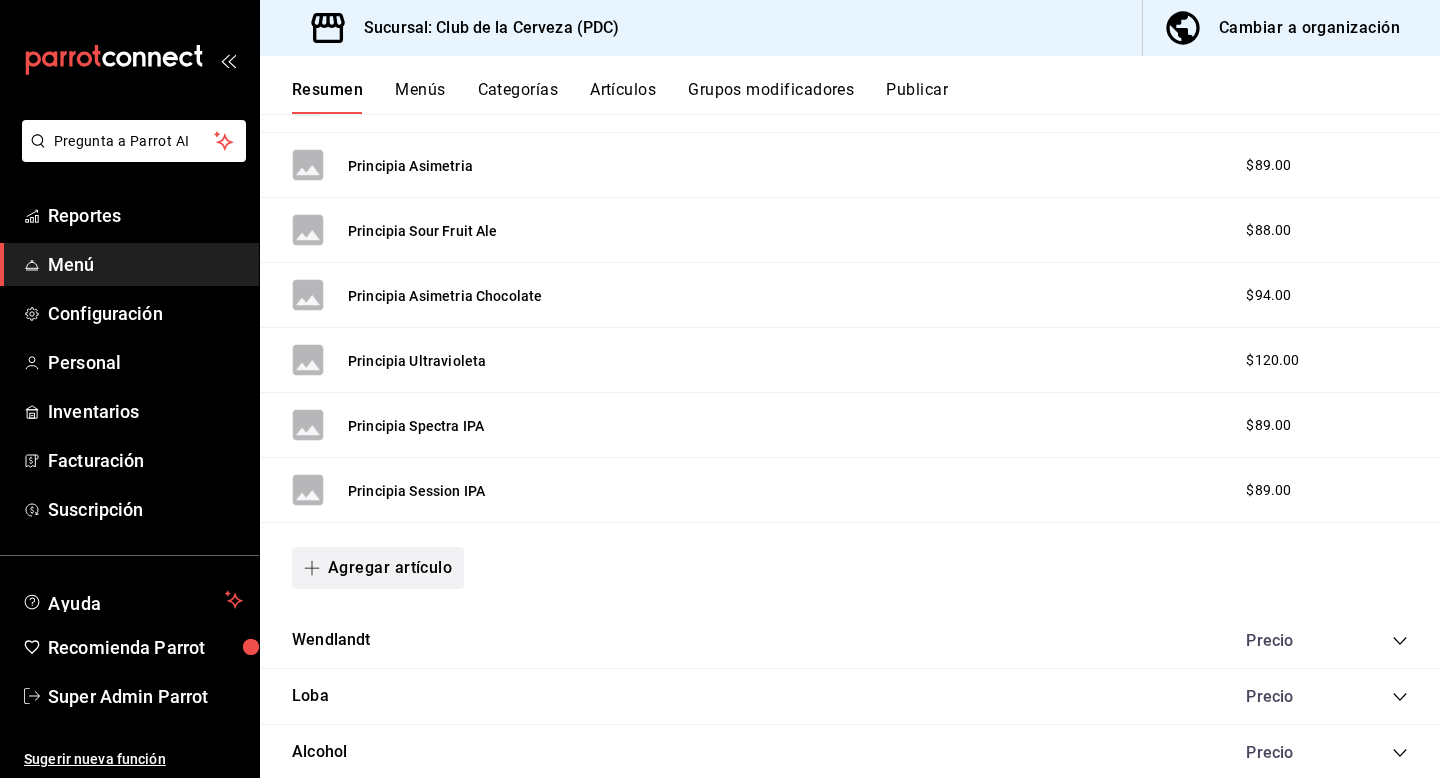 click on "Agregar artículo" at bounding box center [378, 568] 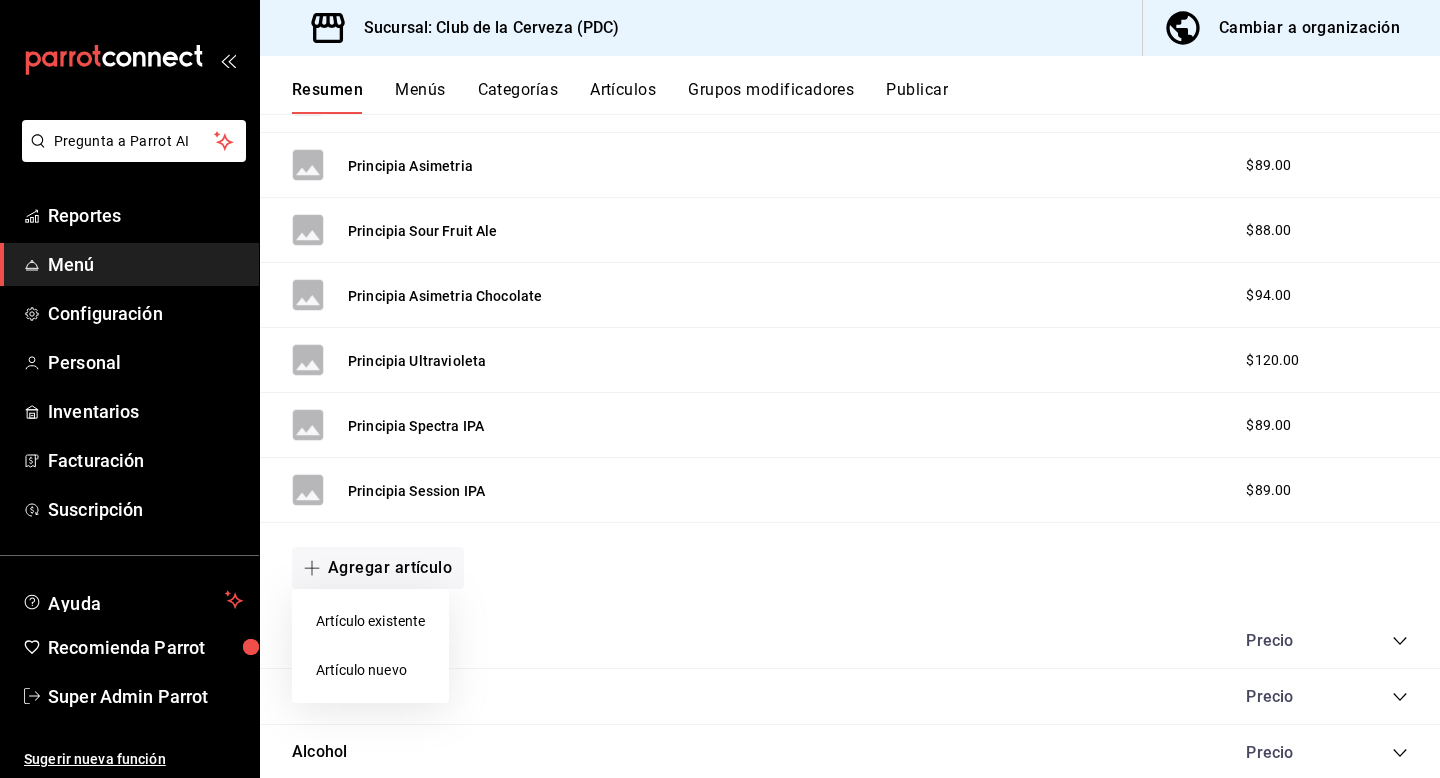 click on "Artículo nuevo" at bounding box center [370, 670] 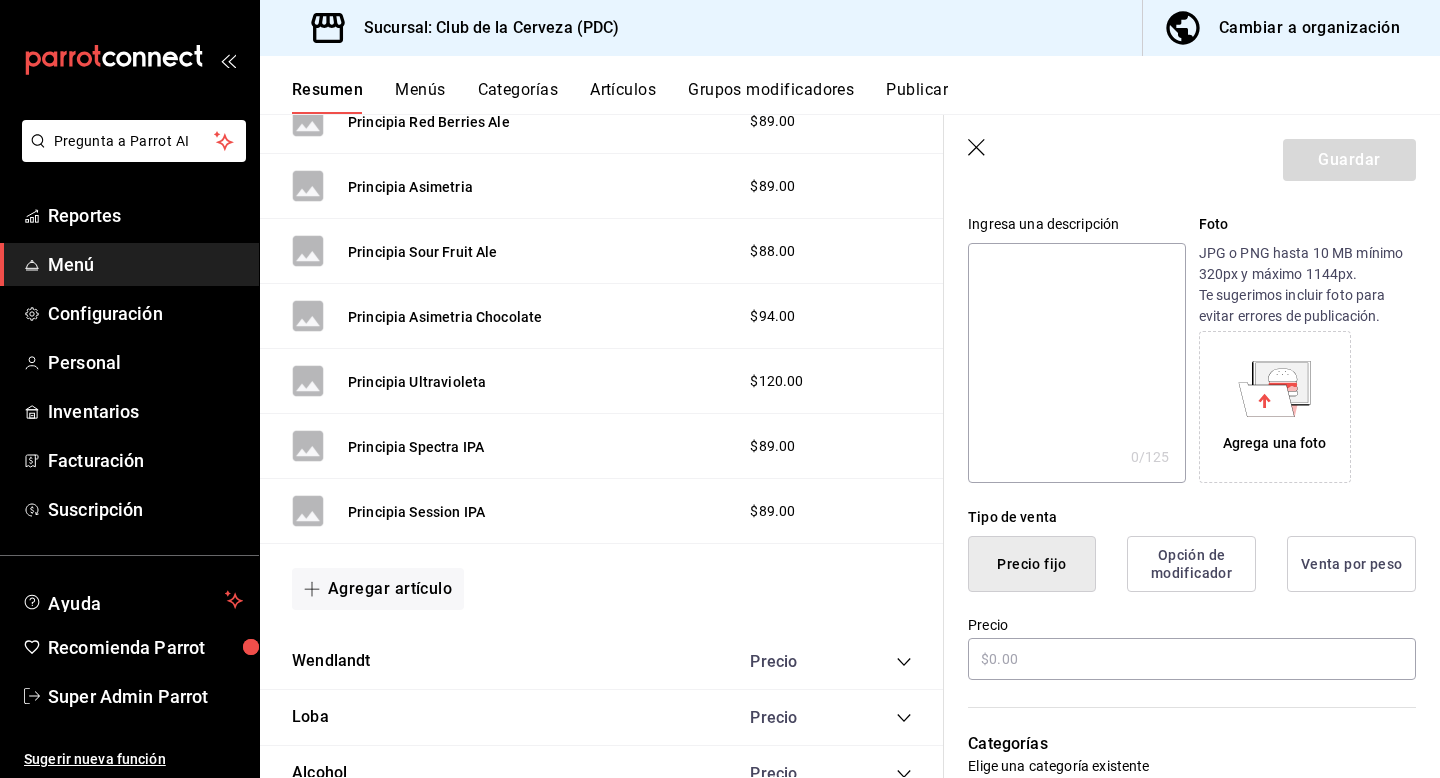 scroll, scrollTop: 201, scrollLeft: 0, axis: vertical 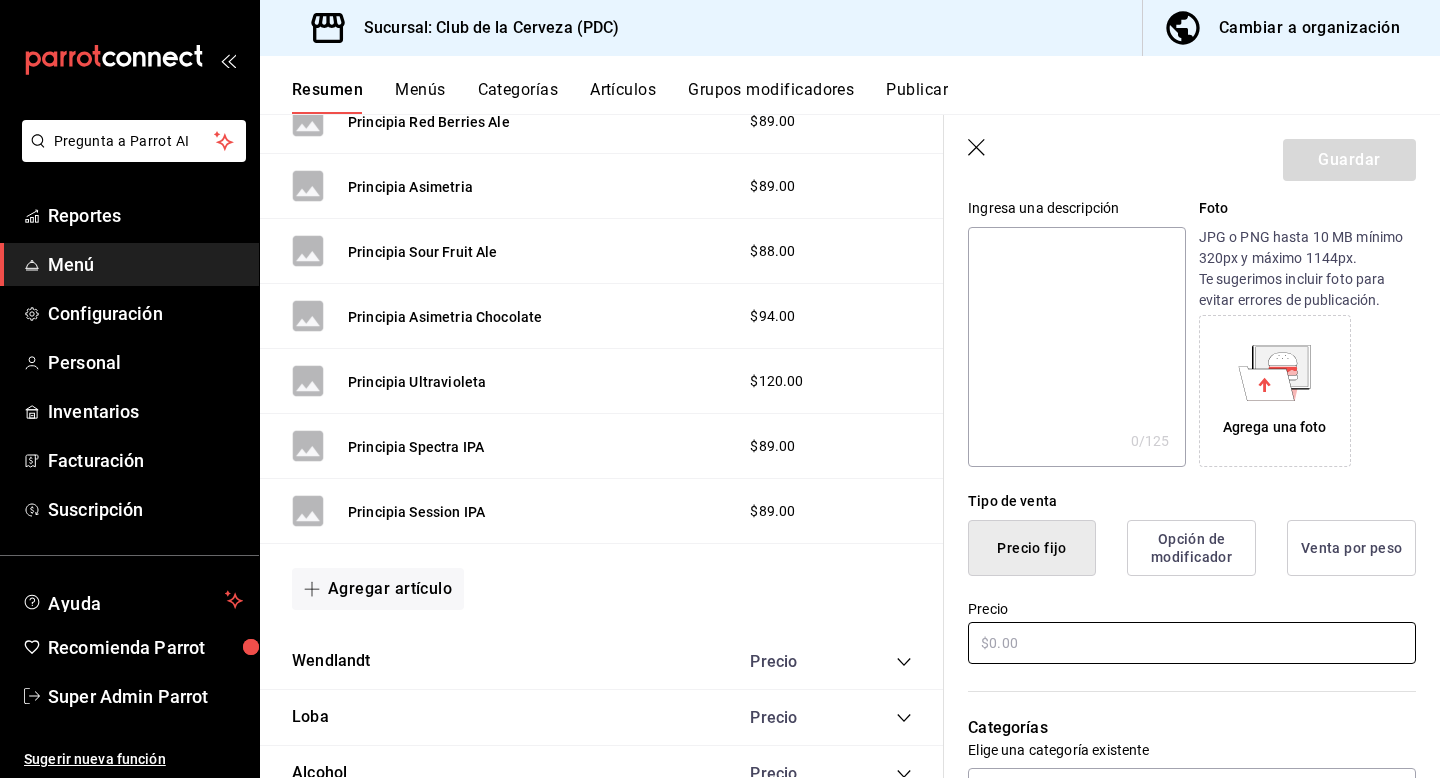 type on "Principia Extrasolar NEIPA" 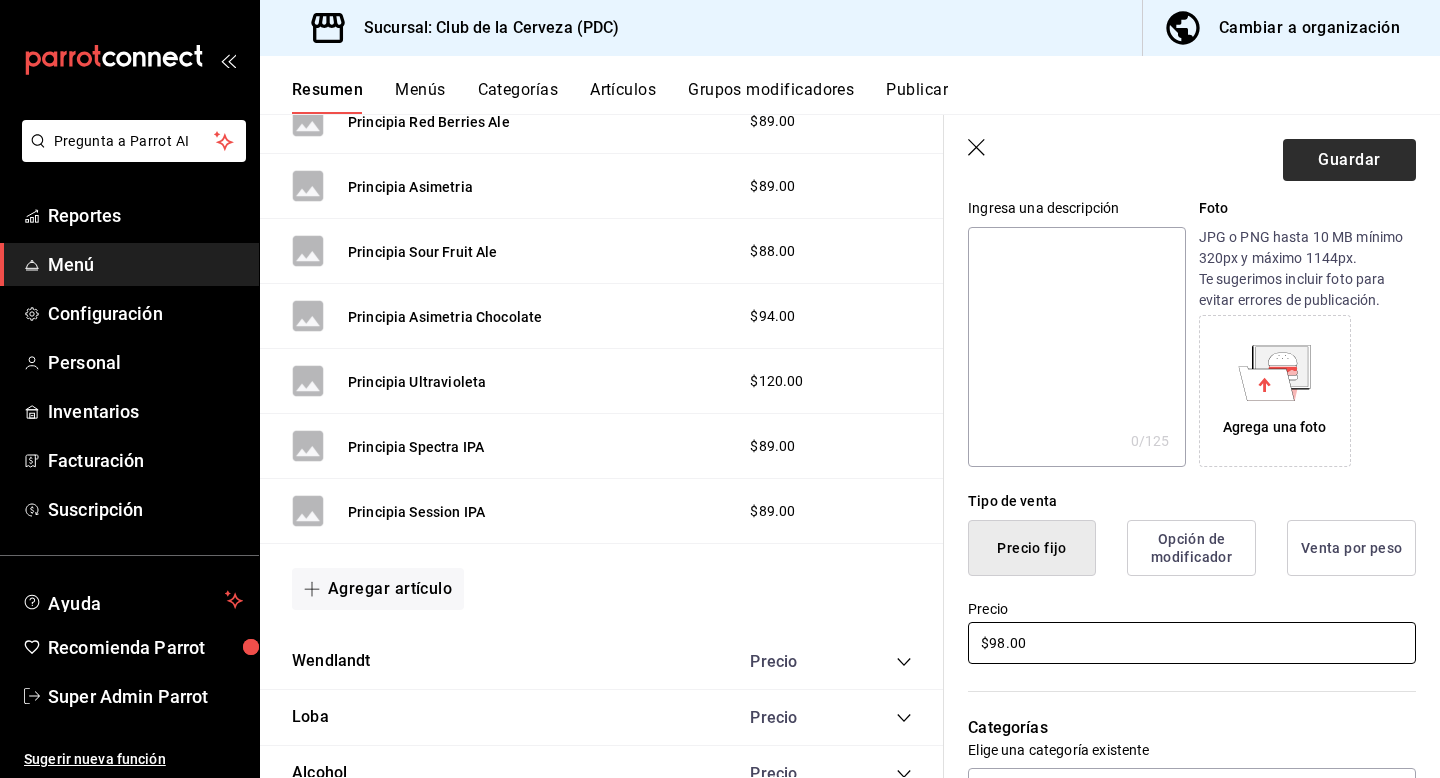 type on "$98.00" 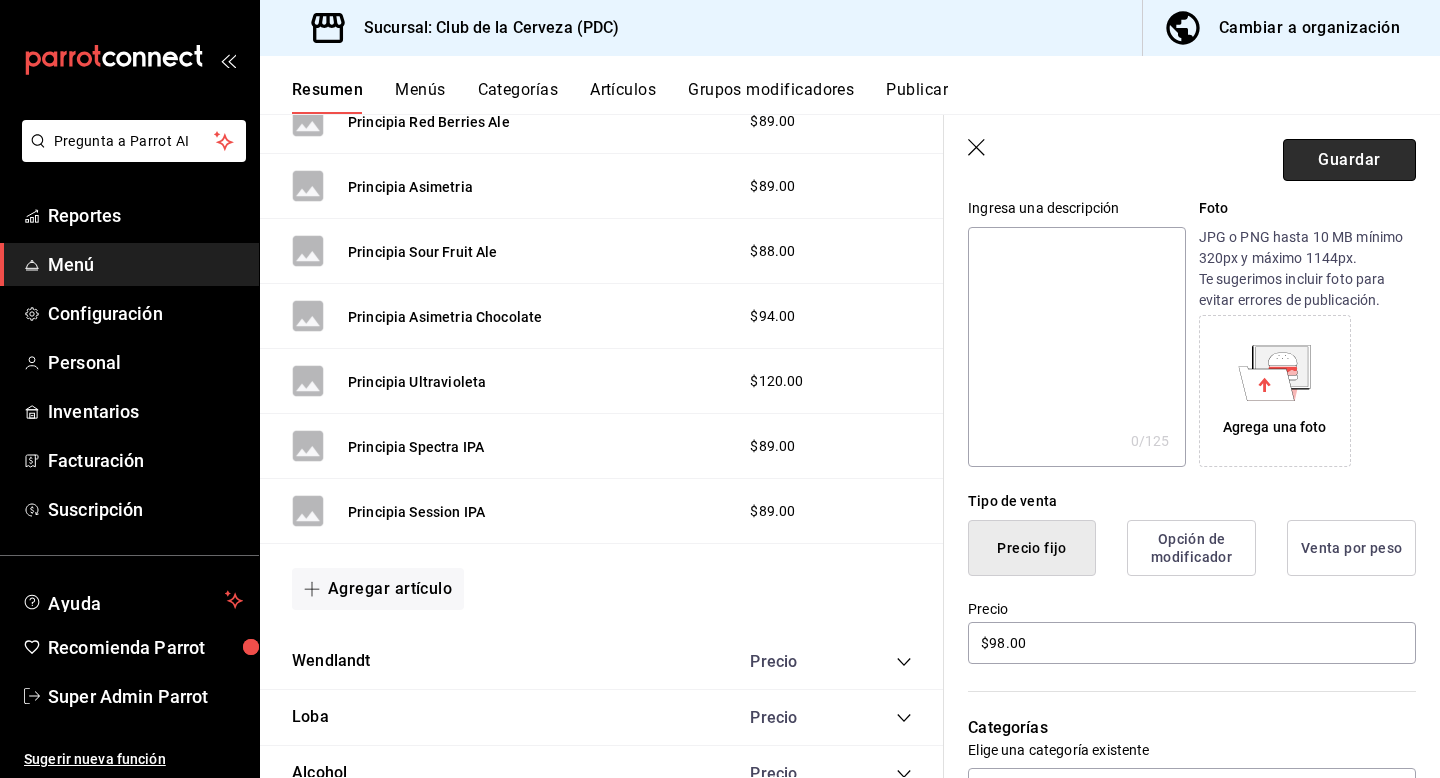 click on "Guardar" at bounding box center [1349, 160] 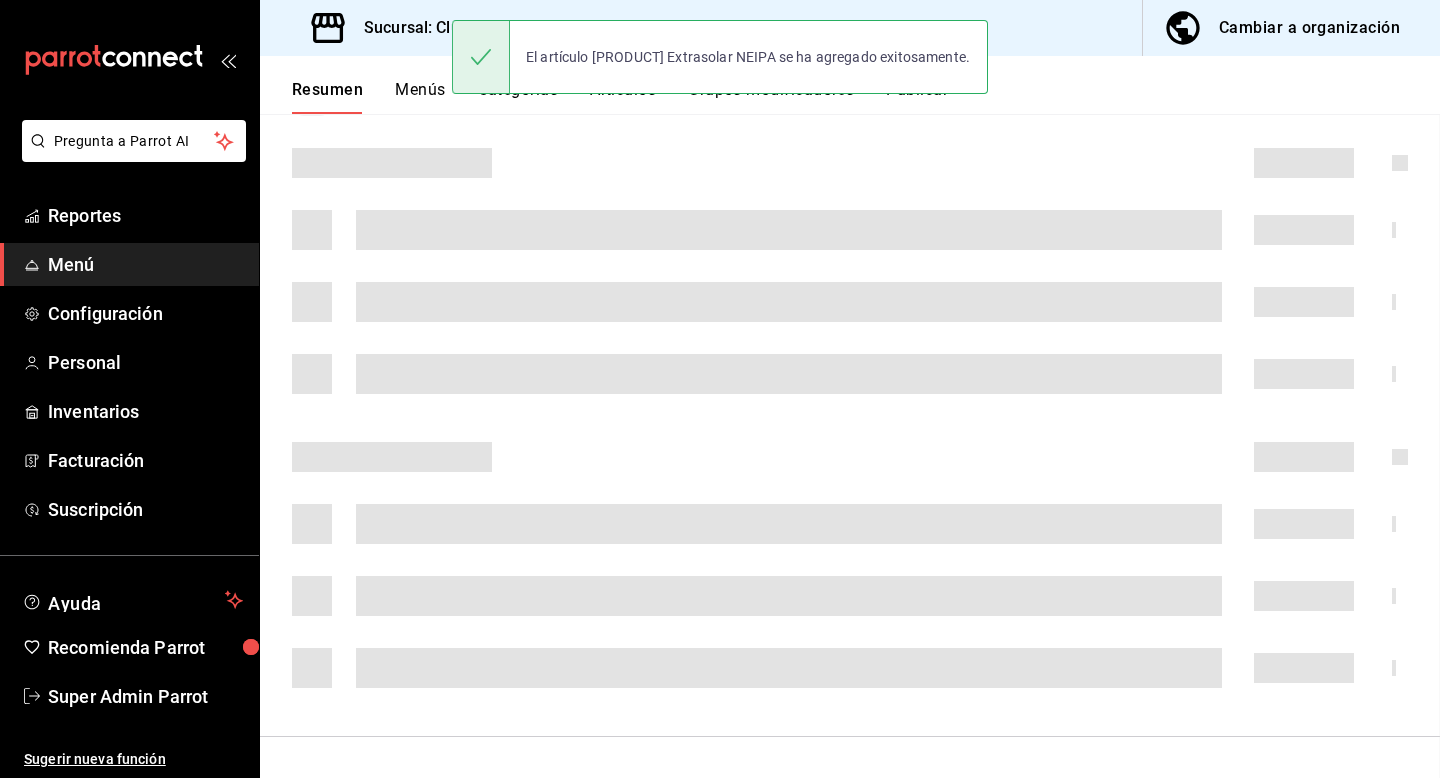 scroll, scrollTop: 0, scrollLeft: 0, axis: both 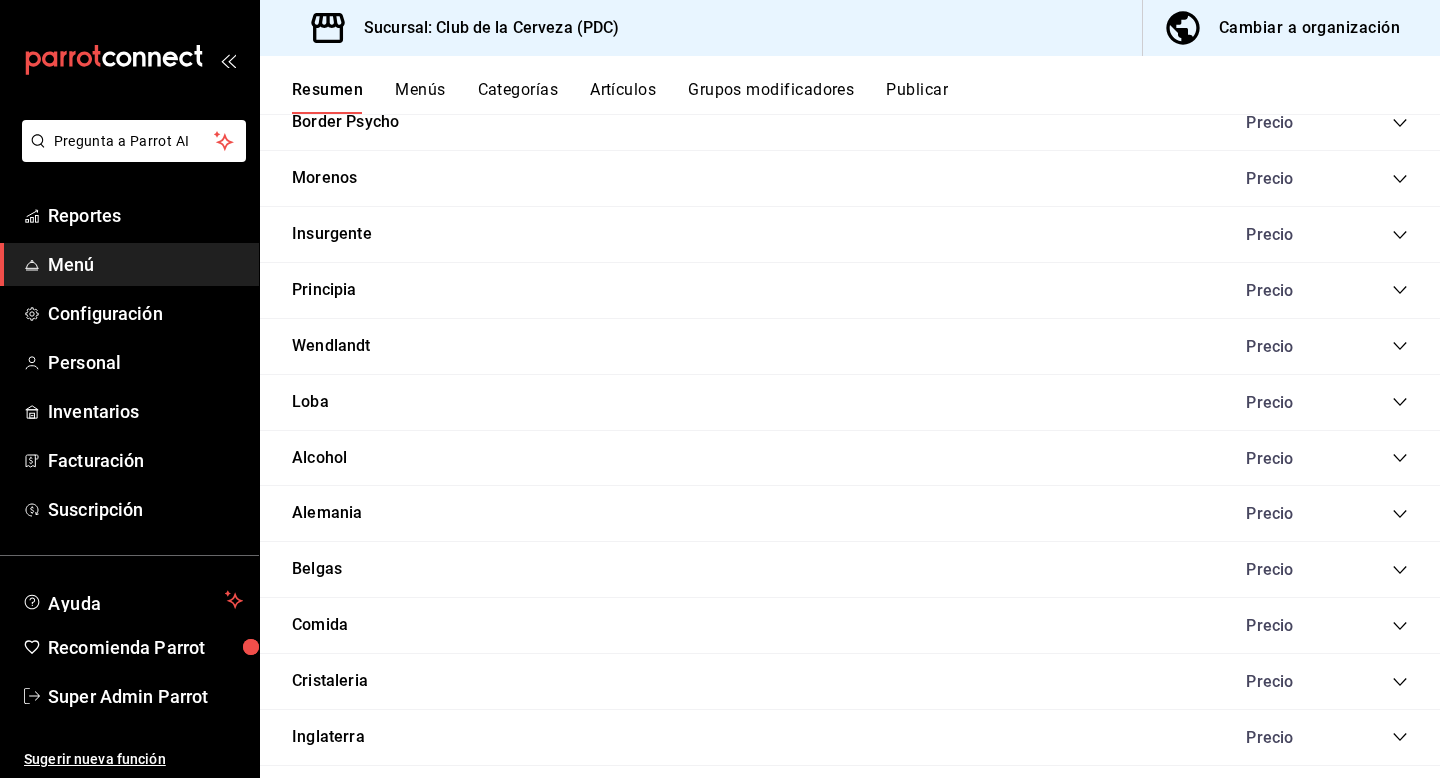 click on "Precio" at bounding box center [1317, 290] 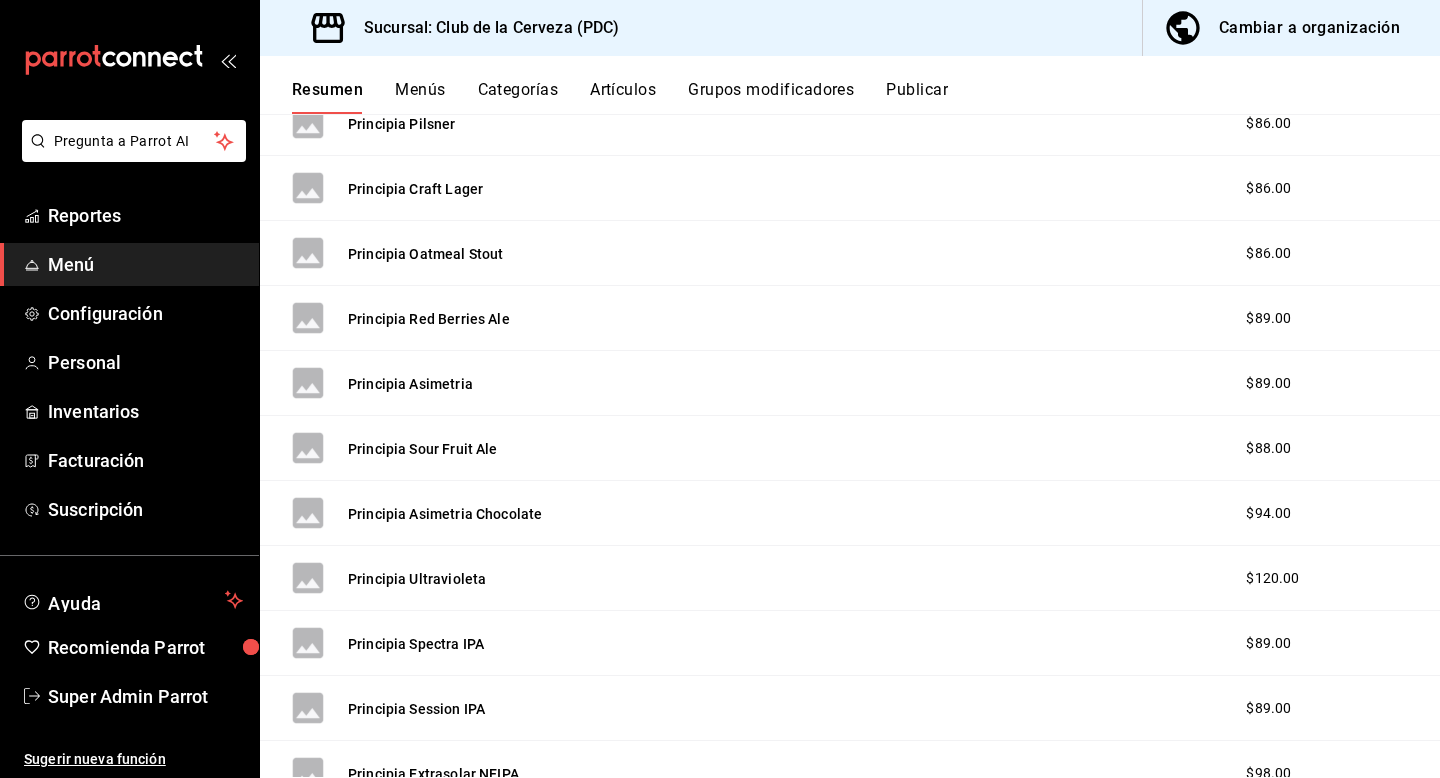 scroll, scrollTop: 1837, scrollLeft: 0, axis: vertical 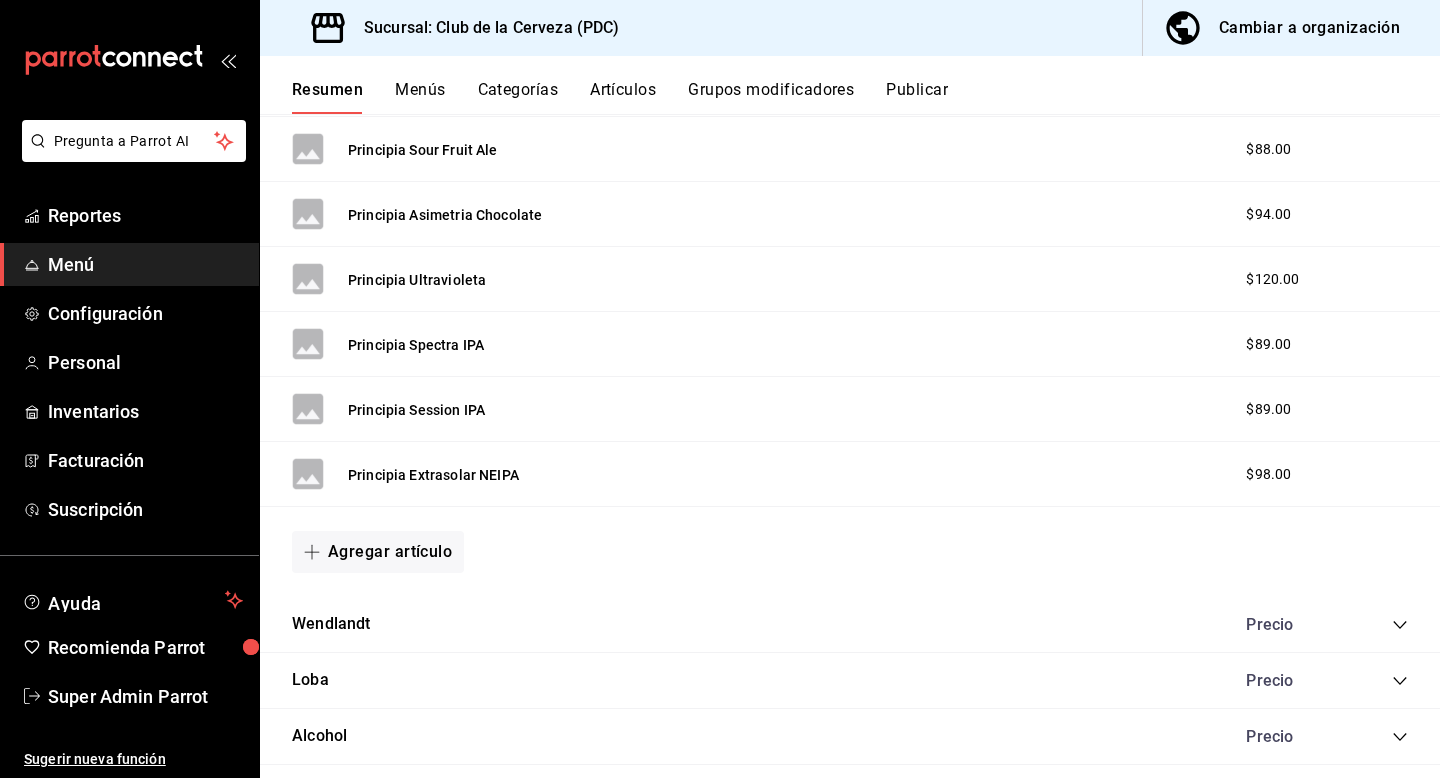 click on "Agregar artículo" at bounding box center [850, 552] 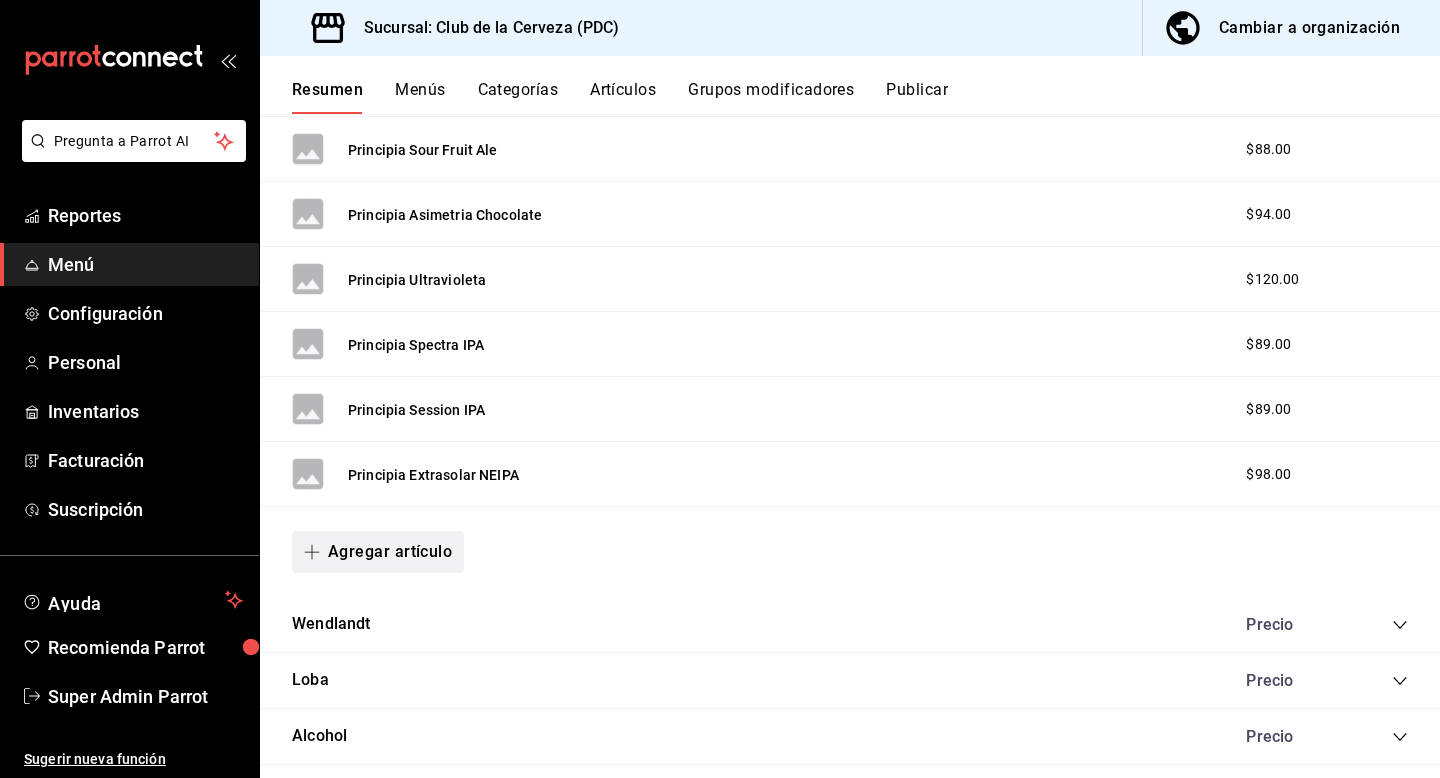 click on "Agregar artículo" at bounding box center (378, 552) 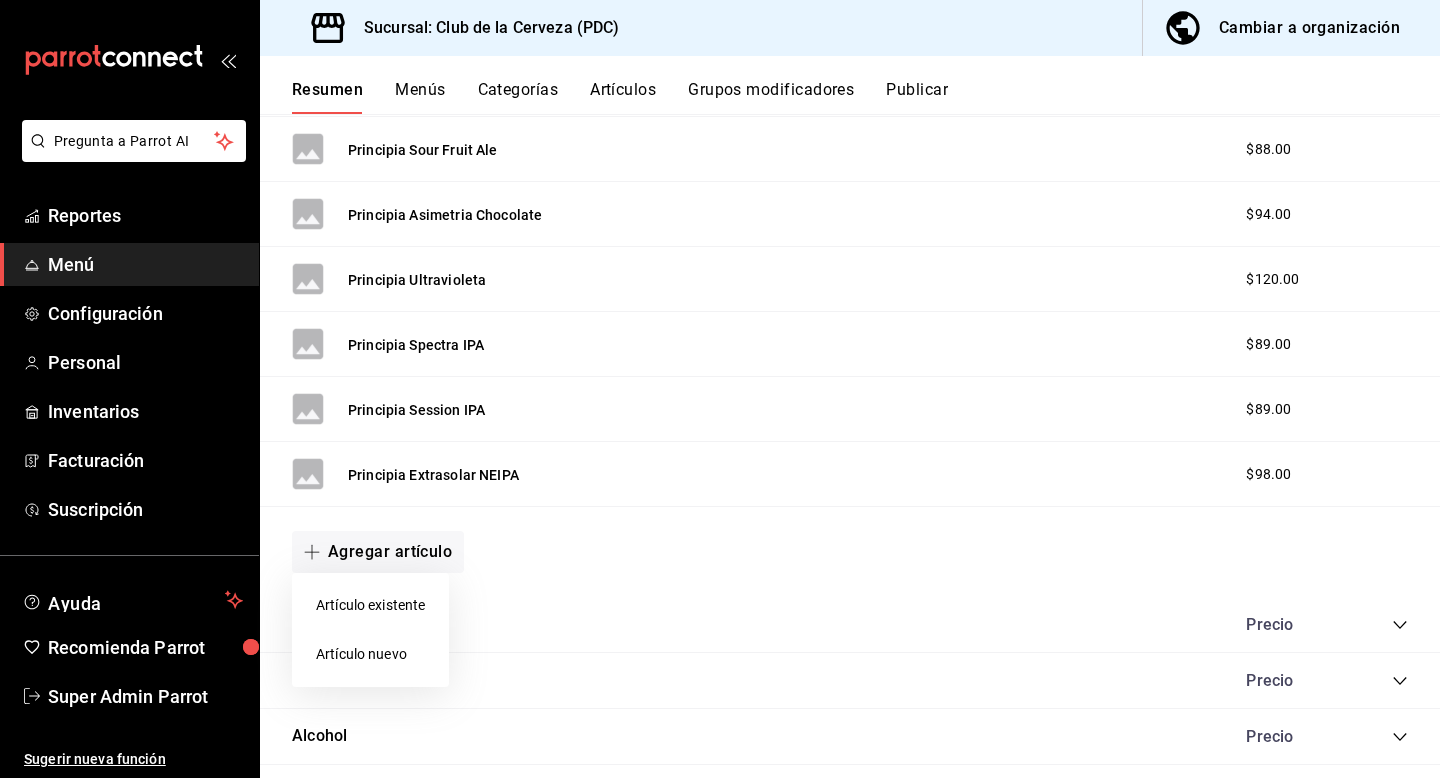 click on "Artículo nuevo" at bounding box center (370, 654) 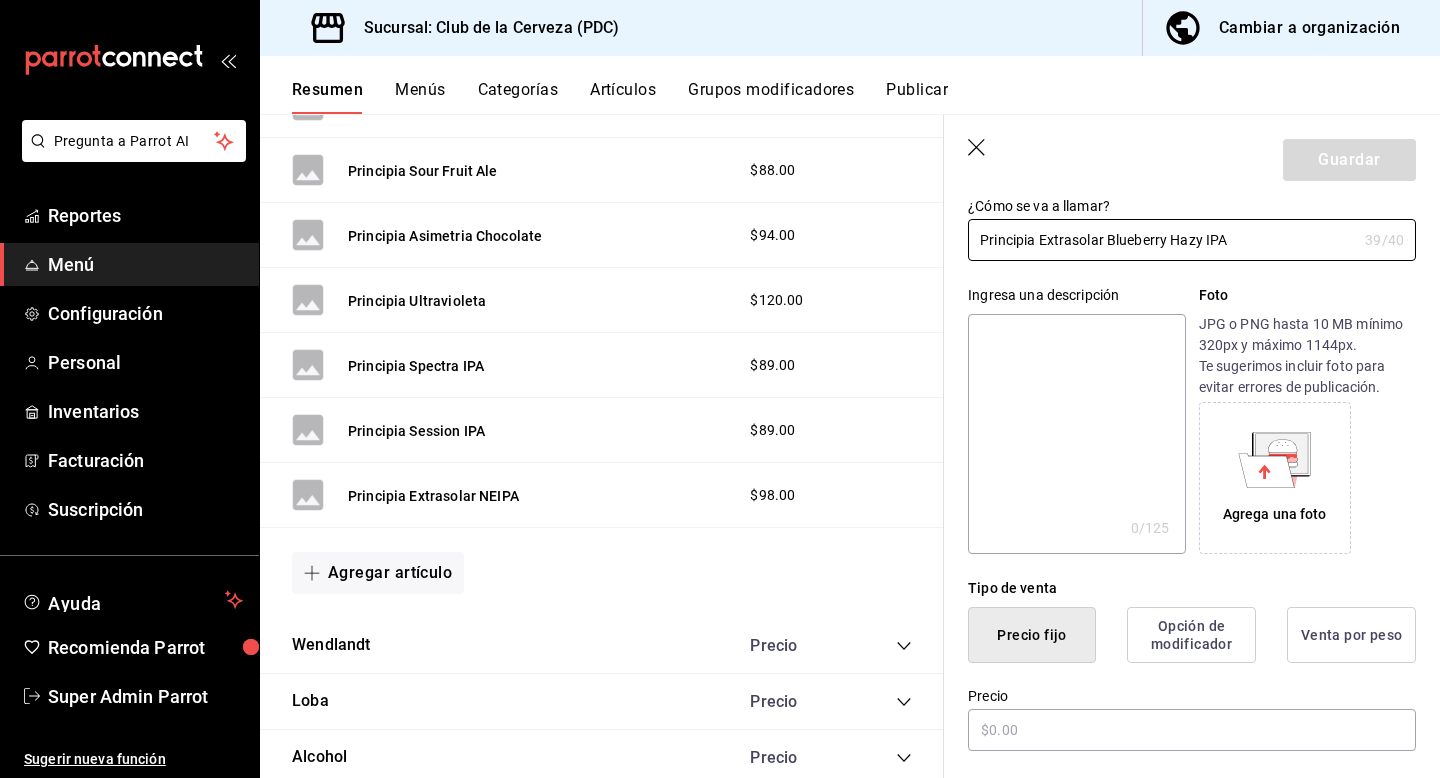 scroll, scrollTop: 206, scrollLeft: 0, axis: vertical 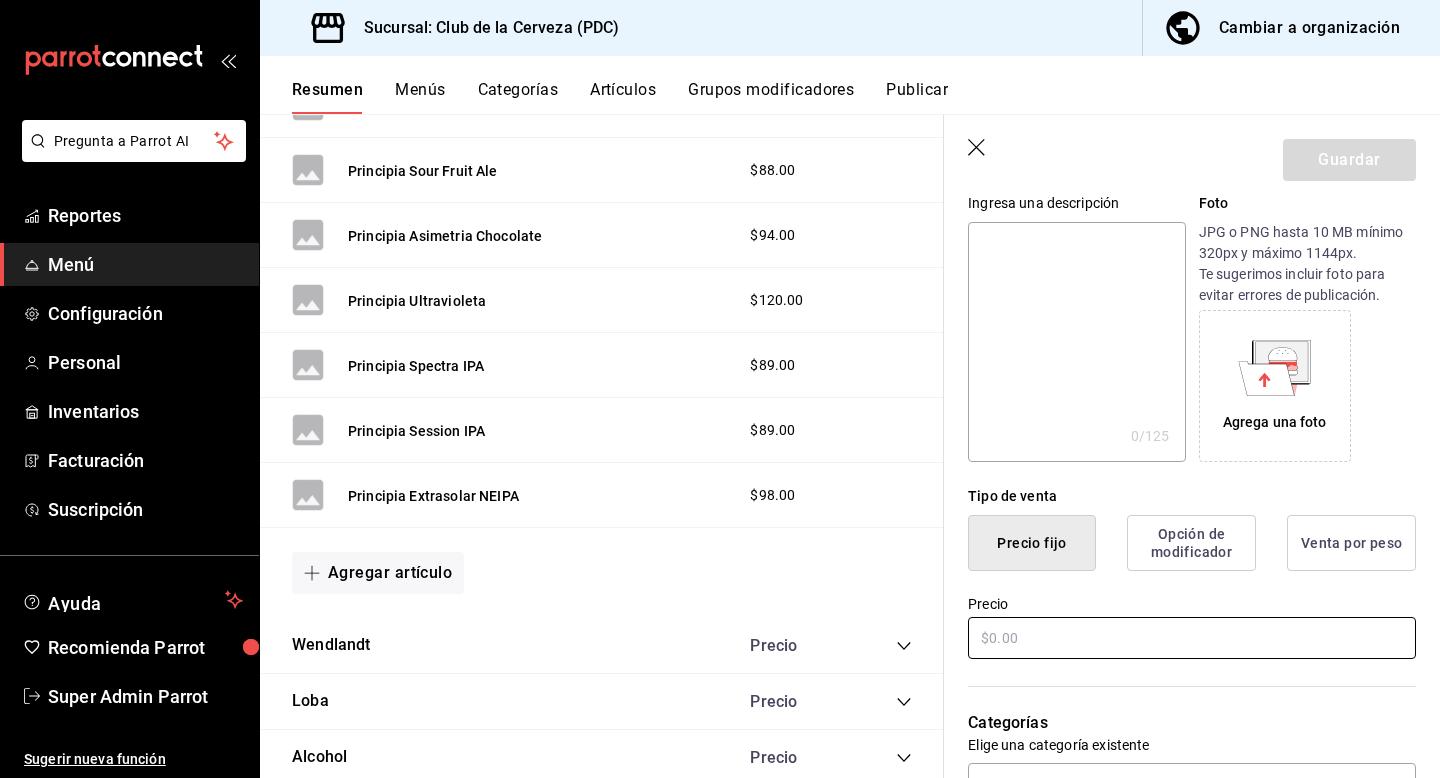 type on "Principia Extrasolar Blueberry Hazy IPA" 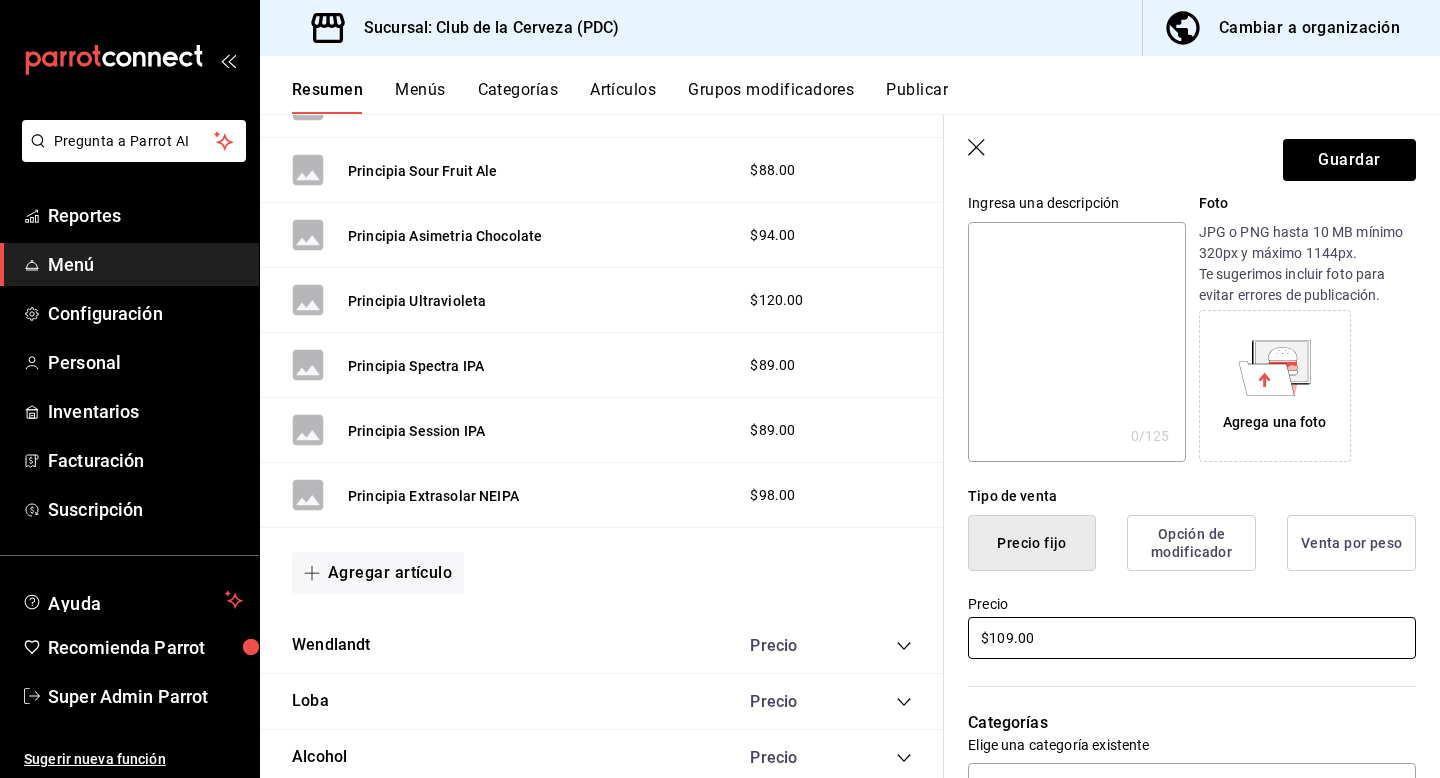 type on "$109.00" 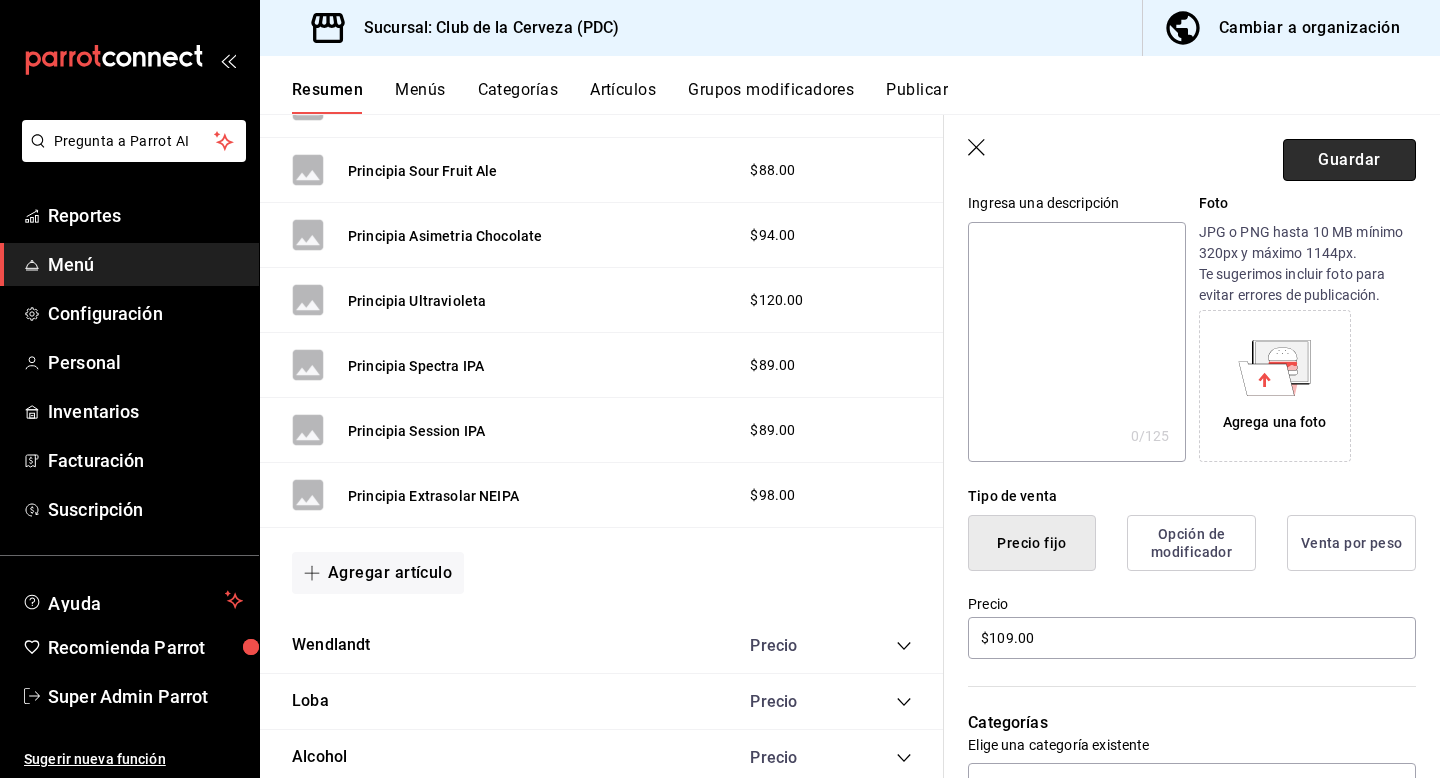 click on "Guardar" at bounding box center [1349, 160] 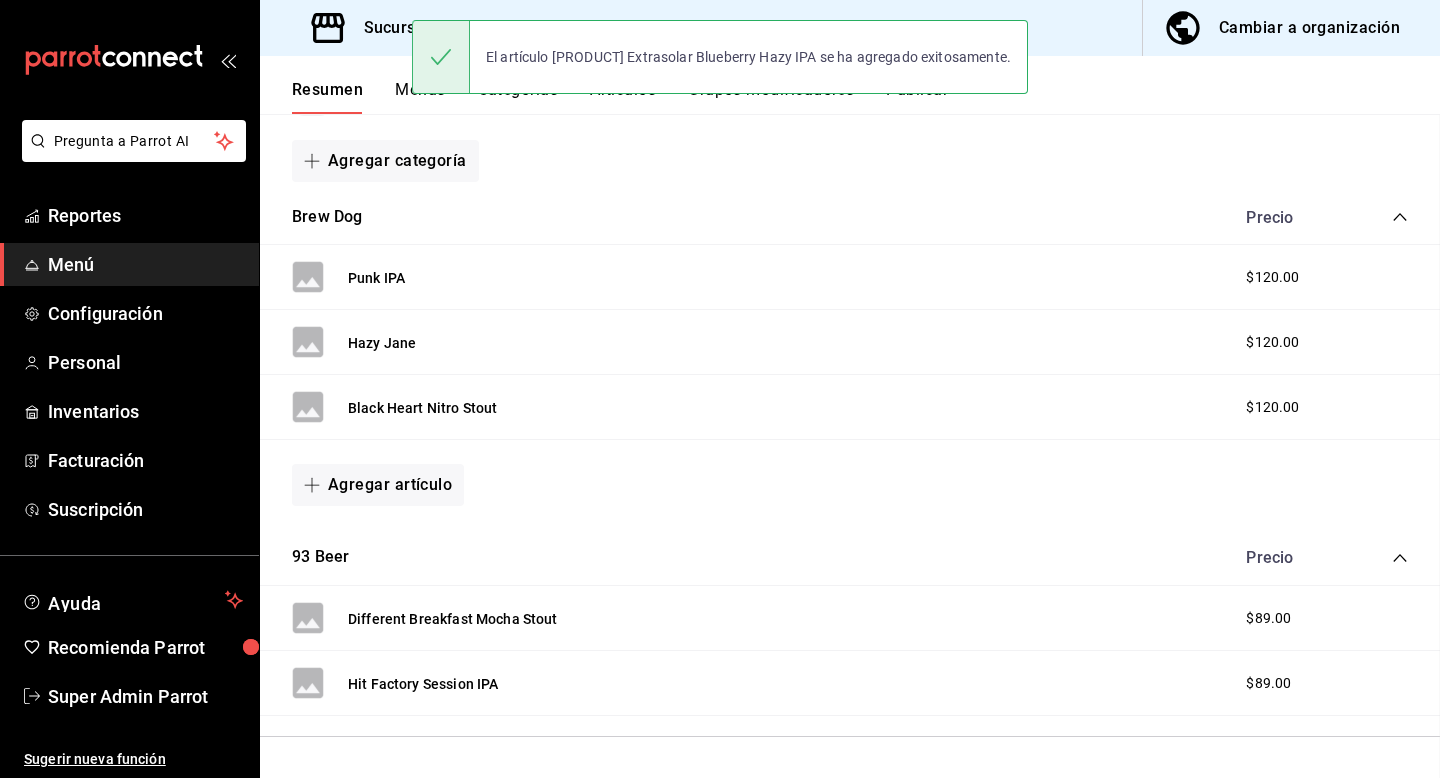 scroll, scrollTop: 0, scrollLeft: 0, axis: both 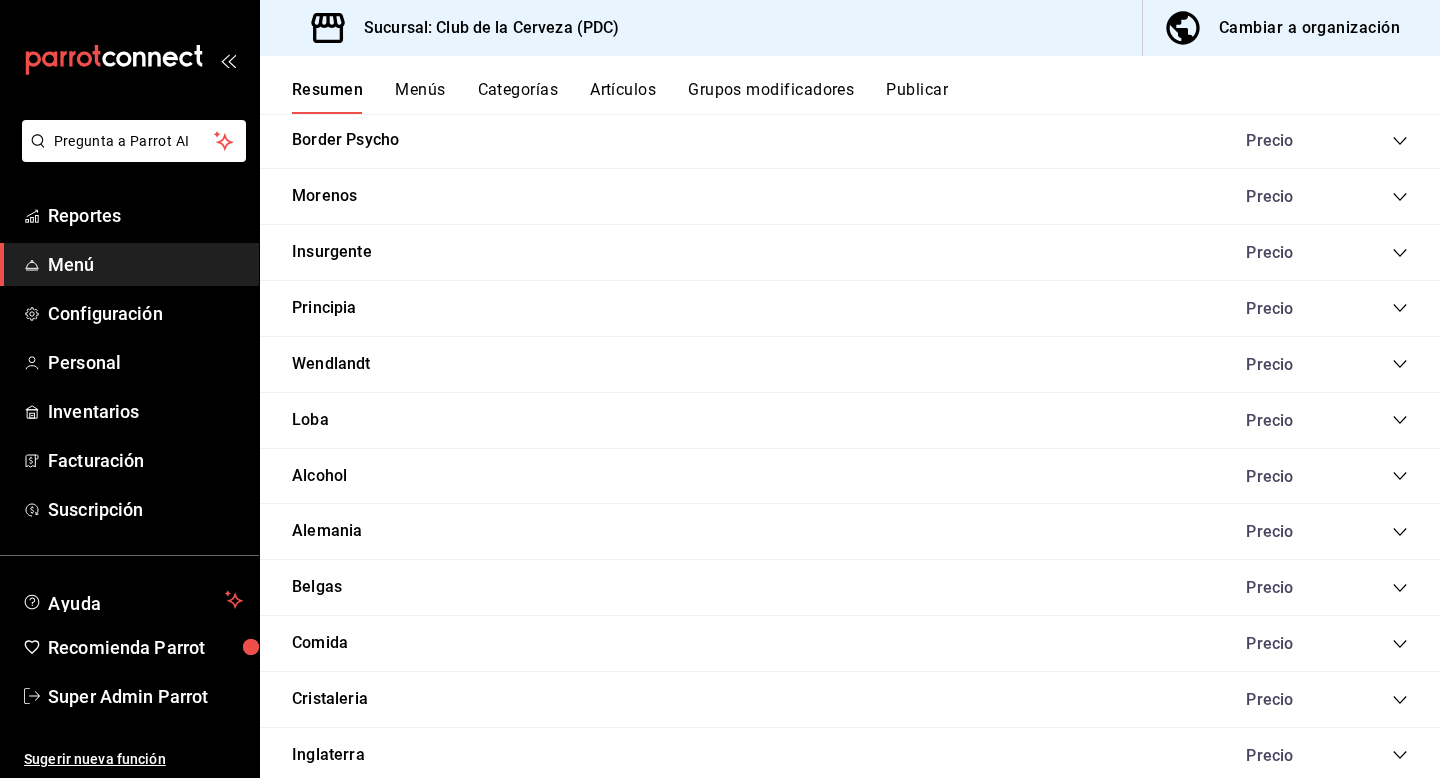 click 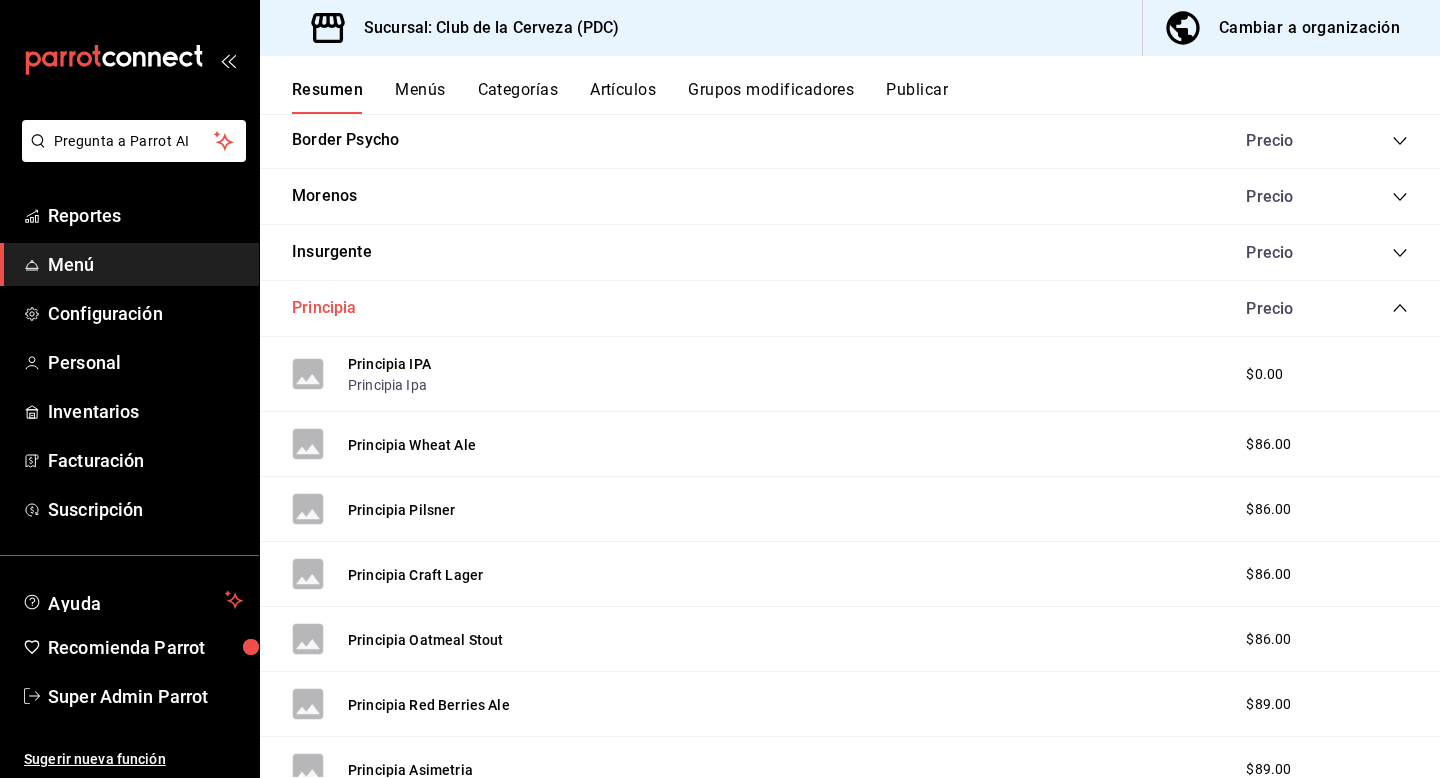 click on "Principia" at bounding box center [324, 308] 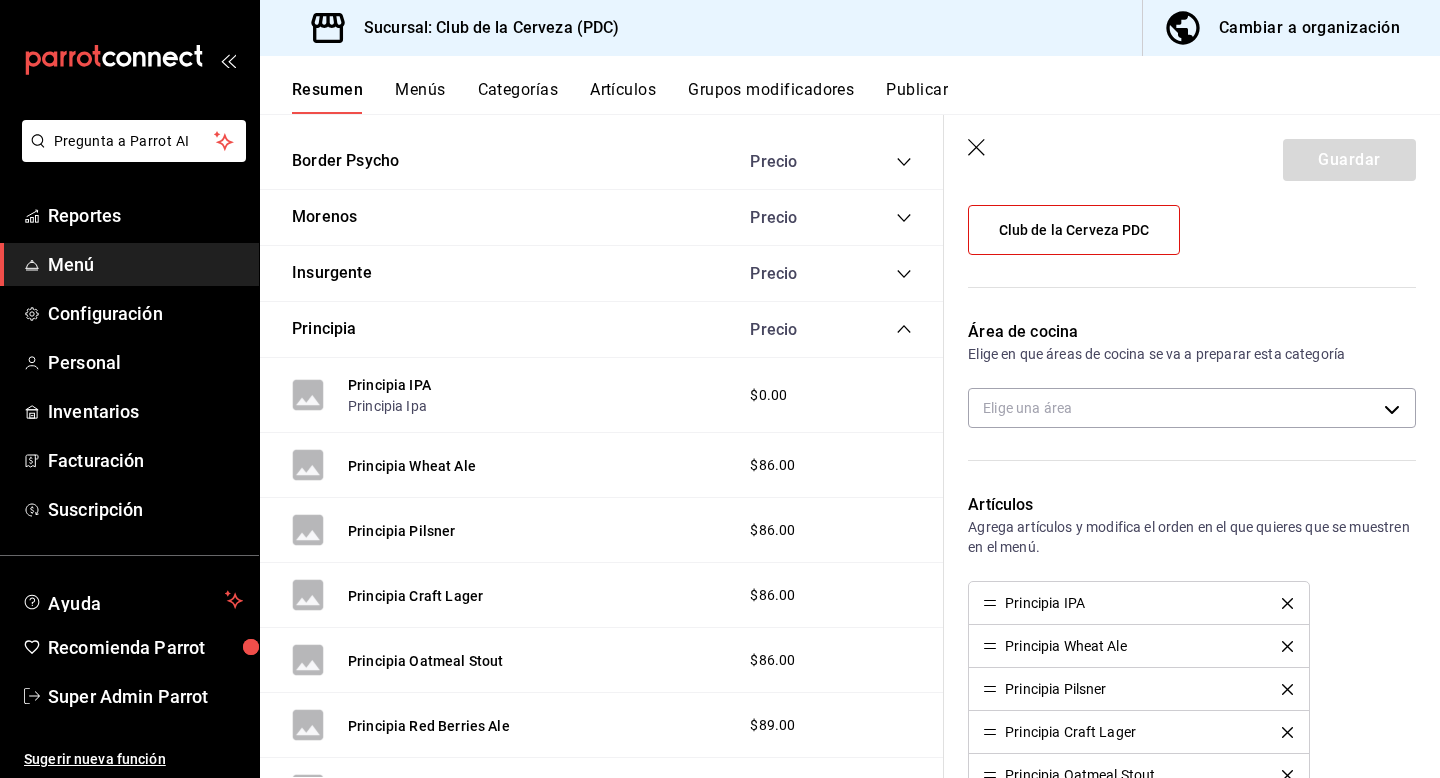 scroll, scrollTop: 268, scrollLeft: 0, axis: vertical 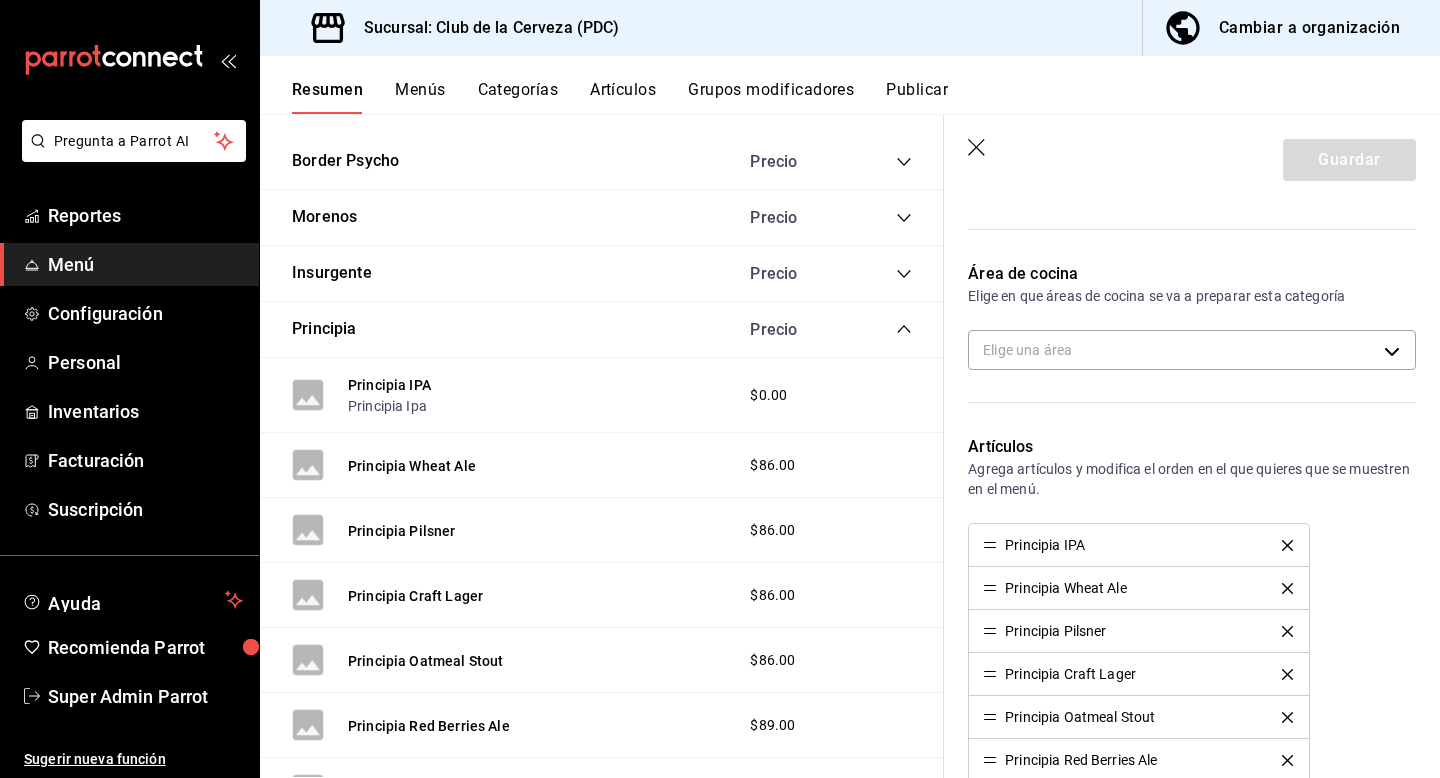 click 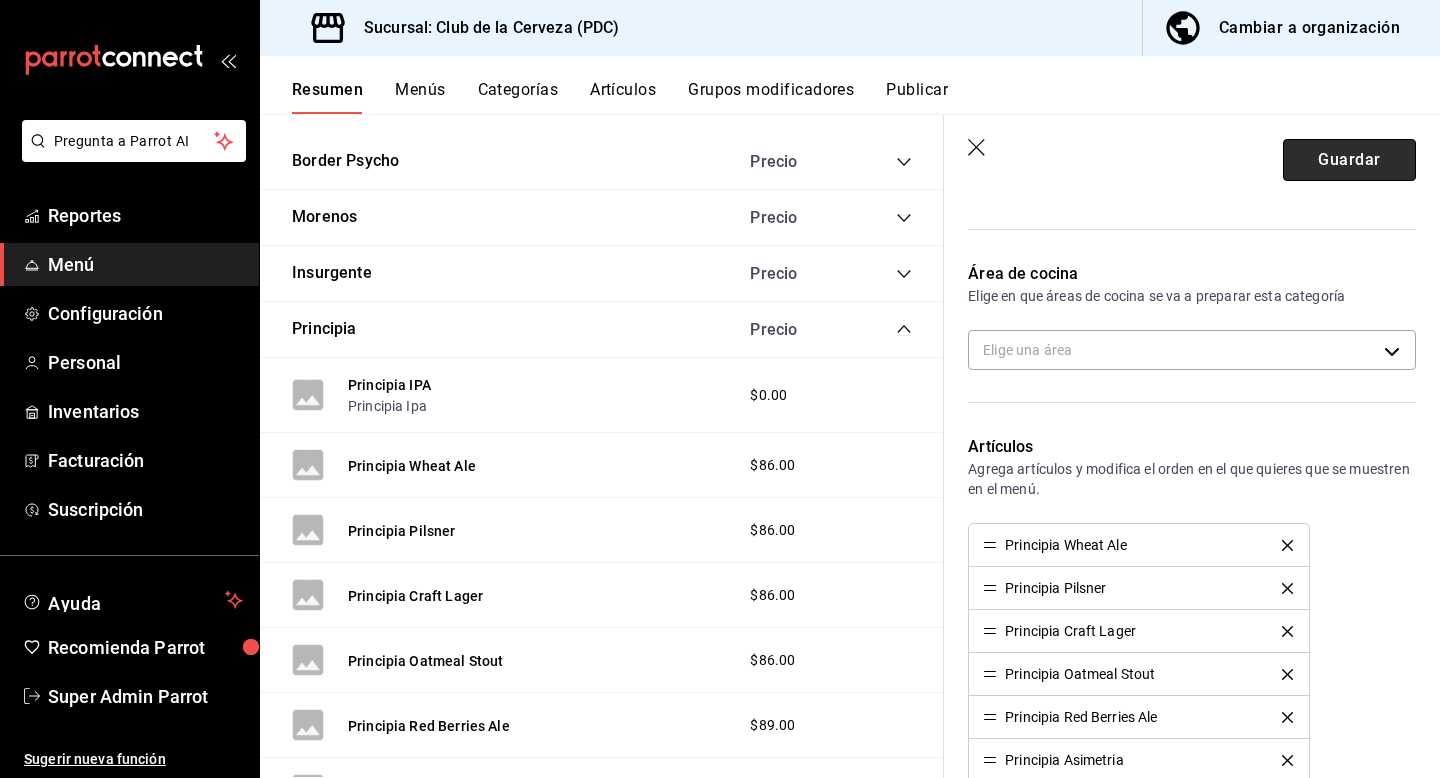 click on "Guardar" at bounding box center [1349, 160] 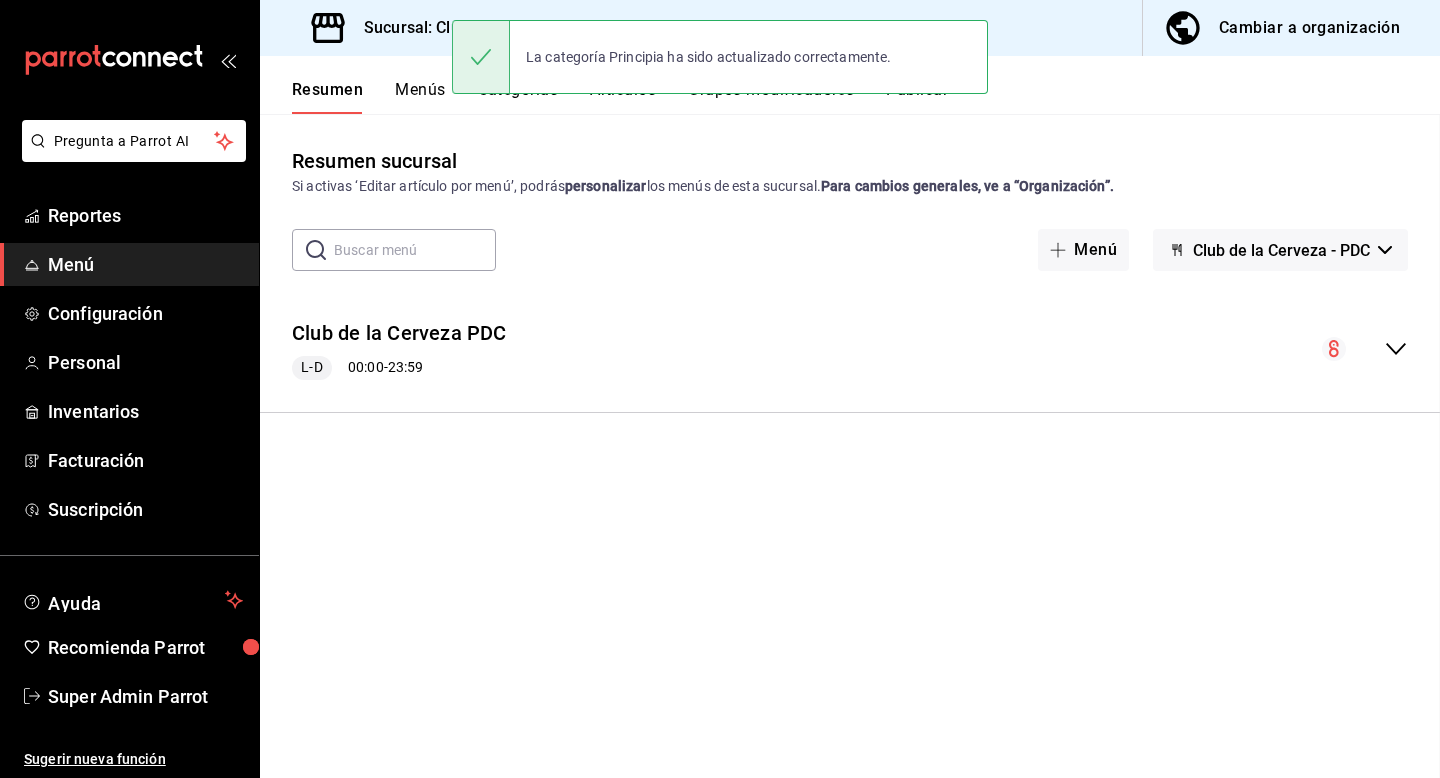 scroll, scrollTop: 0, scrollLeft: 0, axis: both 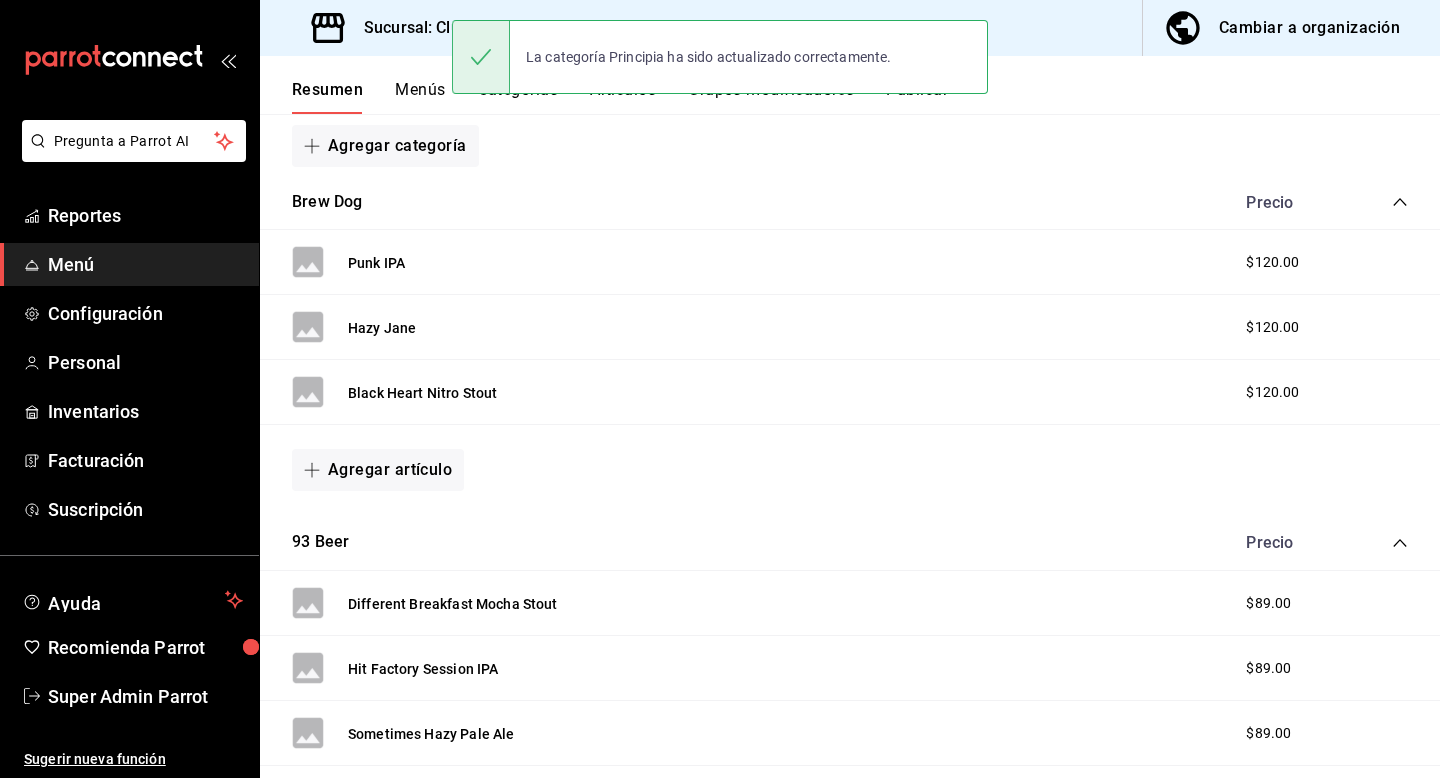 click on "Grupos modificadores" at bounding box center [771, 97] 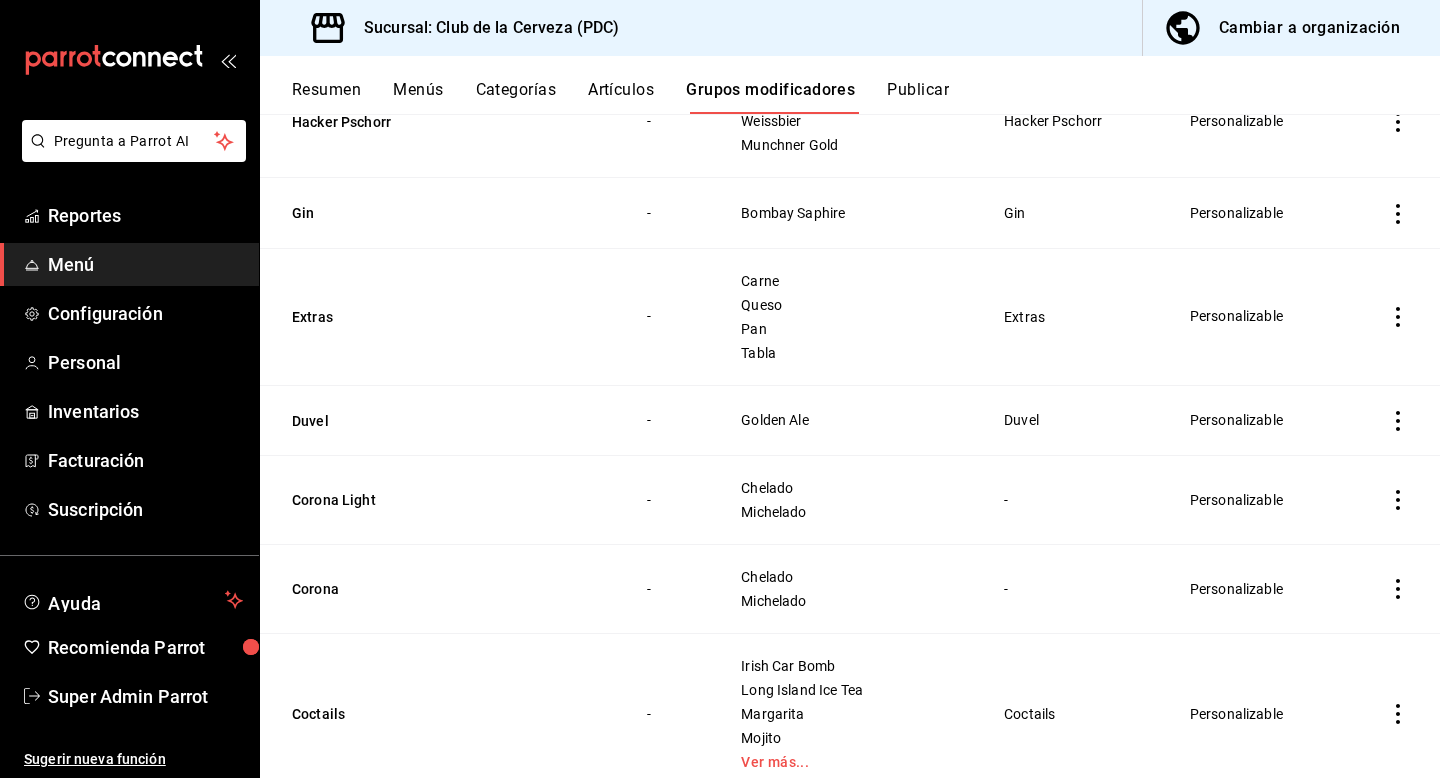 scroll, scrollTop: 4337, scrollLeft: 0, axis: vertical 